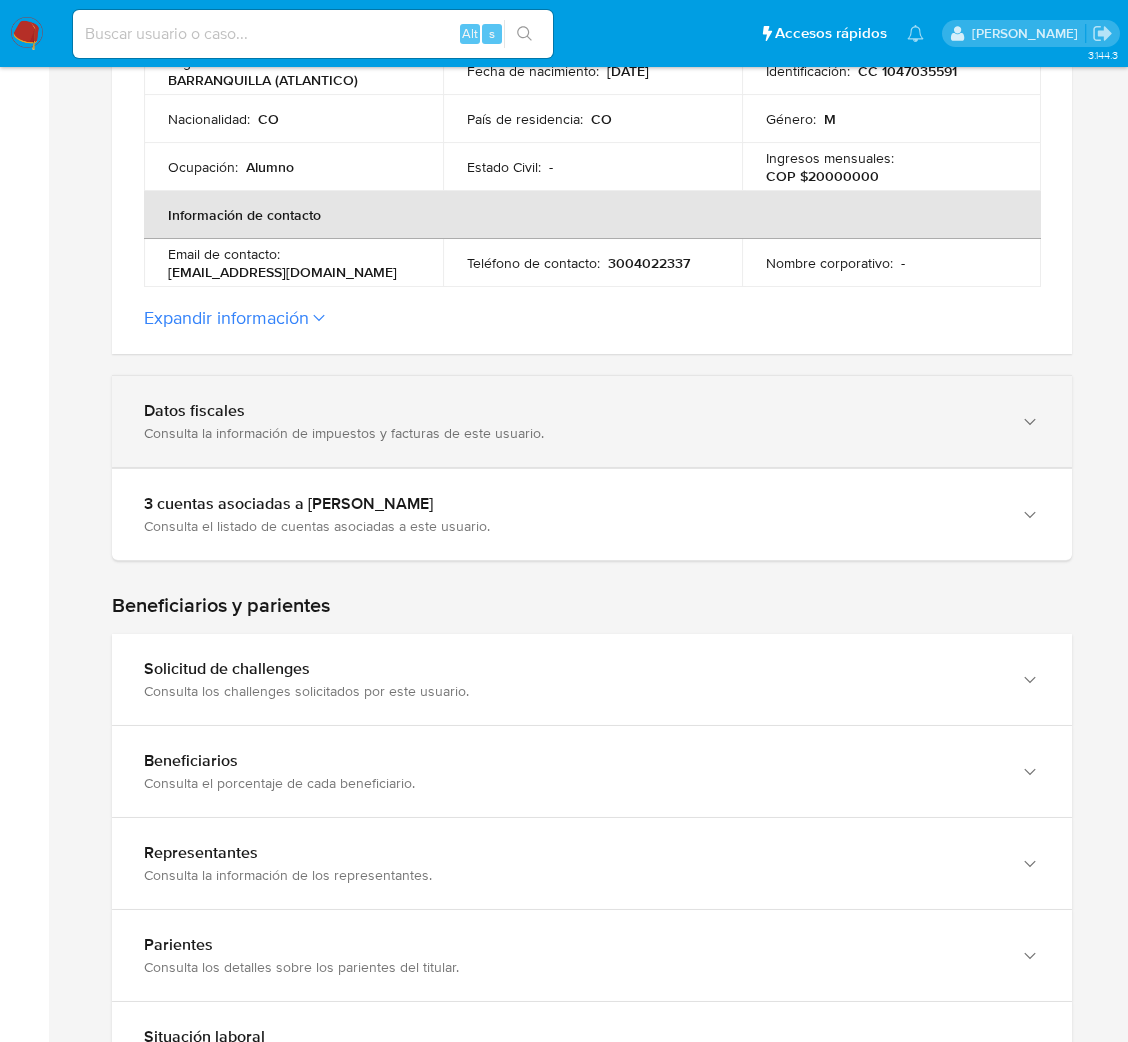 scroll, scrollTop: 749, scrollLeft: 0, axis: vertical 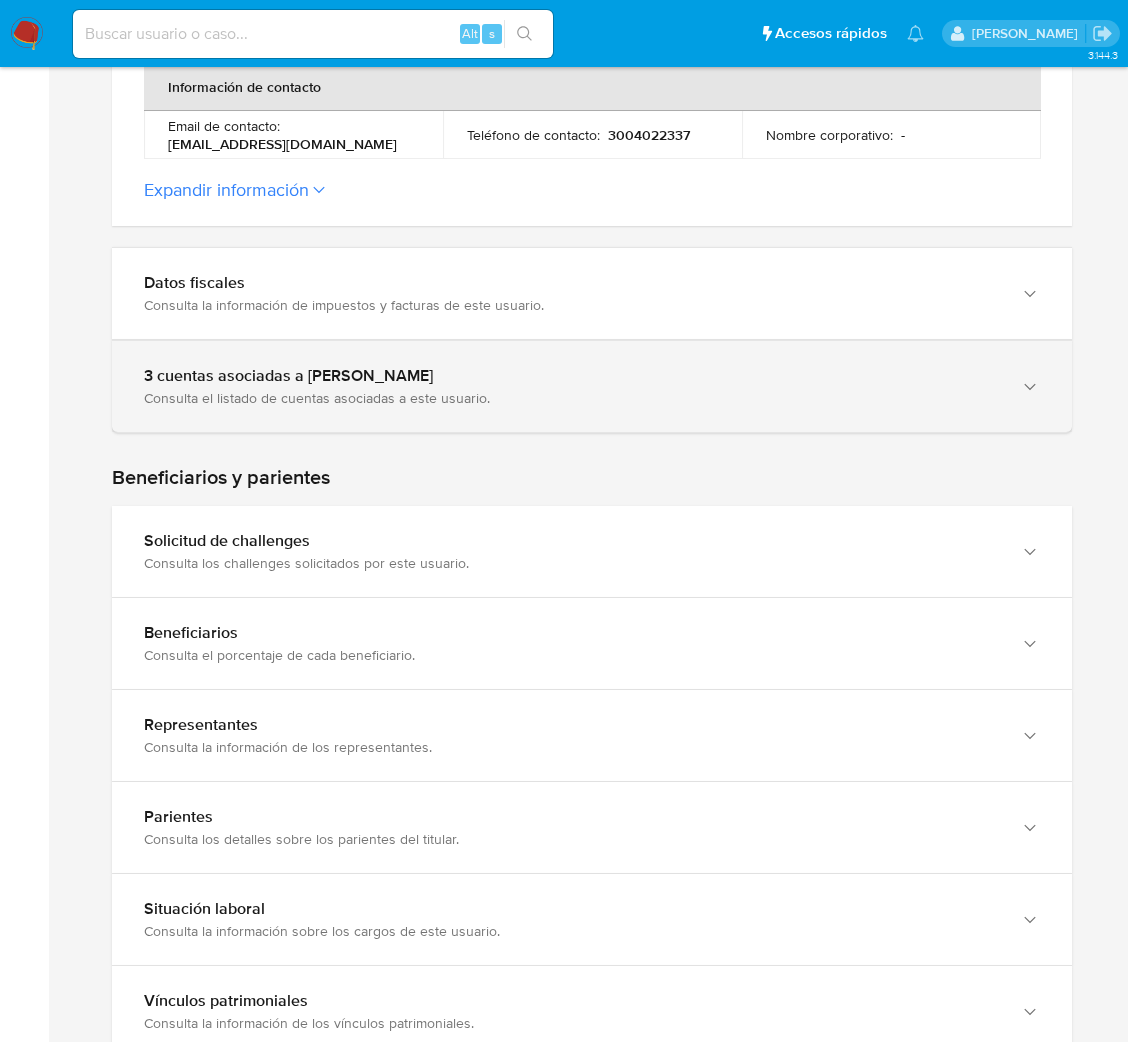 click on "Consulta el listado de cuentas asociadas a este usuario." at bounding box center [572, 398] 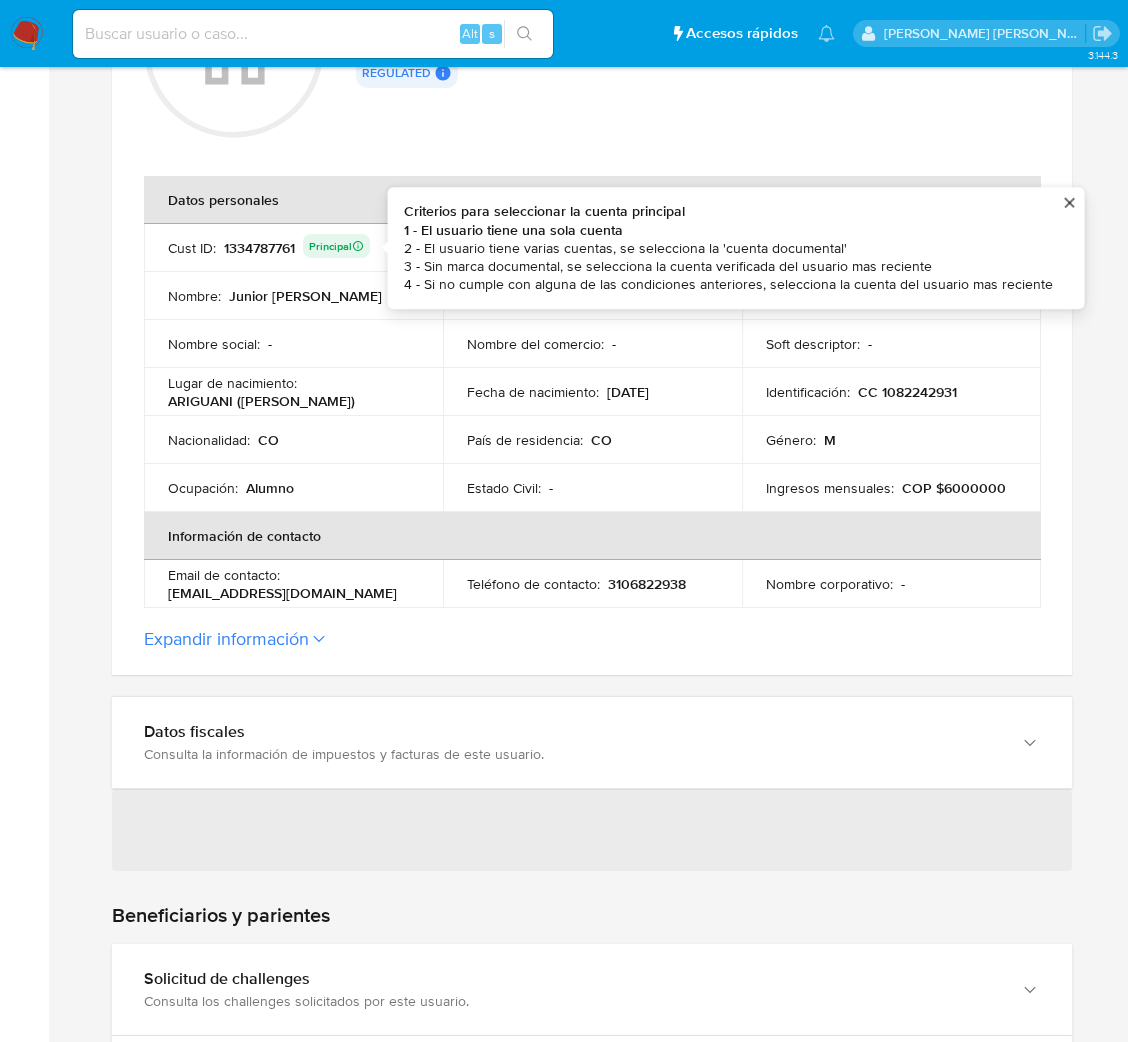 scroll, scrollTop: 600, scrollLeft: 0, axis: vertical 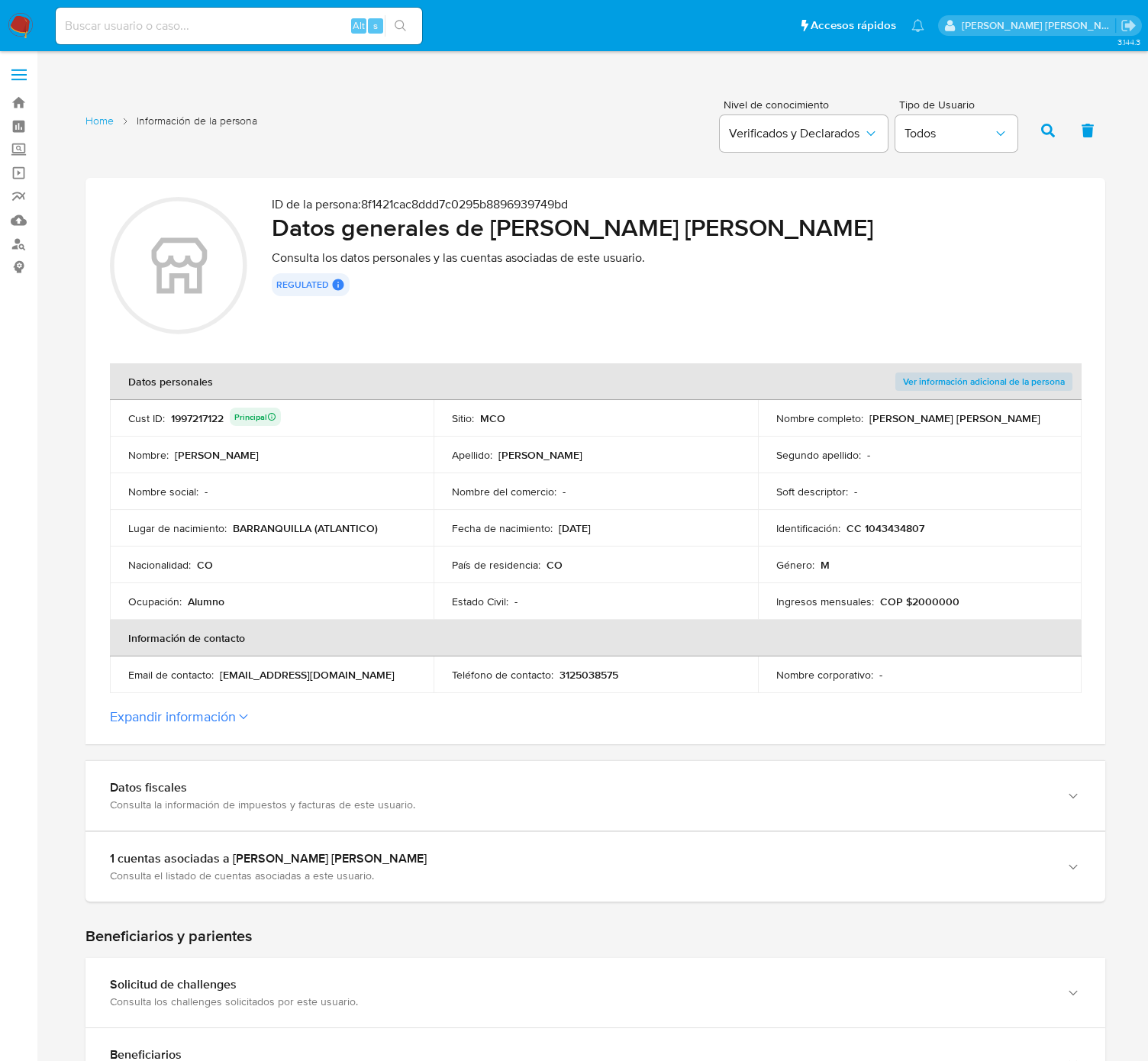 click on "1997217122 Principal" at bounding box center (226, 418) 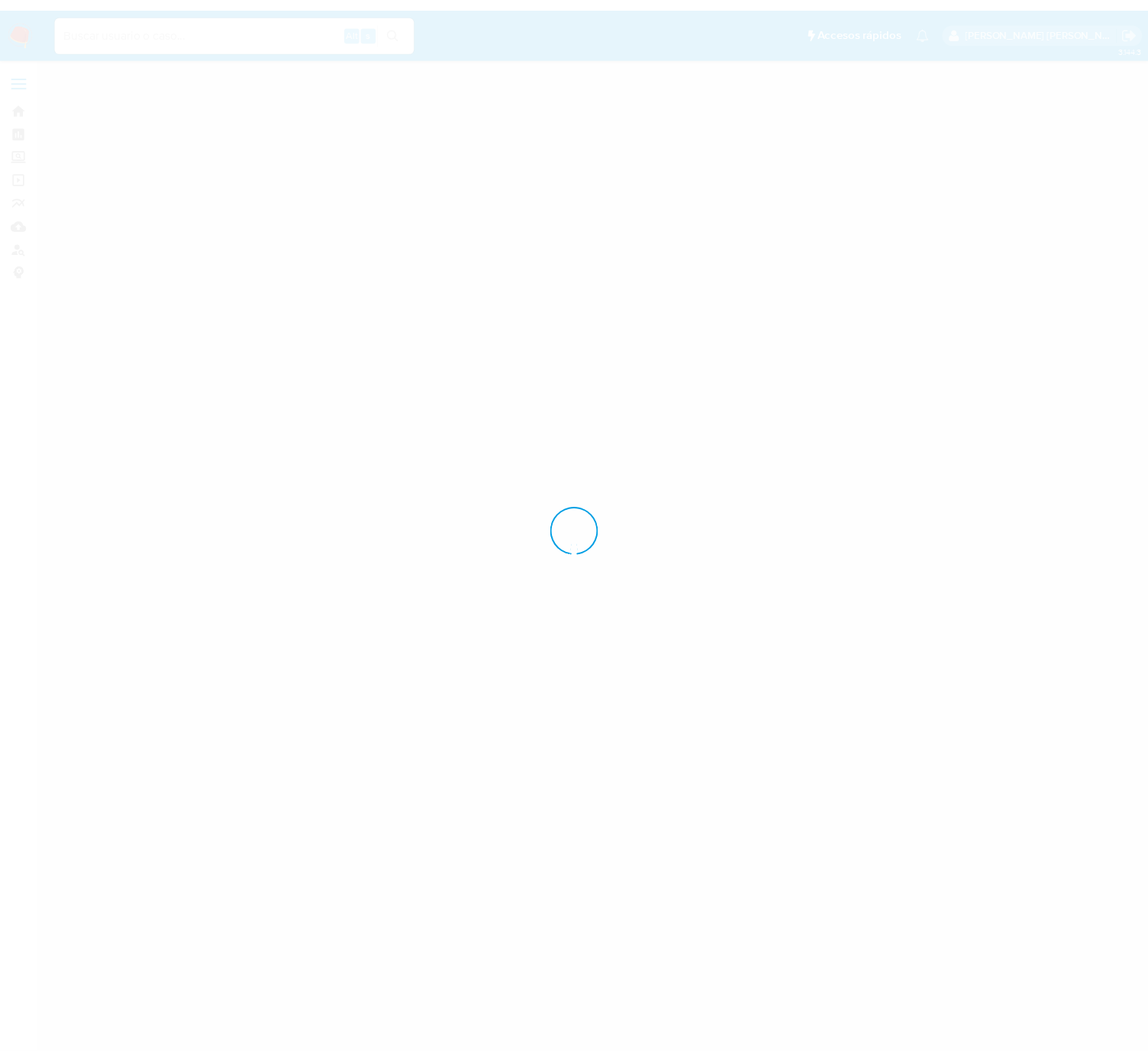 scroll, scrollTop: 0, scrollLeft: 0, axis: both 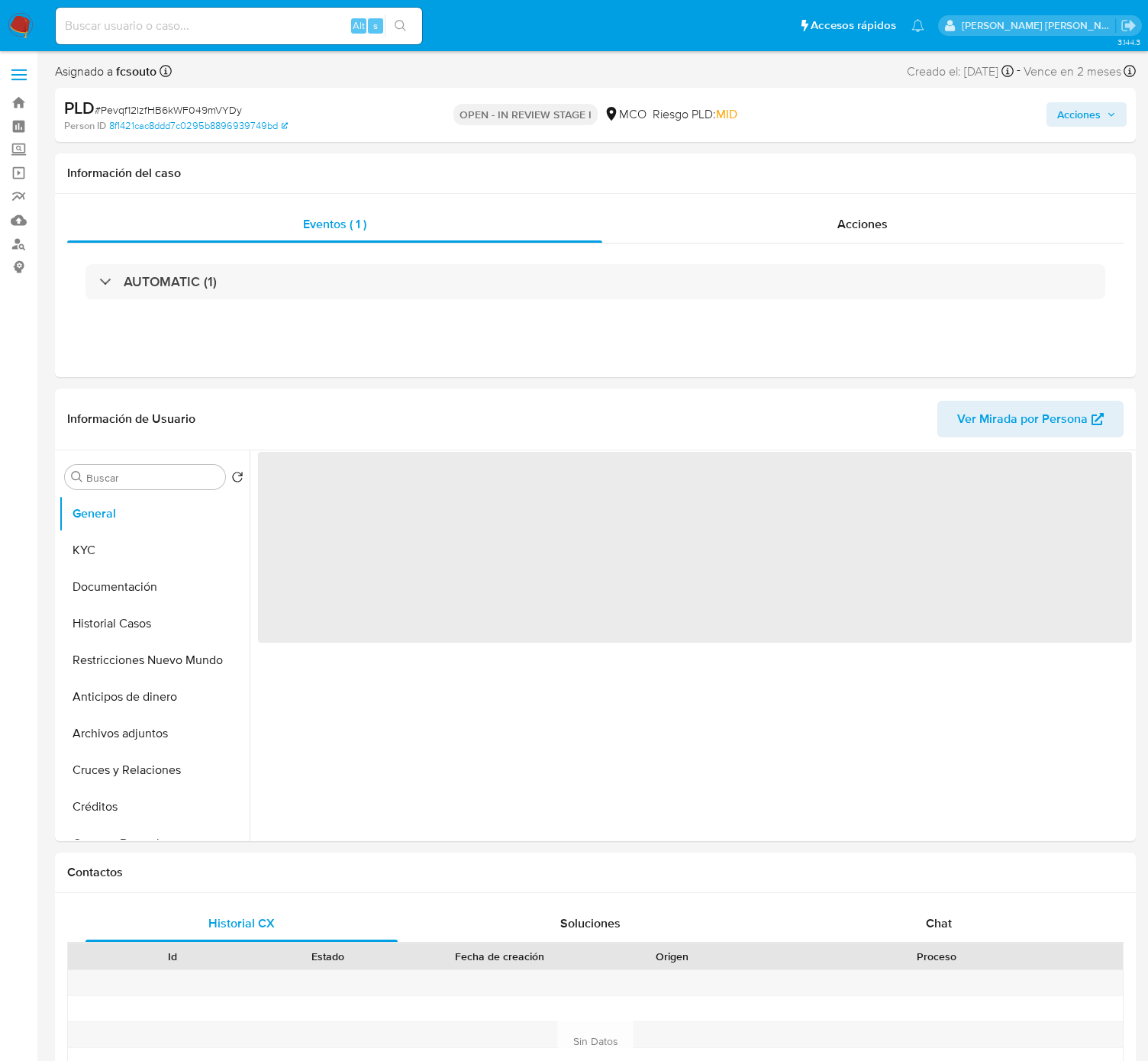 click on "# Pevqf12IzfHB6kWF049mVYDy" at bounding box center (168, 110) 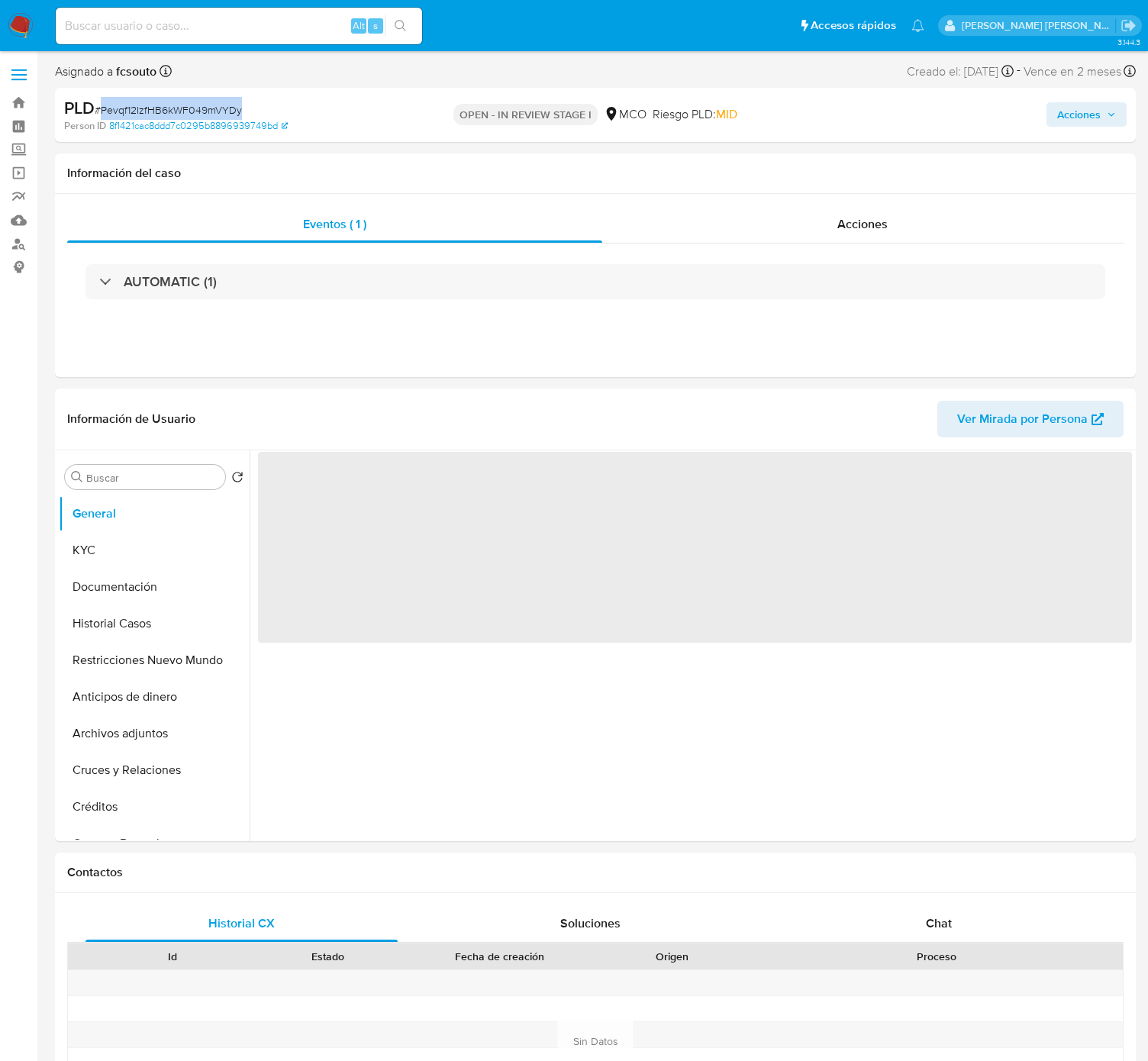 click on "# Pevqf12IzfHB6kWF049mVYDy" at bounding box center [168, 110] 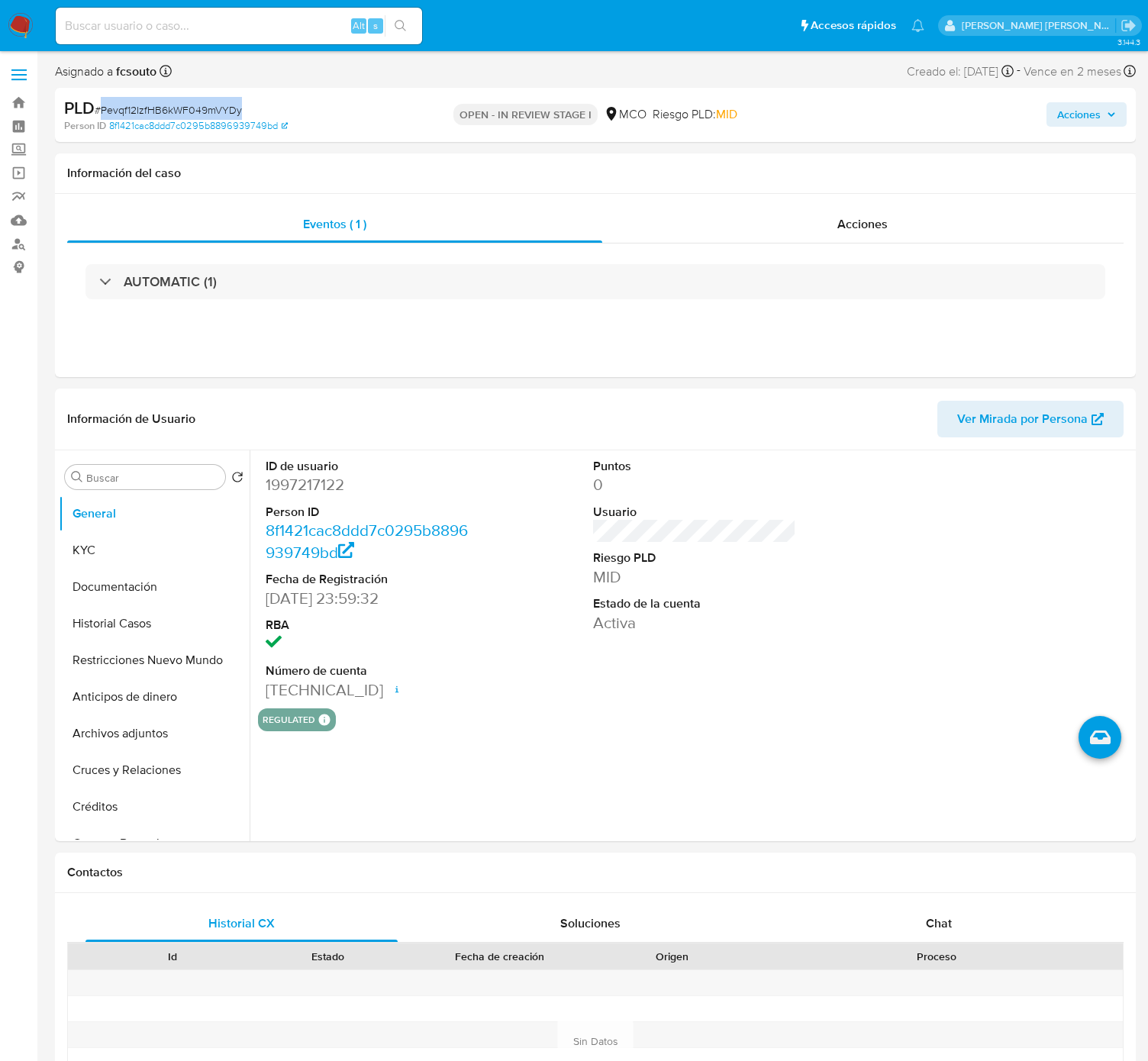 copy on "Pevqf12IzfHB6kWF049mVYDy" 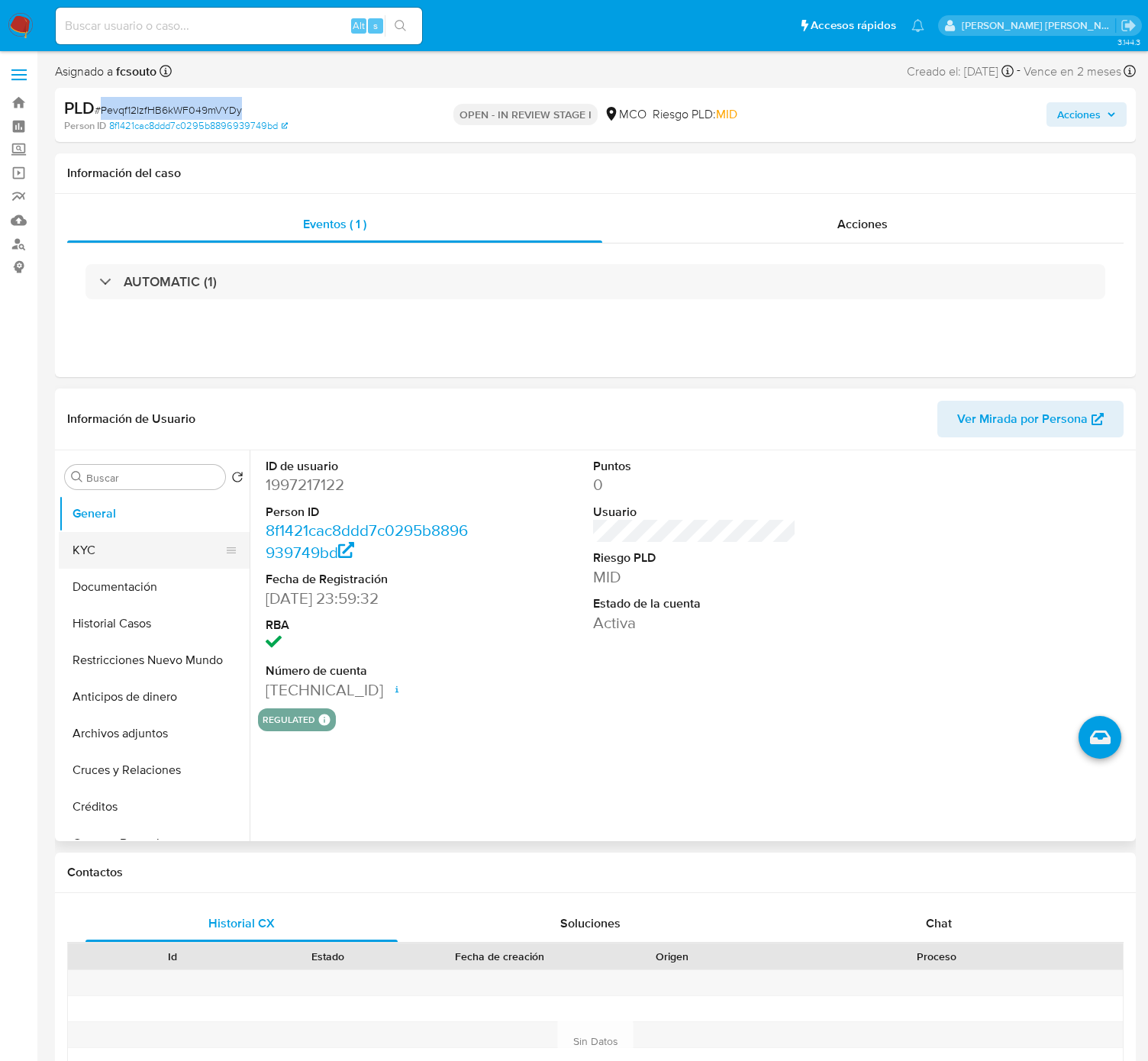click on "KYC" at bounding box center (148, 550) 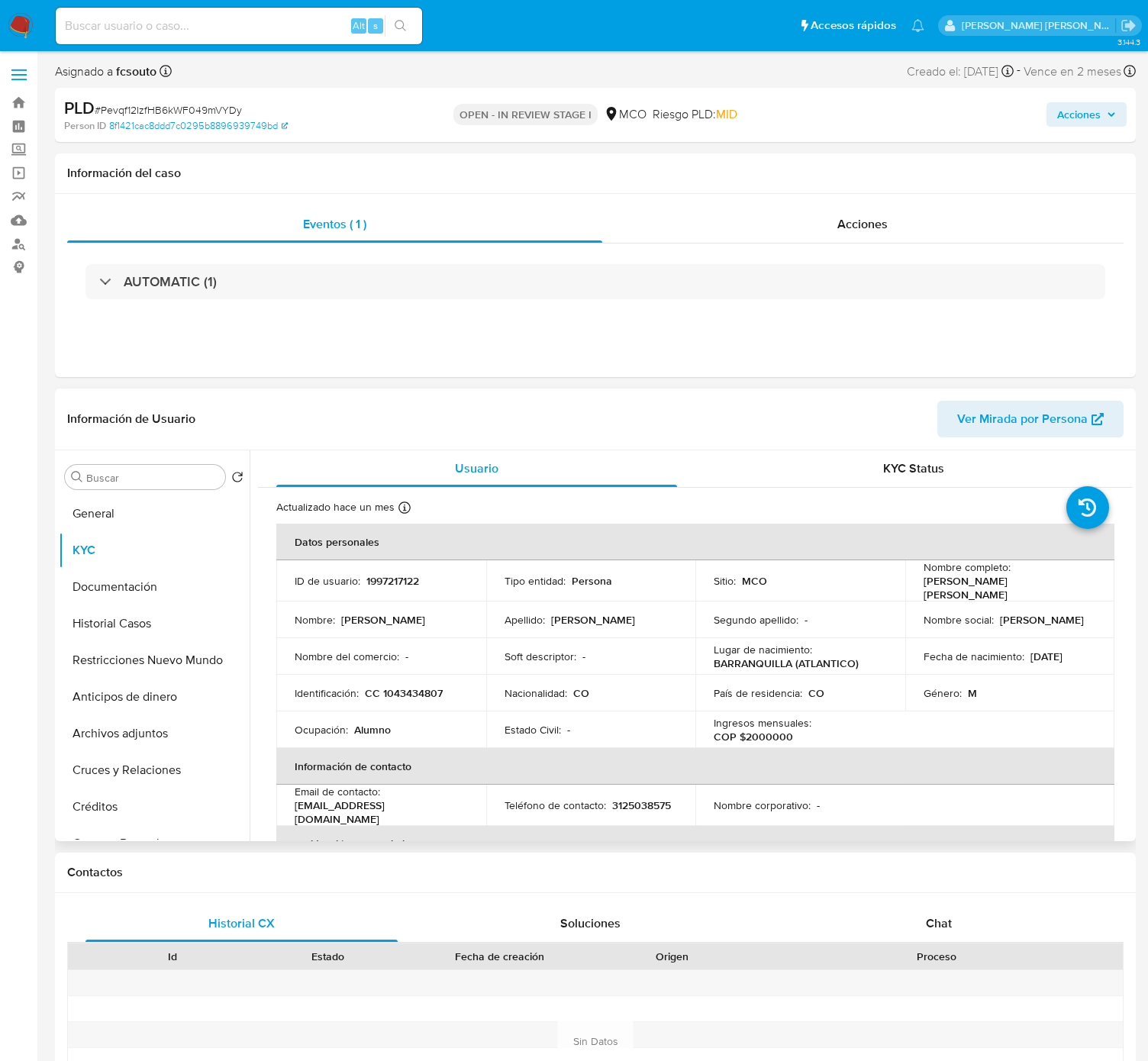 click on "1997217122" at bounding box center (392, 581) 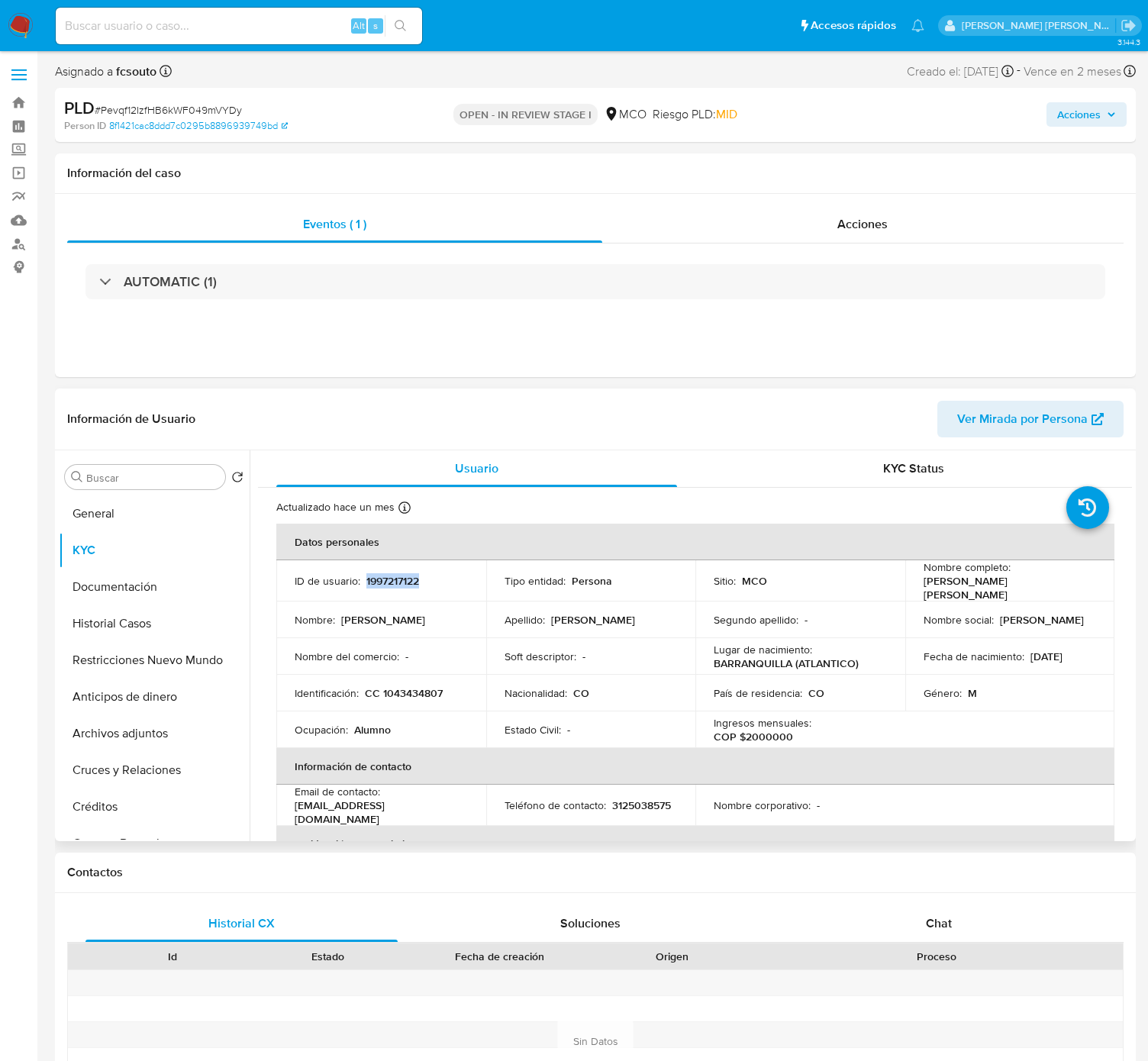 click on "1997217122" at bounding box center [392, 581] 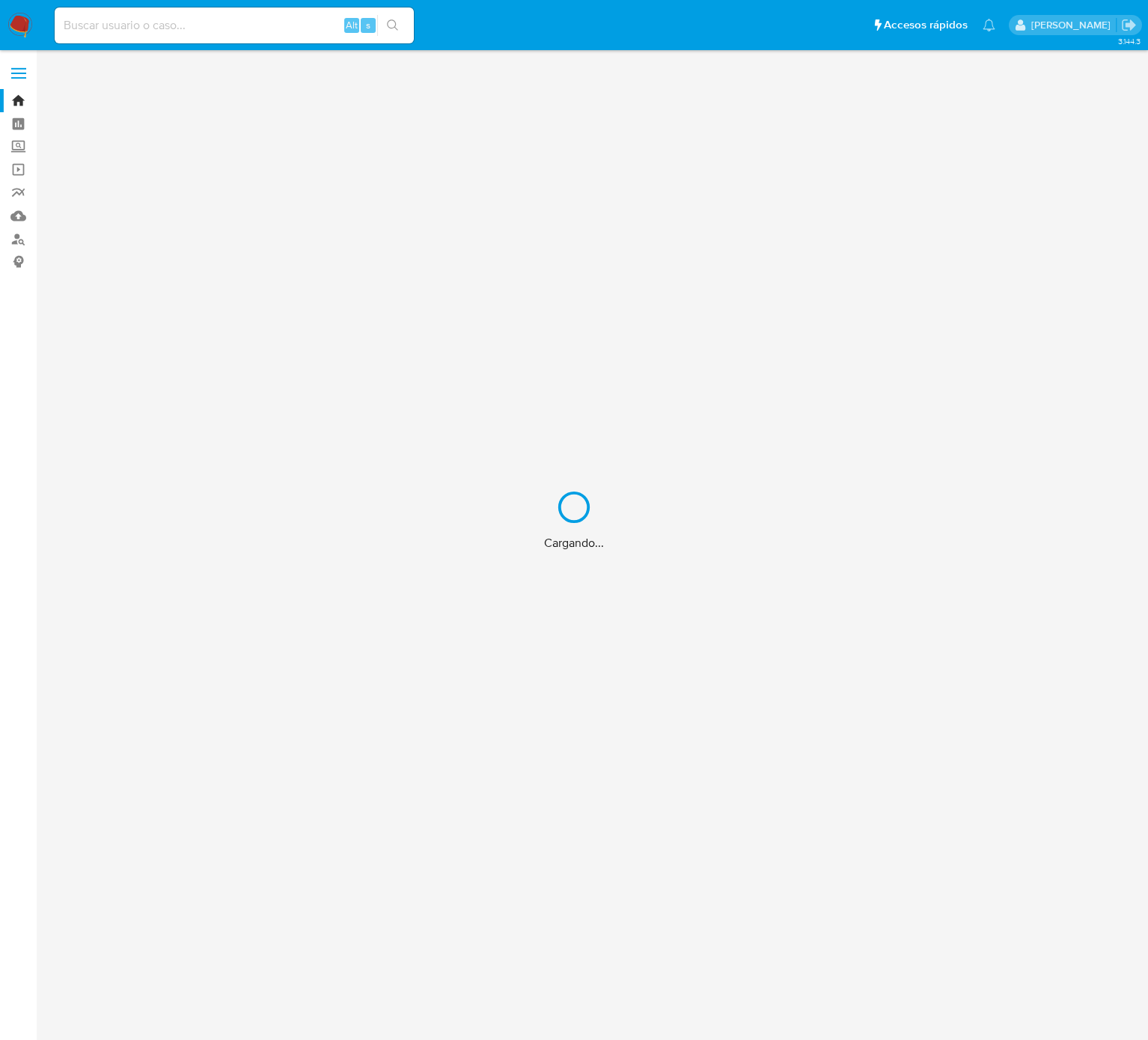 scroll, scrollTop: 0, scrollLeft: 0, axis: both 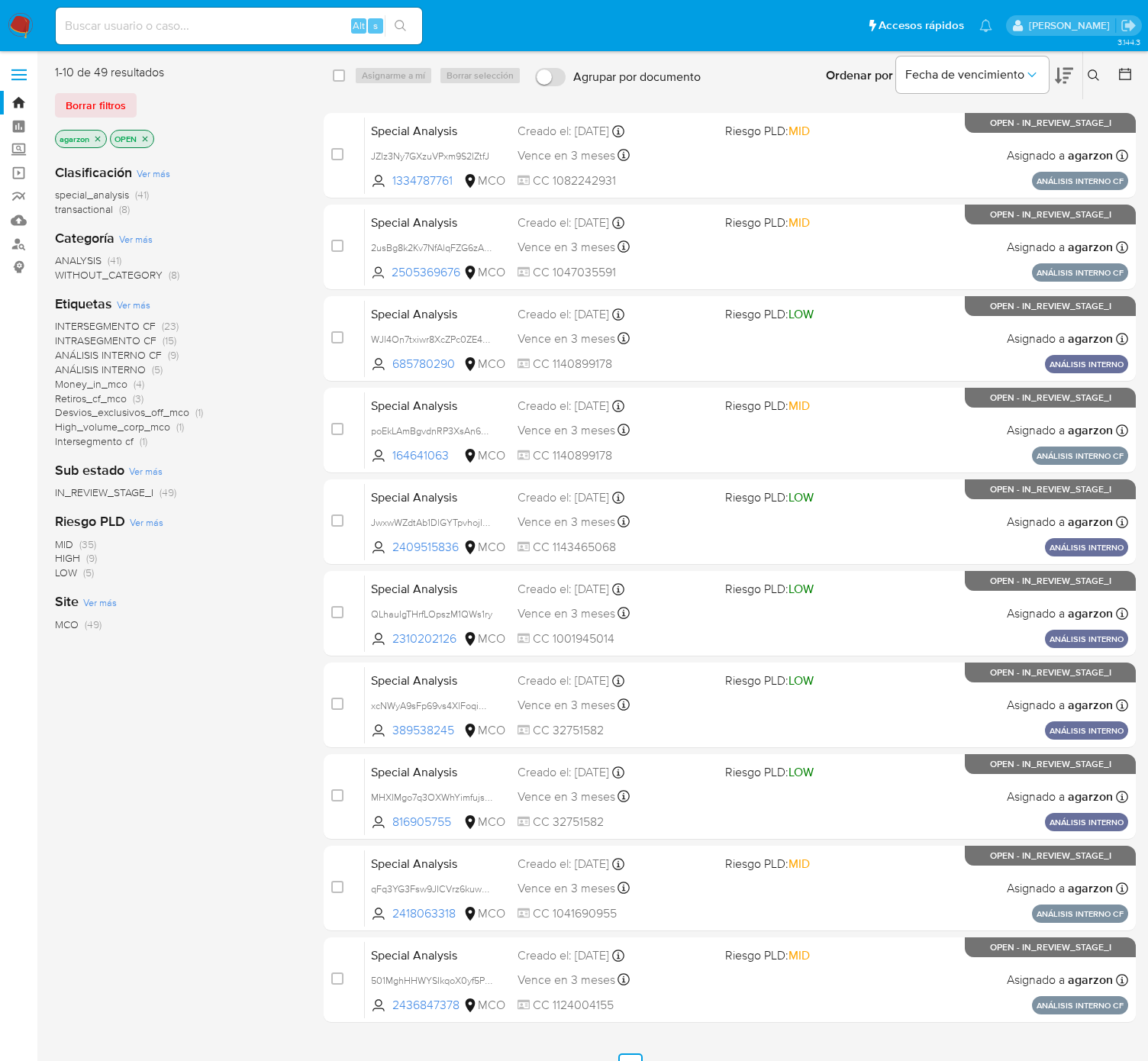 click 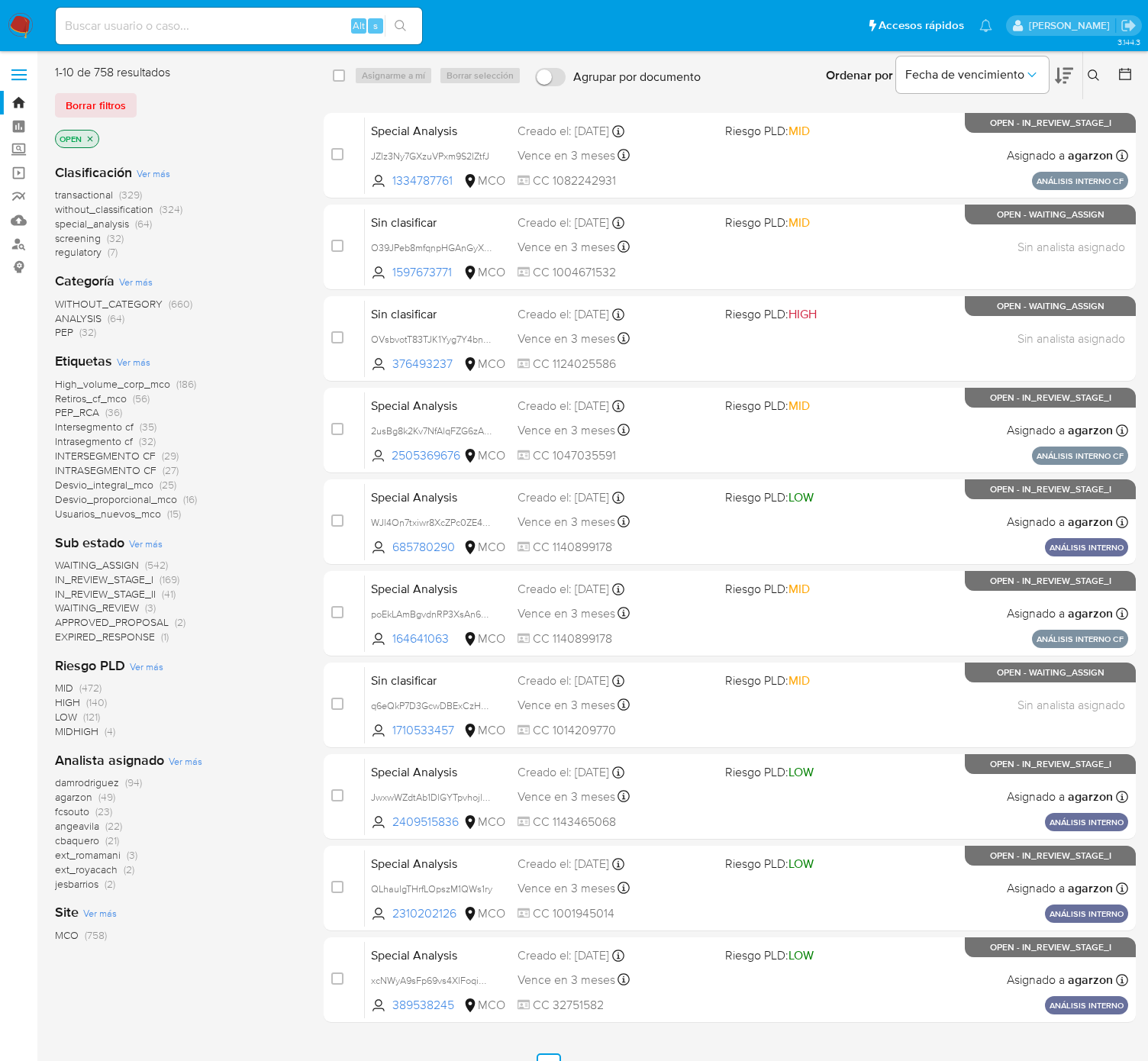 click at bounding box center (1095, 76) 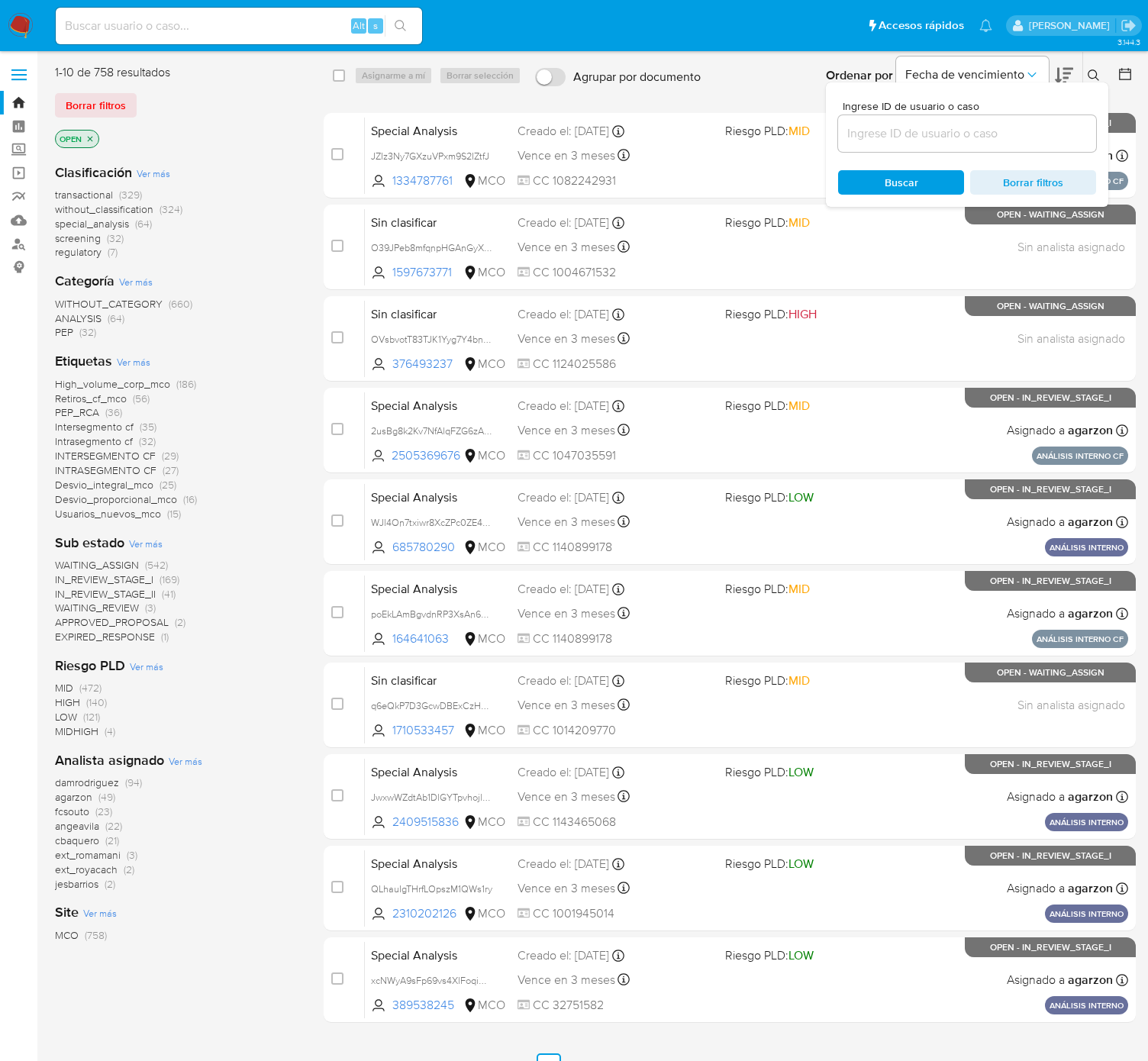 click at bounding box center [967, 134] 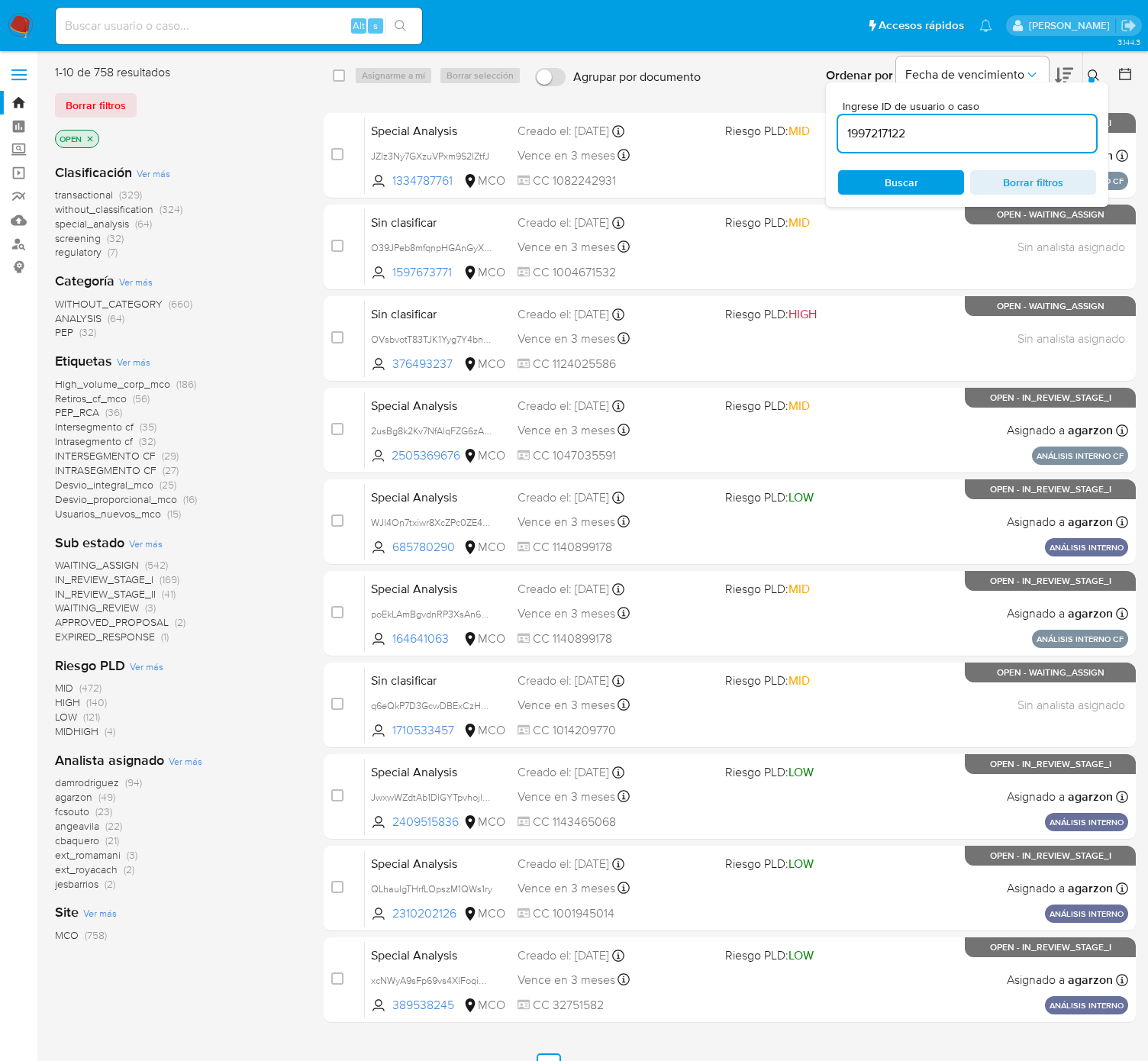 type on "1997217122" 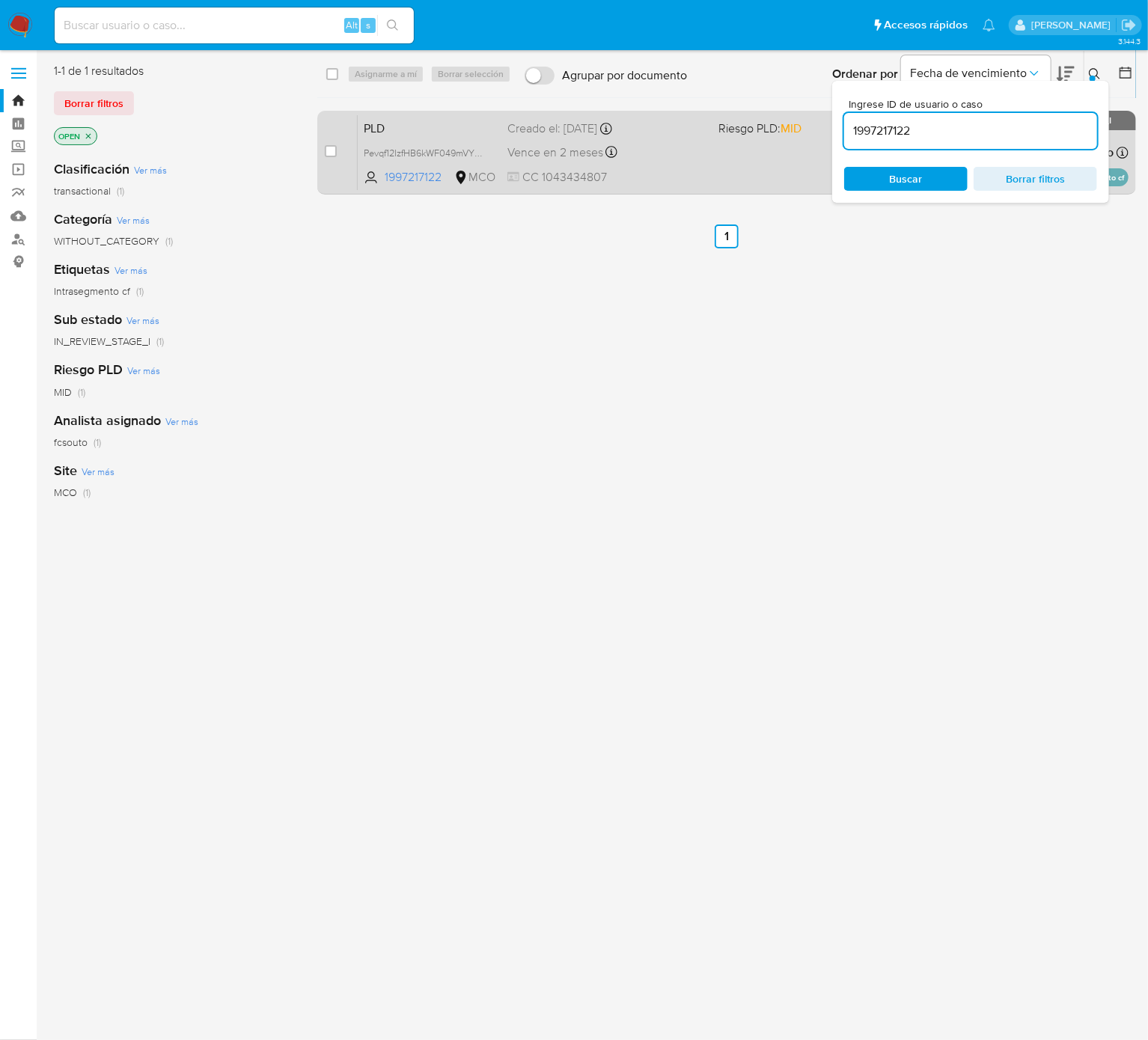 click on "case-item-checkbox   No es posible asignar el caso PLD Pevqf12IzfHB6kWF049mVYDy 1997217122 MCO Riesgo PLD:  MID Creado el: 12/06/2025   Creado el: 12/06/2025 05:07:14 Vence en 2 meses   Vence el 10/09/2025 05:07:14 CC   1043434807 Asignado a   fcsouto   Asignado el: 01/07/2025 08:43:51 Intrasegmento cf OPEN - IN_REVIEW_STAGE_I" at bounding box center (727, 153) 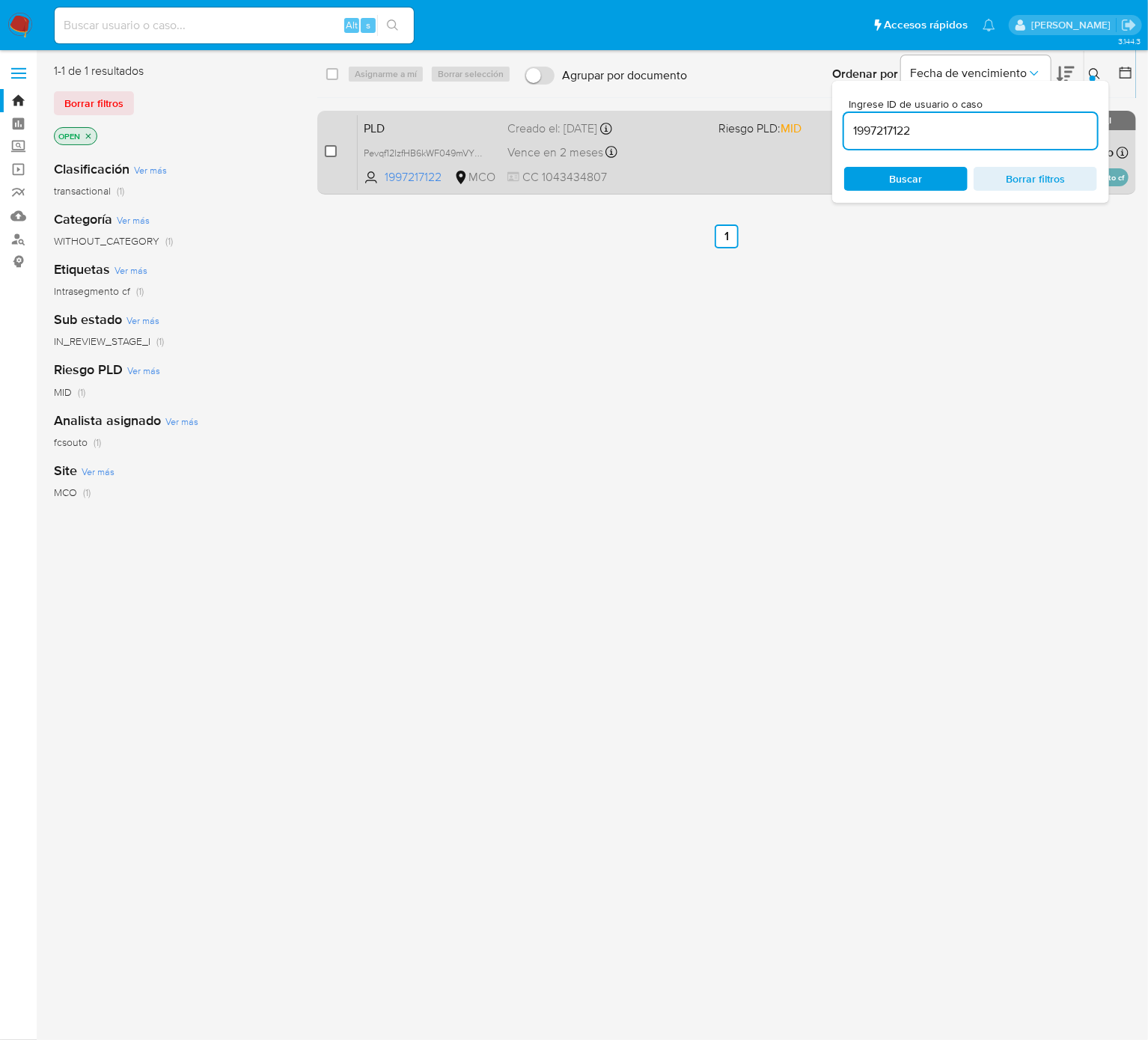 click at bounding box center (331, 151) 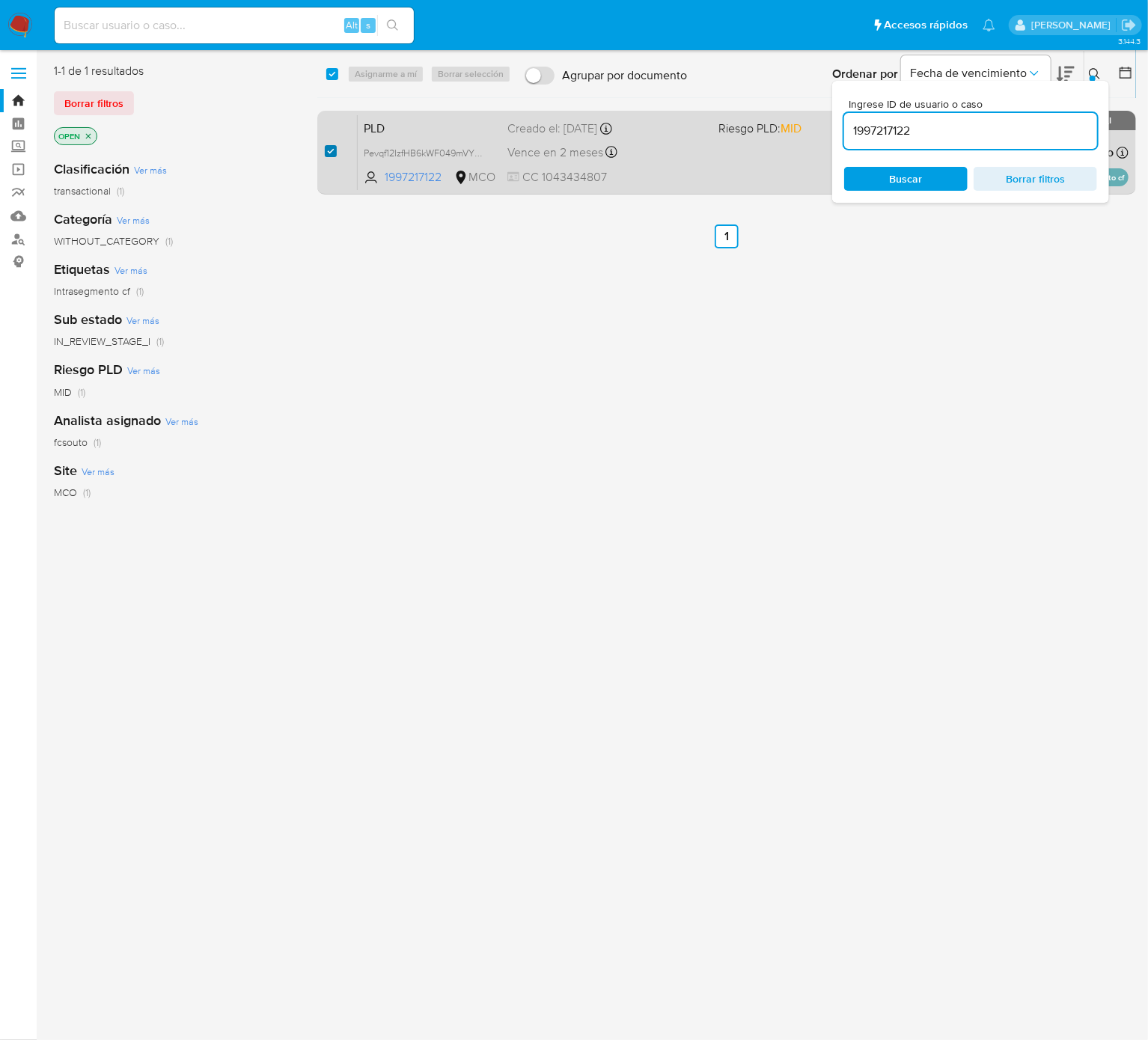 checkbox on "true" 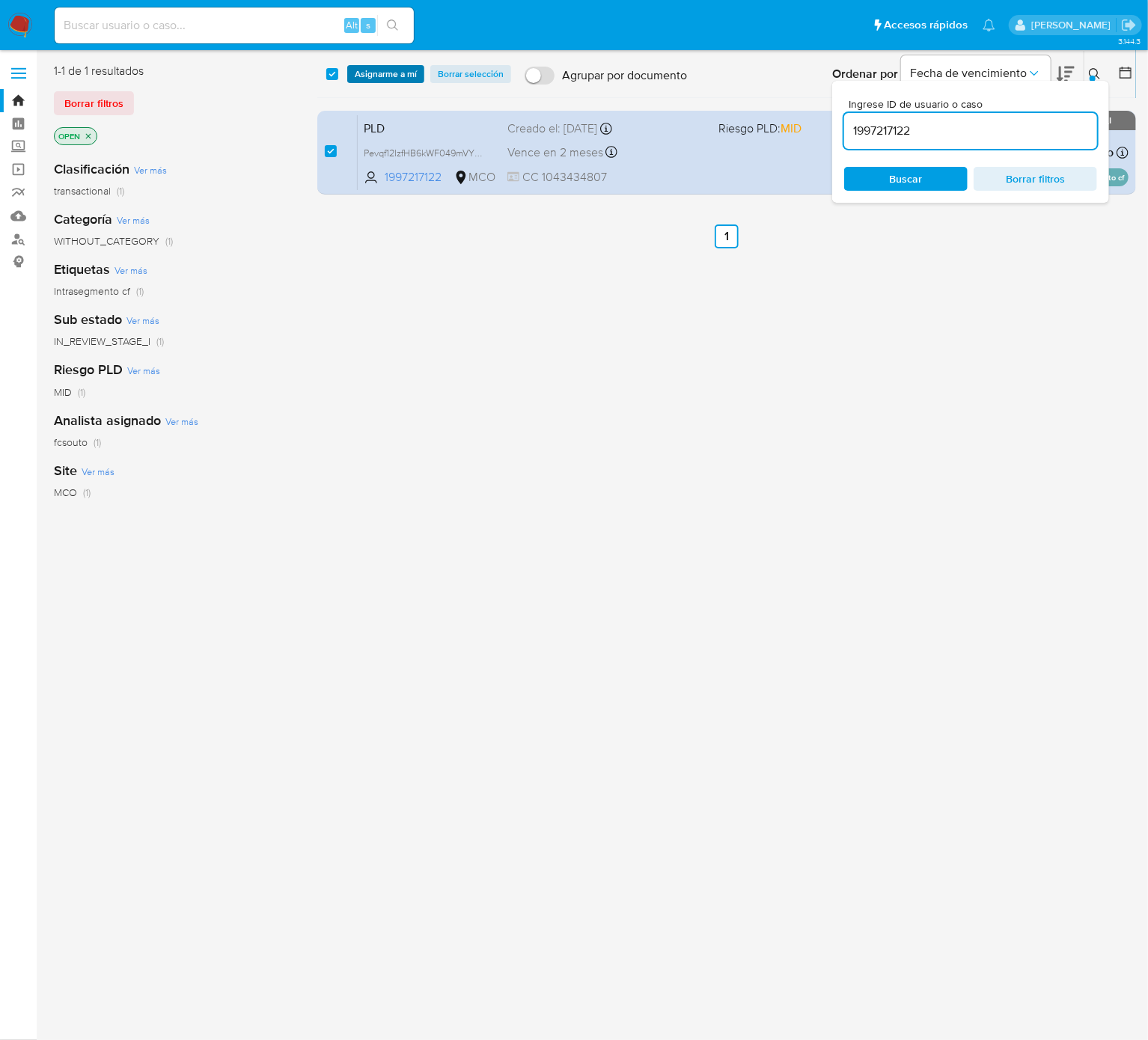 click on "Asignarme a mí" at bounding box center [385, 74] 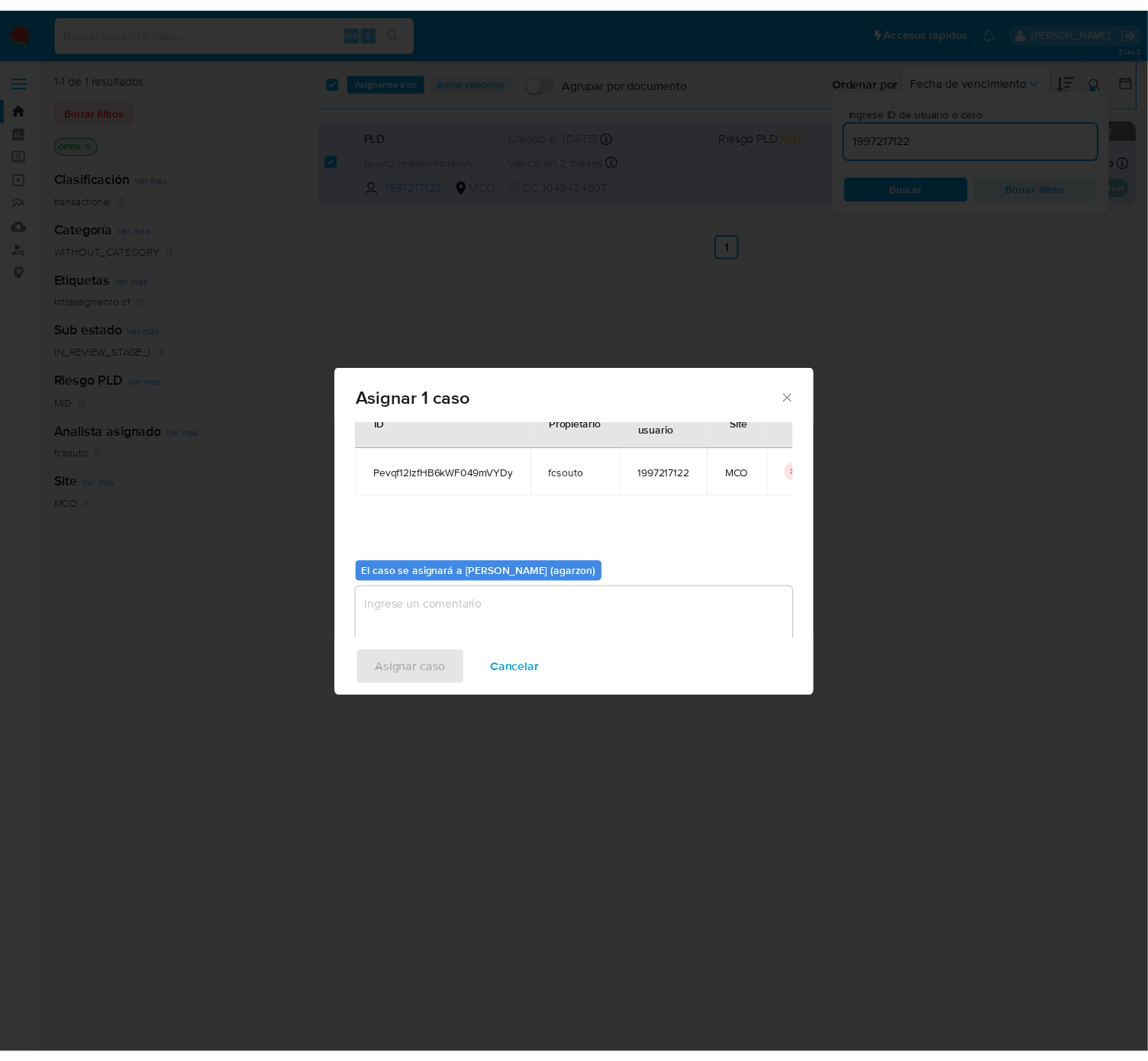 scroll, scrollTop: 78, scrollLeft: 0, axis: vertical 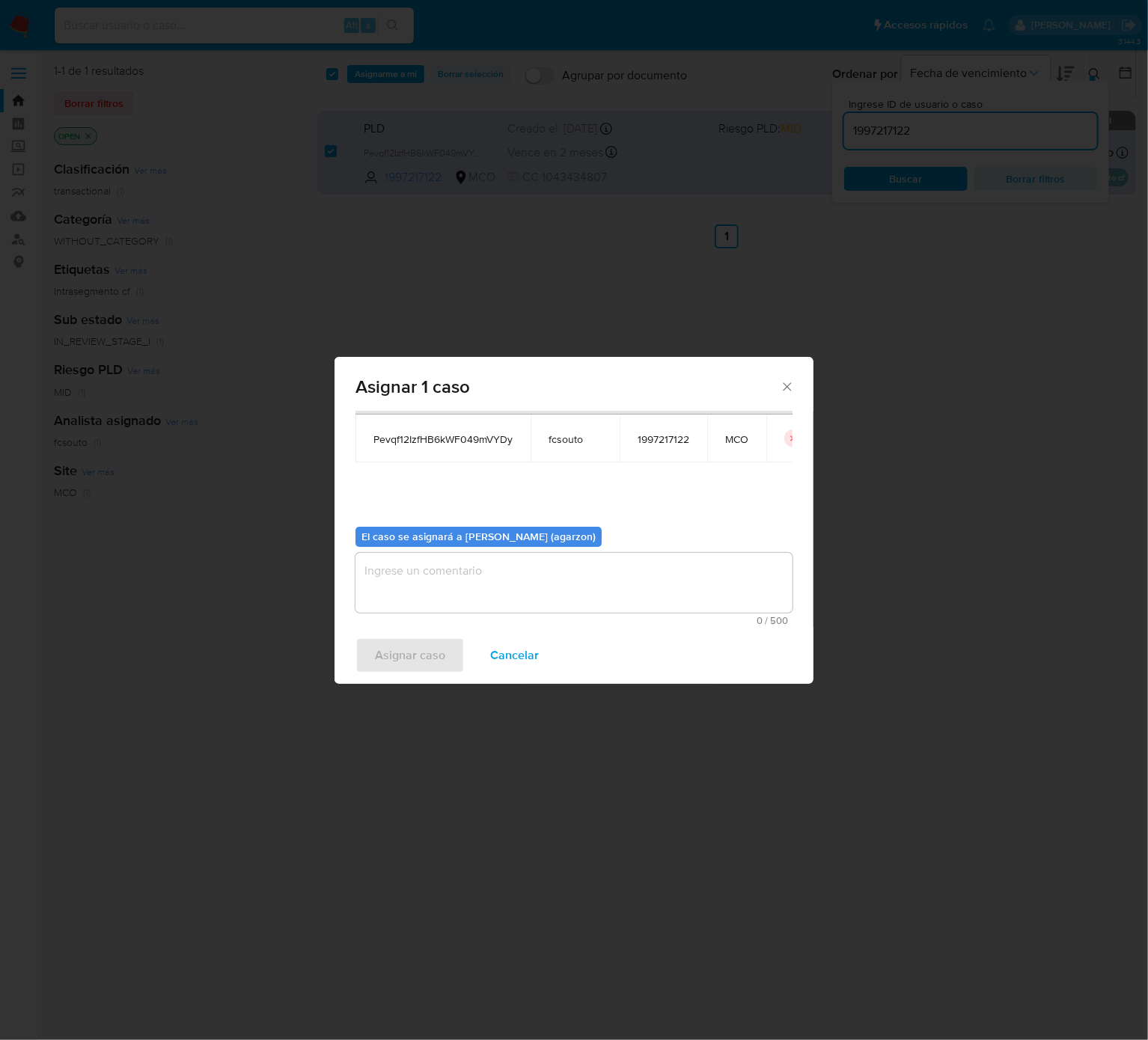 click at bounding box center [574, 583] 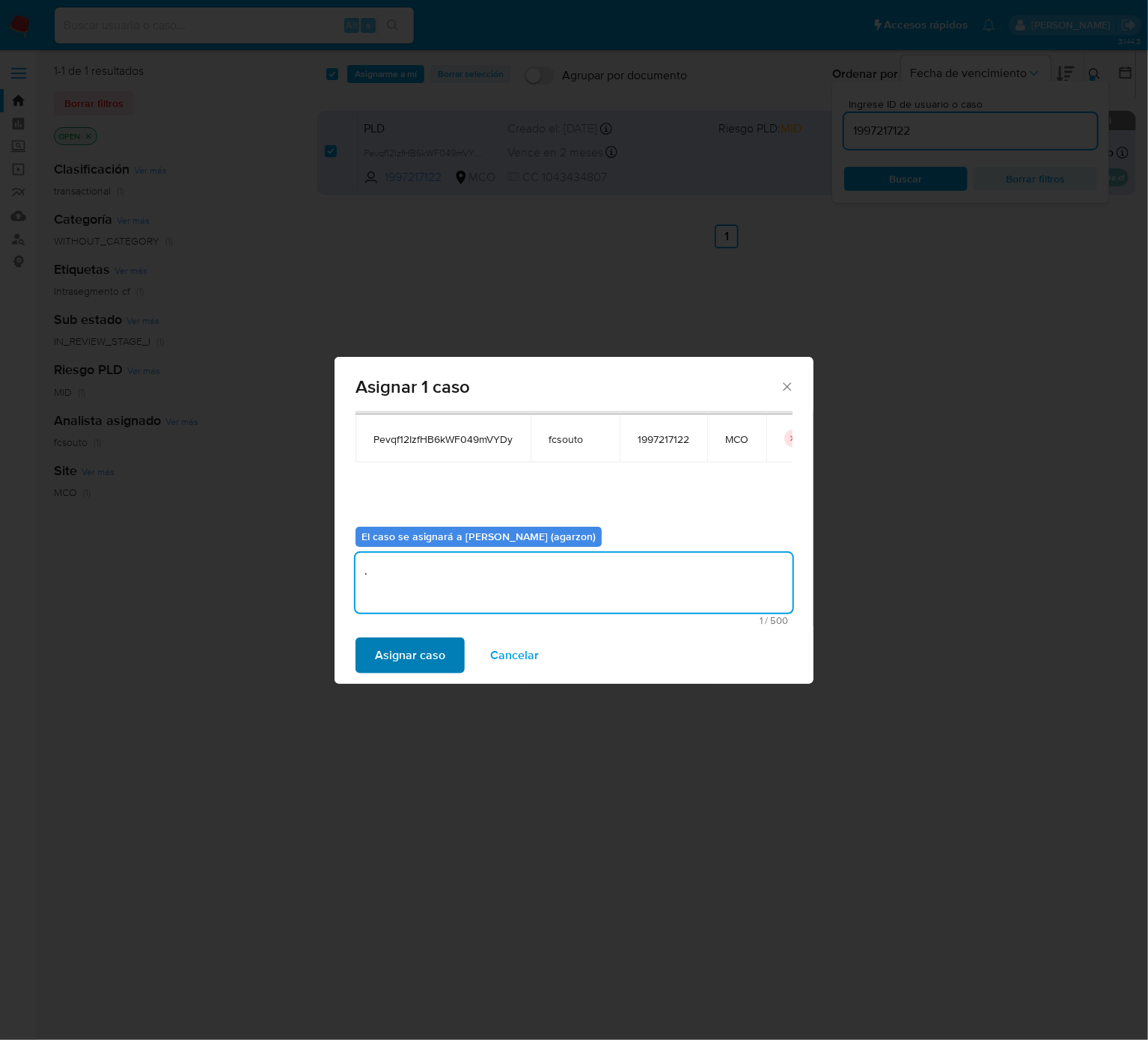 type on "." 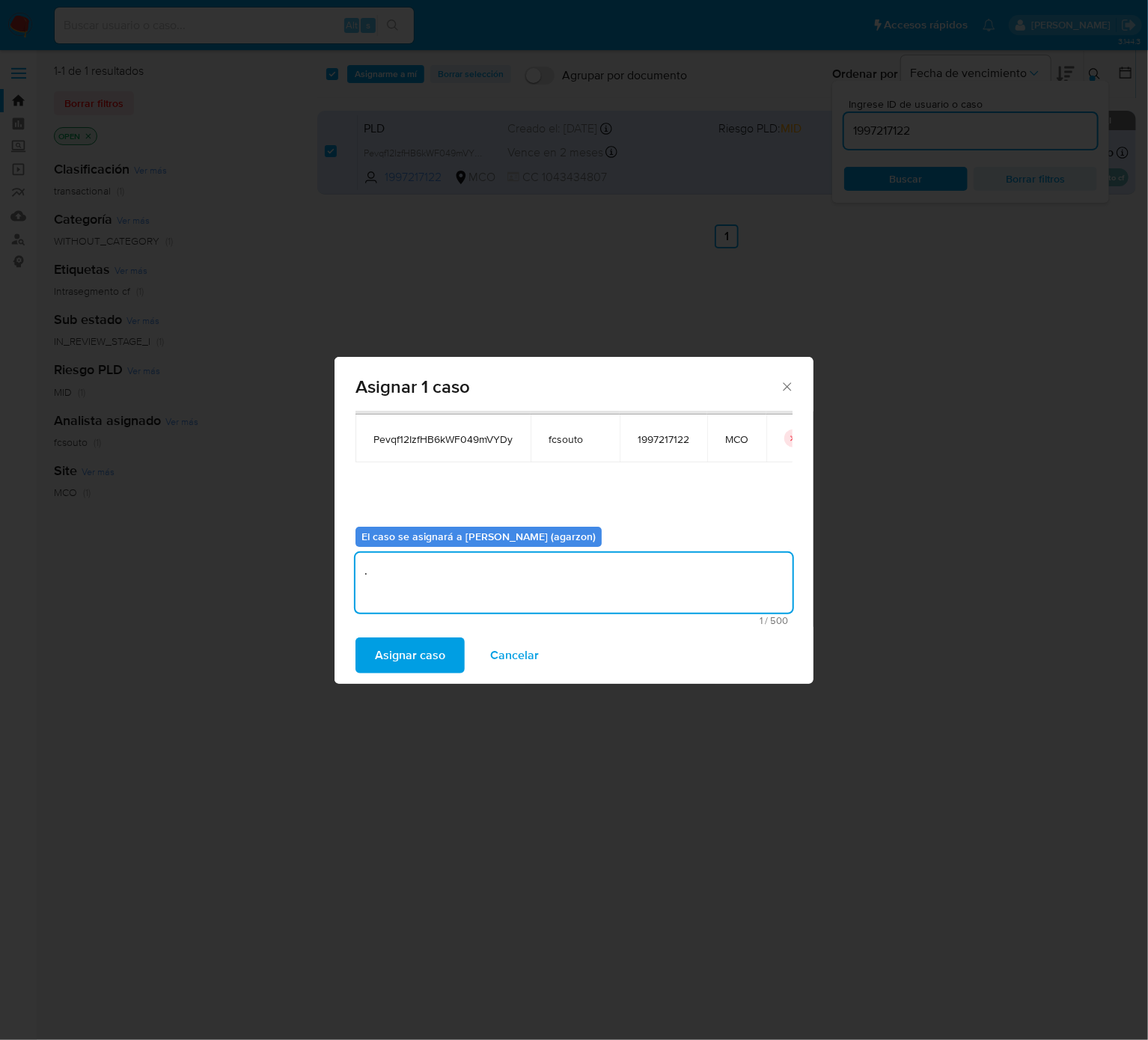 click on "Asignar caso" at bounding box center [410, 655] 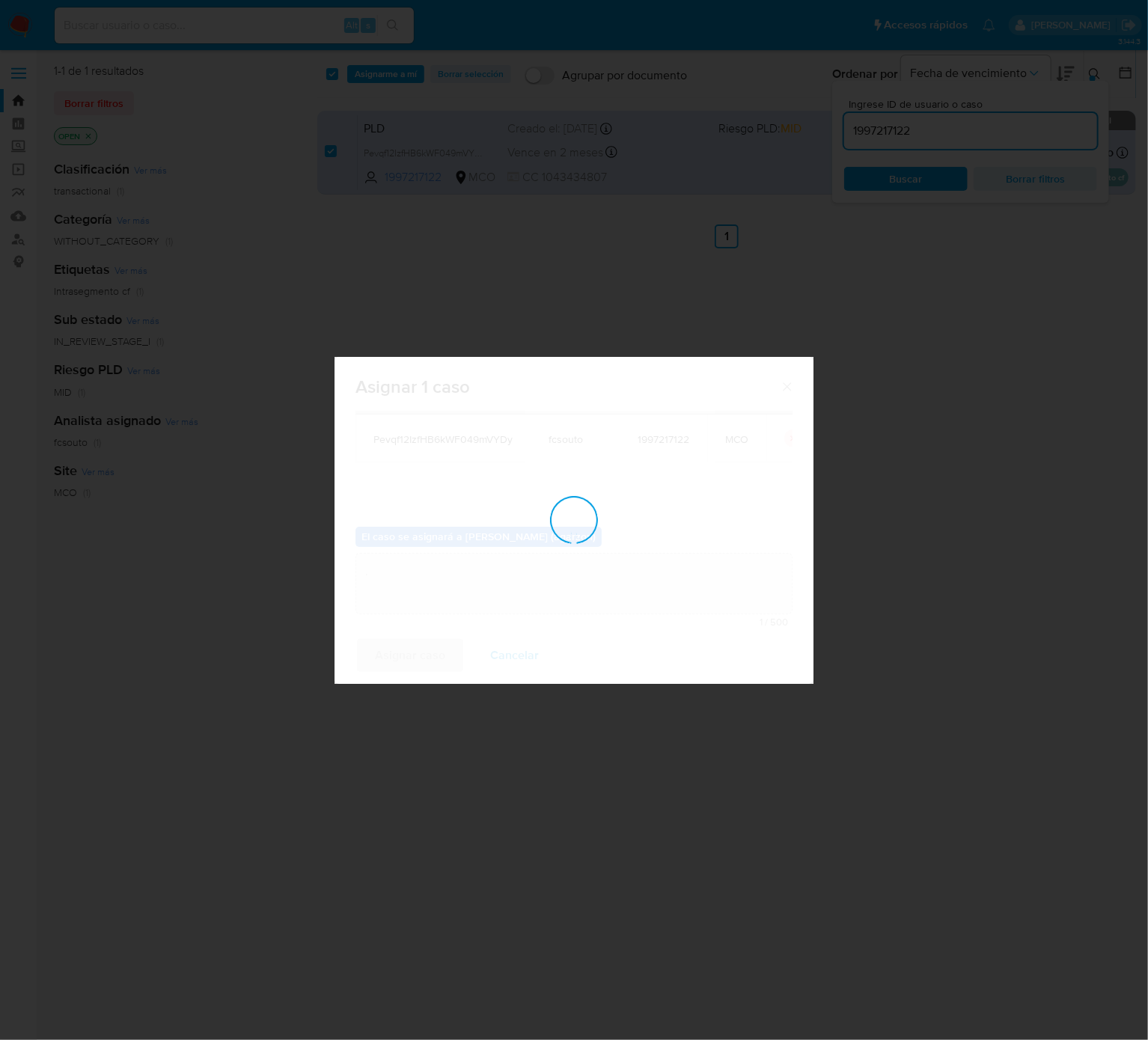 type 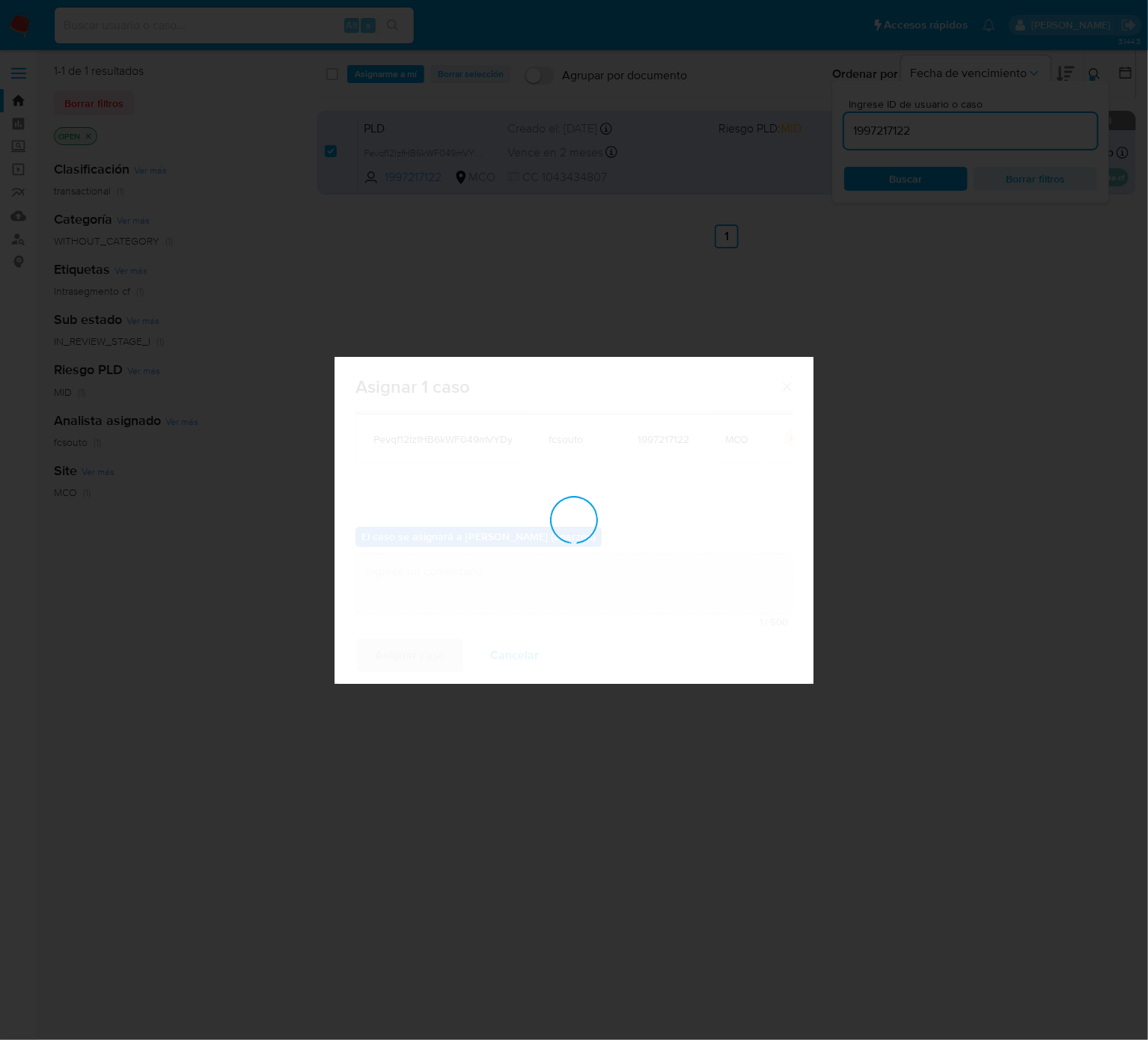 checkbox on "false" 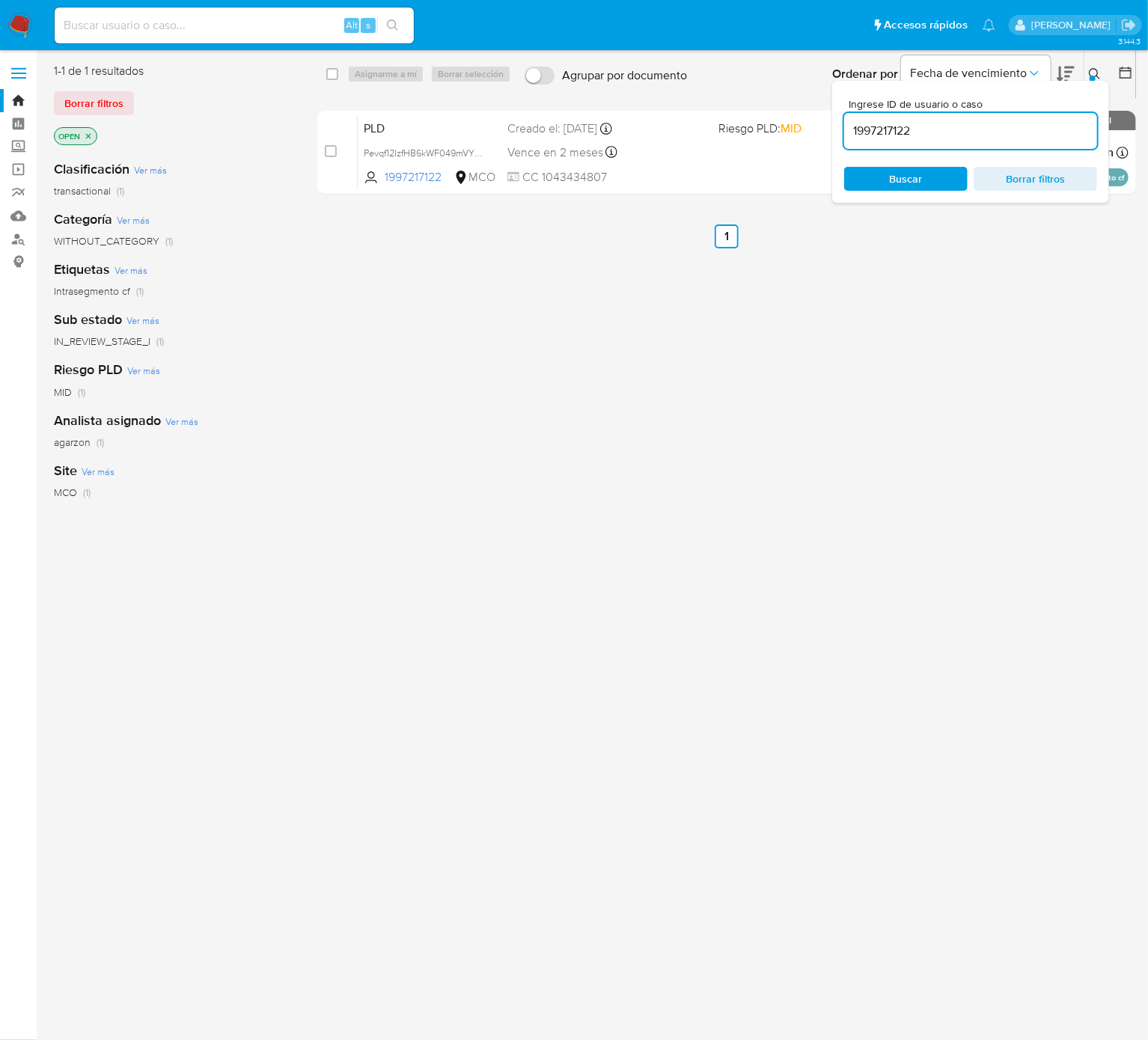 click on "Alt s" at bounding box center (234, 25) 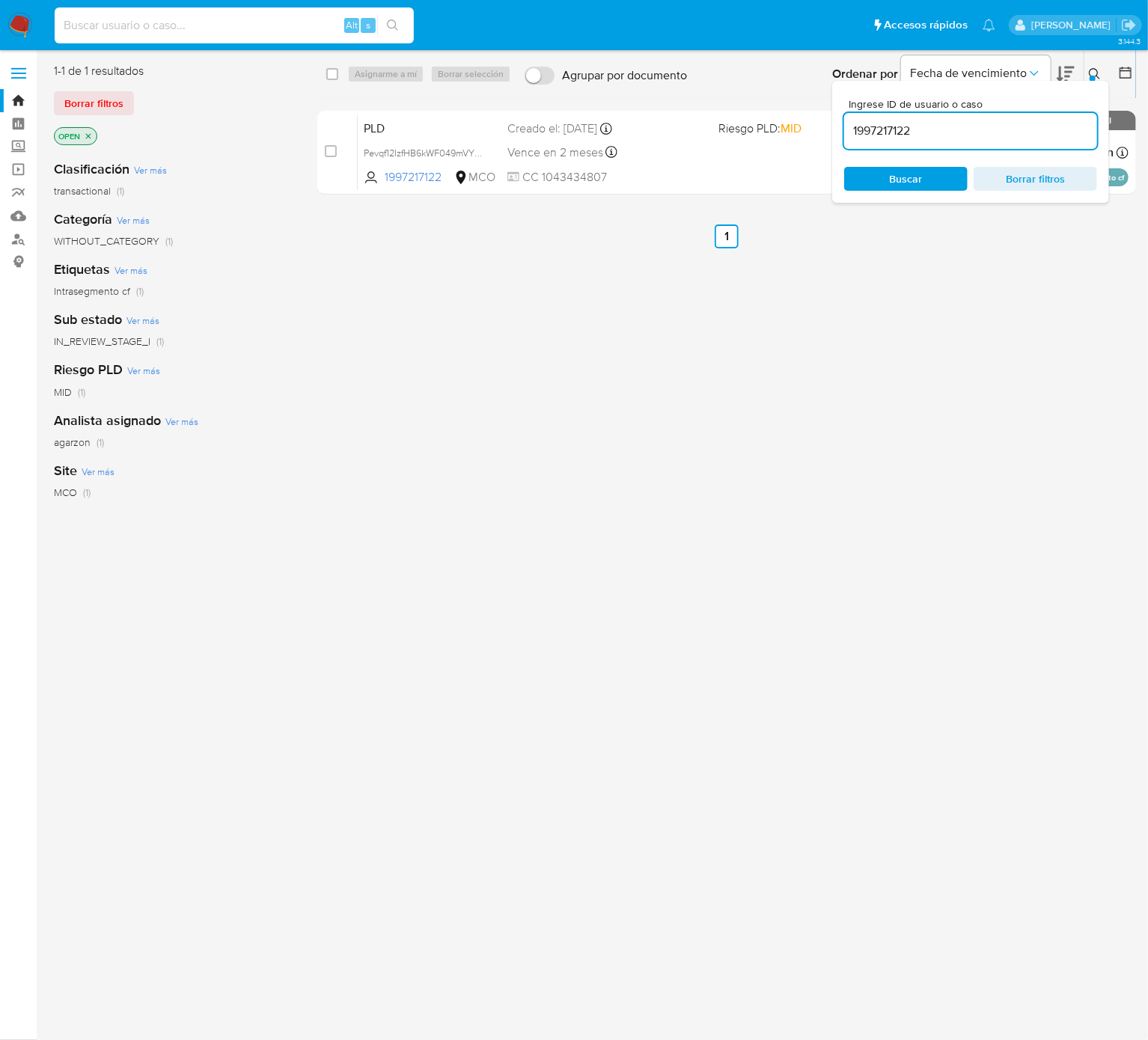 click at bounding box center (234, 25) 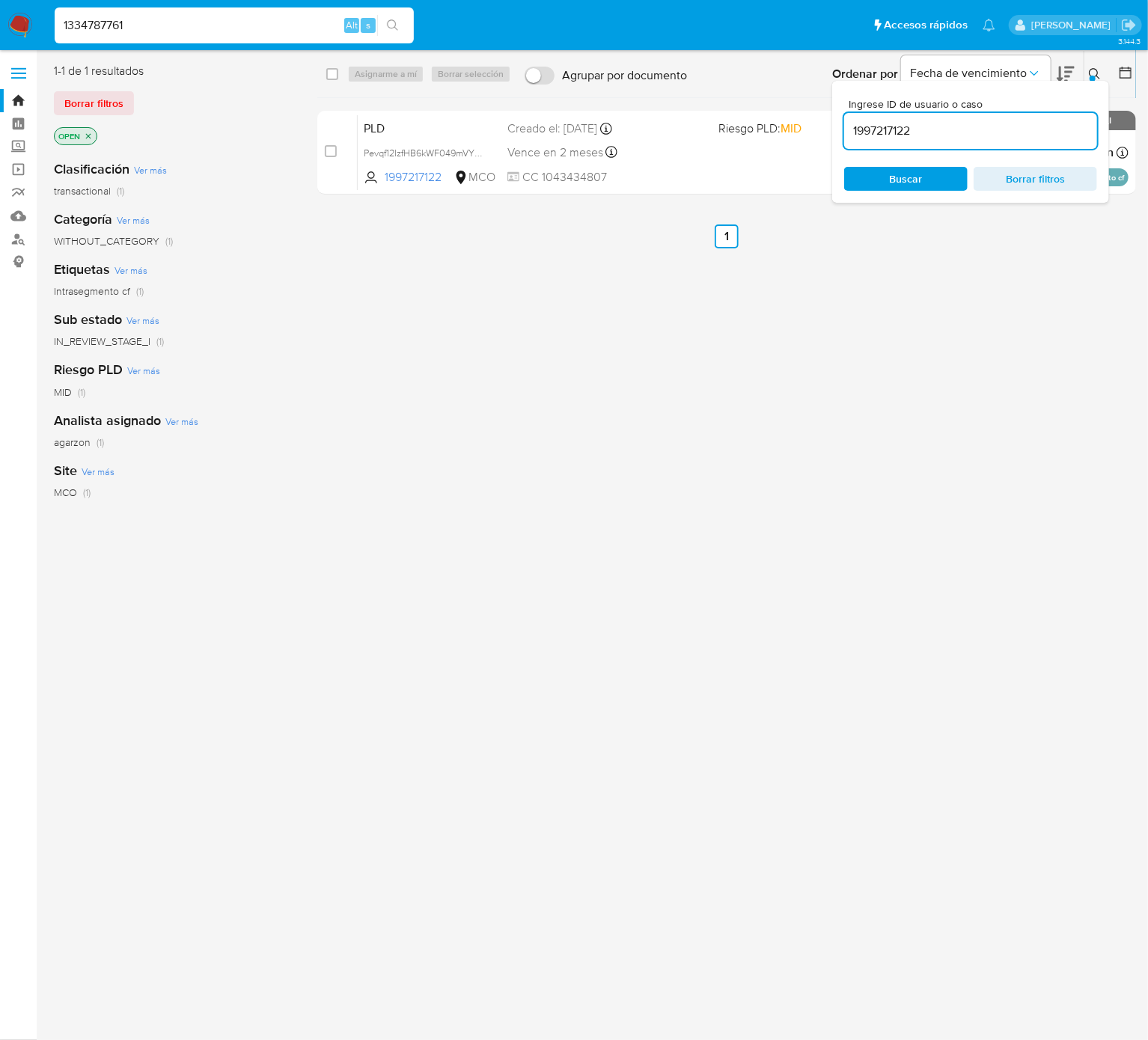 type on "1334787761" 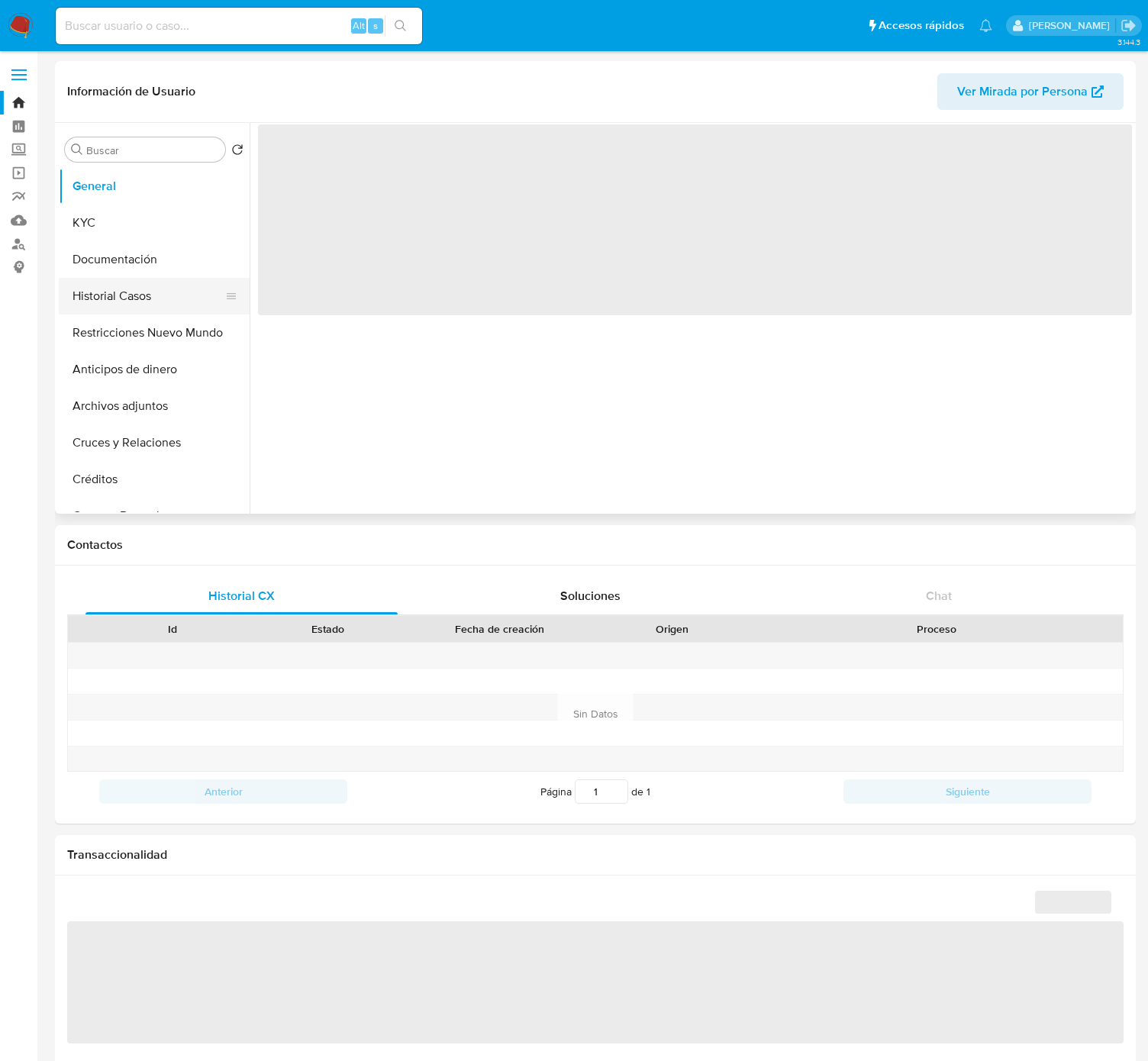 click on "Historial Casos" at bounding box center (148, 296) 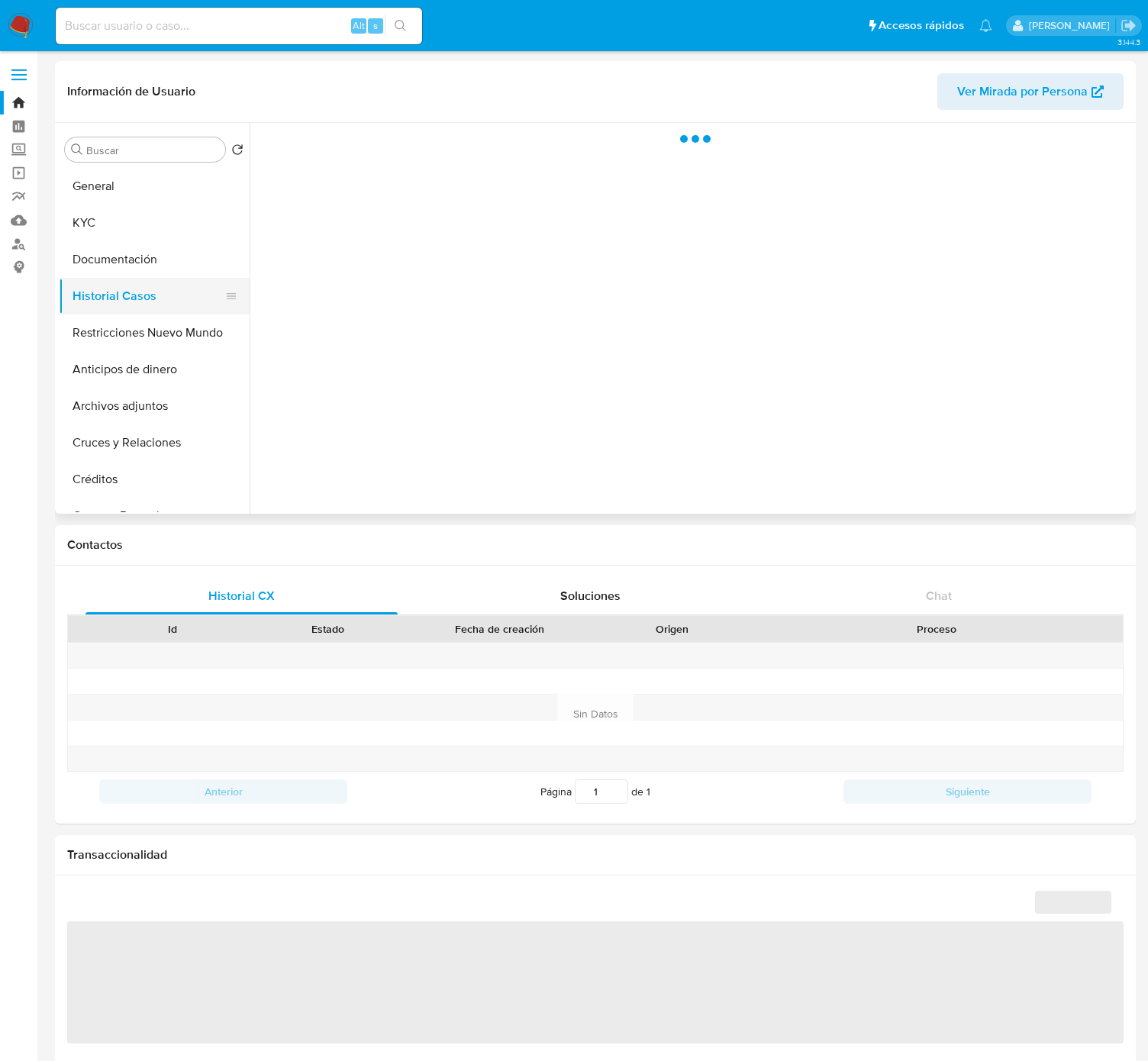 select on "10" 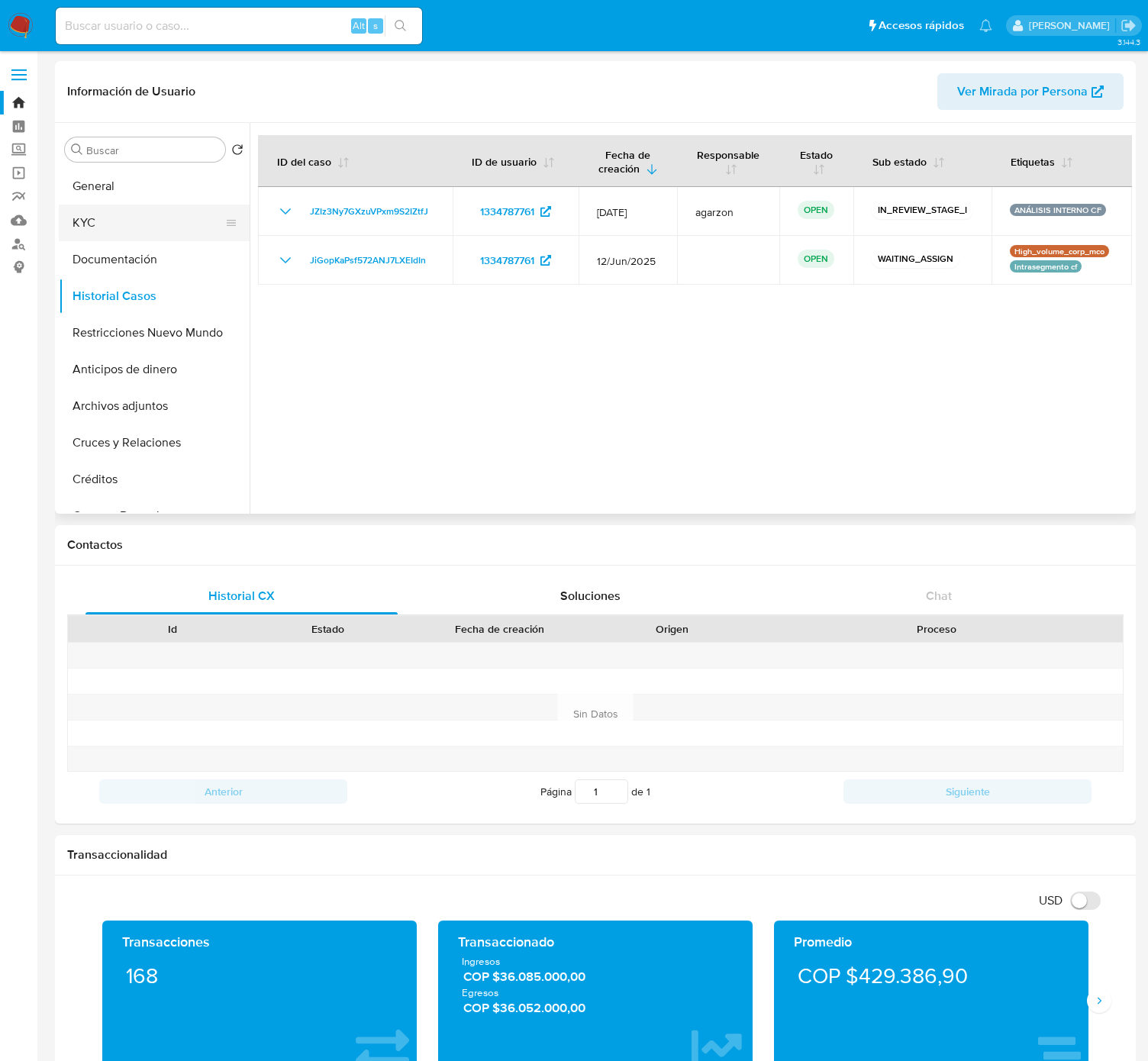click on "KYC" at bounding box center [148, 223] 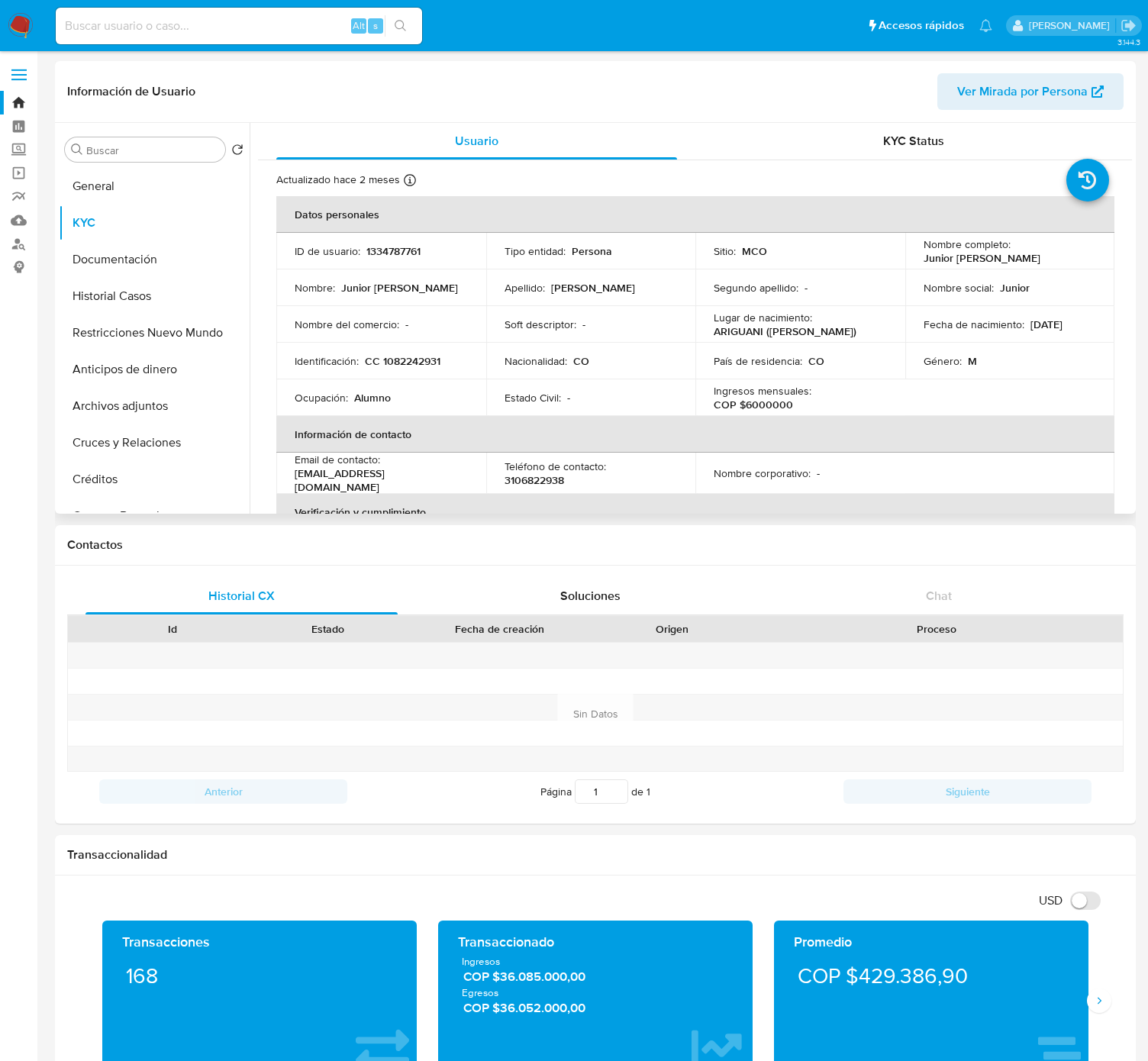 click on "1334787761" at bounding box center [393, 251] 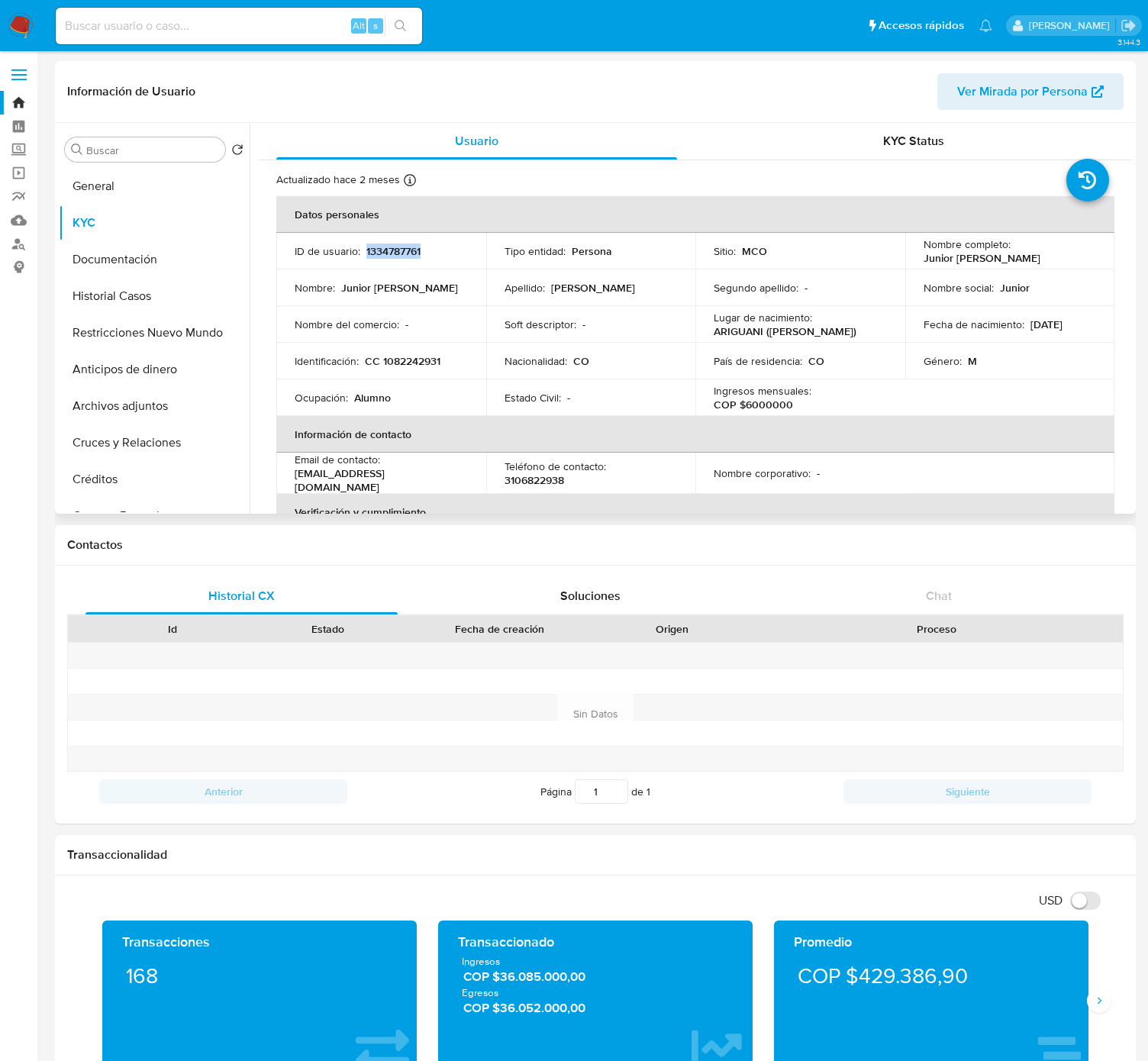 click on "1334787761" at bounding box center (393, 251) 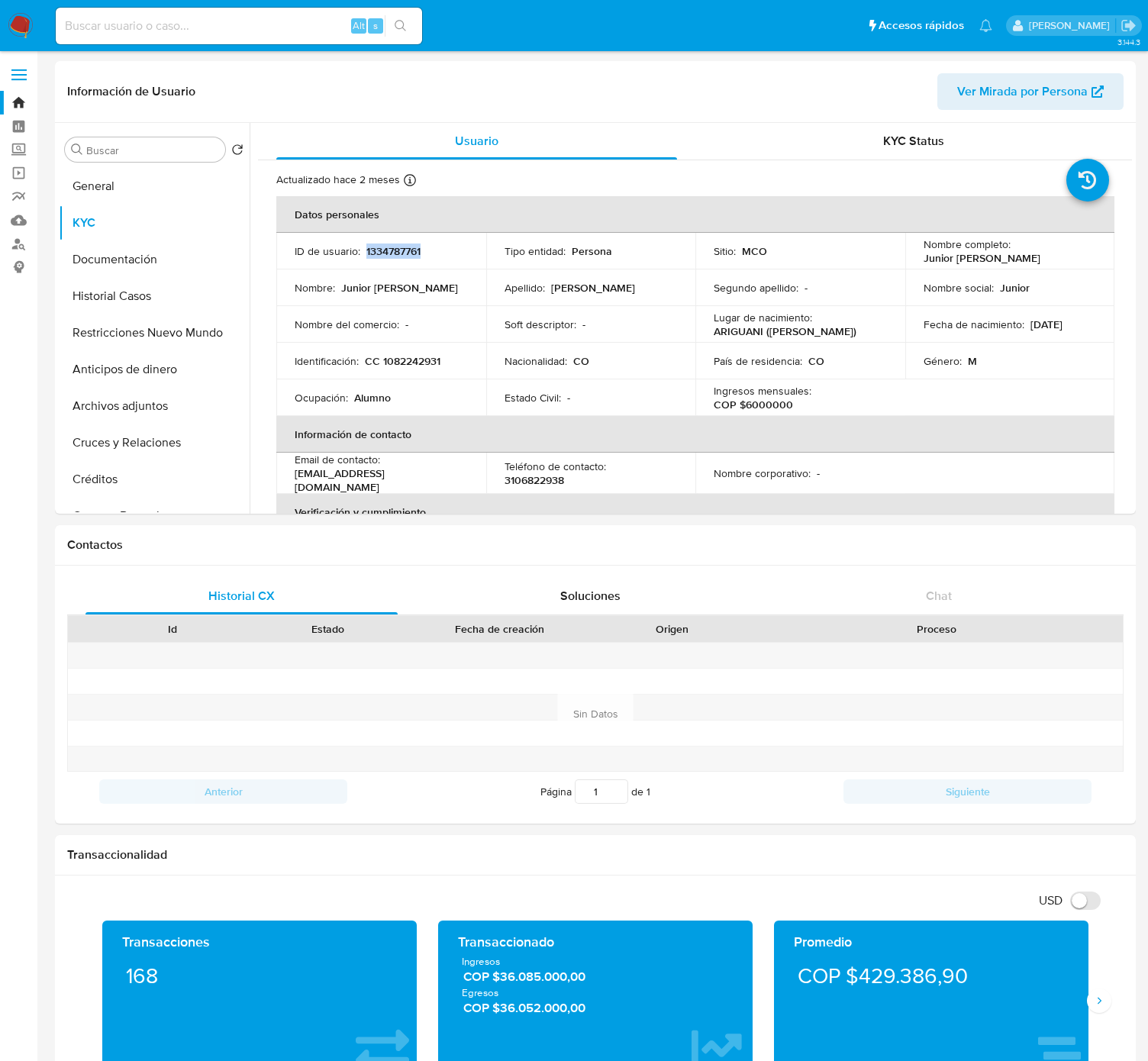 click at bounding box center [21, 26] 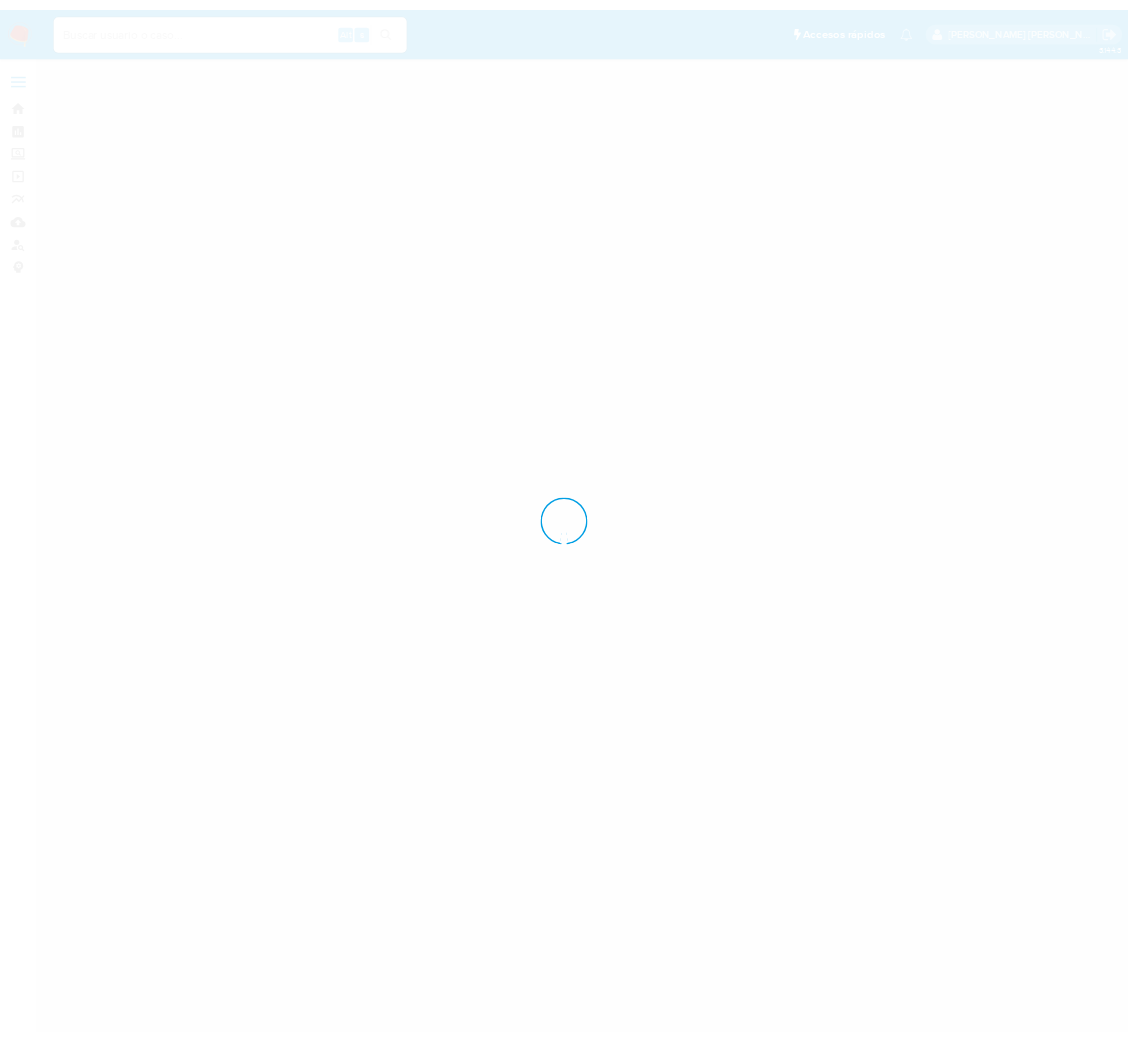 scroll, scrollTop: 0, scrollLeft: 0, axis: both 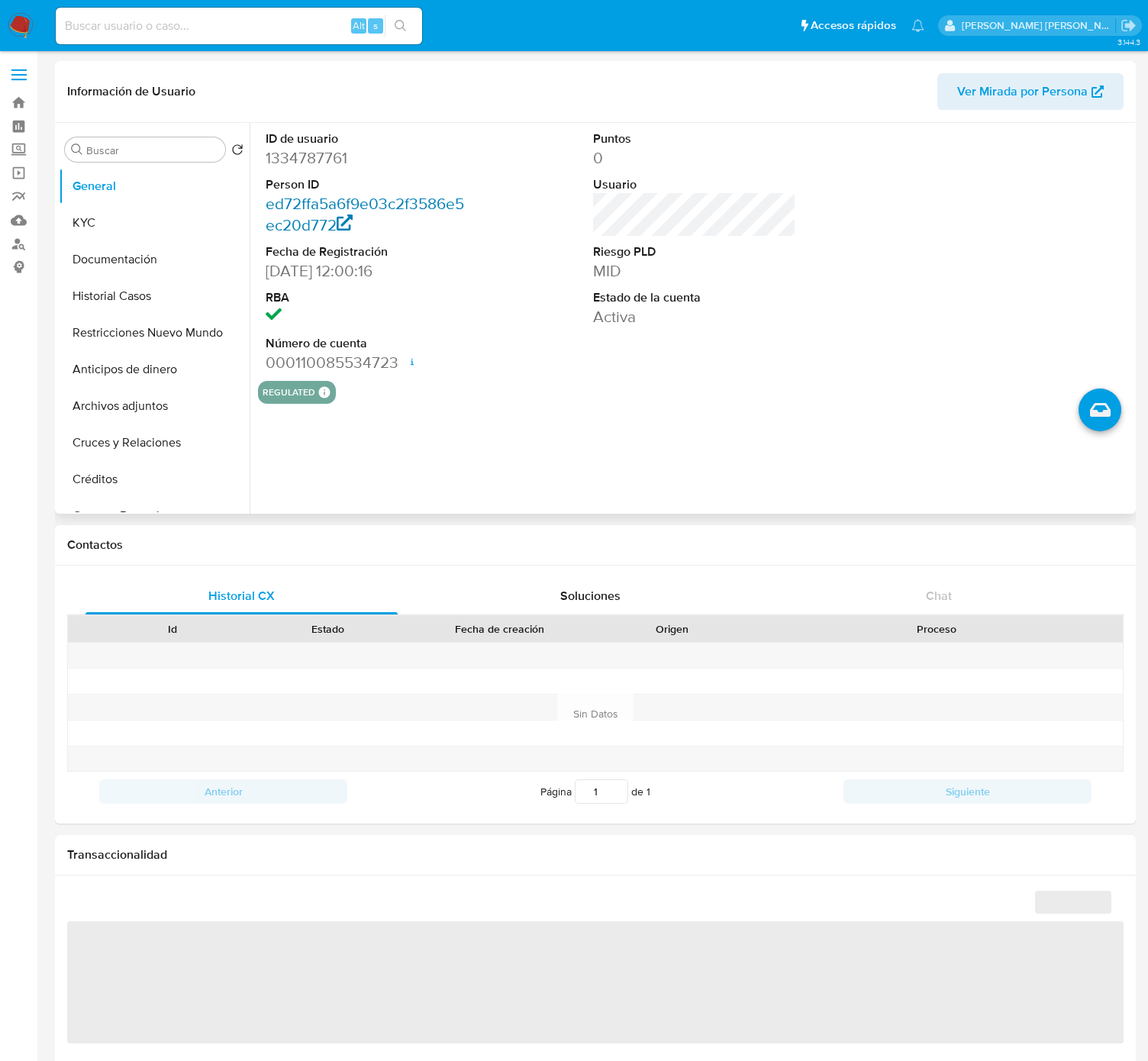 select on "10" 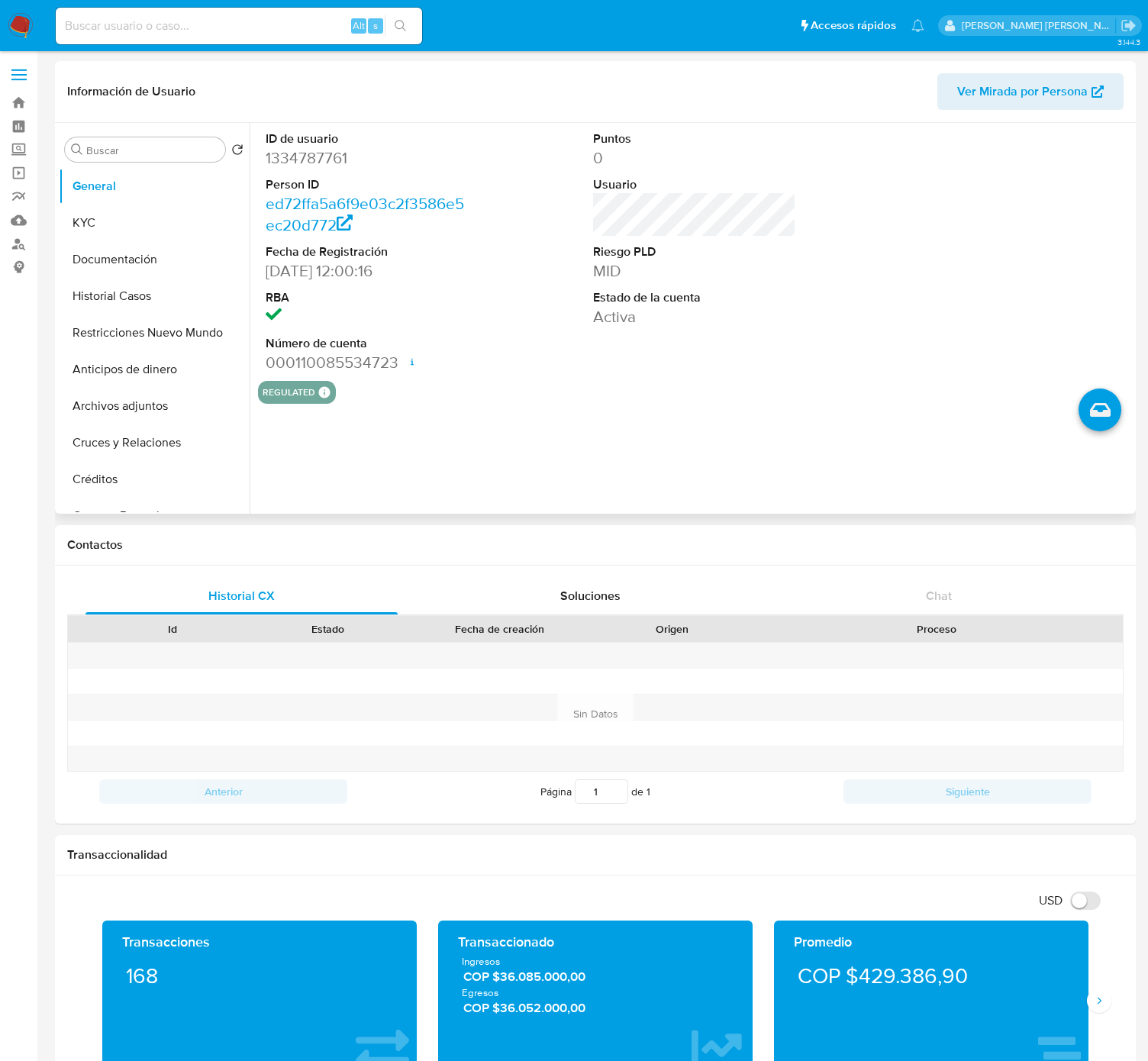 click on "1334787761" at bounding box center (367, 158) 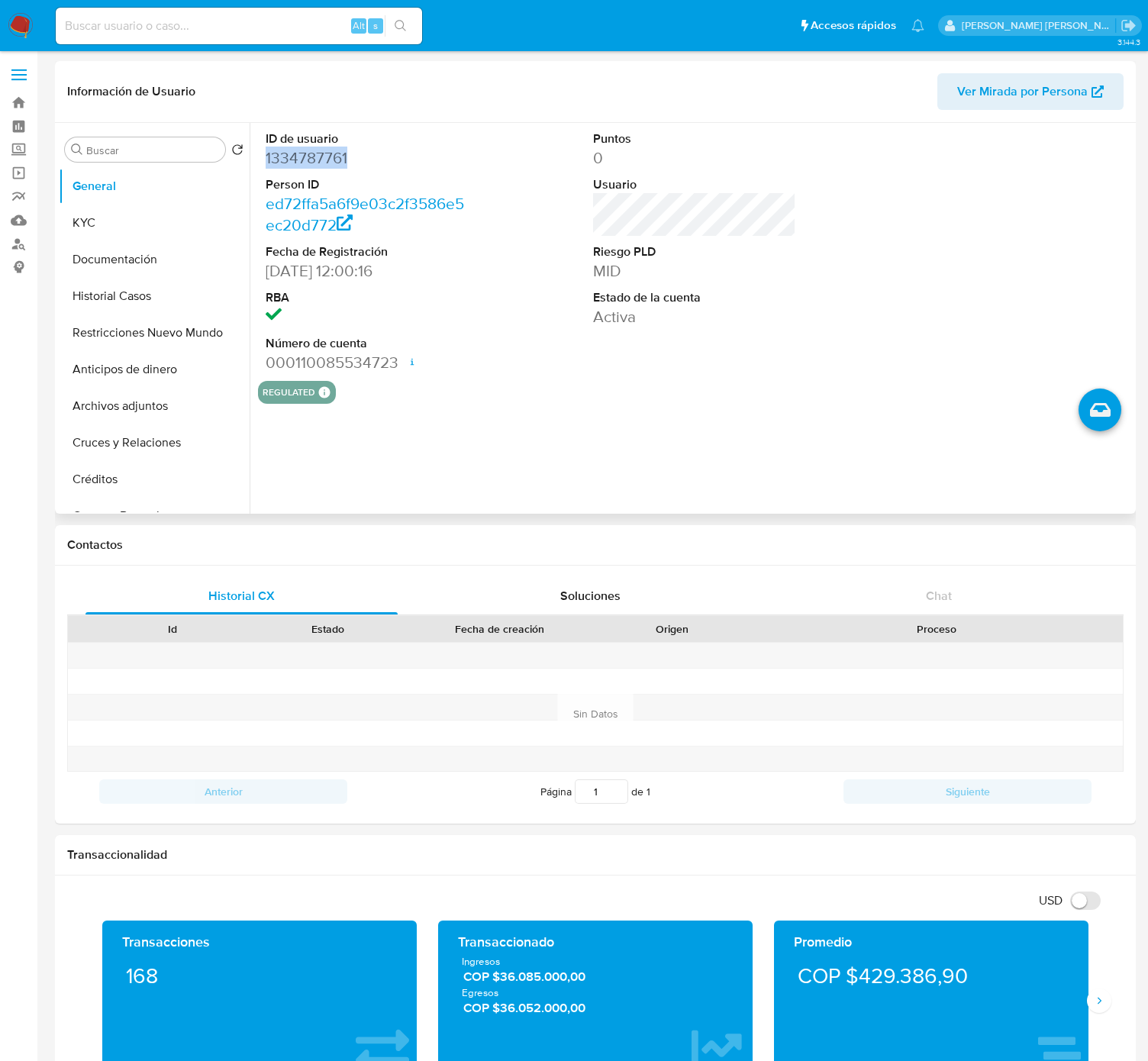 click on "1334787761" at bounding box center (367, 158) 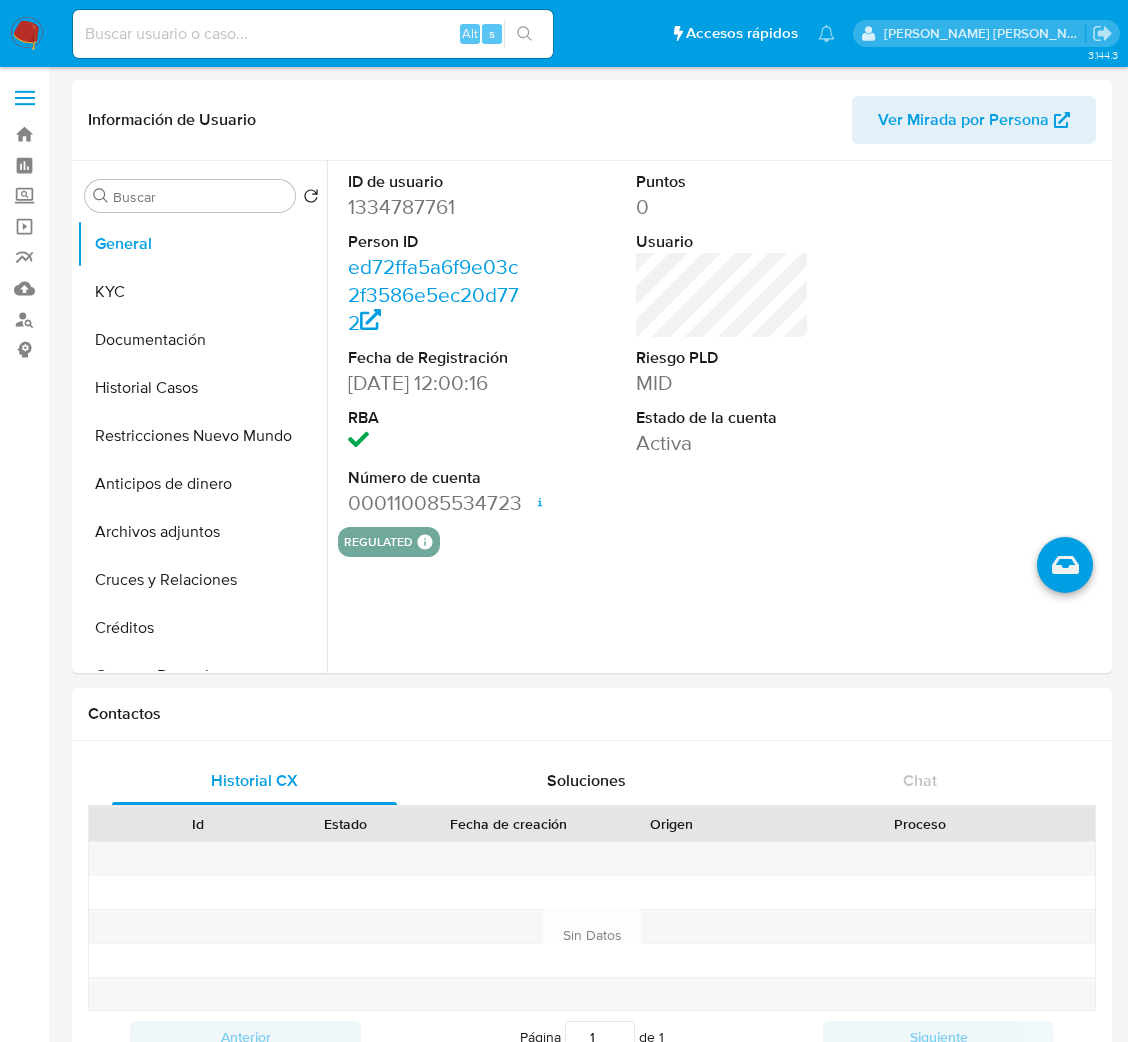 click at bounding box center [313, 34] 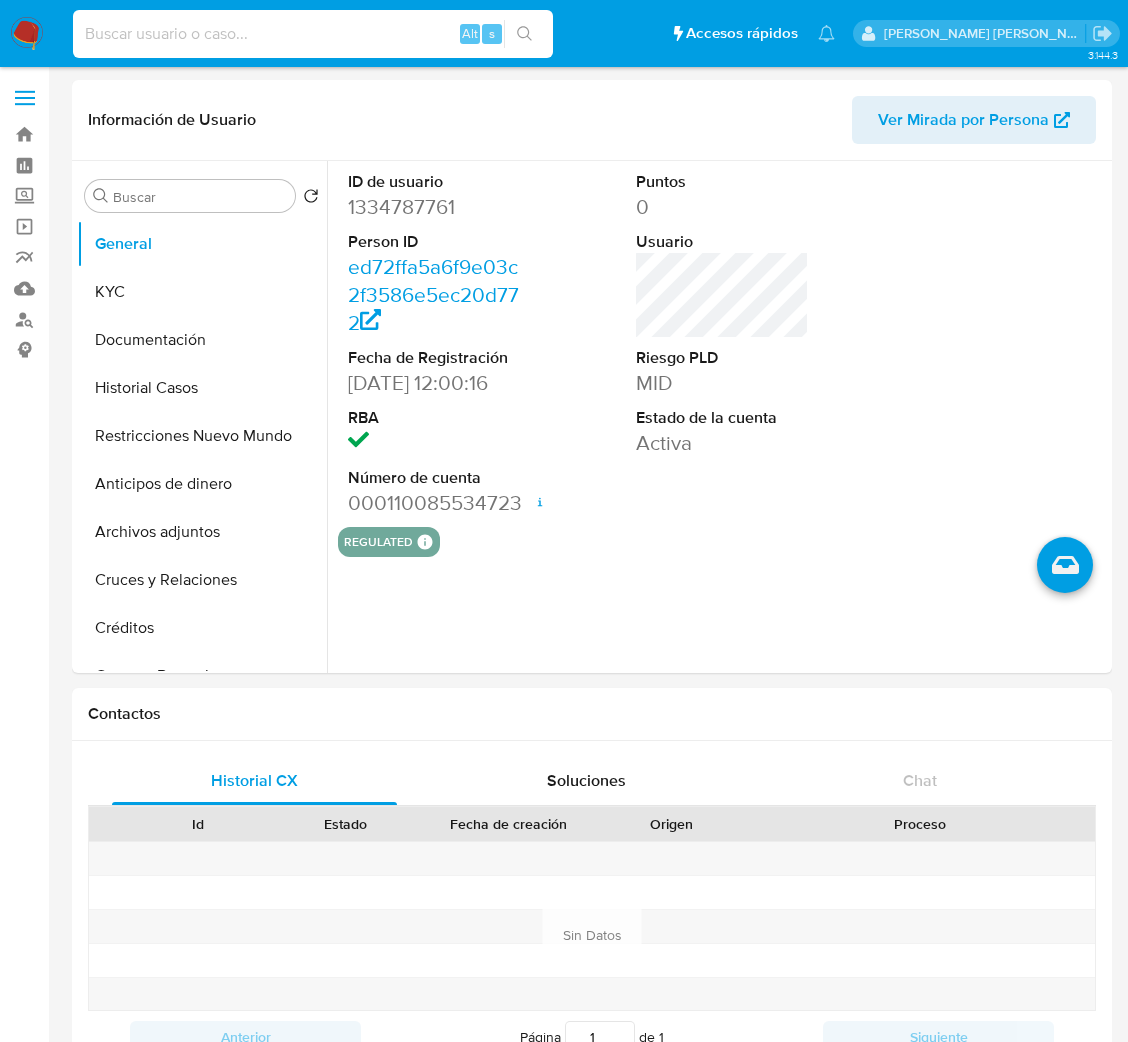 paste on "gmUzwhteNhyWSAseq34XW6Zd" 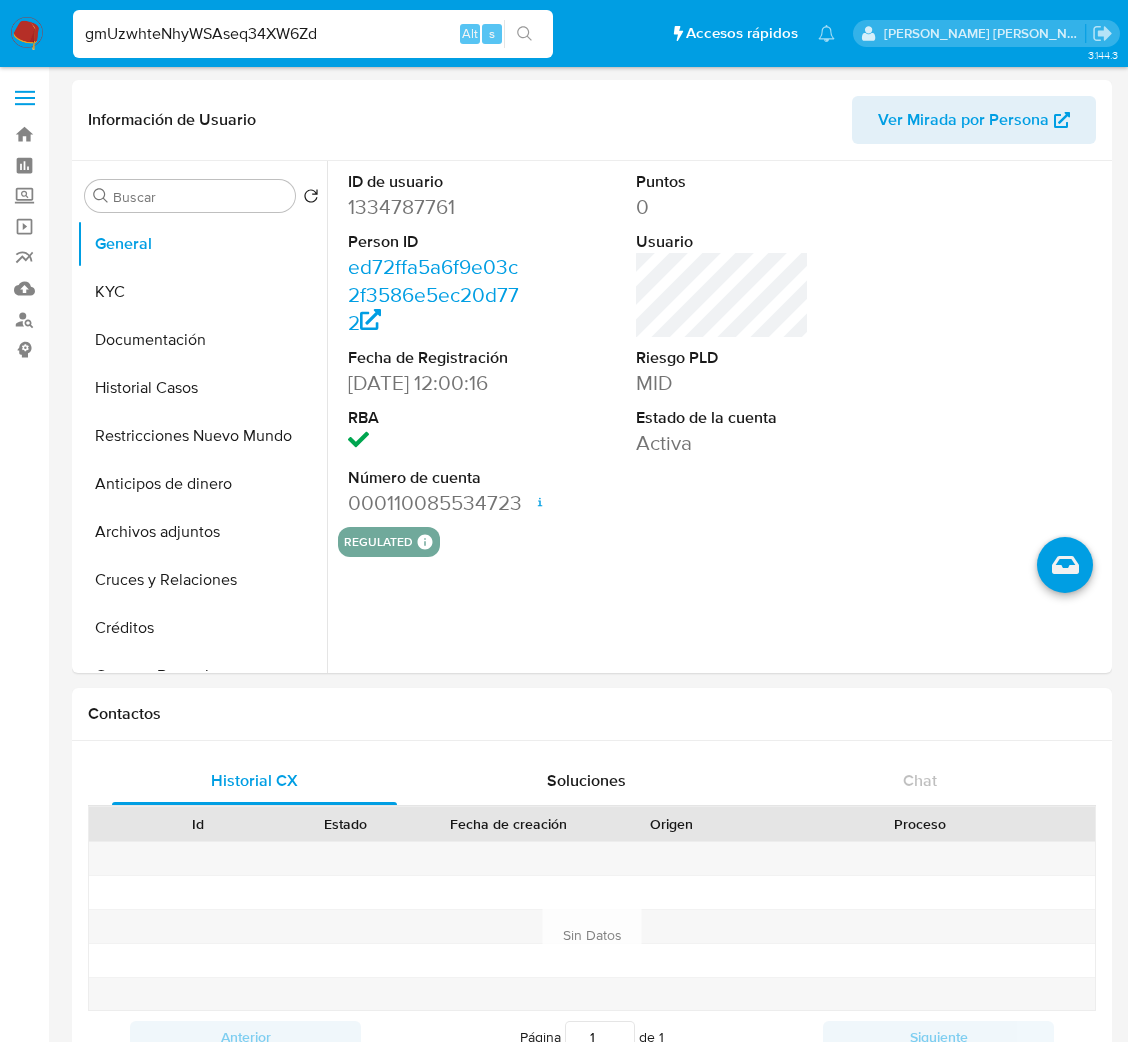 type on "gmUzwhteNhyWSAseq34XW6Zd" 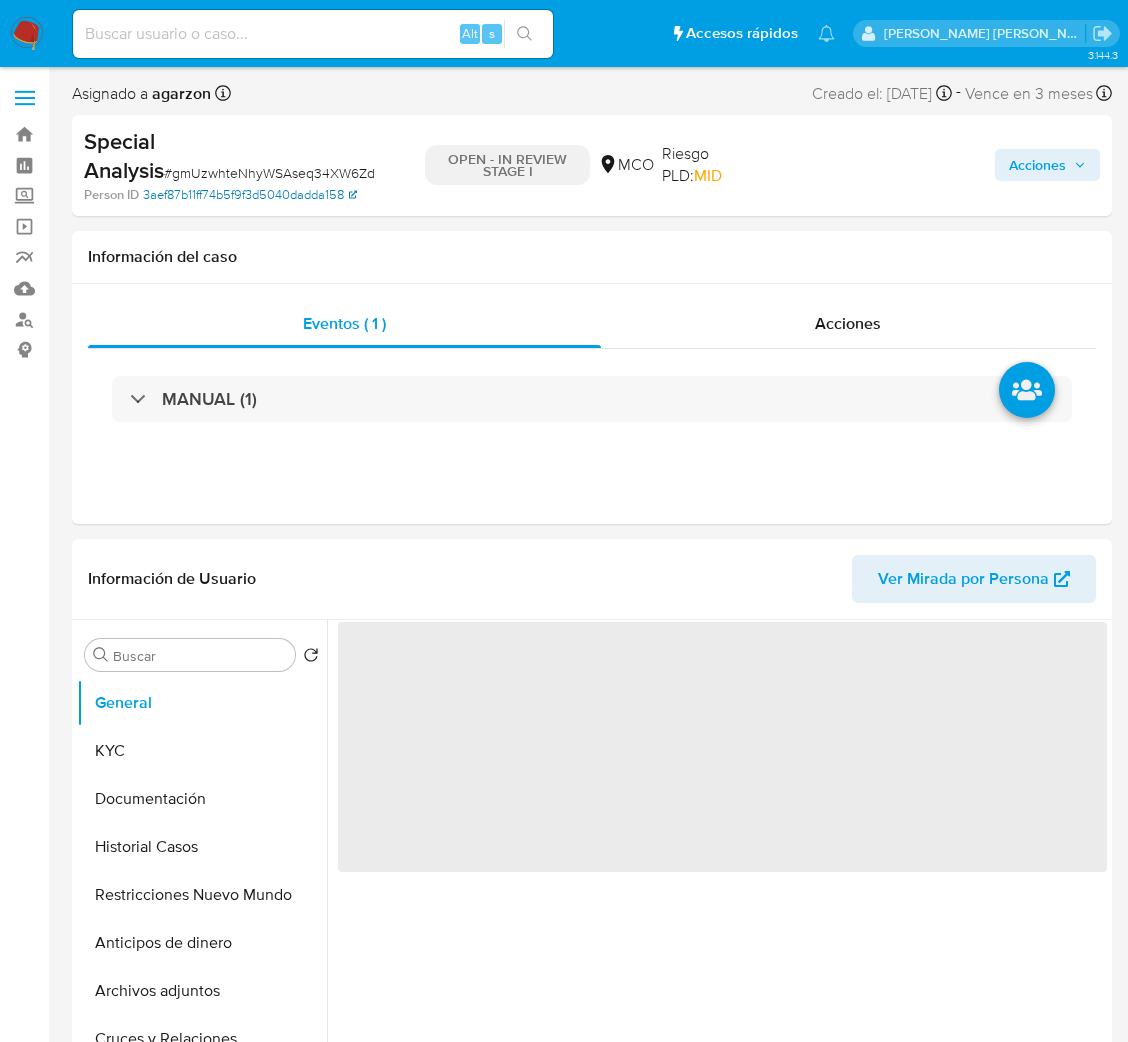click on "3aef87b11ff74b5f9f3d5040dadda158" at bounding box center [250, 195] 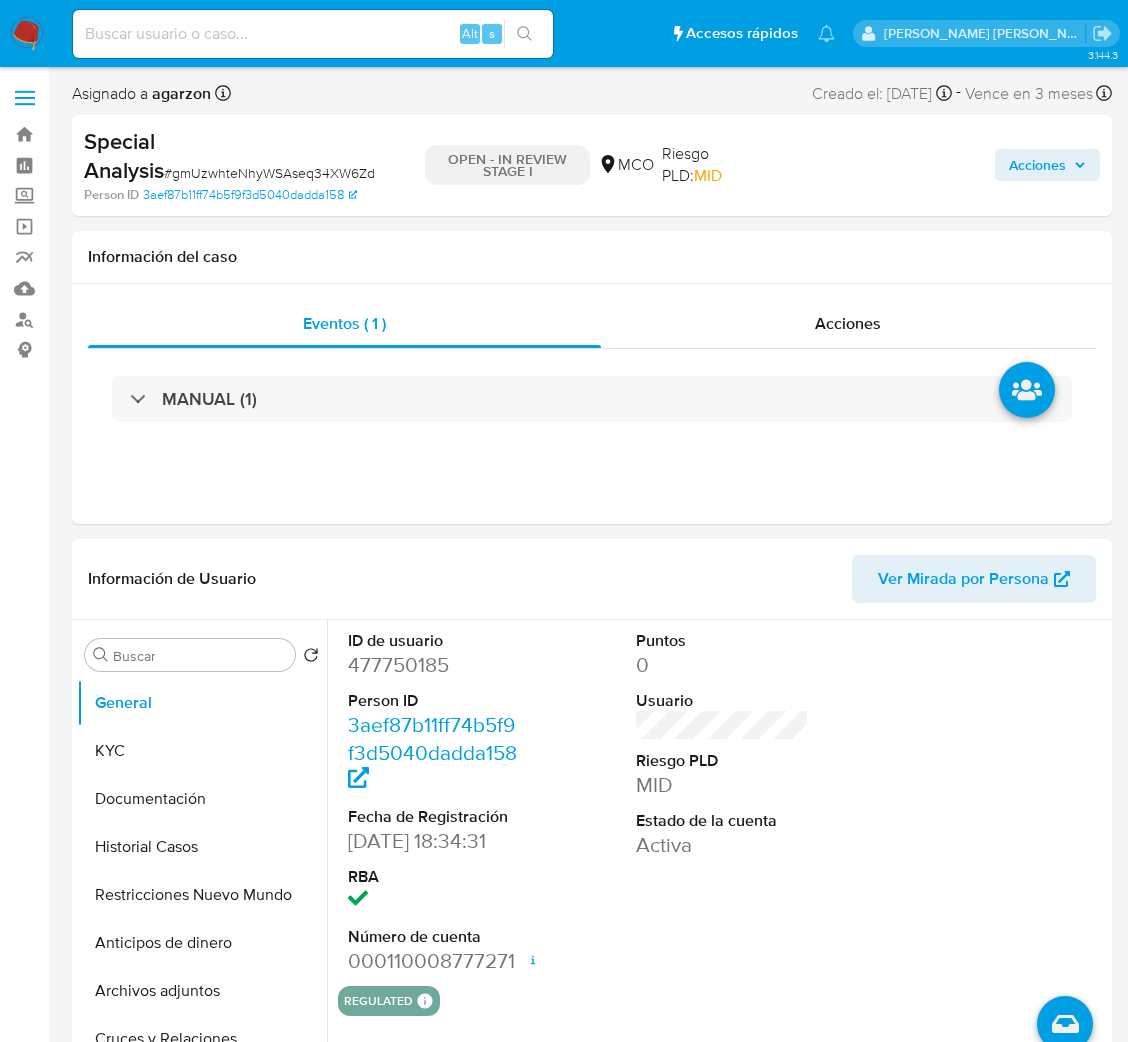 click on "Alt s" at bounding box center (313, 34) 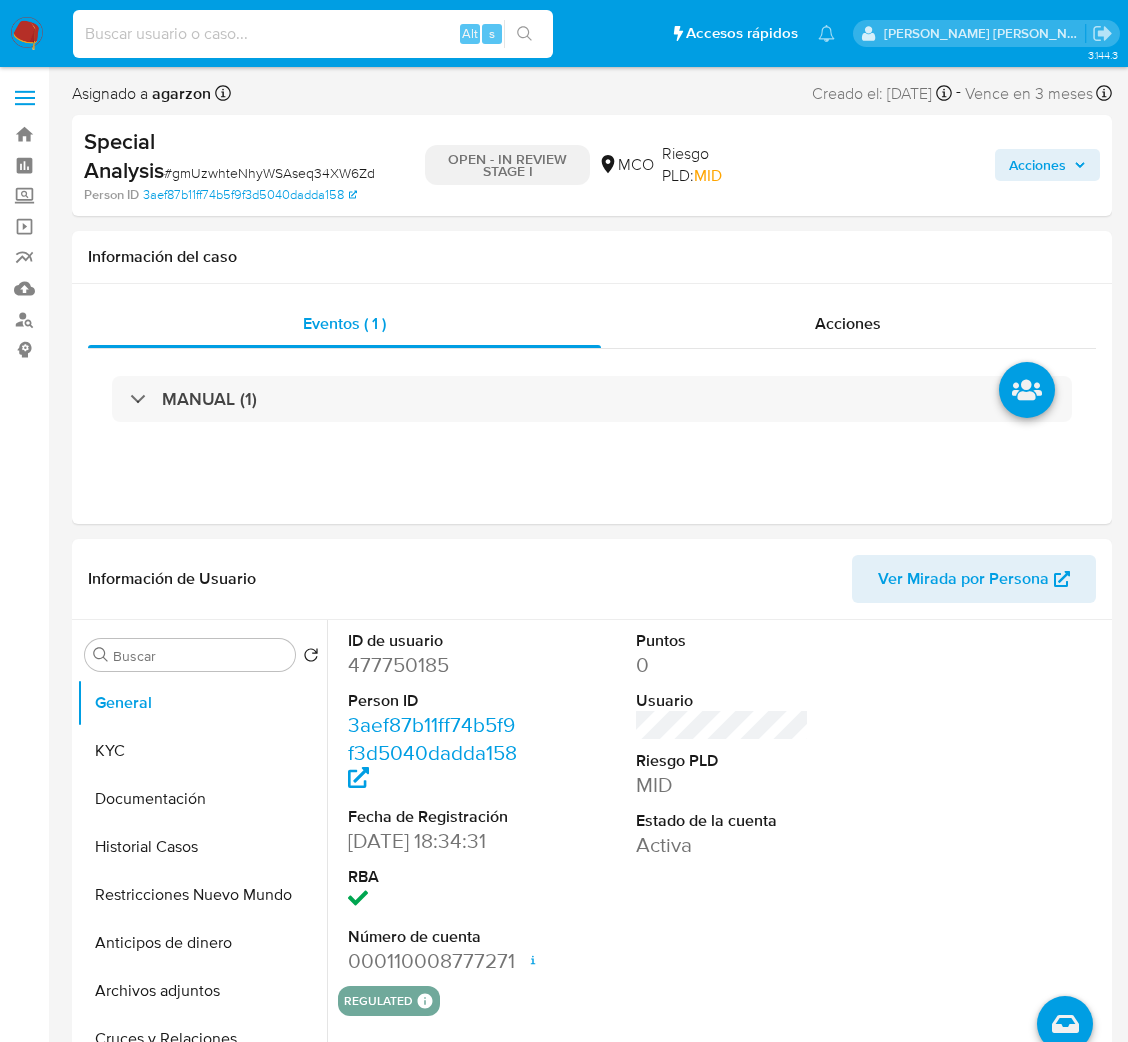 paste on "Pl5nIyqgQhI2fFsirUswquJt" 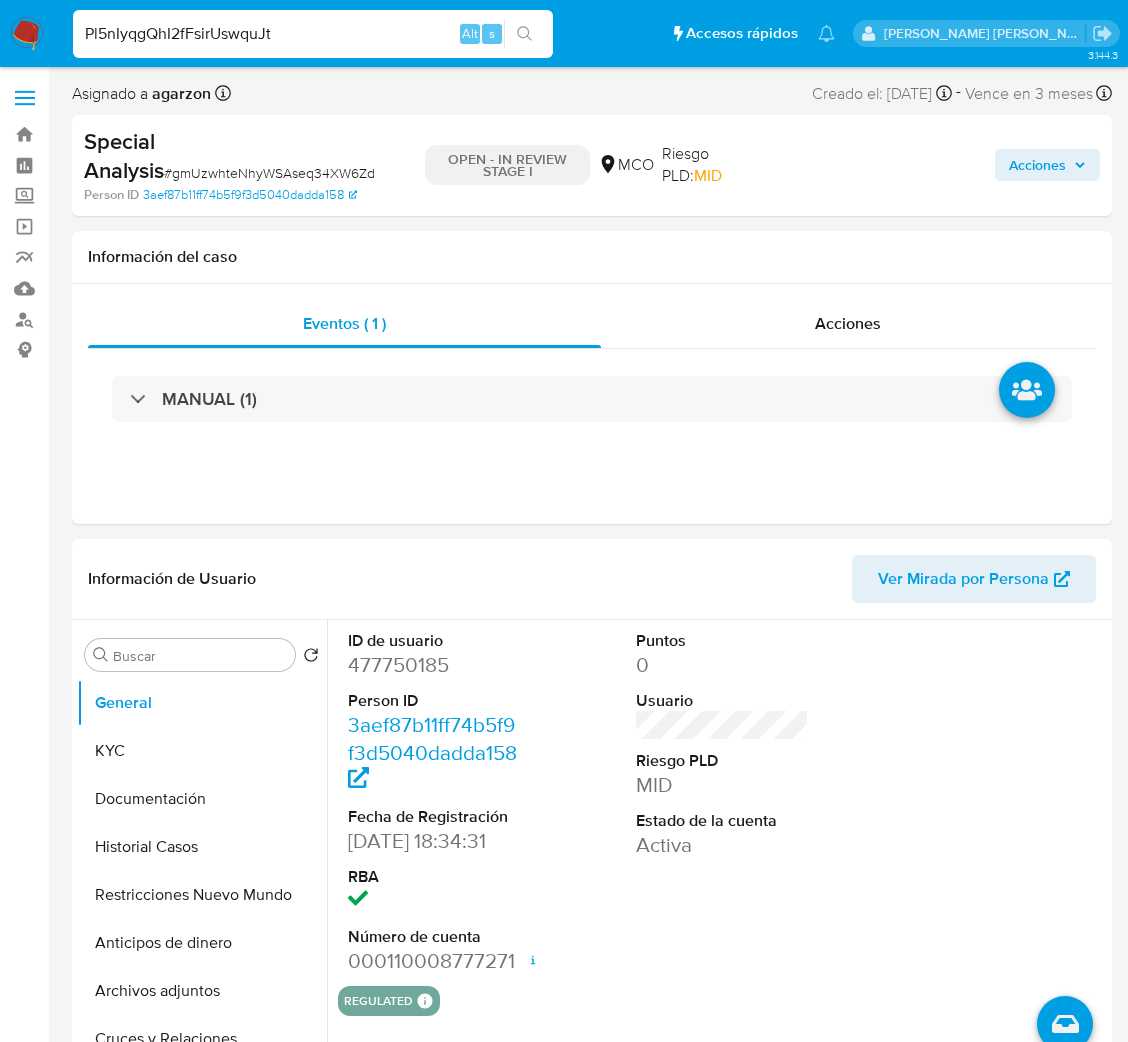 type on "Pl5nIyqgQhI2fFsirUswquJt" 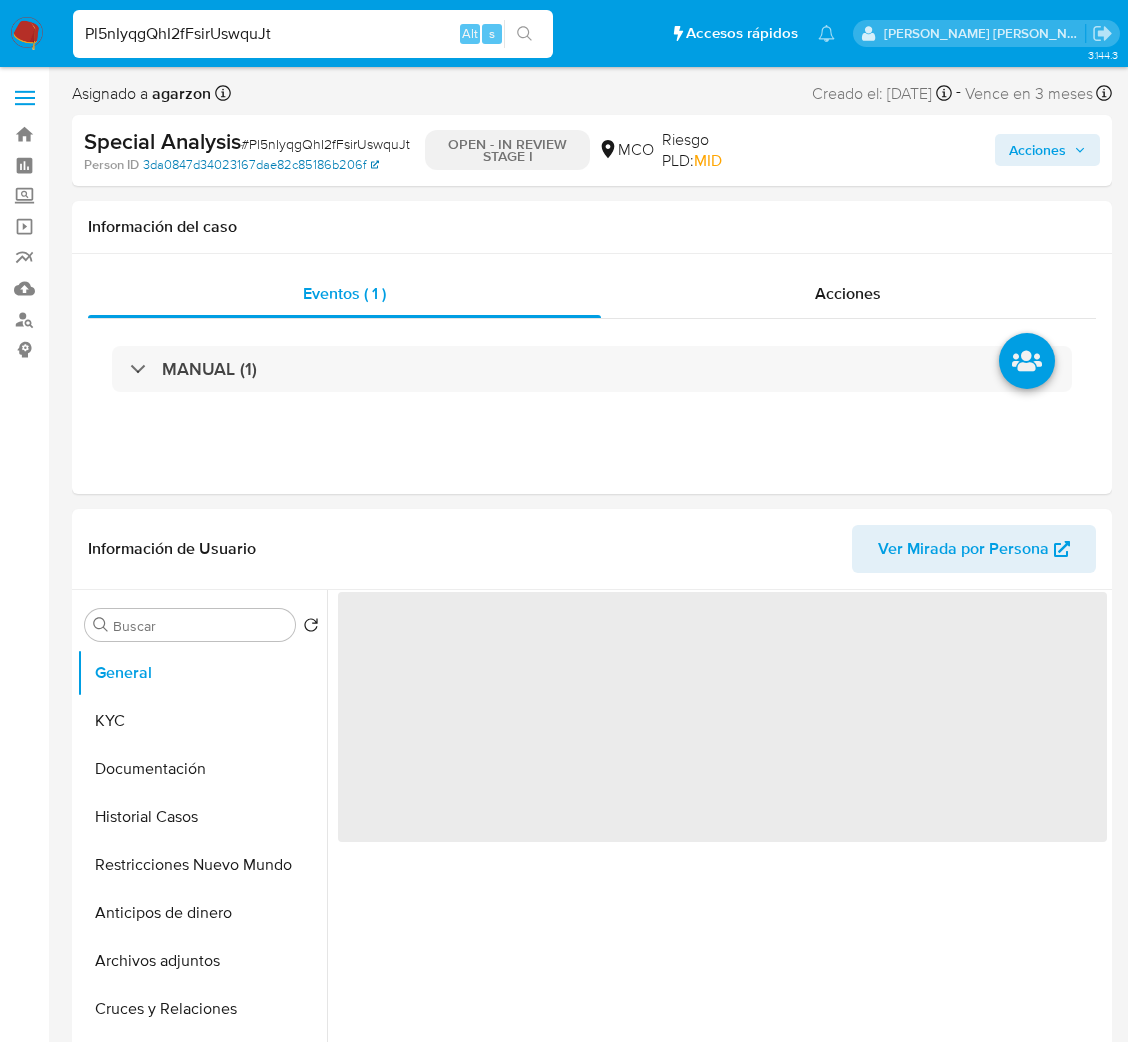 click on "3da0847d34023167dae82c85186b206f" at bounding box center (261, 165) 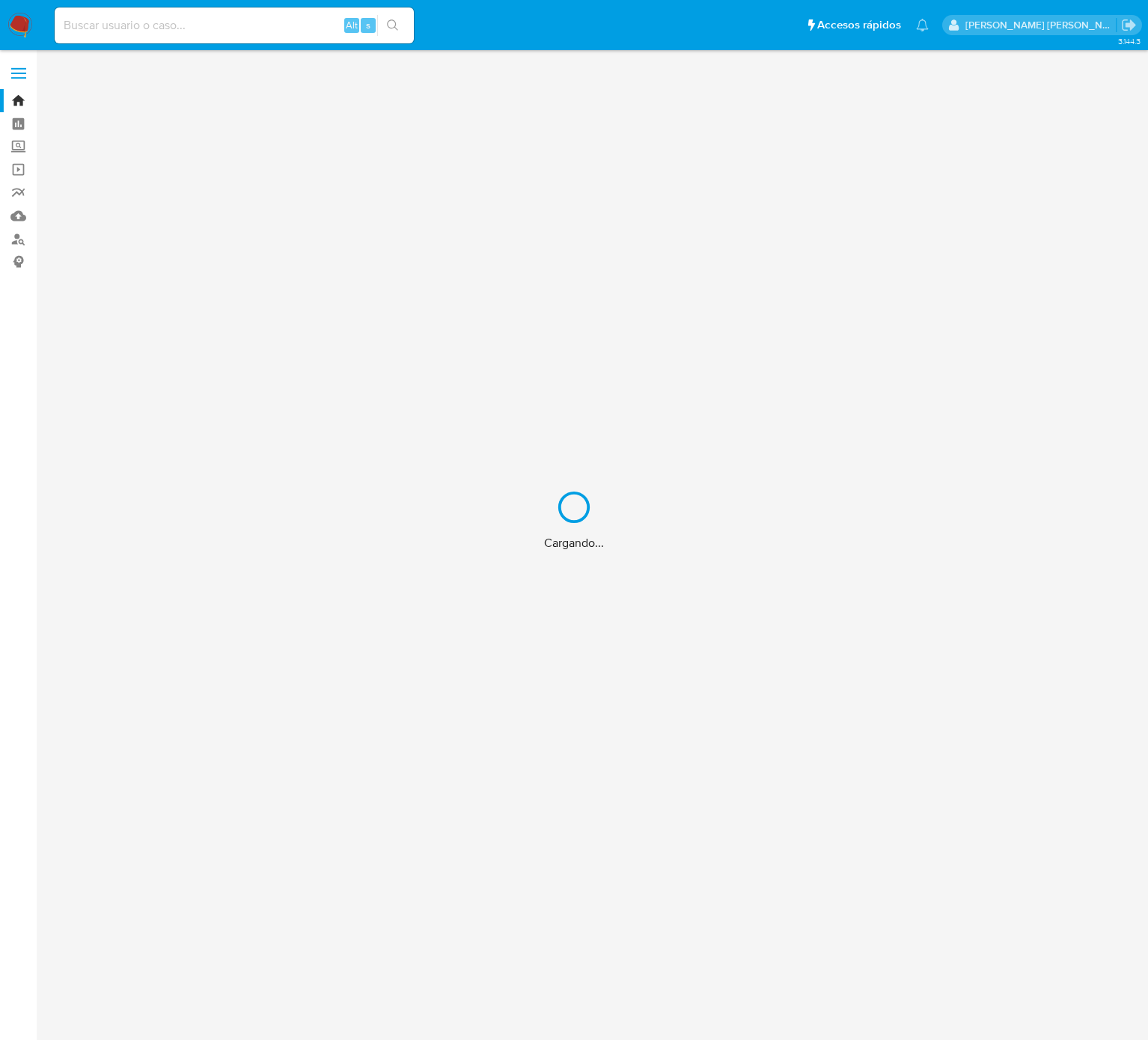 scroll, scrollTop: 0, scrollLeft: 0, axis: both 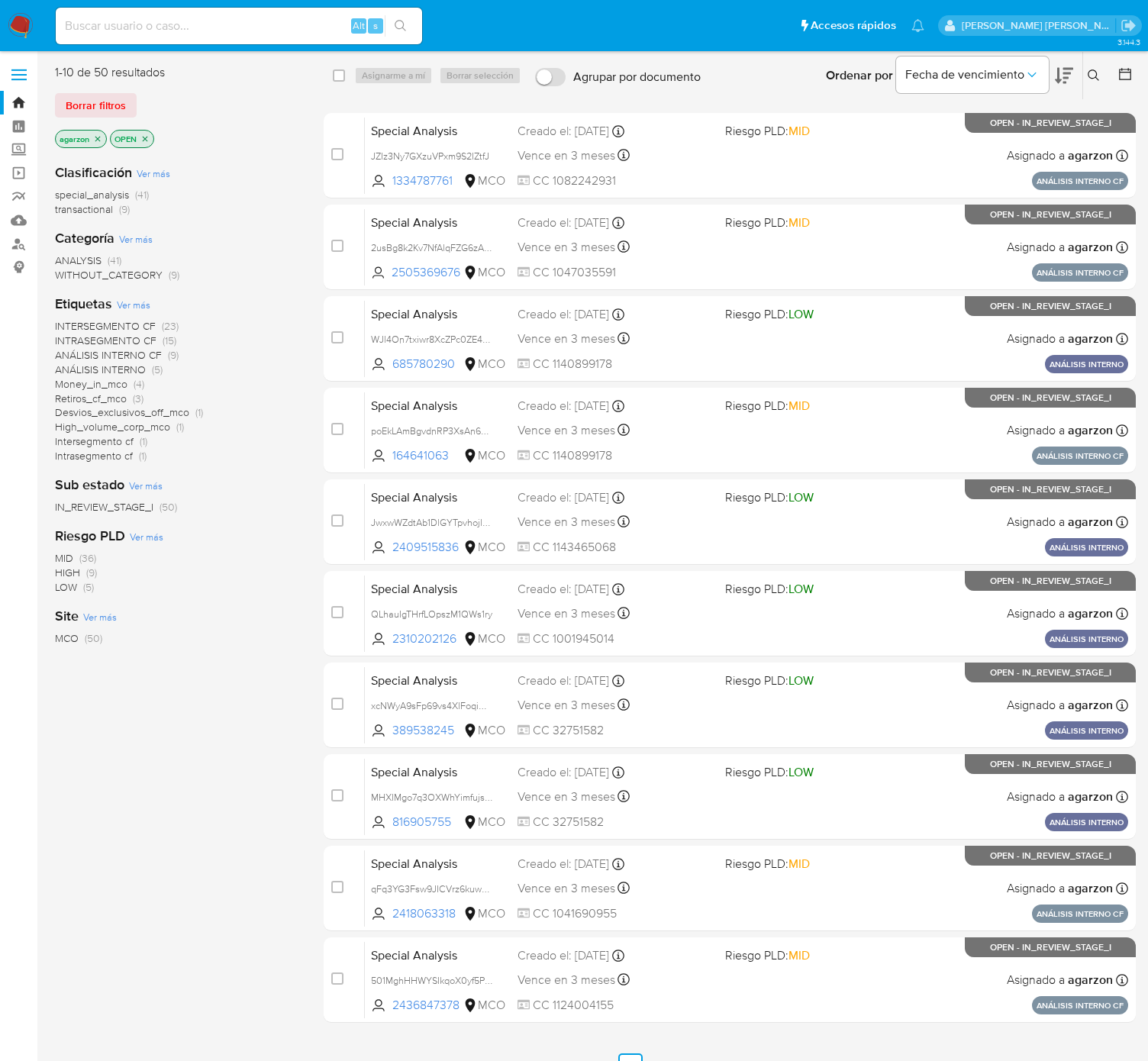 click 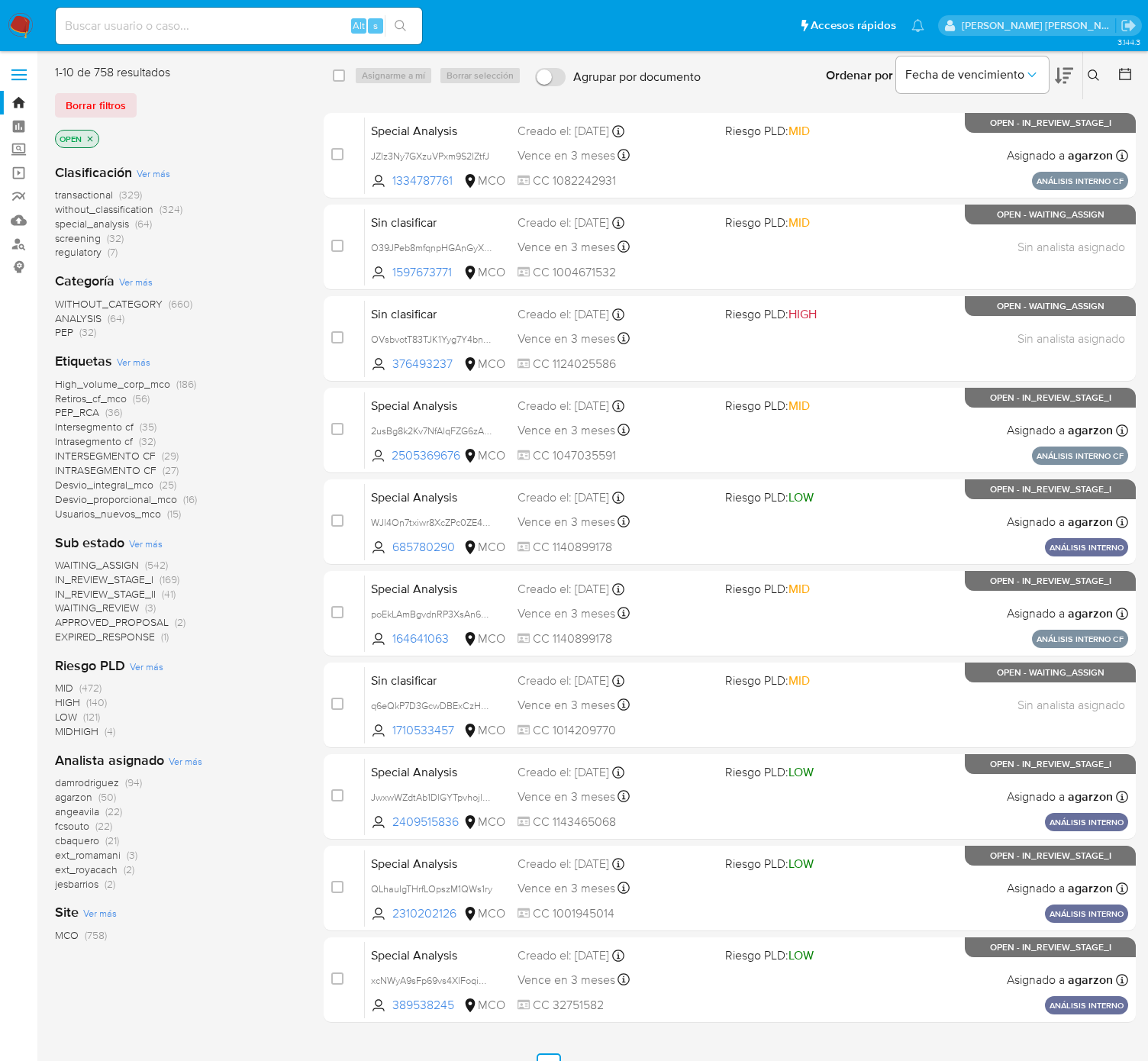 click at bounding box center [1095, 76] 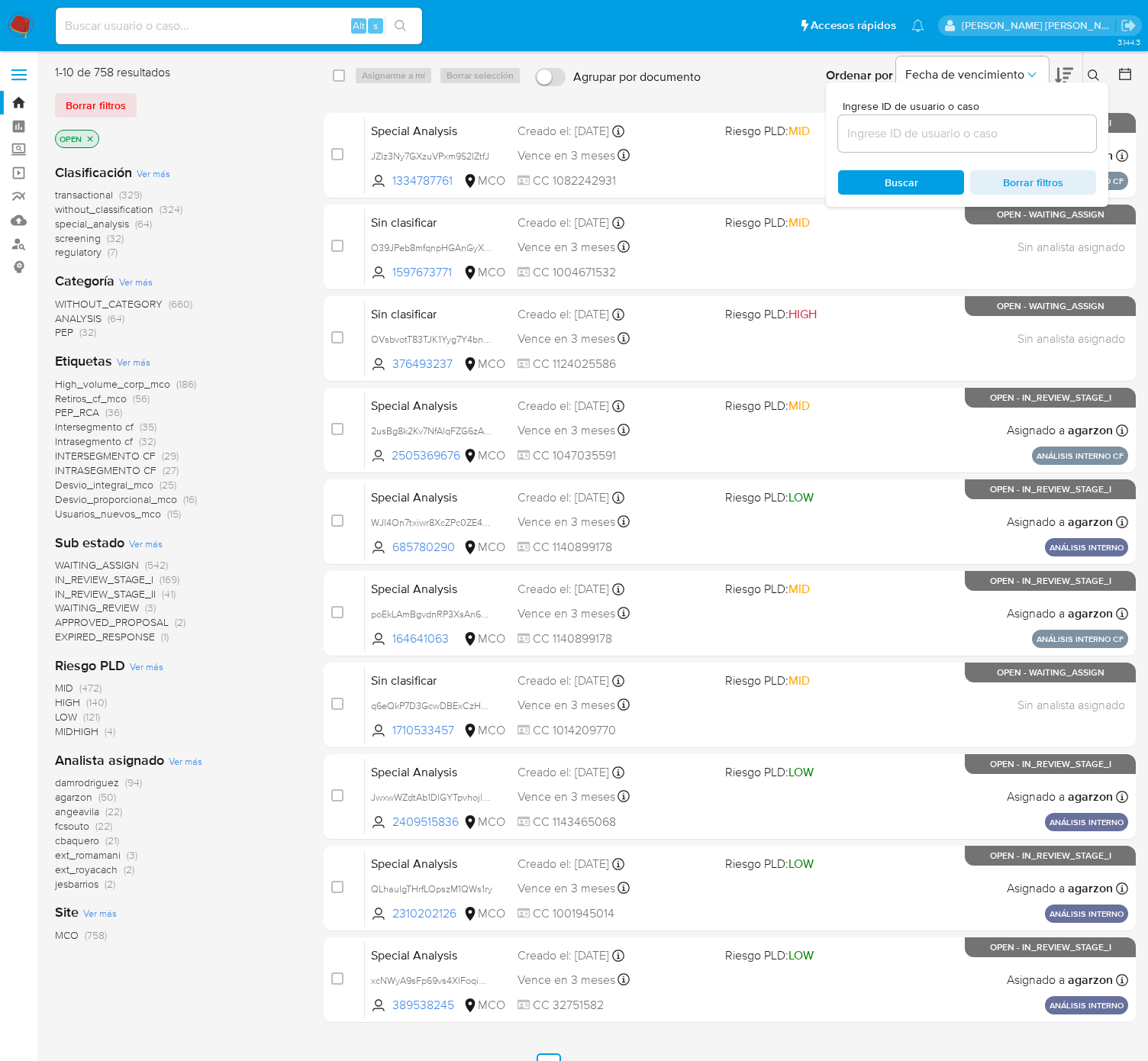 click at bounding box center [967, 134] 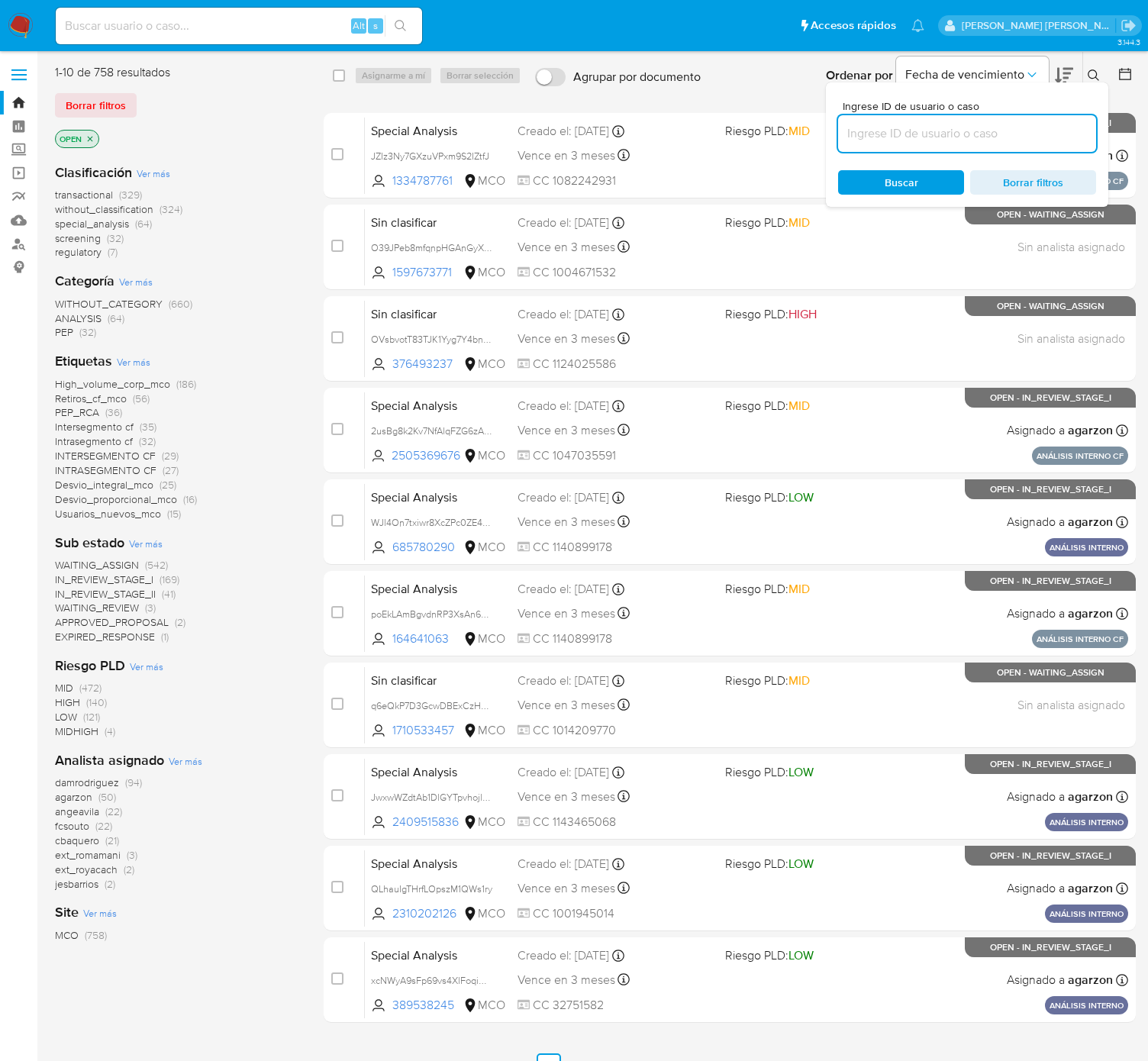 paste on "1334787761" 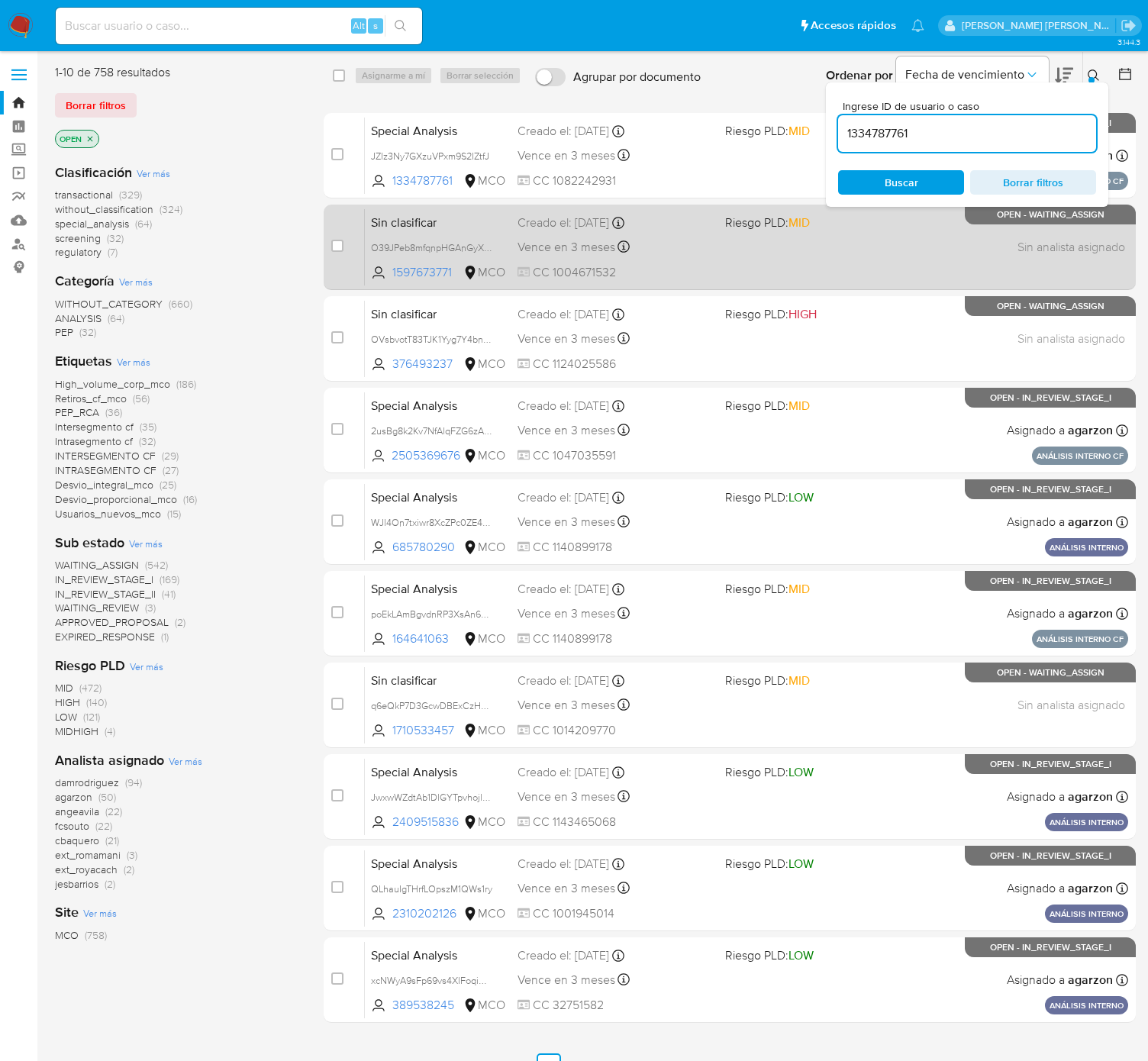 type on "1334787761" 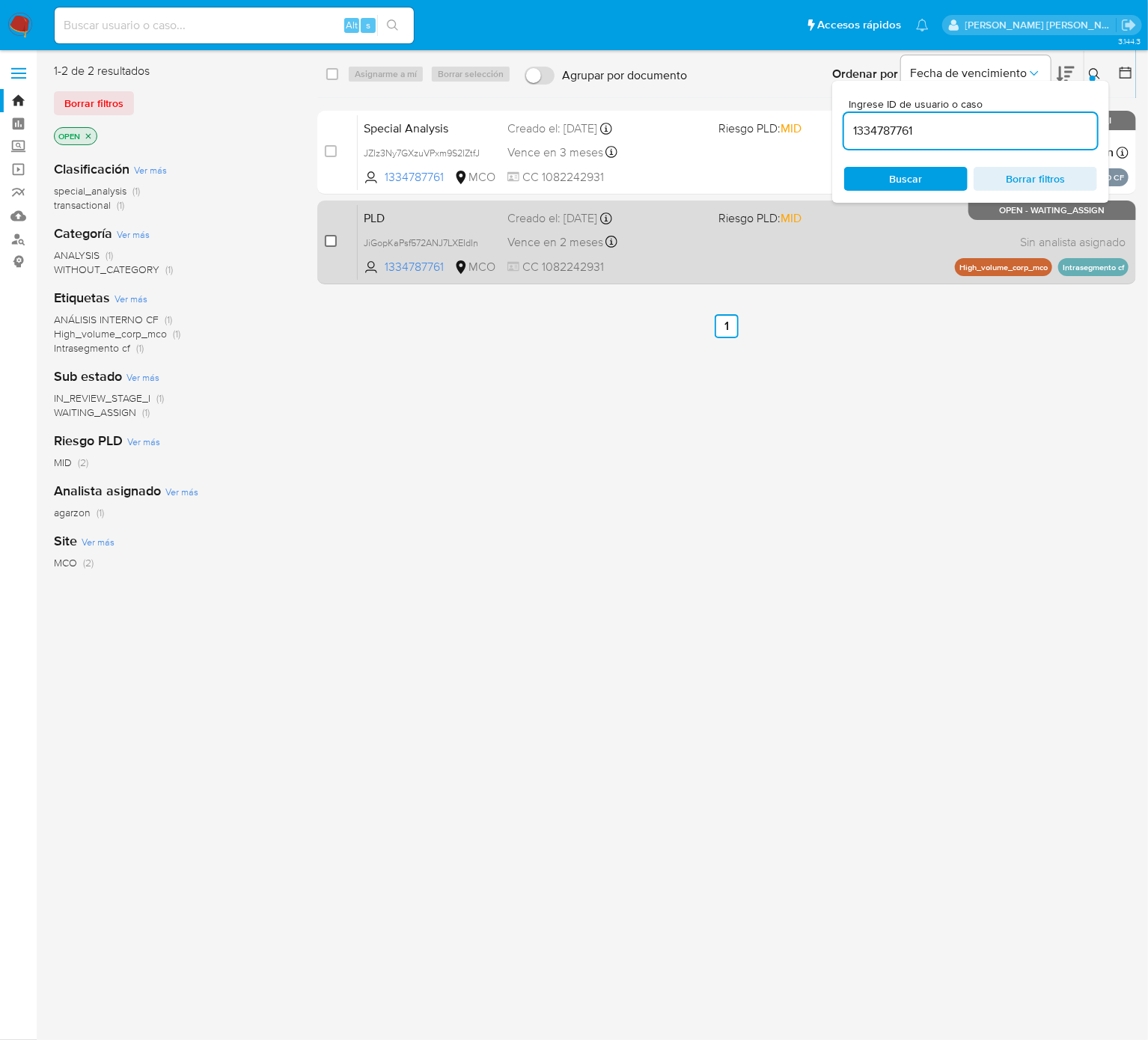 click on "case-item-checkbox   No es posible asignar el caso PLD JiGopKaPsf572ANJ7LXEIdIn 1334787761 MCO Riesgo PLD:  MID Creado el: 12/06/2025   Creado el: 12/06/2025 05:03:34 Vence en 2 meses   Vence el 10/09/2025 05:03:35 CC   1082242931 Sin analista asignado   Asignado el: - High_volume_corp_mco Intrasegmento cf OPEN - WAITING_ASSIGN" at bounding box center [727, 242] 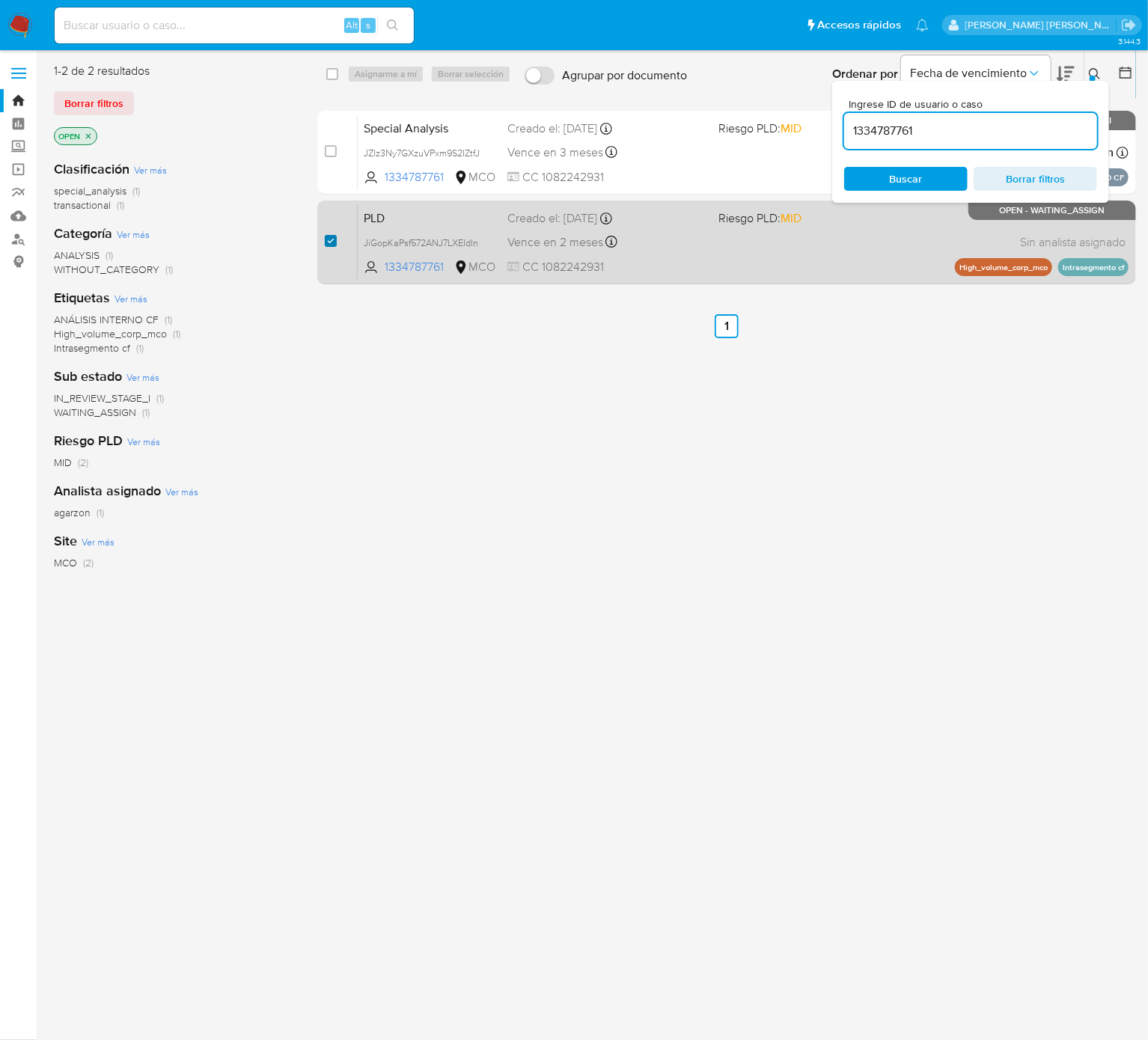 checkbox on "true" 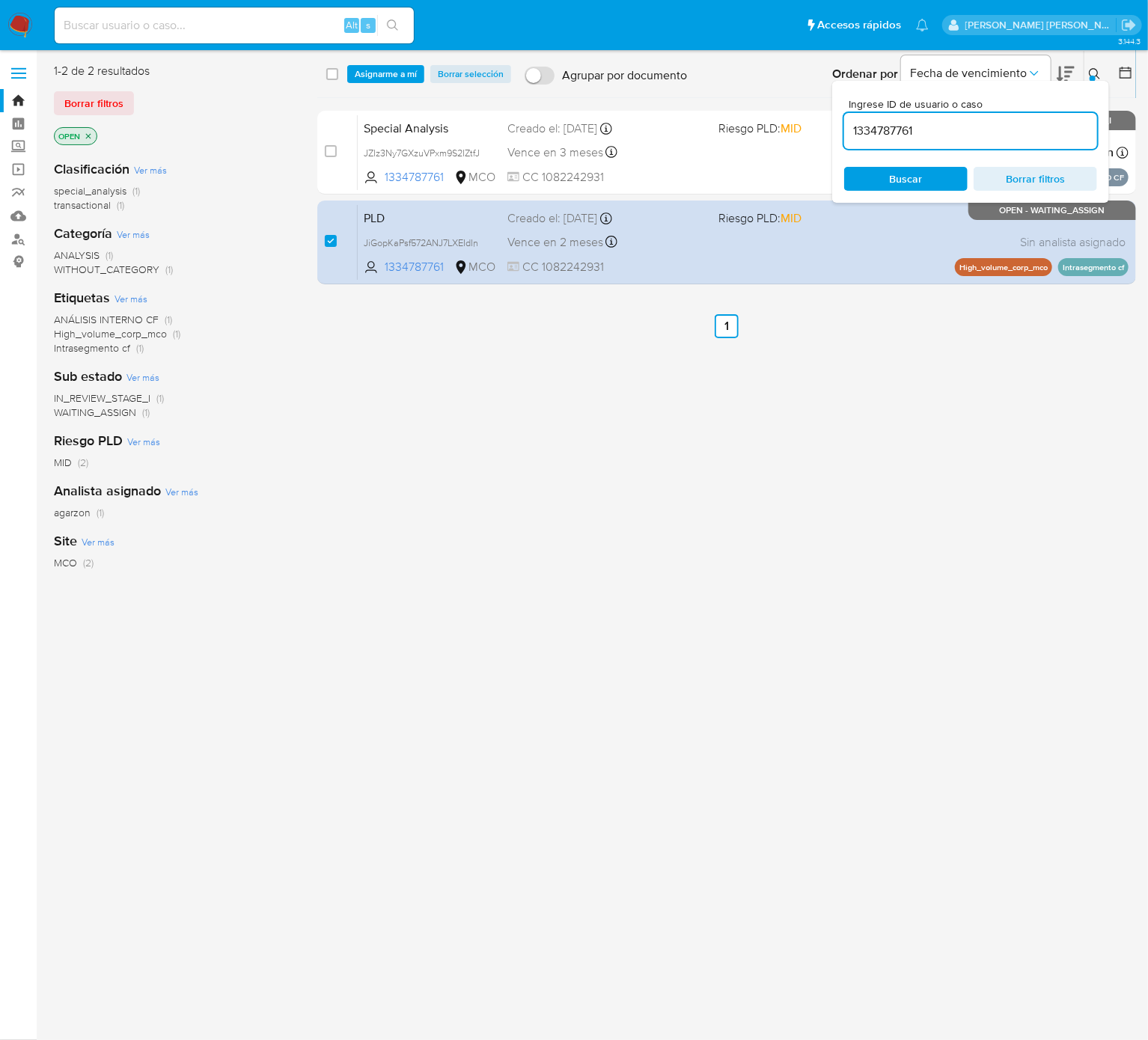 click on "select-all-cases-checkbox Asignarme a mí Borrar selección Agrupar por documento Ordenar por Fecha de vencimiento   No es posible ordenar los resultados mientras se encuentren agrupados. Ingrese ID de usuario o caso 1334787761 Buscar Borrar filtros" at bounding box center [727, 74] 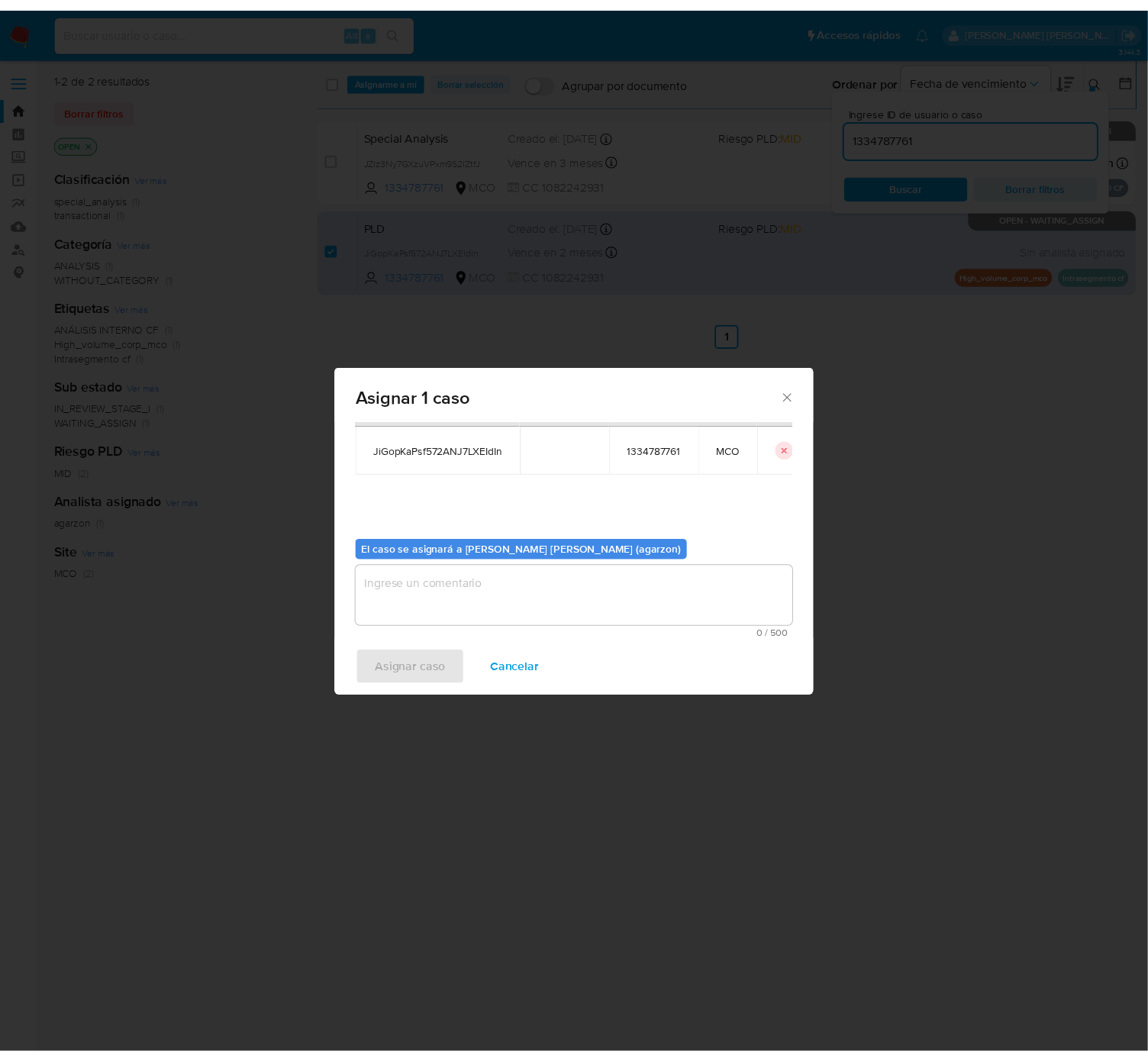 scroll, scrollTop: 78, scrollLeft: 0, axis: vertical 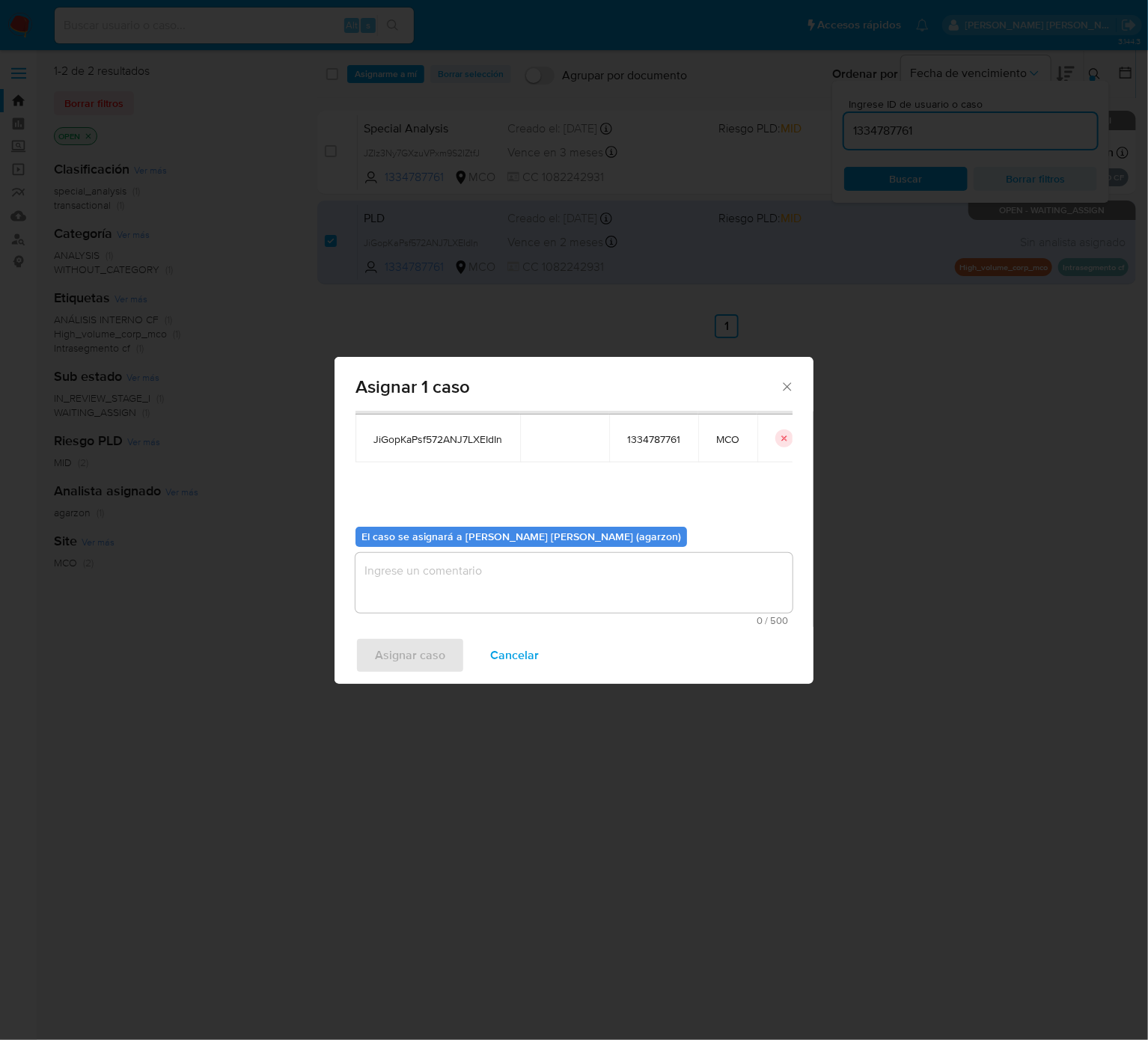 click at bounding box center [574, 583] 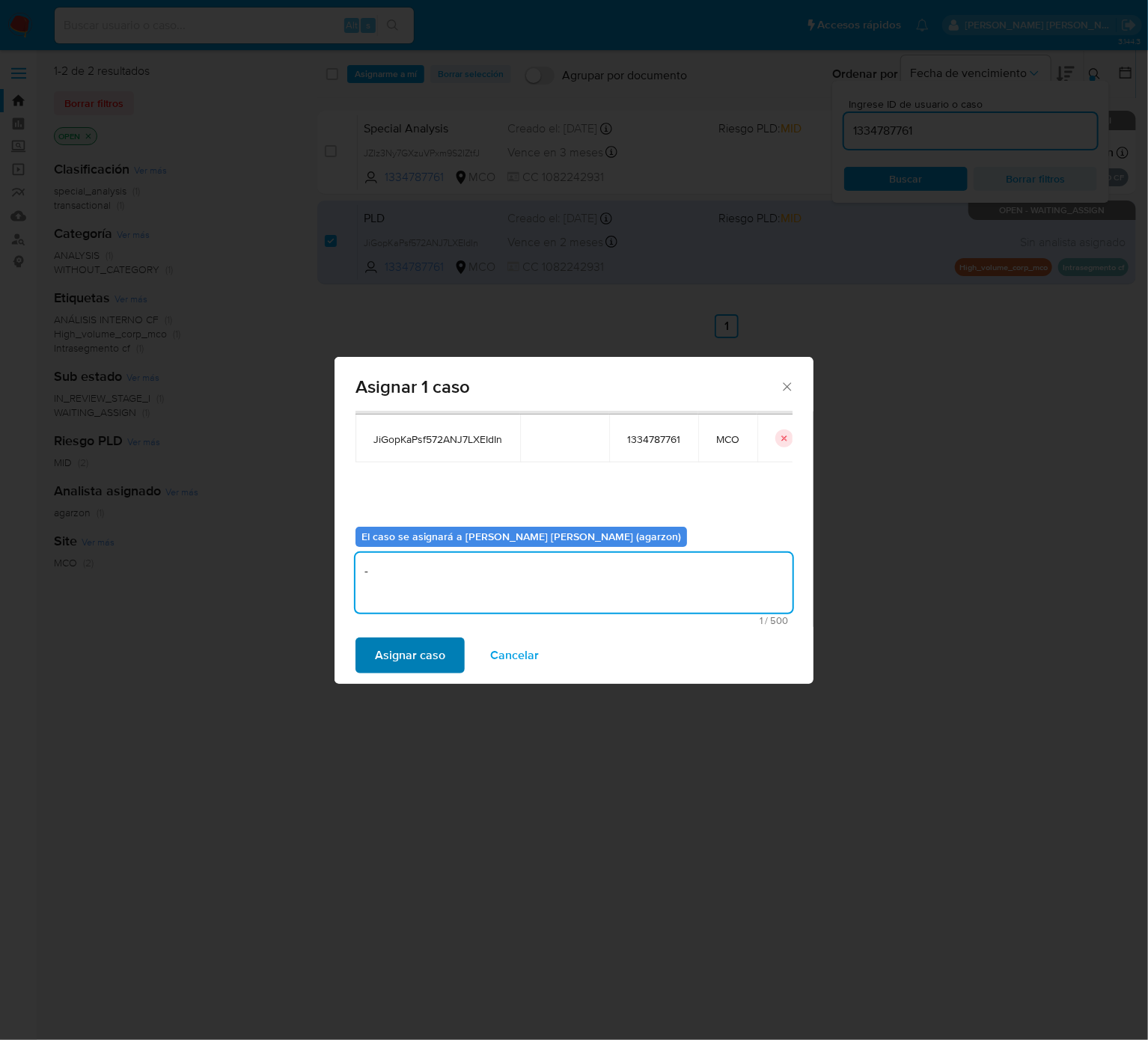 type on "-" 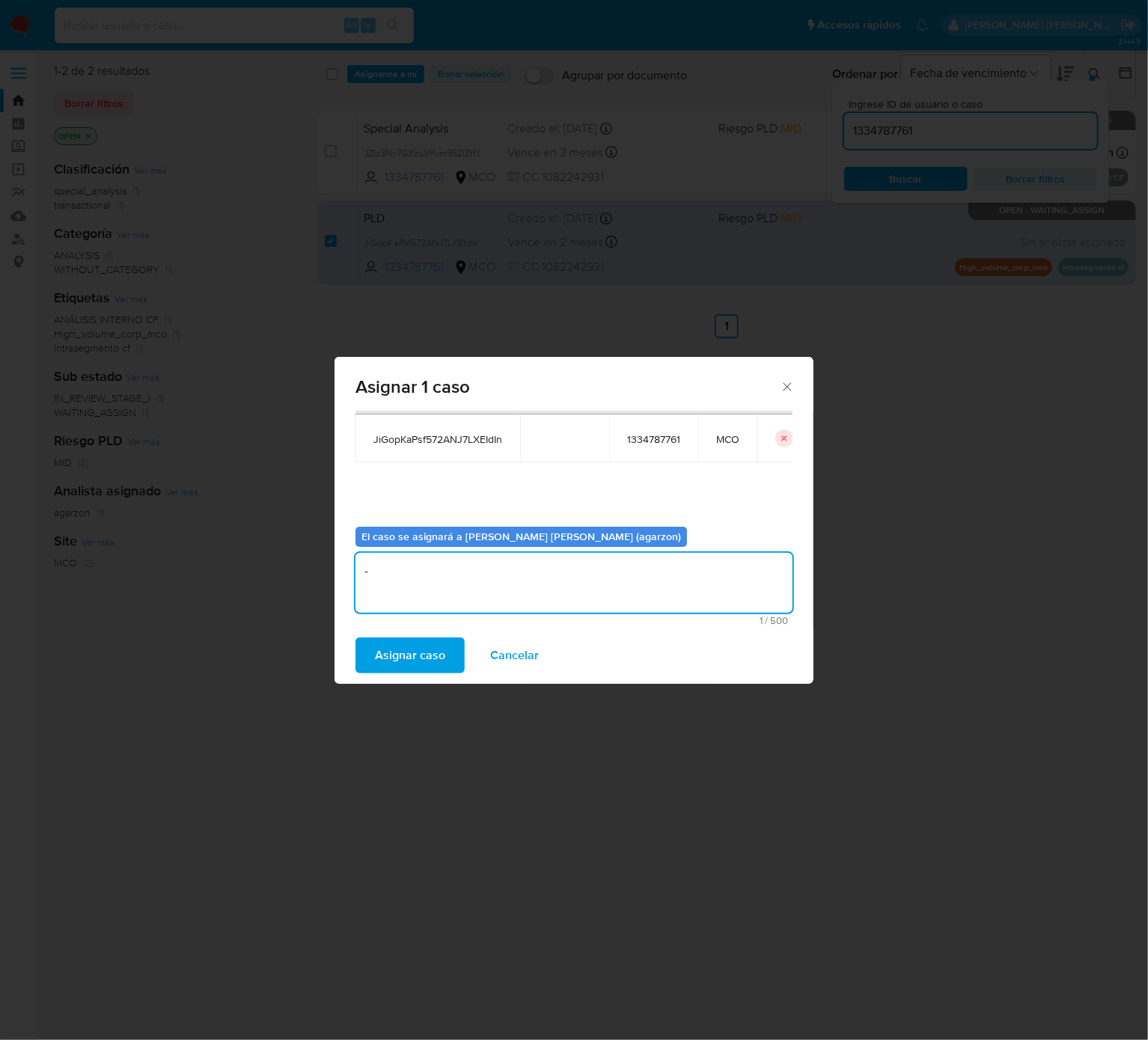 click on "Asignar caso" at bounding box center (410, 655) 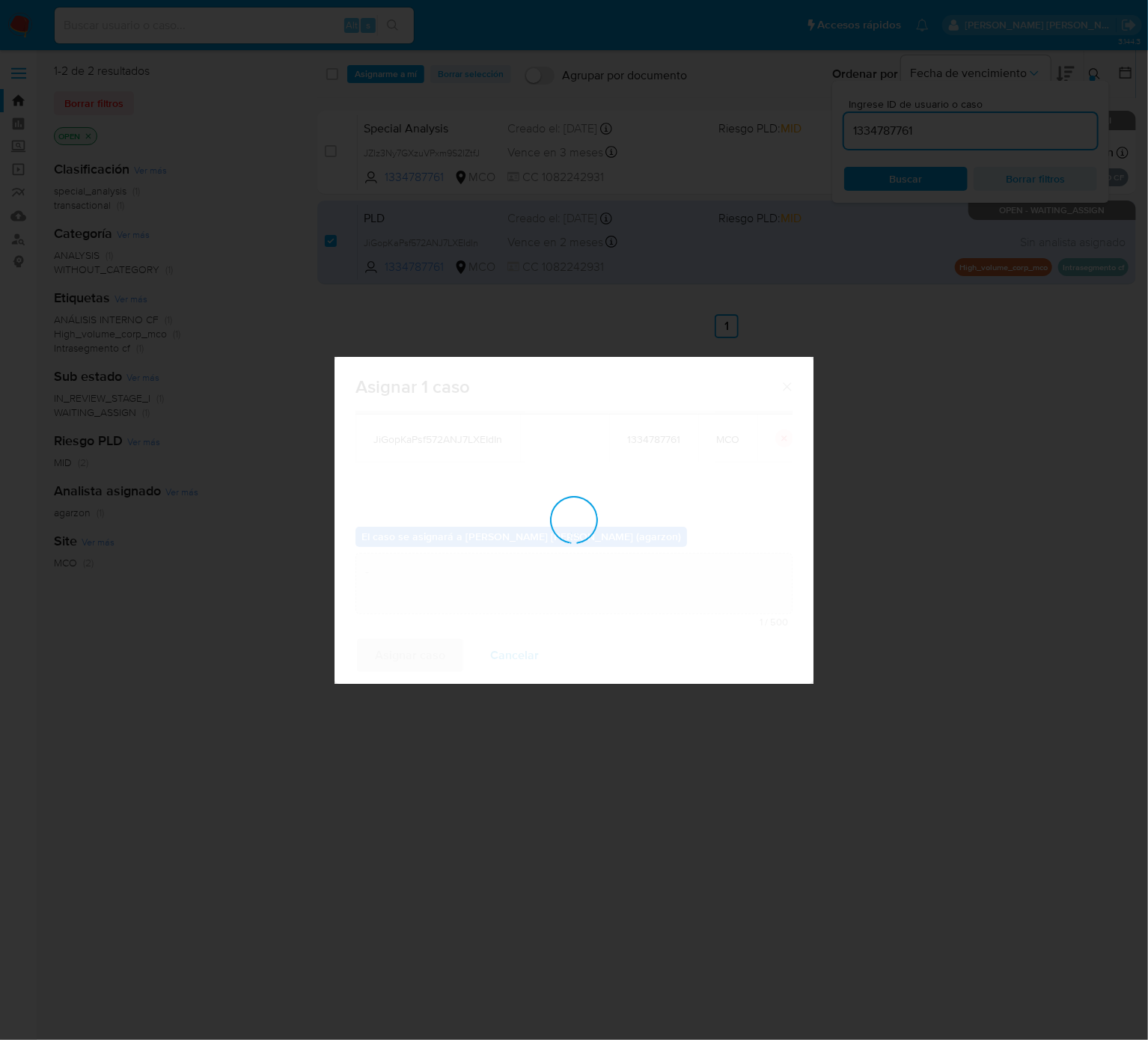 type 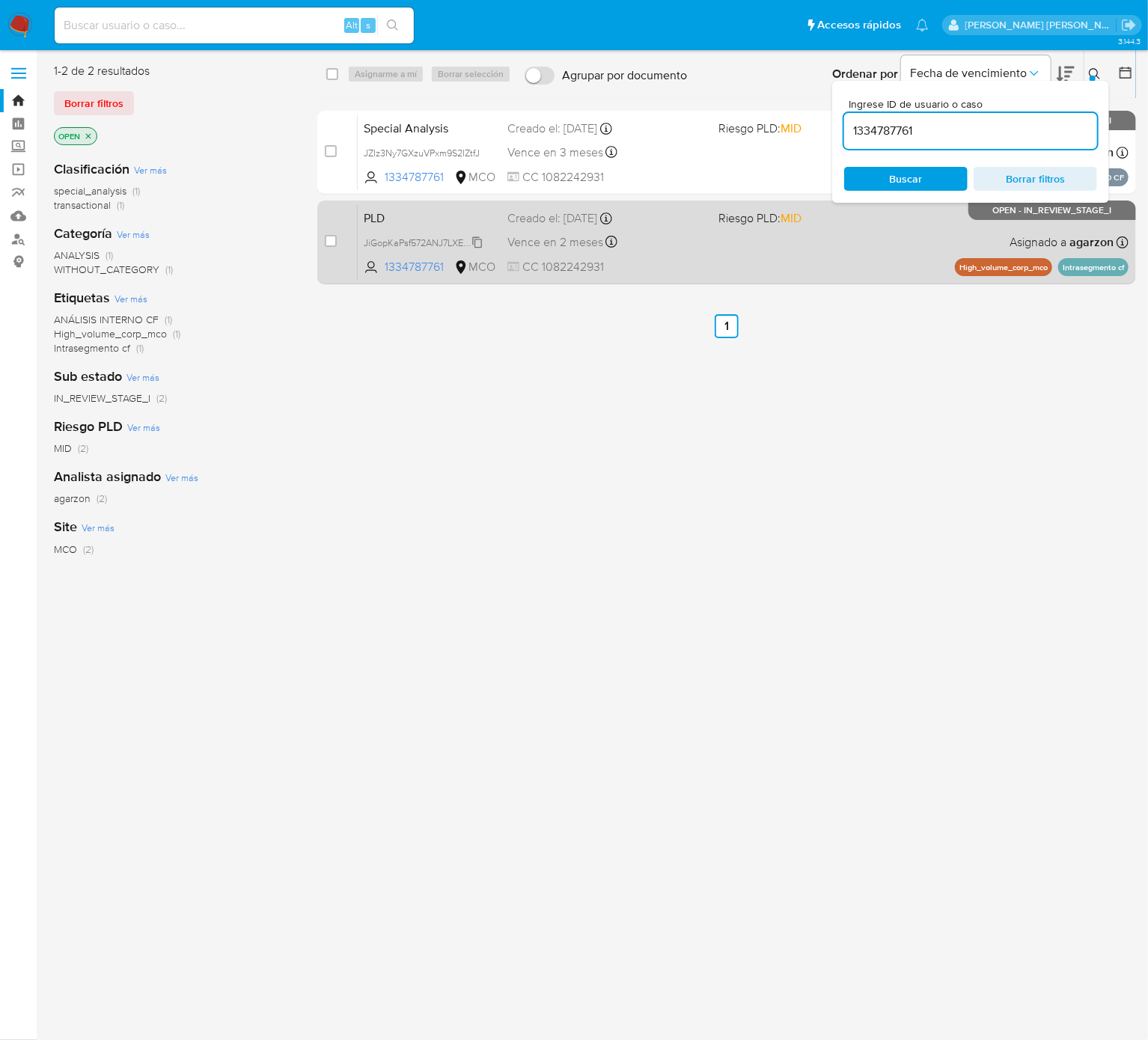click on "JiGopKaPsf572ANJ7LXEIdIn" at bounding box center [424, 242] 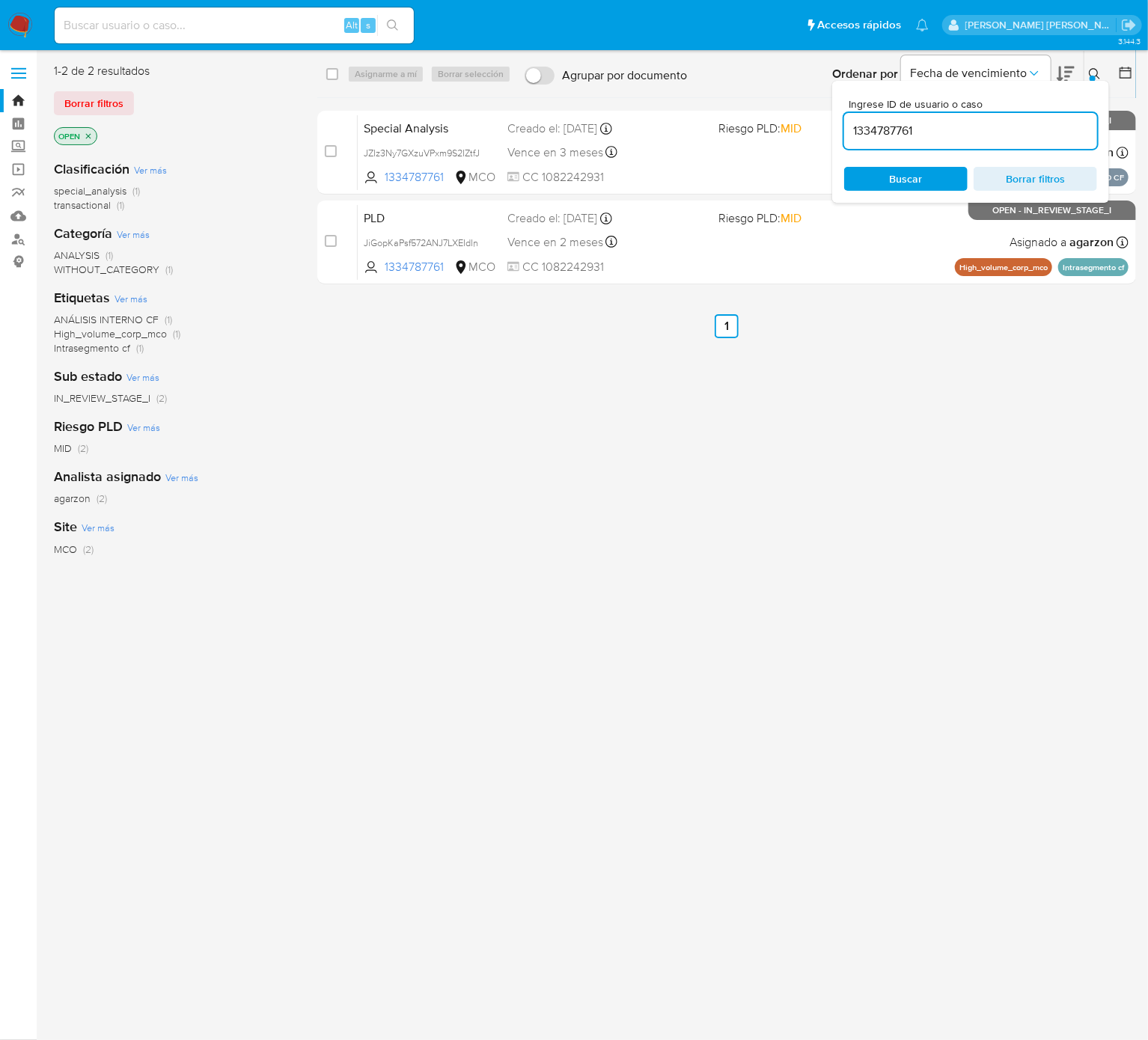 click at bounding box center (234, 25) 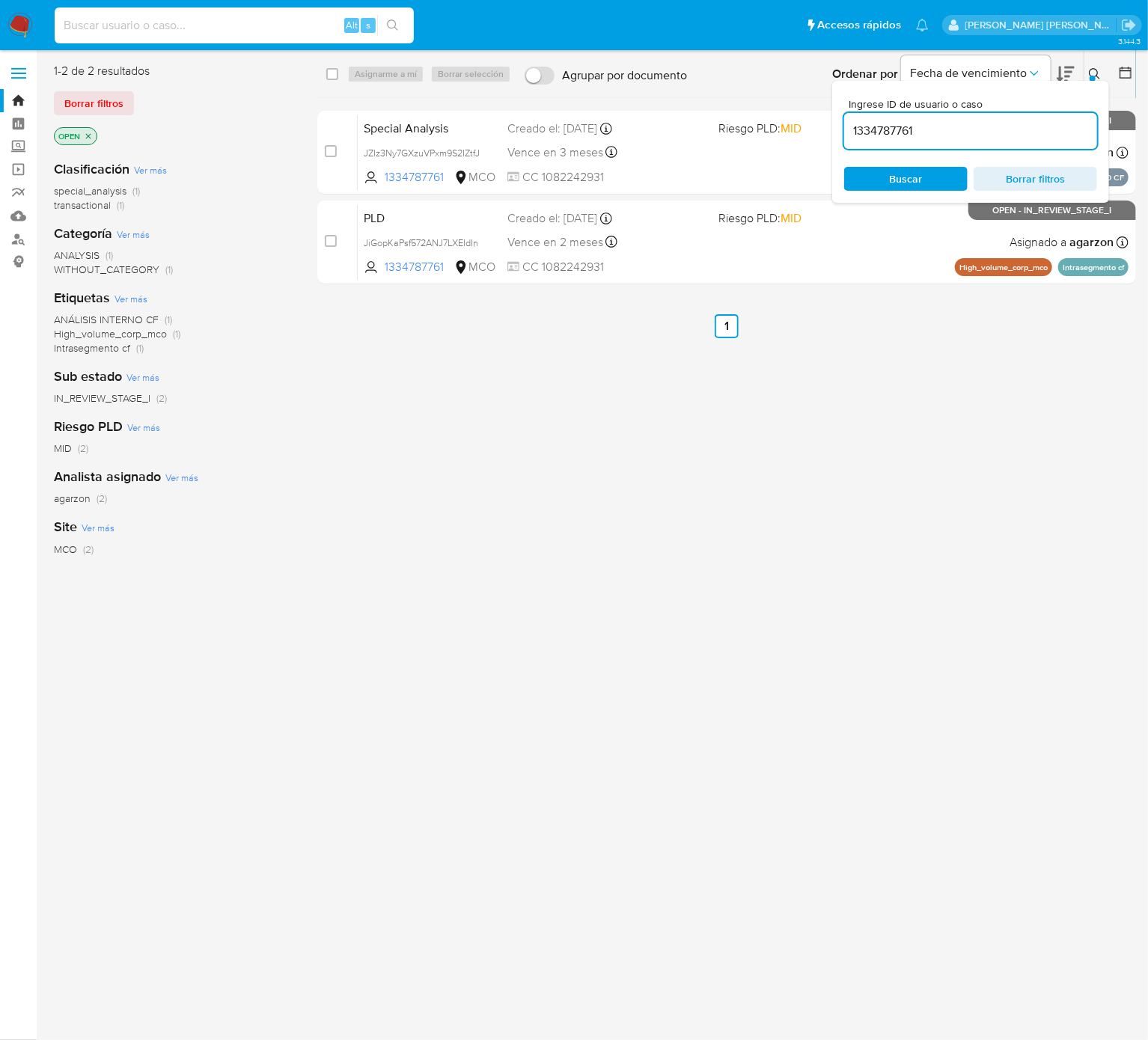 paste on "164641063" 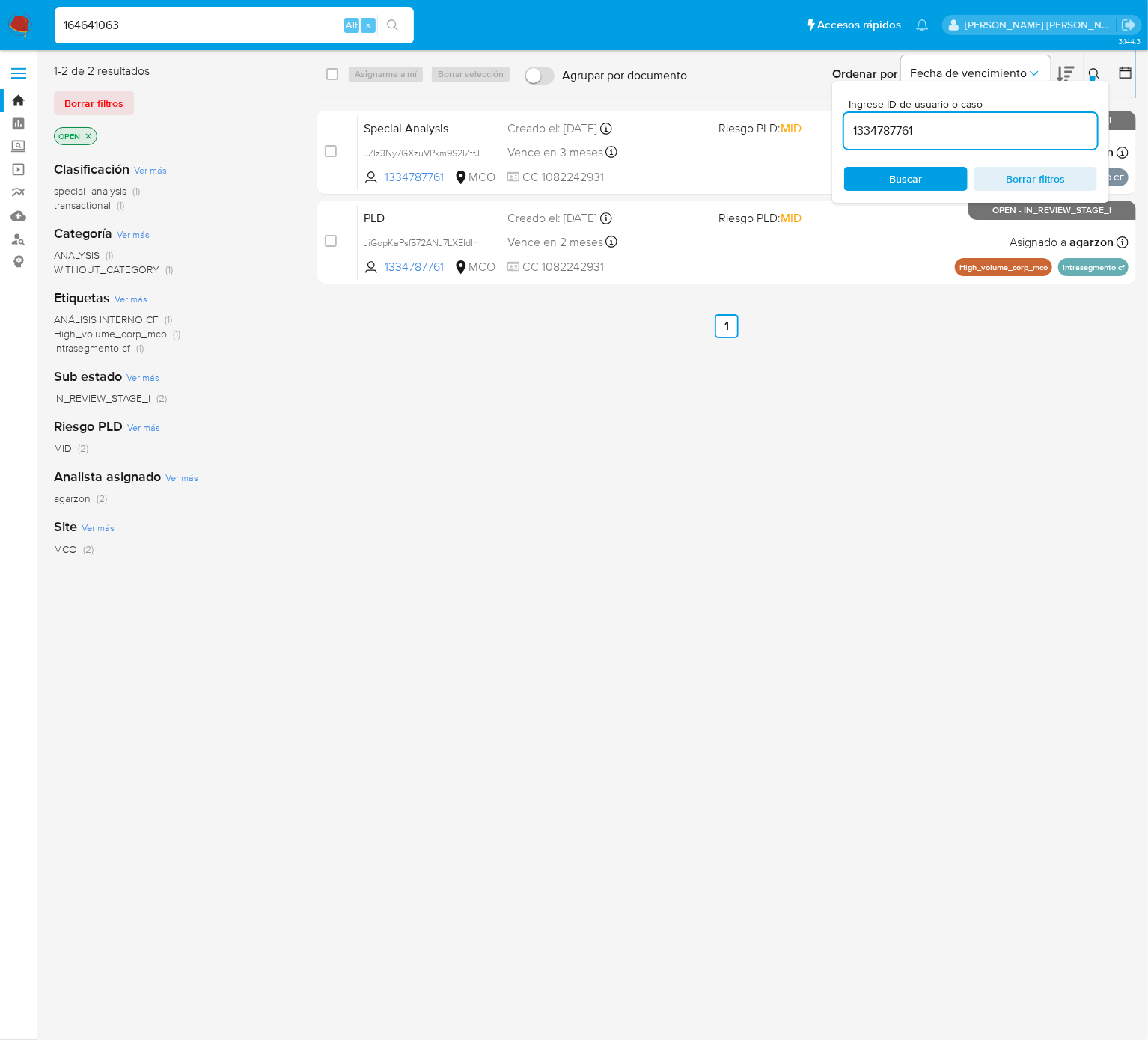 type on "164641063" 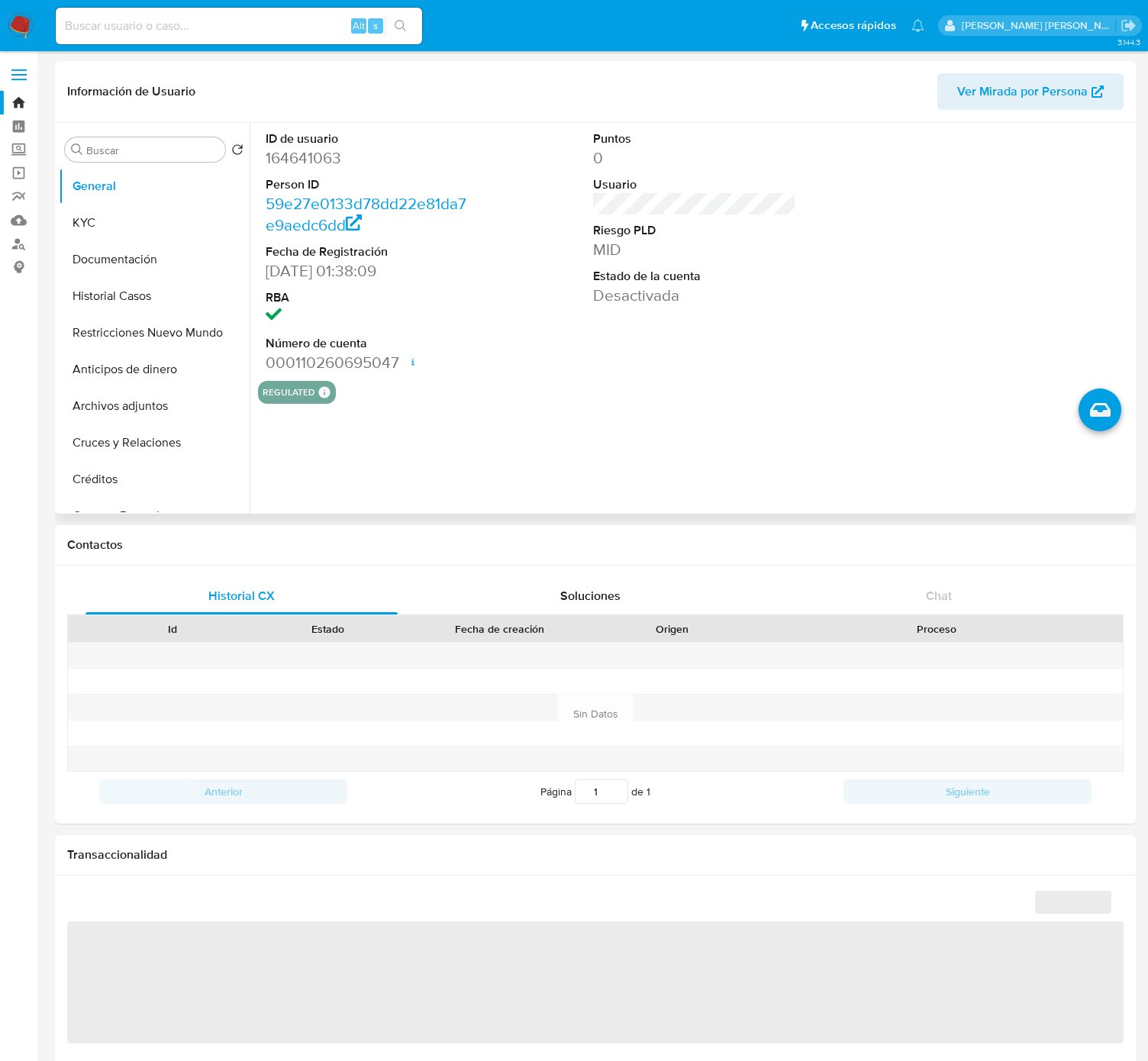 select on "10" 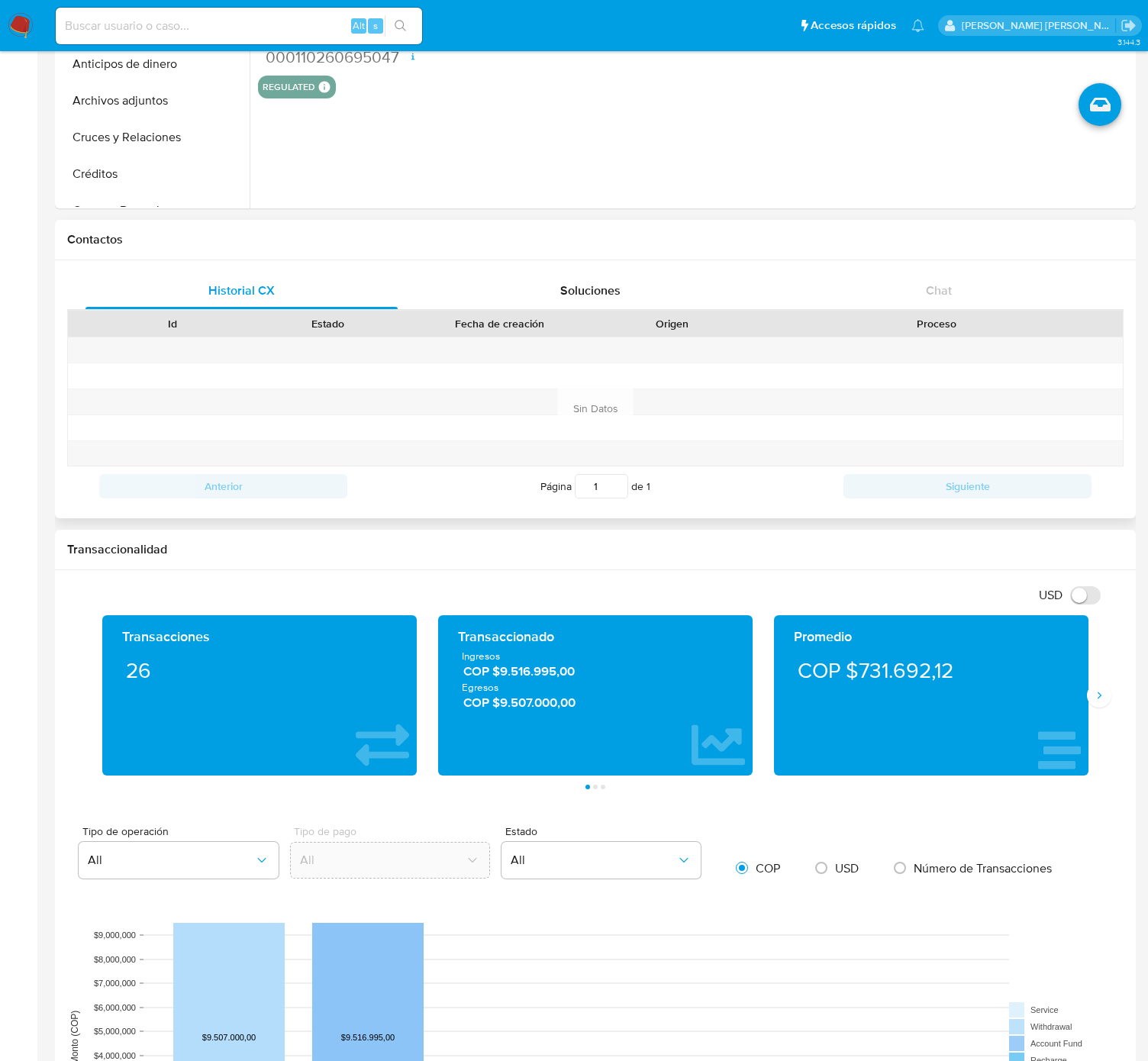 scroll, scrollTop: 0, scrollLeft: 0, axis: both 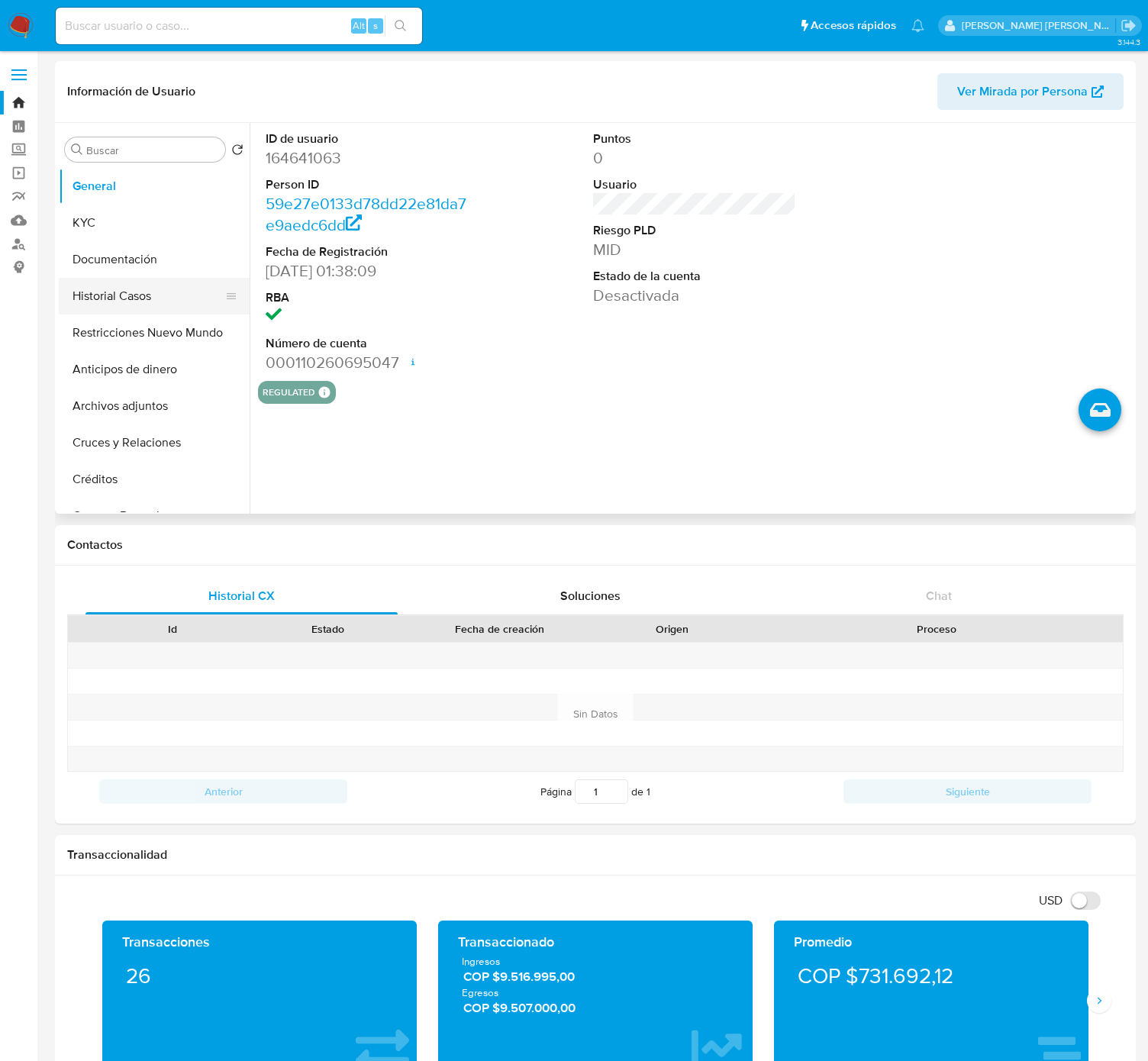 click on "Historial Casos" at bounding box center [148, 296] 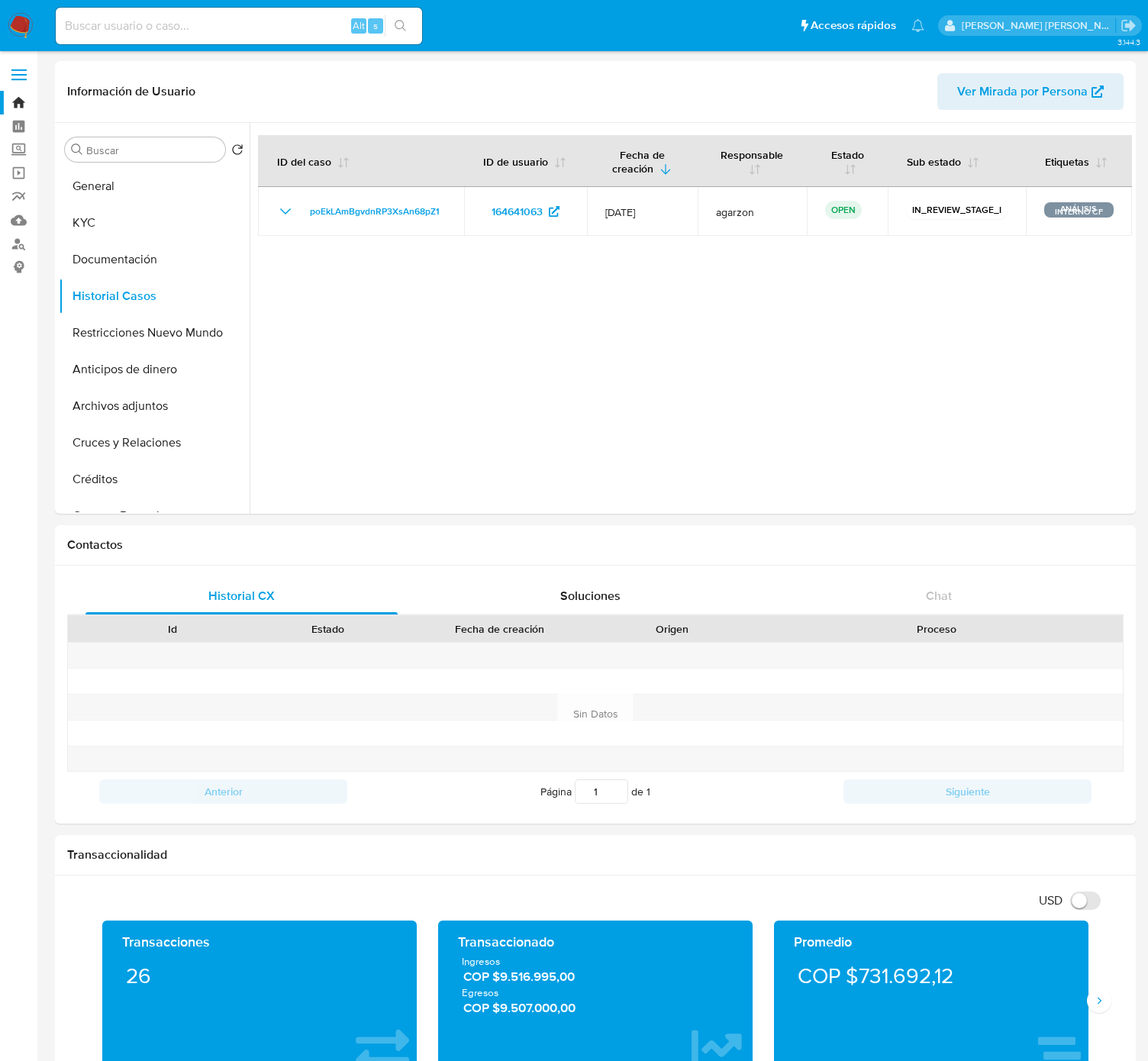 click at bounding box center [239, 26] 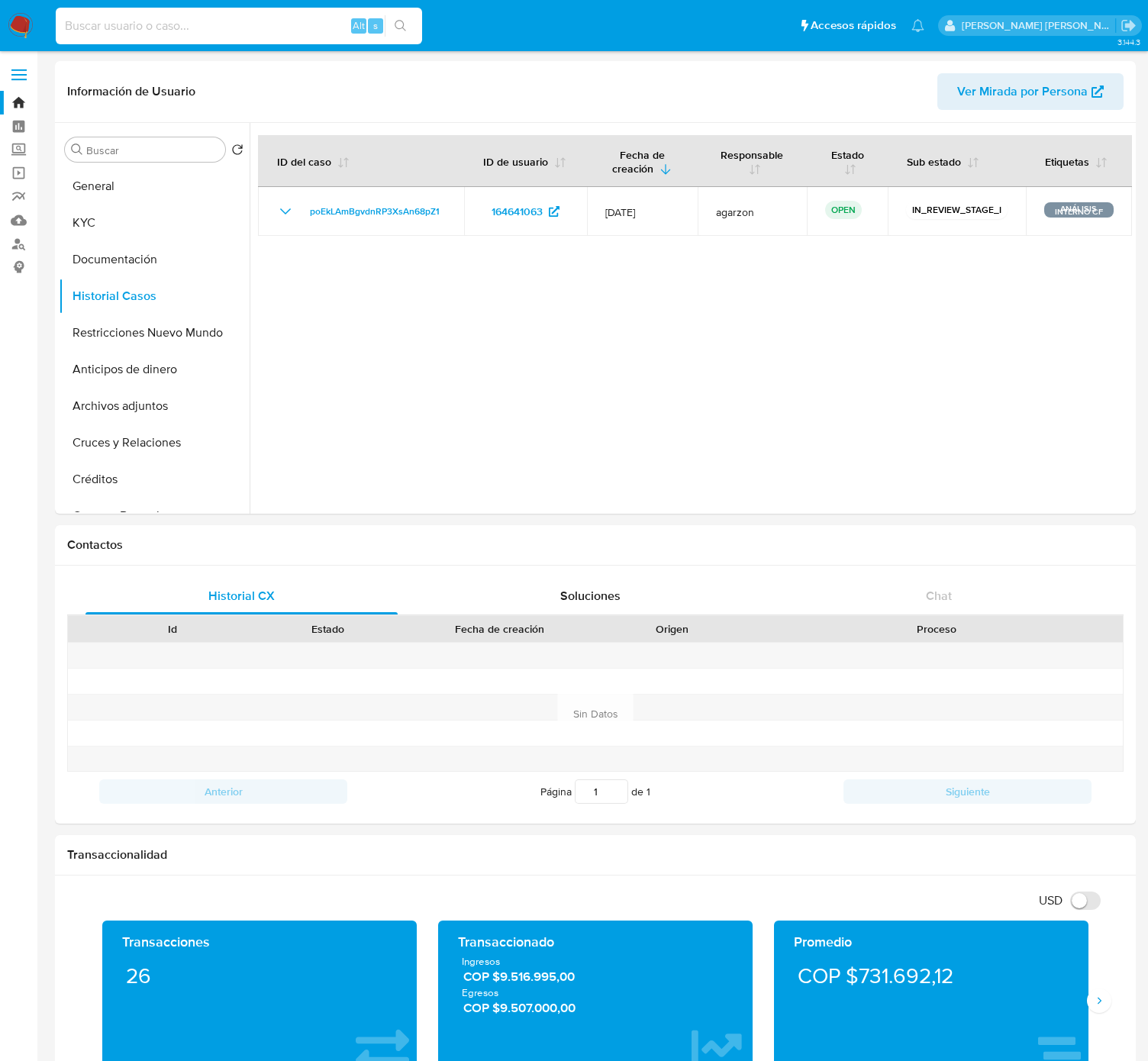 paste on "2505369676" 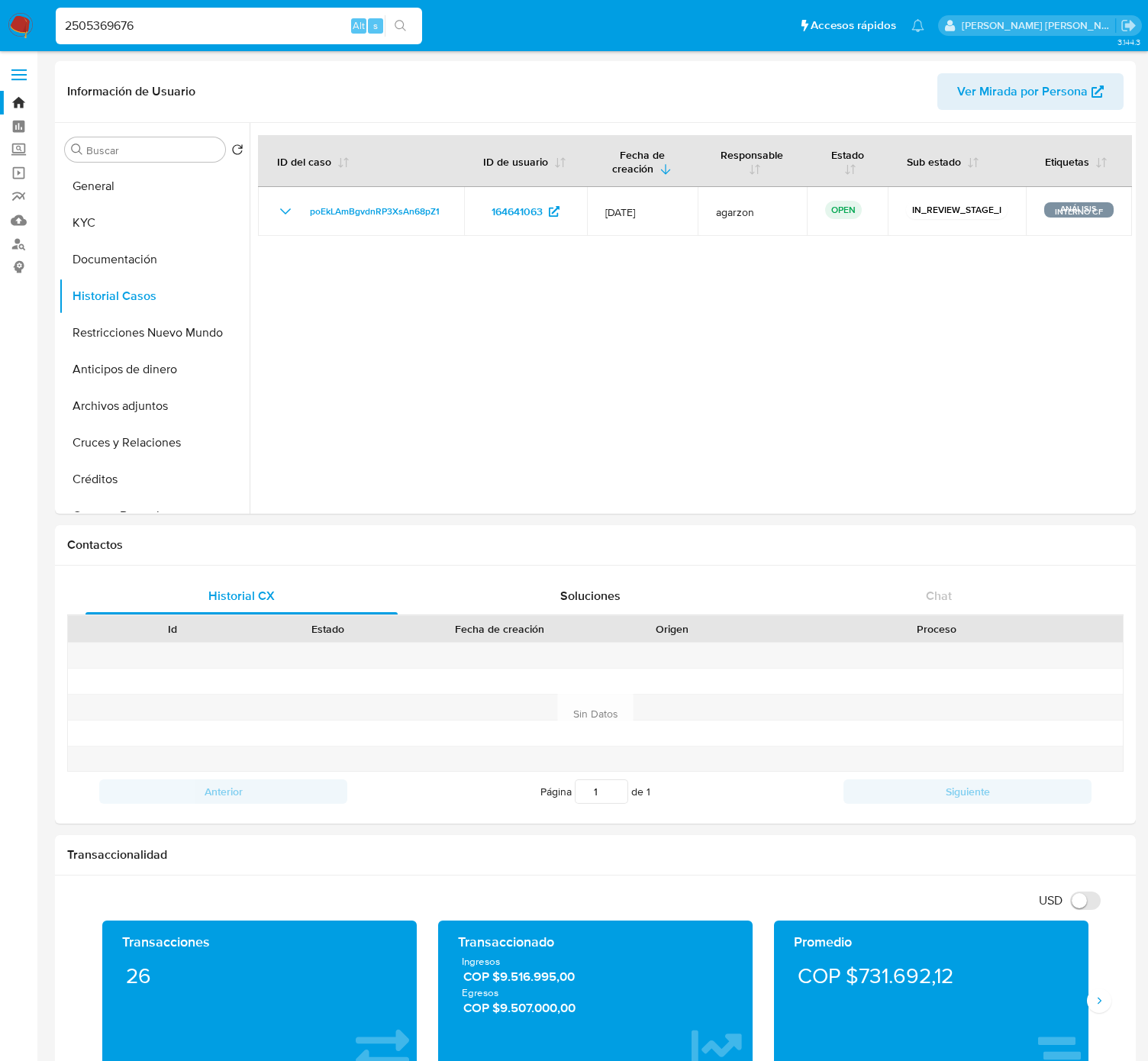 type on "2505369676" 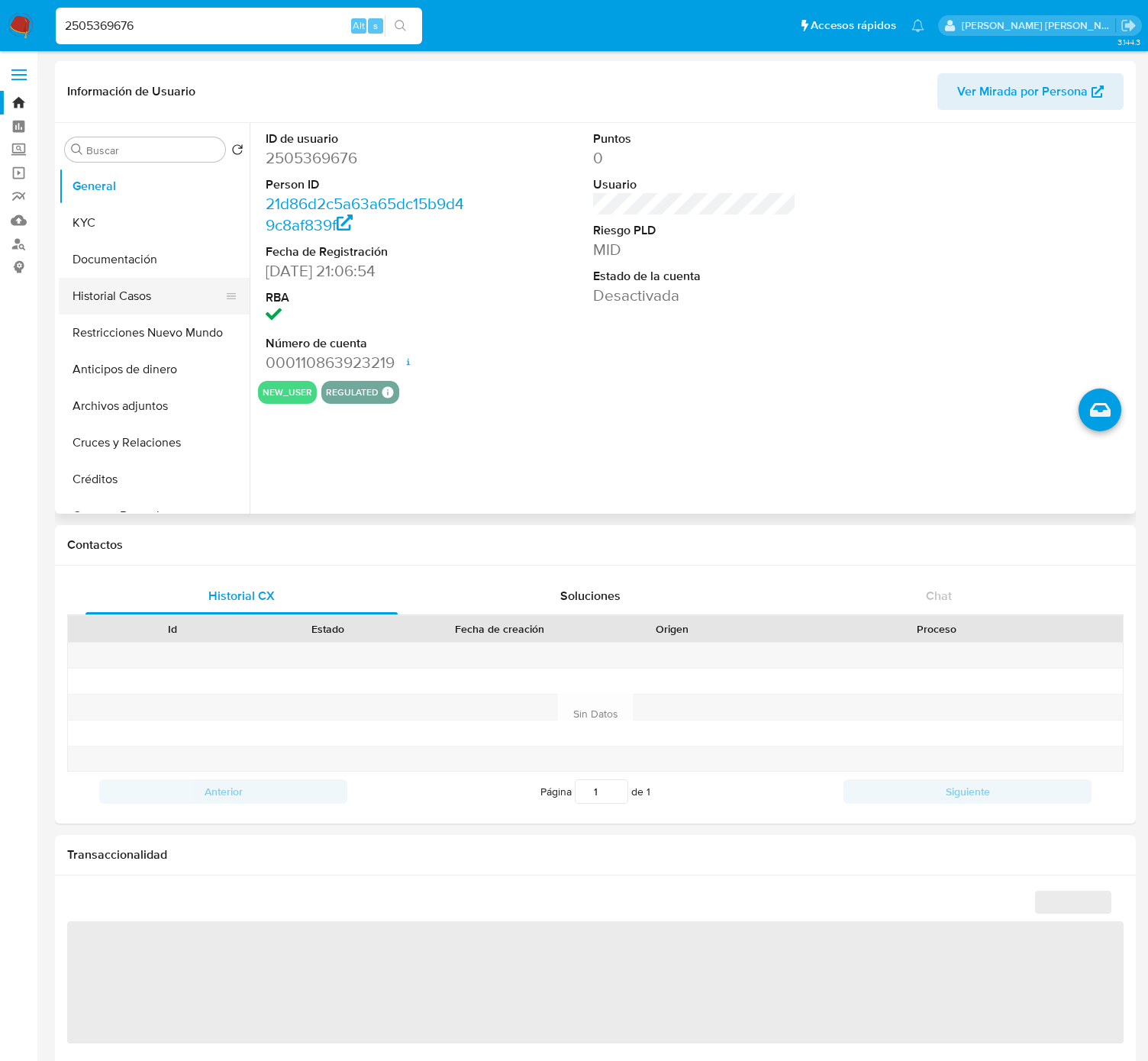 click on "Historial Casos" at bounding box center (148, 296) 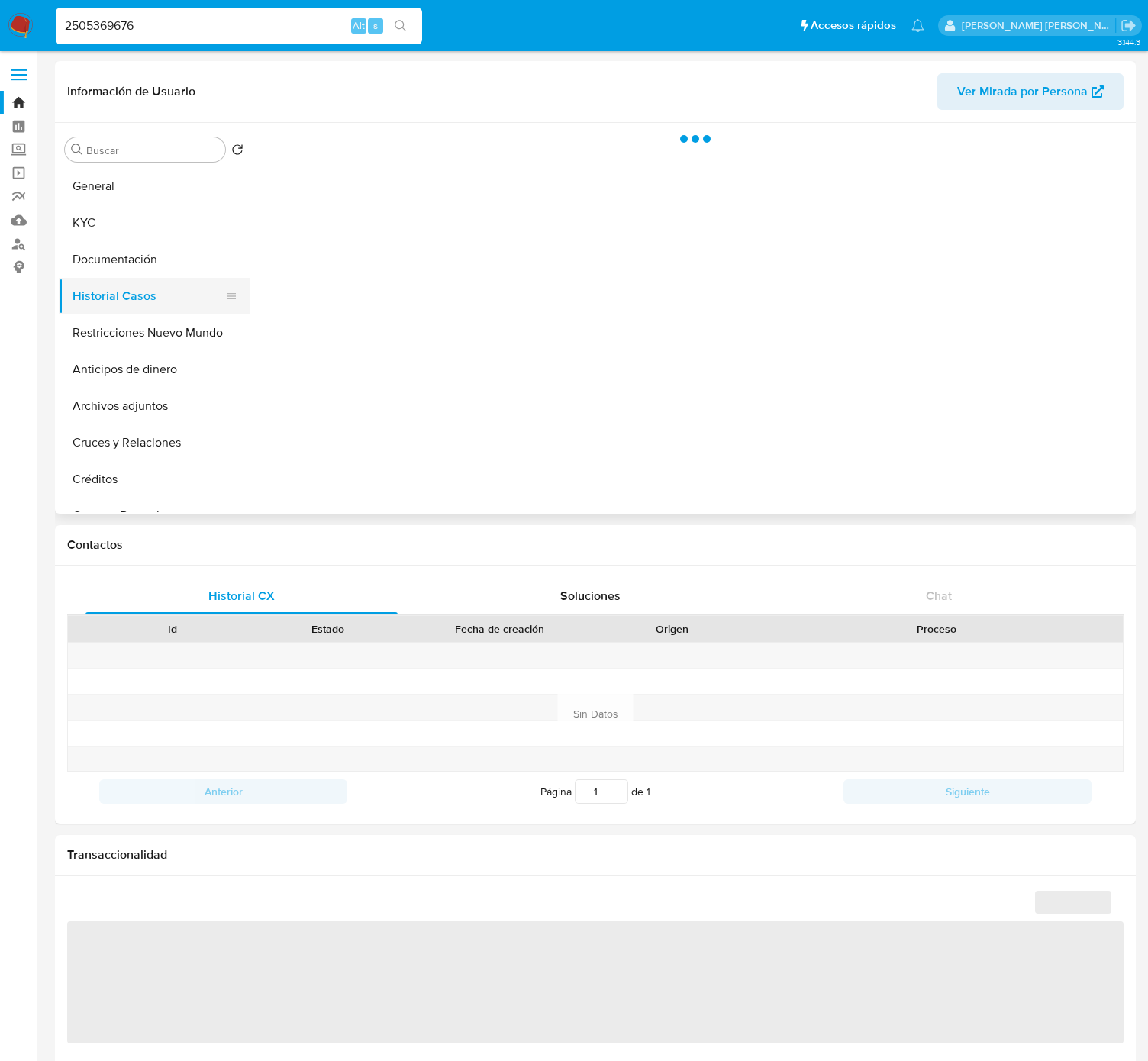select on "10" 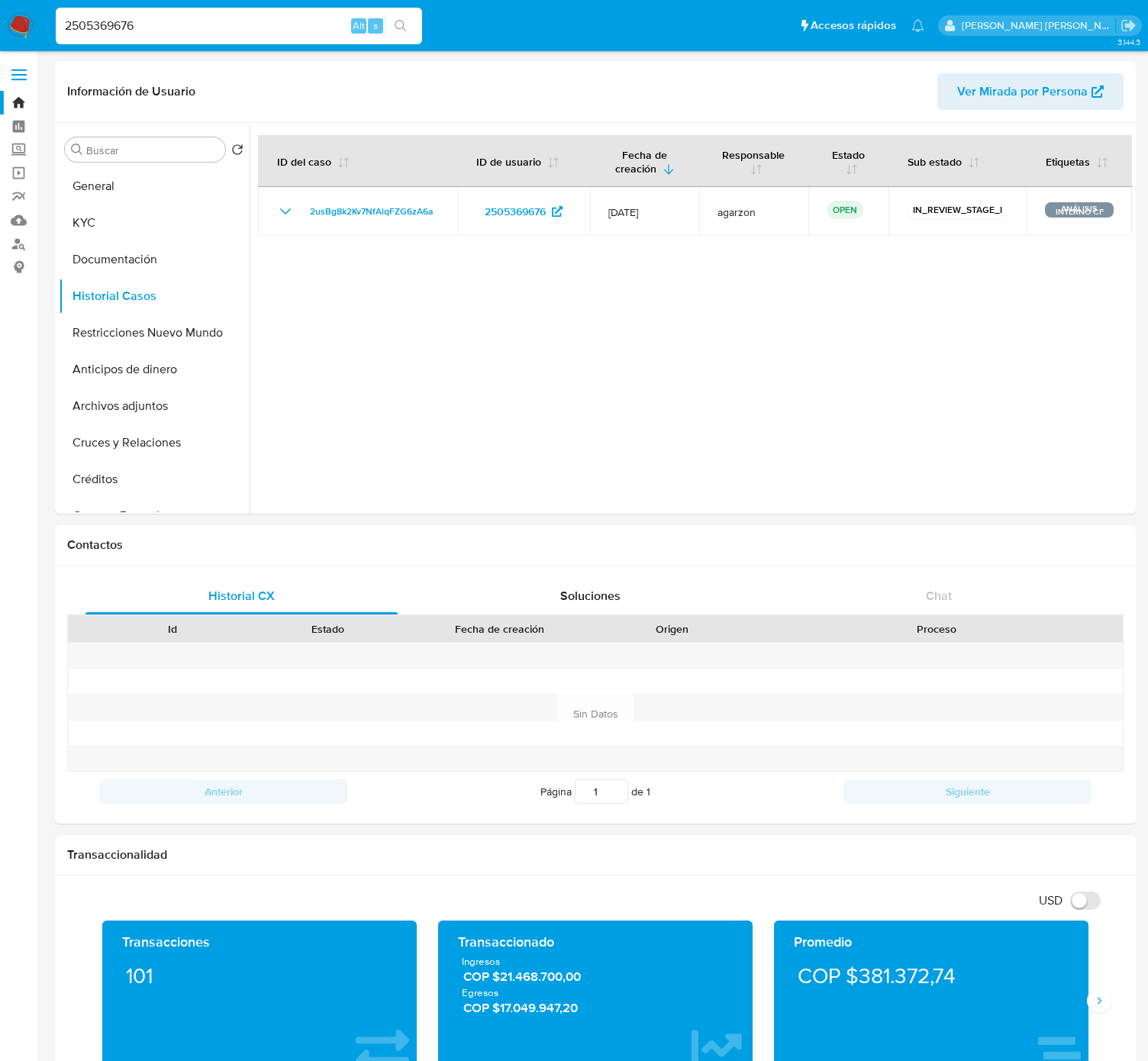 click on "2505369676" at bounding box center [239, 26] 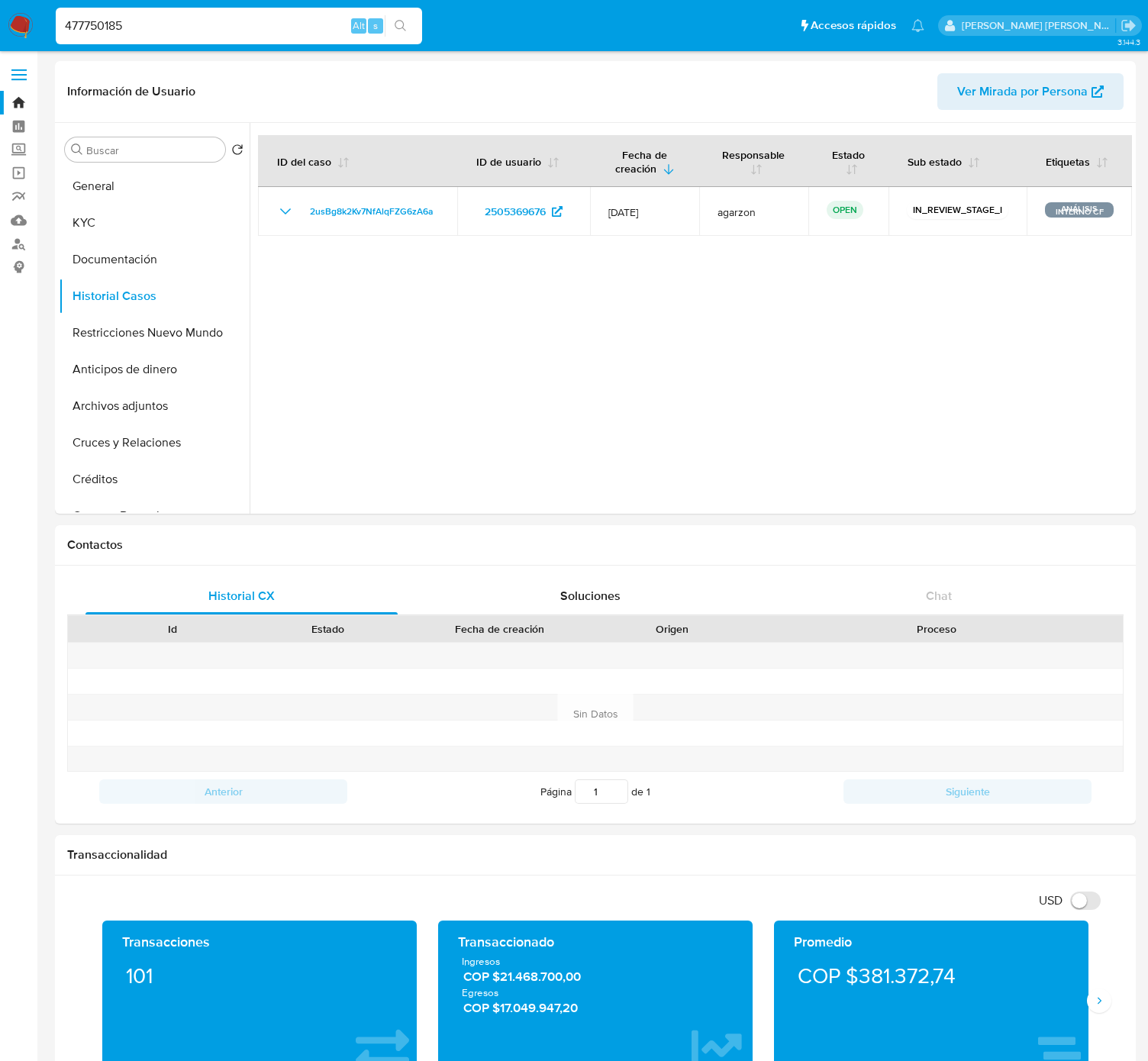 type on "477750185" 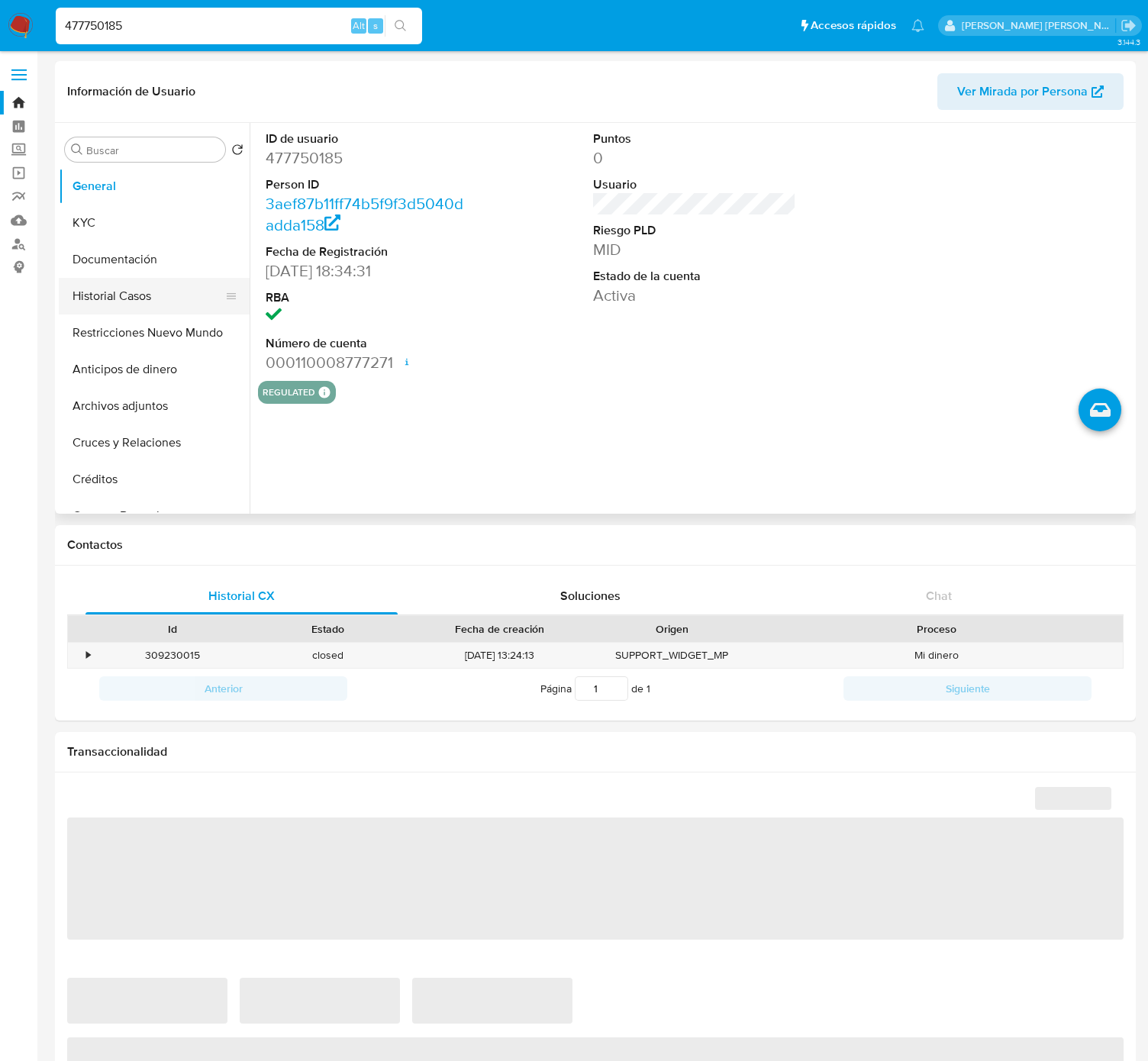 select on "10" 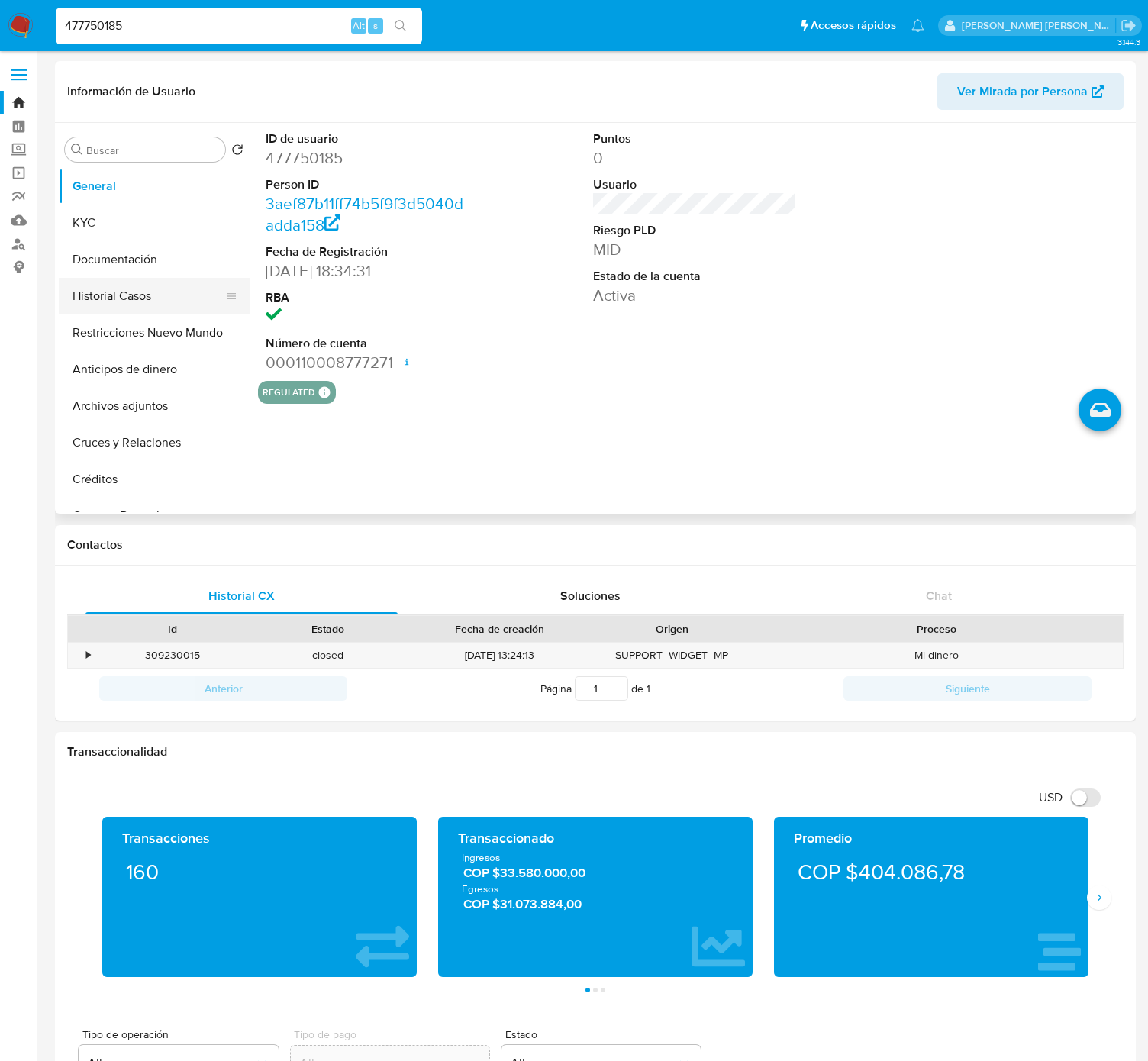 click on "Historial Casos" at bounding box center (148, 296) 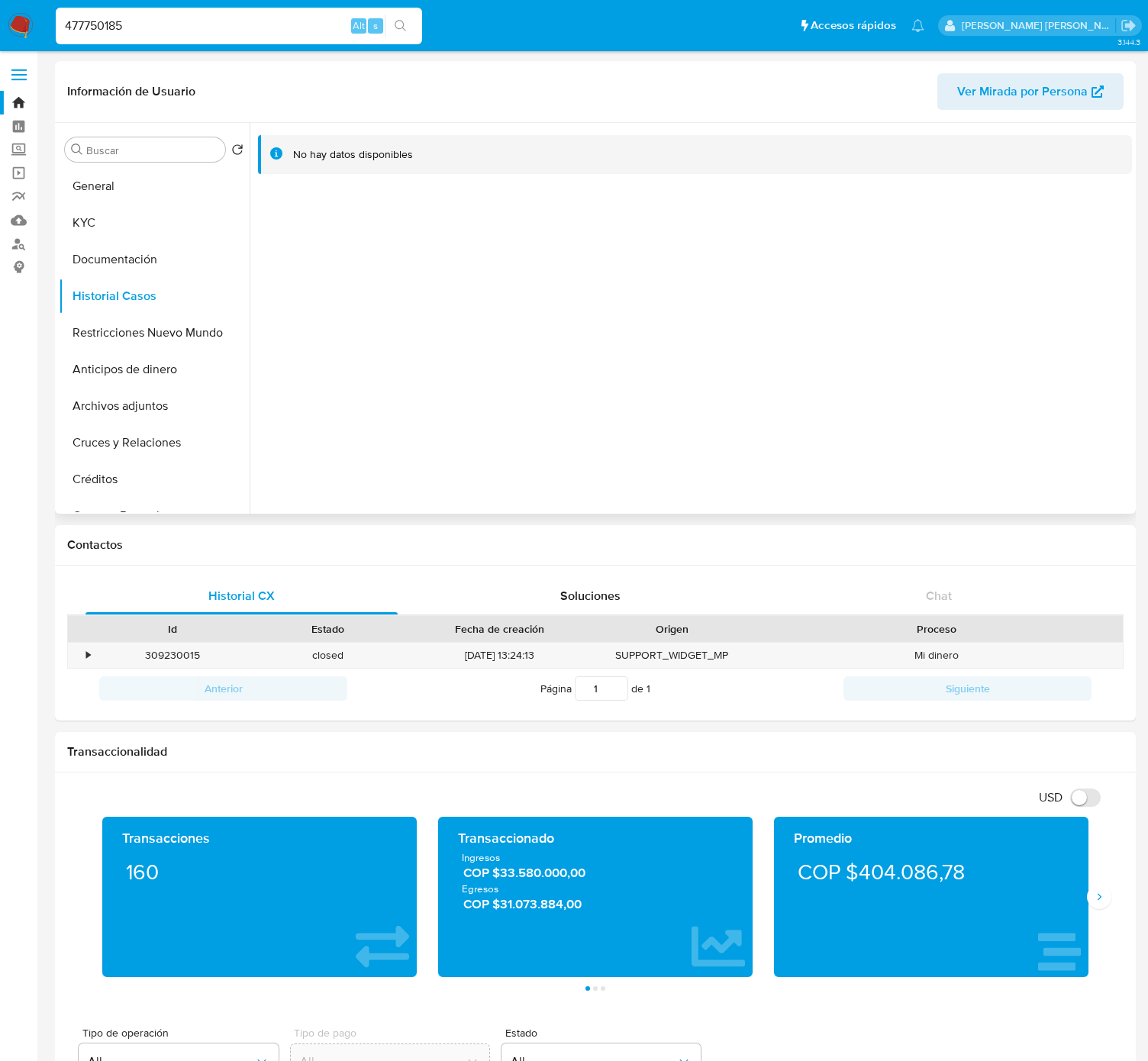 click on "Buscar   Volver al orden por defecto General KYC Documentación Historial Casos Restricciones Nuevo Mundo Anticipos de dinero Archivos adjuntos Cruces y Relaciones Créditos Cuentas Bancarias Datos Modificados Devices Geolocation Direcciones Dispositivos Point Fecha Compliant Historial Riesgo PLD Historial de conversaciones IV Challenges Información de accesos Insurtech Items Lista Interna Listas Externas Marcas AML Perfiles Tarjetas" at bounding box center [154, 319] 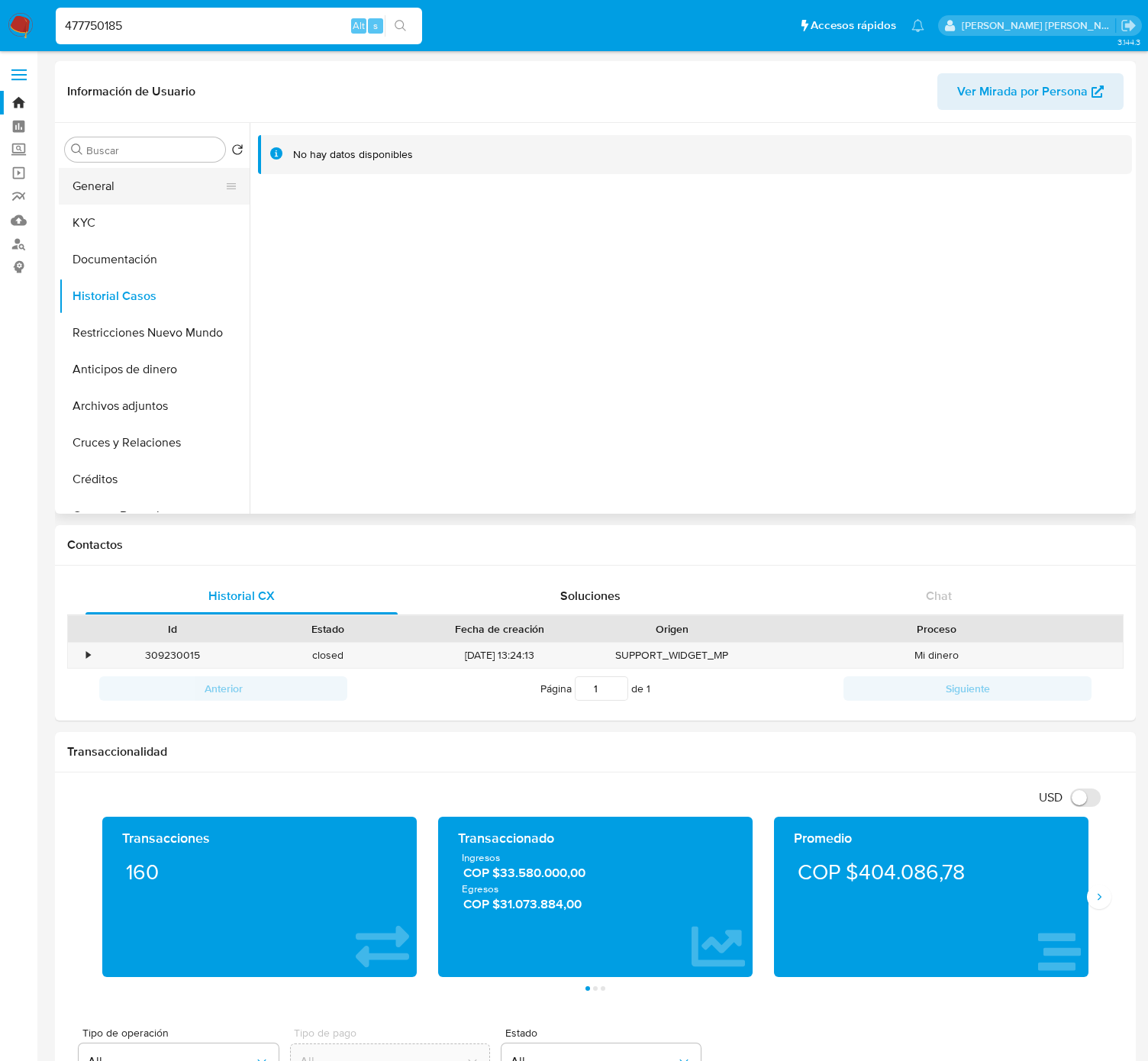 click on "General" at bounding box center [148, 186] 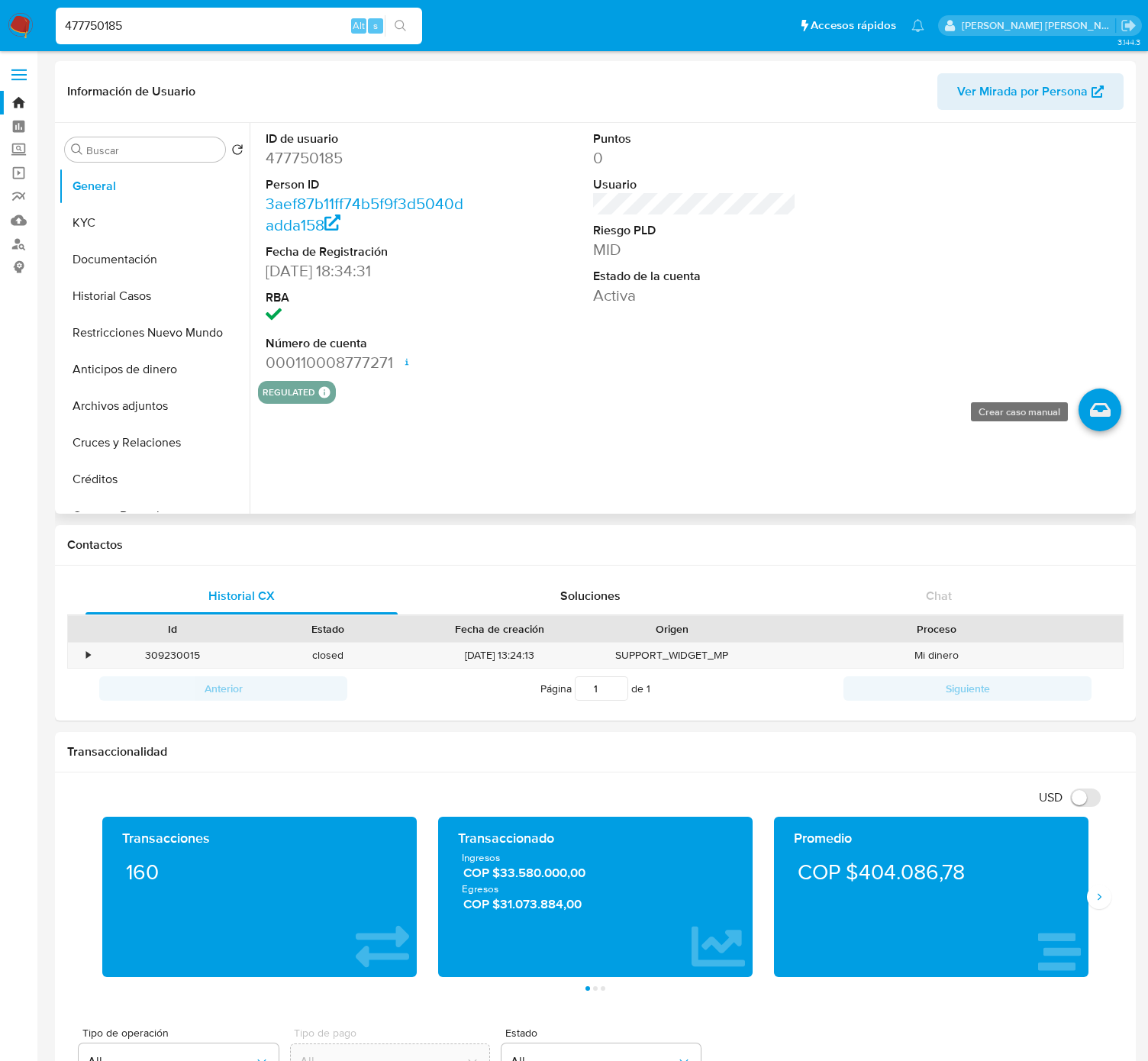 click at bounding box center [1100, 410] 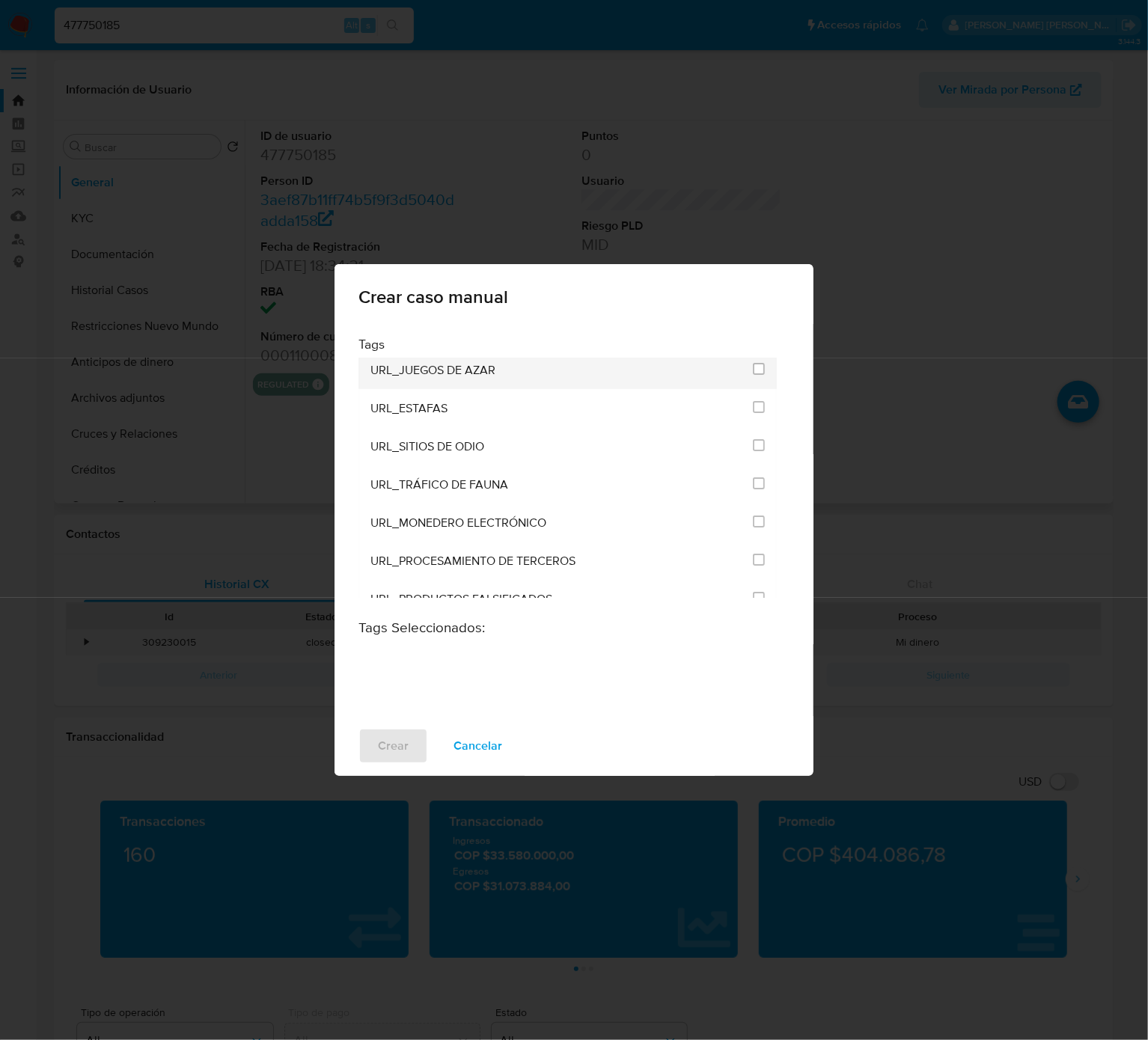 scroll, scrollTop: 3157, scrollLeft: 0, axis: vertical 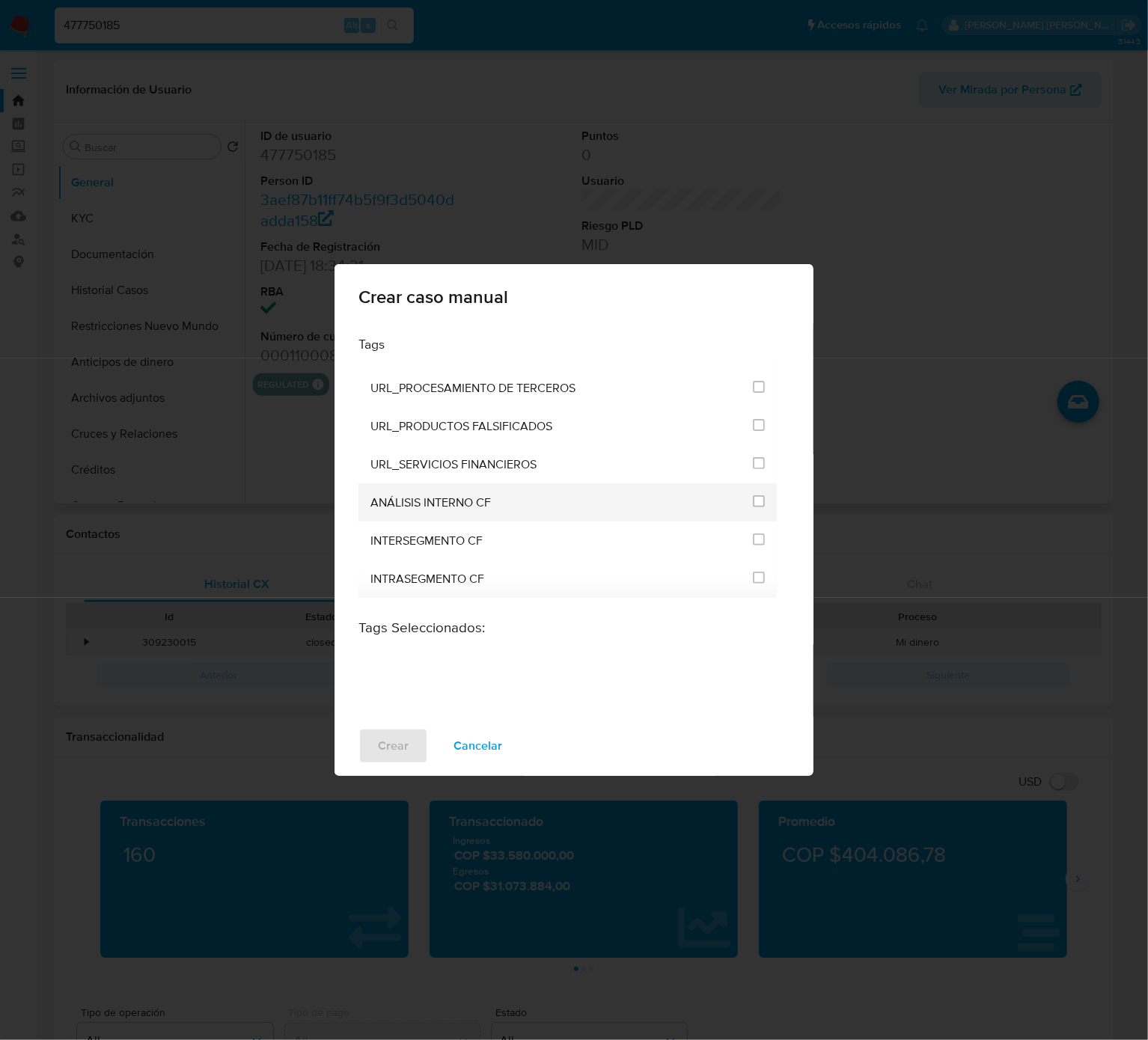 click on "ANÁLISIS INTERNO CF" at bounding box center [561, 502] 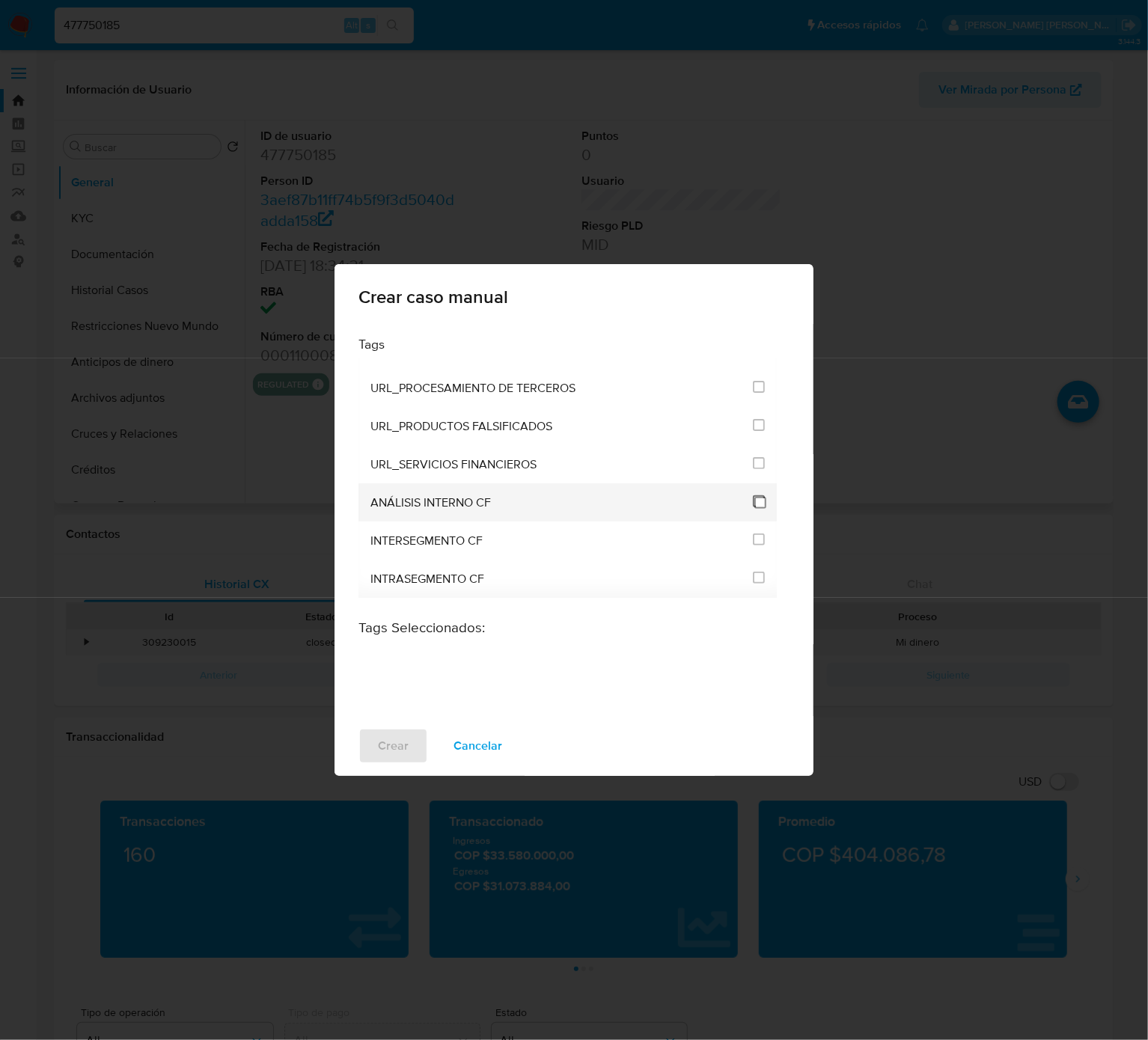 click at bounding box center [759, 501] 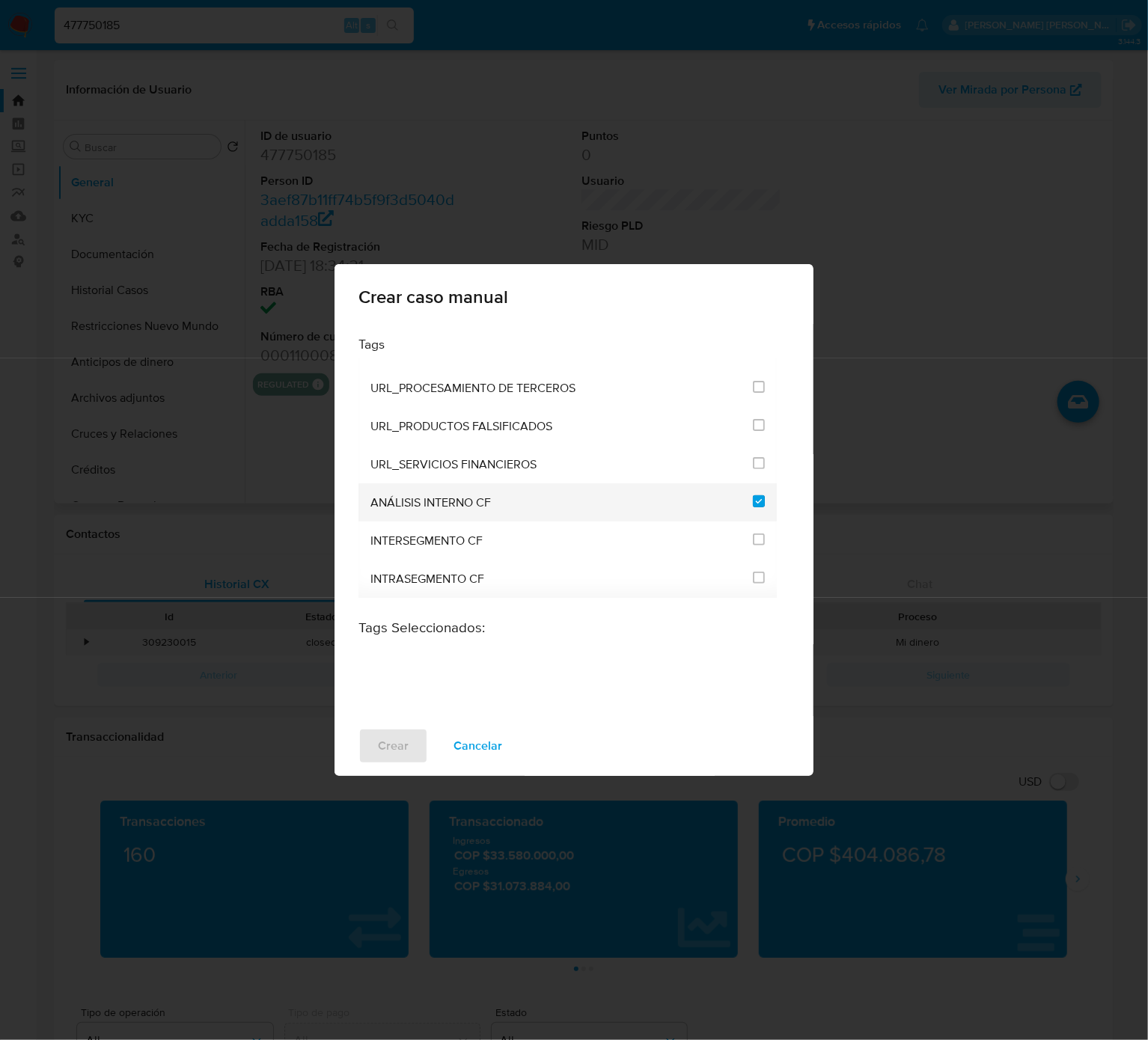 checkbox on "true" 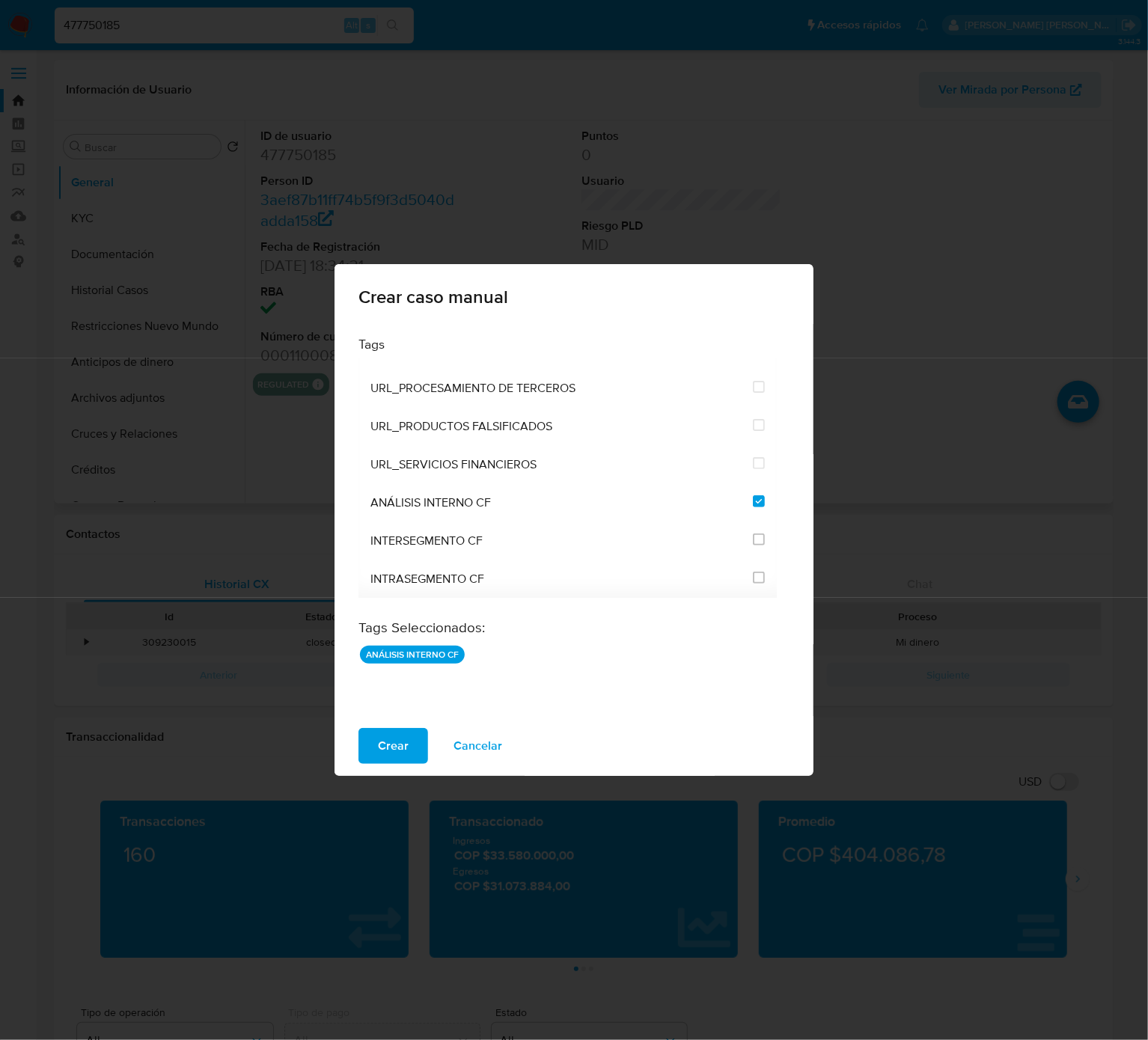 click on "Crear" at bounding box center (393, 746) 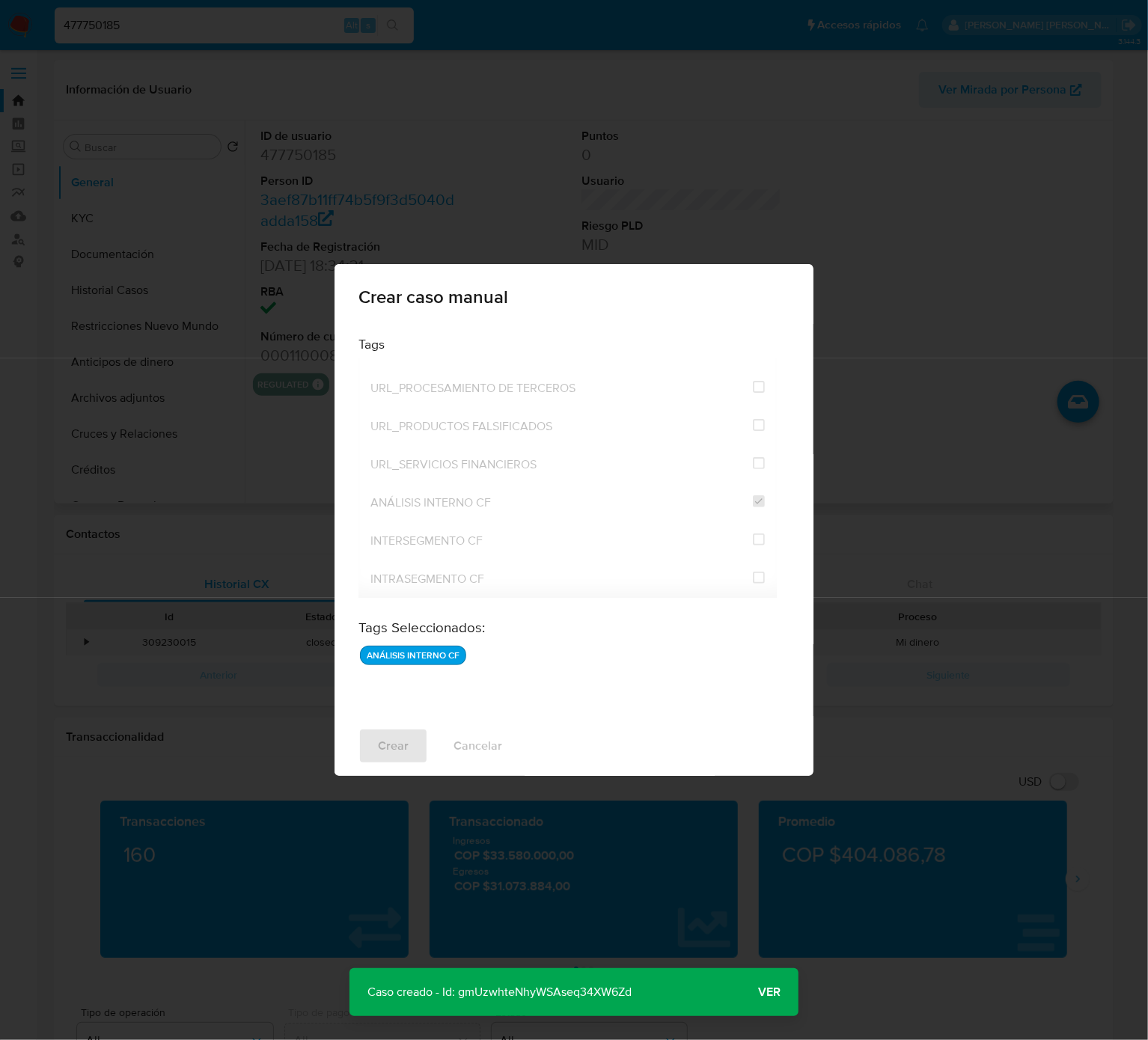 click on "Caso creado - Id: gmUzwhteNhyWSAseq34XW6Zd" at bounding box center [499, 992] 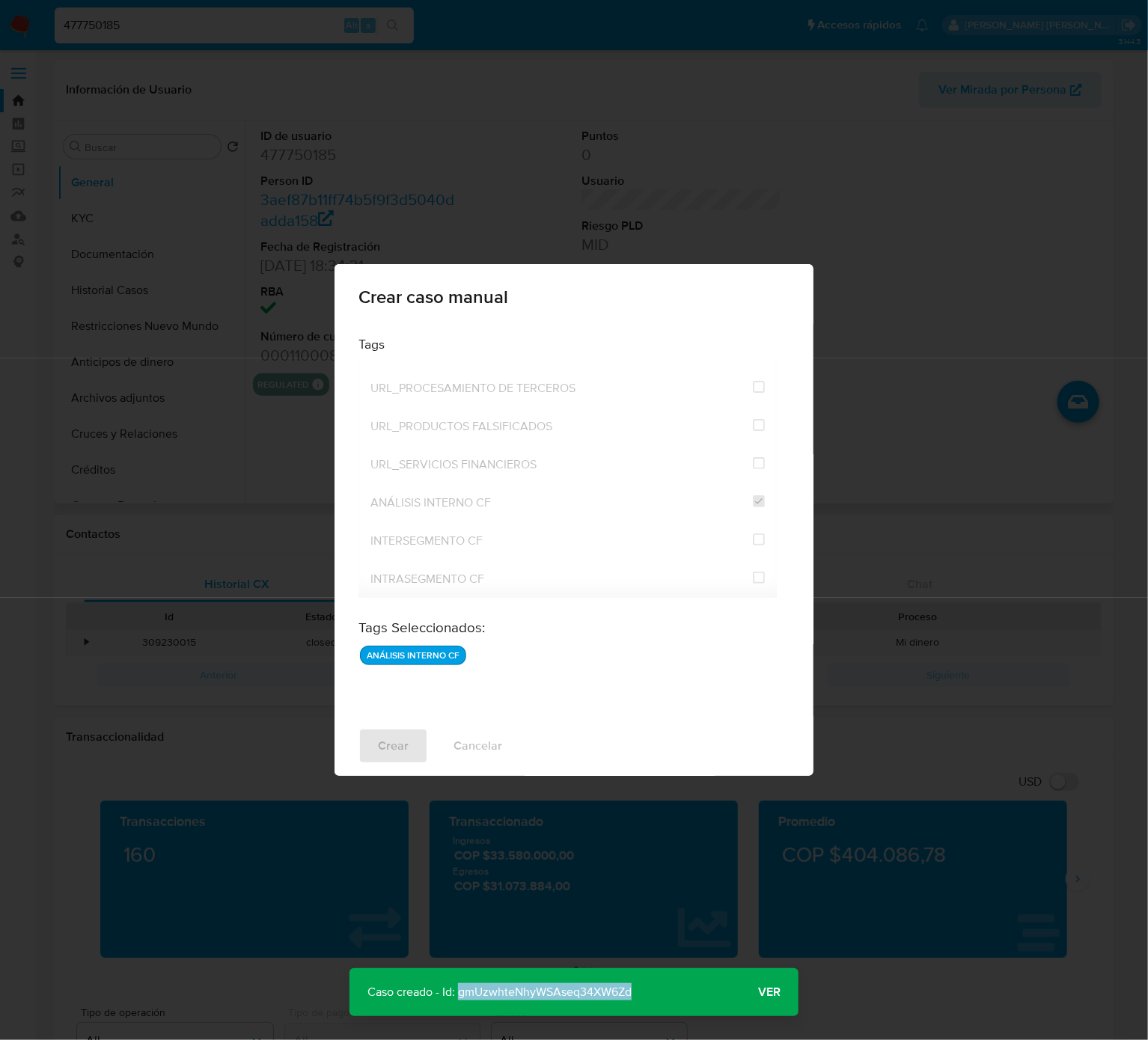 click on "Caso creado - Id: gmUzwhteNhyWSAseq34XW6Zd" at bounding box center [499, 992] 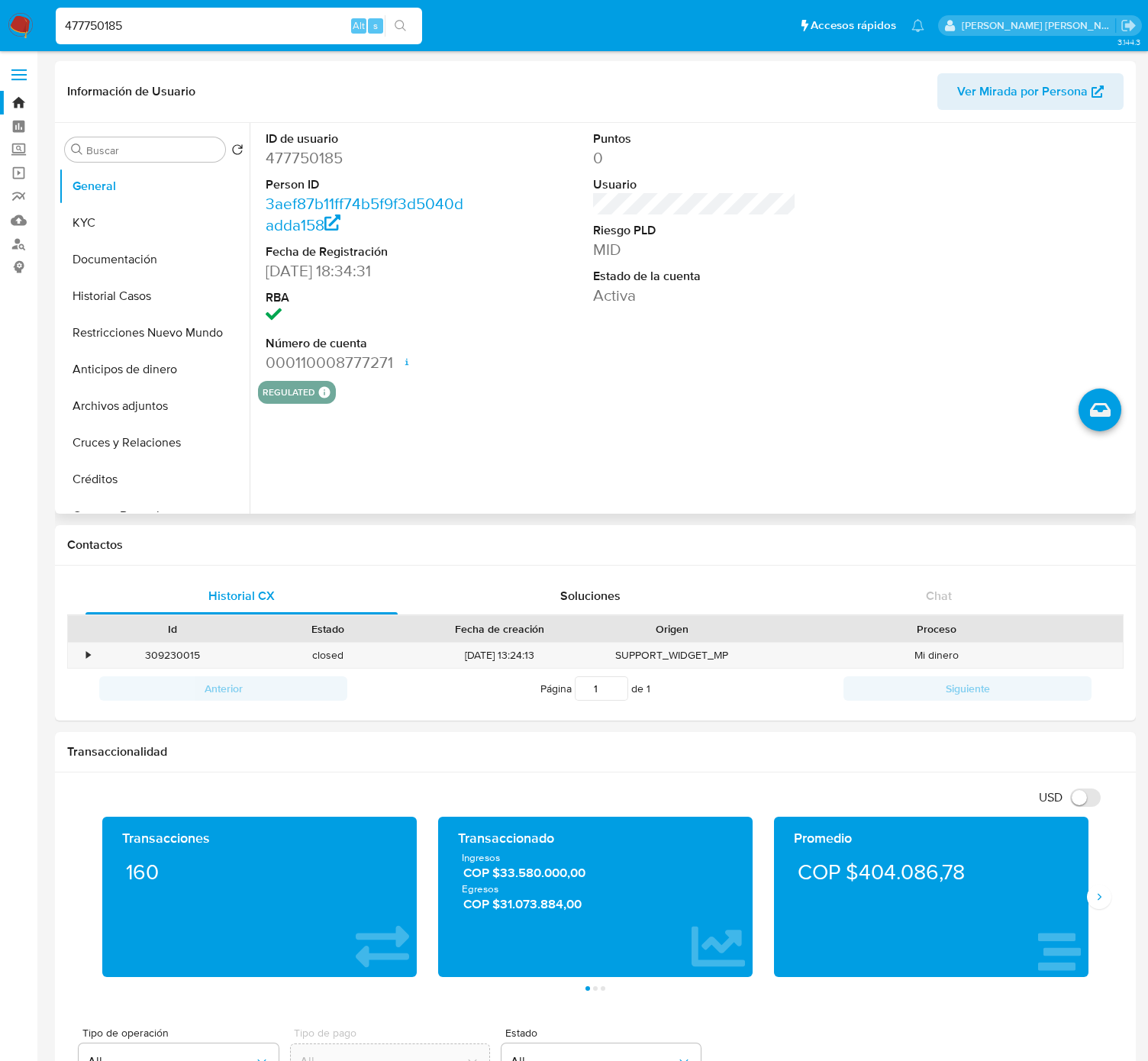 click on "477750185" at bounding box center (239, 26) 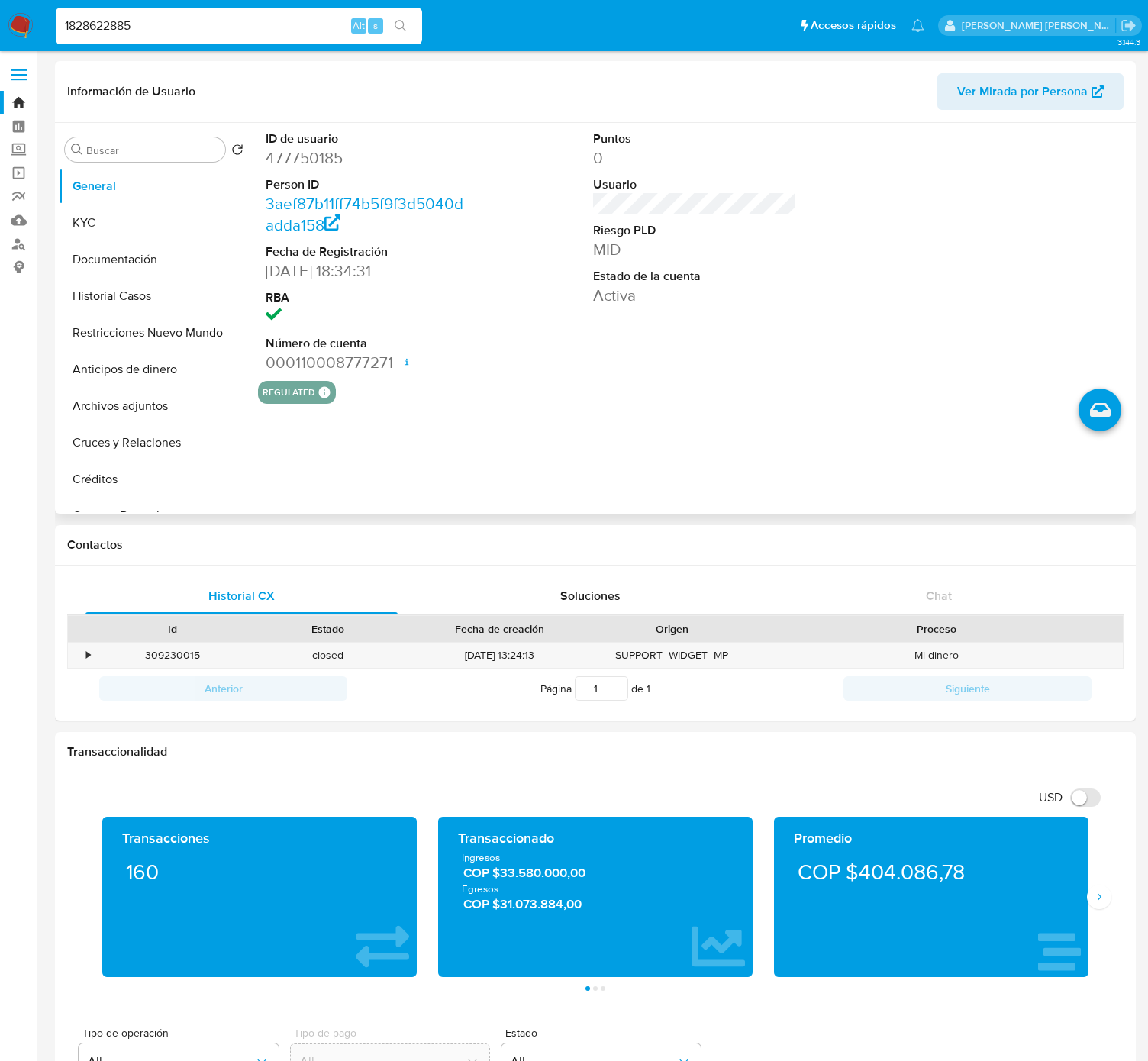 type on "1828622885" 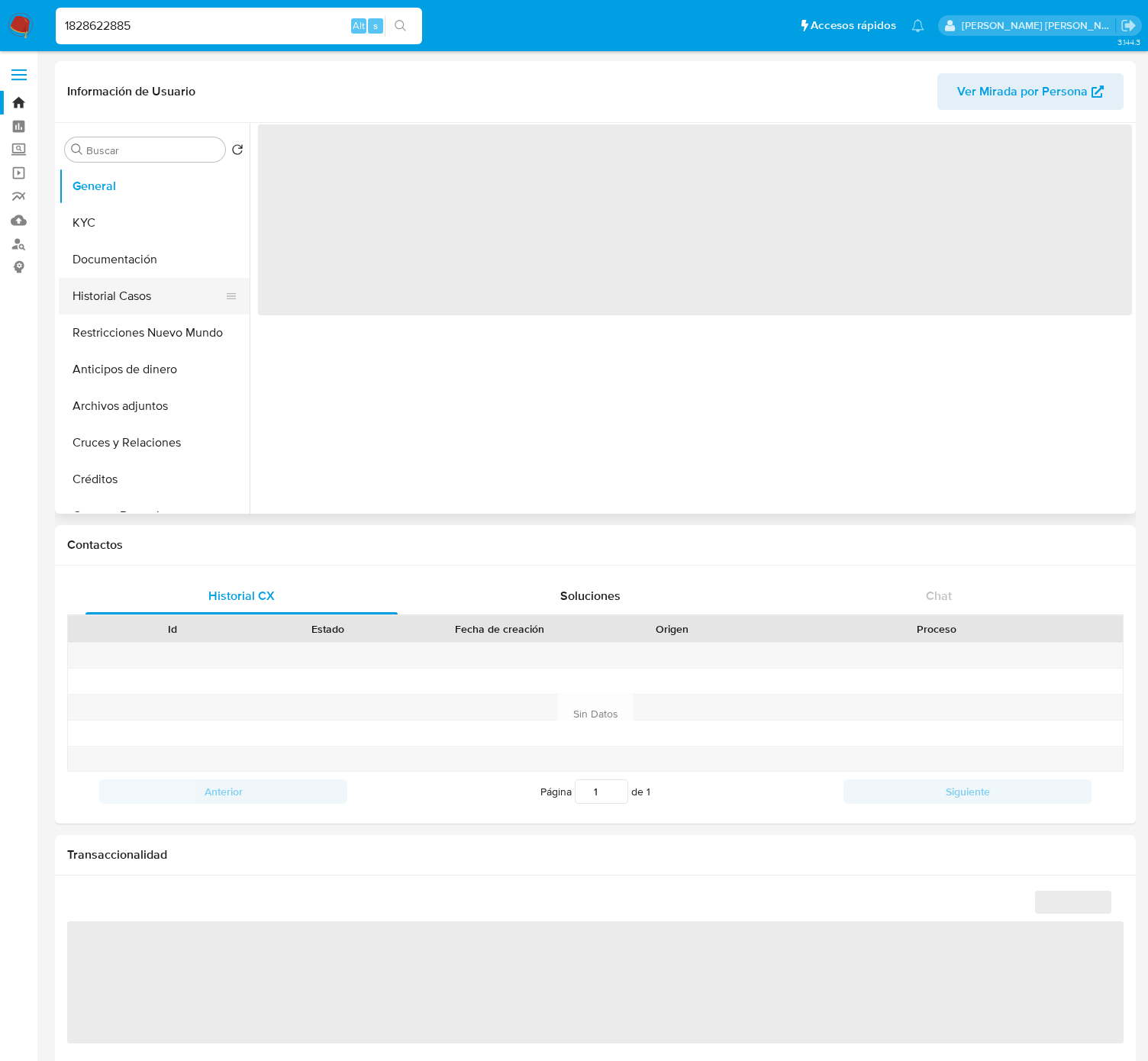 click on "General KYC Documentación Historial Casos Restricciones Nuevo Mundo Anticipos de dinero Archivos adjuntos Cruces y Relaciones Créditos Cuentas Bancarias Datos Modificados Devices Geolocation Direcciones Dispositivos Point Fecha Compliant Historial Riesgo PLD Historial de conversaciones IV Challenges Información de accesos Insurtech Items Lista Interna Listas Externas Marcas AML Perfiles Tarjetas" at bounding box center [154, 340] 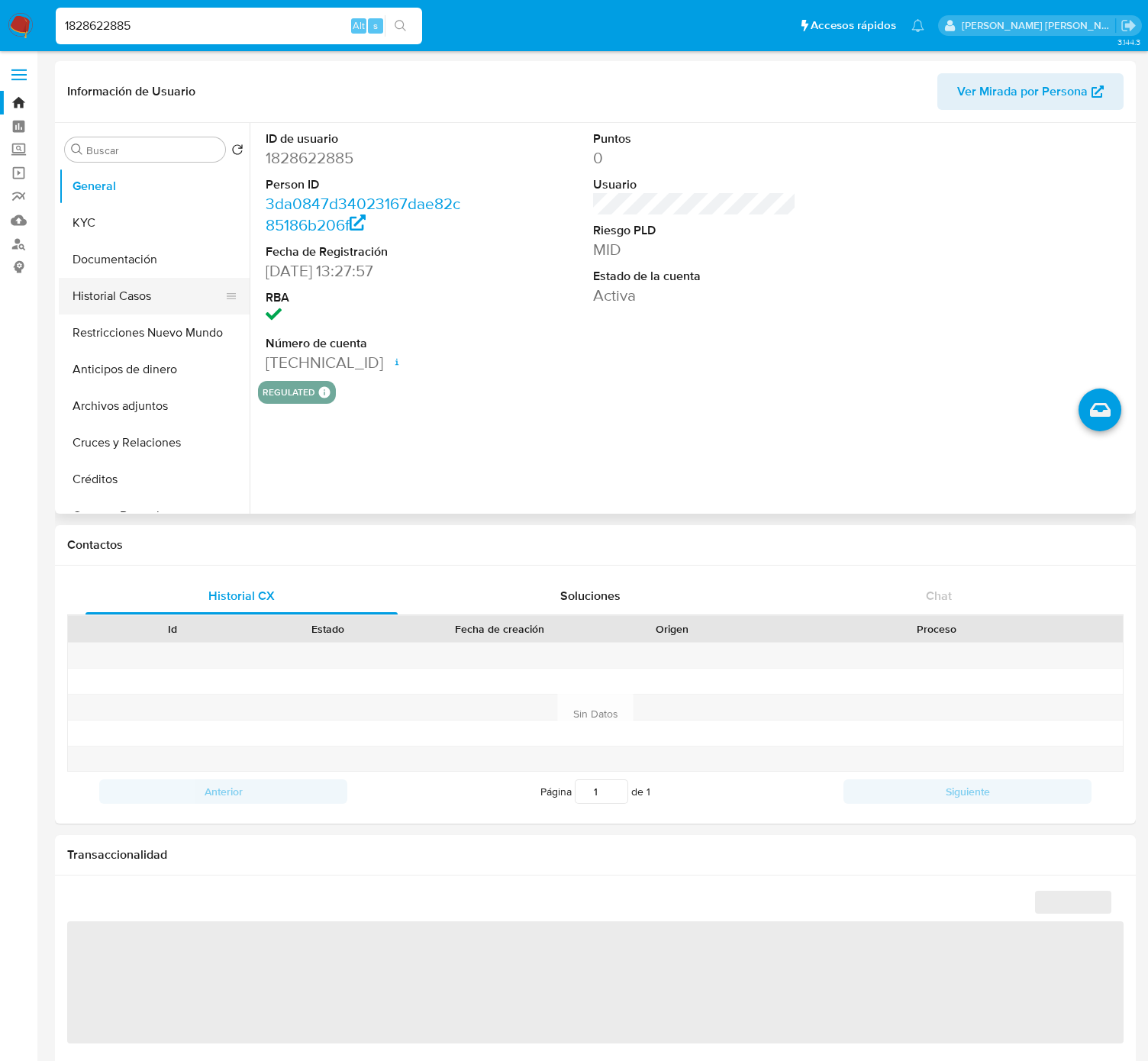 click on "Historial Casos" at bounding box center [148, 296] 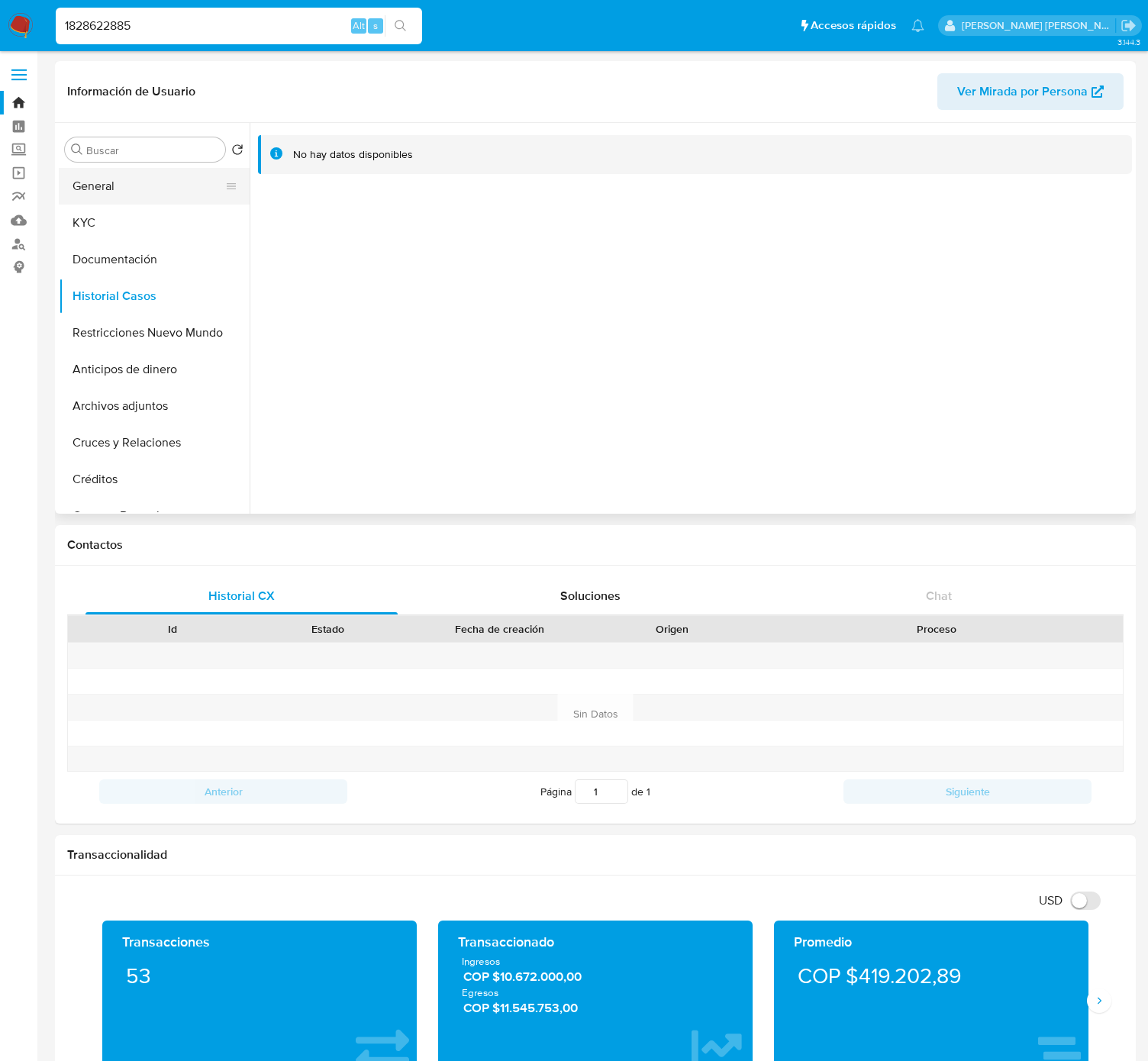 click on "General" at bounding box center [148, 186] 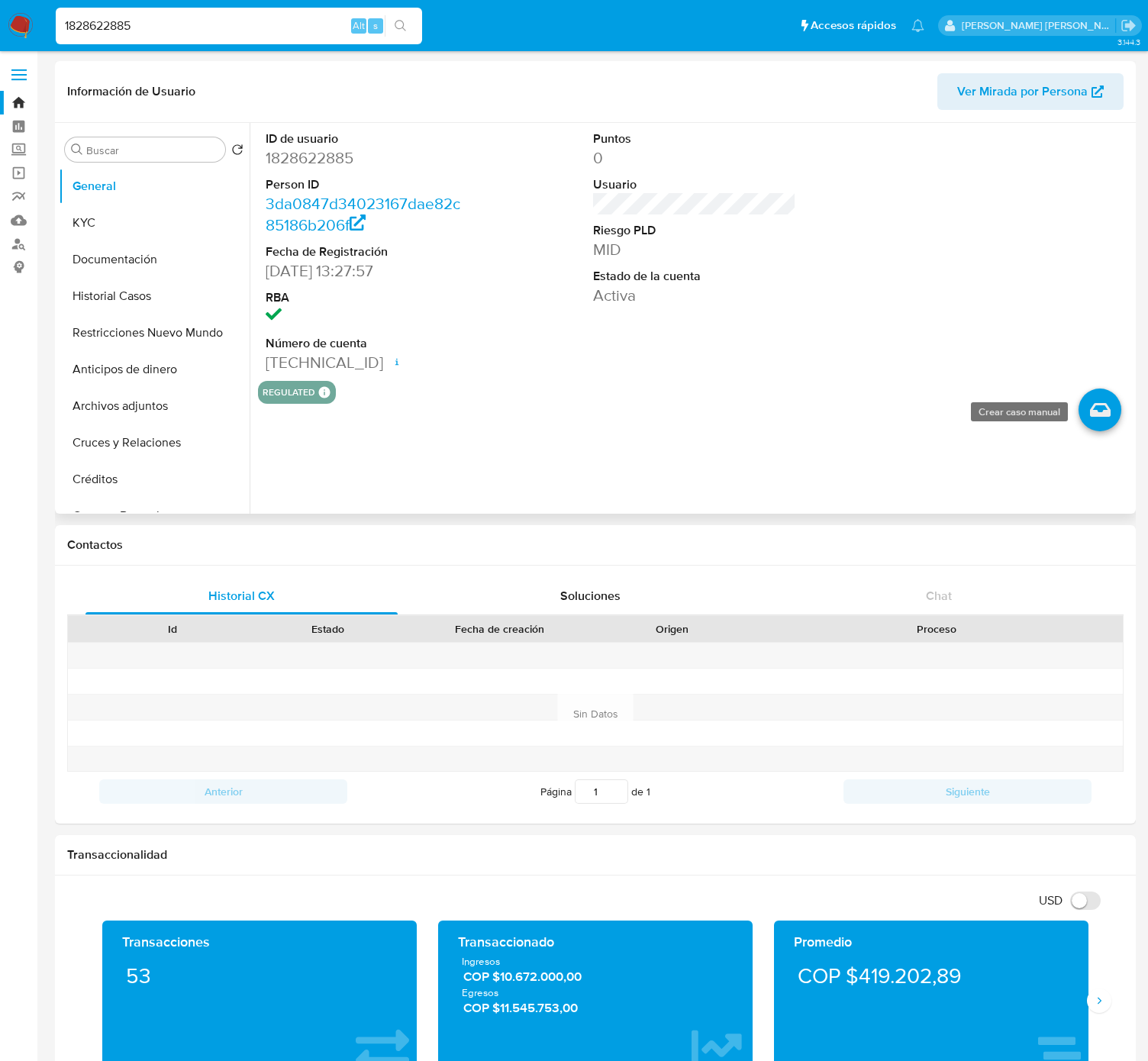 click at bounding box center [1100, 410] 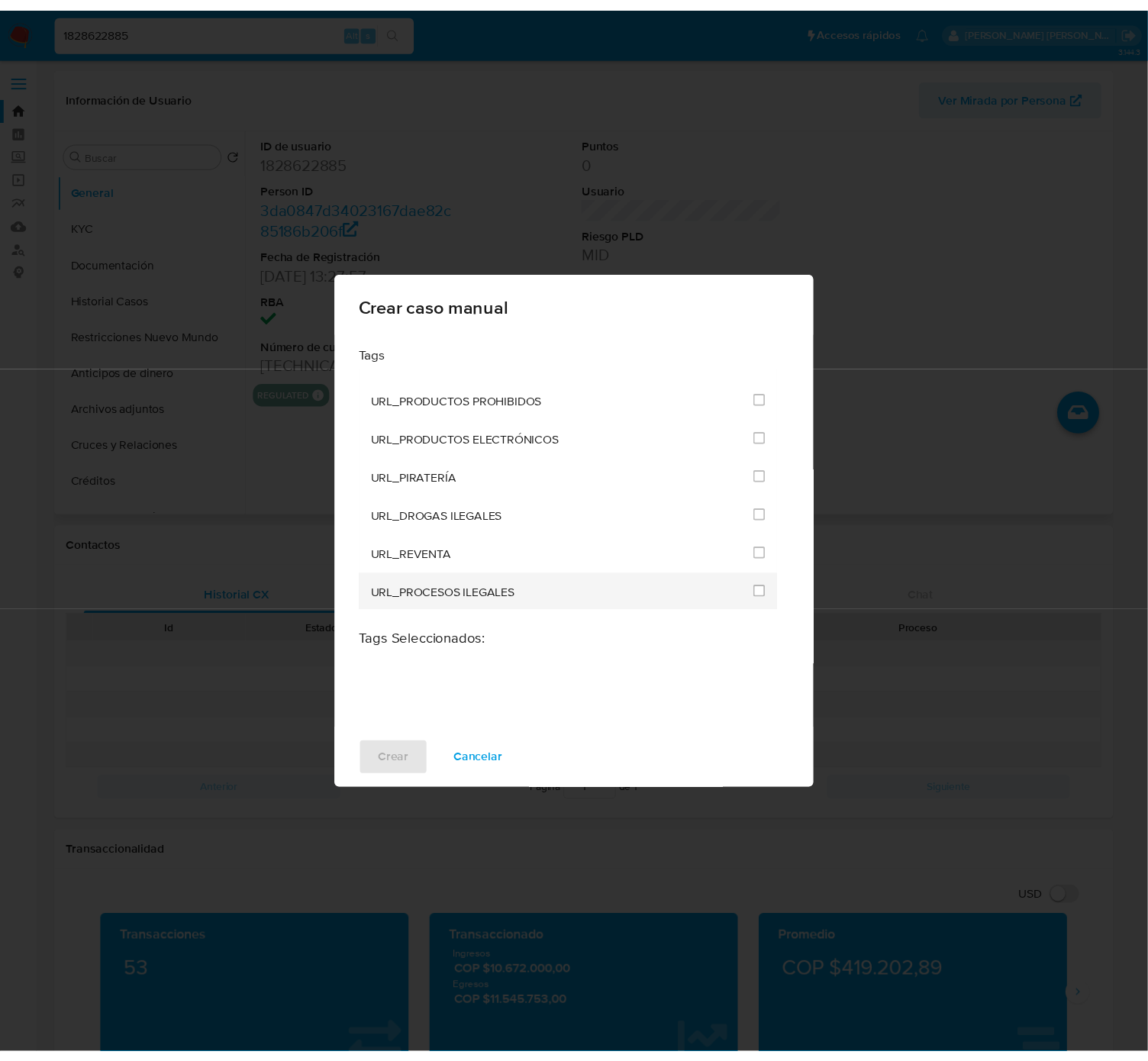 scroll, scrollTop: 3221, scrollLeft: 0, axis: vertical 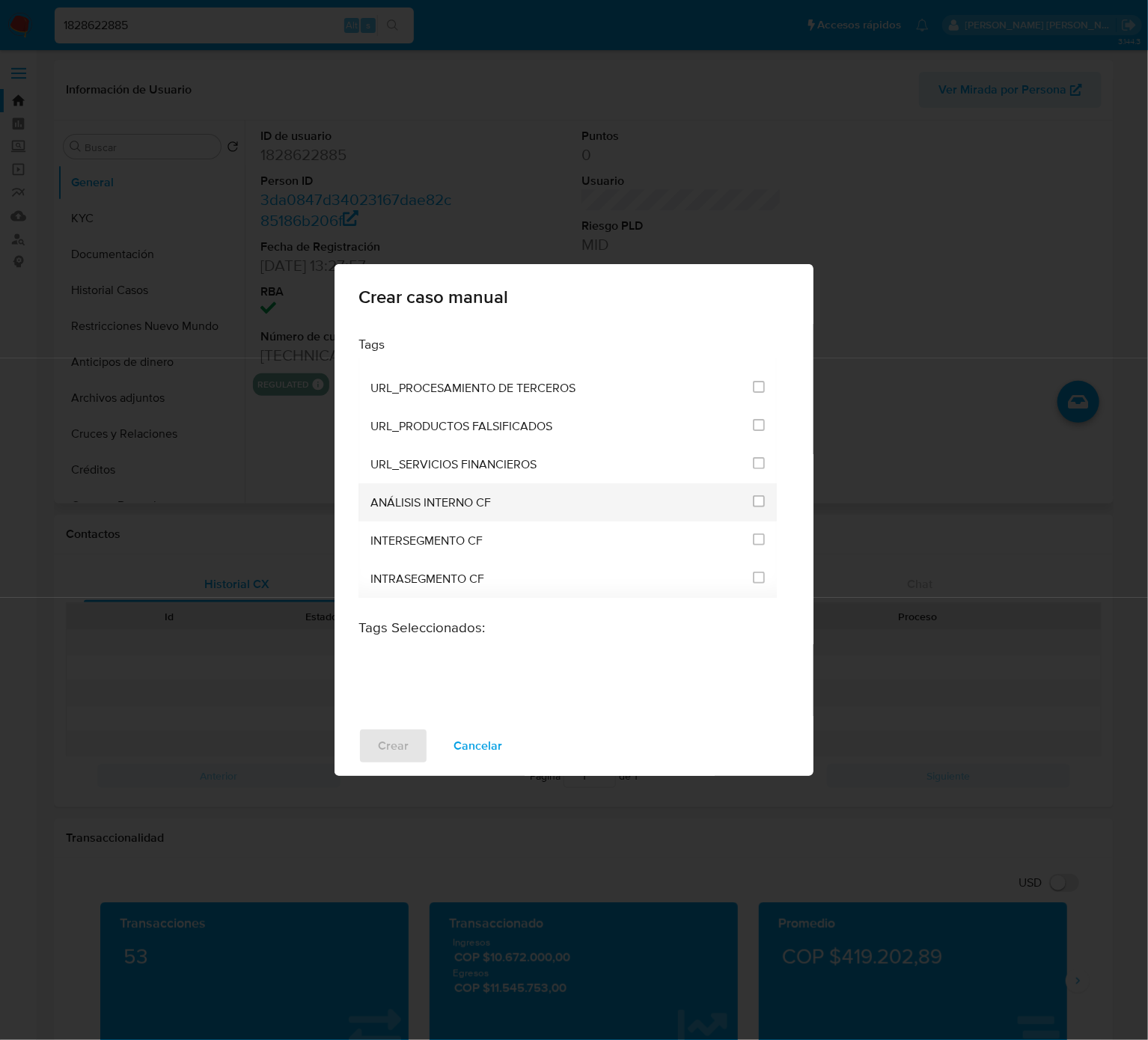 click on "ANÁLISIS INTERNO CF" at bounding box center [561, 502] 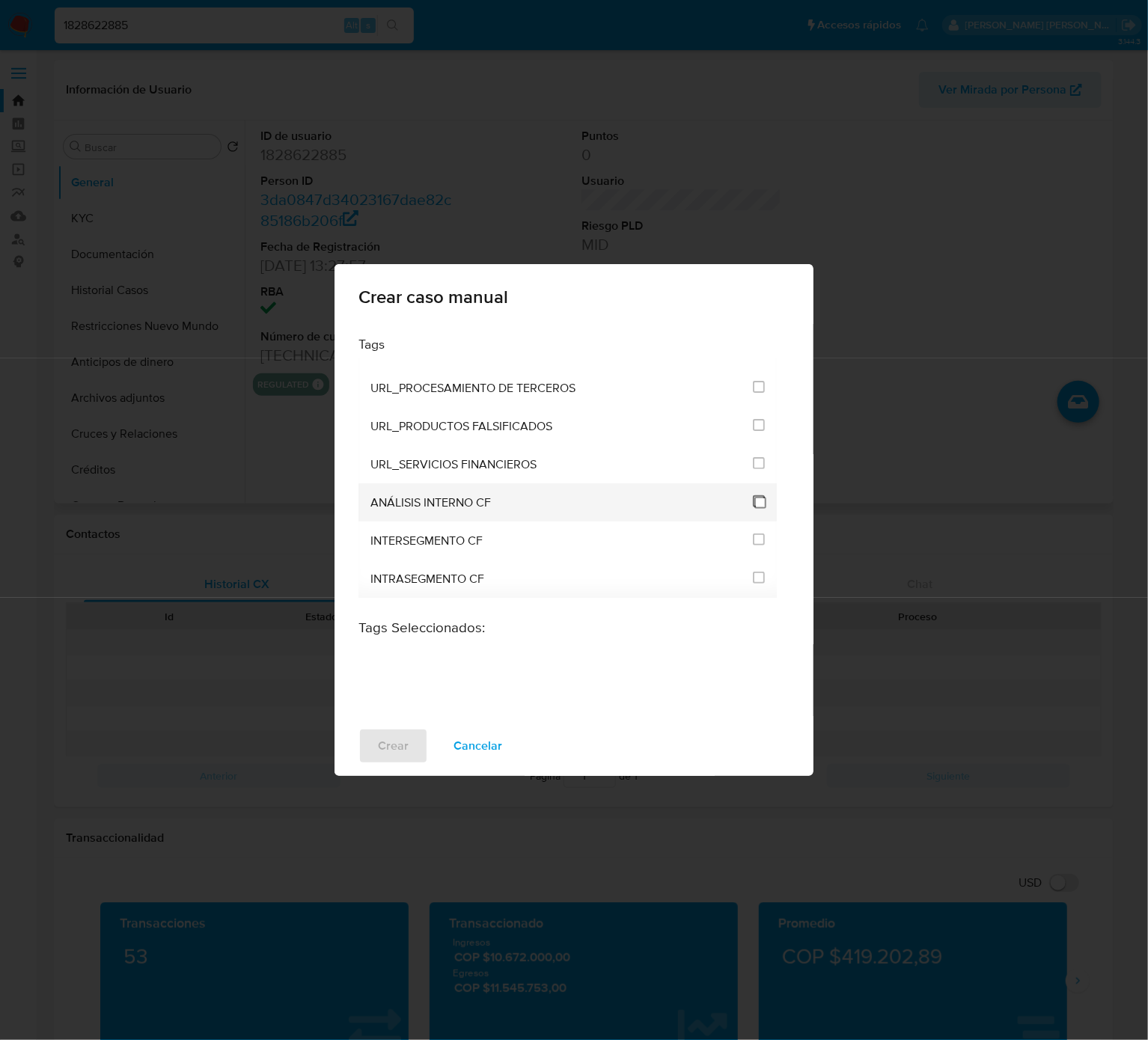 click at bounding box center (759, 501) 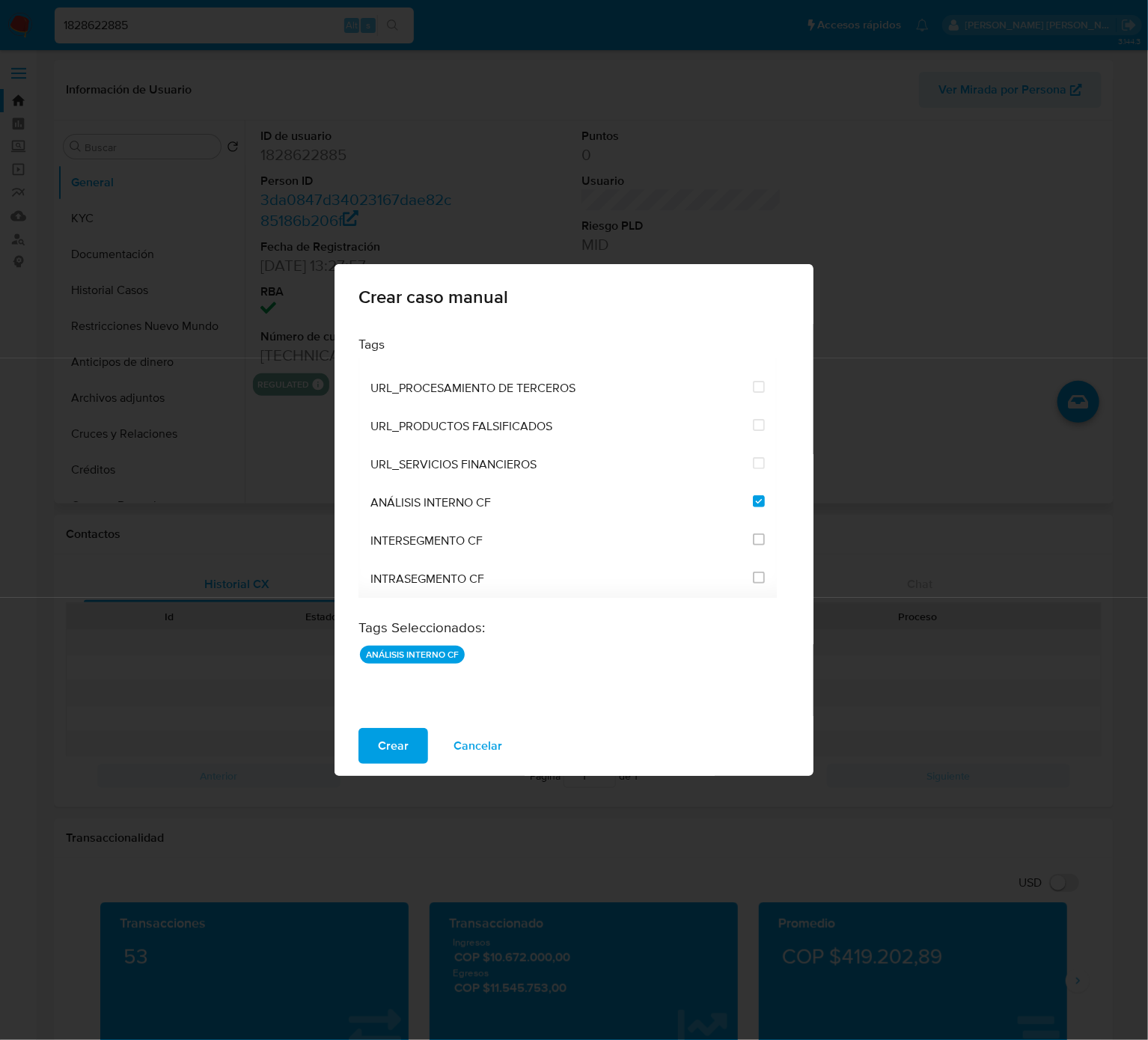 click on "Crear" at bounding box center (393, 746) 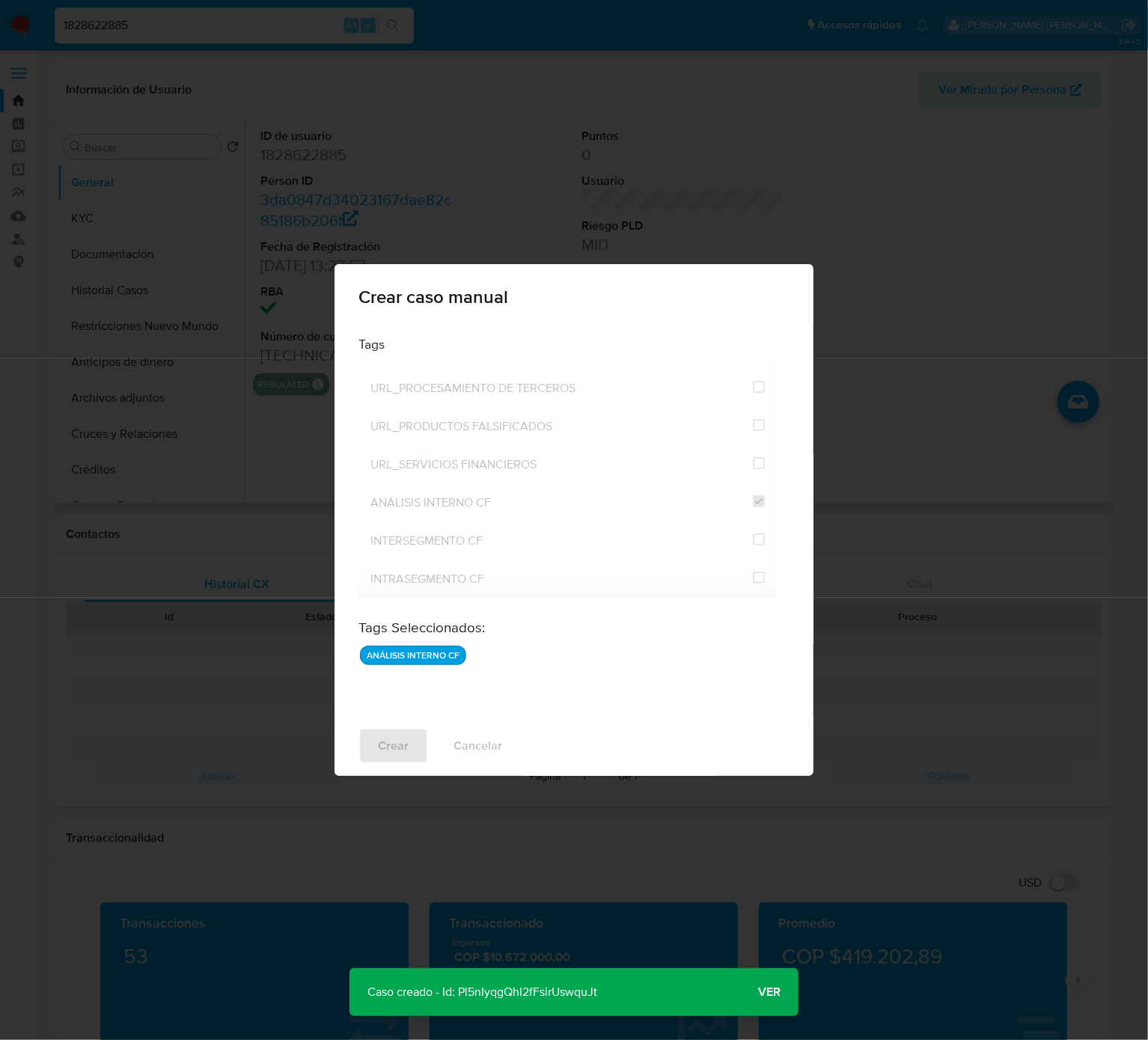 click on "Caso creado - Id: Pl5nIyqgQhI2fFsirUswquJt" at bounding box center (482, 992) 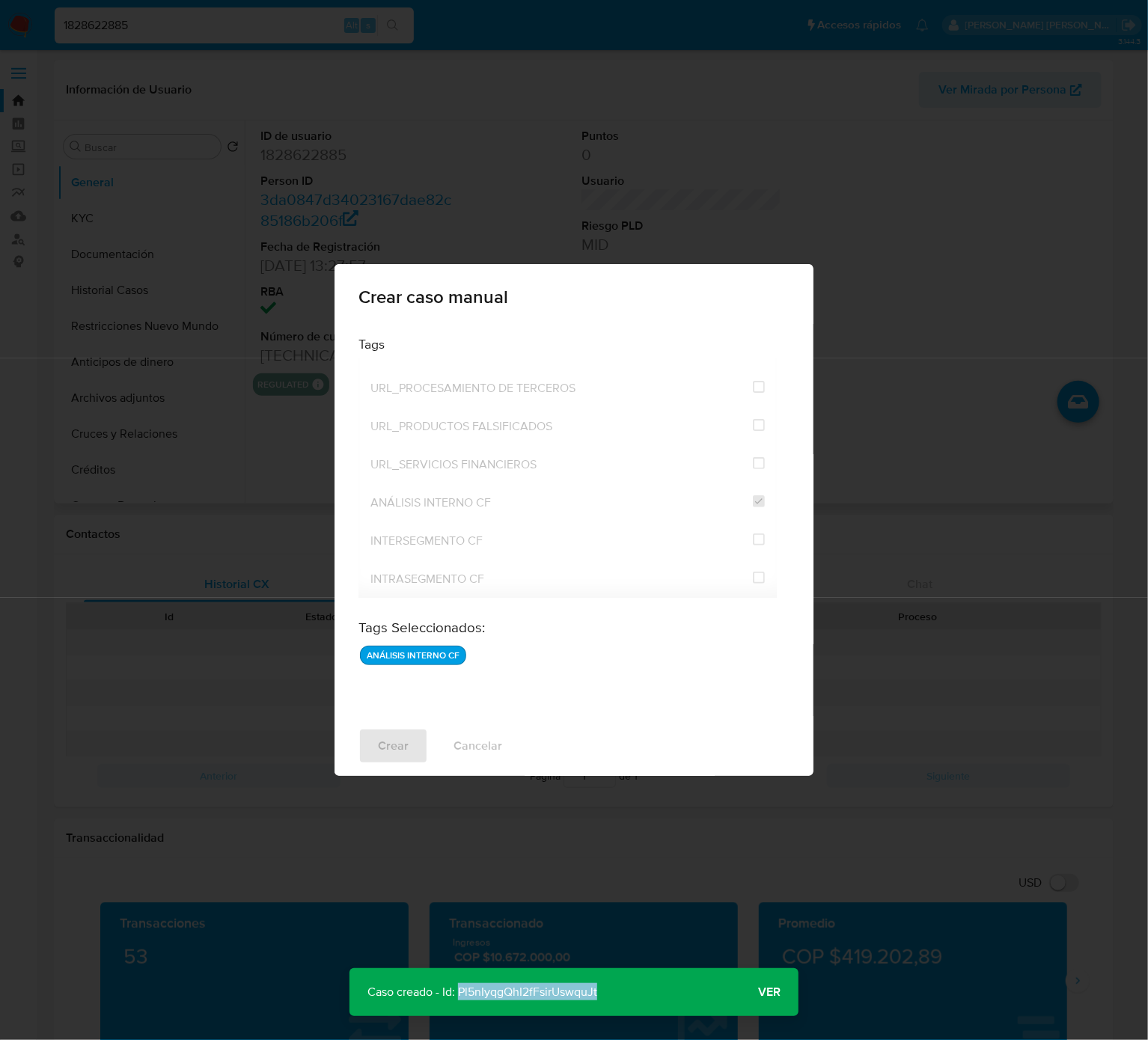 click on "Caso creado - Id: Pl5nIyqgQhI2fFsirUswquJt" at bounding box center (482, 992) 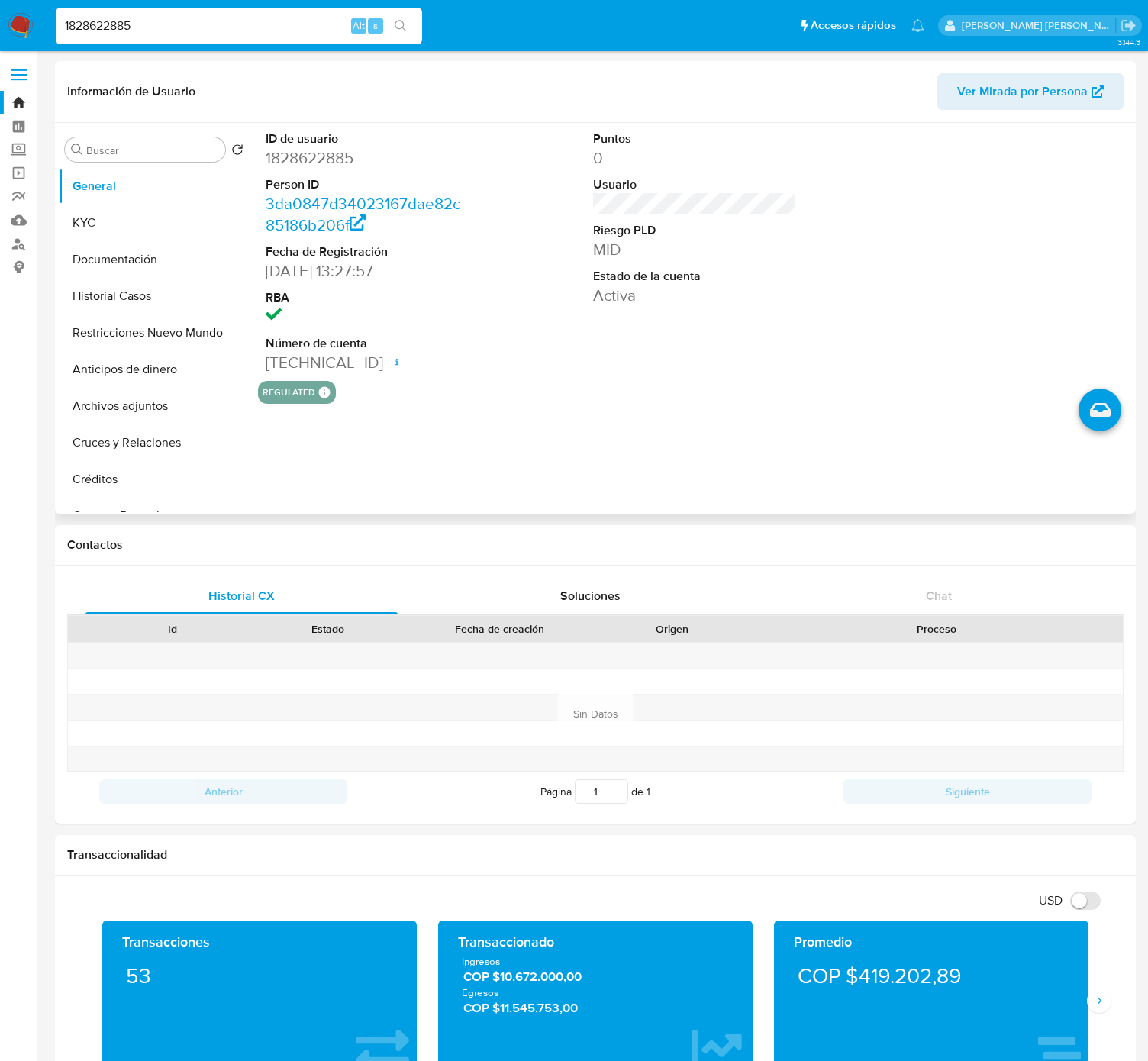 click on "1828622885 Alt s" at bounding box center (239, 26) 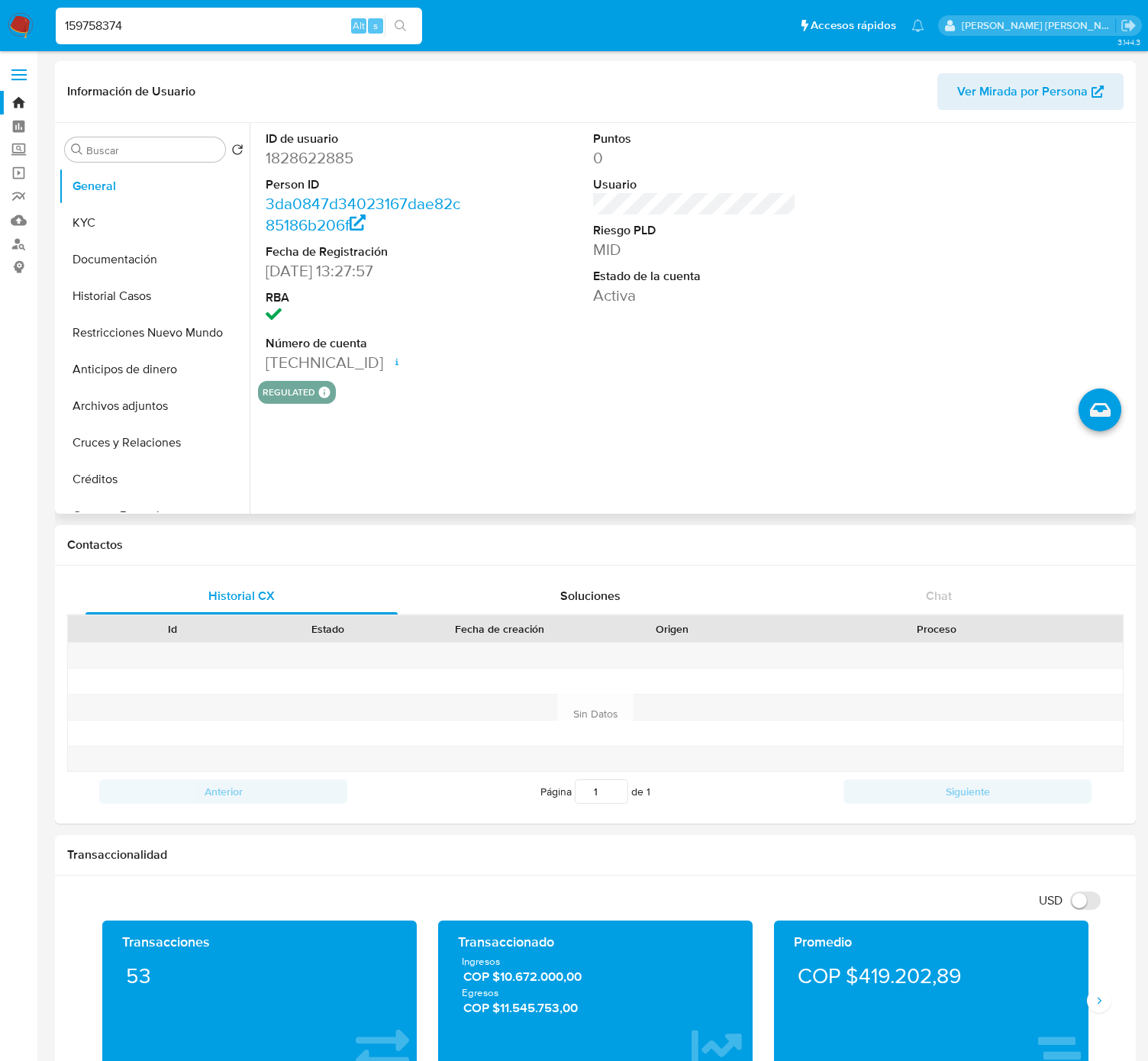 type on "159758374" 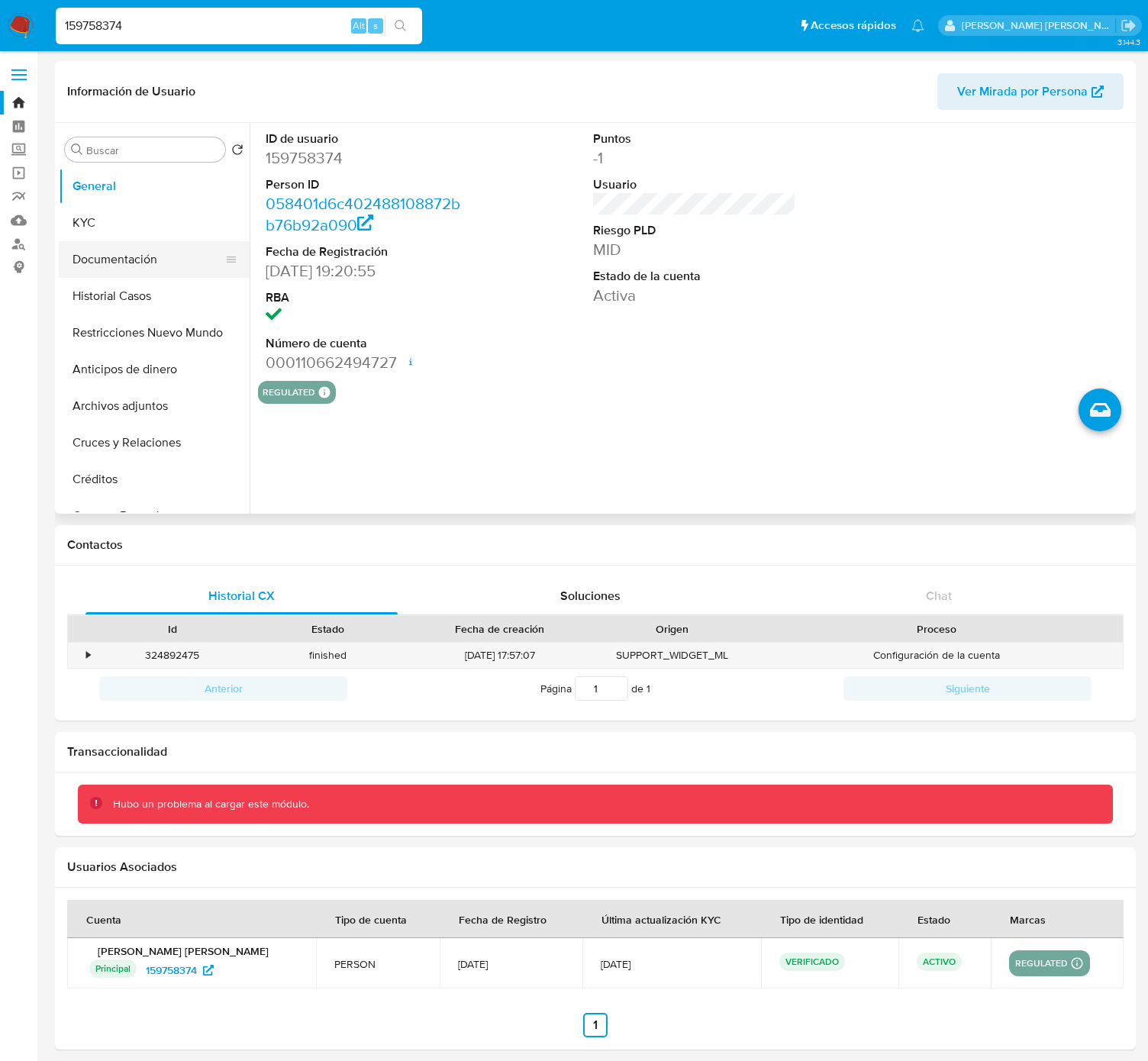 click on "Documentación" at bounding box center [148, 260] 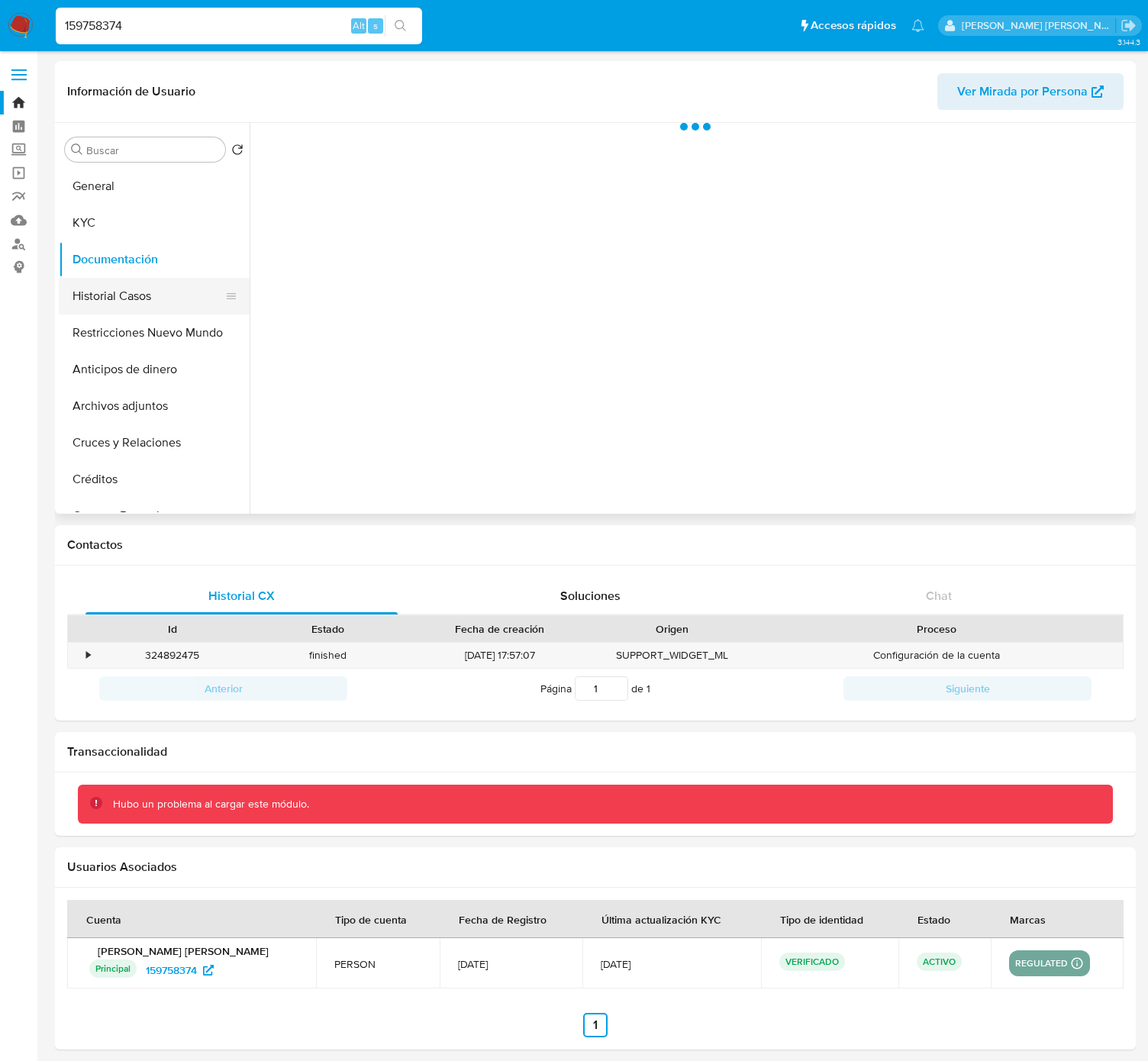 click on "Historial Casos" at bounding box center (148, 296) 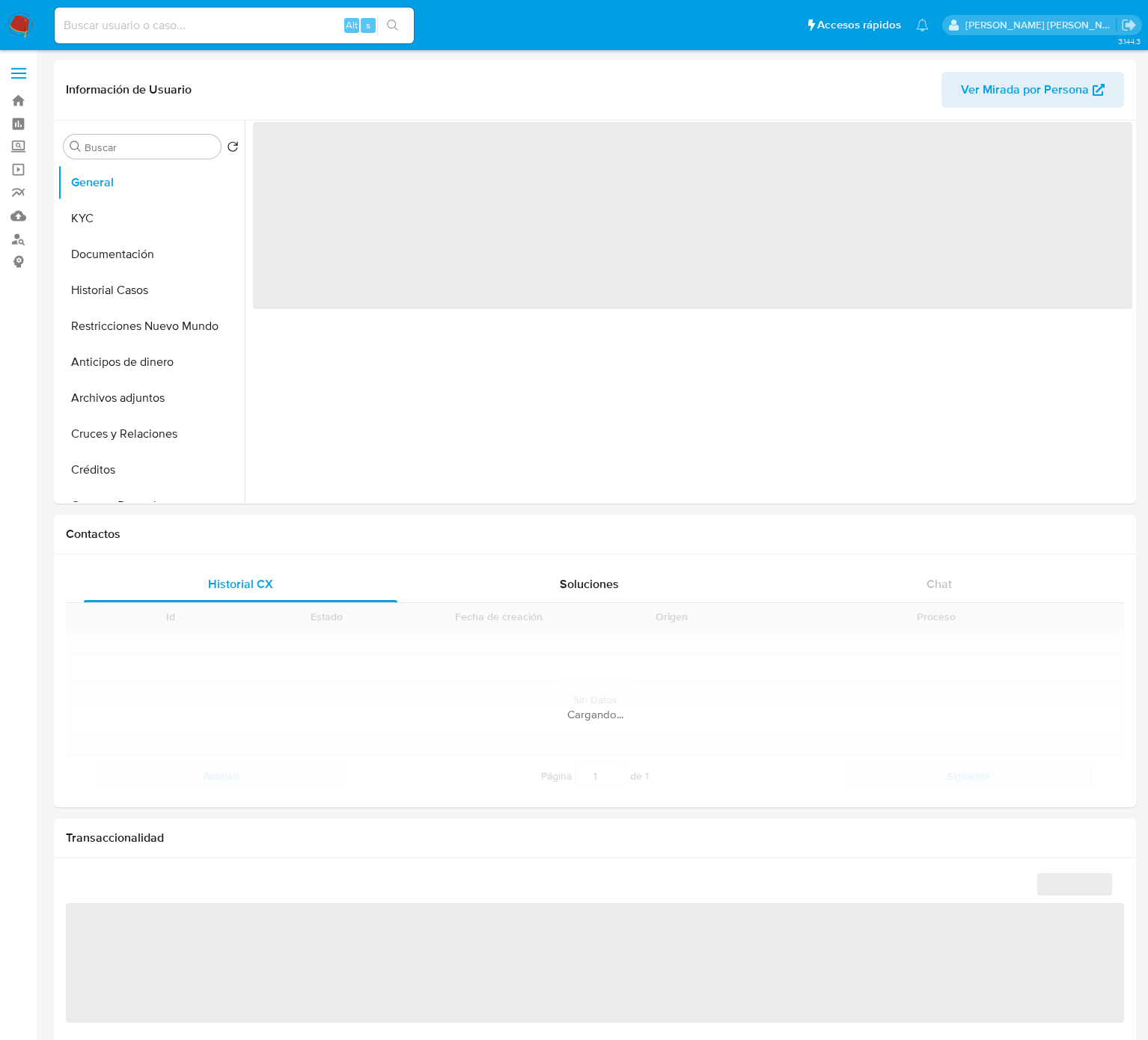 scroll, scrollTop: 0, scrollLeft: 0, axis: both 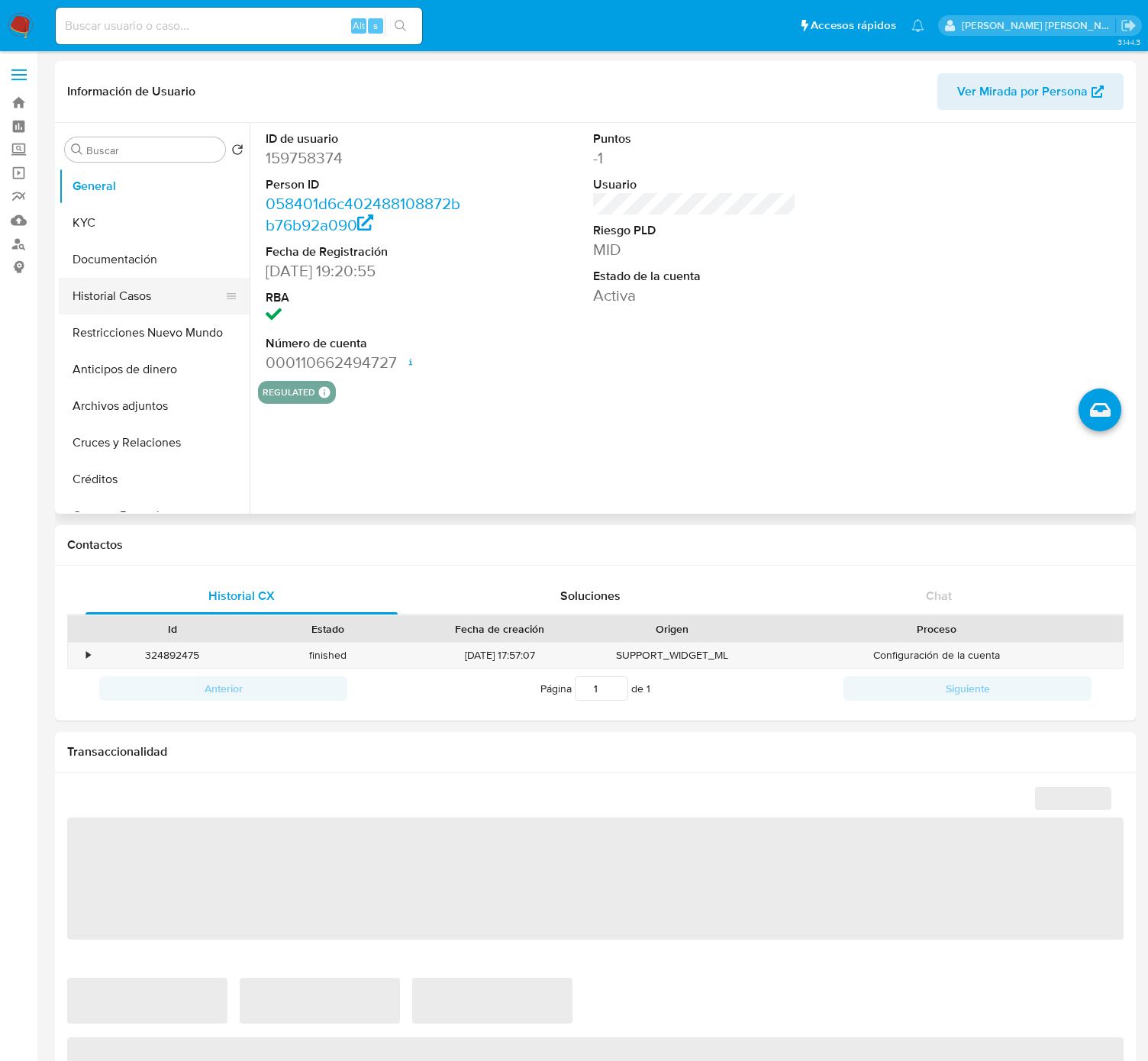 click on "Historial Casos" at bounding box center [148, 296] 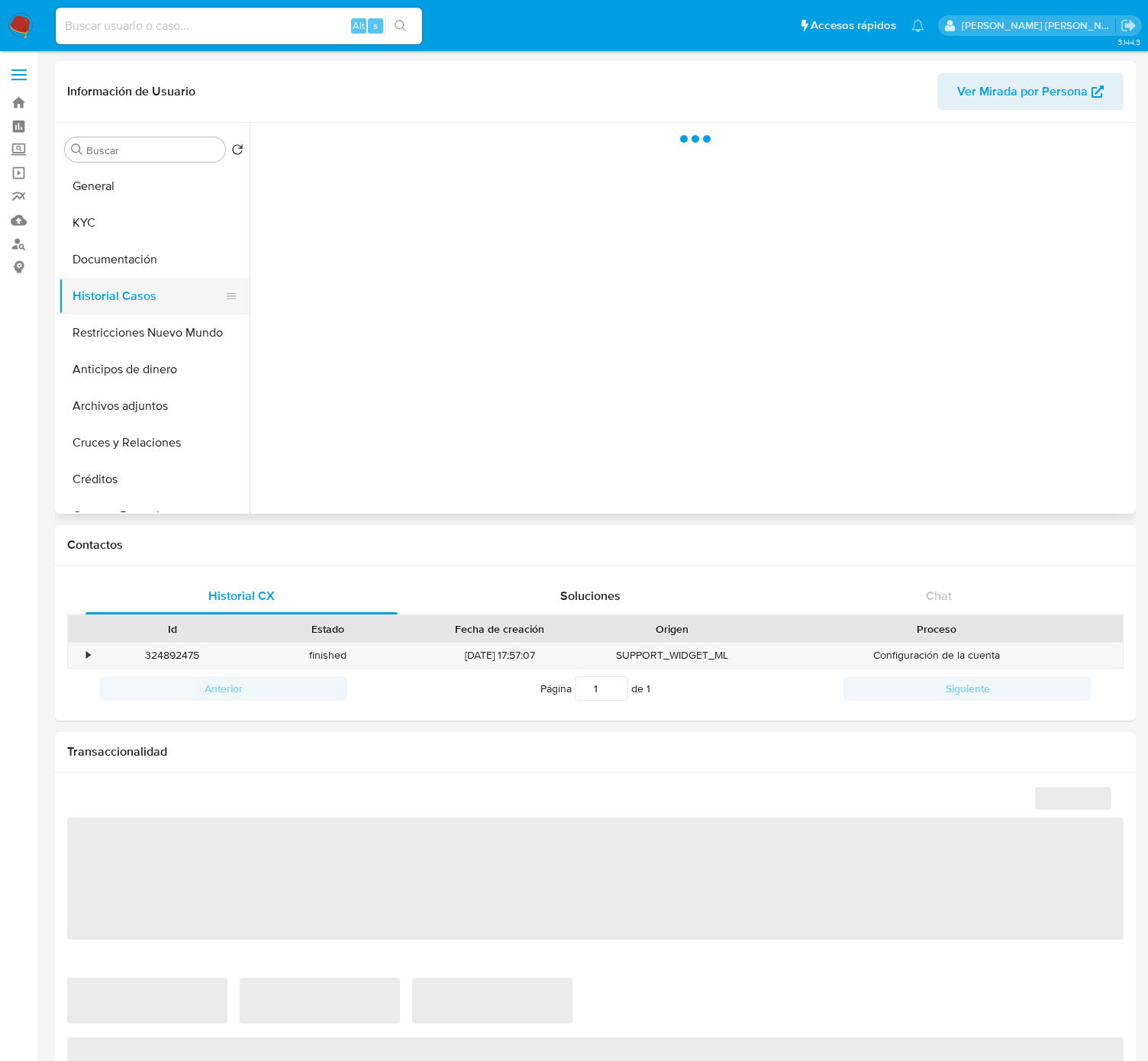 select on "10" 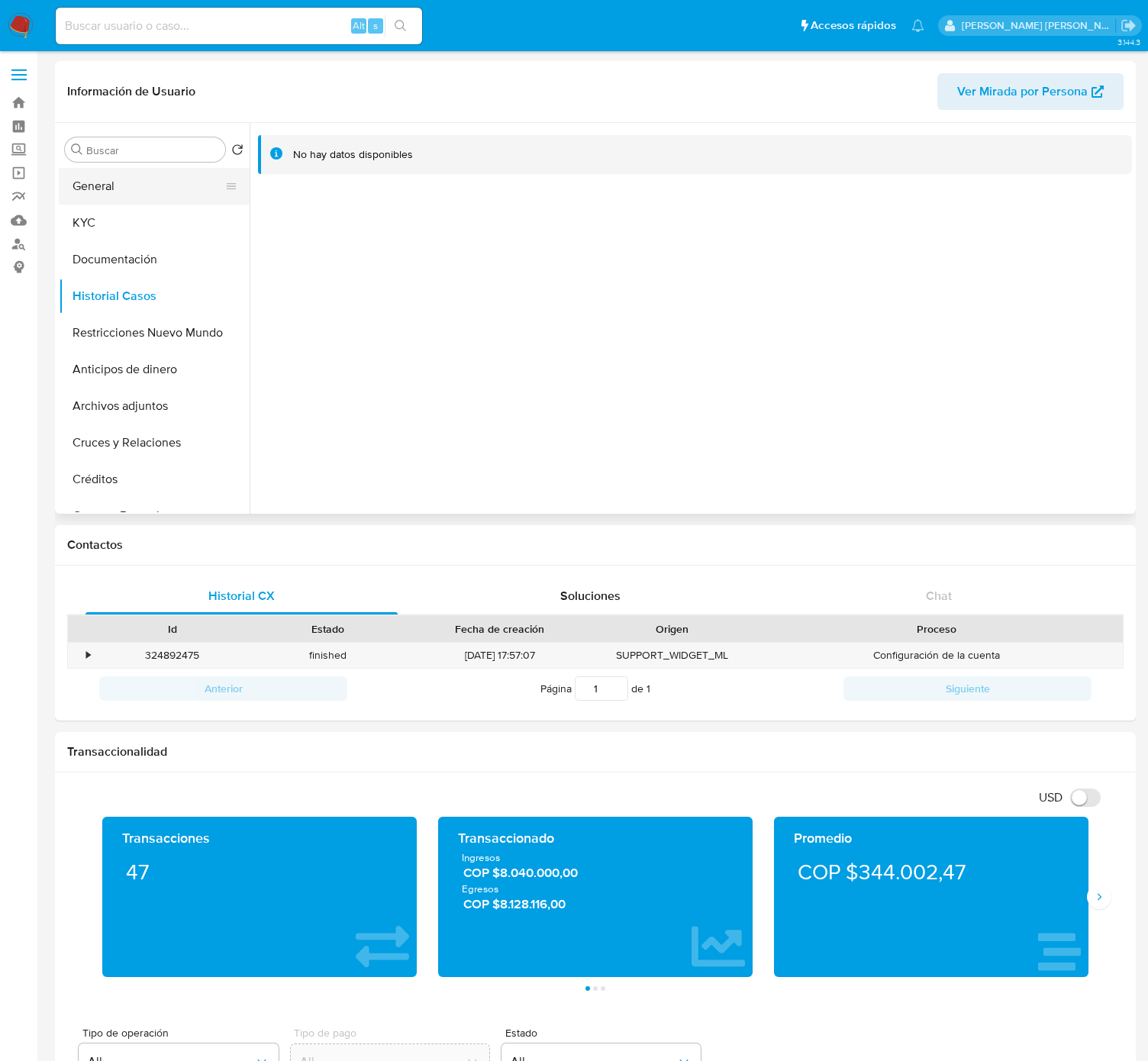 click on "General" at bounding box center [148, 186] 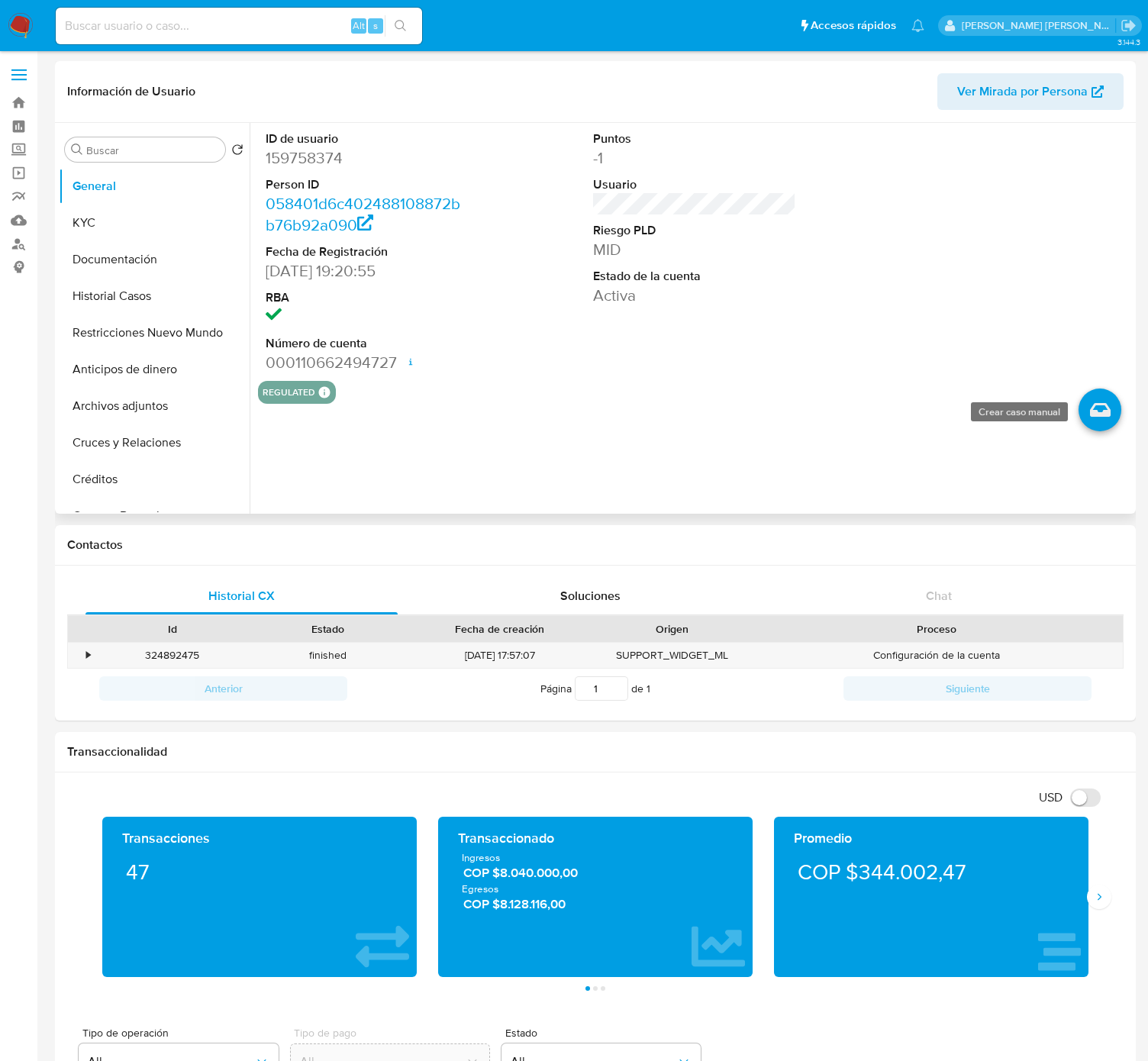 click at bounding box center (1100, 410) 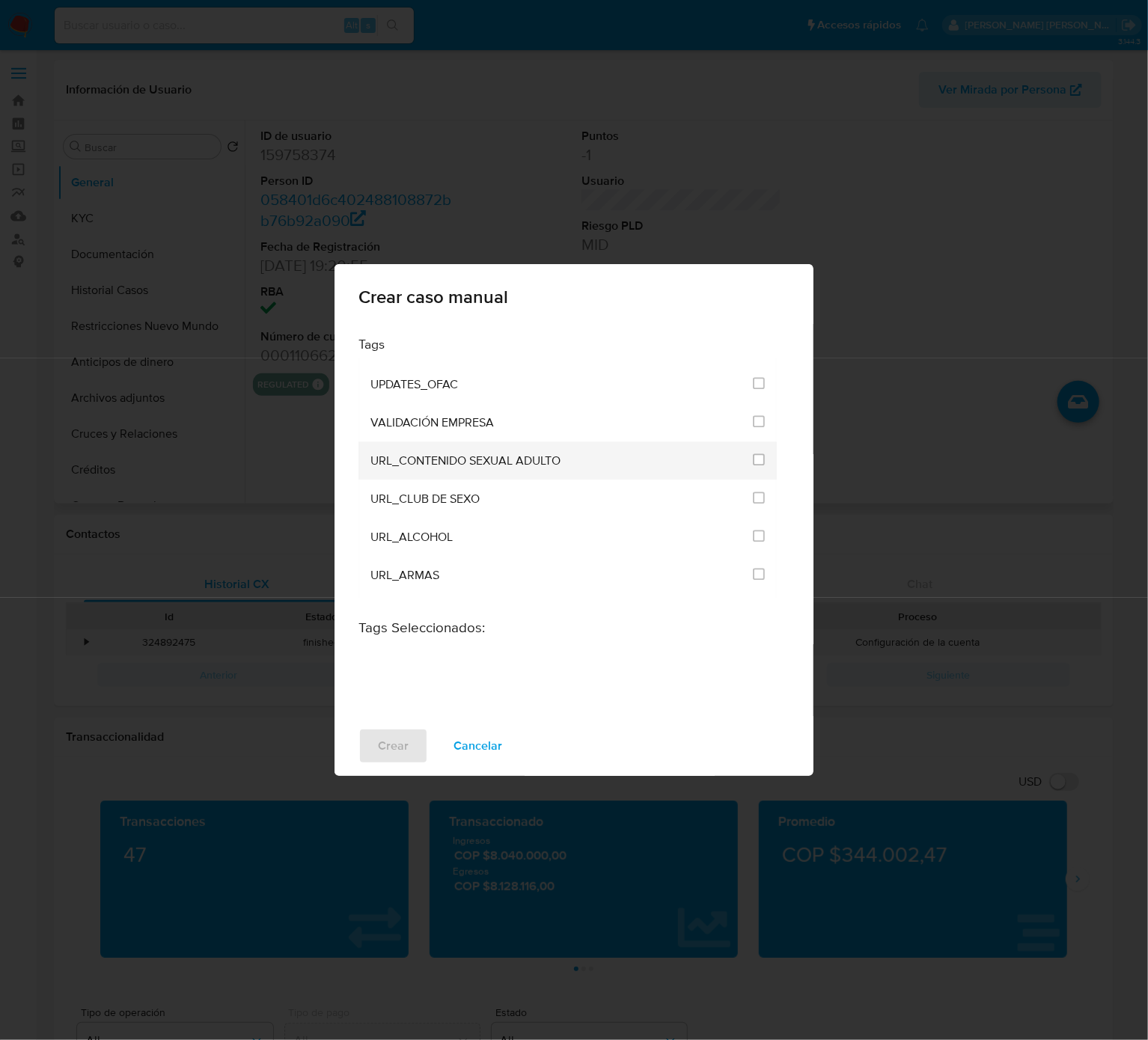 scroll, scrollTop: 3157, scrollLeft: 0, axis: vertical 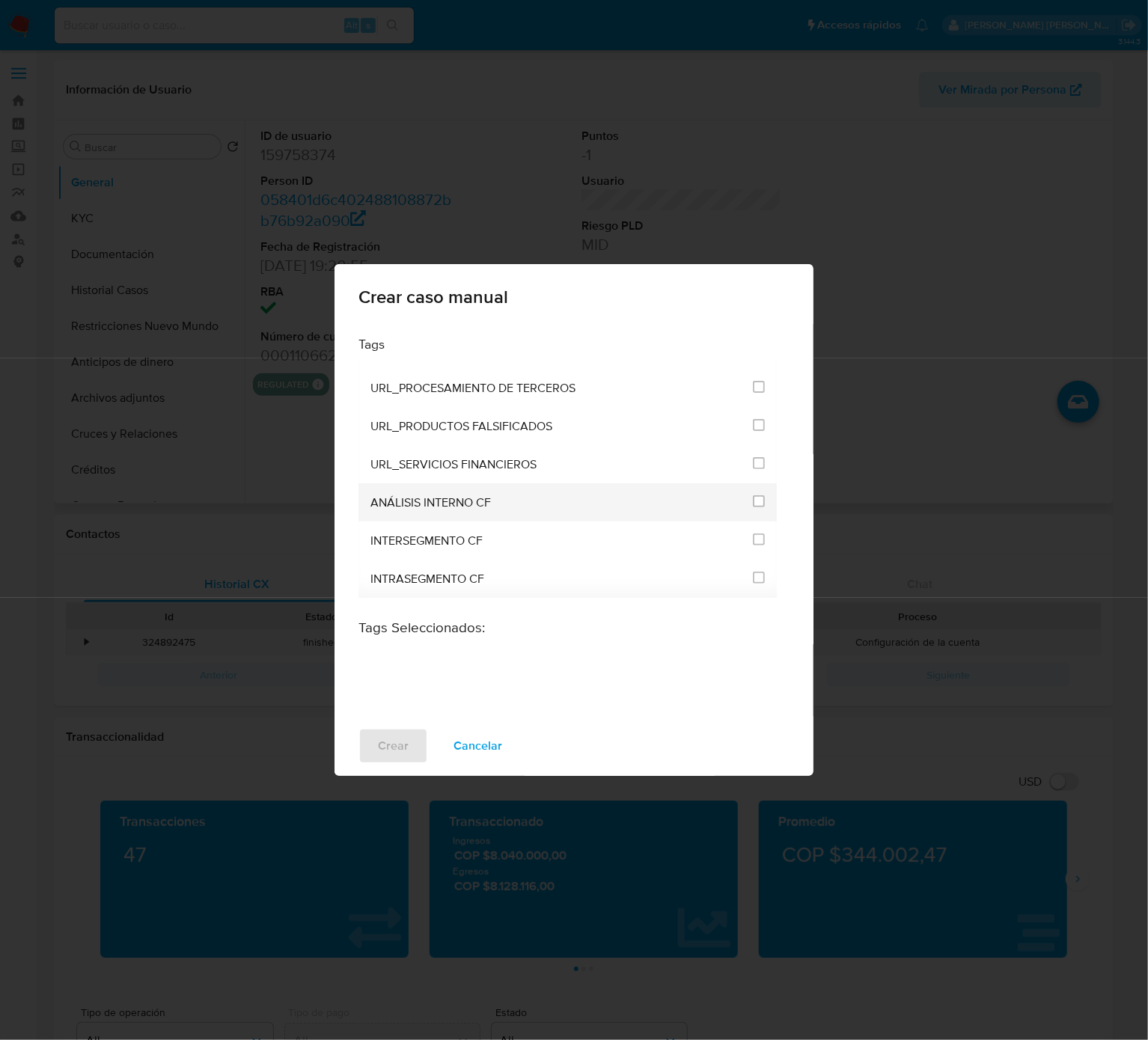 click at bounding box center (759, 502) 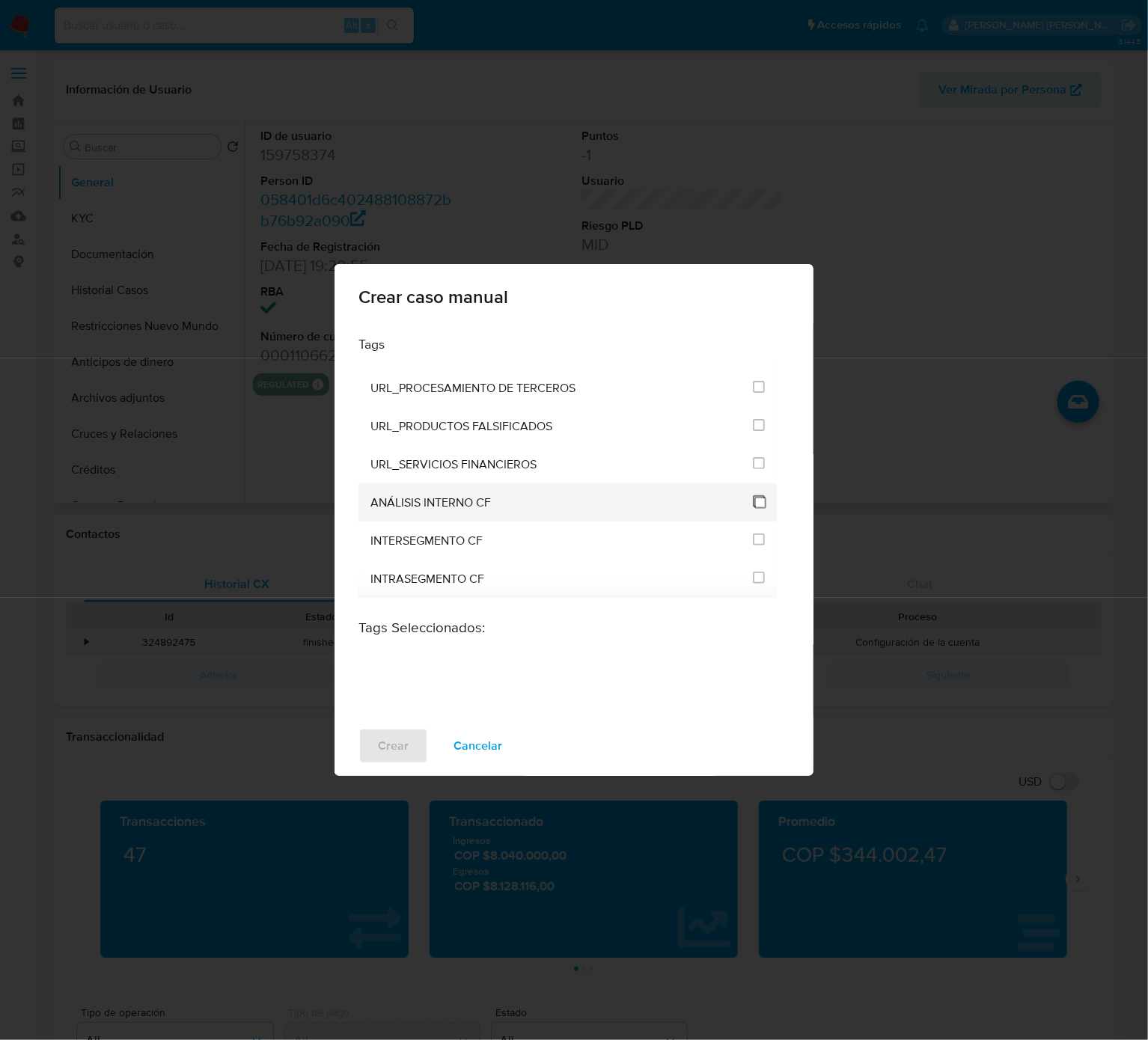 click at bounding box center (759, 501) 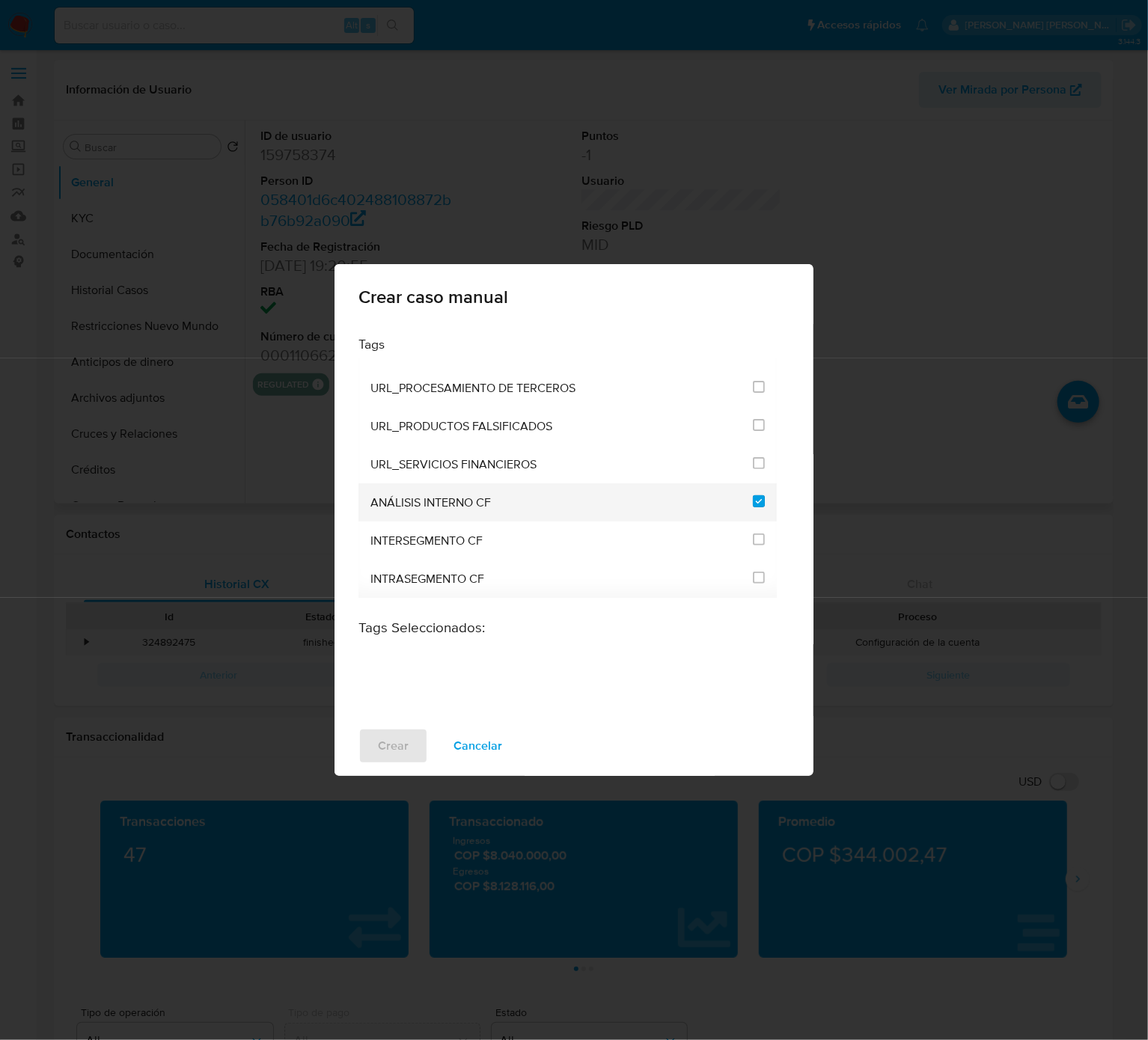 checkbox on "true" 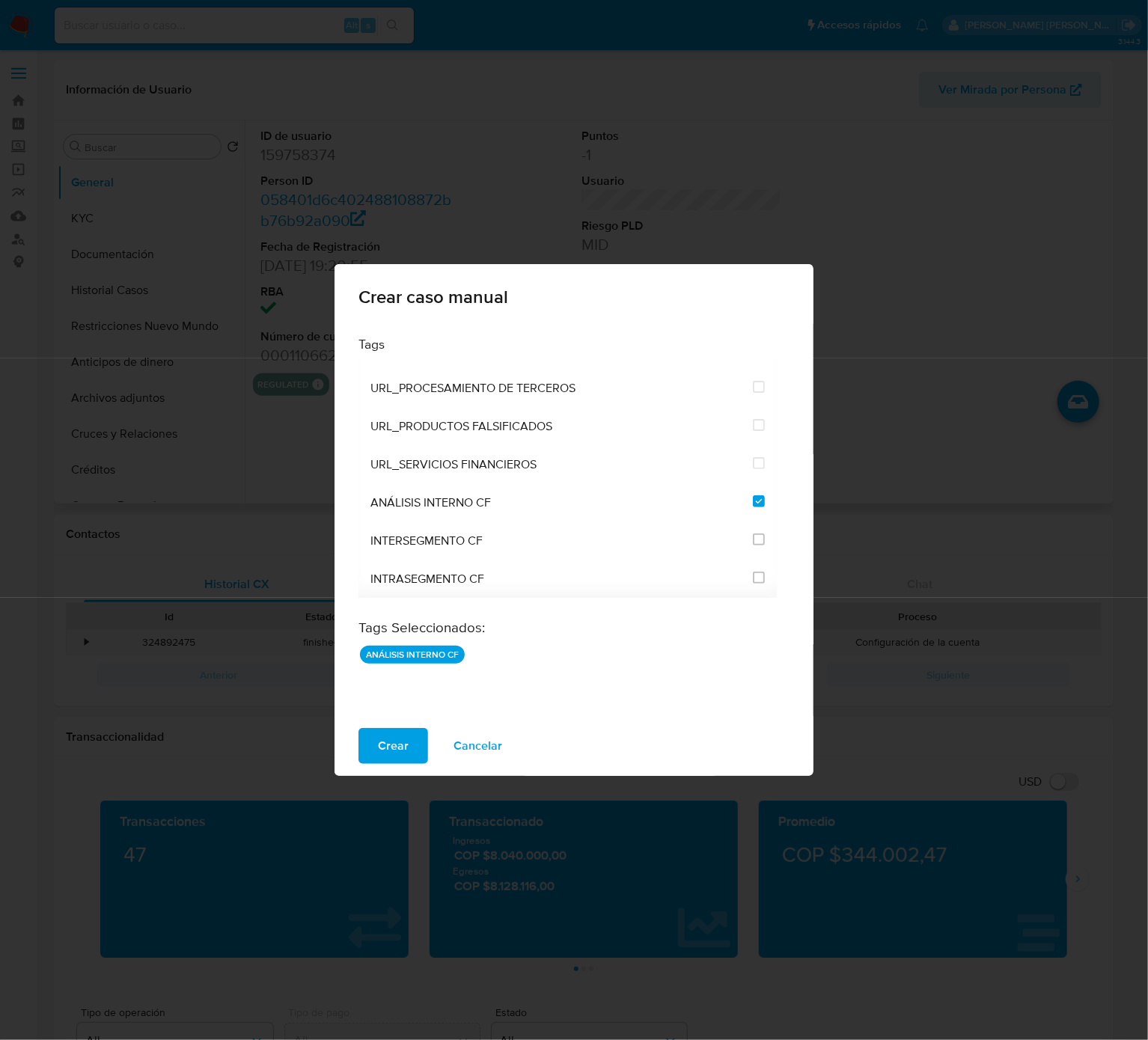 click on "Crear" at bounding box center [393, 746] 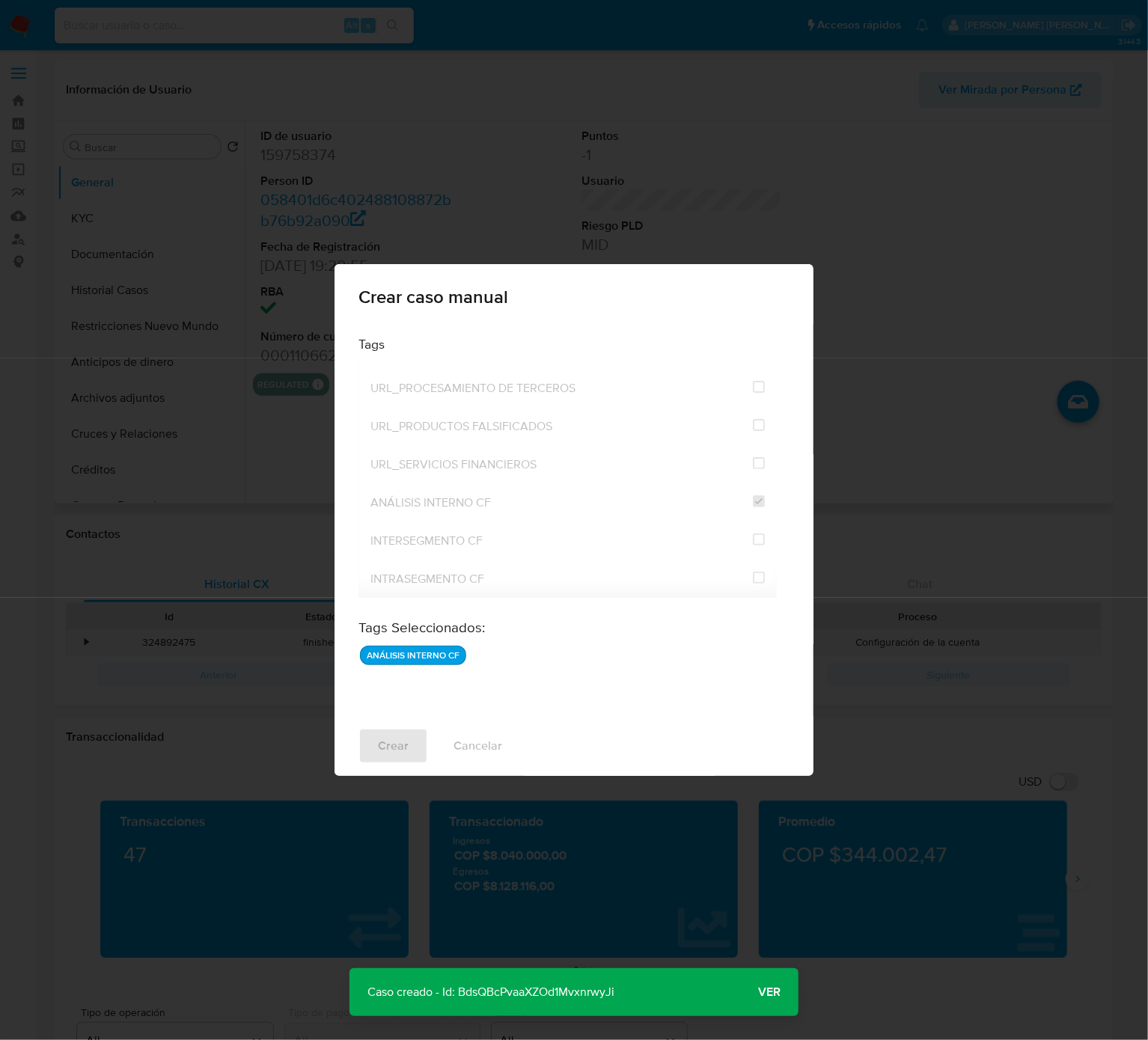 click on "Caso creado - Id: BdsQBcPvaaXZOd1MvxnrwyJi" at bounding box center (491, 992) 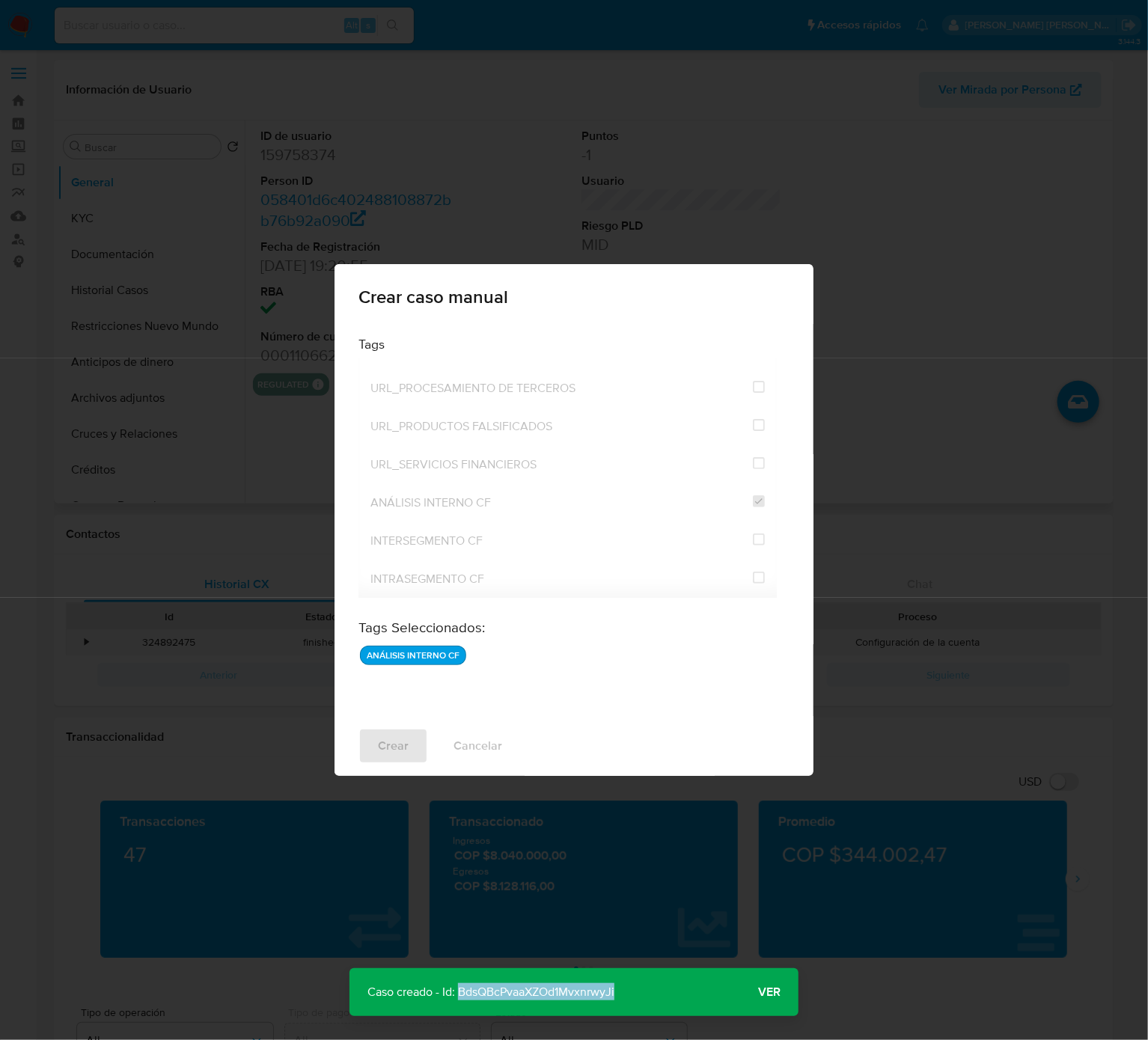 click on "Caso creado - Id: BdsQBcPvaaXZOd1MvxnrwyJi" at bounding box center (491, 992) 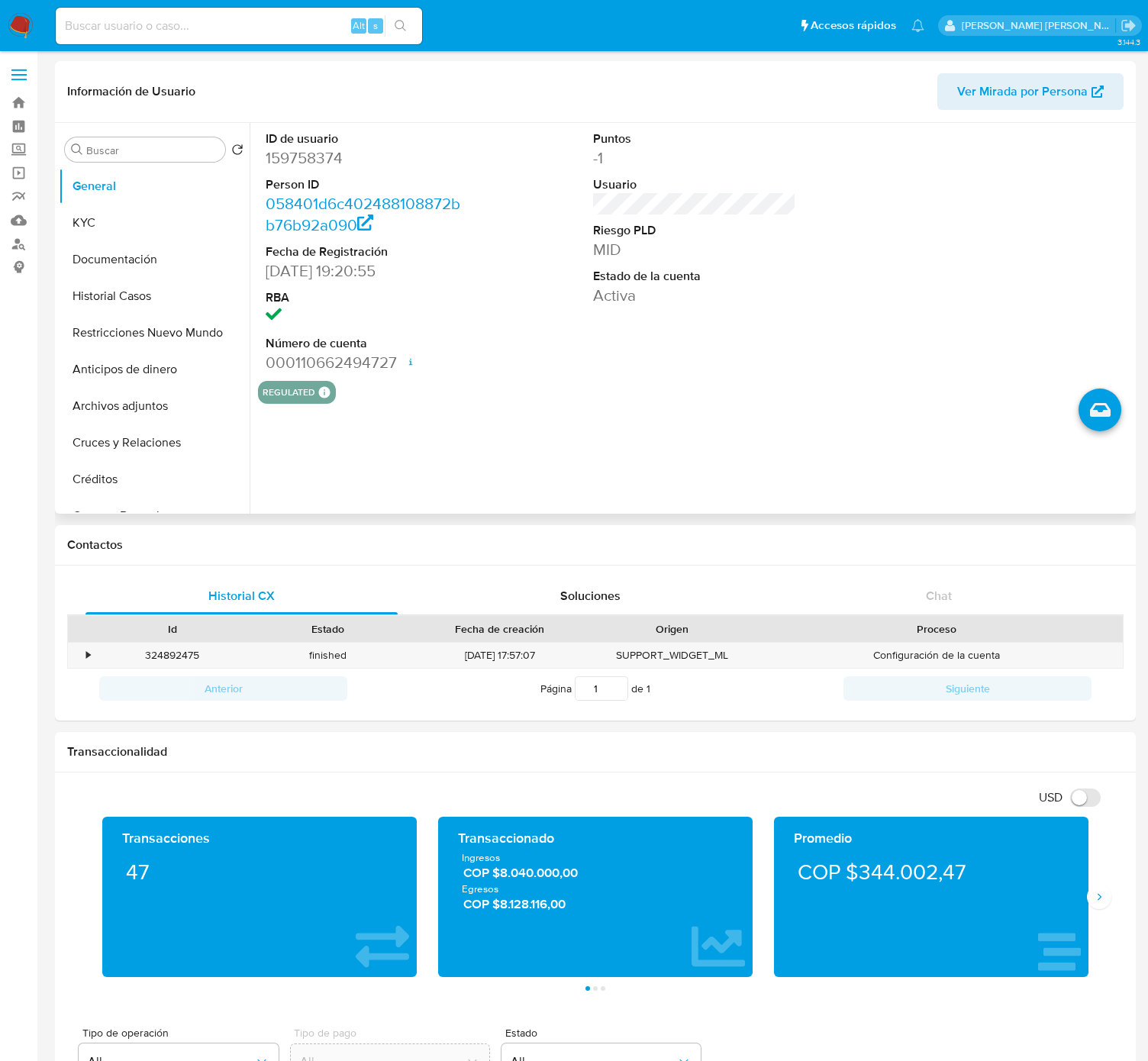 click at bounding box center (239, 26) 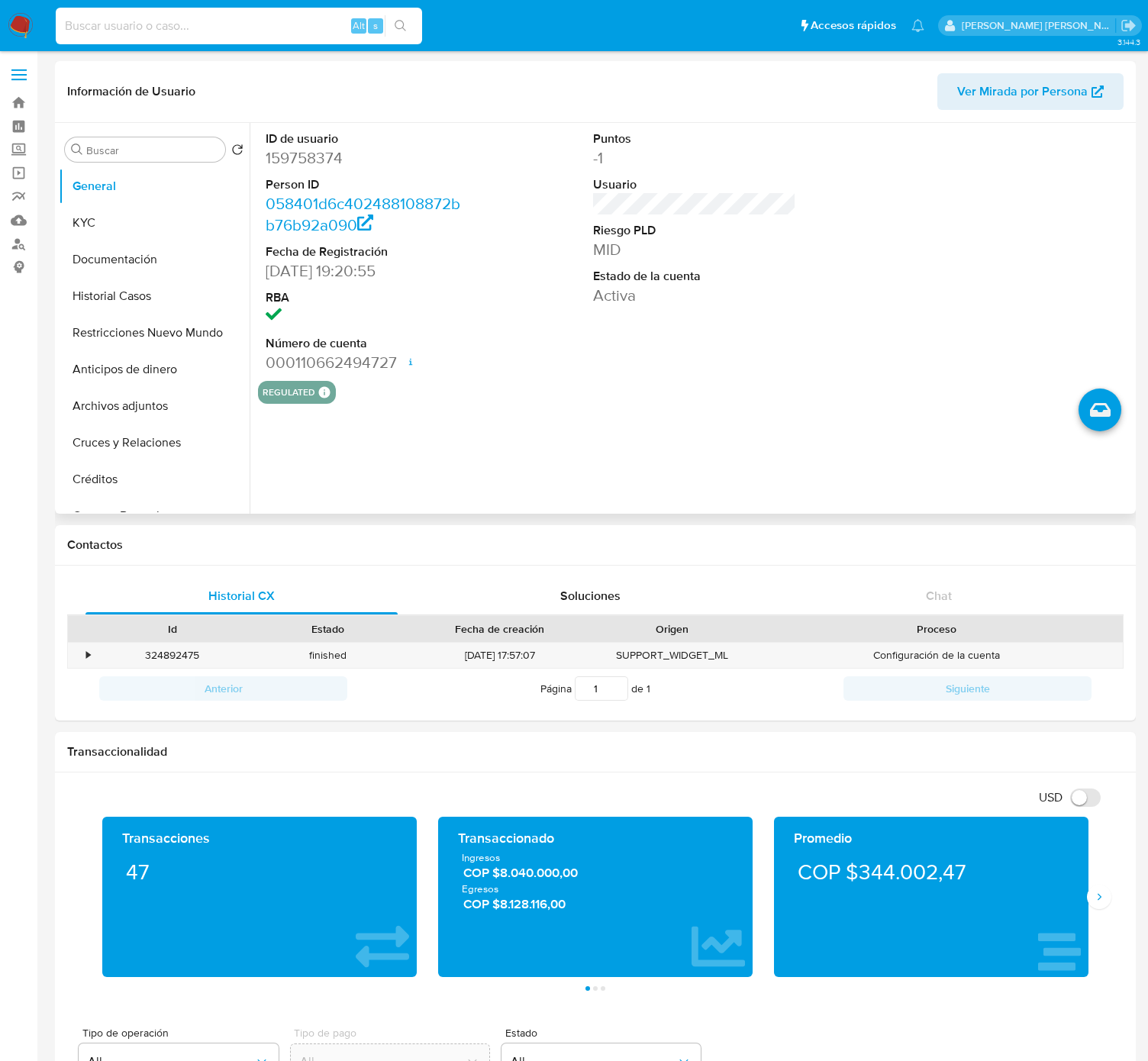 paste on "2423586117" 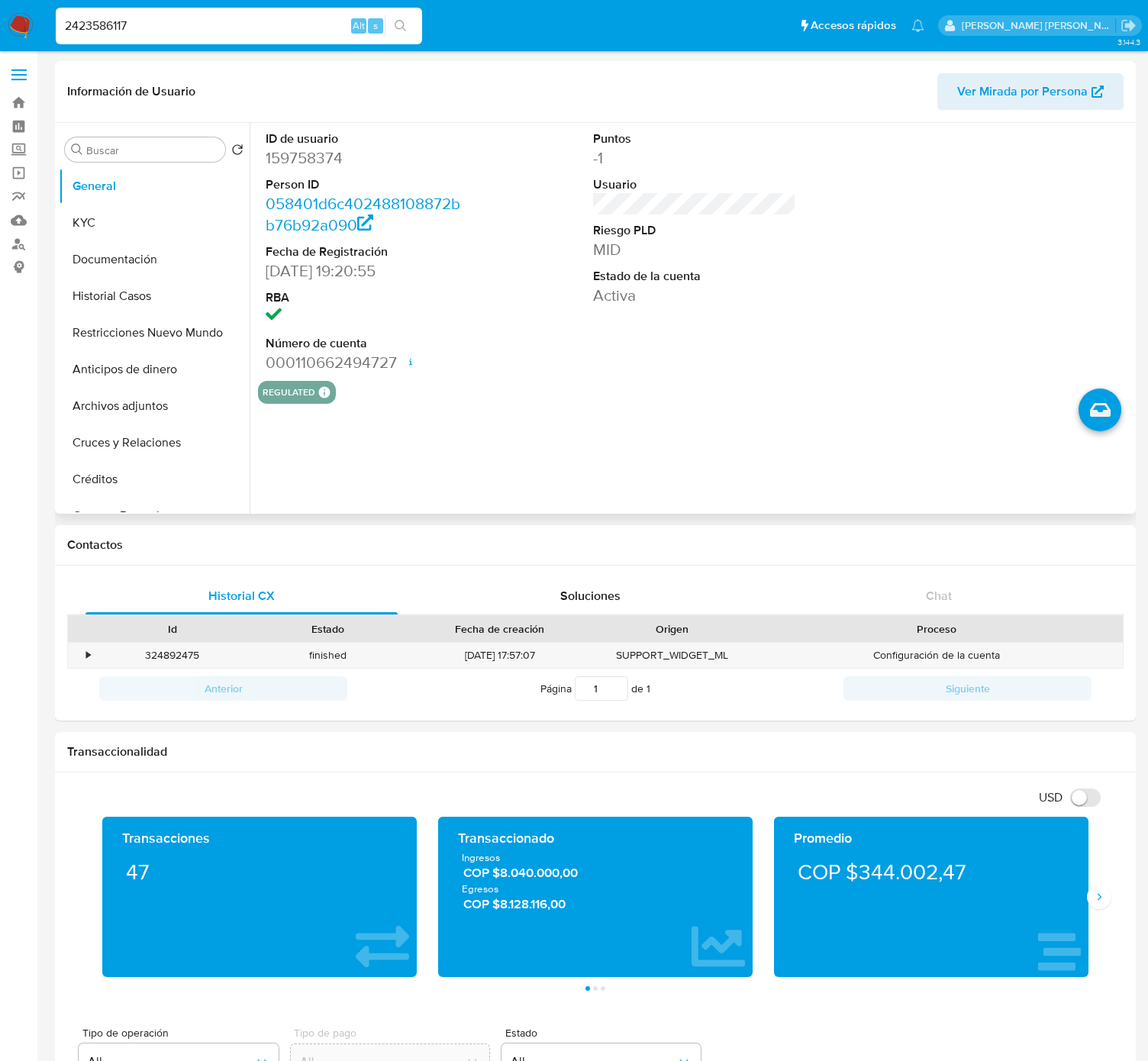 type on "2423586117" 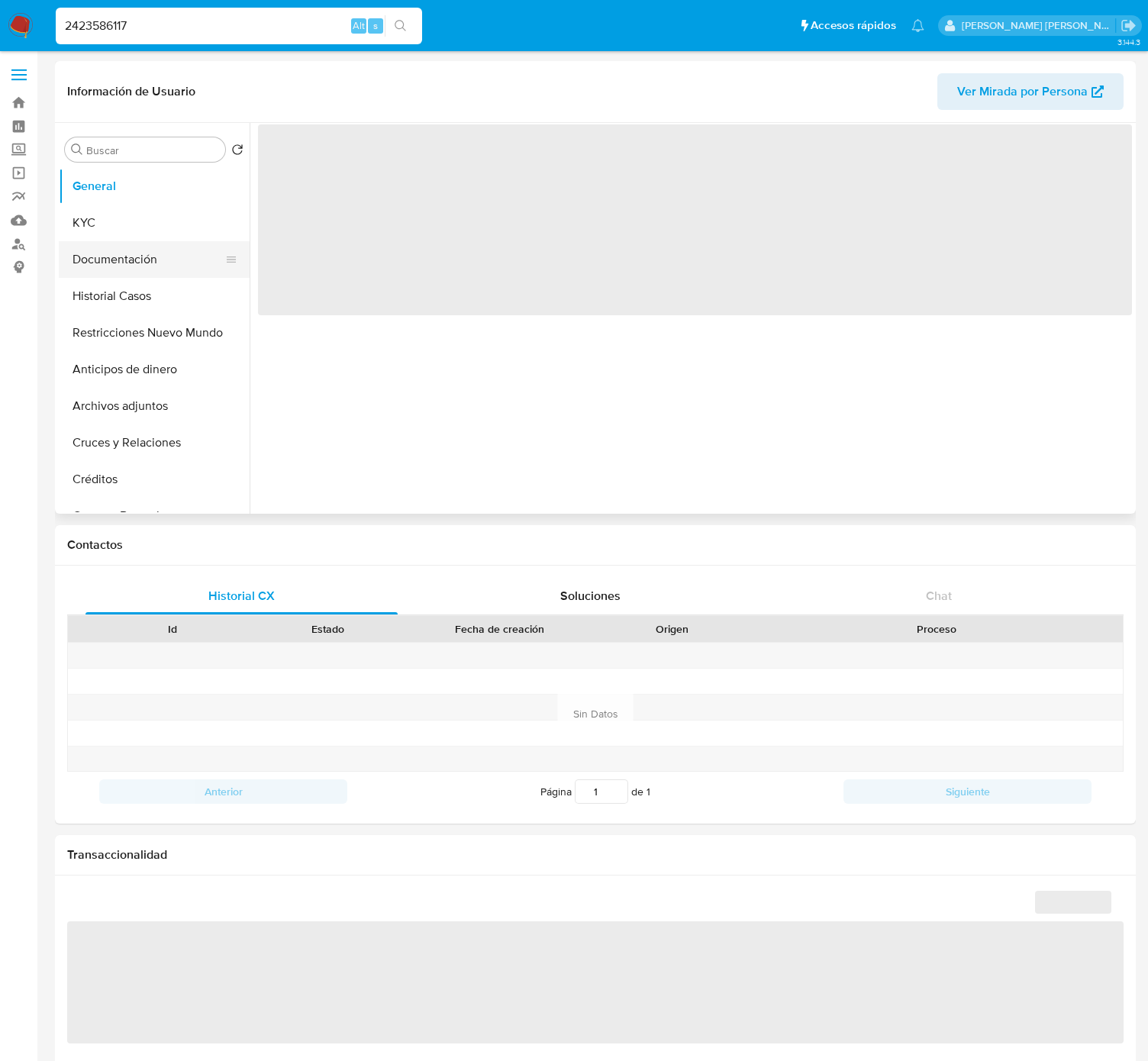 click on "Documentación" at bounding box center [148, 260] 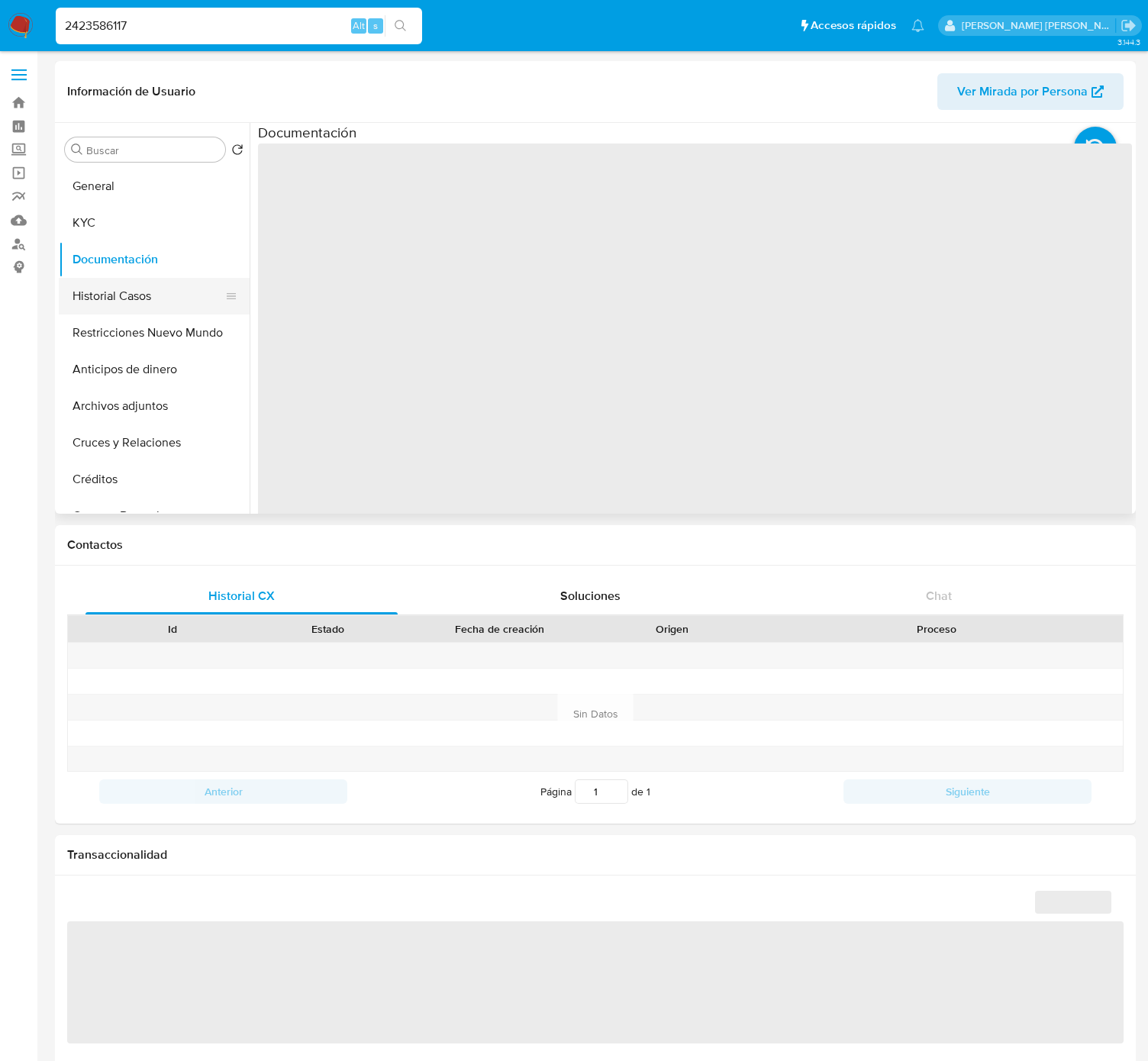 click on "Historial Casos" at bounding box center [148, 296] 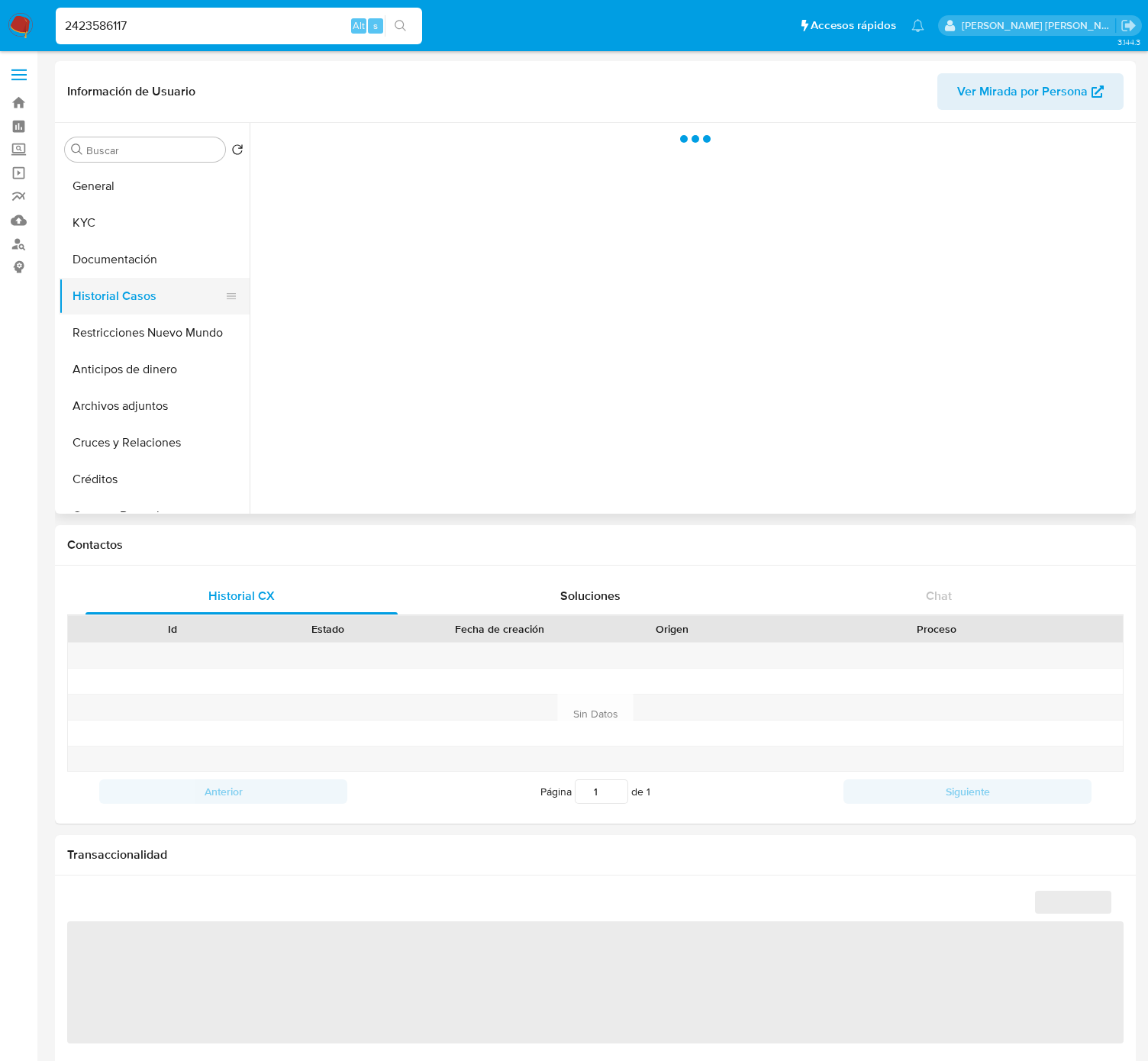 select on "10" 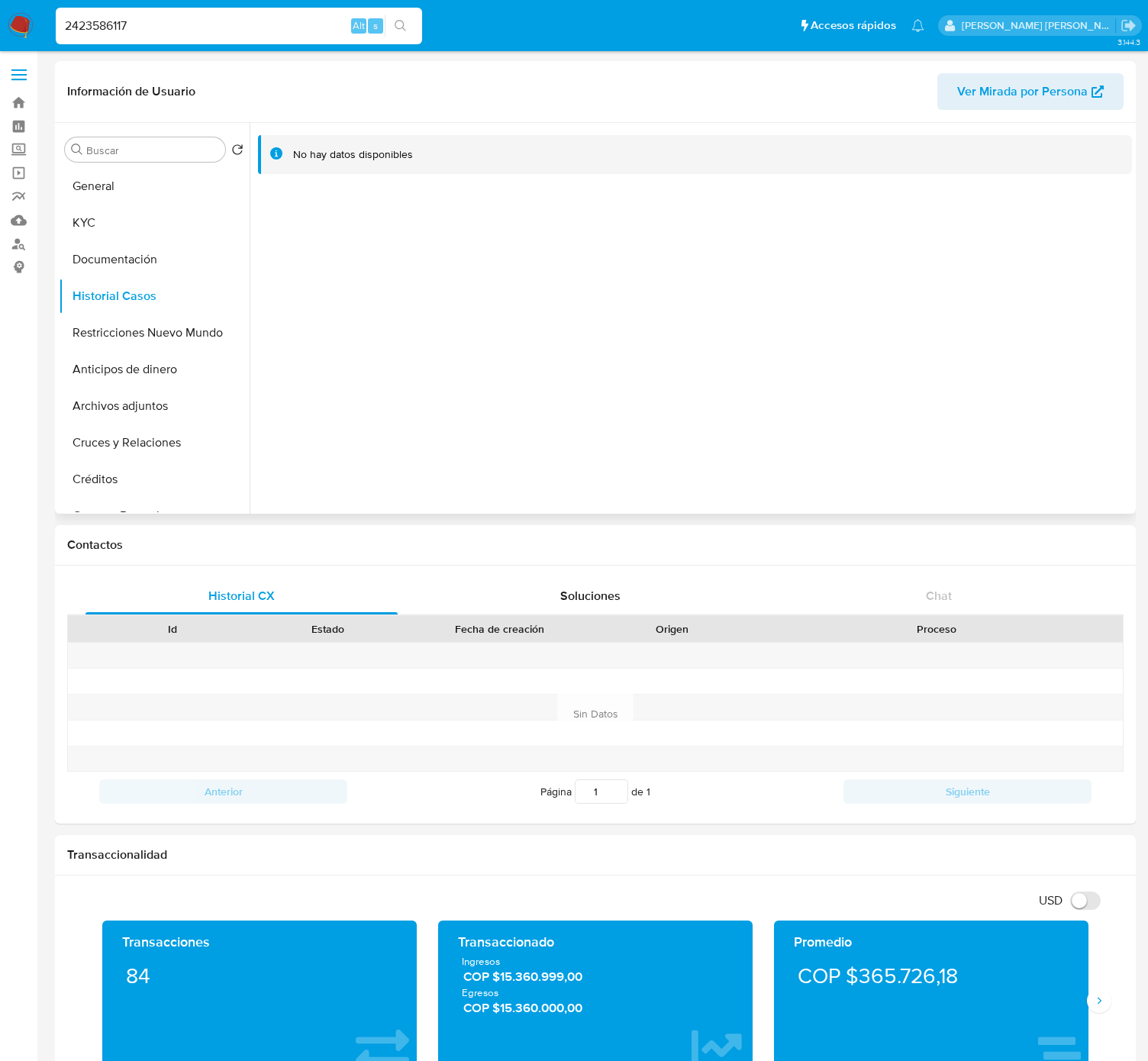 click on "Buscar   Volver al orden por defecto General KYC Documentación Historial Casos Restricciones Nuevo Mundo Anticipos de dinero Archivos adjuntos Cruces y Relaciones Créditos Cuentas Bancarias Datos Modificados Devices Geolocation Direcciones Dispositivos Point Fecha Compliant Historial Riesgo PLD Historial de conversaciones IV Challenges Información de accesos Insurtech Items Lista Interna Listas Externas Marcas AML Perfiles Tarjetas" at bounding box center (154, 319) 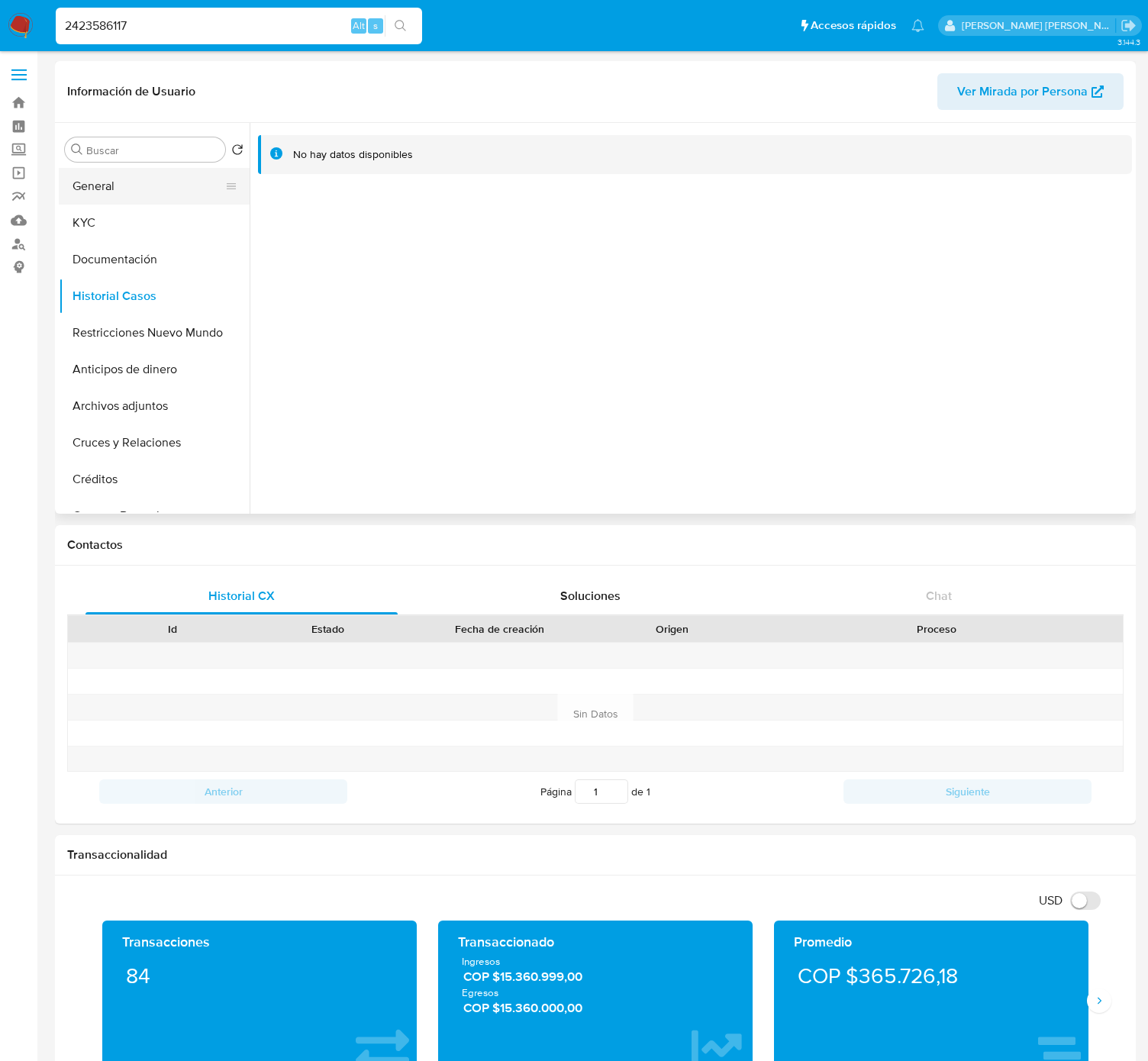 click on "General" at bounding box center [148, 186] 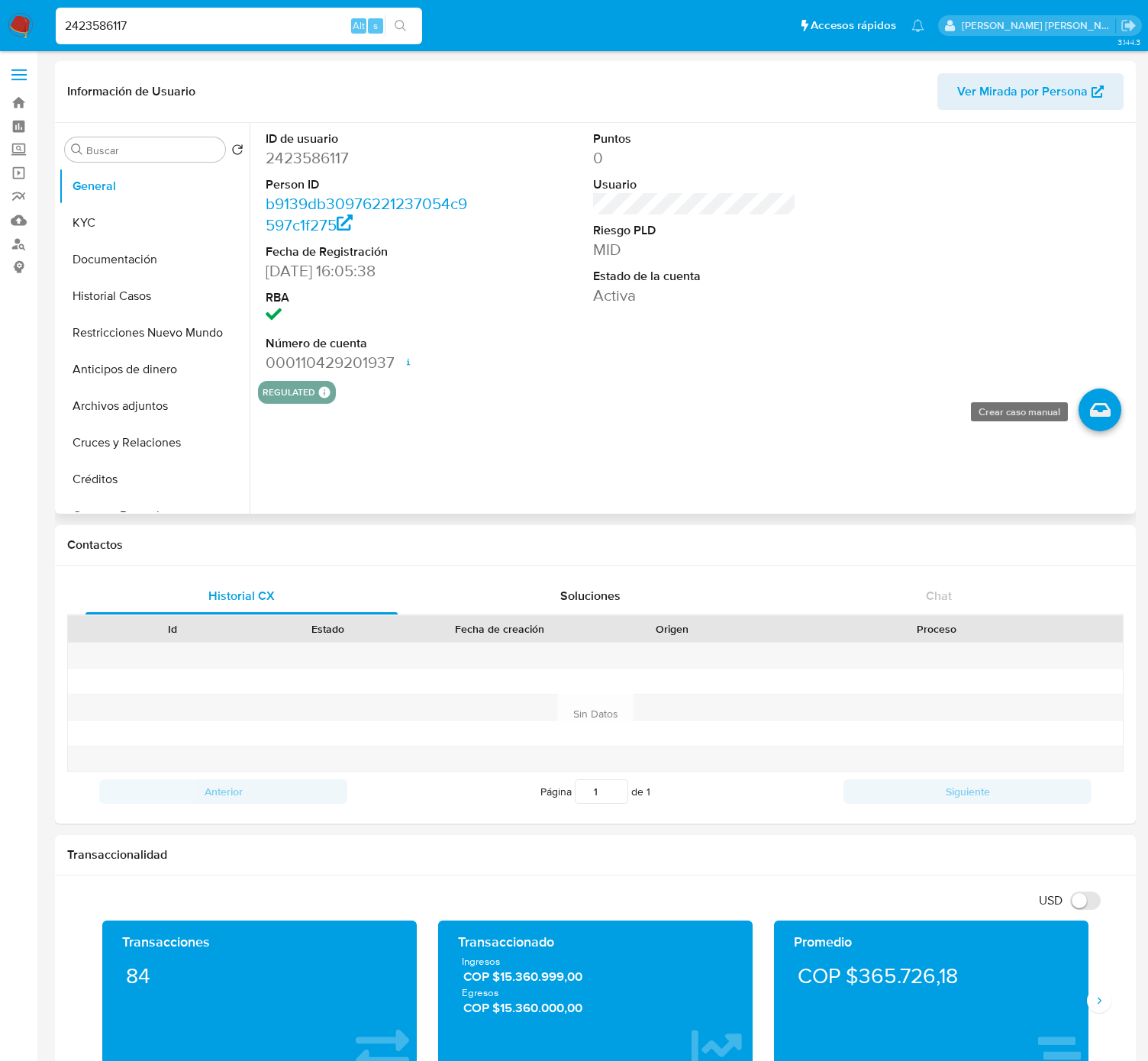 click at bounding box center (1100, 410) 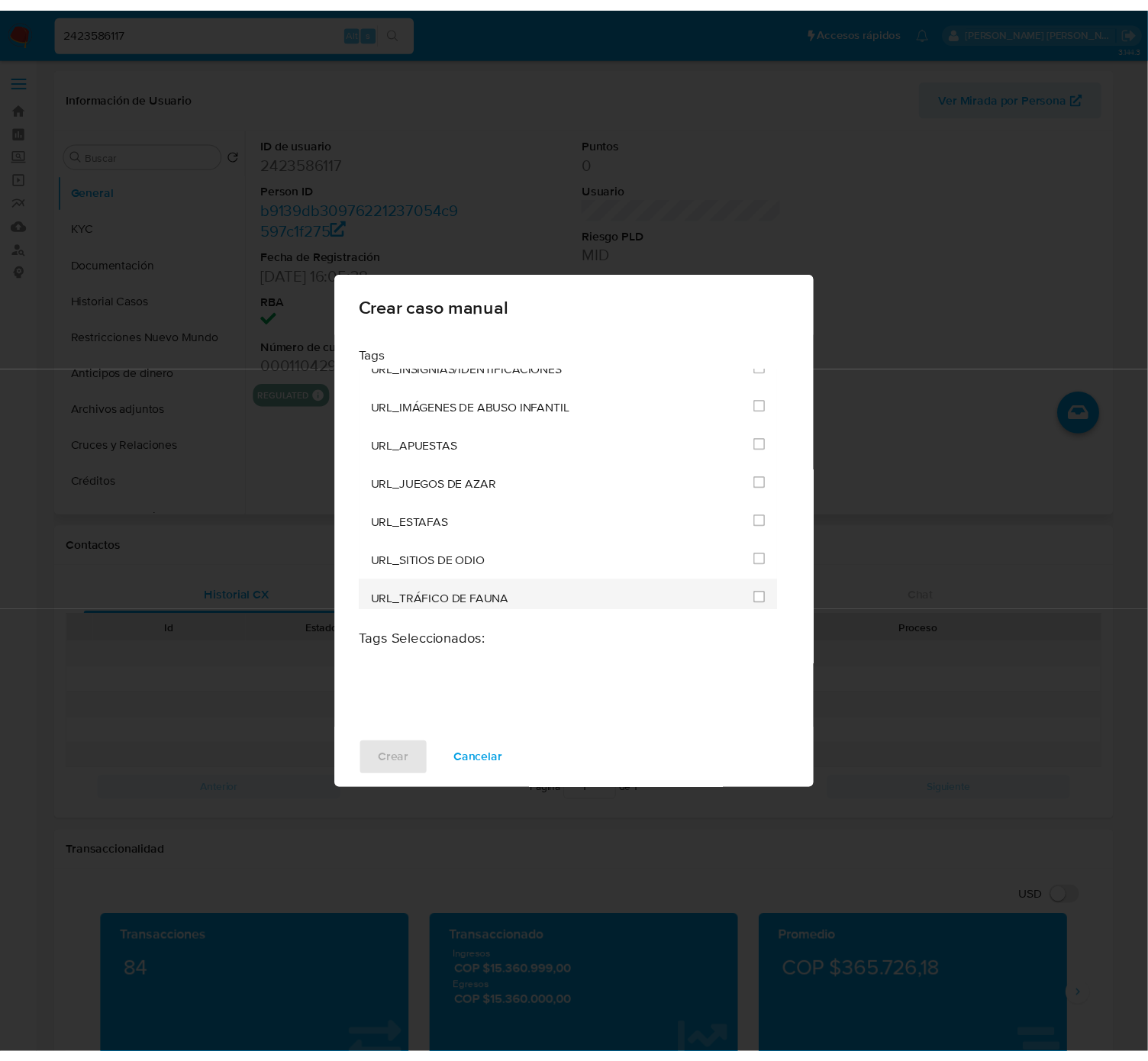 scroll, scrollTop: 3221, scrollLeft: 0, axis: vertical 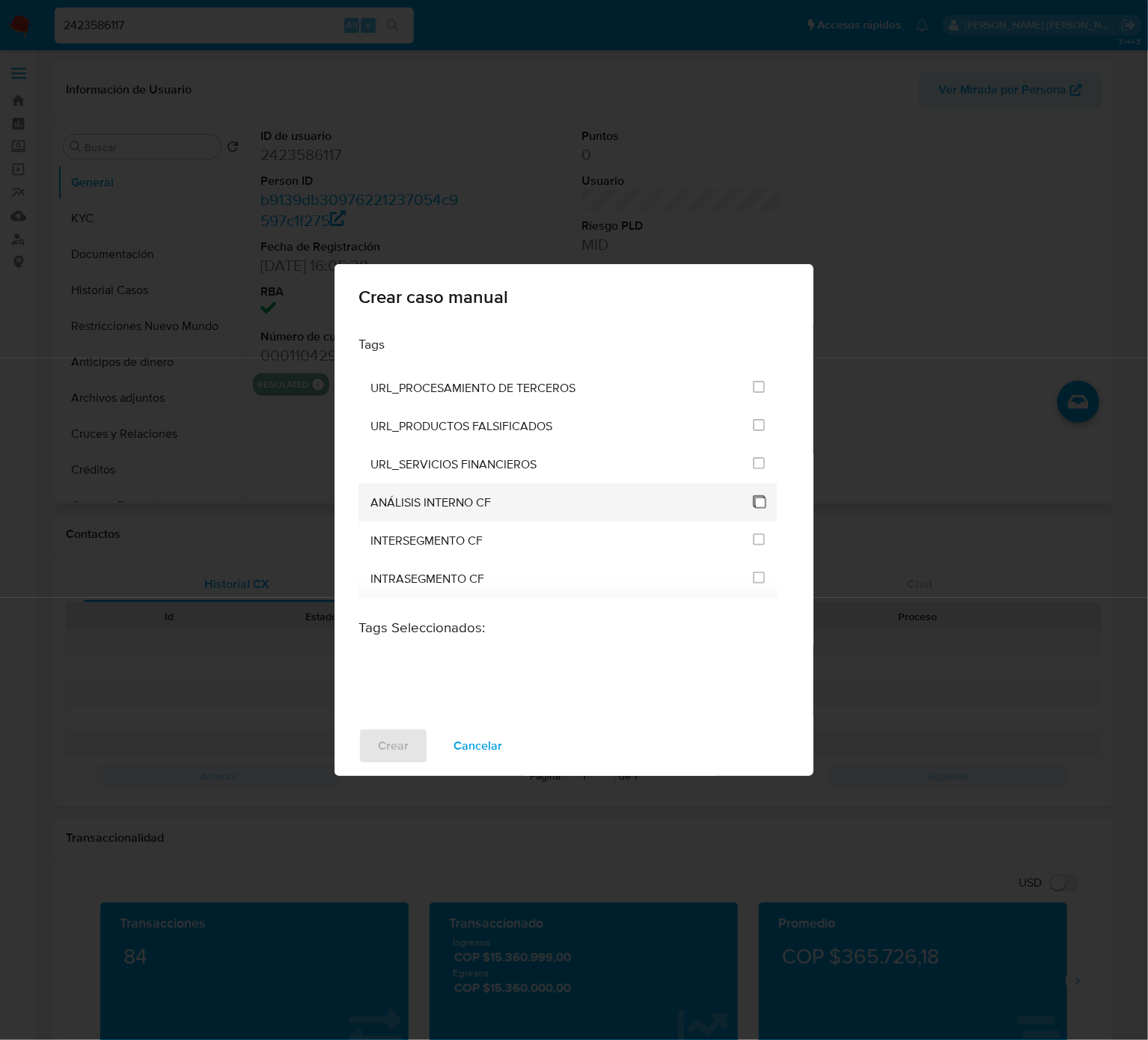 click at bounding box center (759, 501) 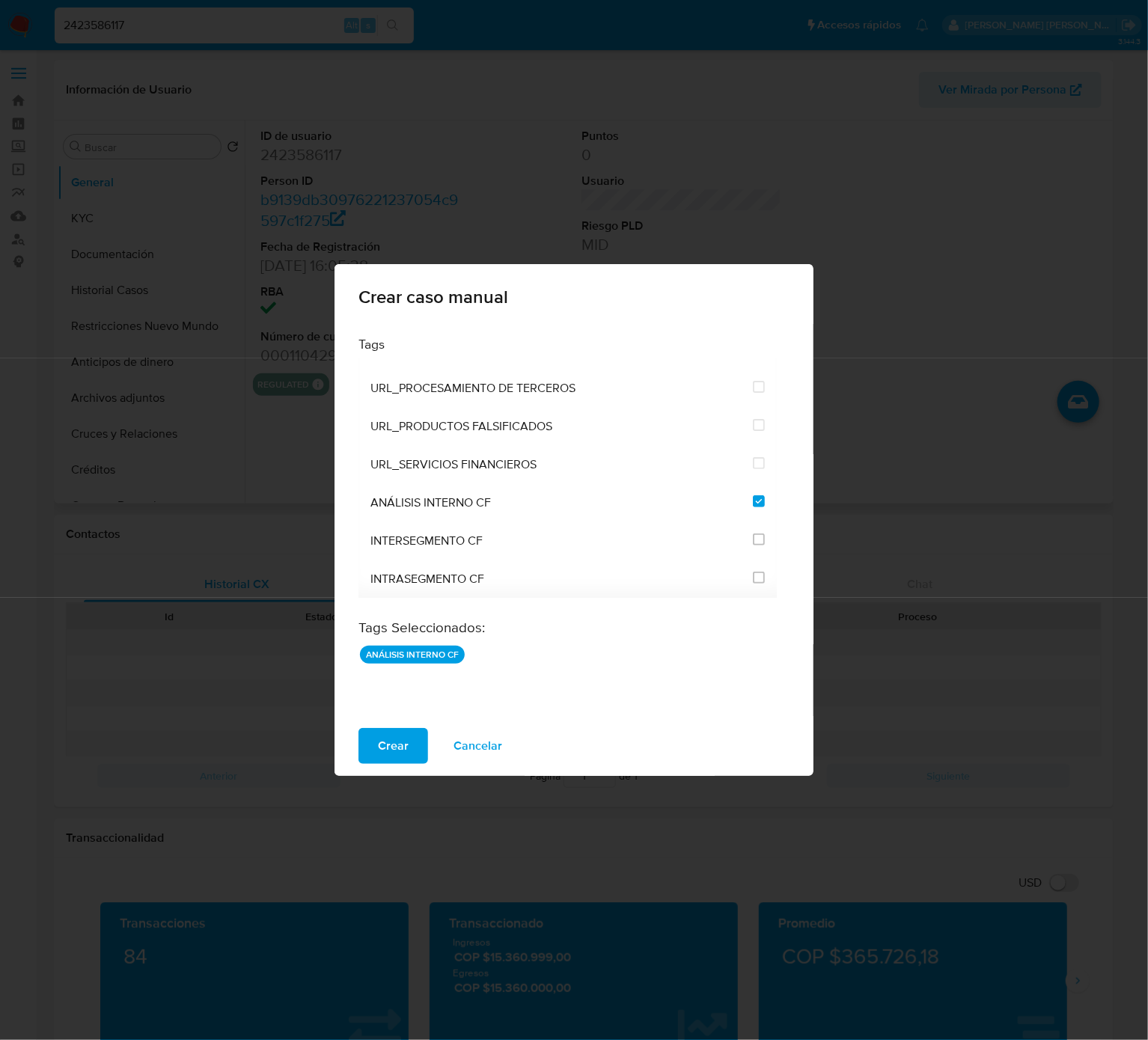 click on "Crear" at bounding box center (393, 746) 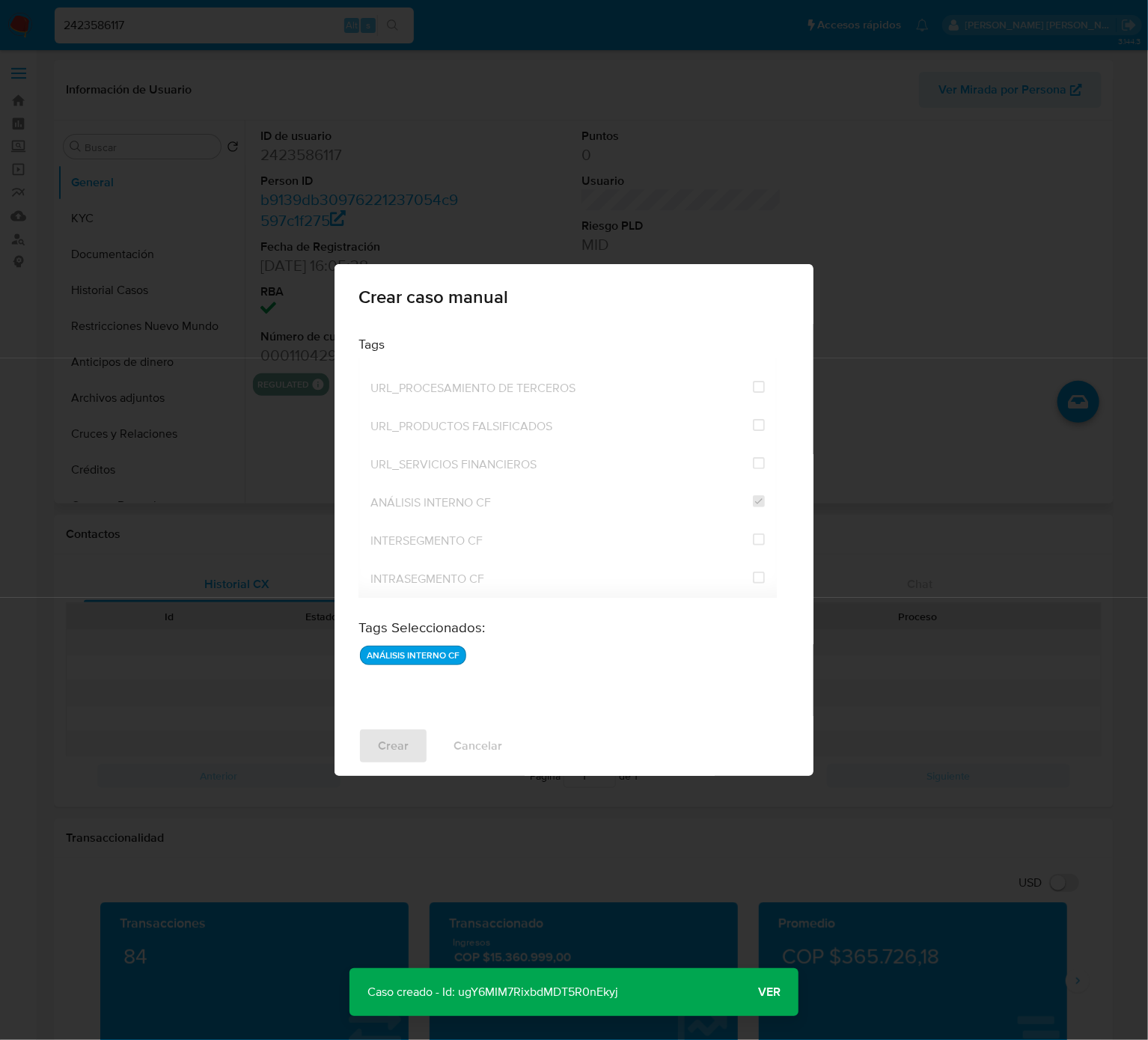 click on "Caso creado - Id: ugY6MIM7RixbdMDT5R0nEkyj" at bounding box center (492, 992) 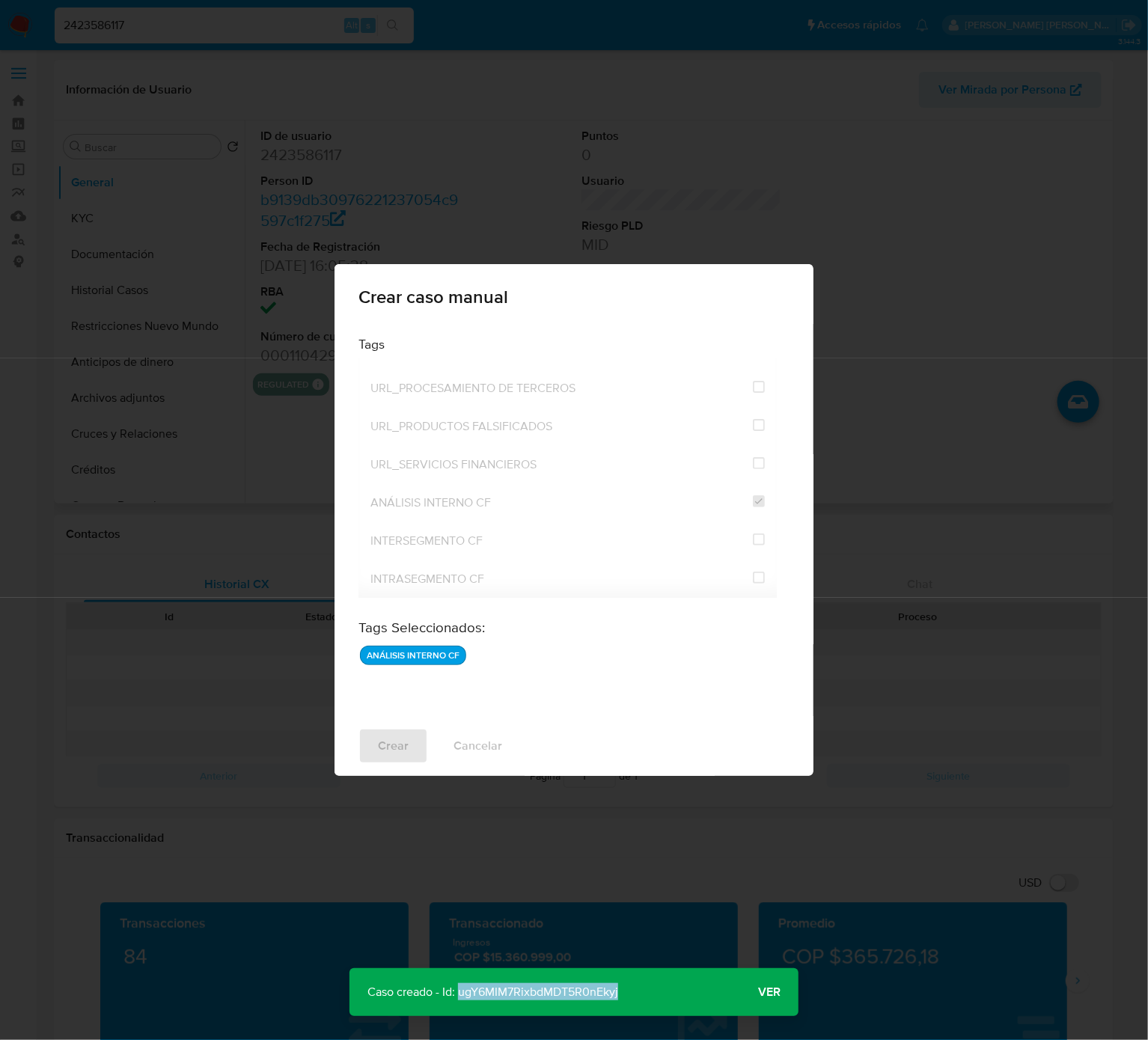 click on "Caso creado - Id: ugY6MIM7RixbdMDT5R0nEkyj" at bounding box center [492, 992] 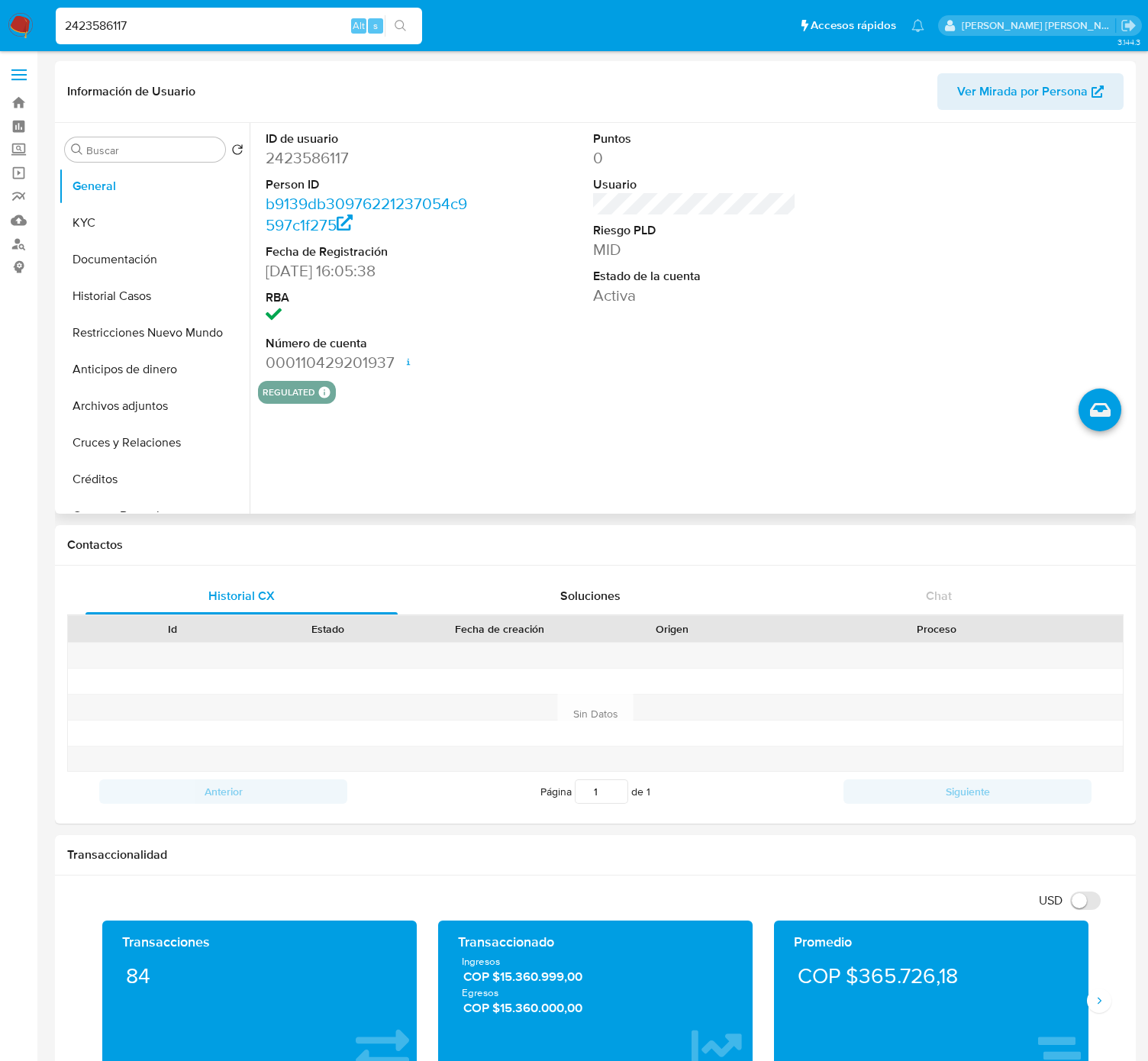 click on "2423586117 Alt s" at bounding box center [239, 26] 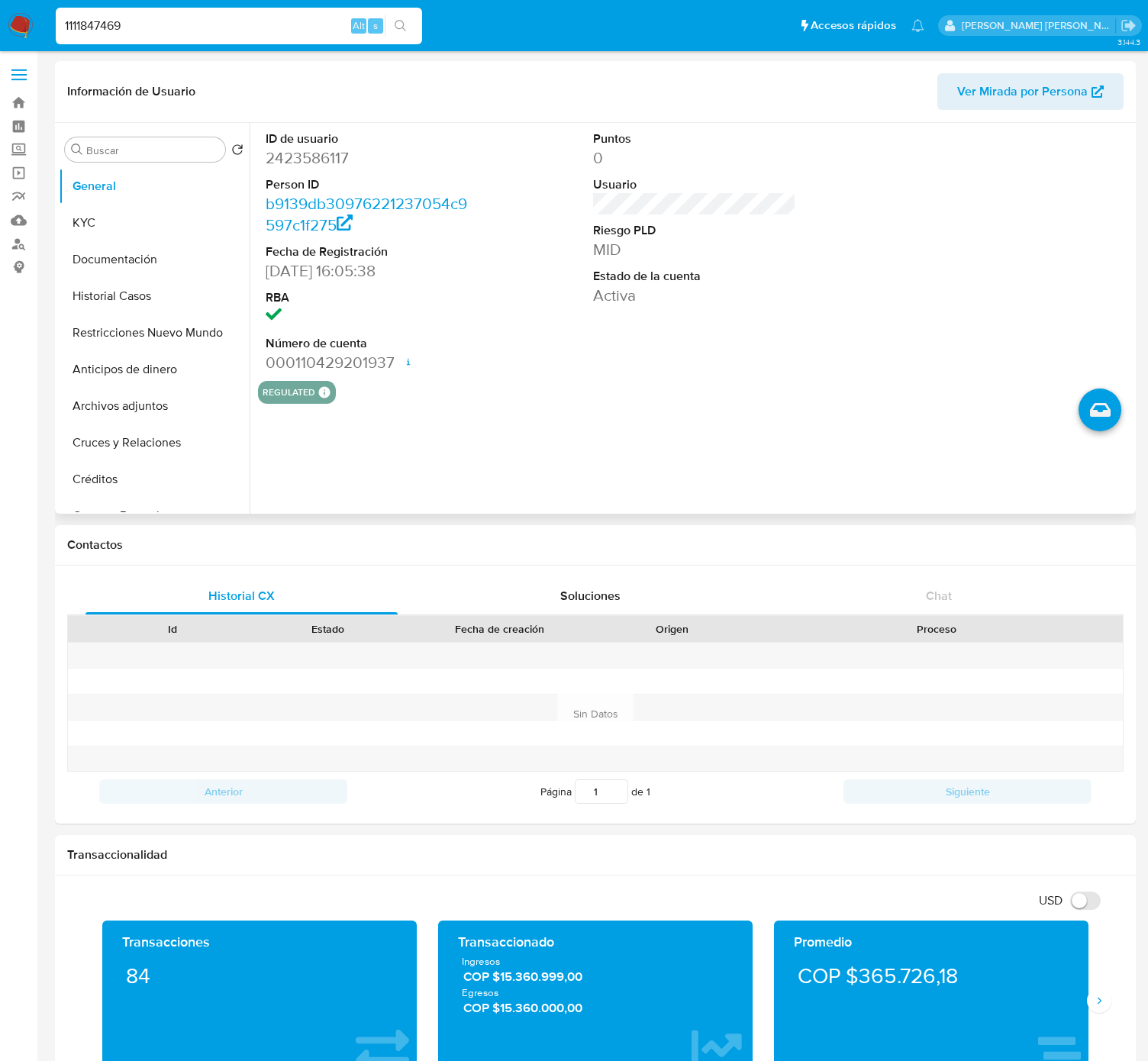 type on "1111847469" 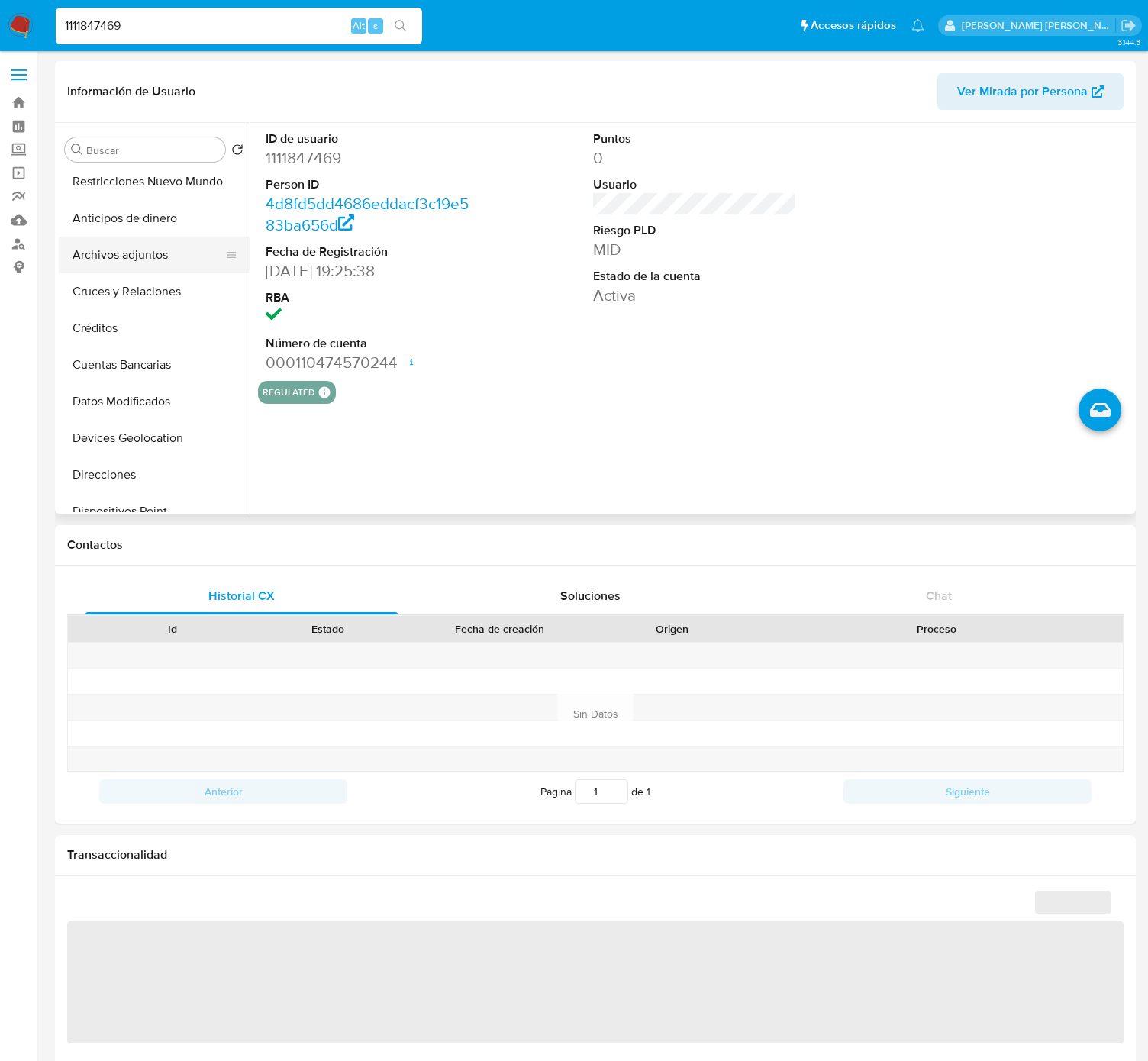 select on "10" 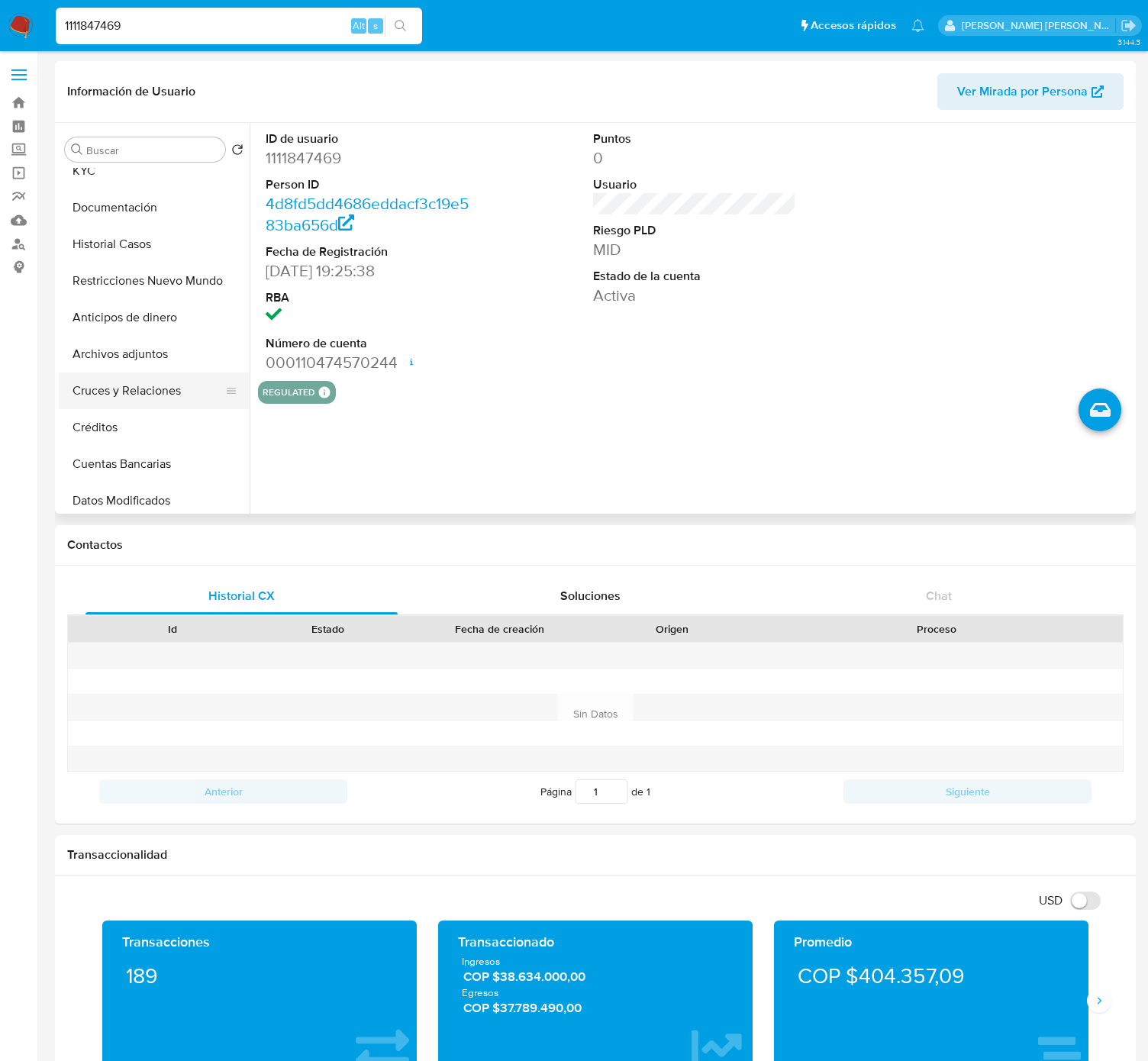scroll, scrollTop: 0, scrollLeft: 0, axis: both 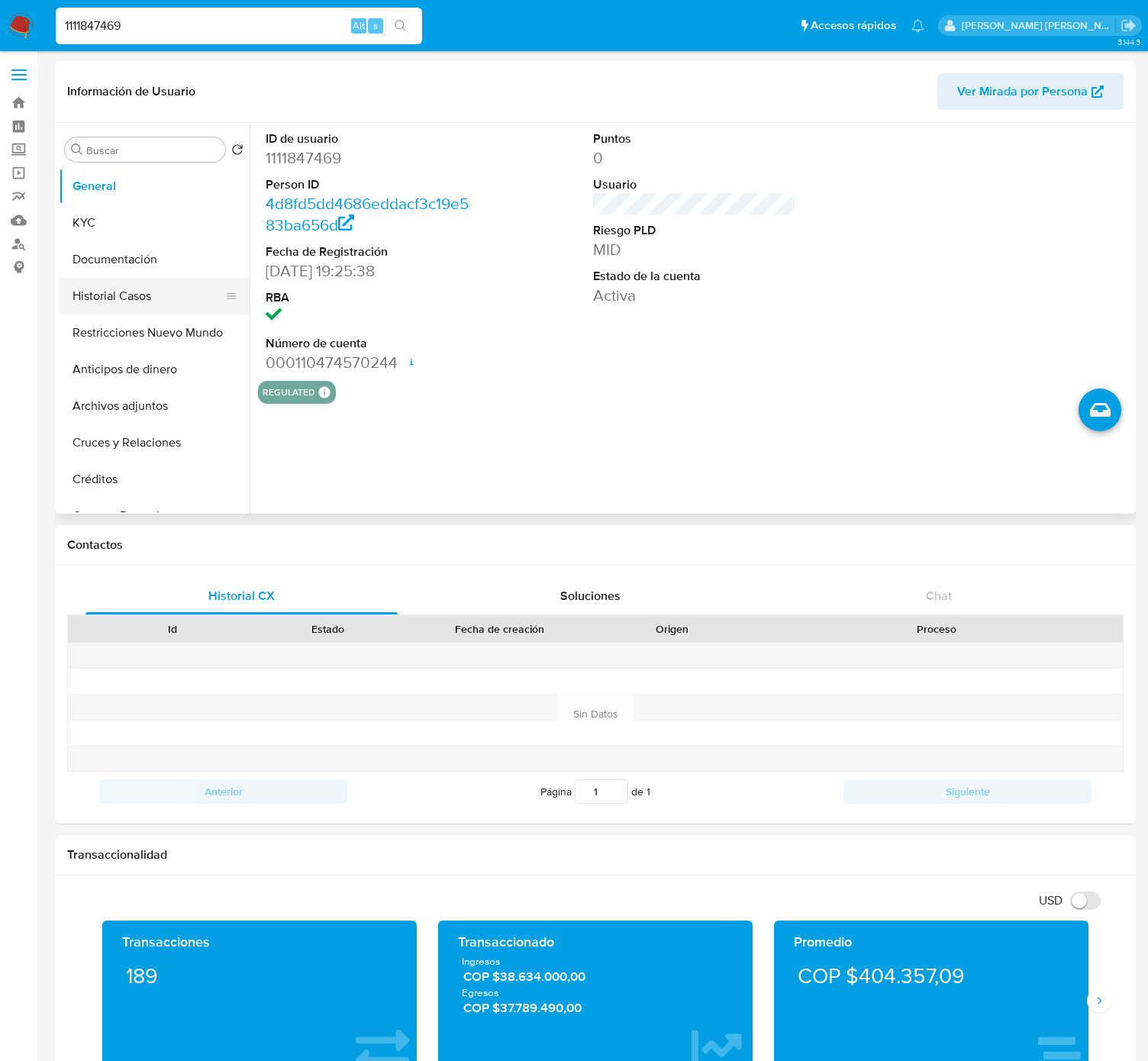 click on "Historial Casos" at bounding box center [148, 296] 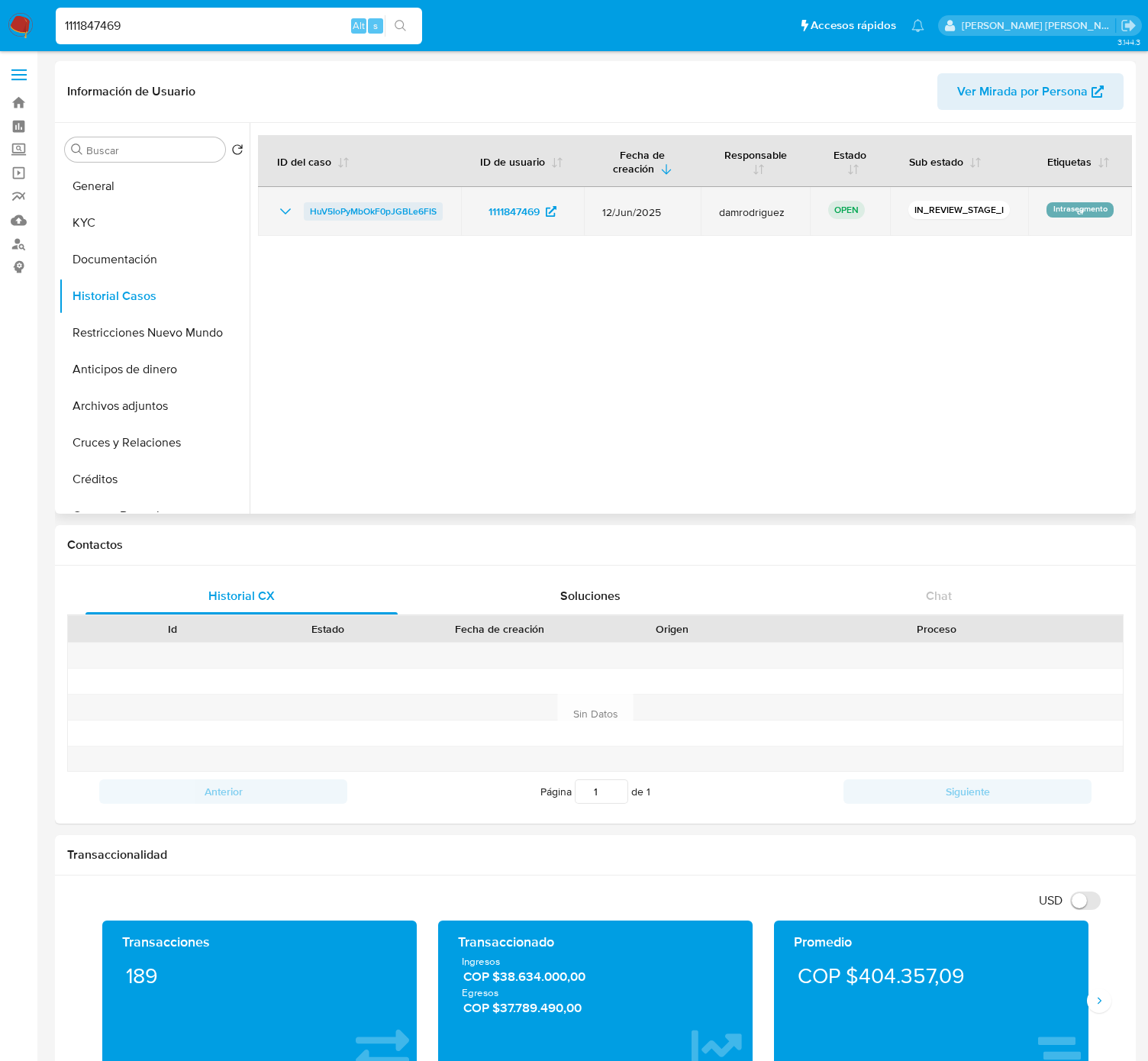 click on "HuV5IoPyMbOkF0pJGBLe6FIS" at bounding box center (373, 211) 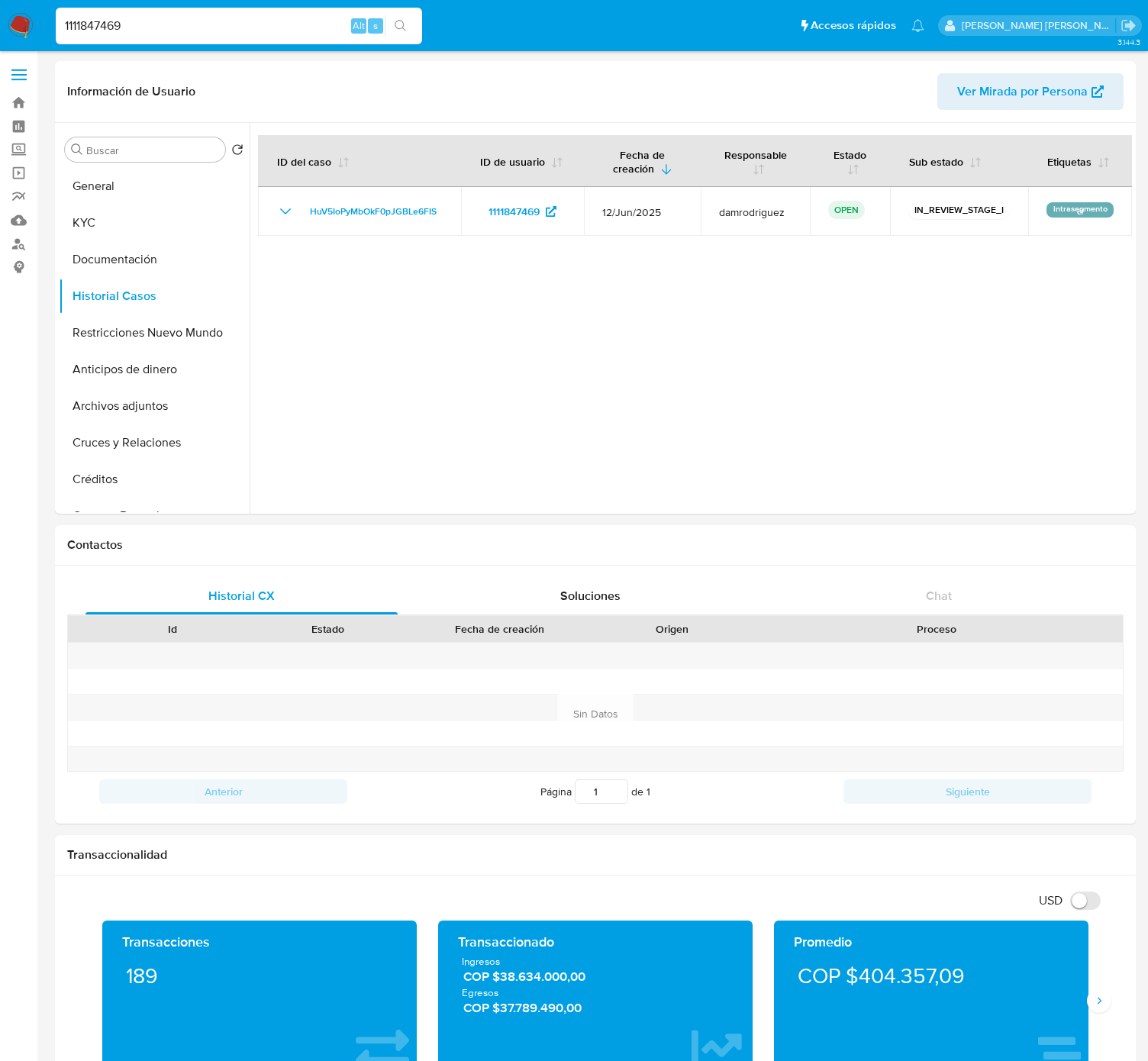 click at bounding box center [21, 26] 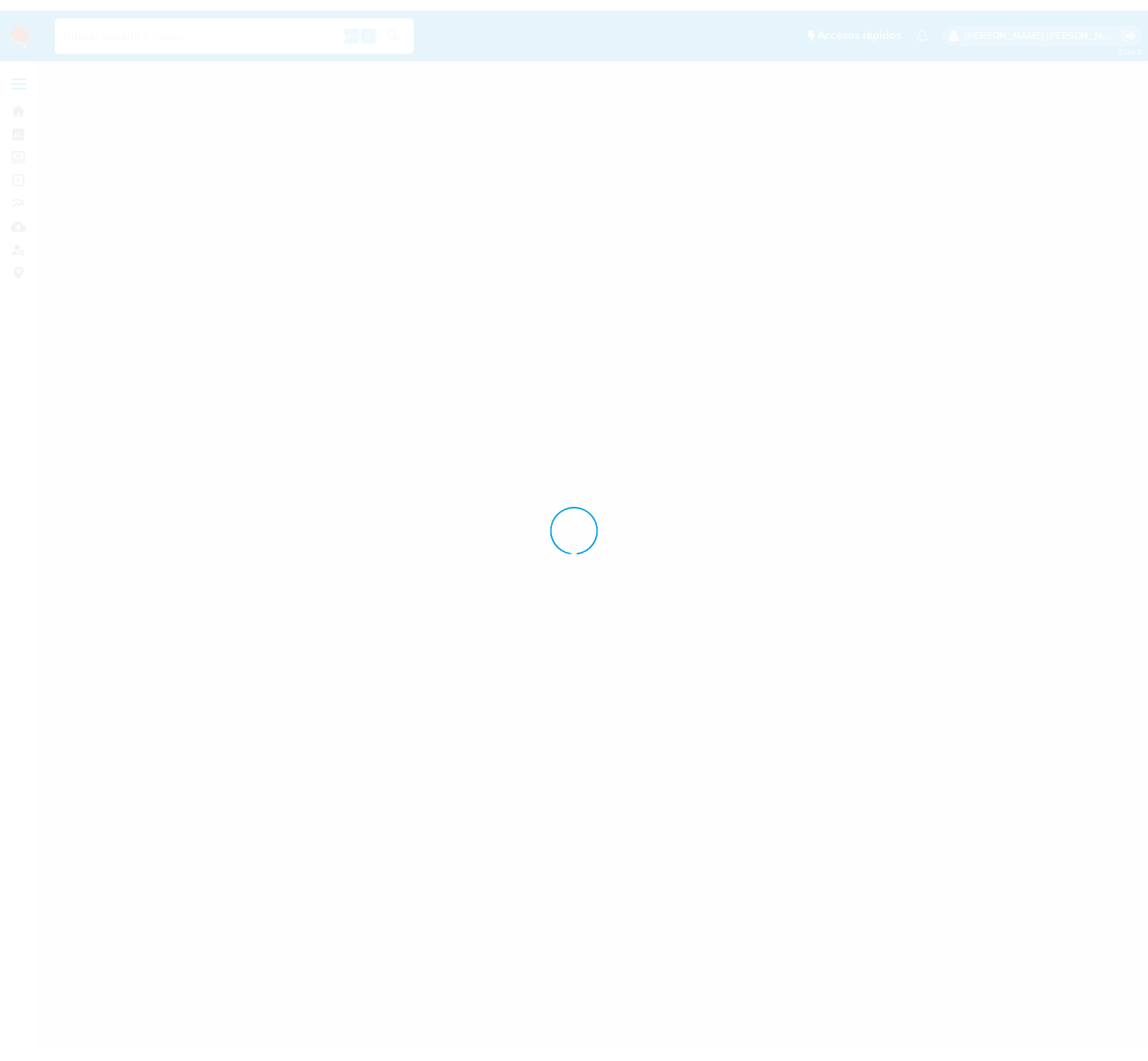 scroll, scrollTop: 0, scrollLeft: 0, axis: both 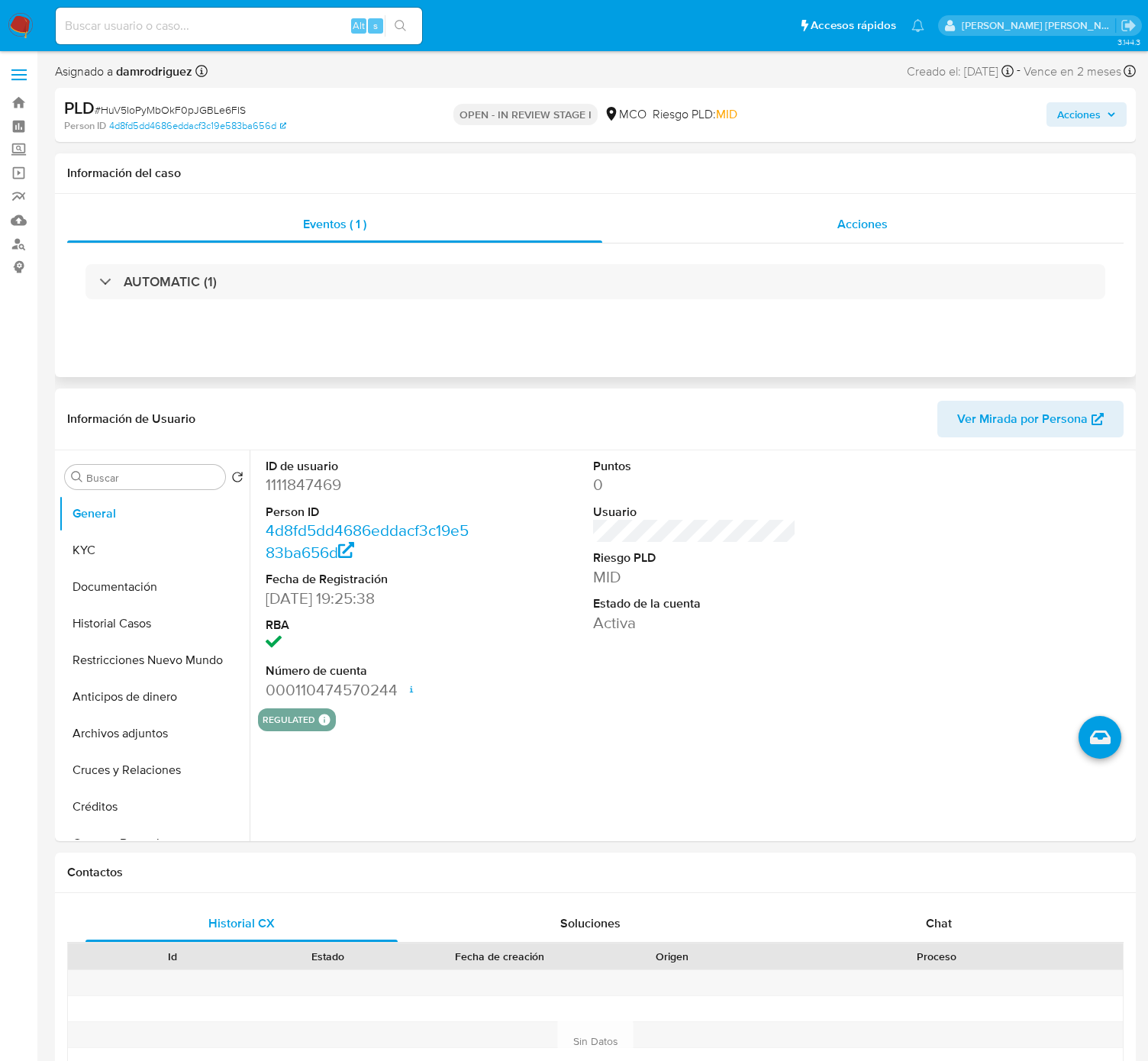 select on "10" 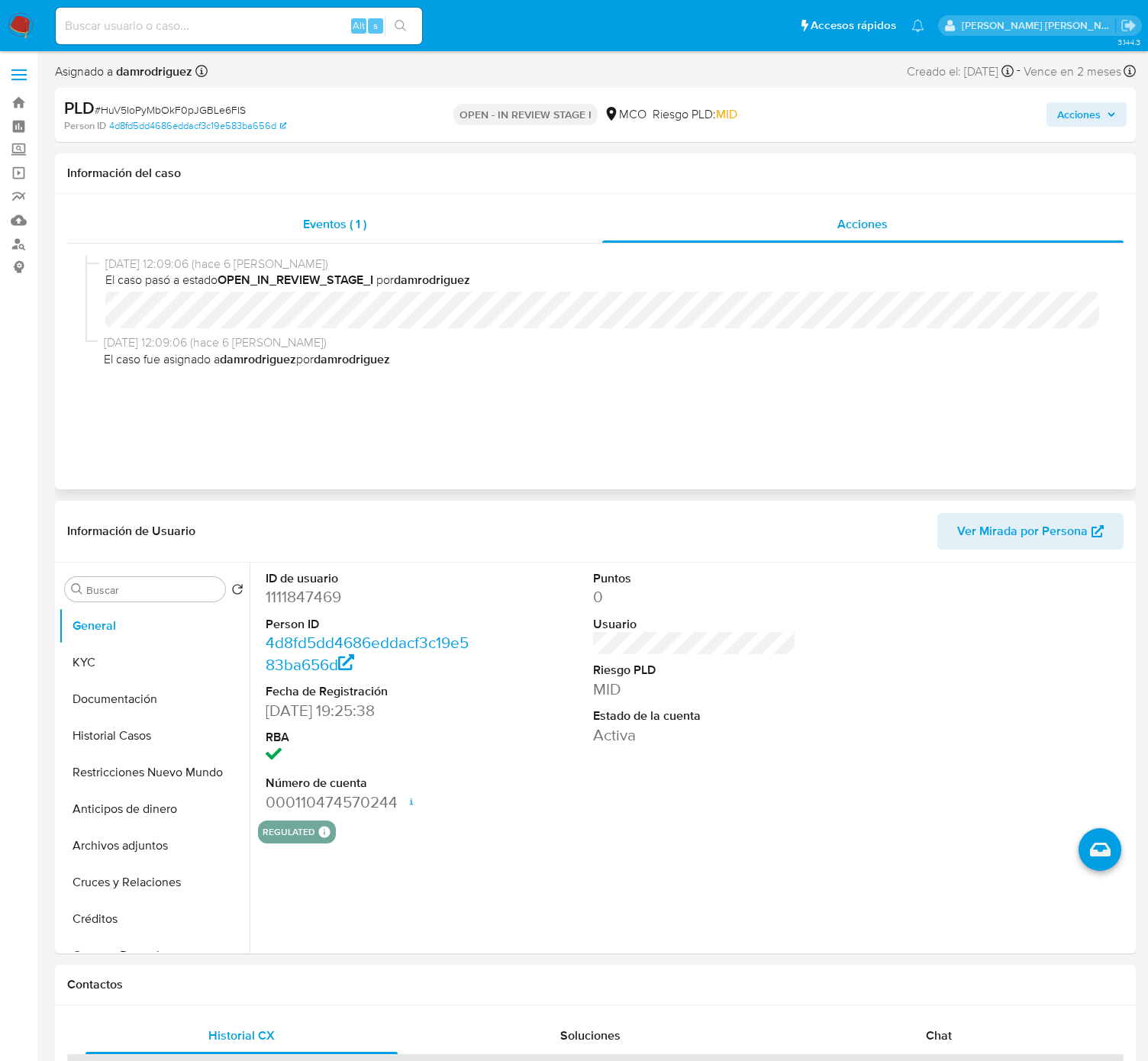 click on "Eventos ( 1 )" at bounding box center [334, 224] 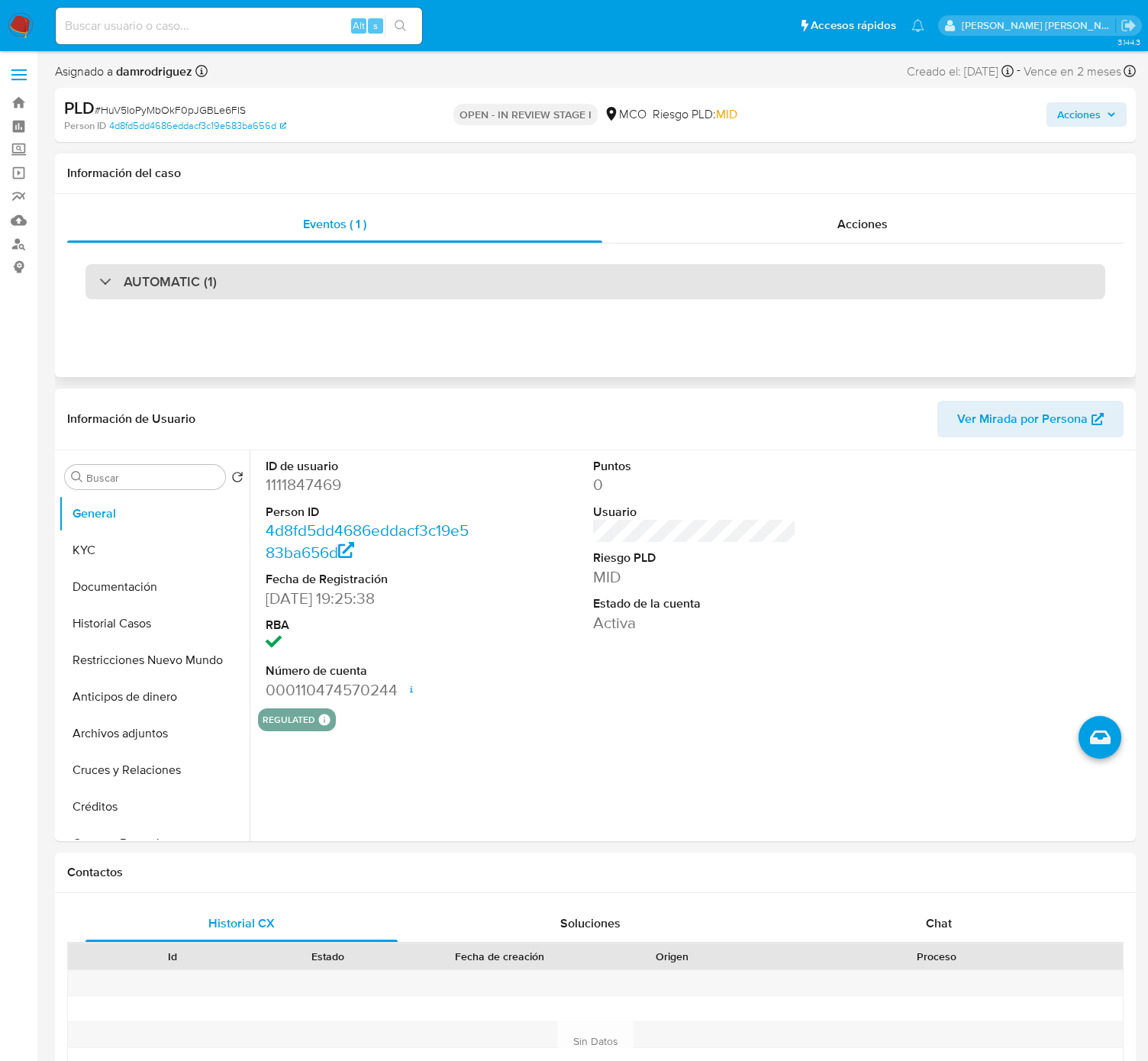 click on "AUTOMATIC (1)" at bounding box center [595, 282] 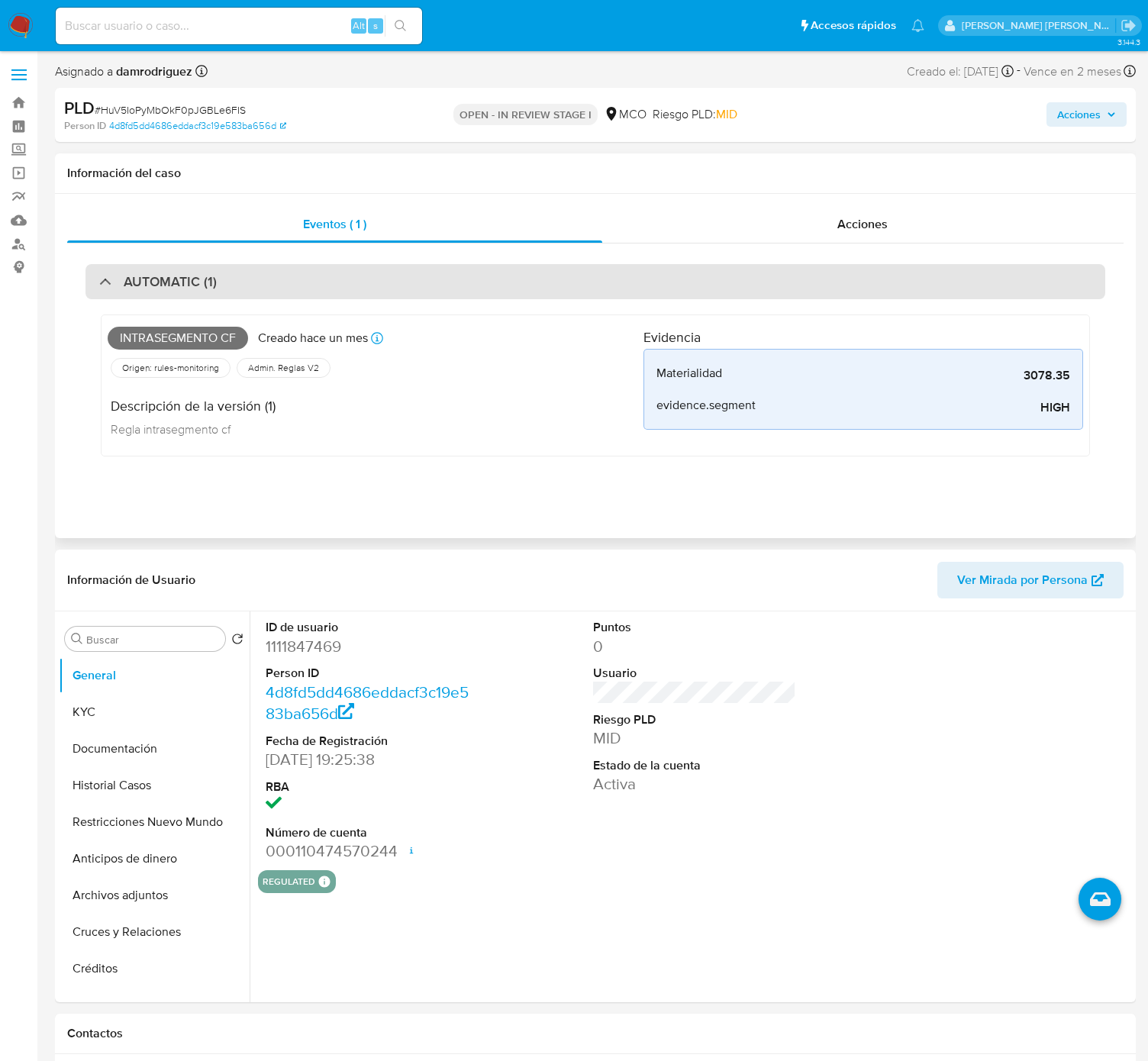 click on "AUTOMATIC (1)" at bounding box center (595, 282) 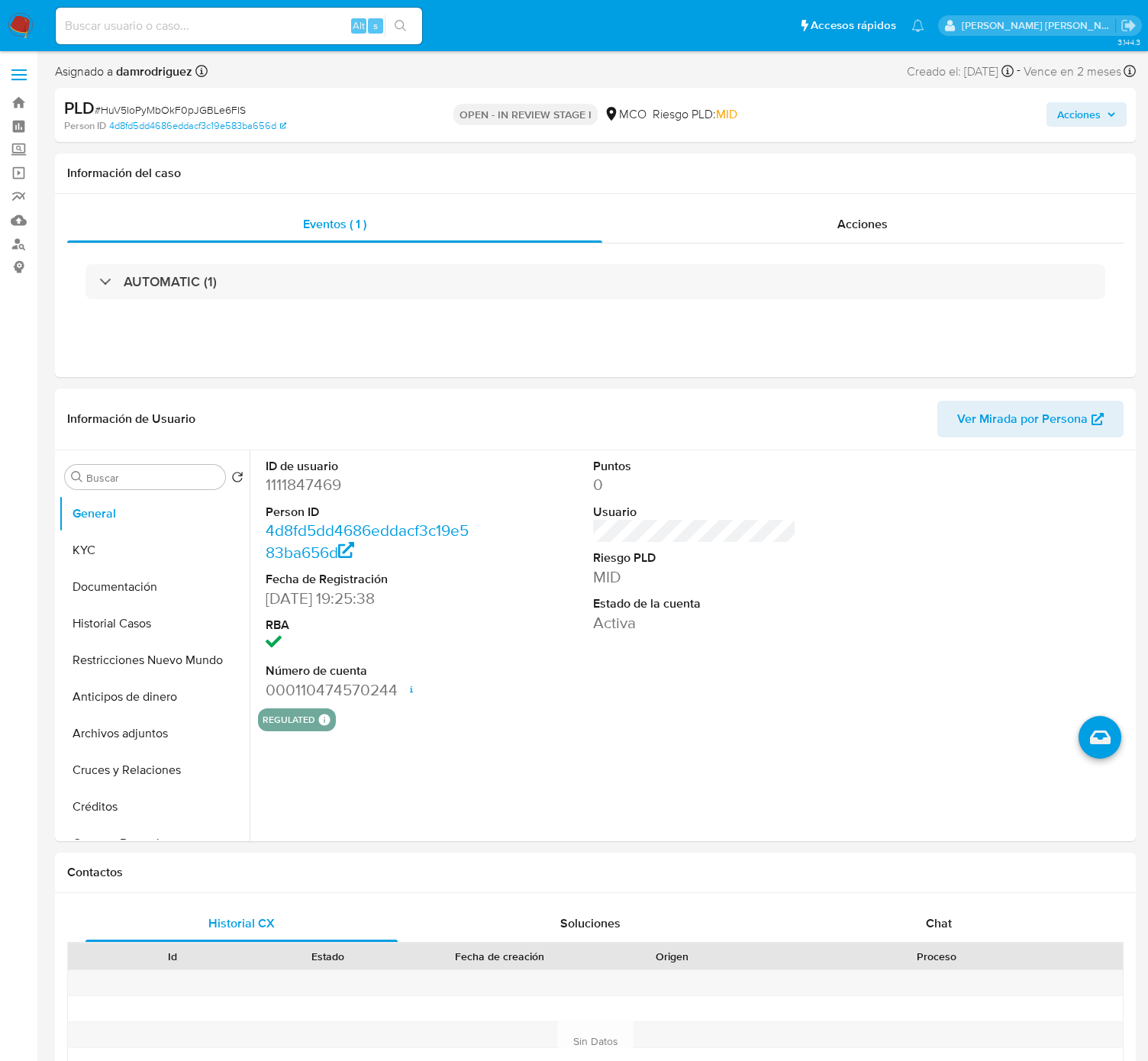 click on "# HuV5IoPyMbOkF0pJGBLe6FIS" at bounding box center (170, 110) 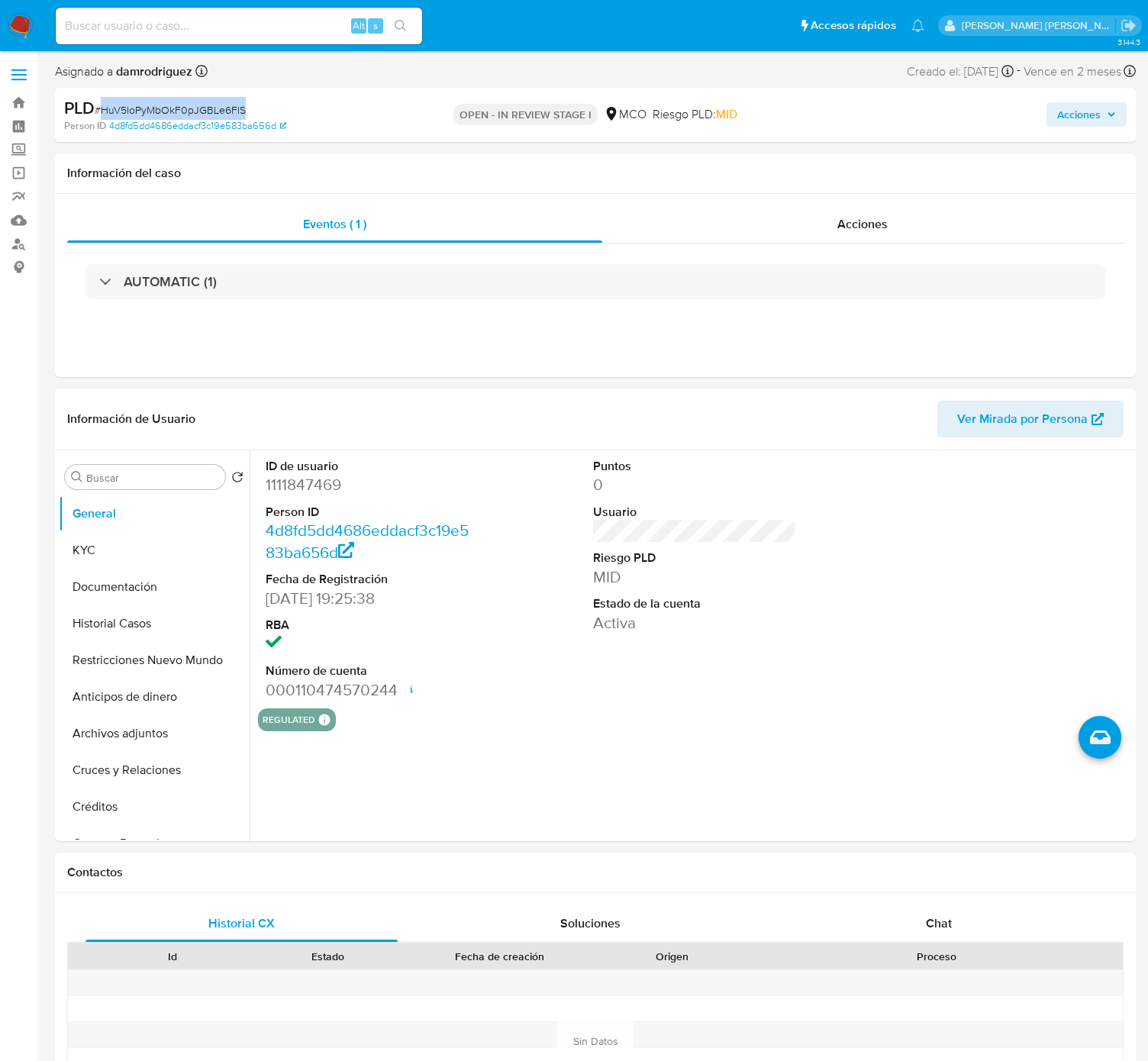 click on "# HuV5IoPyMbOkF0pJGBLe6FIS" at bounding box center (170, 110) 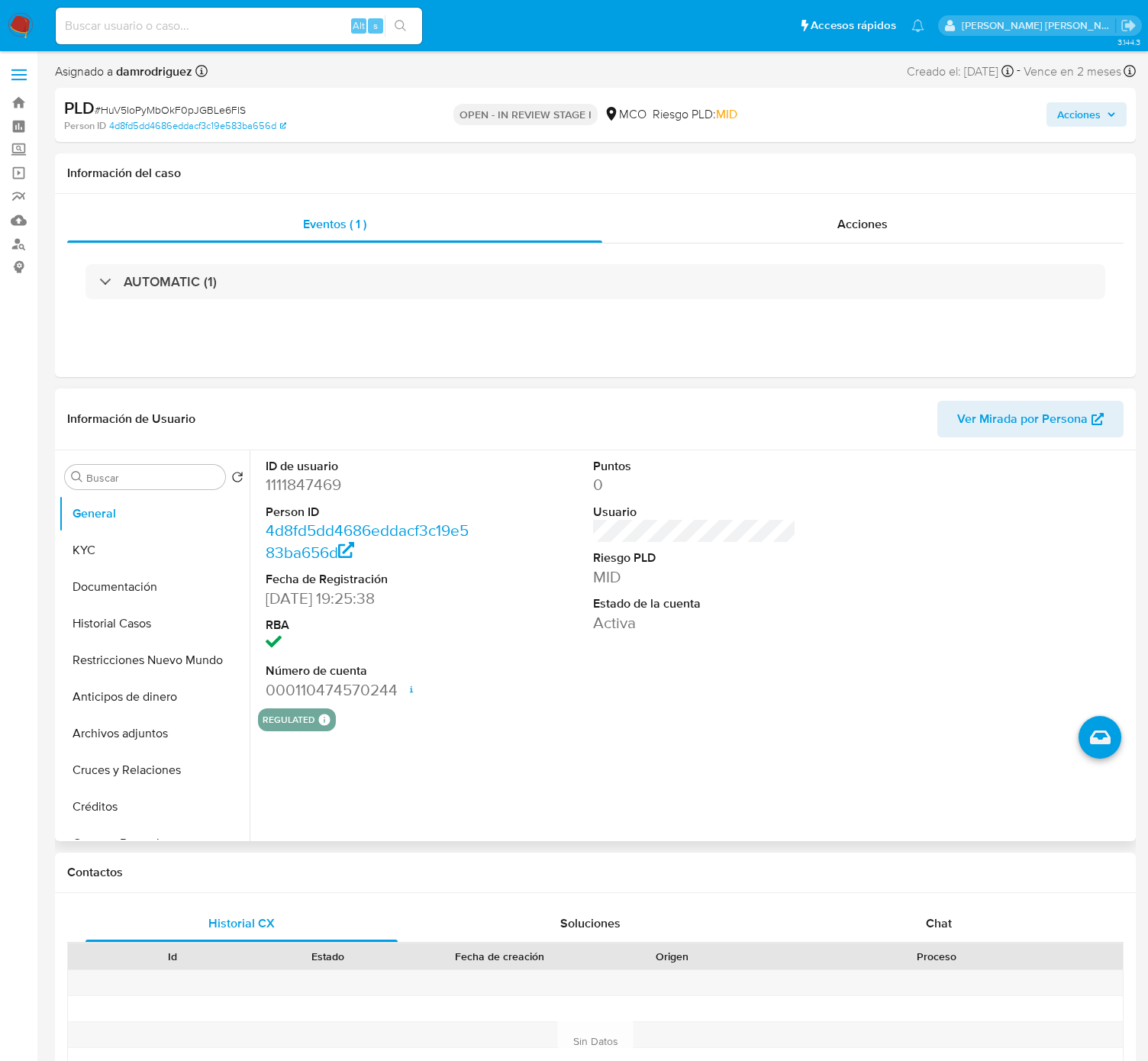 click on "1111847469" at bounding box center [367, 485] 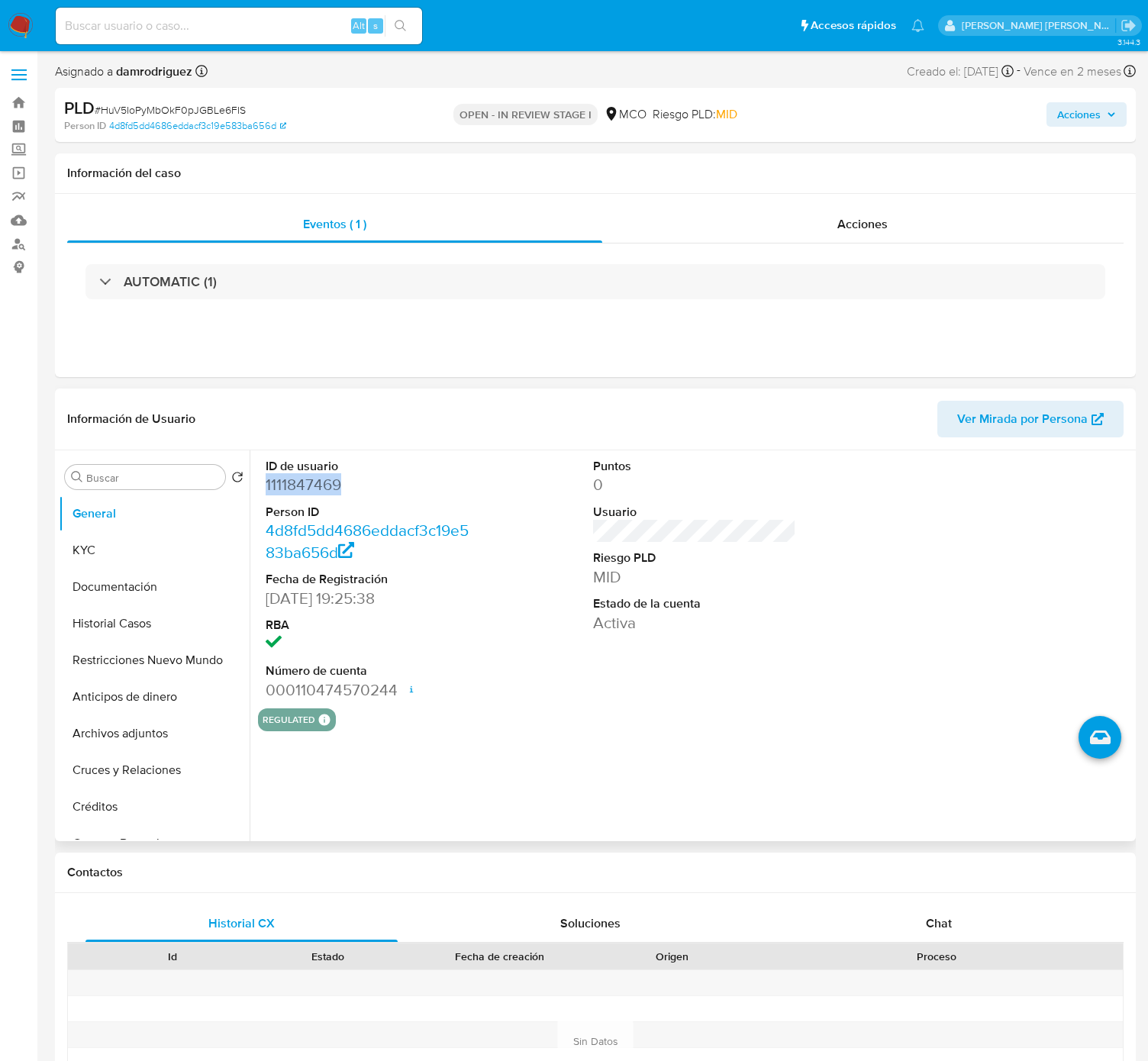 click on "1111847469" at bounding box center [367, 485] 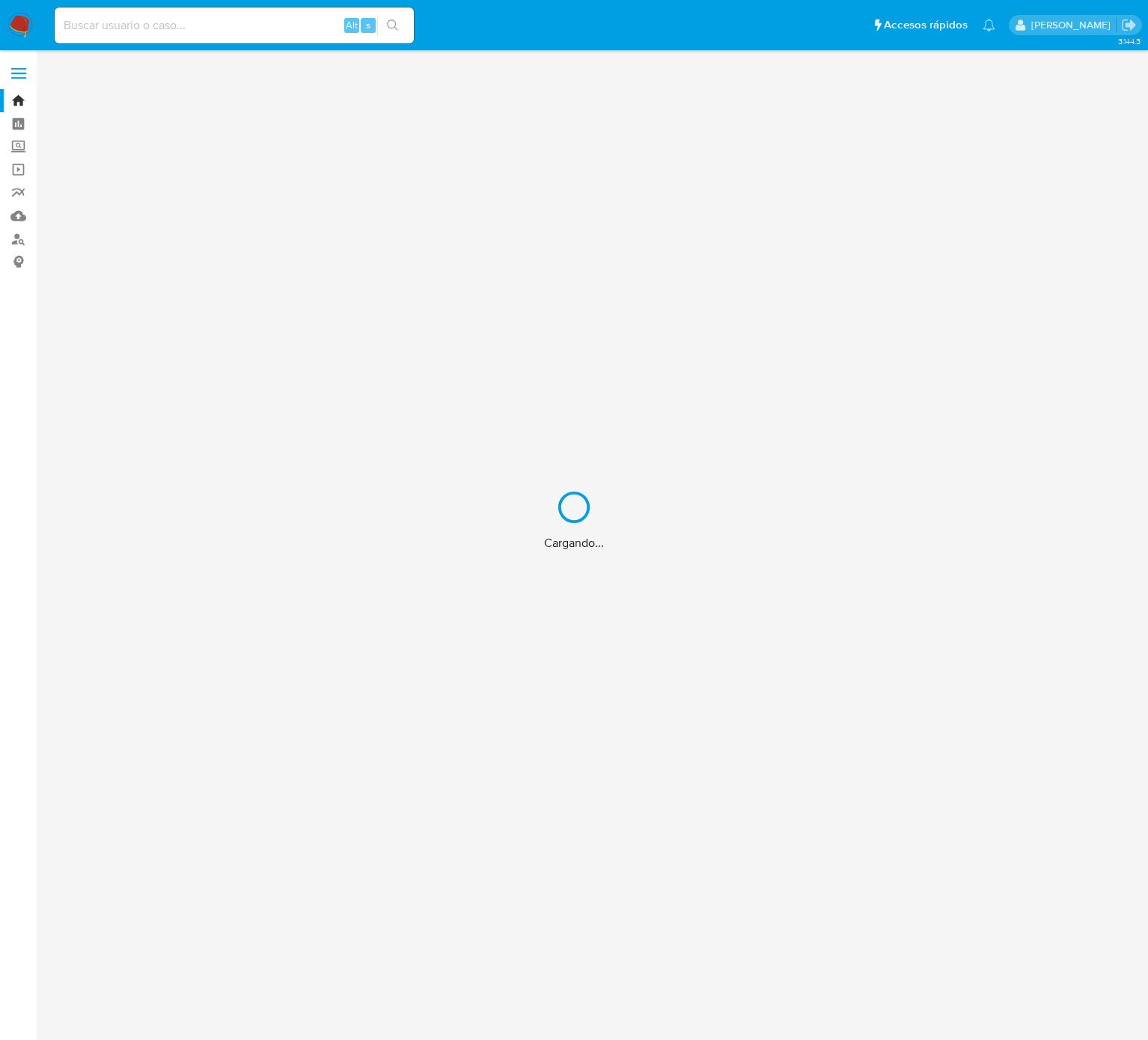 scroll, scrollTop: 0, scrollLeft: 0, axis: both 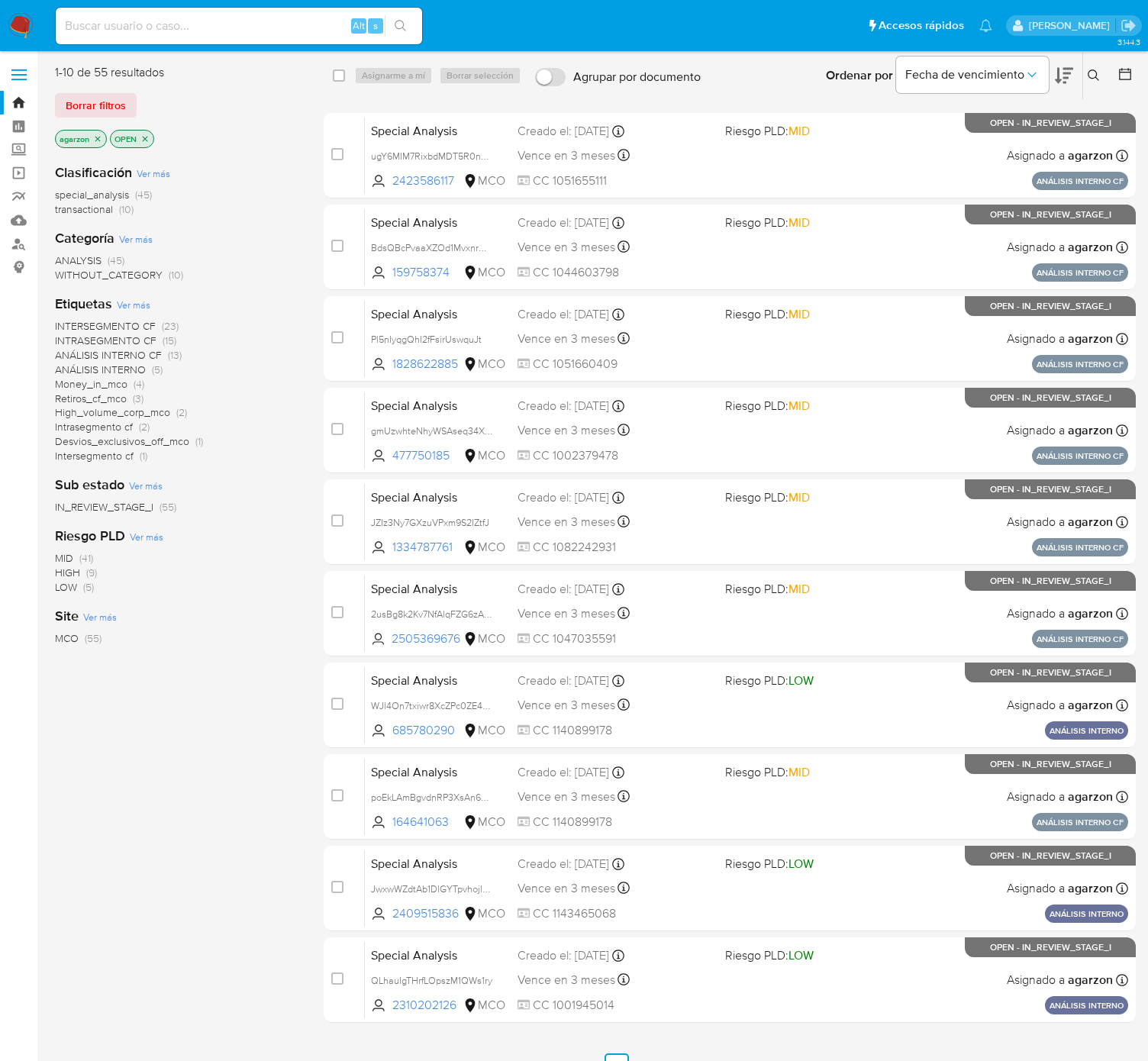 click 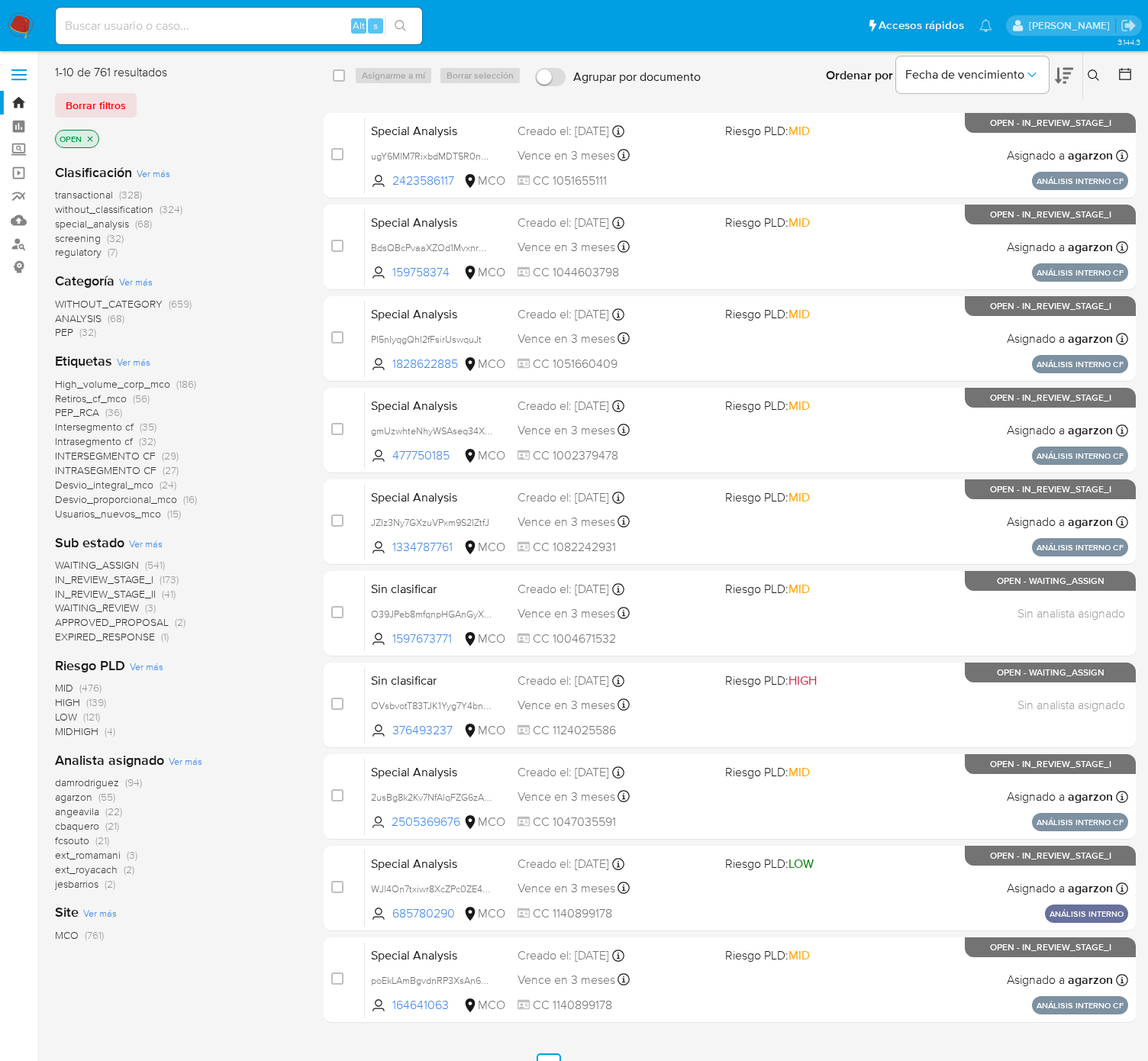 click at bounding box center [1095, 76] 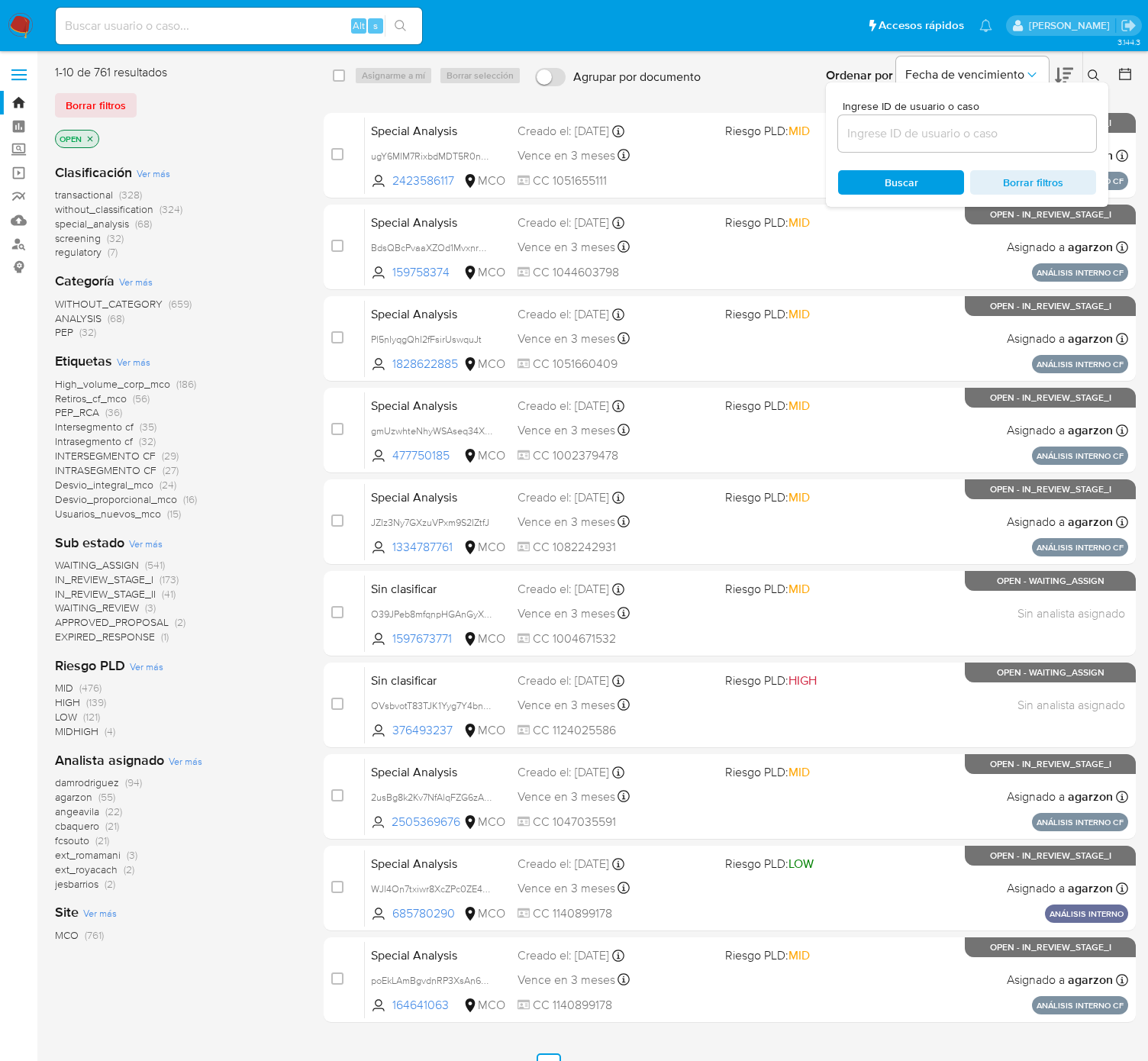 click at bounding box center [967, 134] 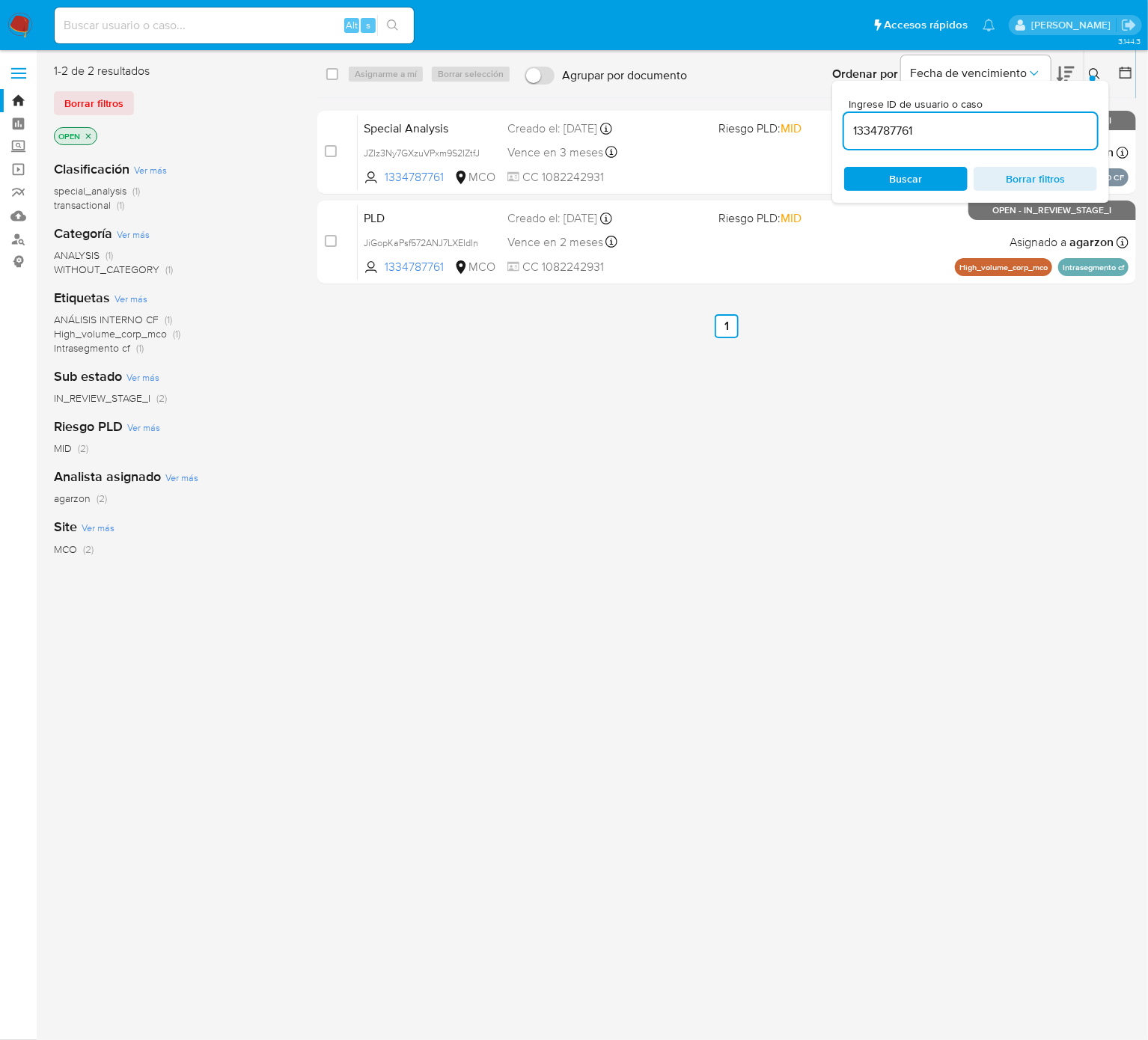 click on "select-all-cases-checkbox Asignarme a mí Borrar selección Agrupar por documento Ordenar por Fecha de vencimiento   No es posible ordenar los resultados mientras se encuentren agrupados. Ingrese ID de usuario o caso 1334787761 Buscar Borrar filtros case-item-checkbox   No es posible asignar el caso Special Analysis JZIz3Ny7GXzuVPxm9S2IZtfJ 1334787761 MCO Riesgo PLD:  MID Creado el: 08/07/2025   Creado el: 08/07/2025 14:59:57 Vence en 3 meses   Vence el 06/10/2025 14:59:58 CC   1082242931 Asignado a   agarzon   Asignado el: 08/07/2025 14:59:57 ANÁLISIS INTERNO CF OPEN - IN_REVIEW_STAGE_I  case-item-checkbox   No es posible asignar el caso PLD JiGopKaPsf572ANJ7LXEIdIn 1334787761 MCO Riesgo PLD:  MID Creado el: 12/06/2025   Creado el: 12/06/2025 05:03:34 Vence en 2 meses   Vence el 10/09/2025 05:03:35 CC   1082242931 Asignado a   agarzon   Asignado el: 08/07/2025 15:03:08 High_volume_corp_mco Intrasegmento cf OPEN - IN_REVIEW_STAGE_I  Anterior 1 Siguiente" at bounding box center (727, 396) 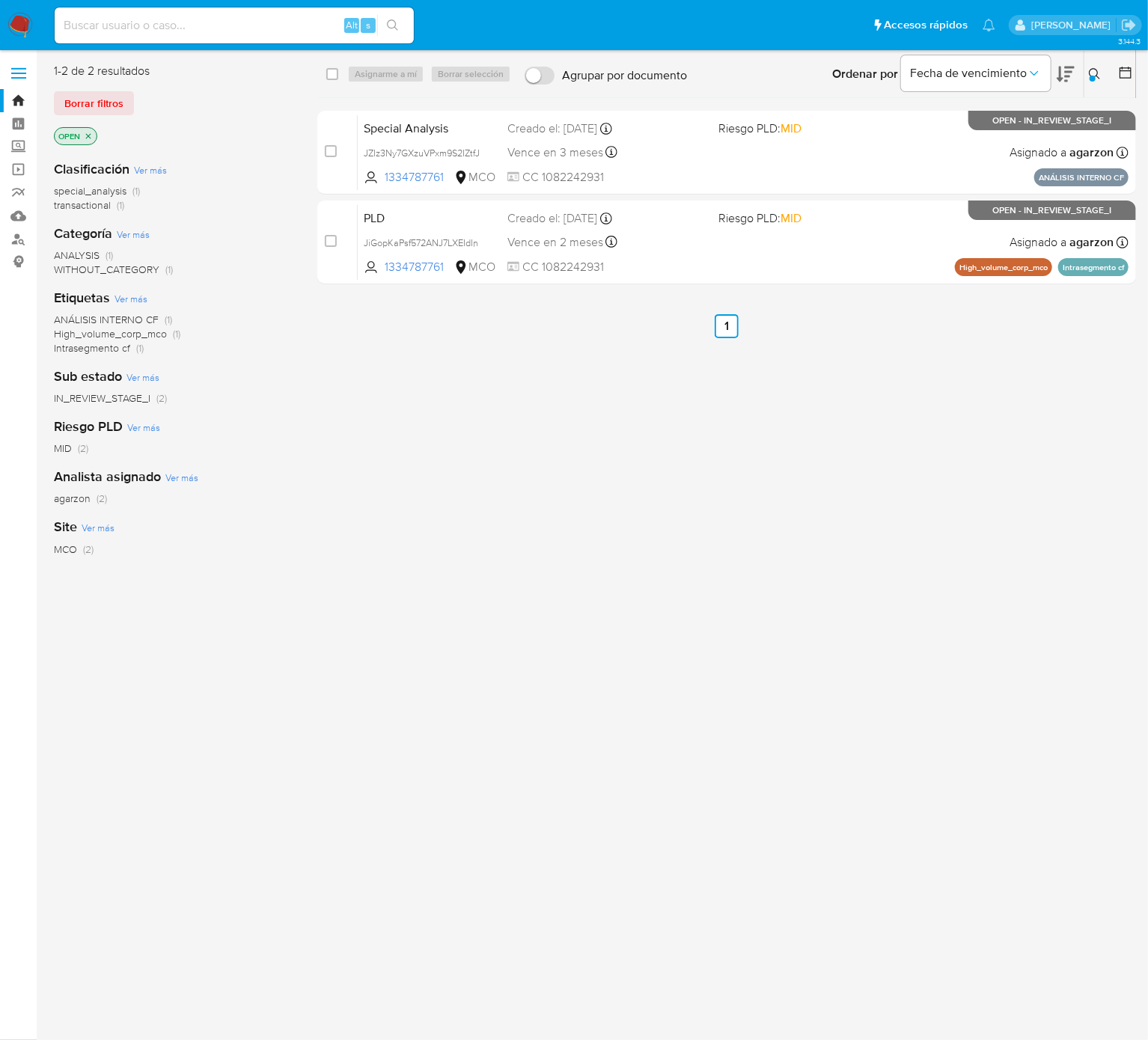 click at bounding box center [234, 25] 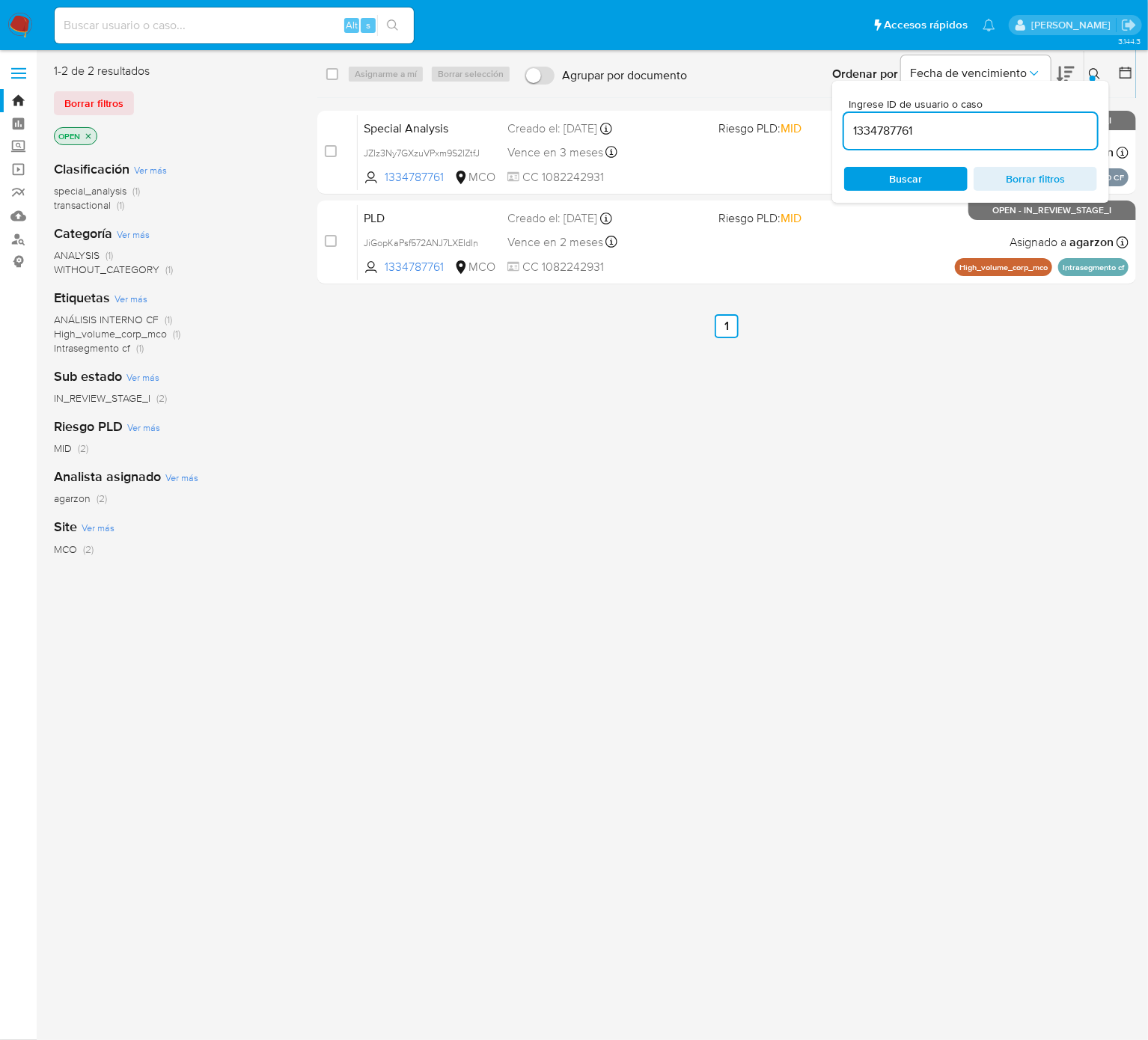 click on "1334787761" at bounding box center [971, 131] 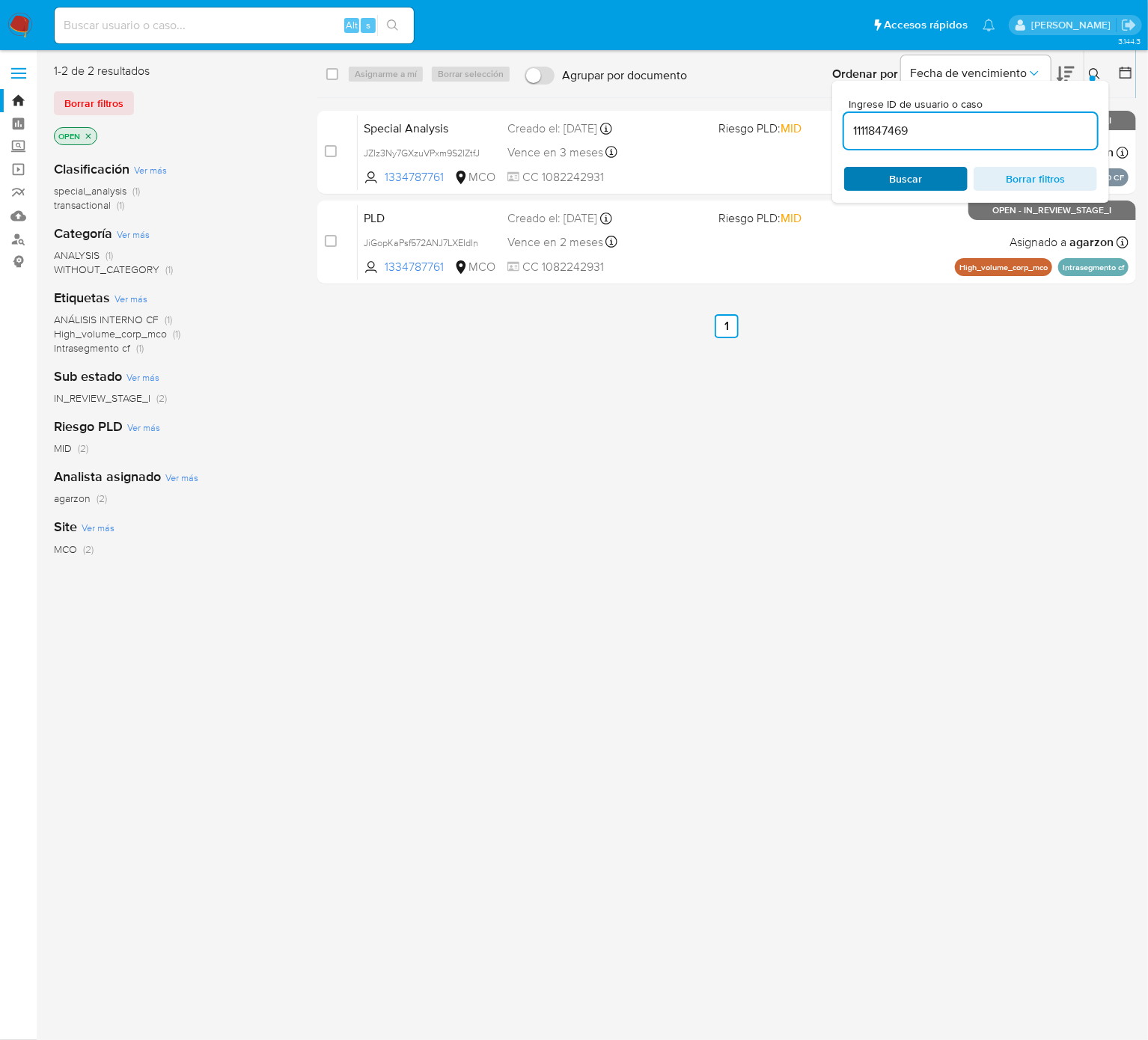 type on "1111847469" 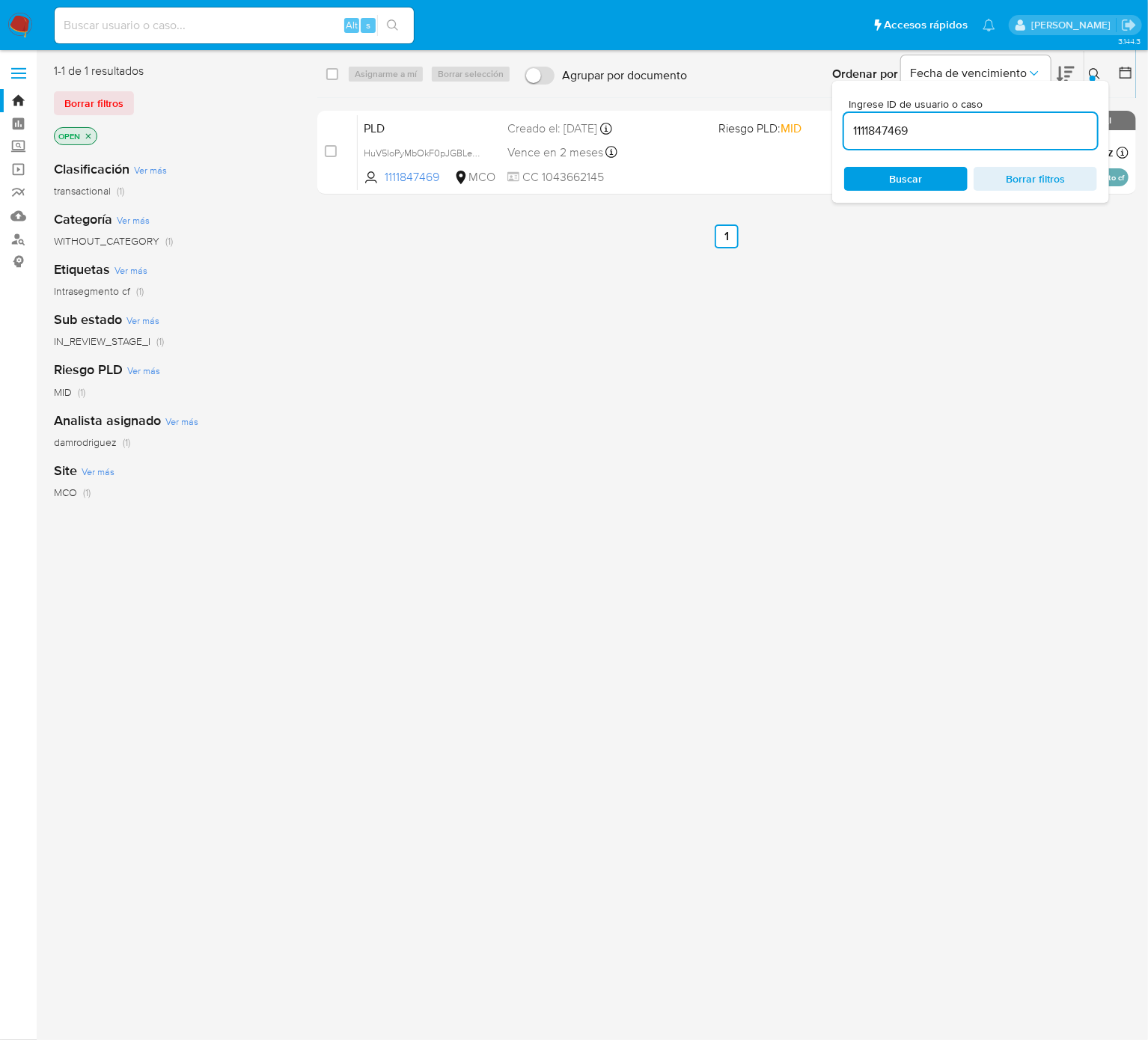 click on "select-all-cases-checkbox Asignarme a mí Borrar selección Agrupar por documento Ordenar por Fecha de vencimiento   No es posible ordenar los resultados mientras se encuentren agrupados. Ingrese ID de usuario o caso 1111847469 Buscar Borrar filtros case-item-checkbox   No es posible asignar el caso PLD HuV5IoPyMbOkF0pJGBLe6FIS 1111847469 MCO Riesgo PLD:  MID Creado el: 12/06/2025   Creado el: 12/06/2025 05:04:33 Vence en 2 meses   Vence el 10/09/2025 05:04:34 CC   1043662145 Asignado a   damrodriguez   Asignado el: 02/07/2025 12:09:06 Intrasegmento cf OPEN - IN_REVIEW_STAGE_I  Anterior 1 Siguiente" at bounding box center [727, 396] 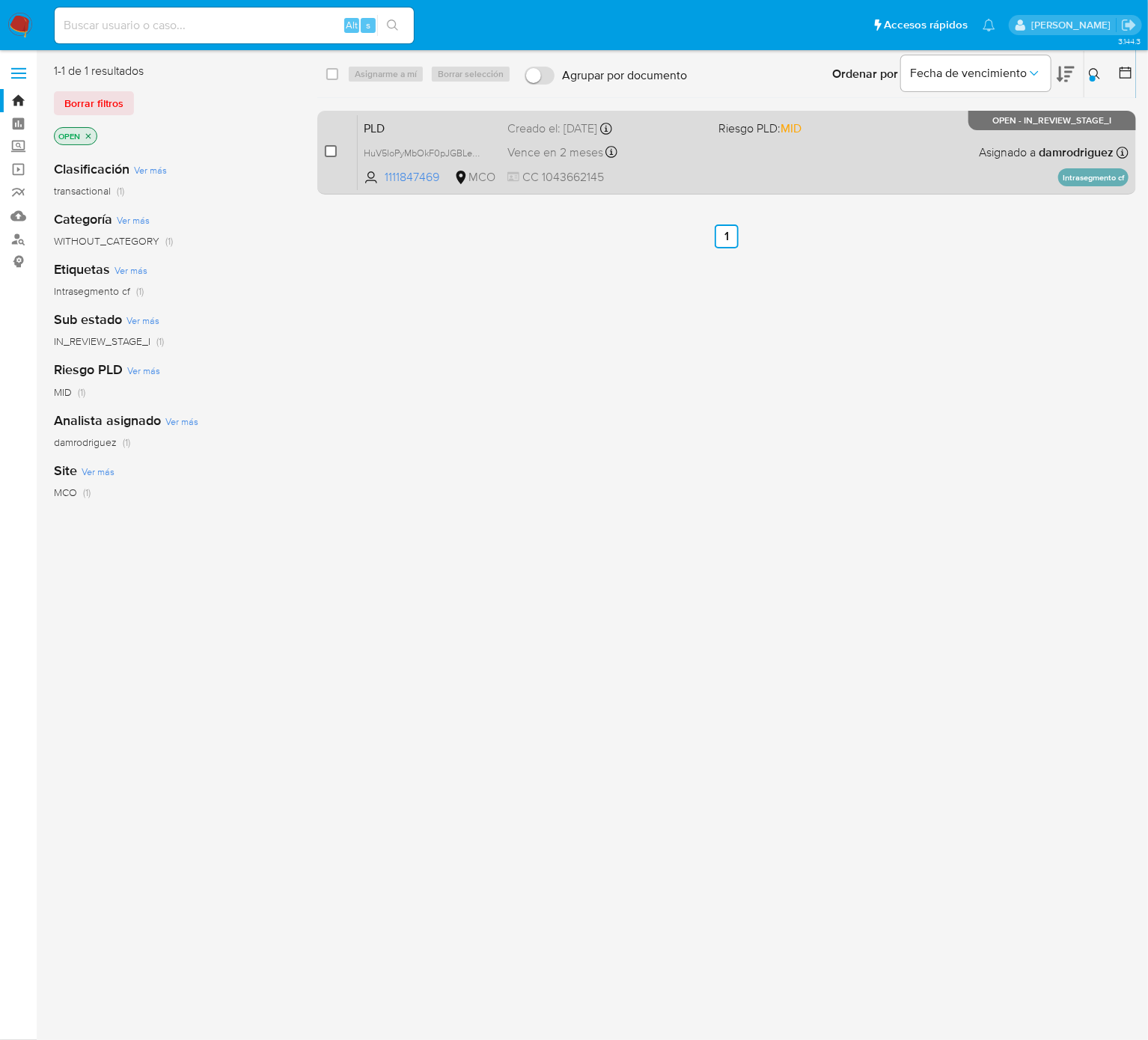 click at bounding box center [331, 151] 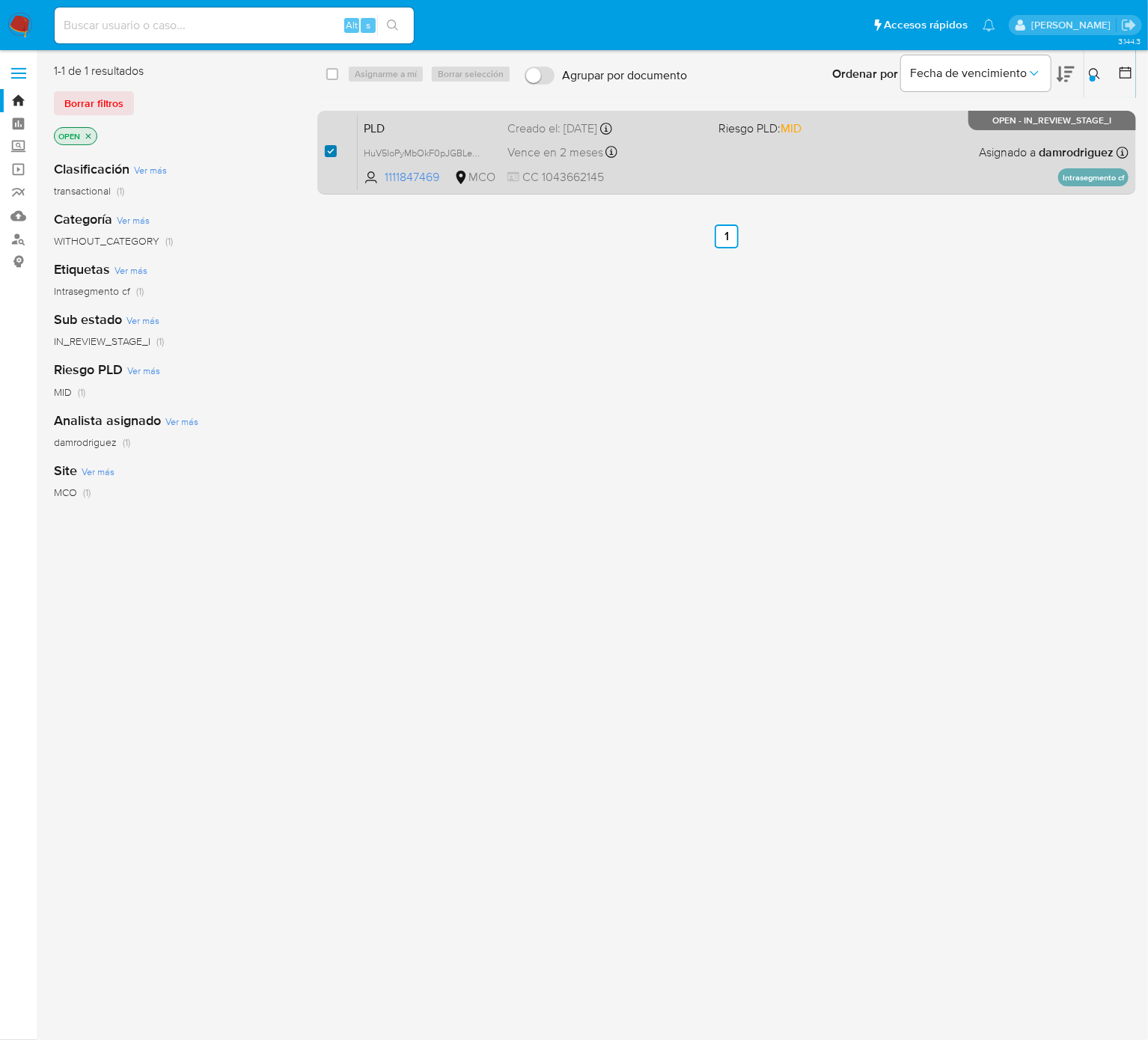 checkbox on "true" 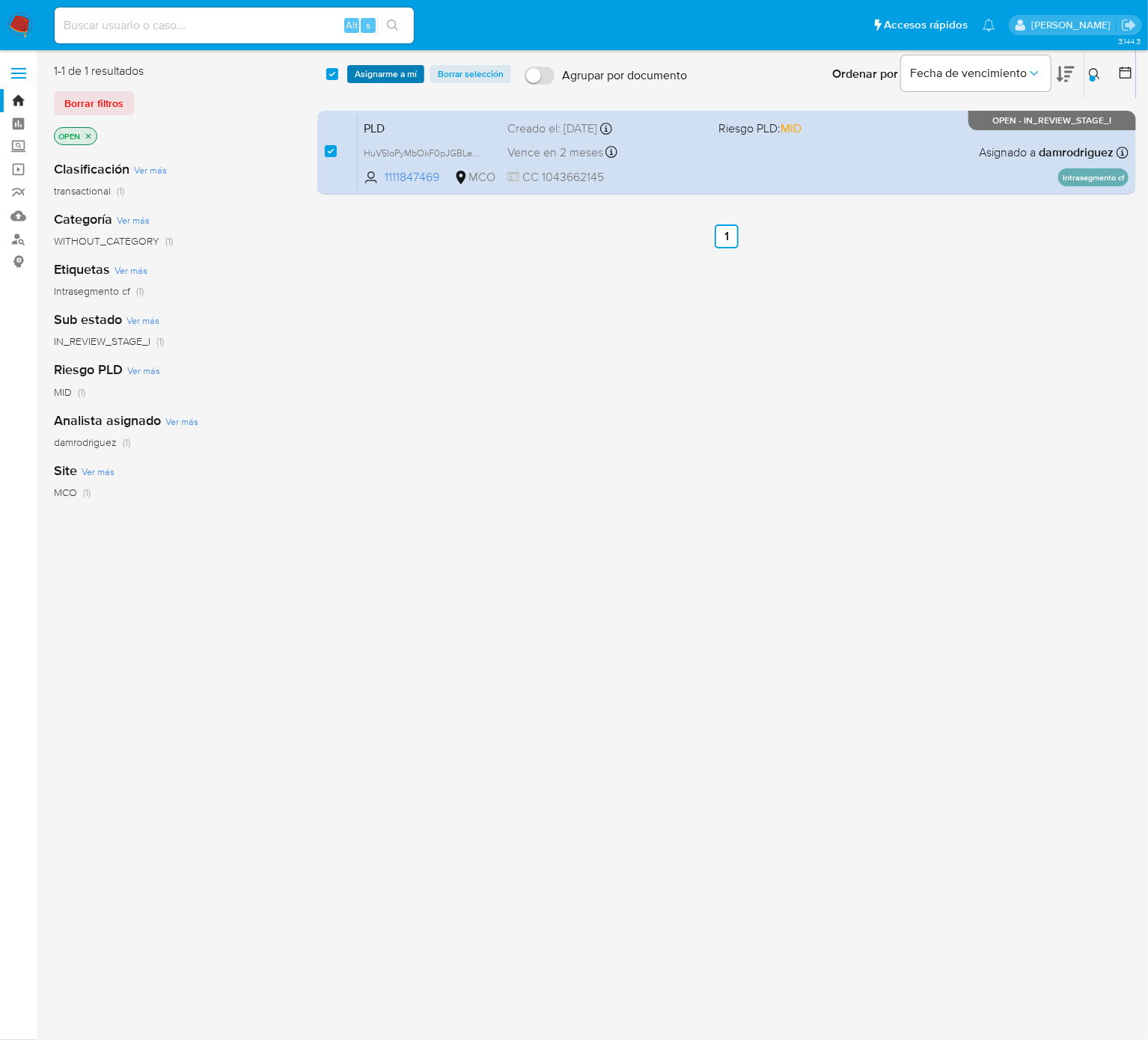 click on "Asignarme a mí" at bounding box center (385, 74) 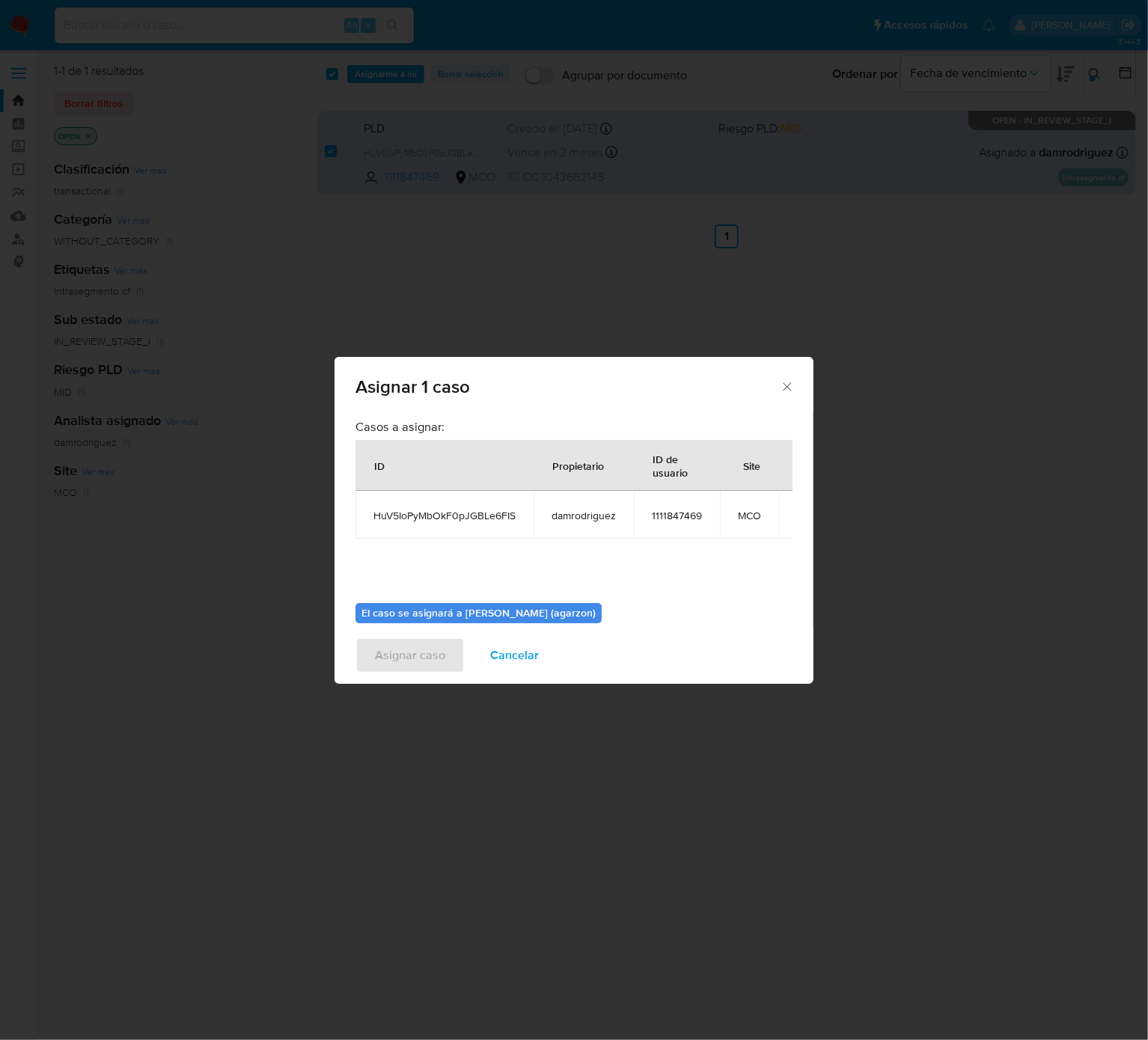scroll, scrollTop: 99, scrollLeft: 0, axis: vertical 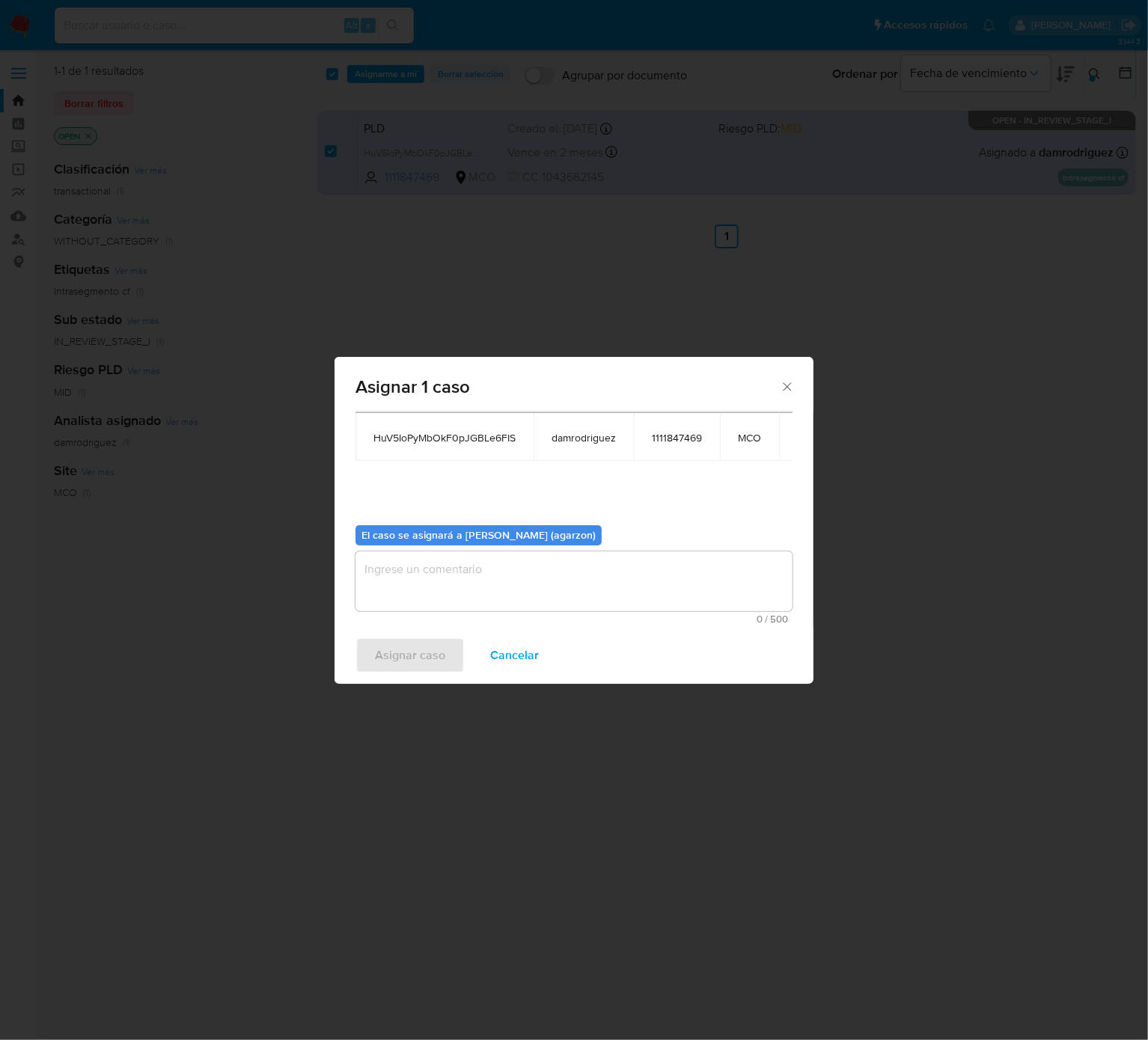 click at bounding box center [574, 581] 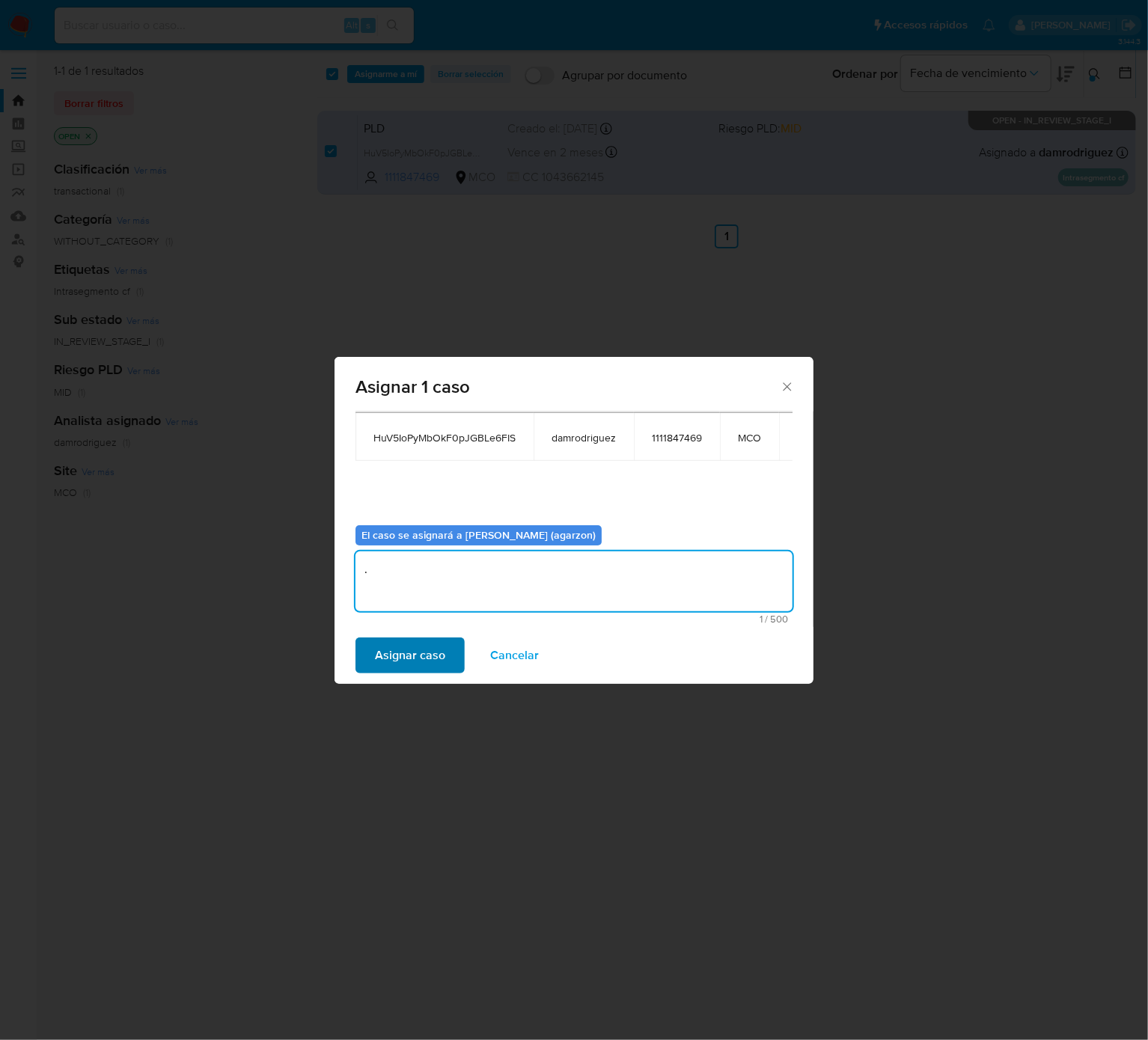 type on "." 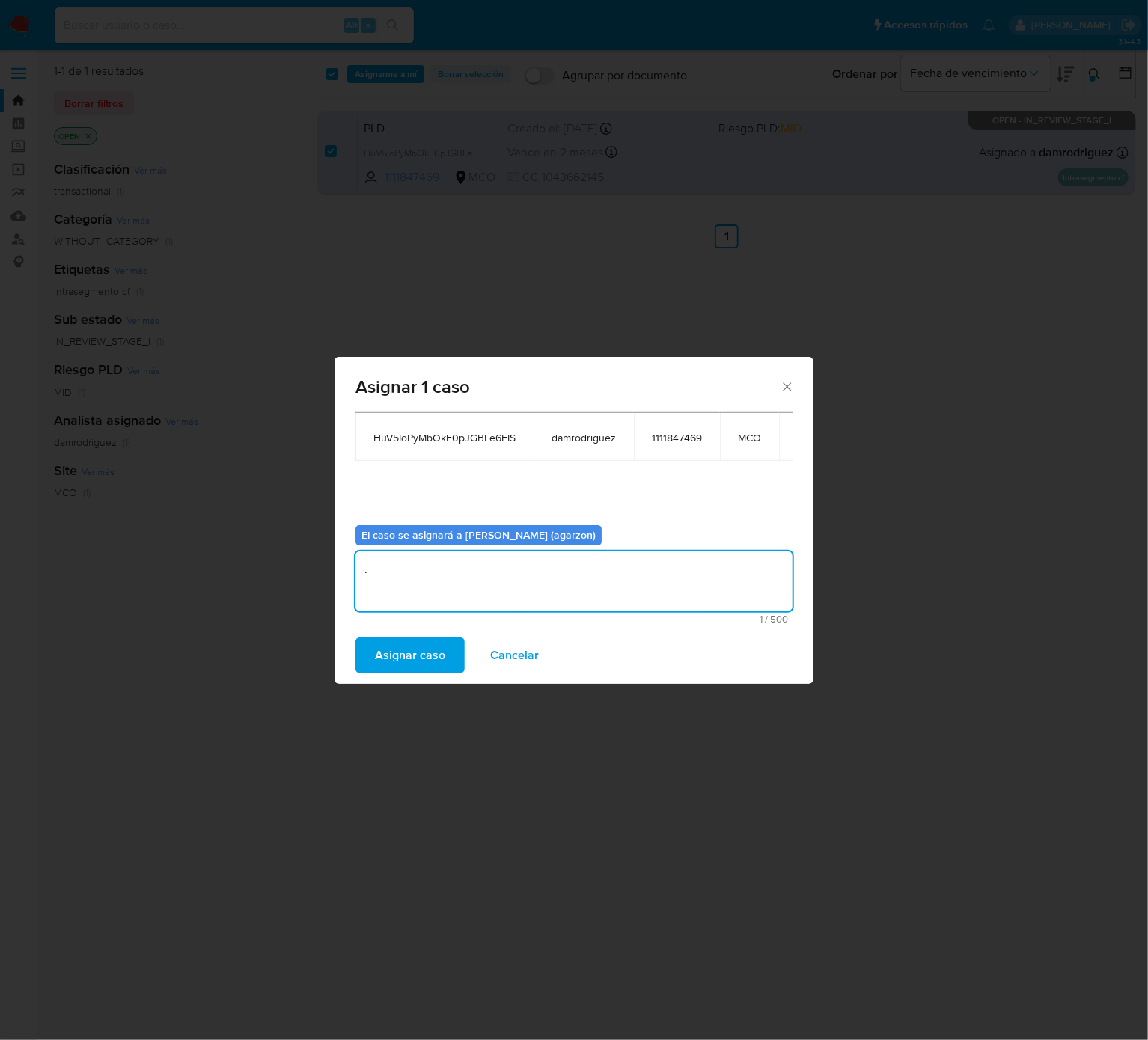click on "Asignar caso" at bounding box center [410, 655] 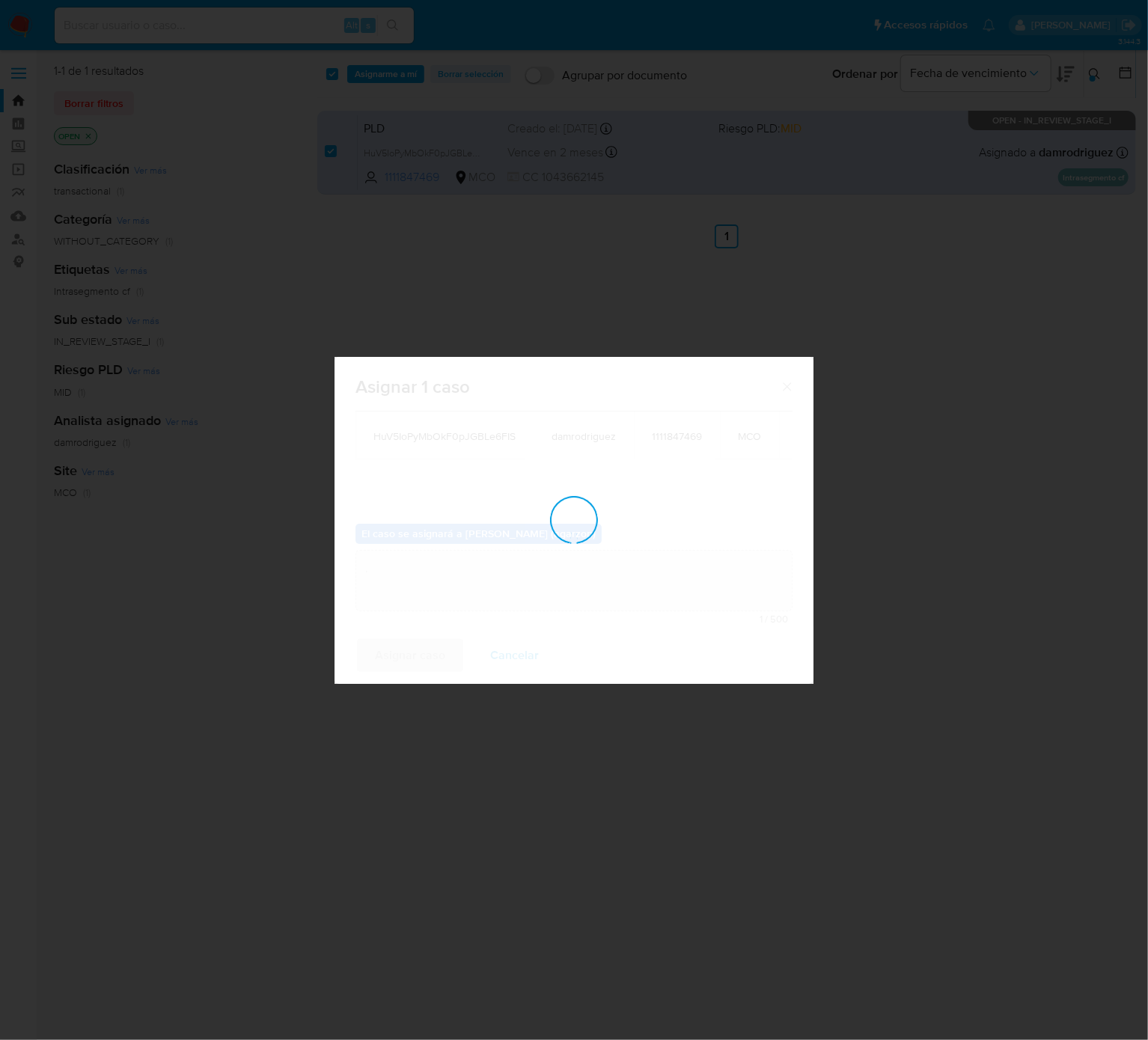 type 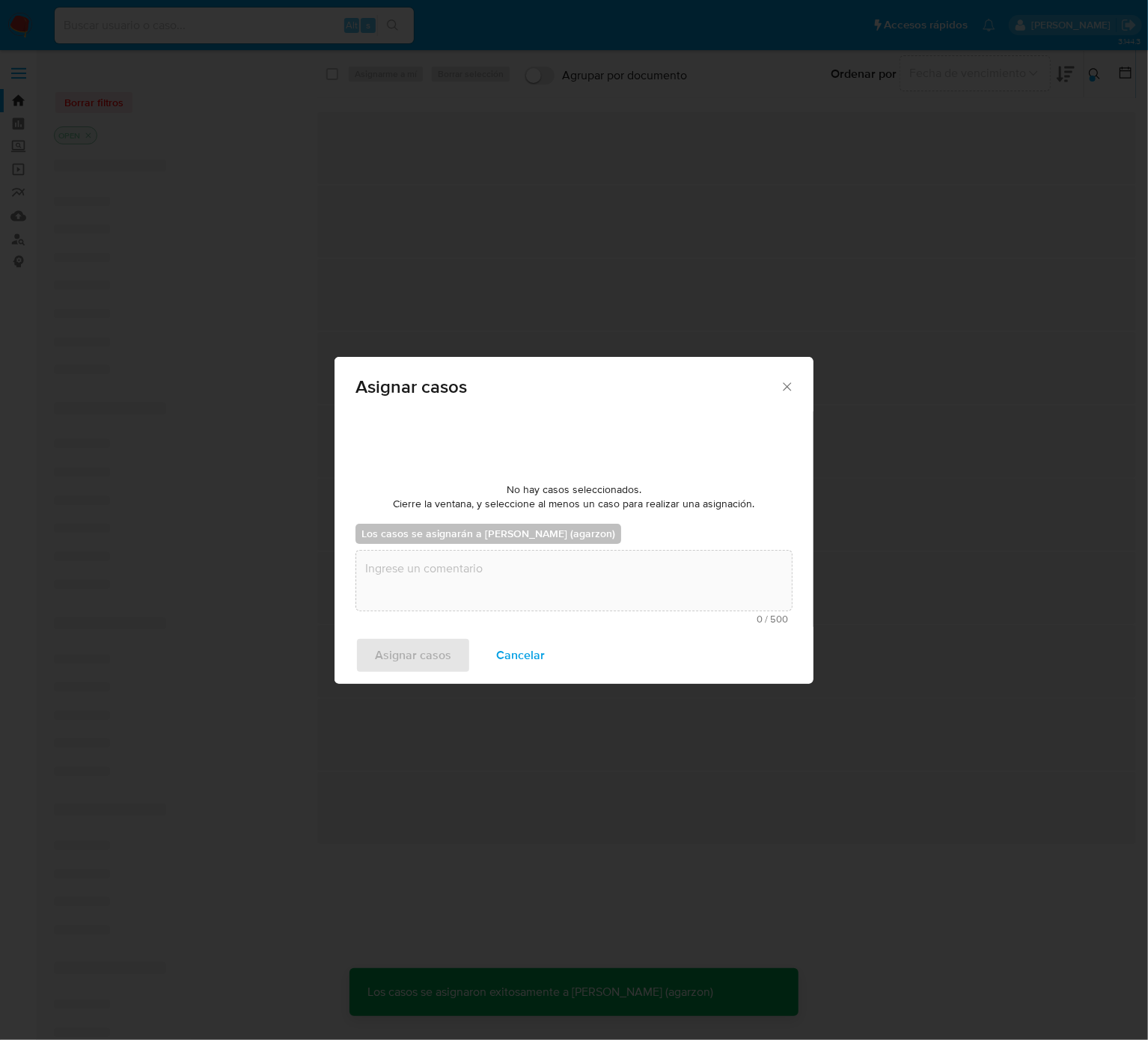 checkbox on "false" 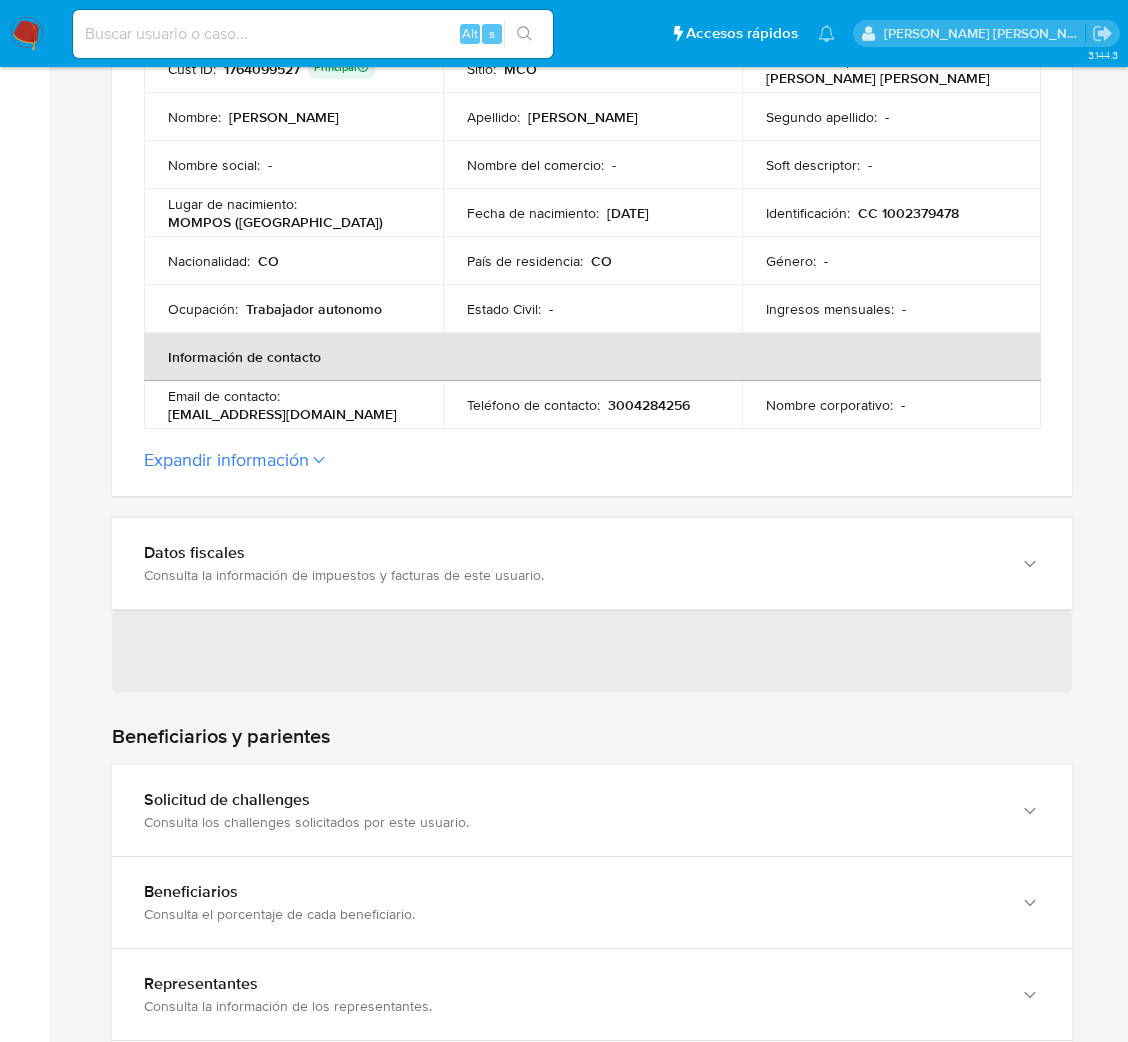 scroll, scrollTop: 600, scrollLeft: 0, axis: vertical 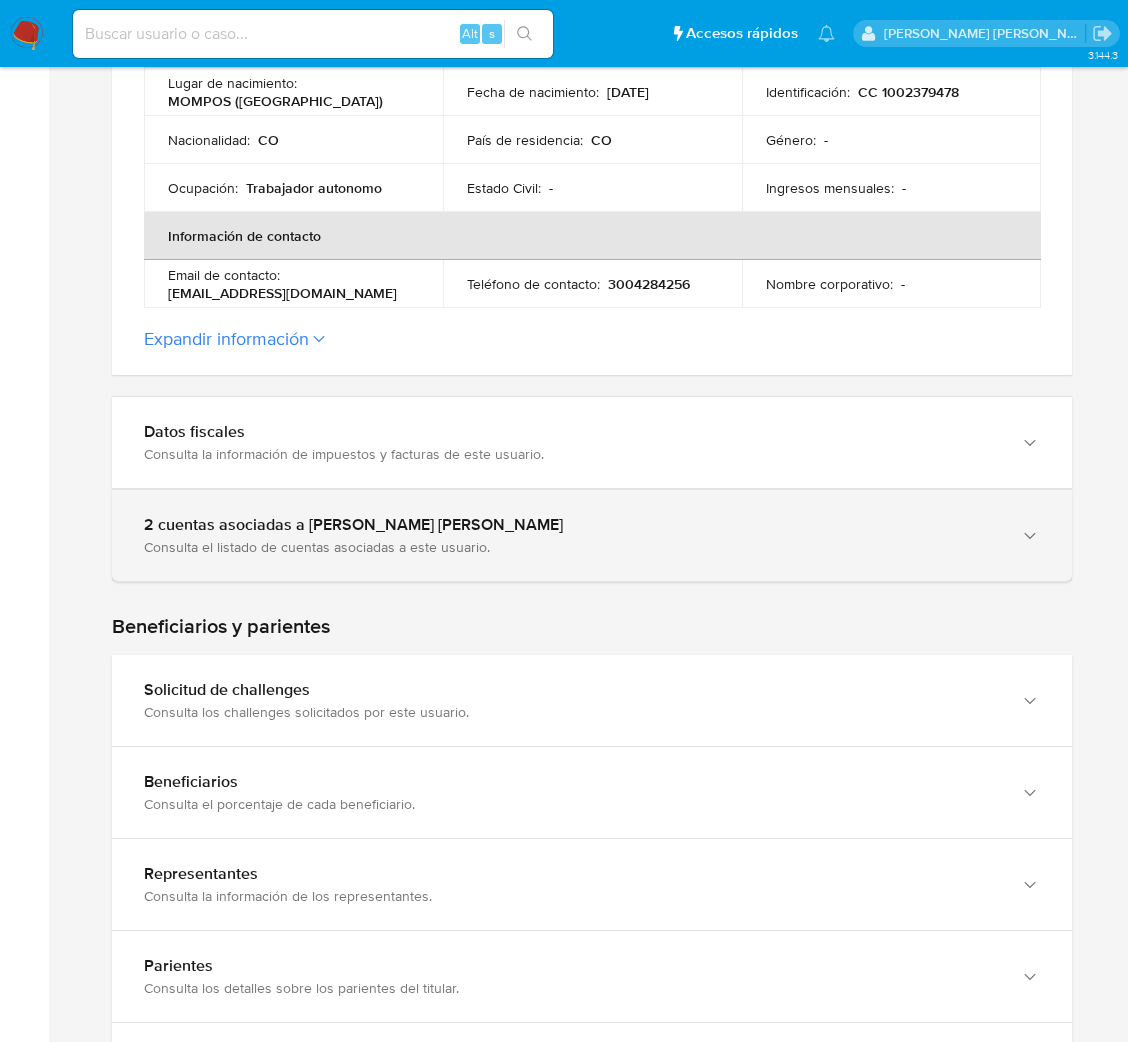click on "Consulta el listado de cuentas asociadas a este usuario." at bounding box center [572, 547] 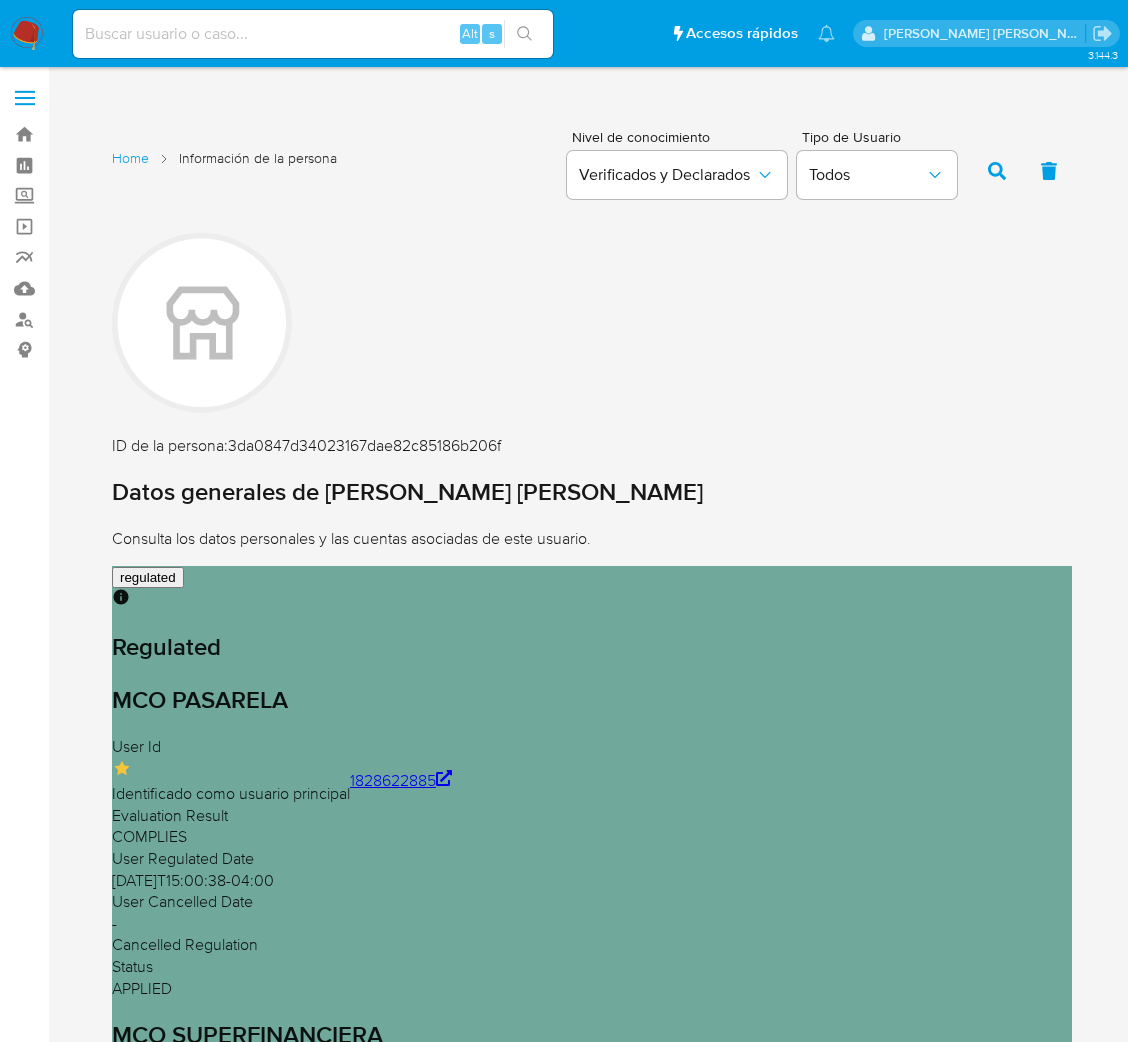 scroll, scrollTop: 300, scrollLeft: 0, axis: vertical 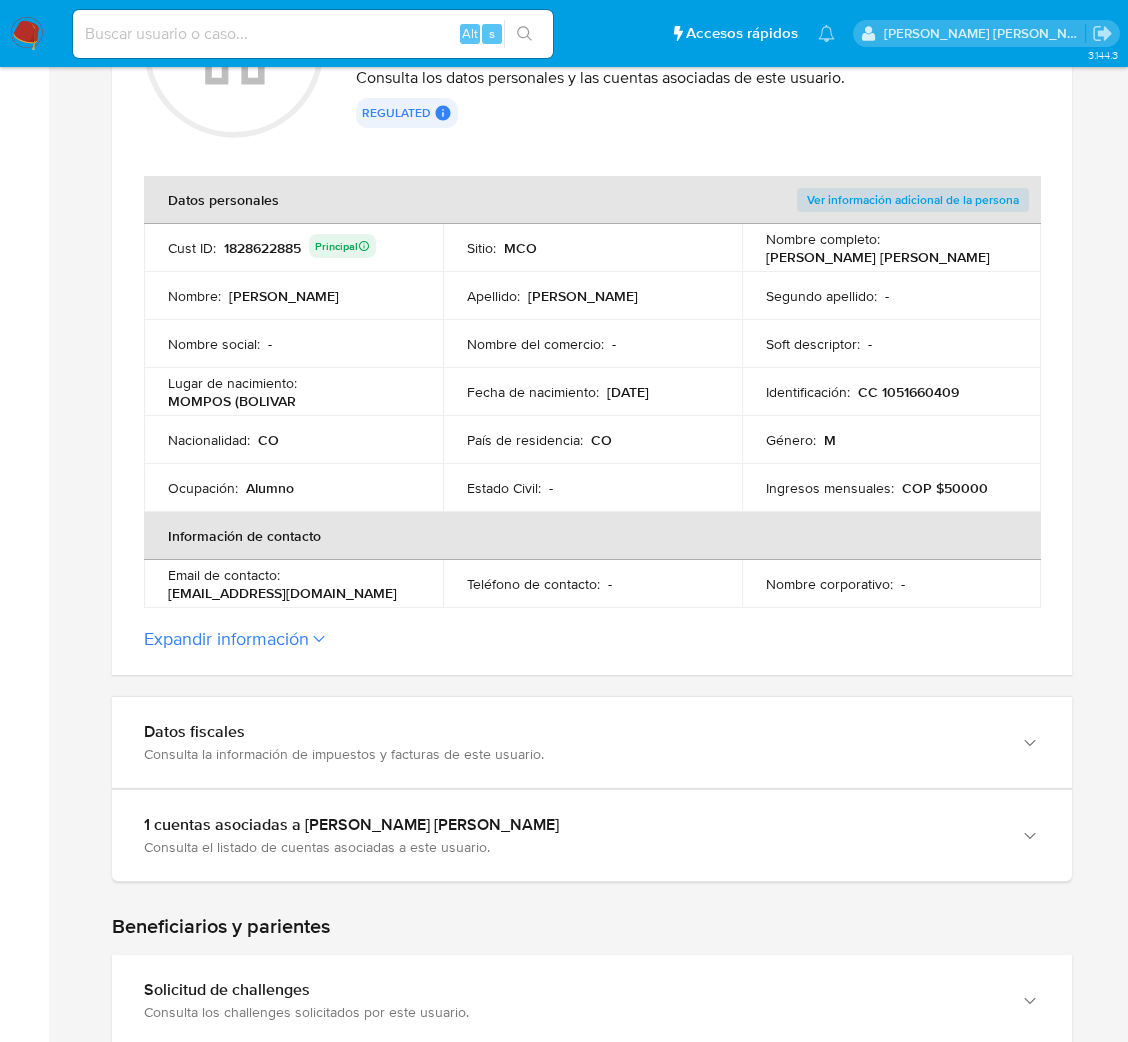click at bounding box center [313, 34] 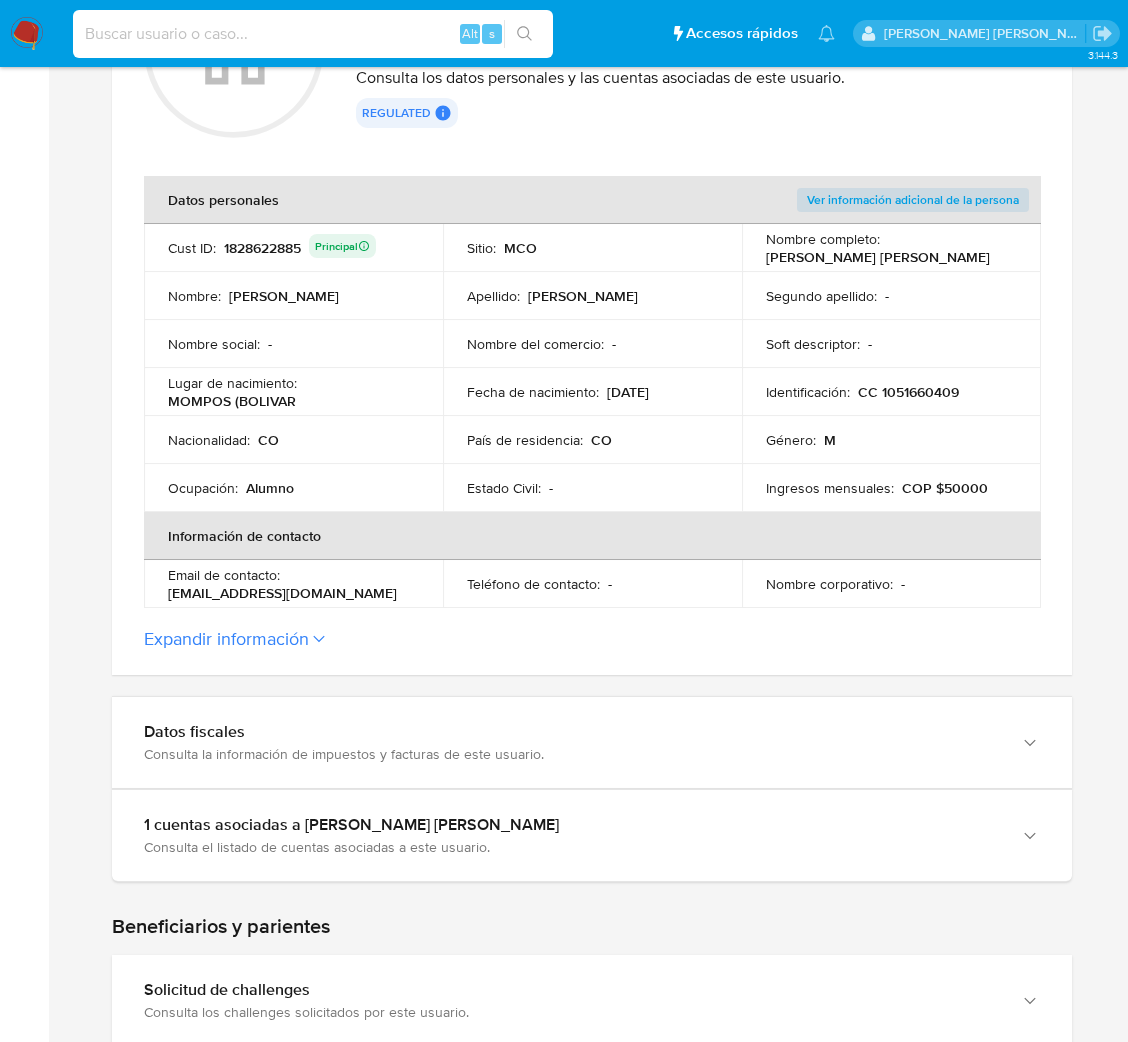 paste on "BdsQBcPvaaXZOd1MvxnrwyJi" 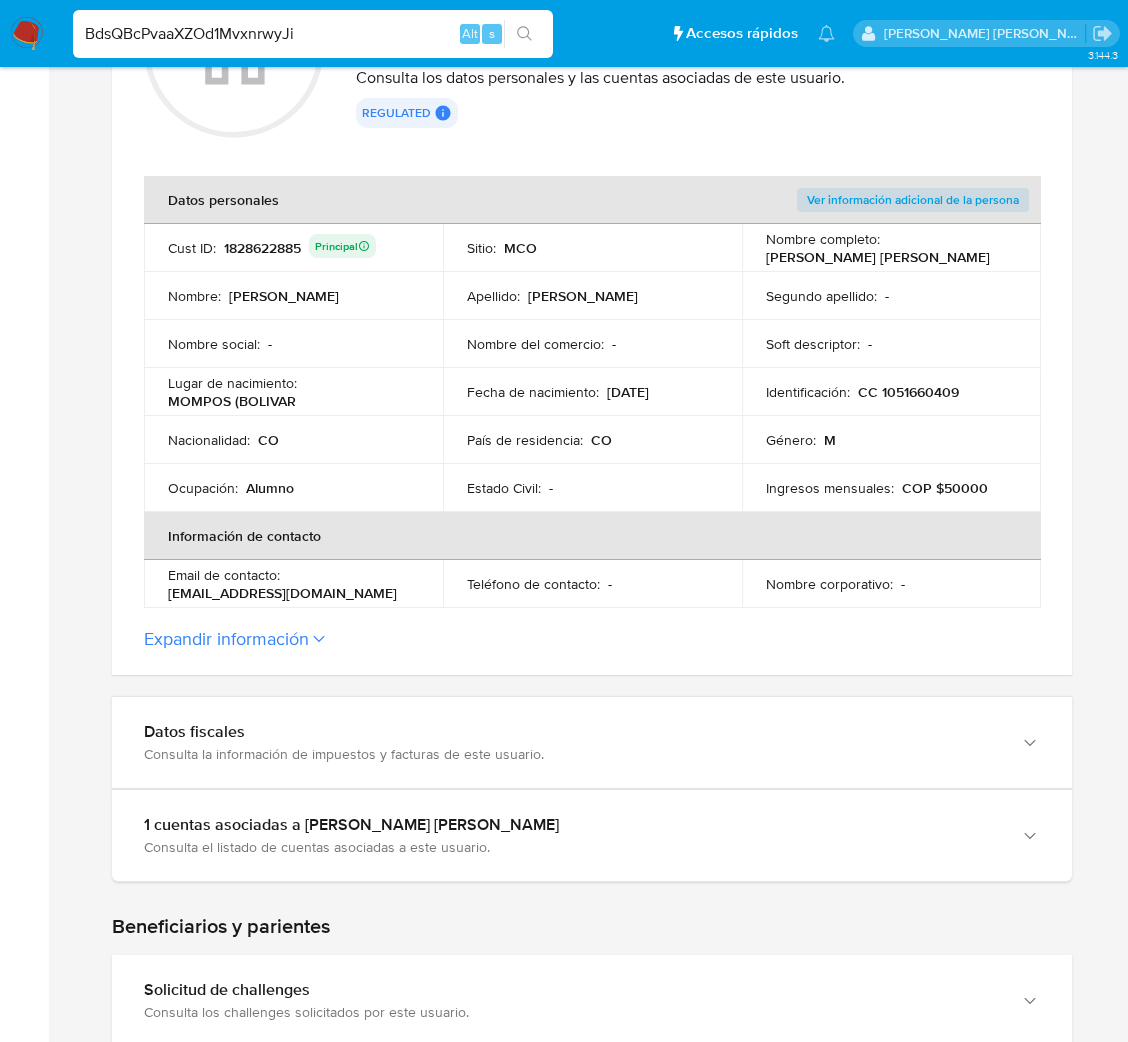 type on "BdsQBcPvaaXZOd1MvxnrwyJi" 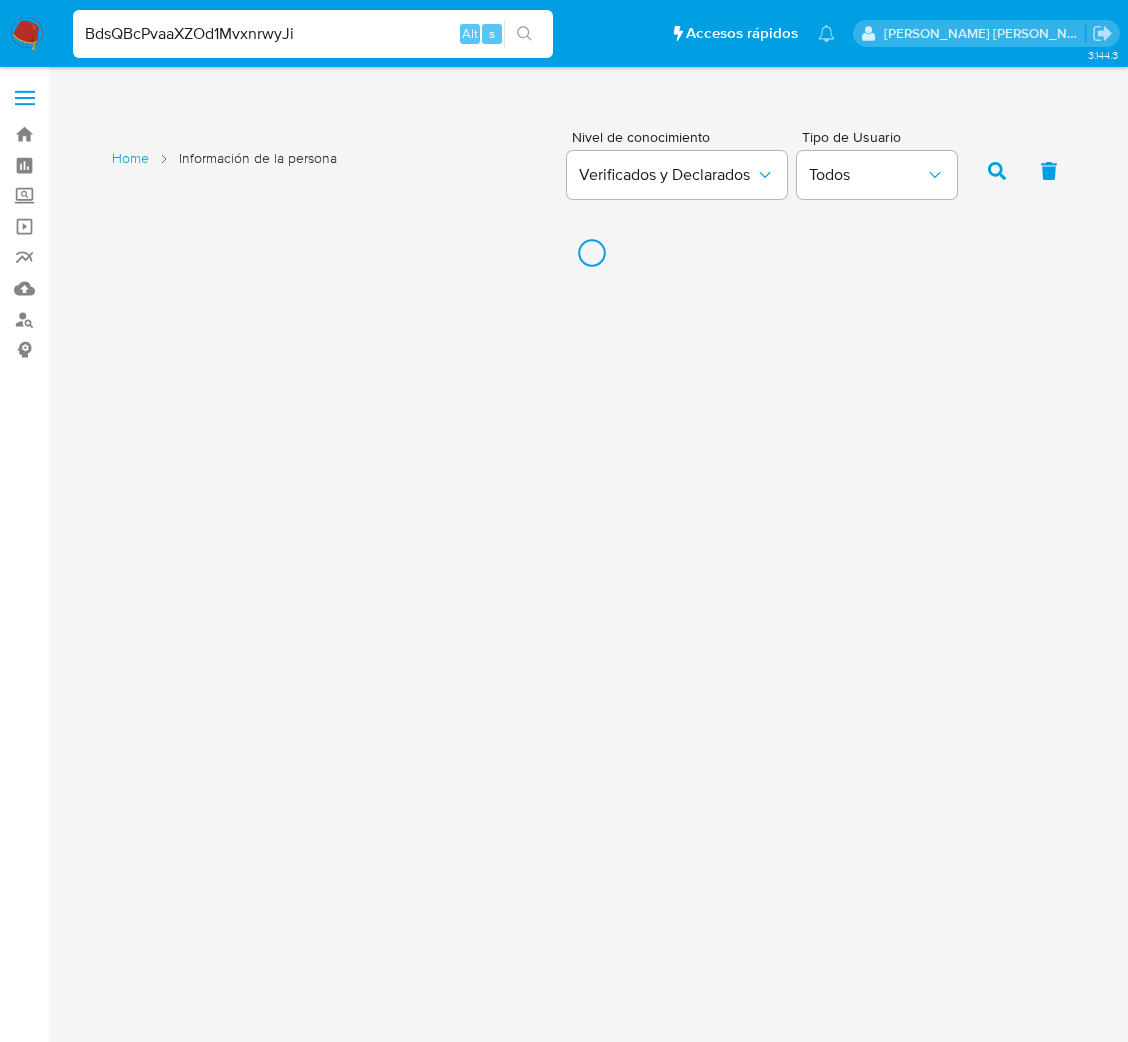 scroll, scrollTop: 0, scrollLeft: 0, axis: both 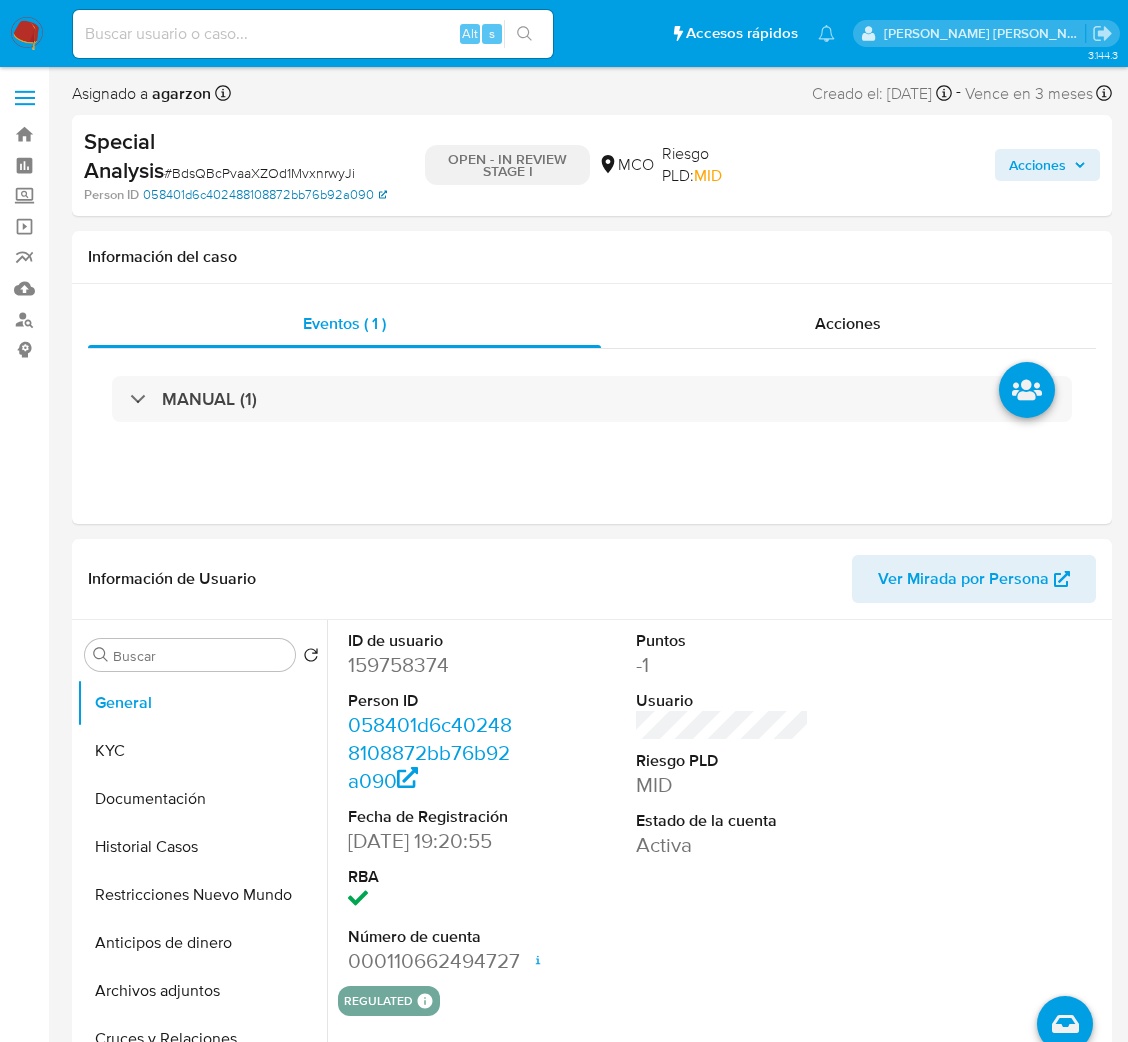 click on "058401d6c402488108872bb76b92a090" at bounding box center (265, 195) 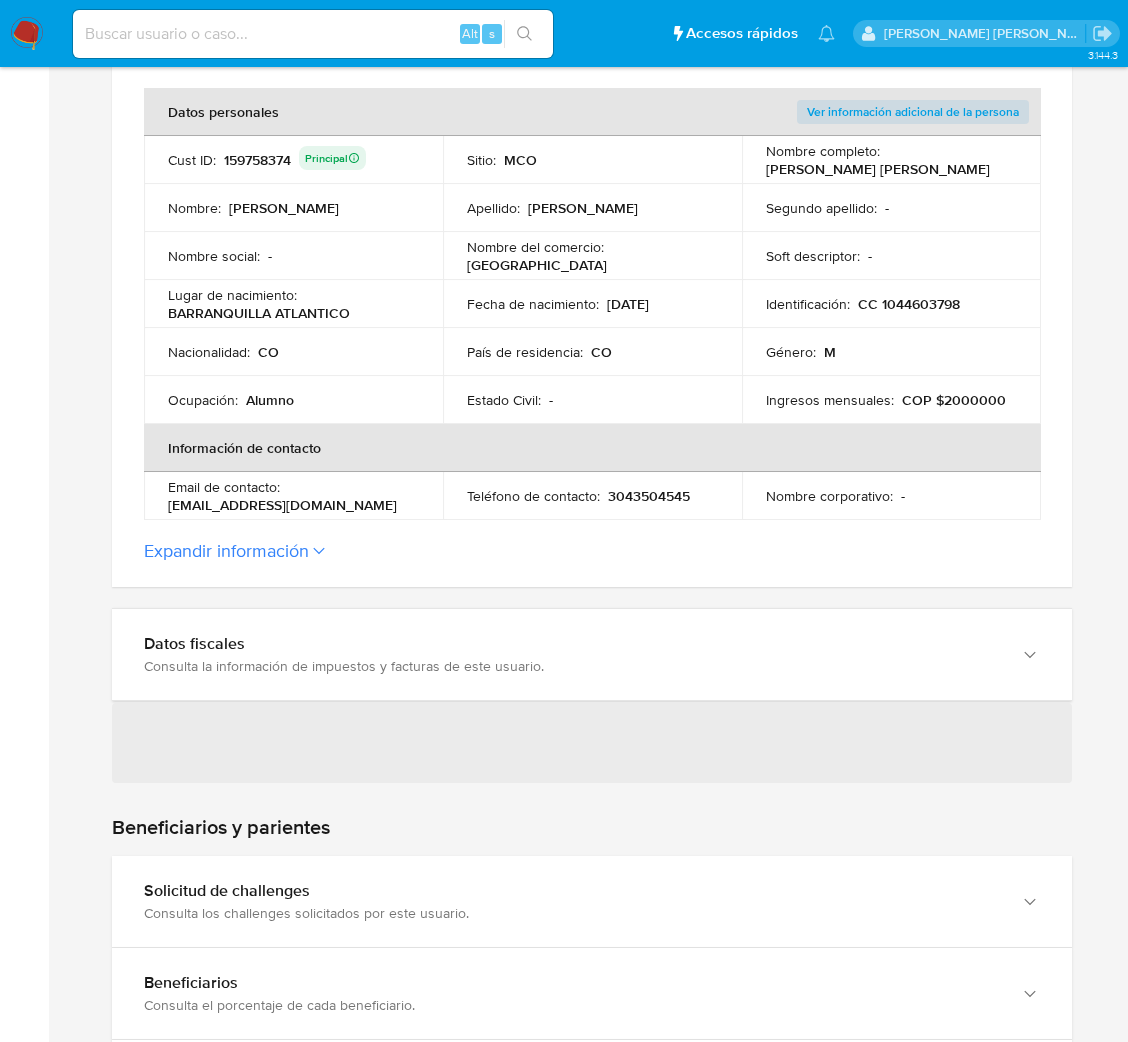 scroll, scrollTop: 449, scrollLeft: 0, axis: vertical 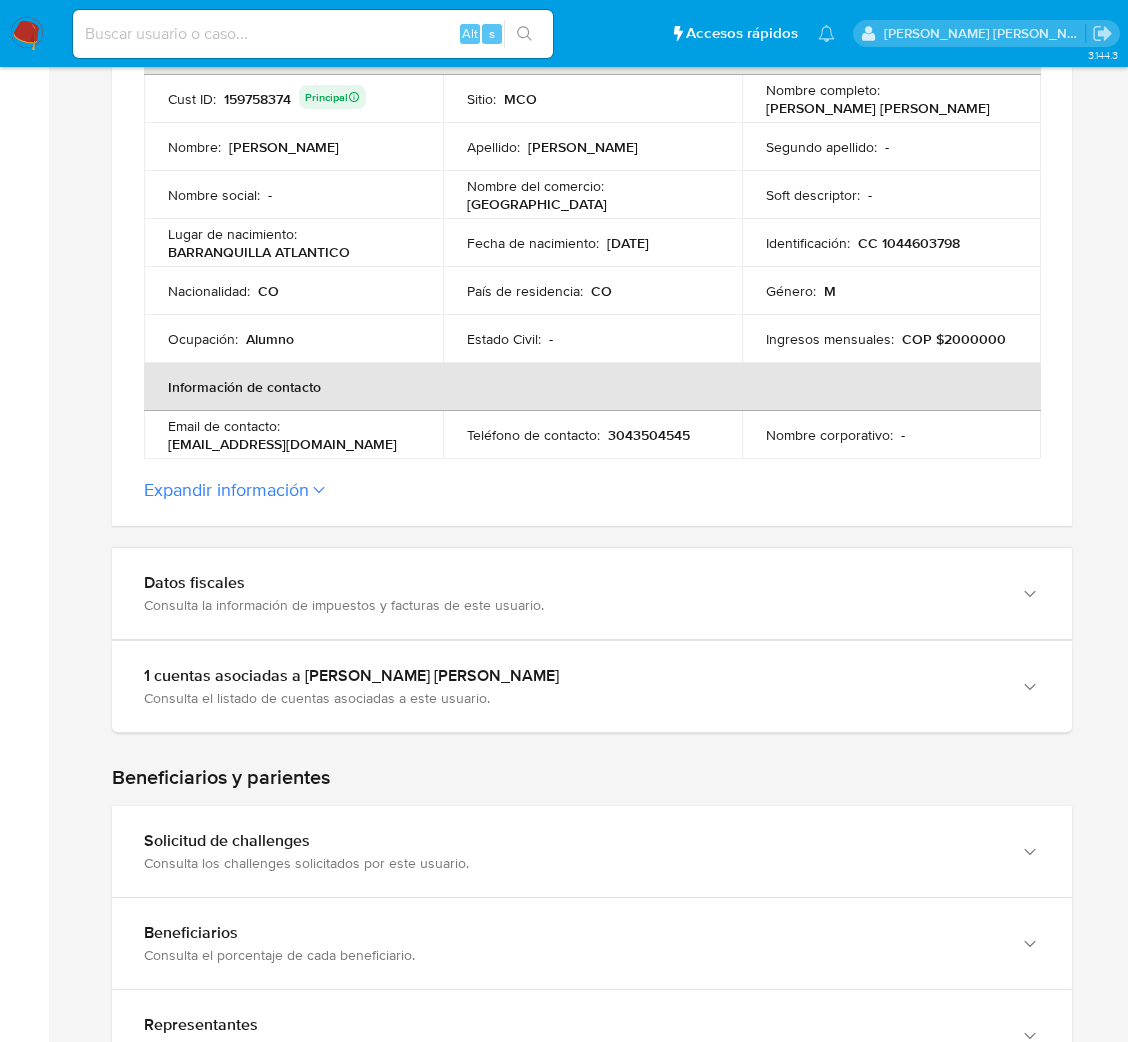 click on "Alt s" at bounding box center (313, 34) 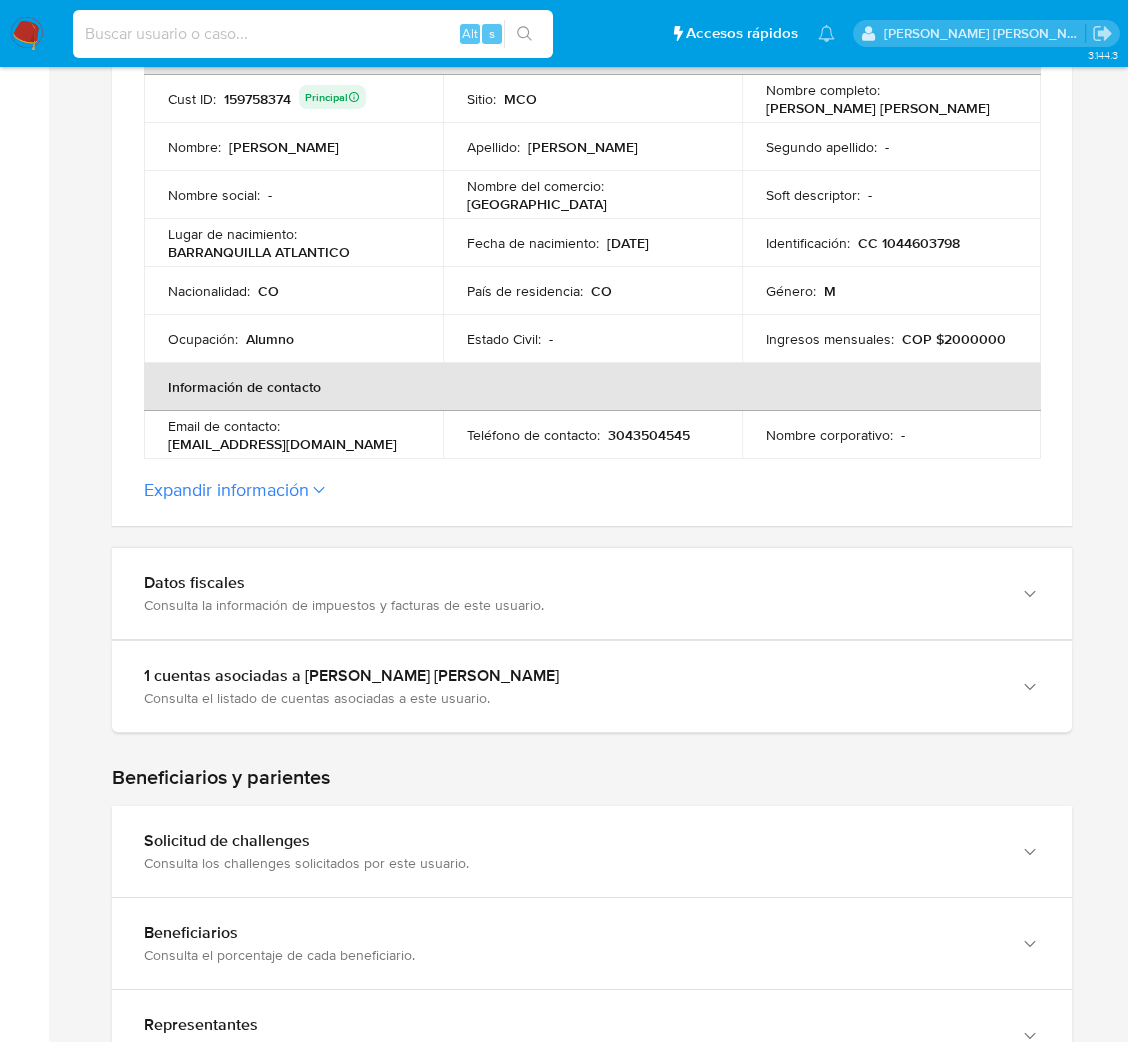 paste on "ugY6MIM7RixbdMDT5R0nEkyj" 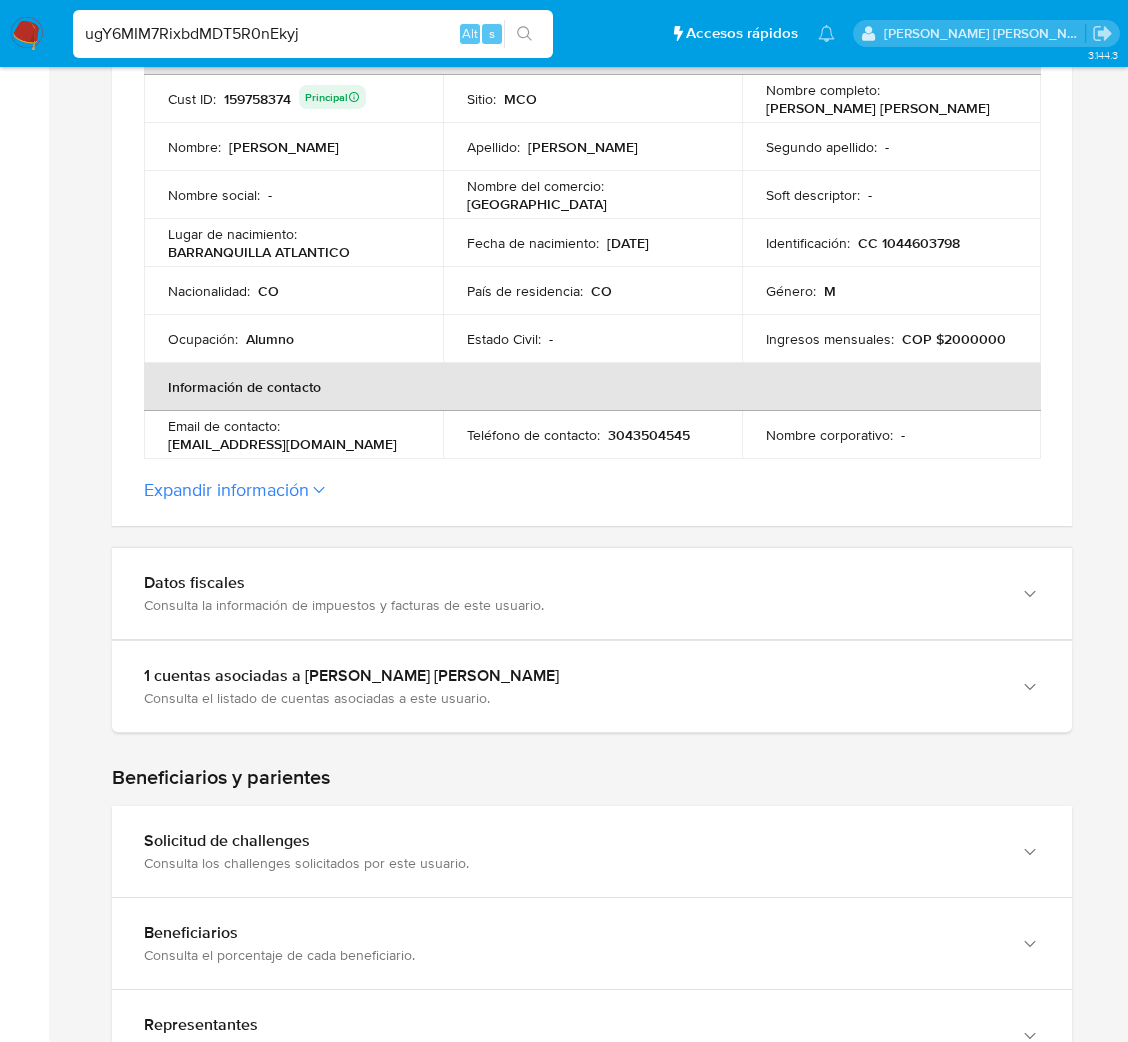 type on "ugY6MIM7RixbdMDT5R0nEkyj" 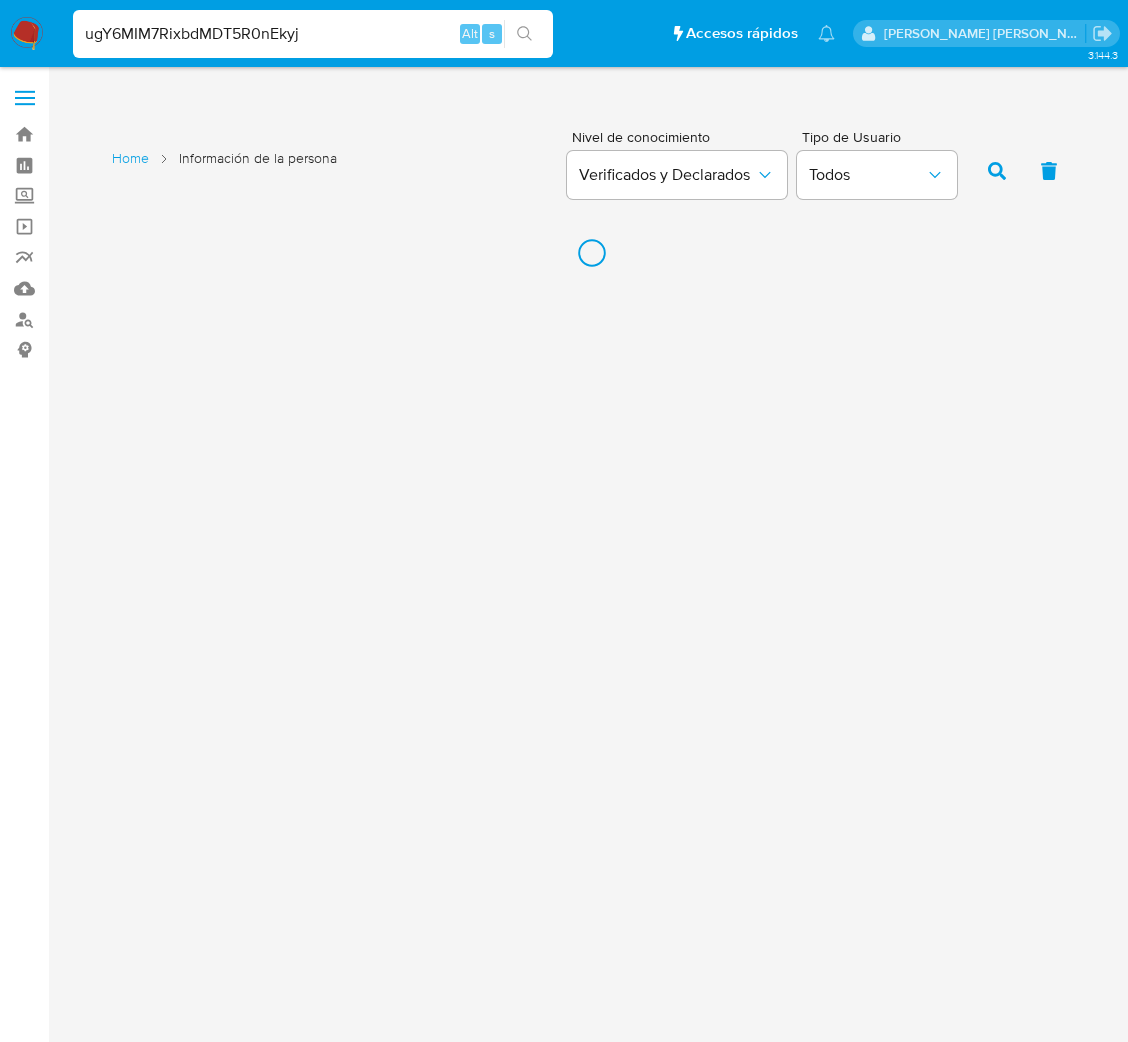 scroll, scrollTop: 0, scrollLeft: 0, axis: both 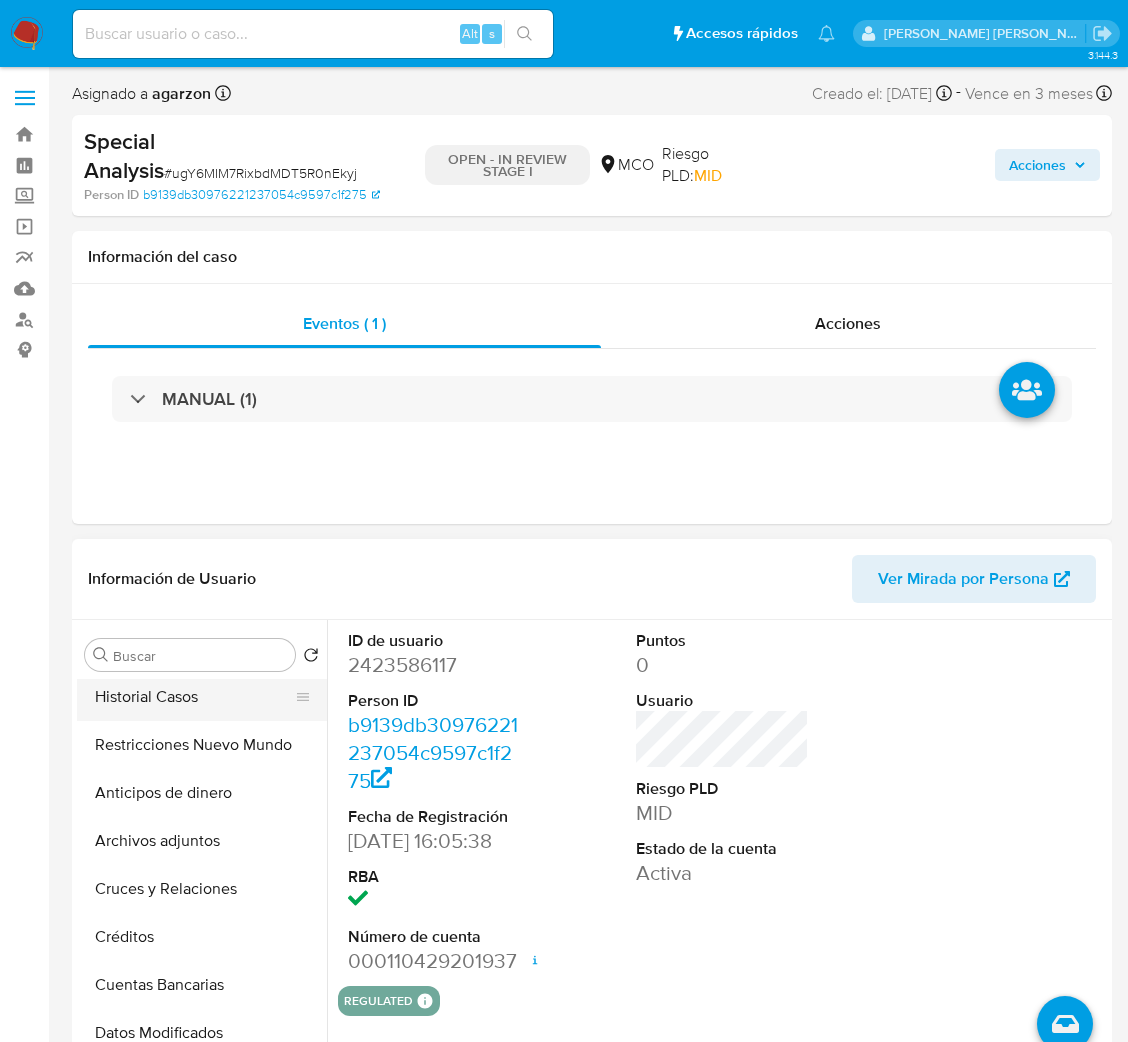 click on "Historial Casos" at bounding box center (194, 697) 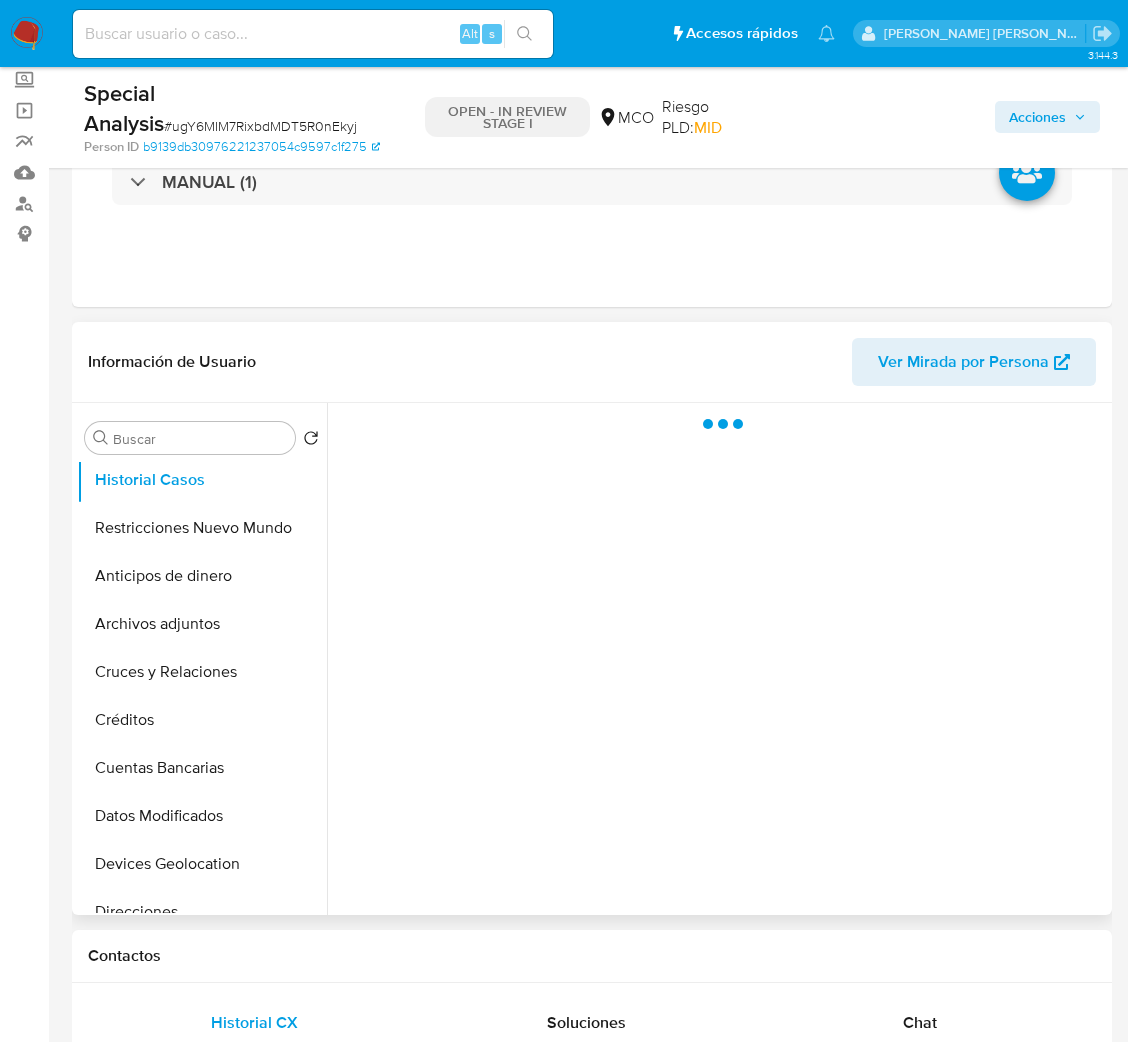 scroll, scrollTop: 150, scrollLeft: 0, axis: vertical 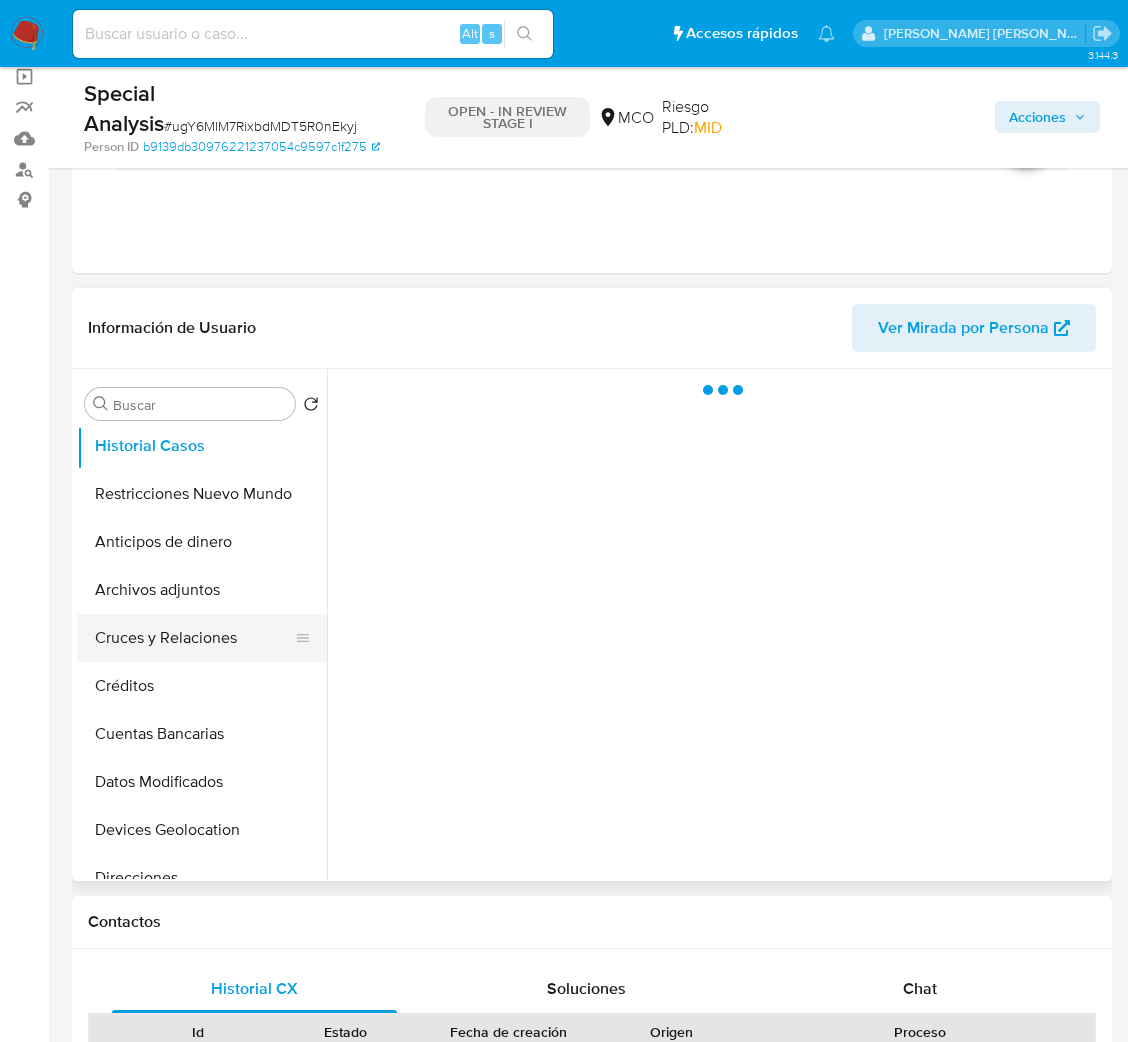 select on "10" 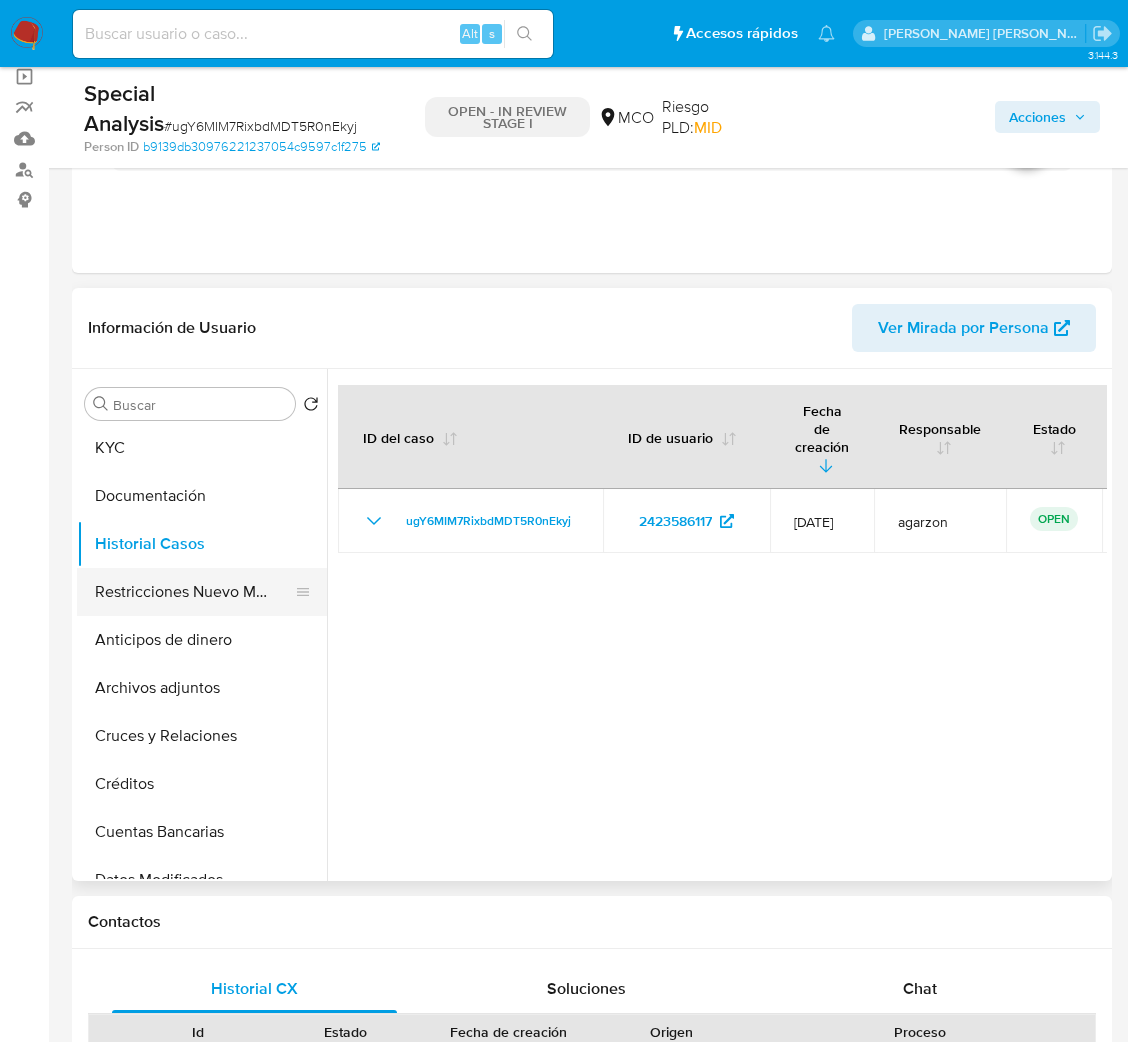 scroll, scrollTop: 0, scrollLeft: 0, axis: both 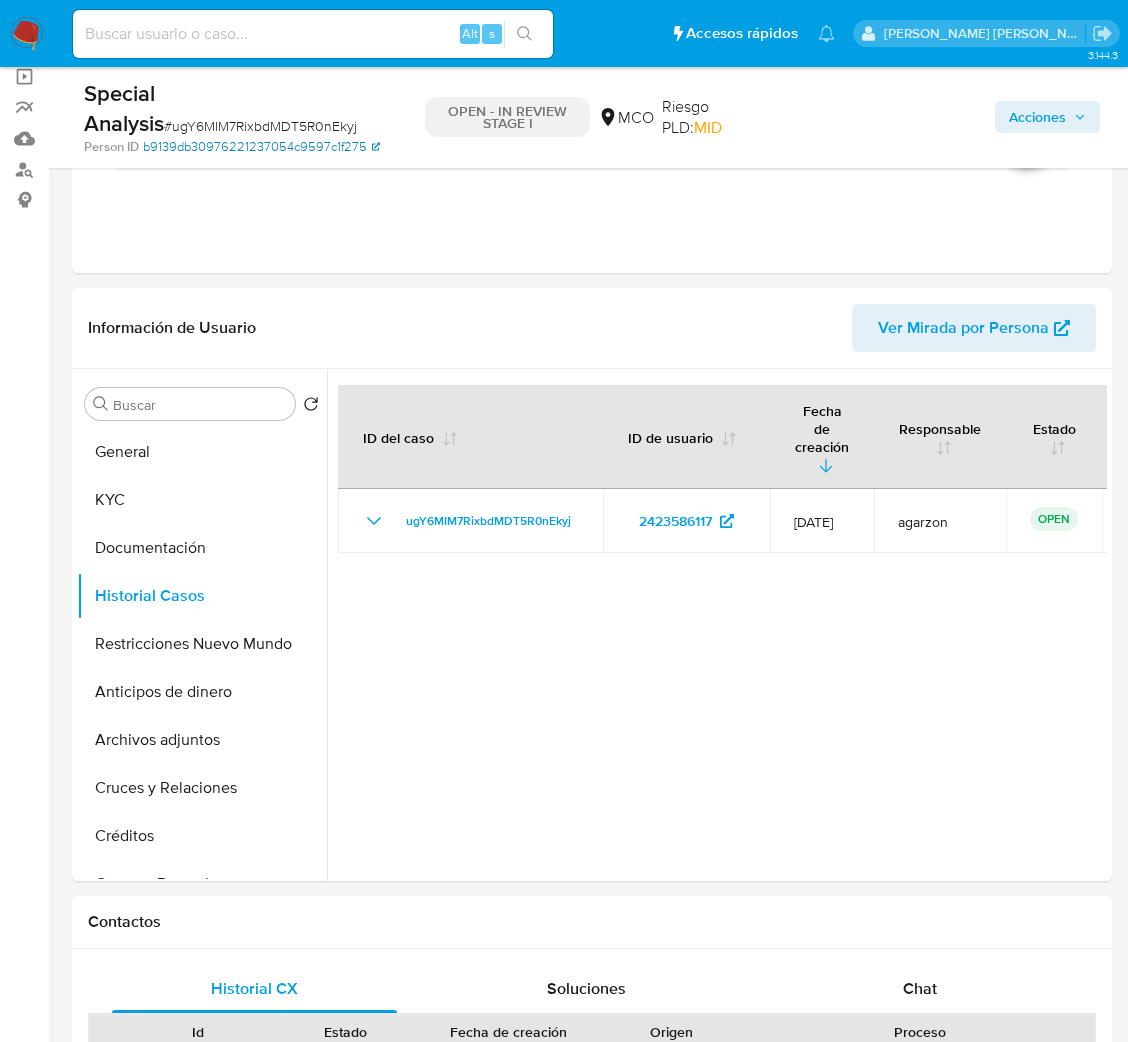 click on "b9139db30976221237054c9597c1f275" at bounding box center (261, 147) 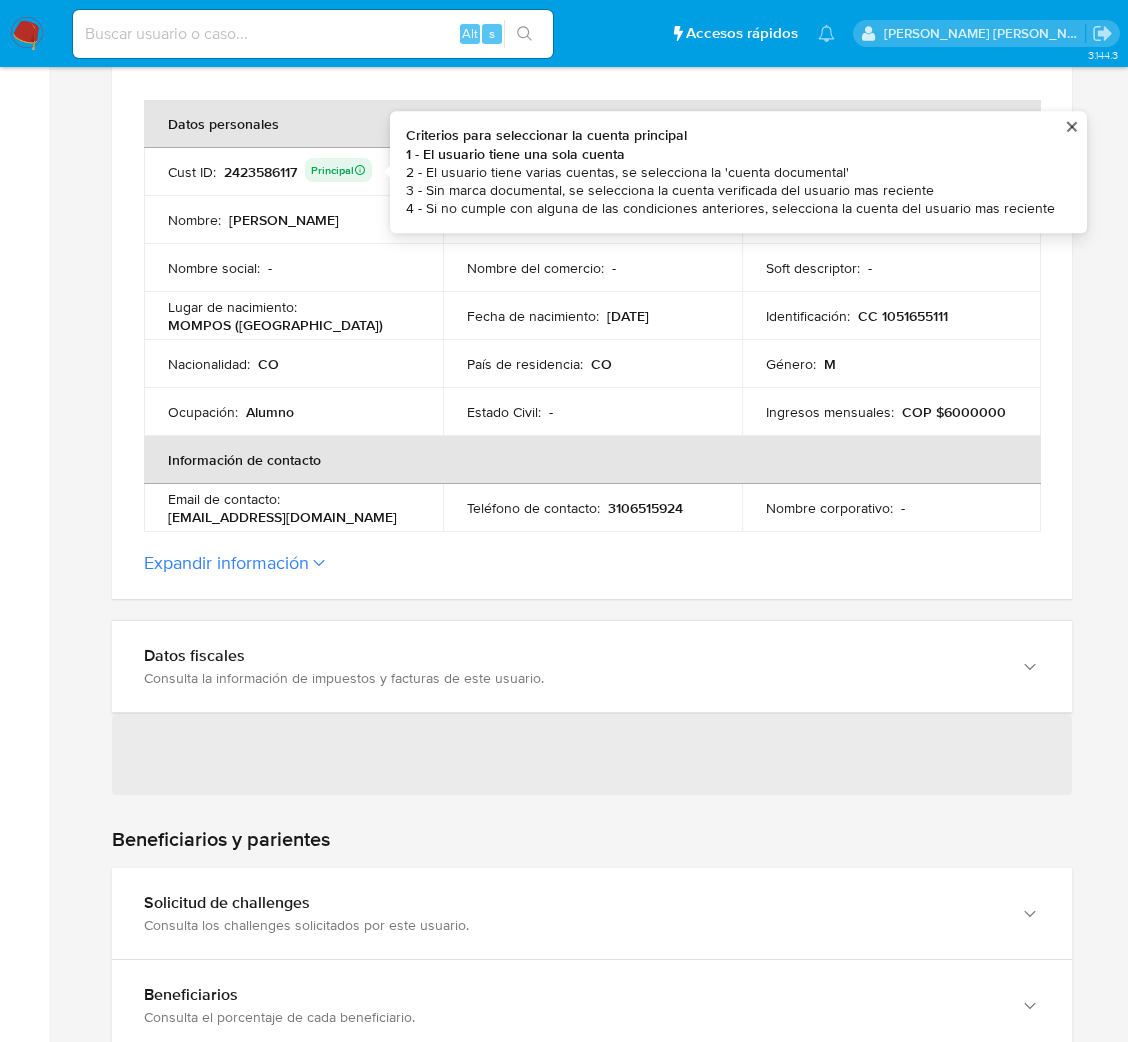 scroll, scrollTop: 600, scrollLeft: 0, axis: vertical 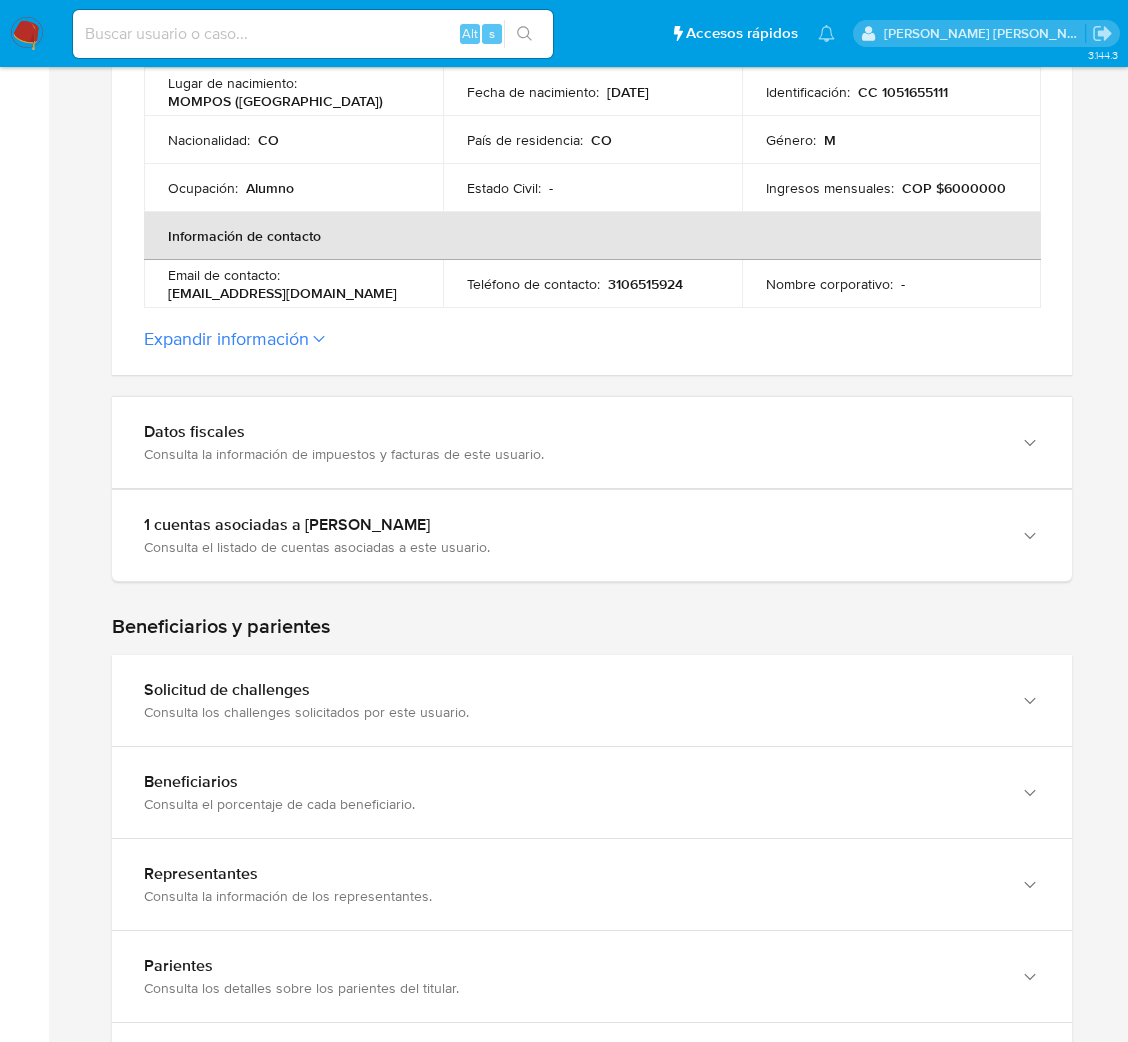 click at bounding box center (313, 34) 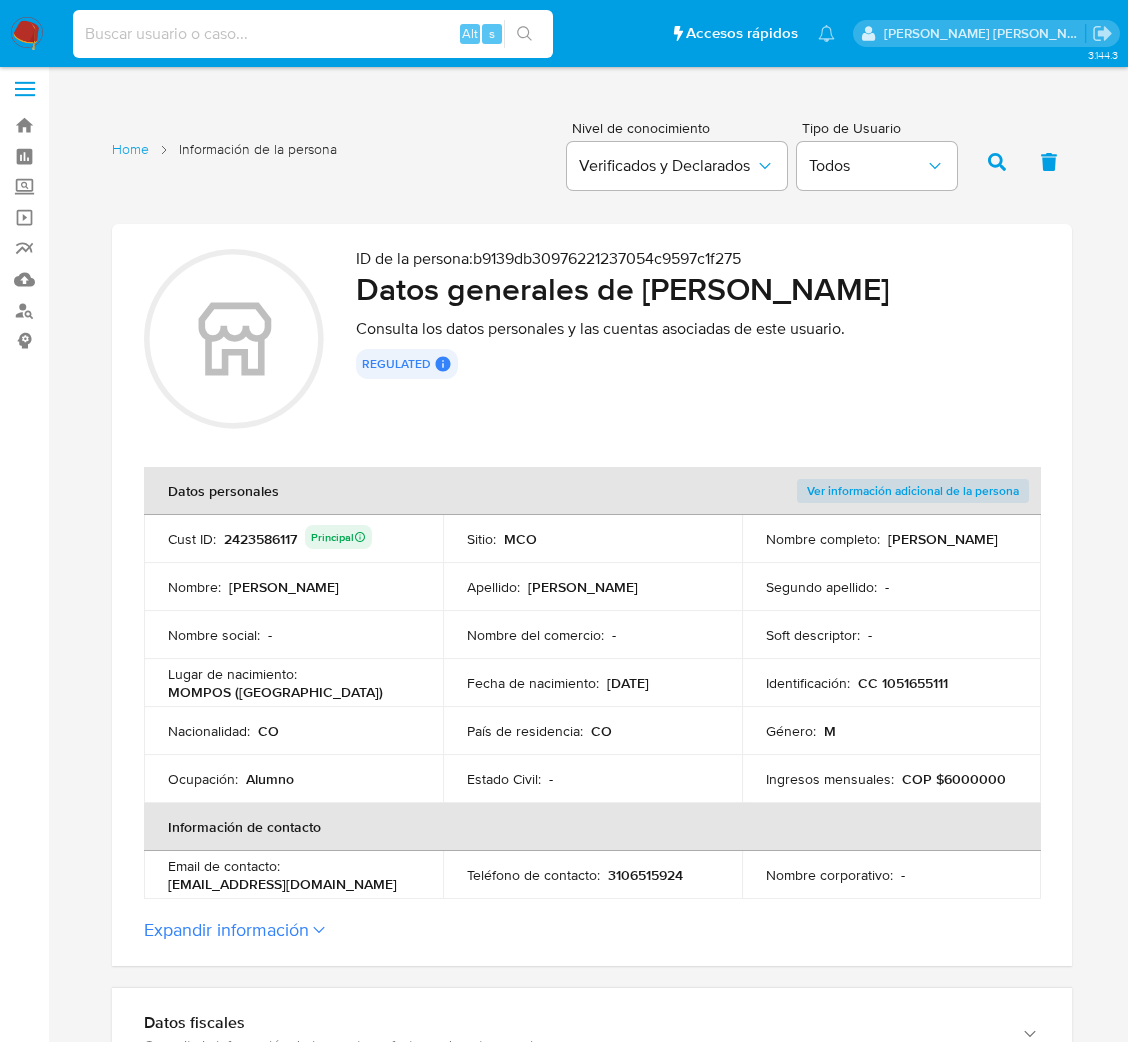 scroll, scrollTop: 0, scrollLeft: 0, axis: both 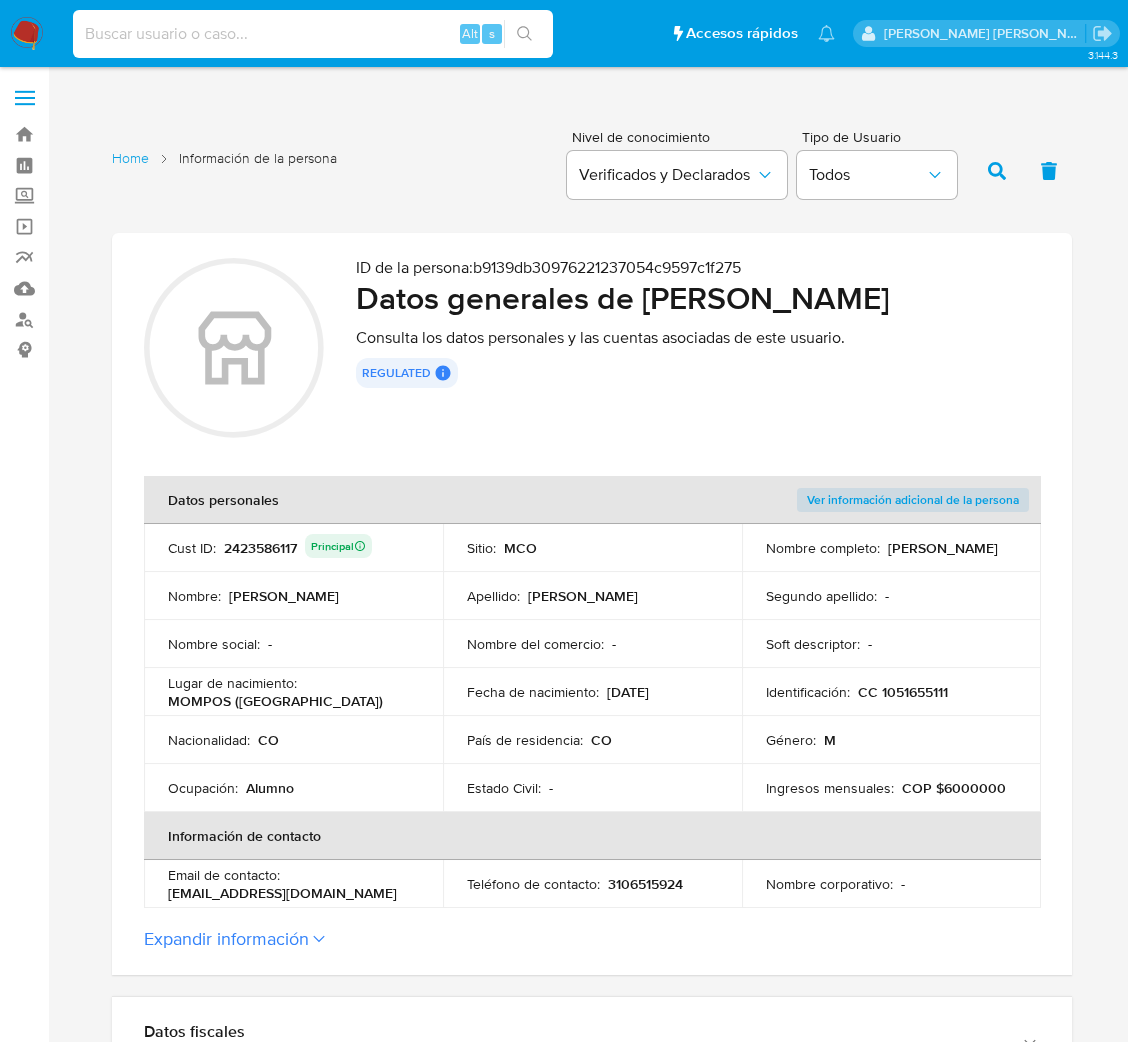 paste on "HuV5IoPyMbOkF0pJGBLe6FIS" 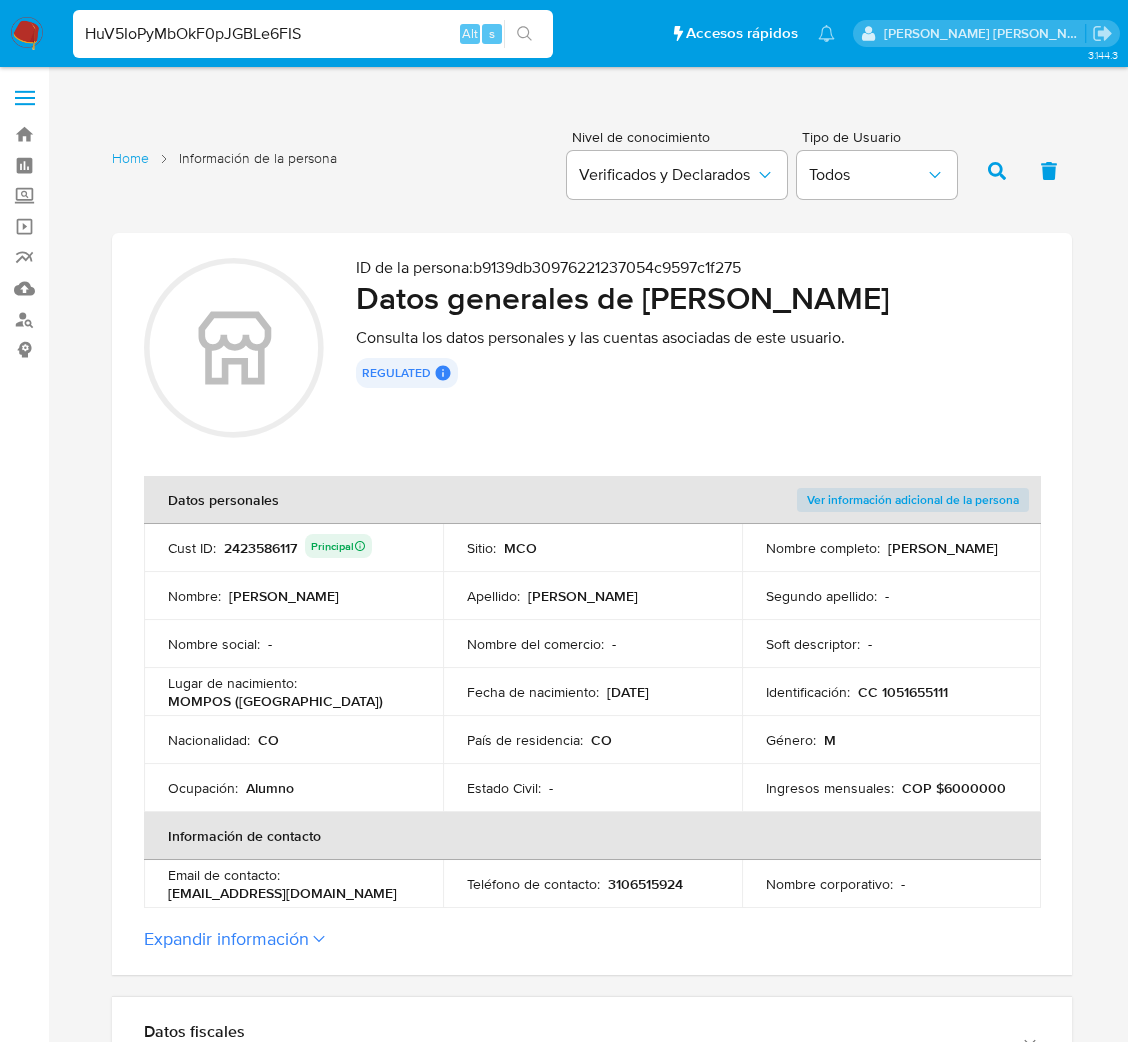 type on "HuV5IoPyMbOkF0pJGBLe6FIS" 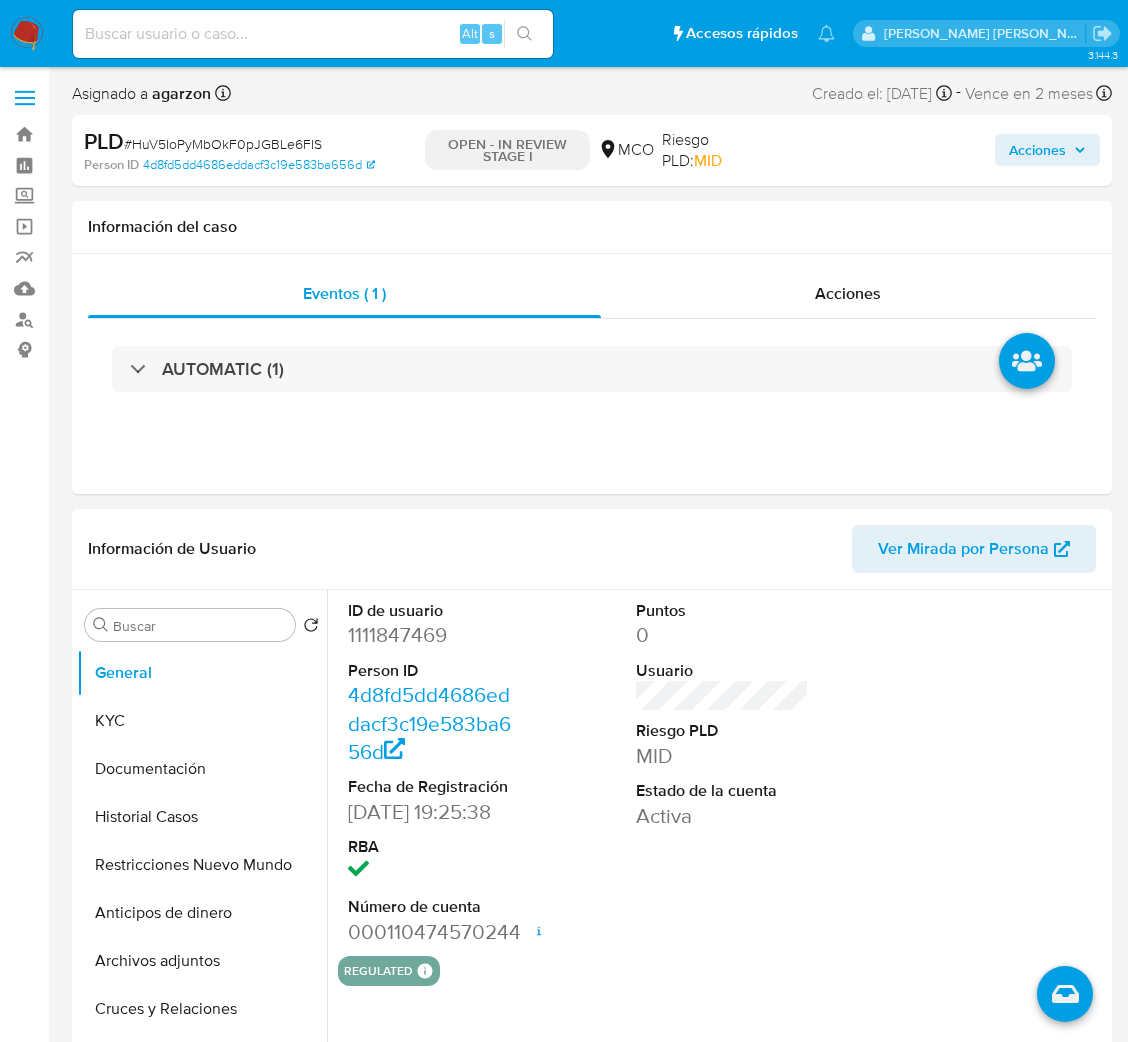 select on "10" 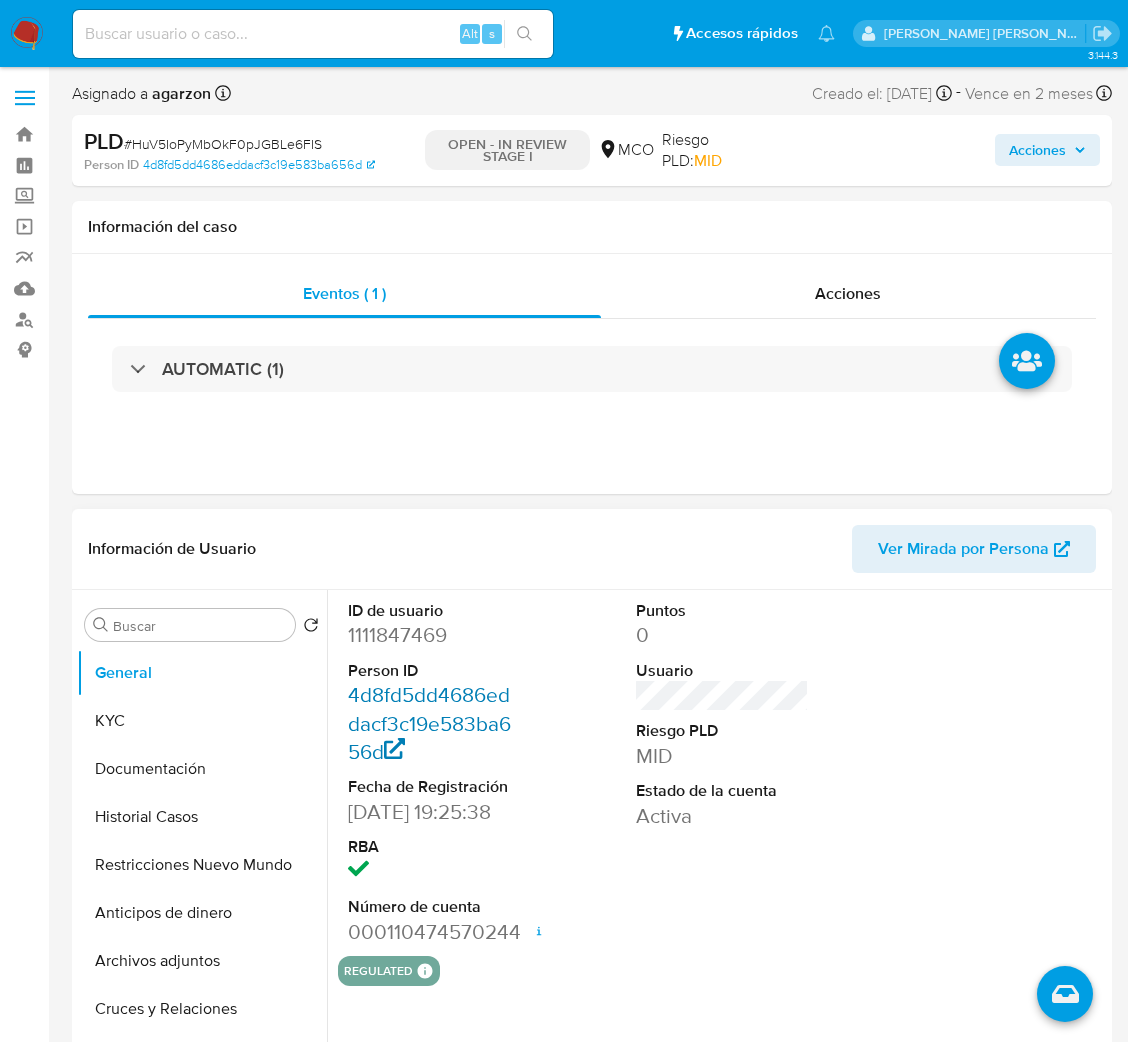 click on "4d8fd5dd4686eddacf3c19e583ba656d" at bounding box center (429, 722) 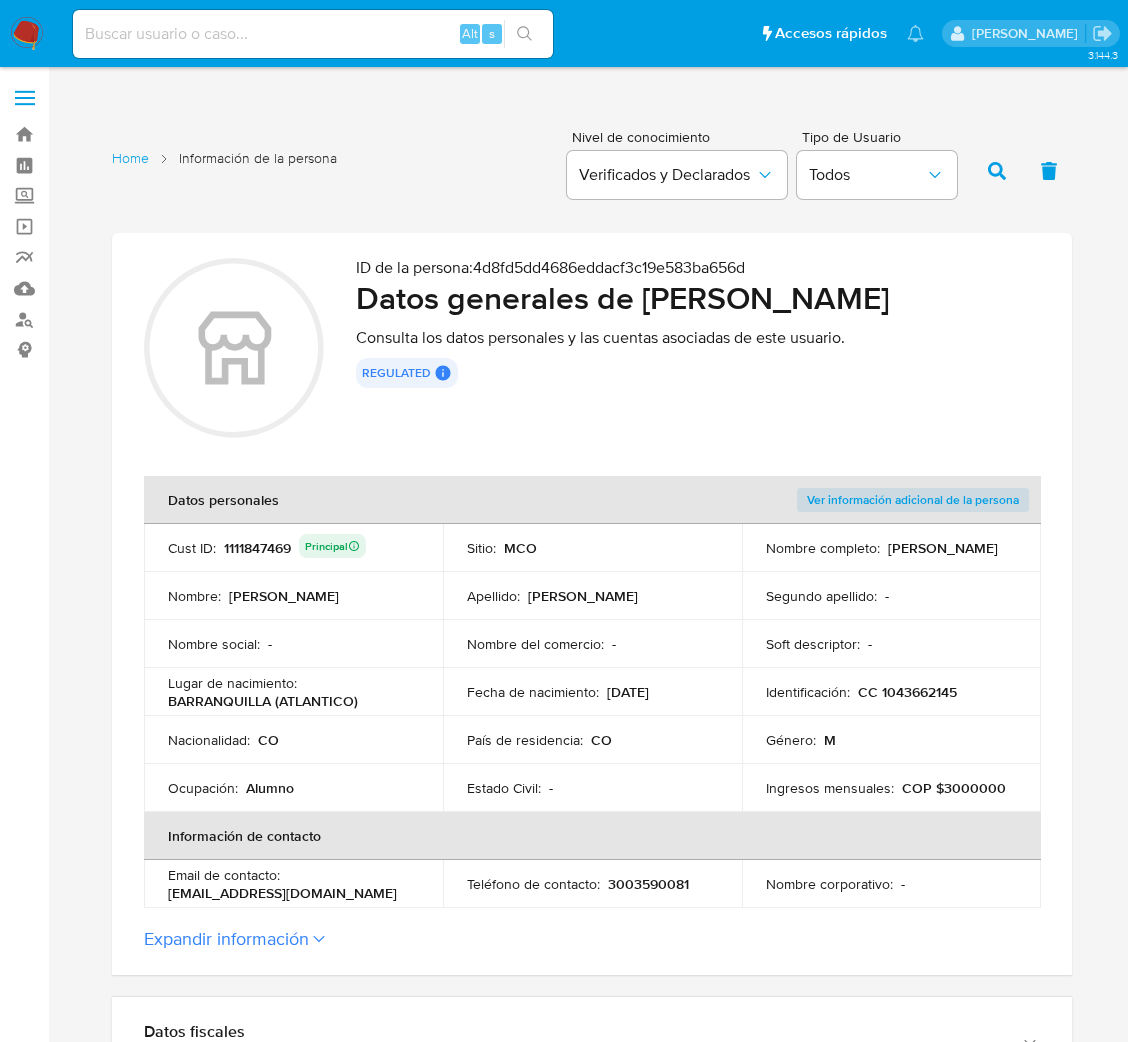 scroll, scrollTop: 749, scrollLeft: 0, axis: vertical 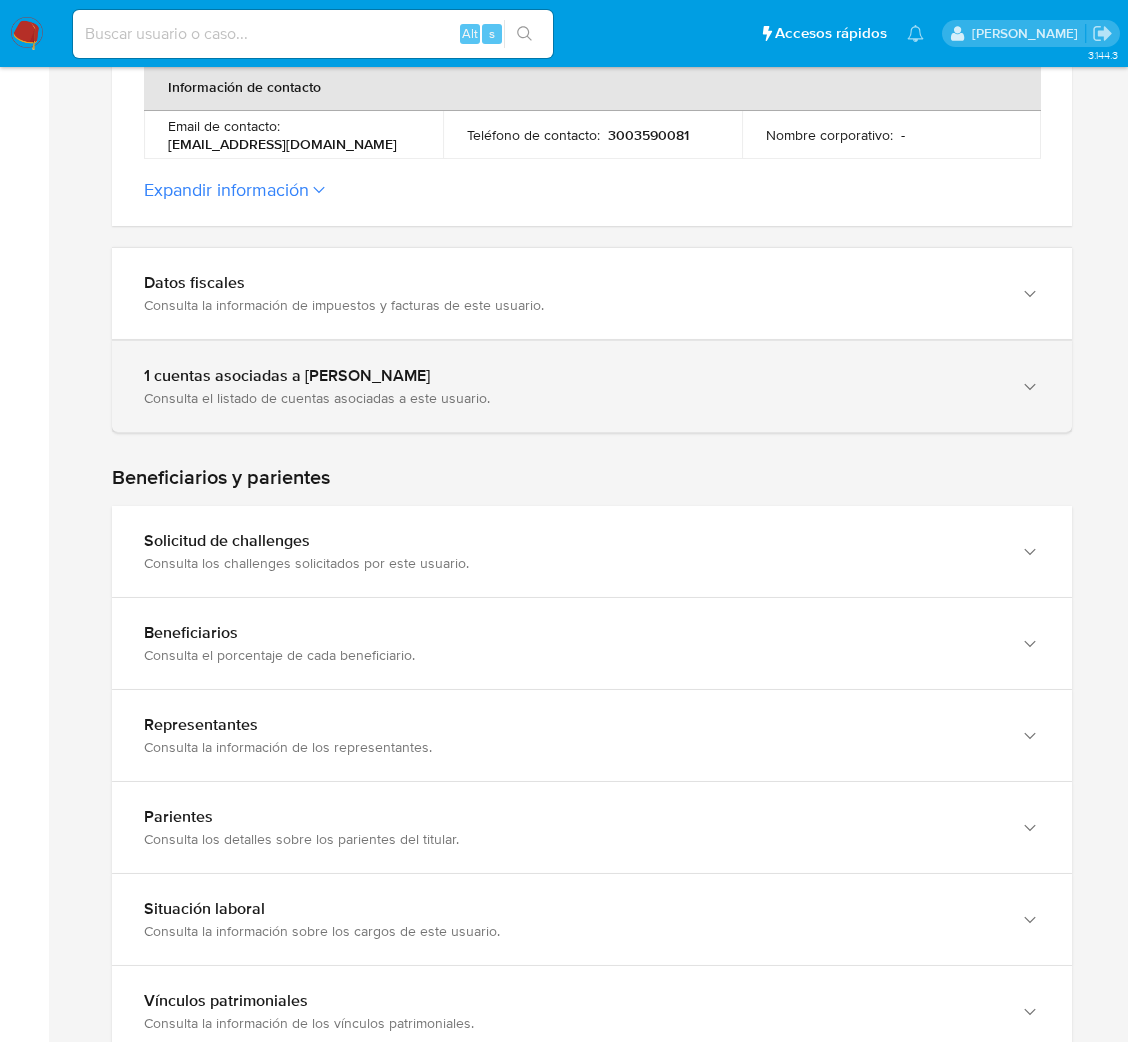 click on "1 cuentas asociadas a [PERSON_NAME] Consulta el listado de cuentas asociadas a este usuario." at bounding box center [592, 386] 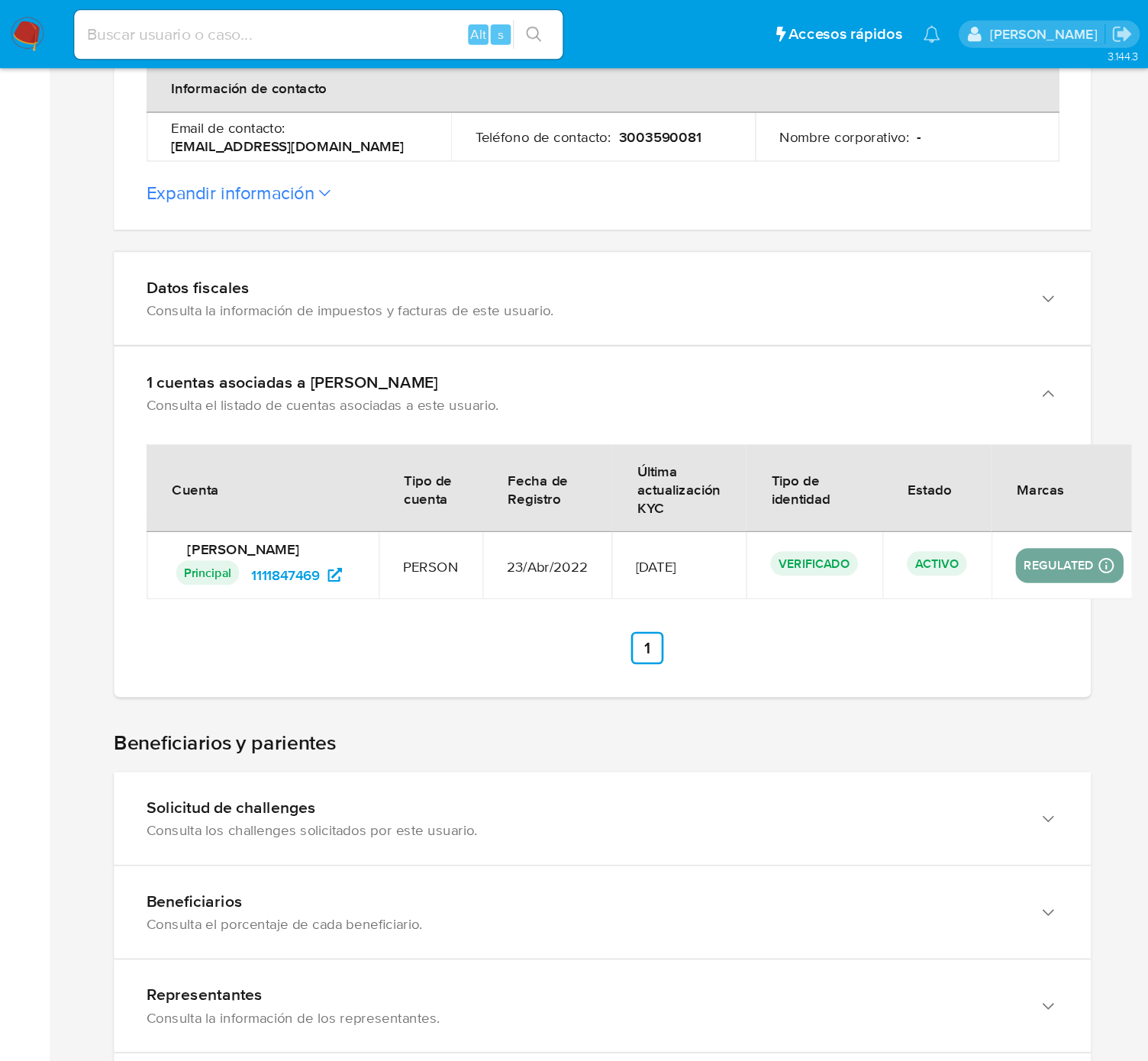 scroll, scrollTop: 0, scrollLeft: 0, axis: both 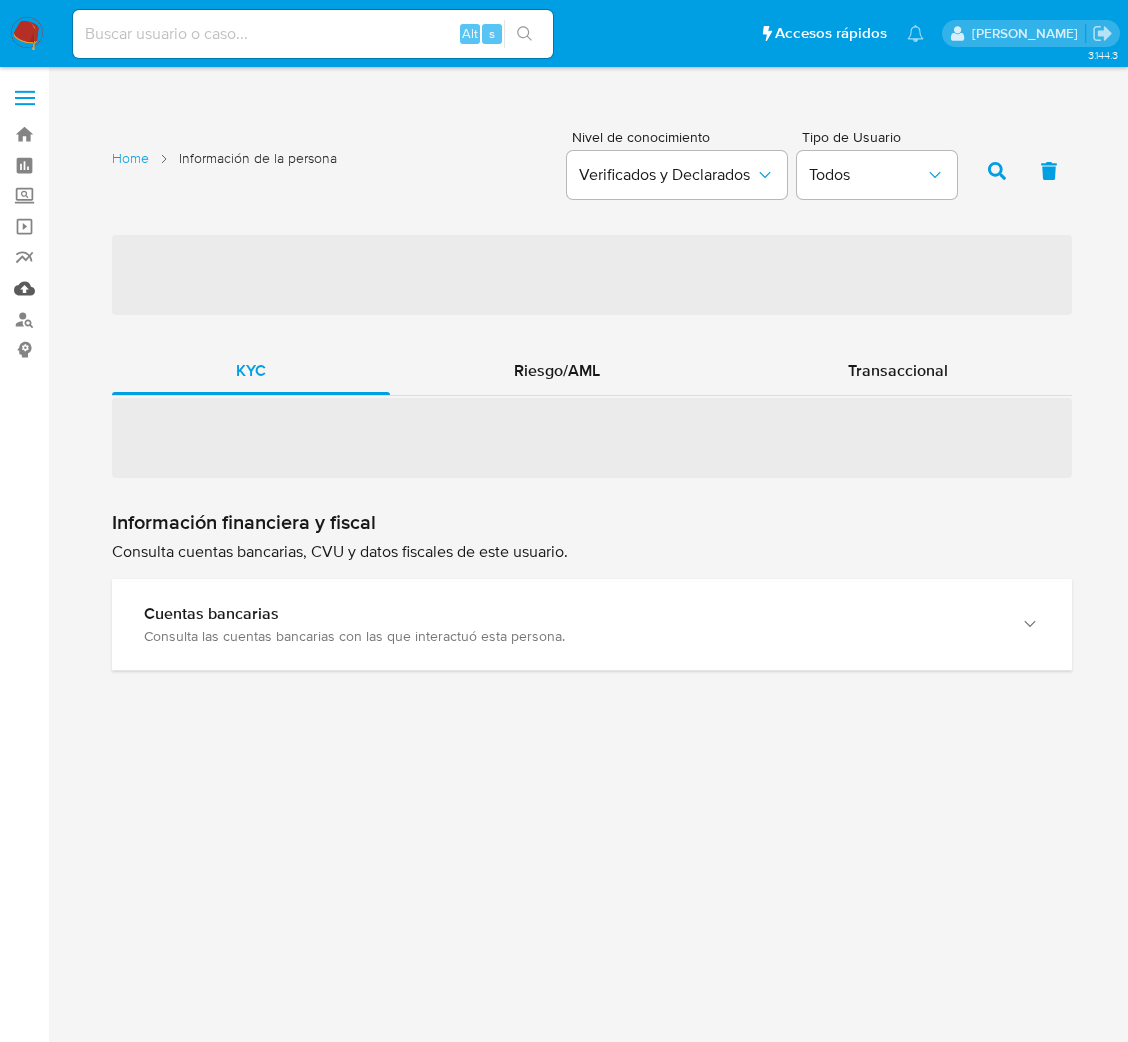 click on "Mulan" at bounding box center (119, 288) 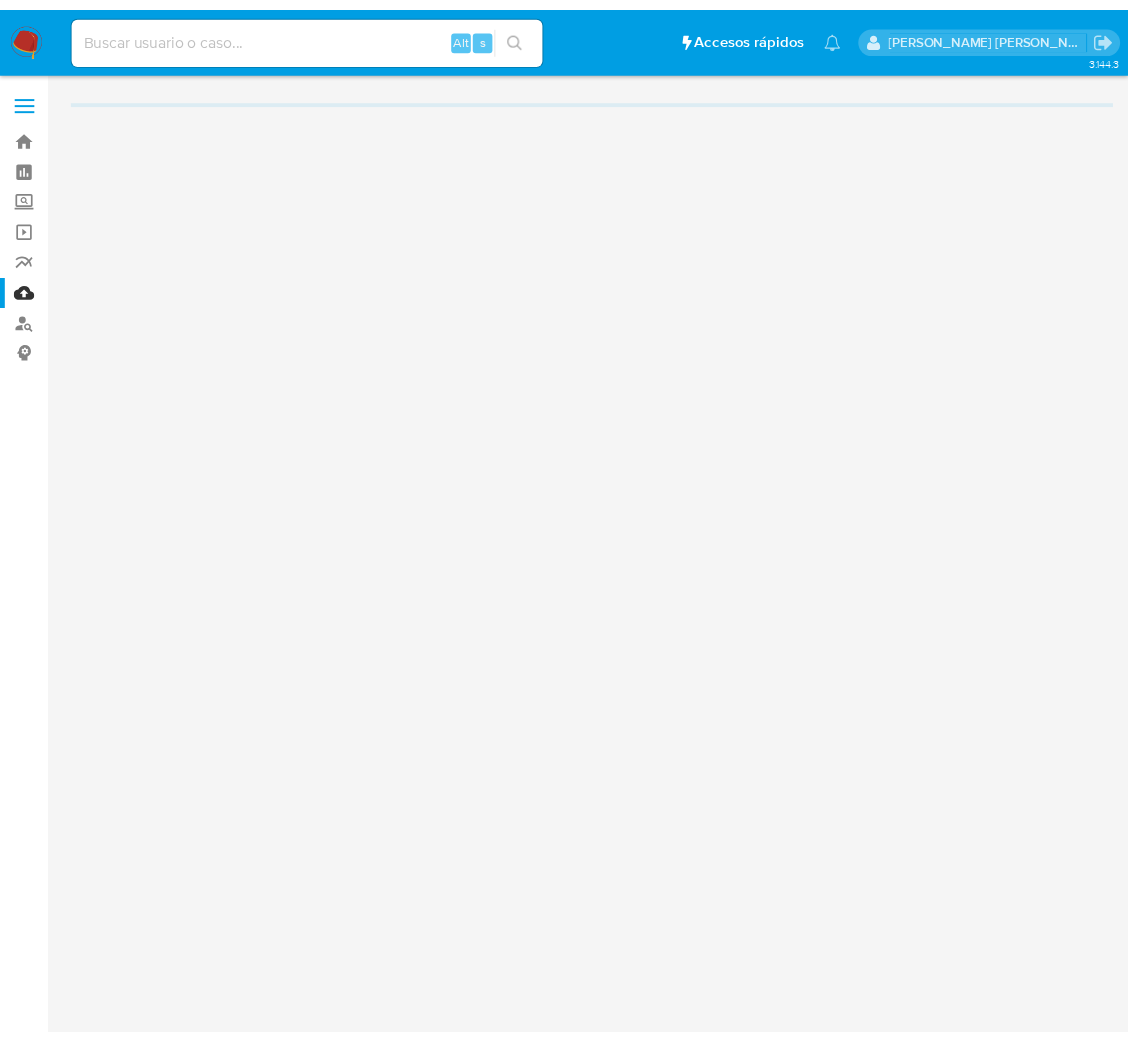 scroll, scrollTop: 0, scrollLeft: 0, axis: both 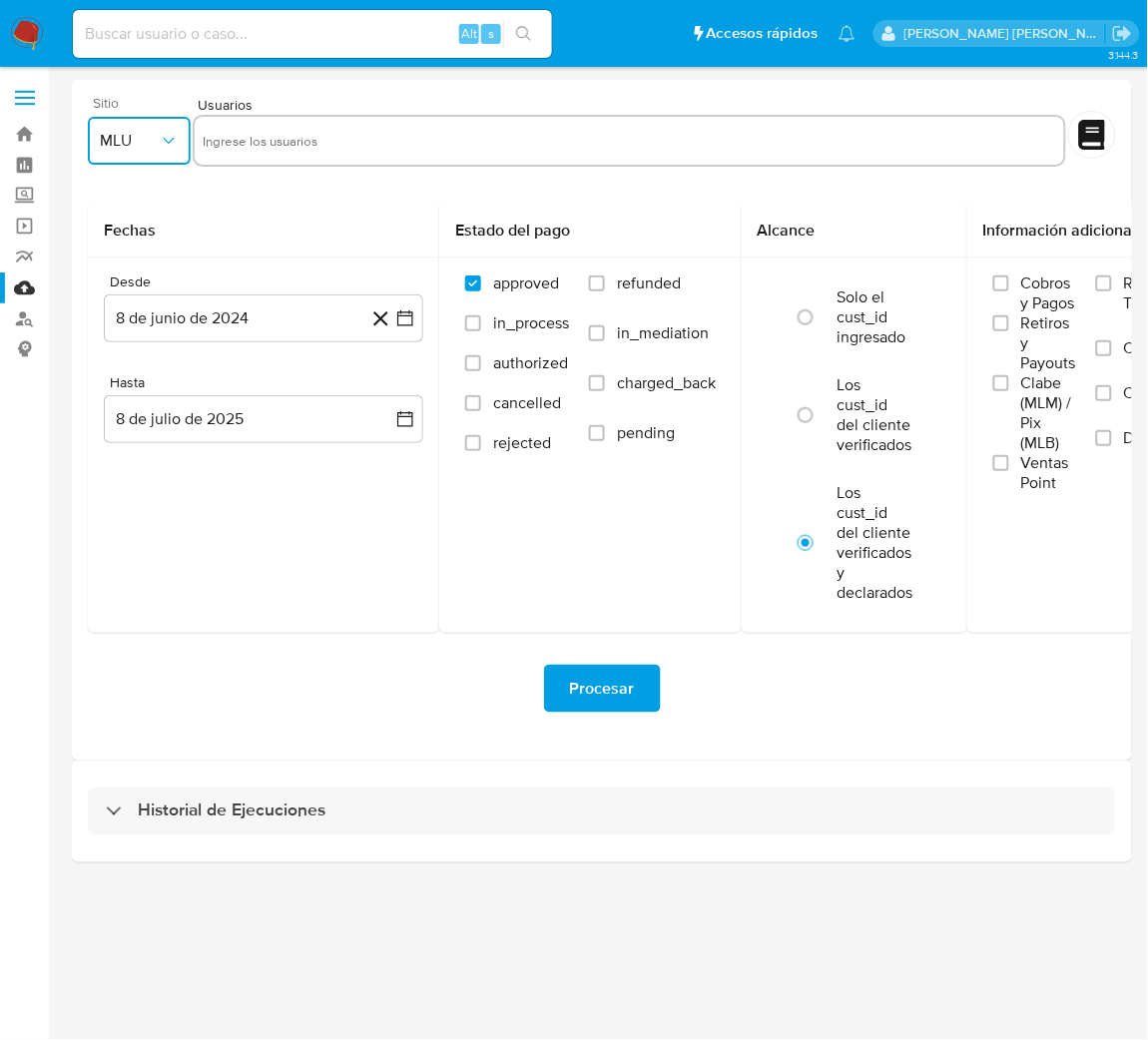 click 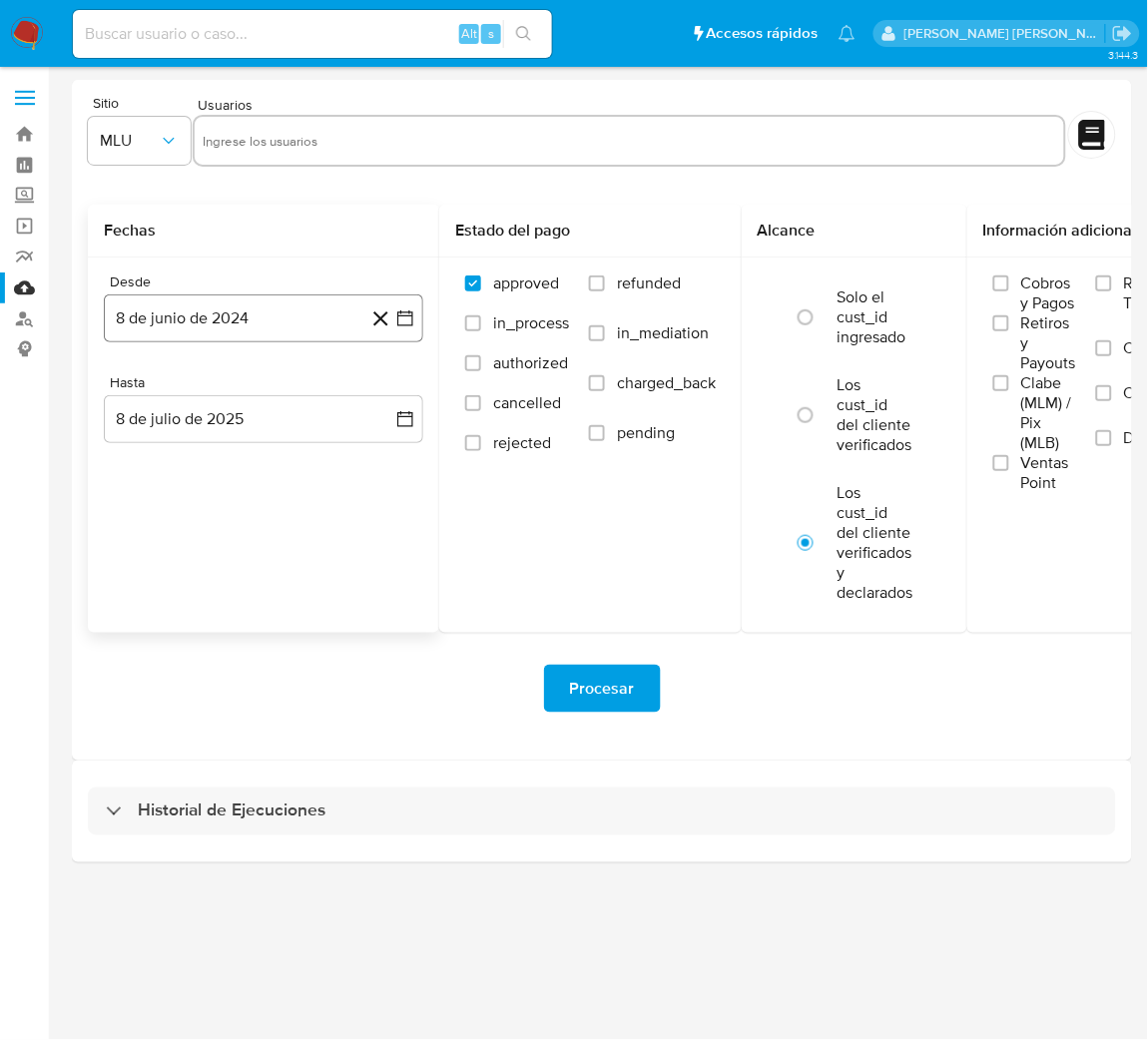 click on "8 de junio de 2024" at bounding box center [264, 318] 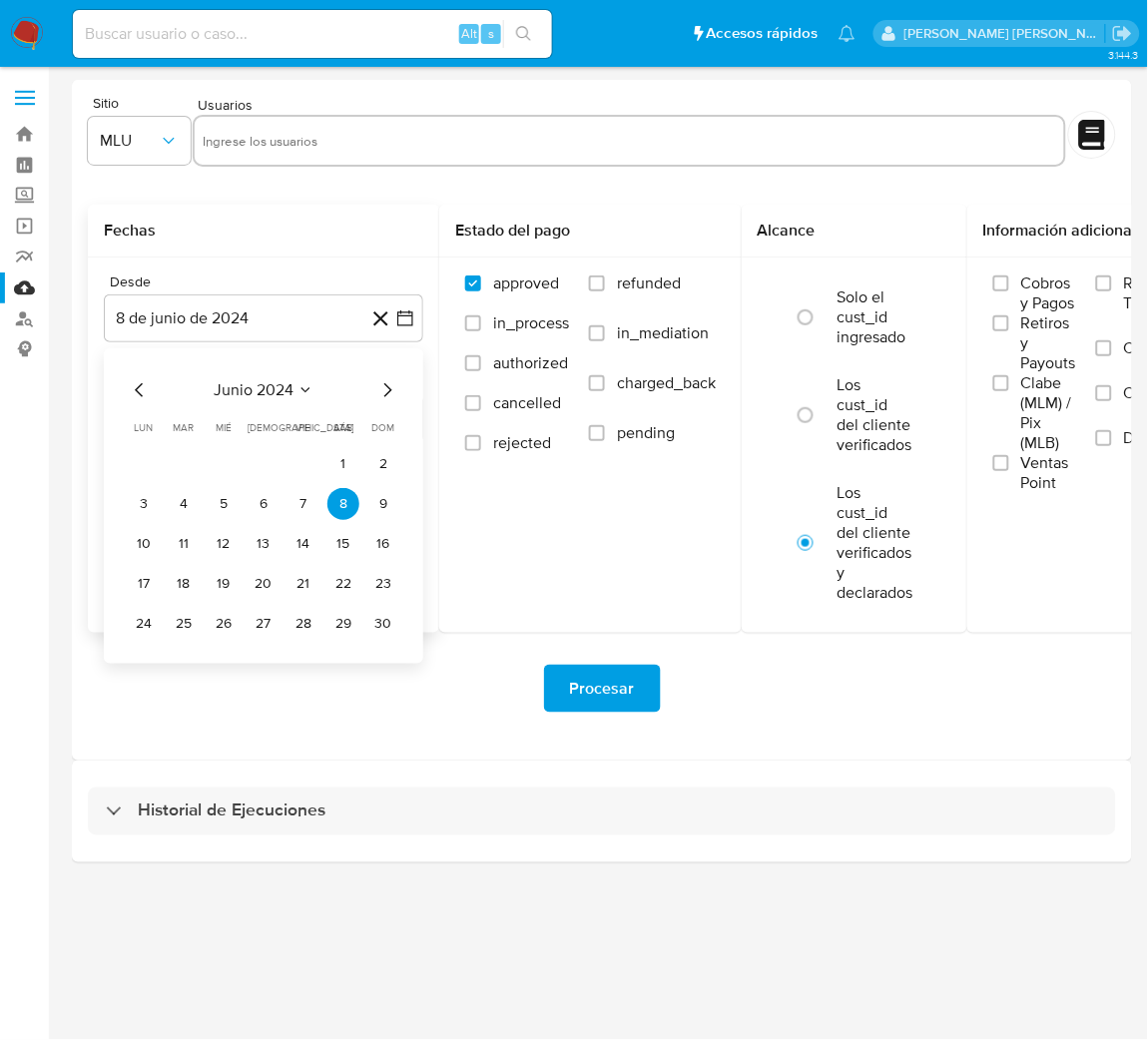click 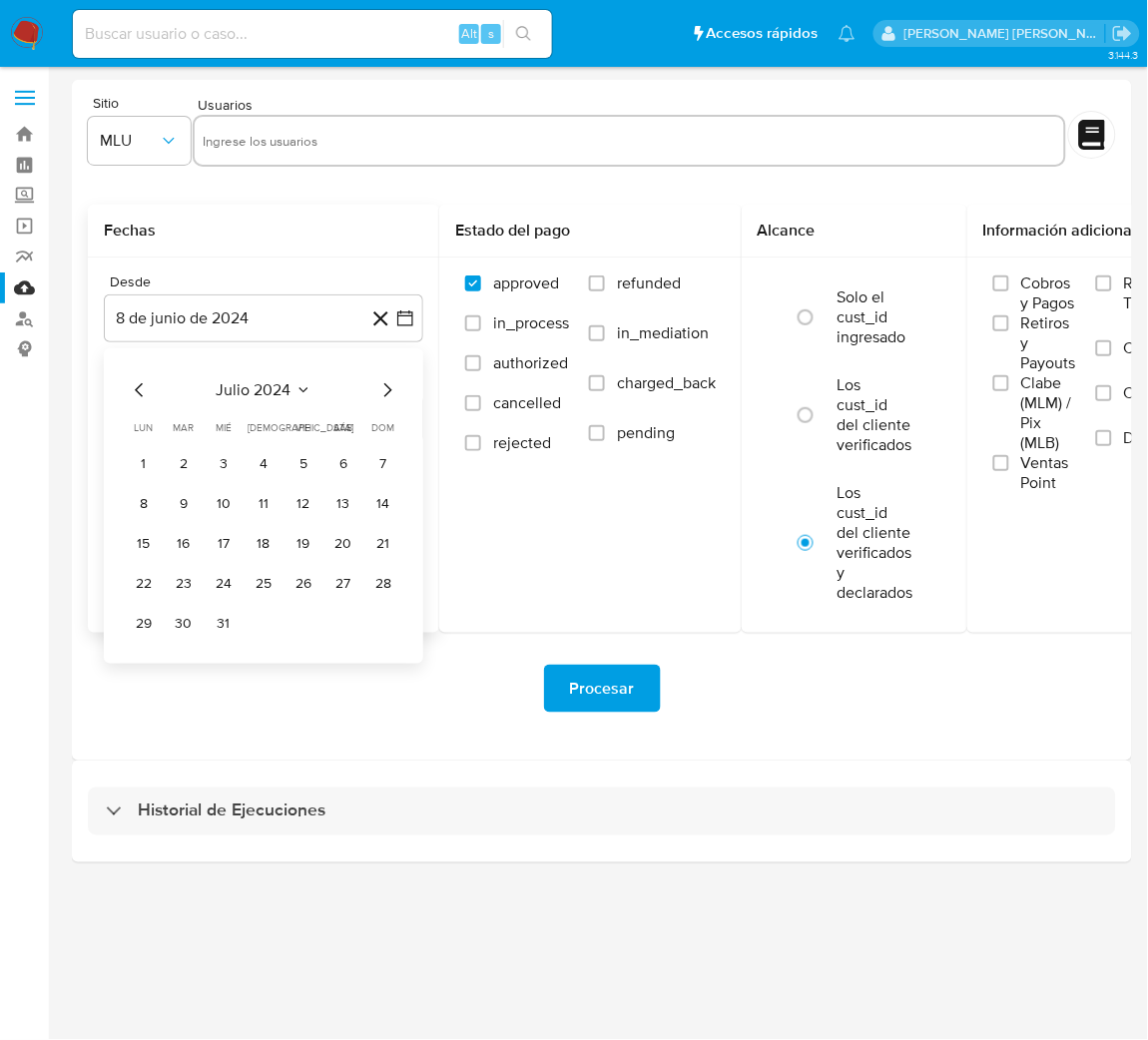 click 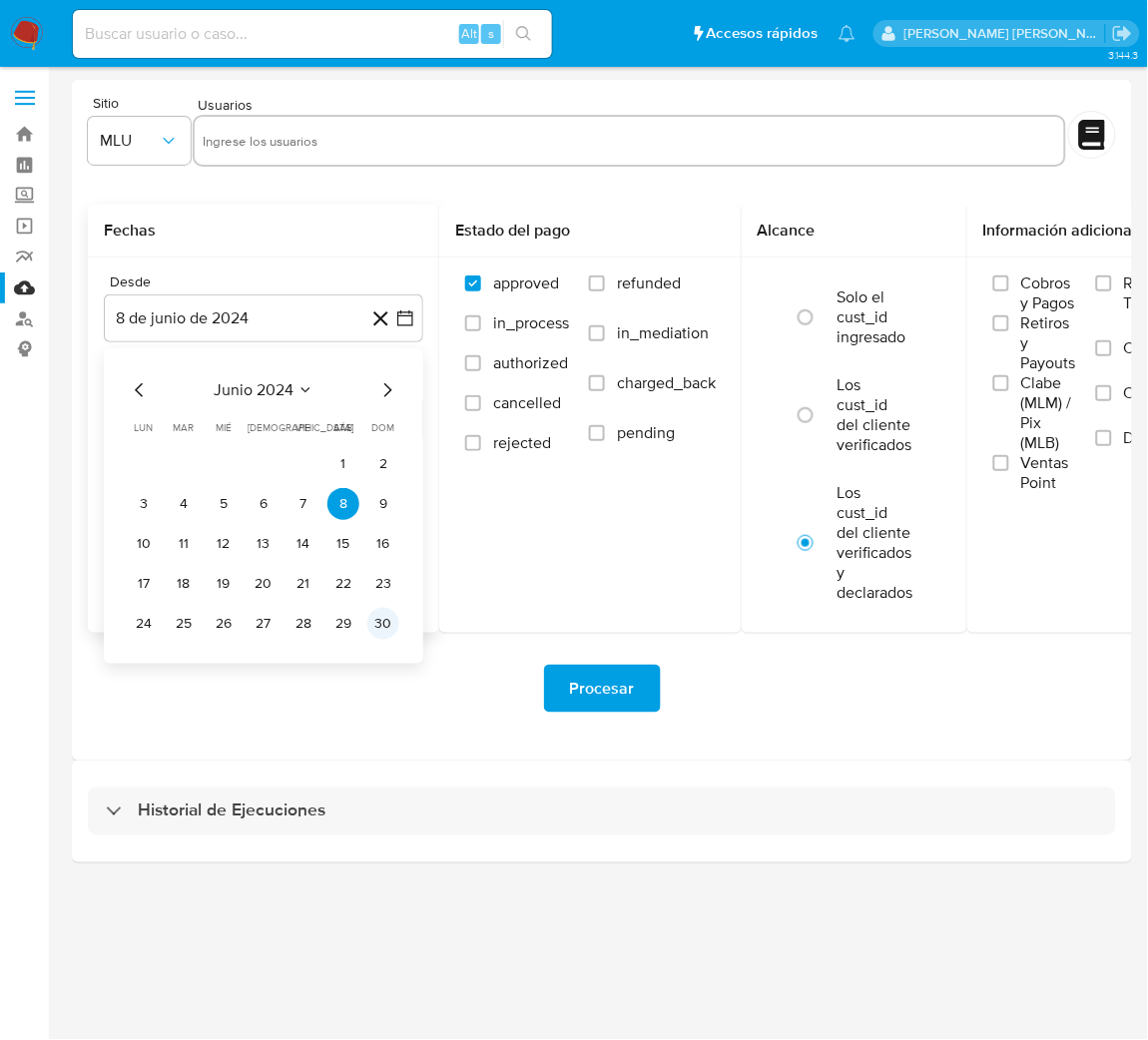 click on "30" at bounding box center (383, 624) 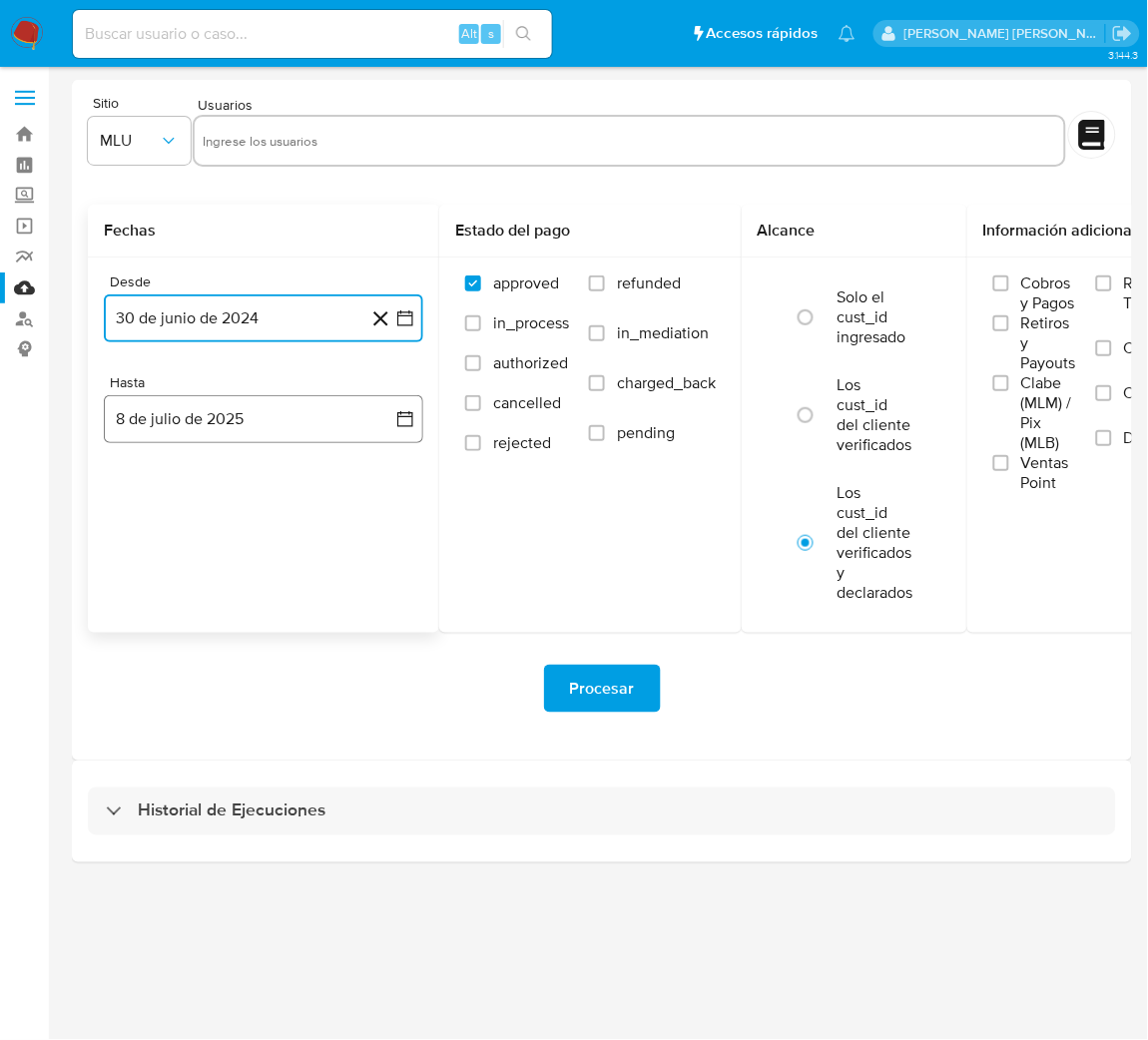 click on "8 de julio de 2025" at bounding box center (264, 419) 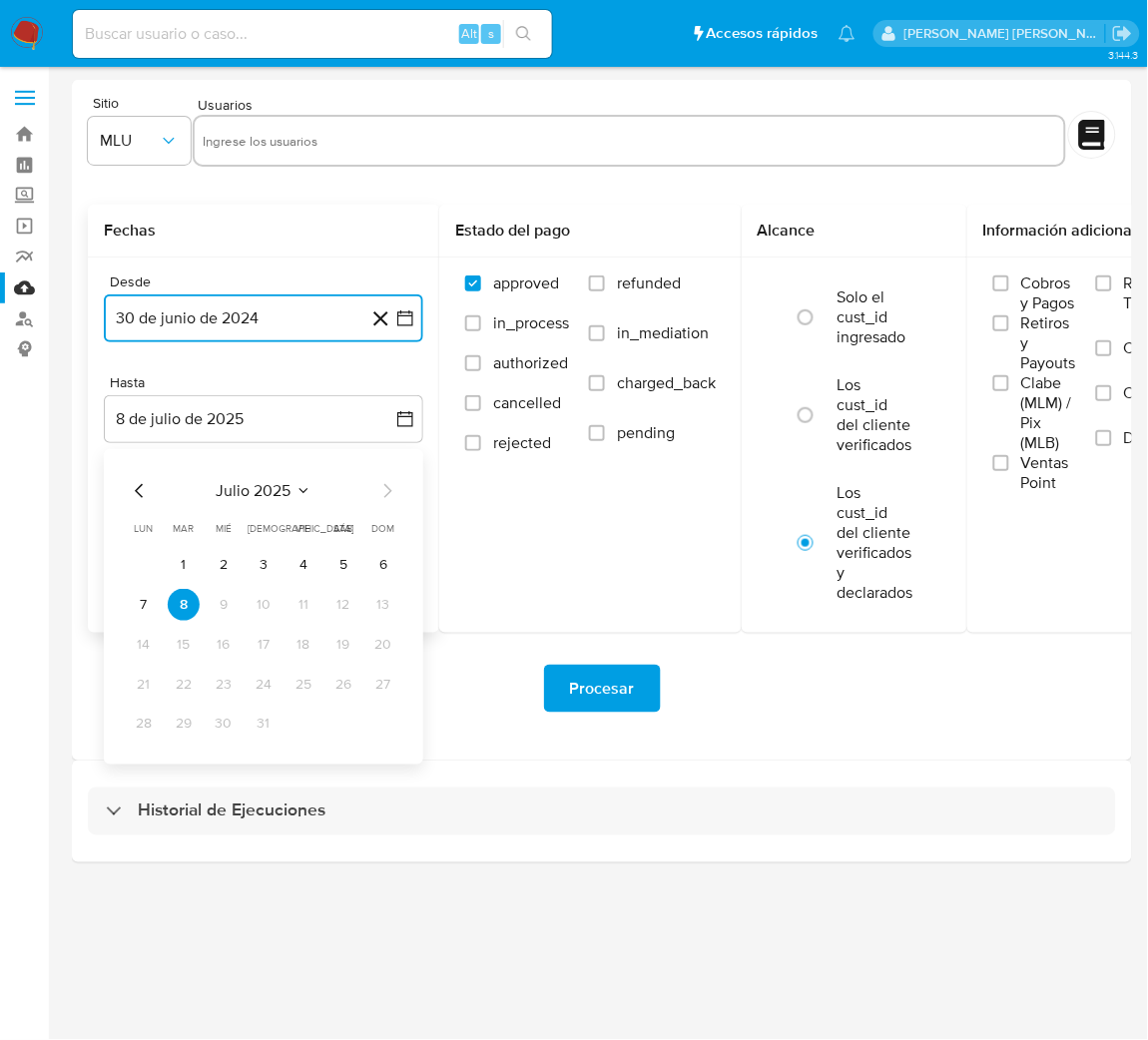 click 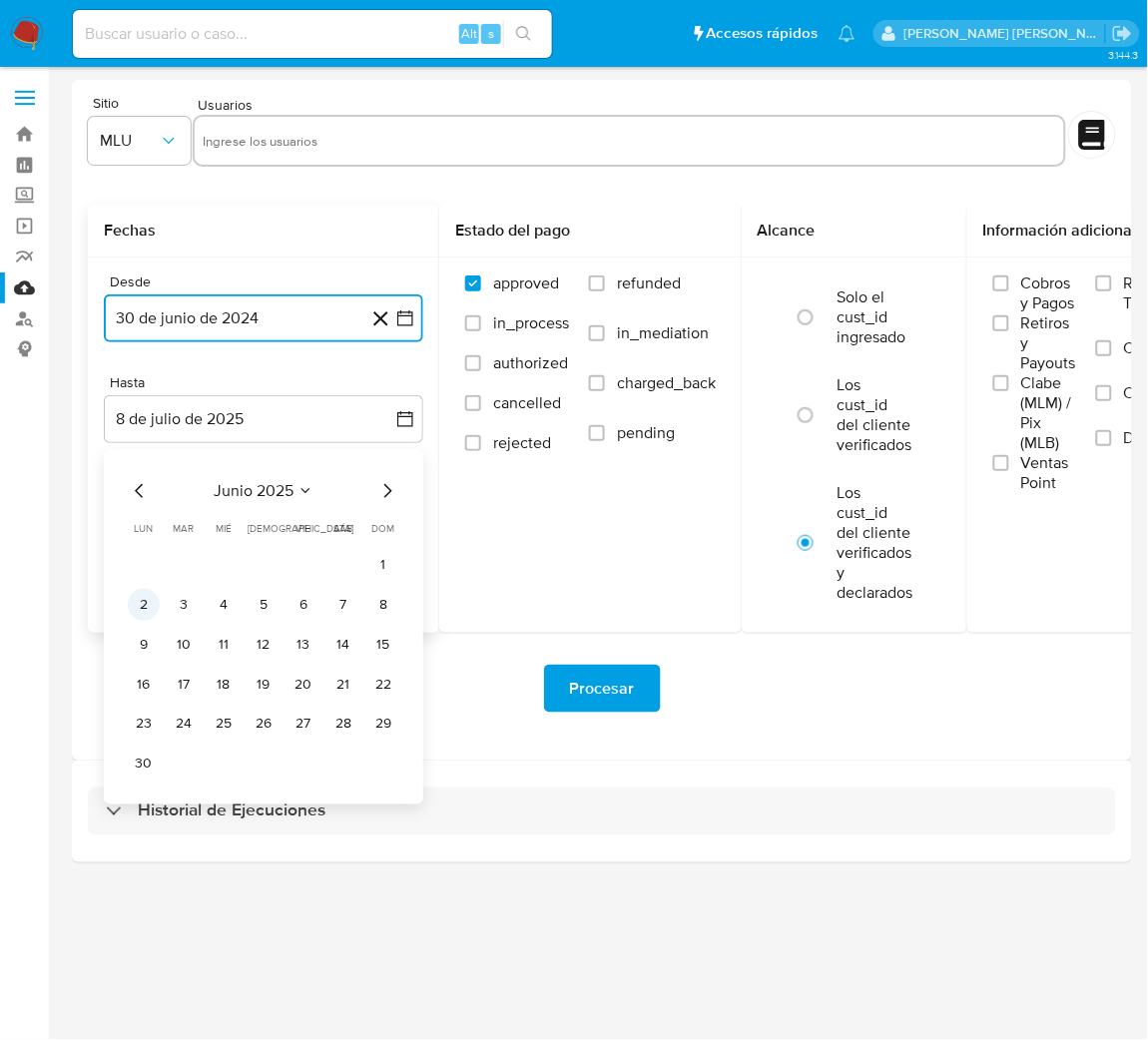 click on "2" at bounding box center (144, 605) 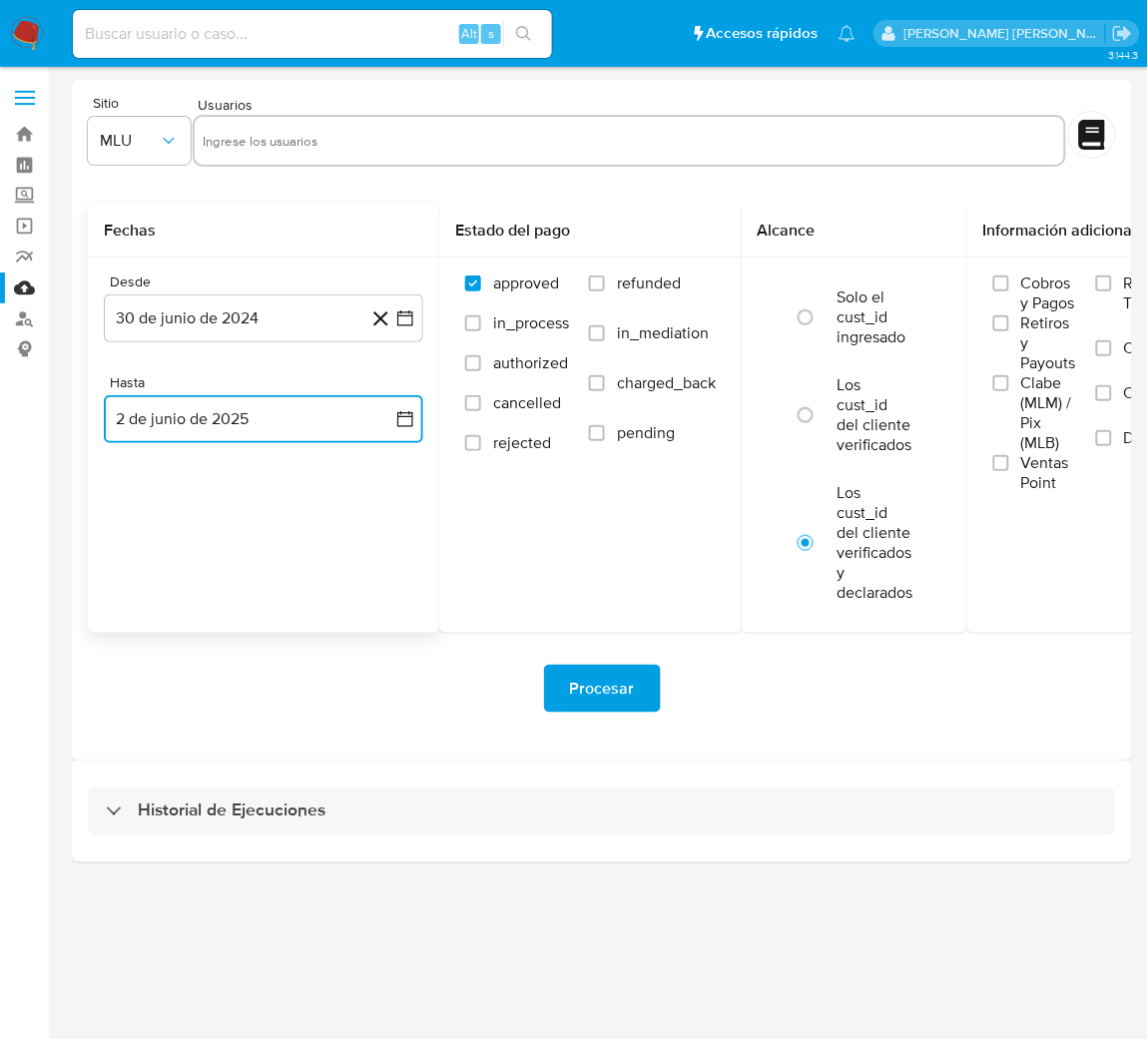 click on "2 de junio de 2025" at bounding box center (264, 419) 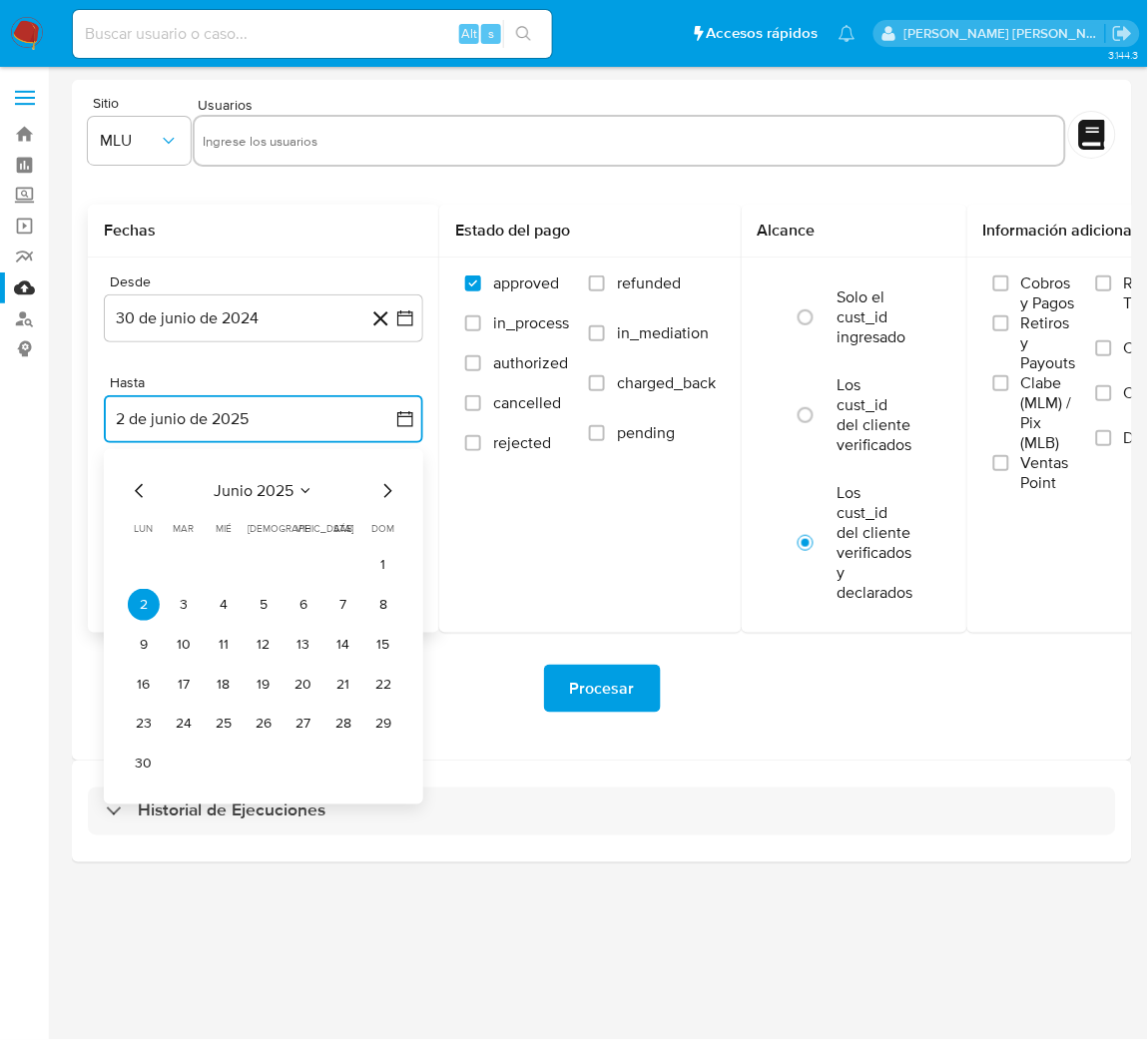 click on "30" at bounding box center [144, 765] 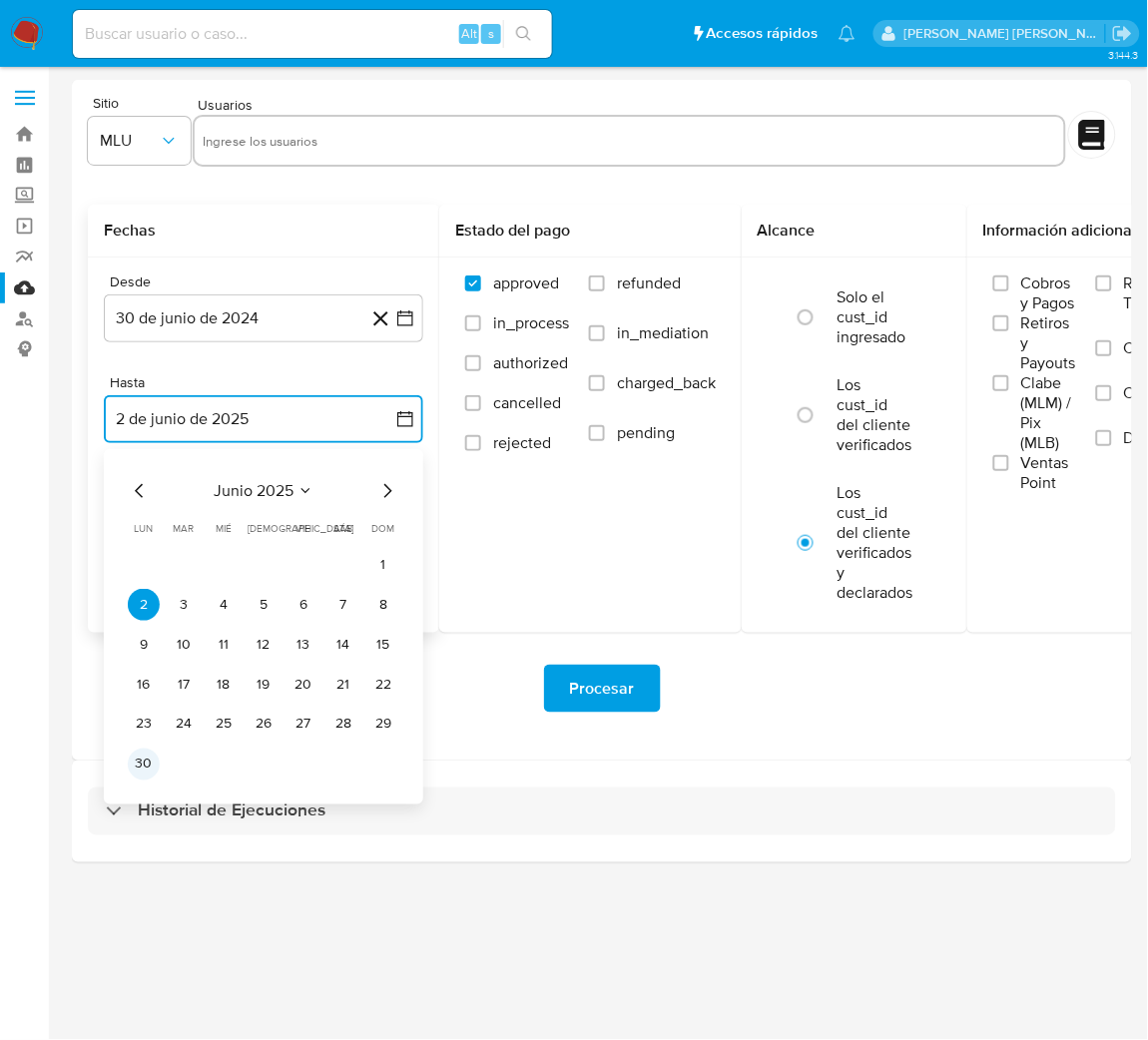 click on "30" at bounding box center [144, 765] 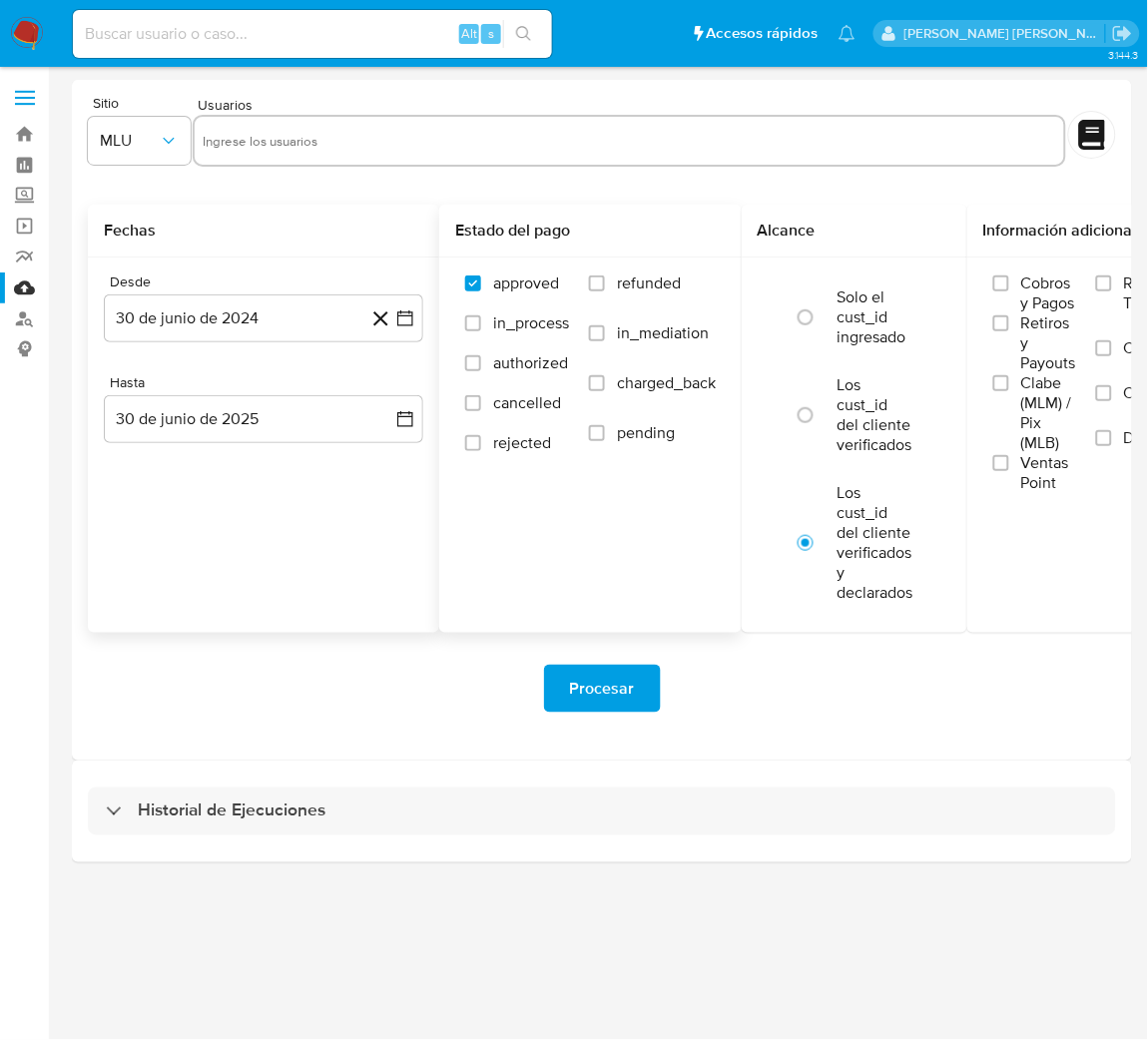 click on "refunded" at bounding box center (649, 283) 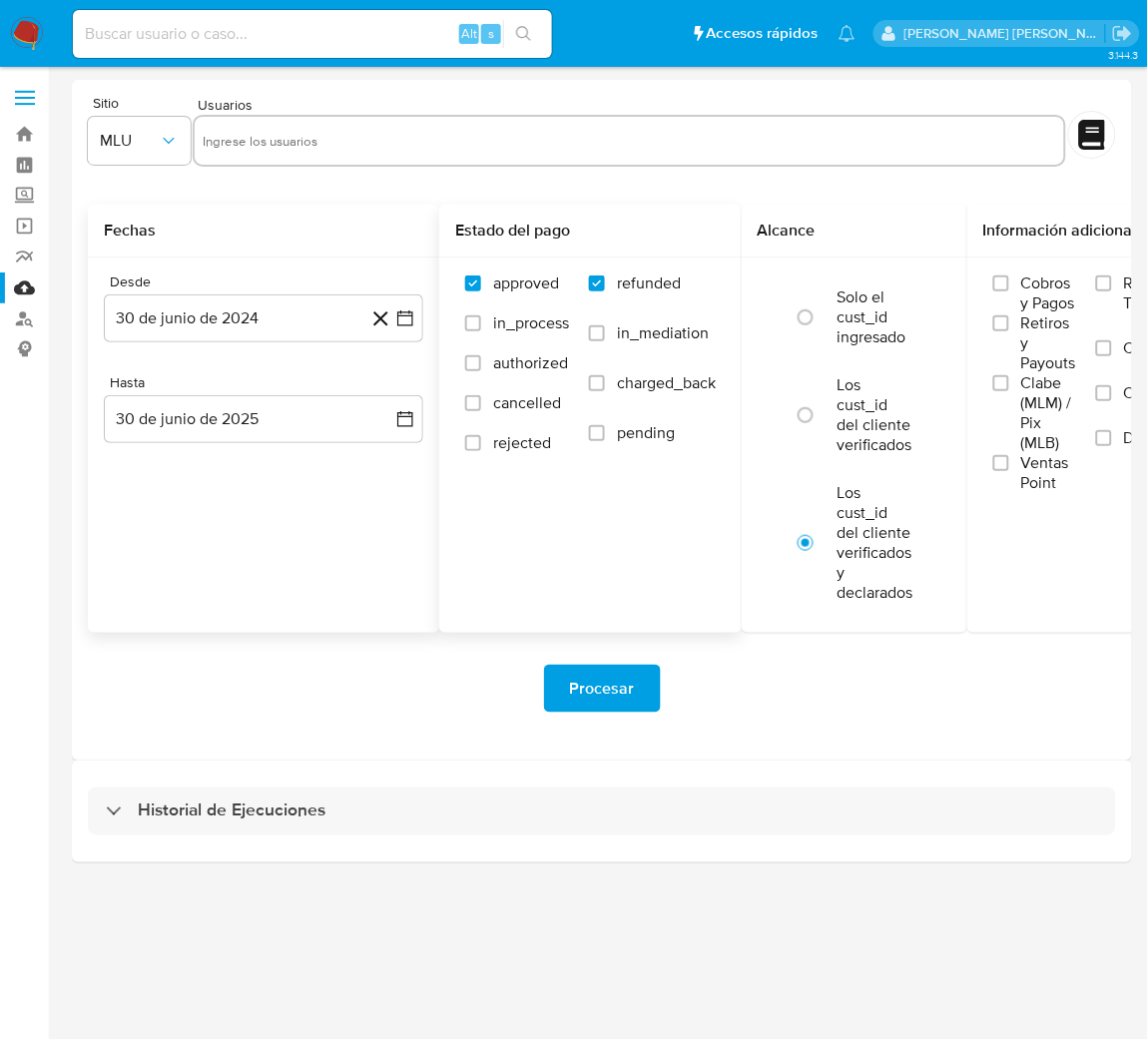 click on "rejected" at bounding box center [517, 453] 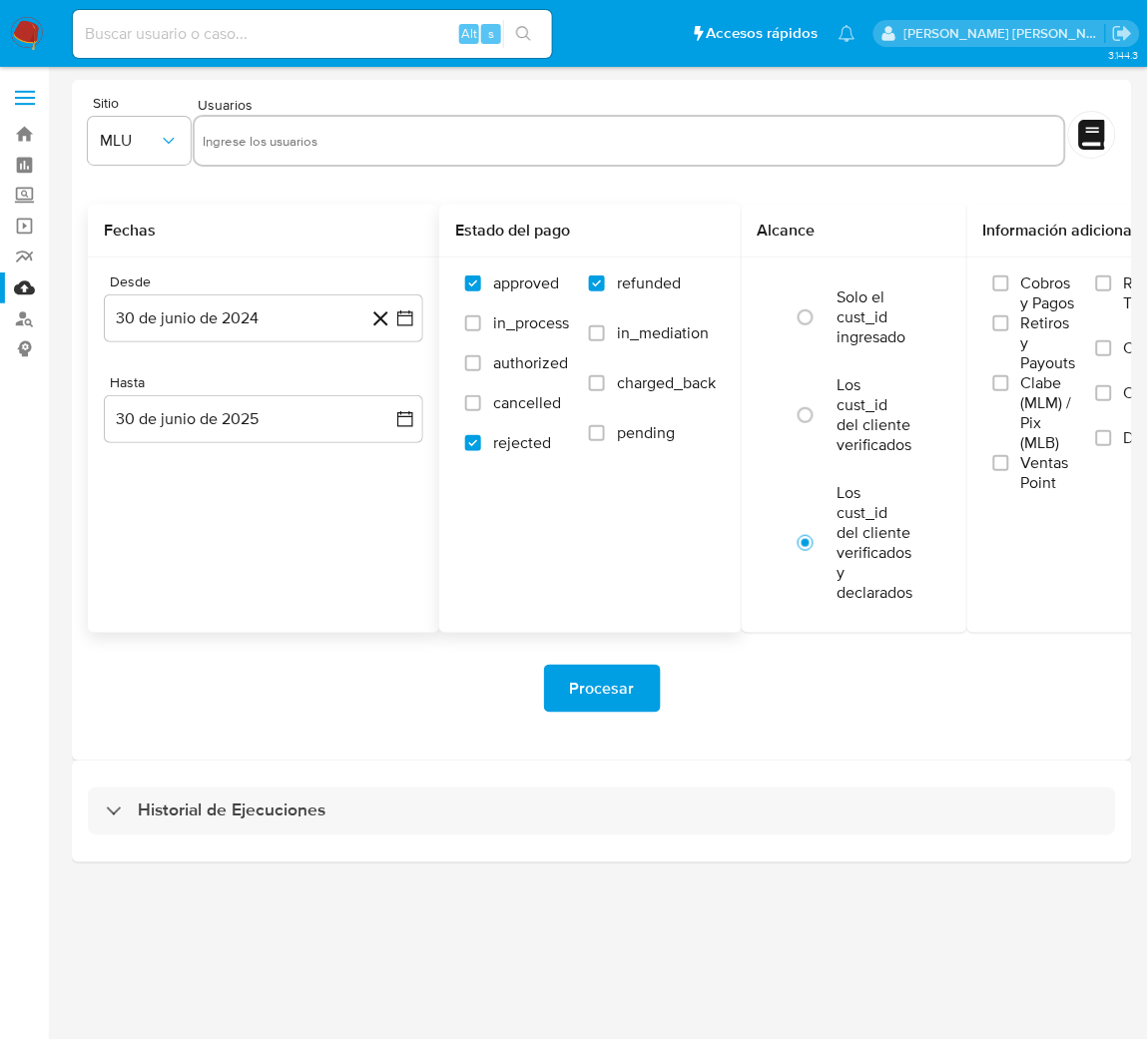 checkbox on "true" 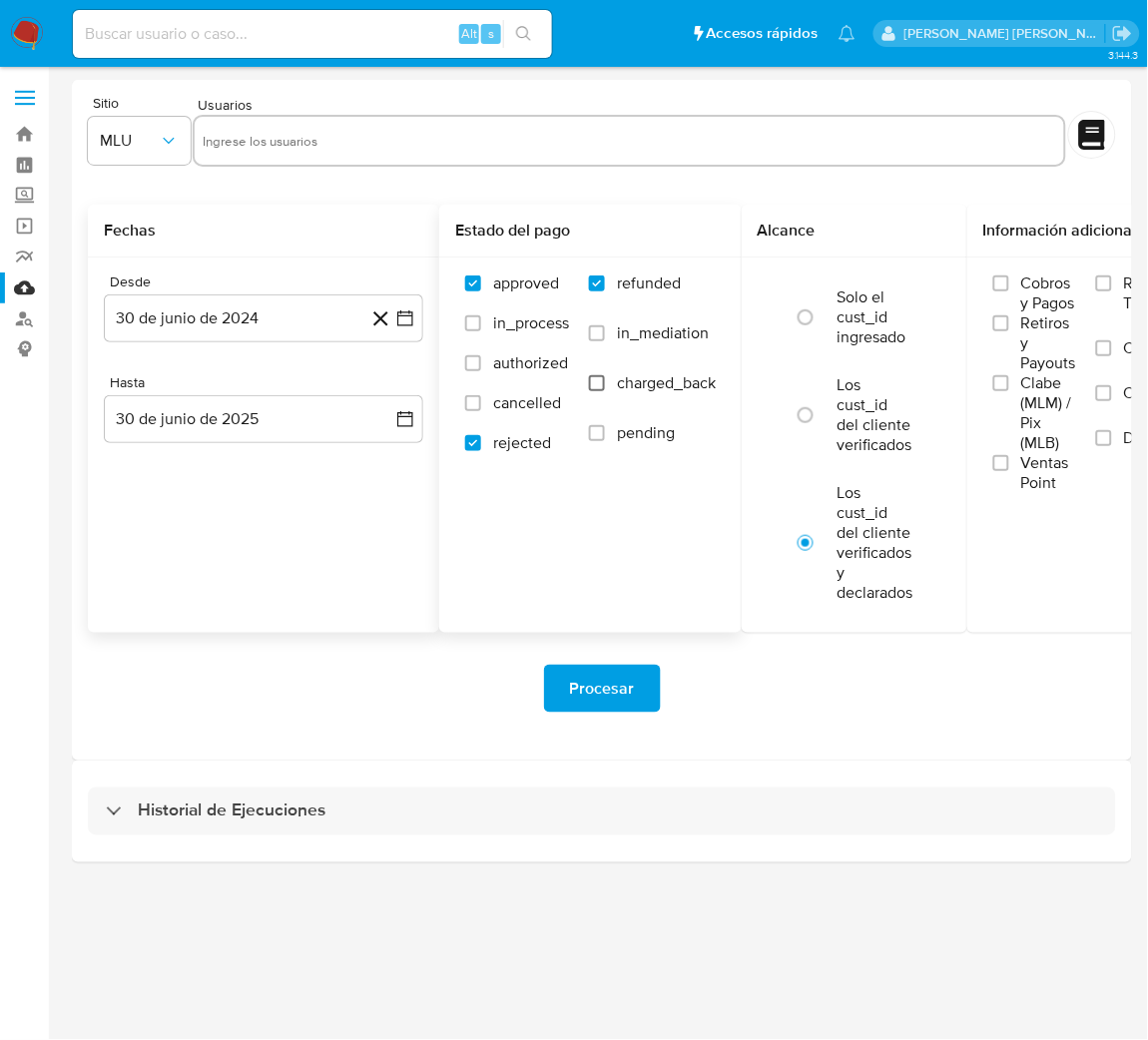 click on "charged_back" at bounding box center [597, 383] 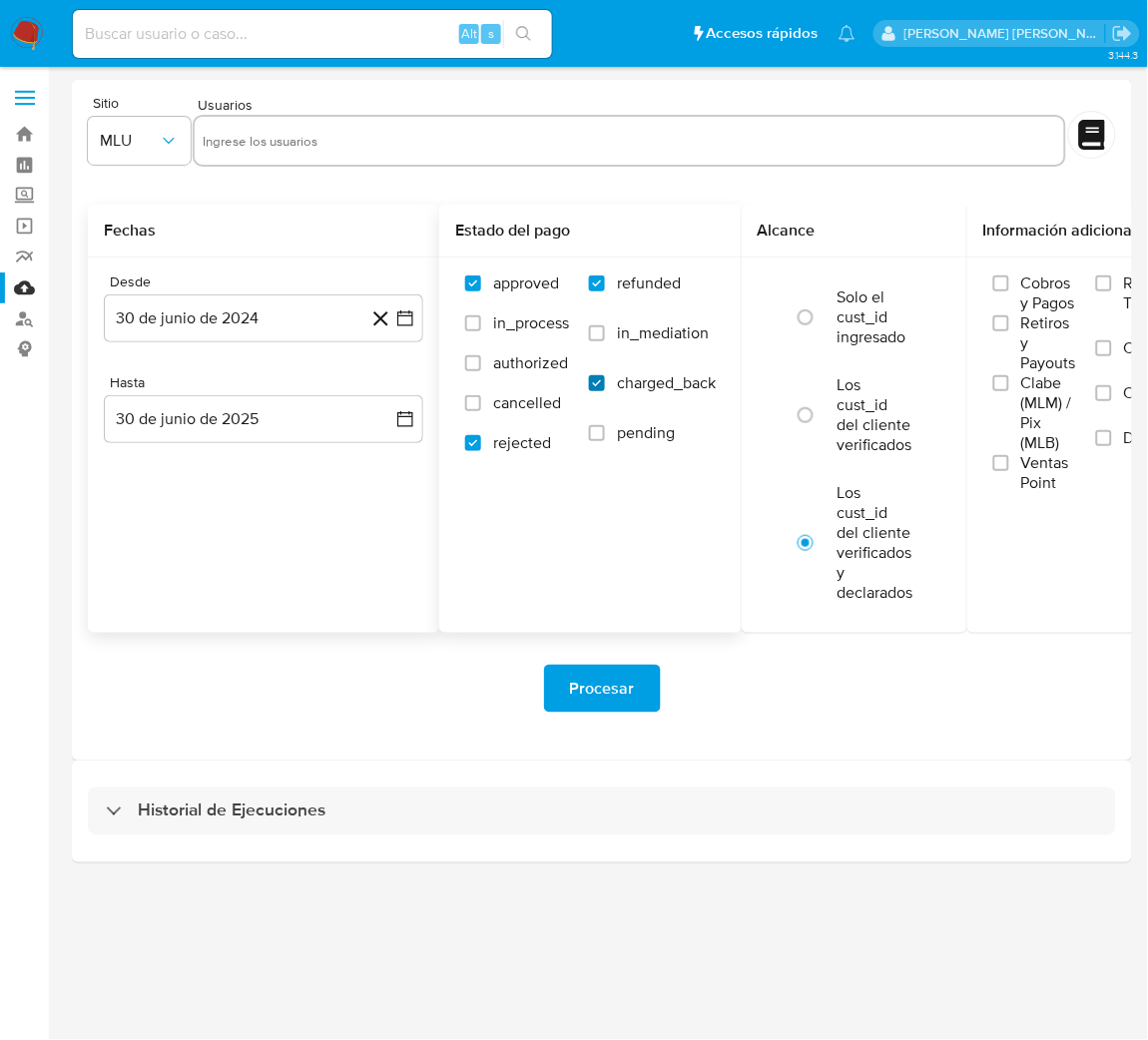 checkbox on "true" 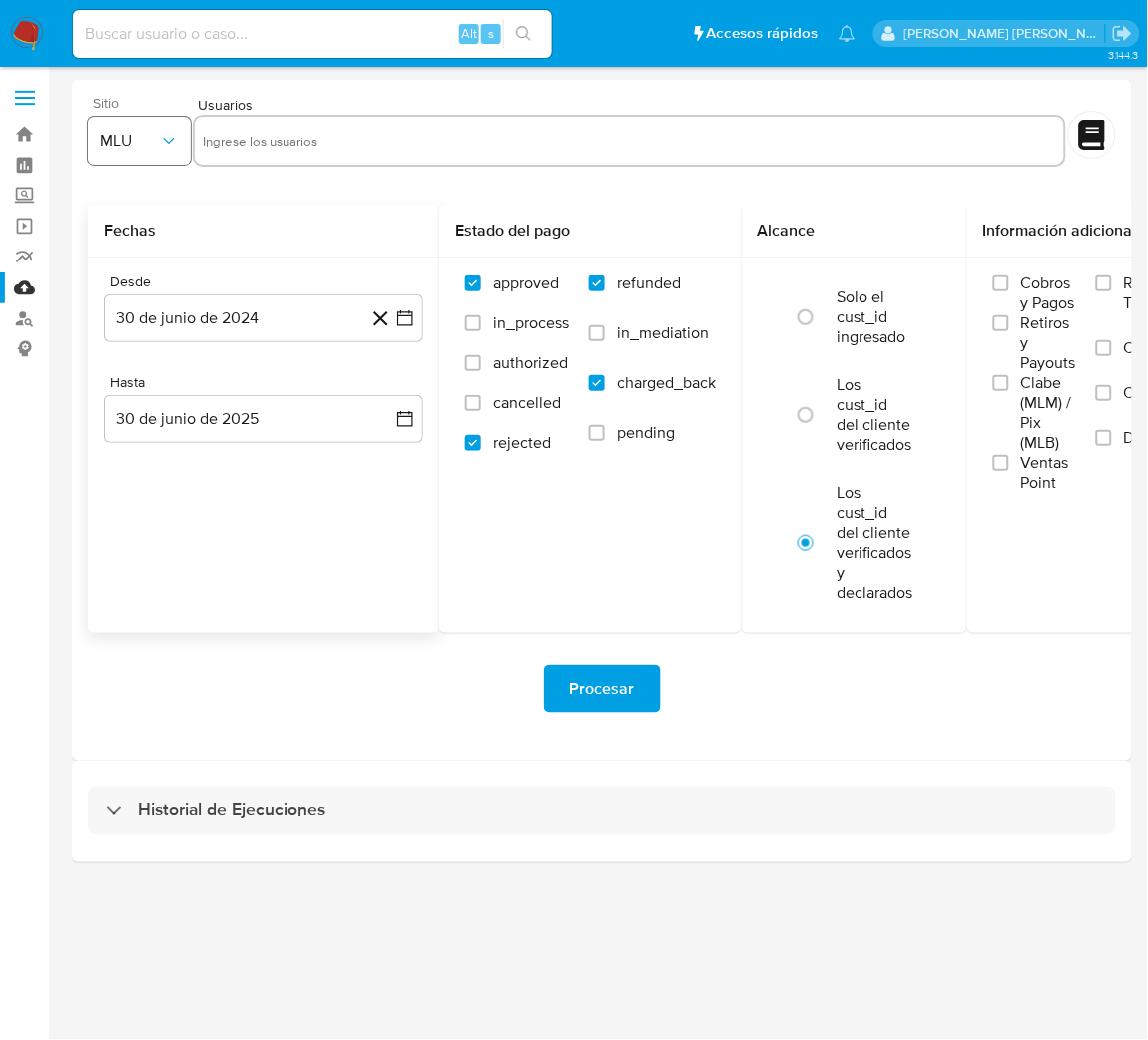 click on "MLU" at bounding box center (129, 141) 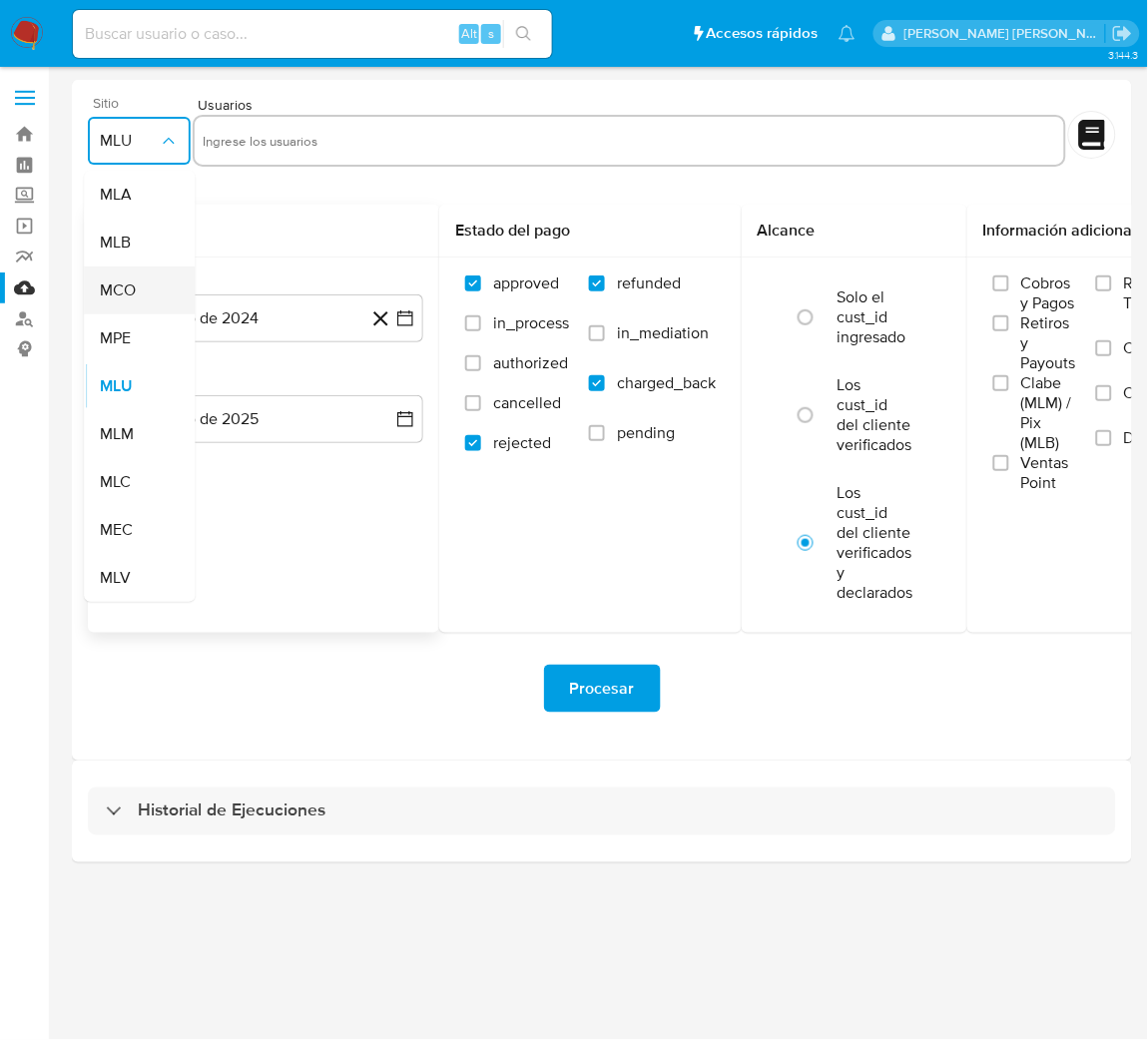 click on "MCO" at bounding box center (133, 290) 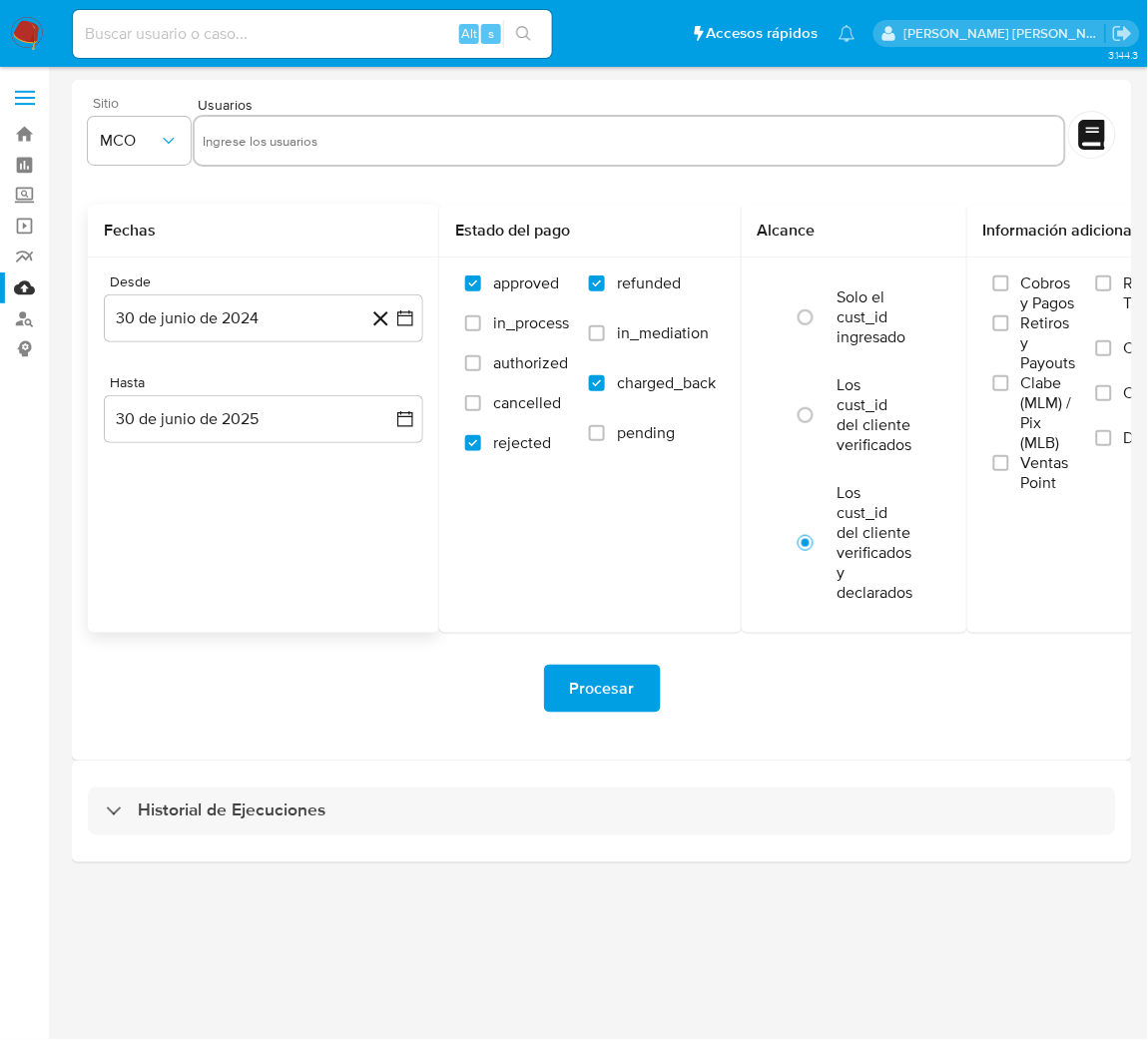 click on "Sitio MCO Usuarios Fechas Desde 30 de junio de 2024 30-06-2024 Hasta 30 de junio de 2025 30-06-2025 Estado del pago approved in_process authorized cancelled rejected refunded in_mediation charged_back pending Alcance Solo el cust_id ingresado Los cust_id del cliente verificados Los cust_id del cliente verificados y declarados Información adicional Cobros y Pagos Retiros y Payouts Clabe (MLM) / Pix (MLB) Ventas Point Resumen Transaccionalidad Contrapartes Overview Dolar MEP (MLA) Procesar" at bounding box center (602, 420) 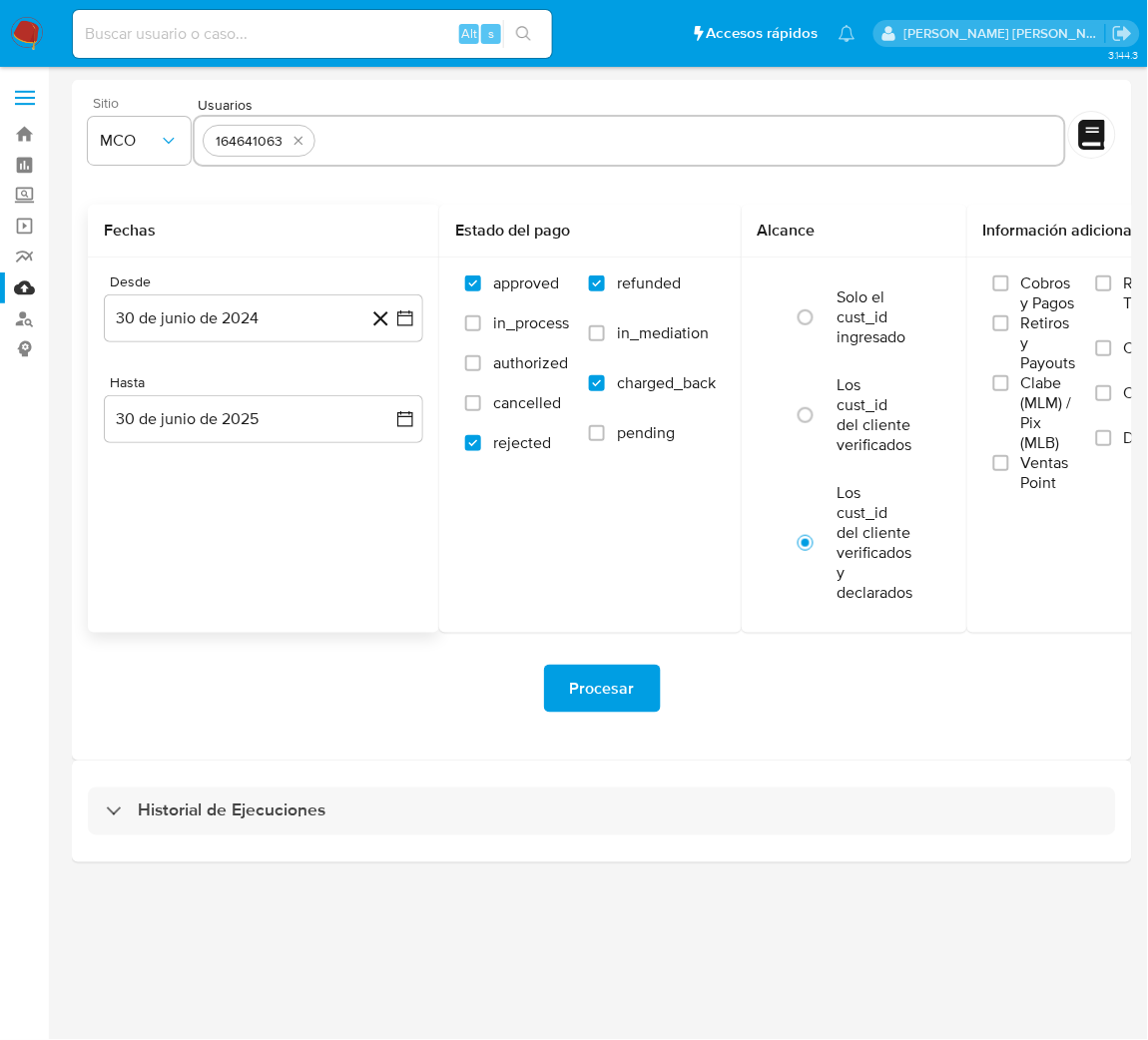 click at bounding box center (690, 141) 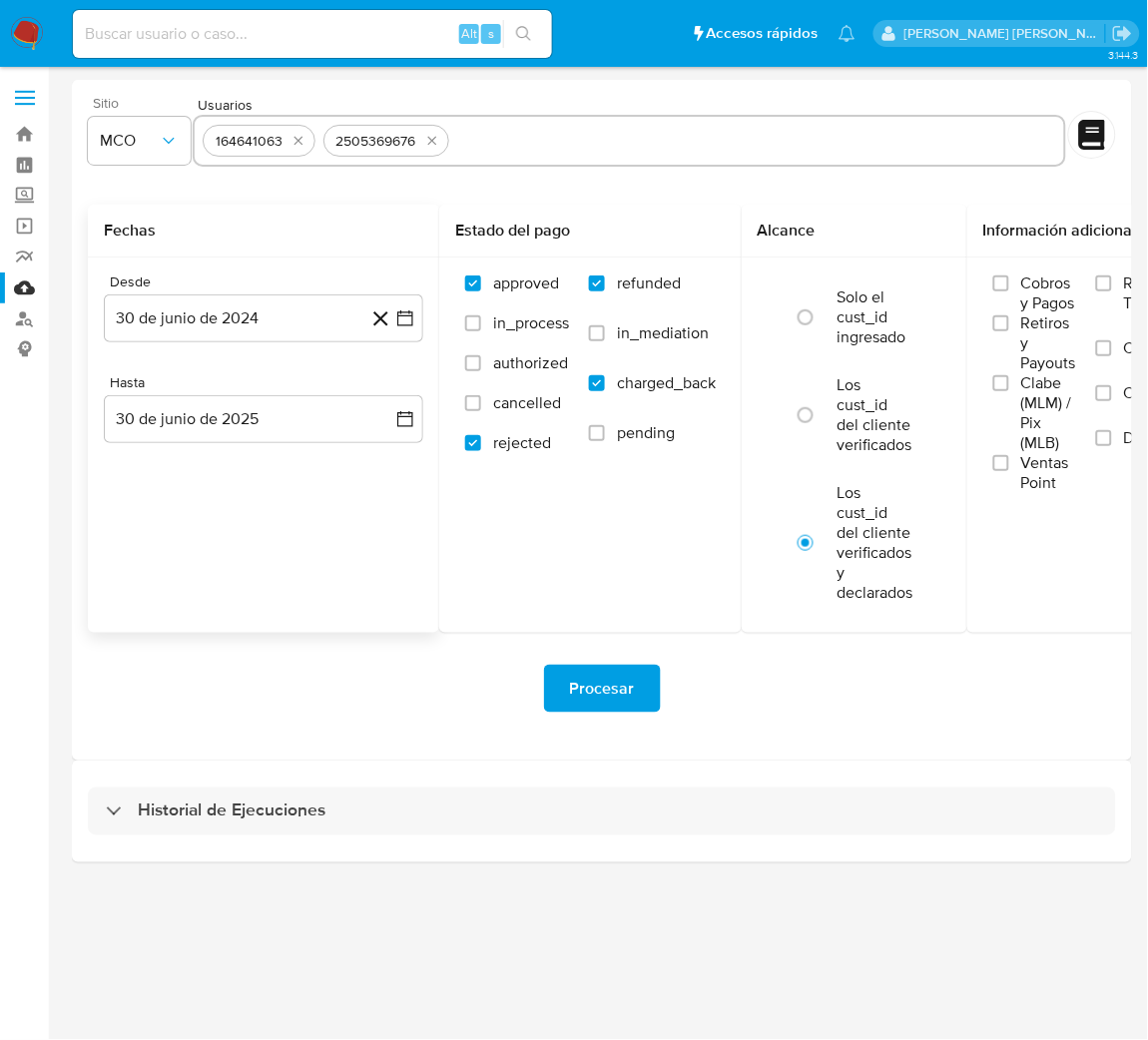 click at bounding box center [757, 141] 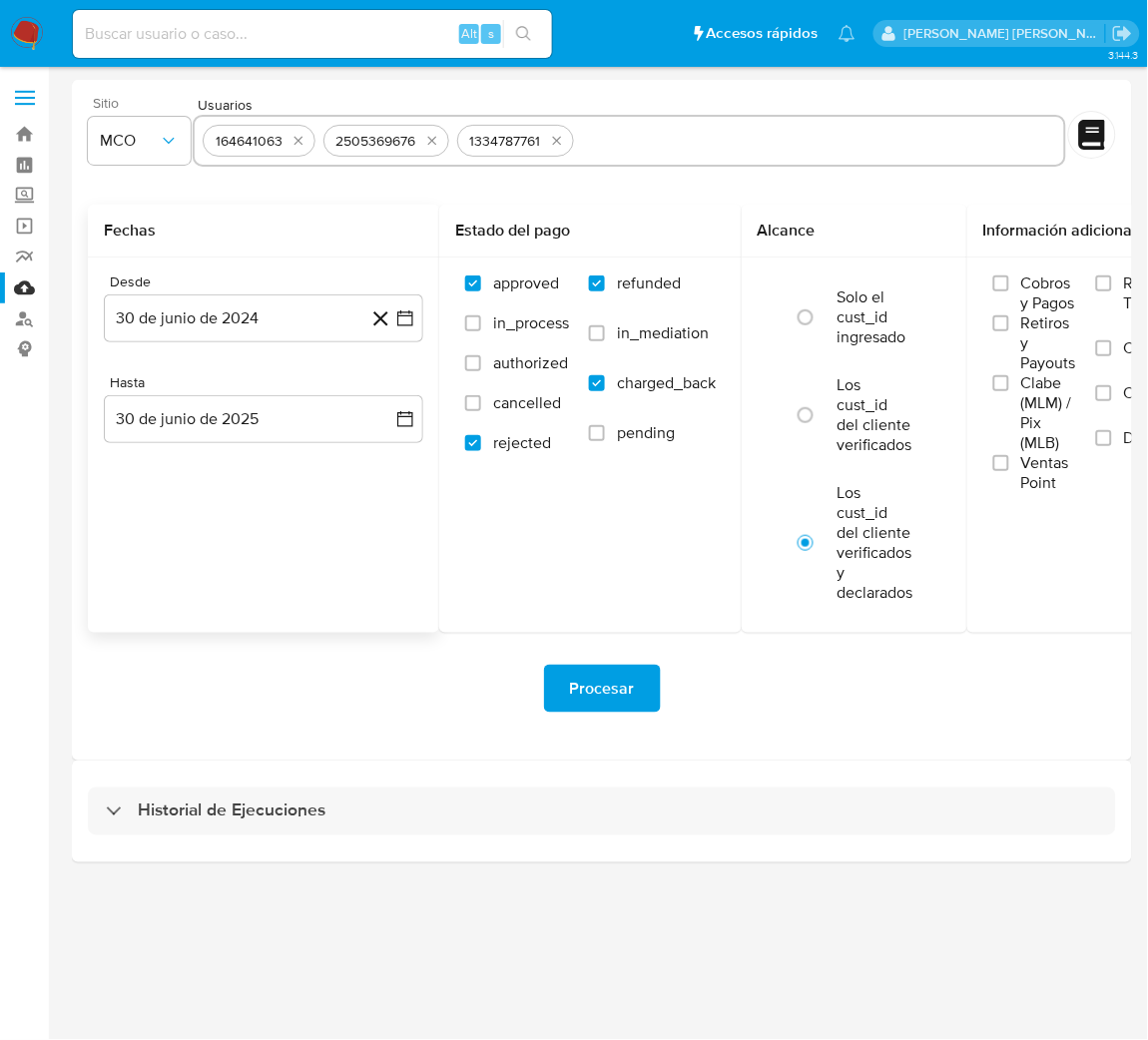 click at bounding box center (820, 141) 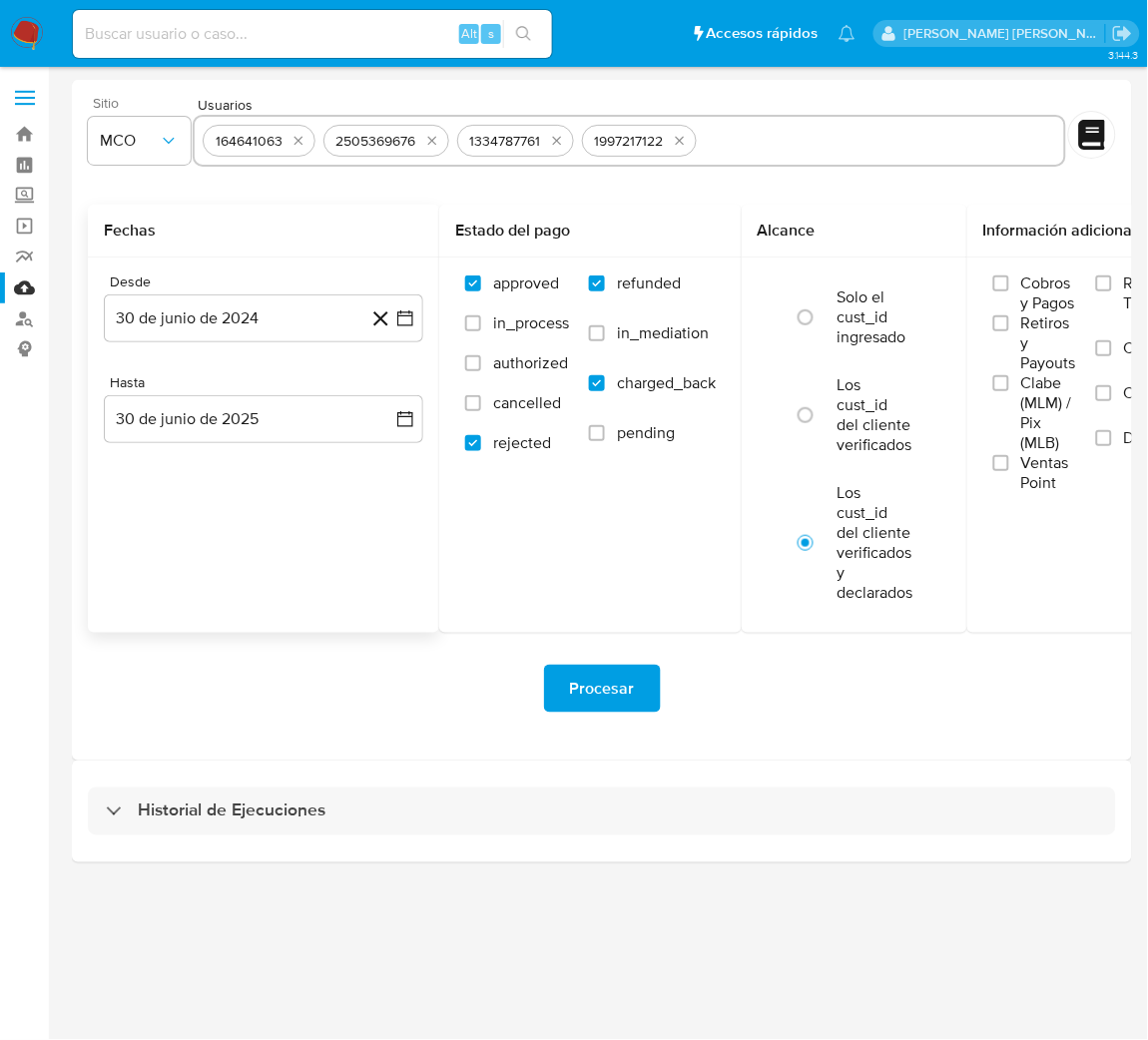click on "164641063 2505369676 1334787761 1997217122" at bounding box center (630, 141) 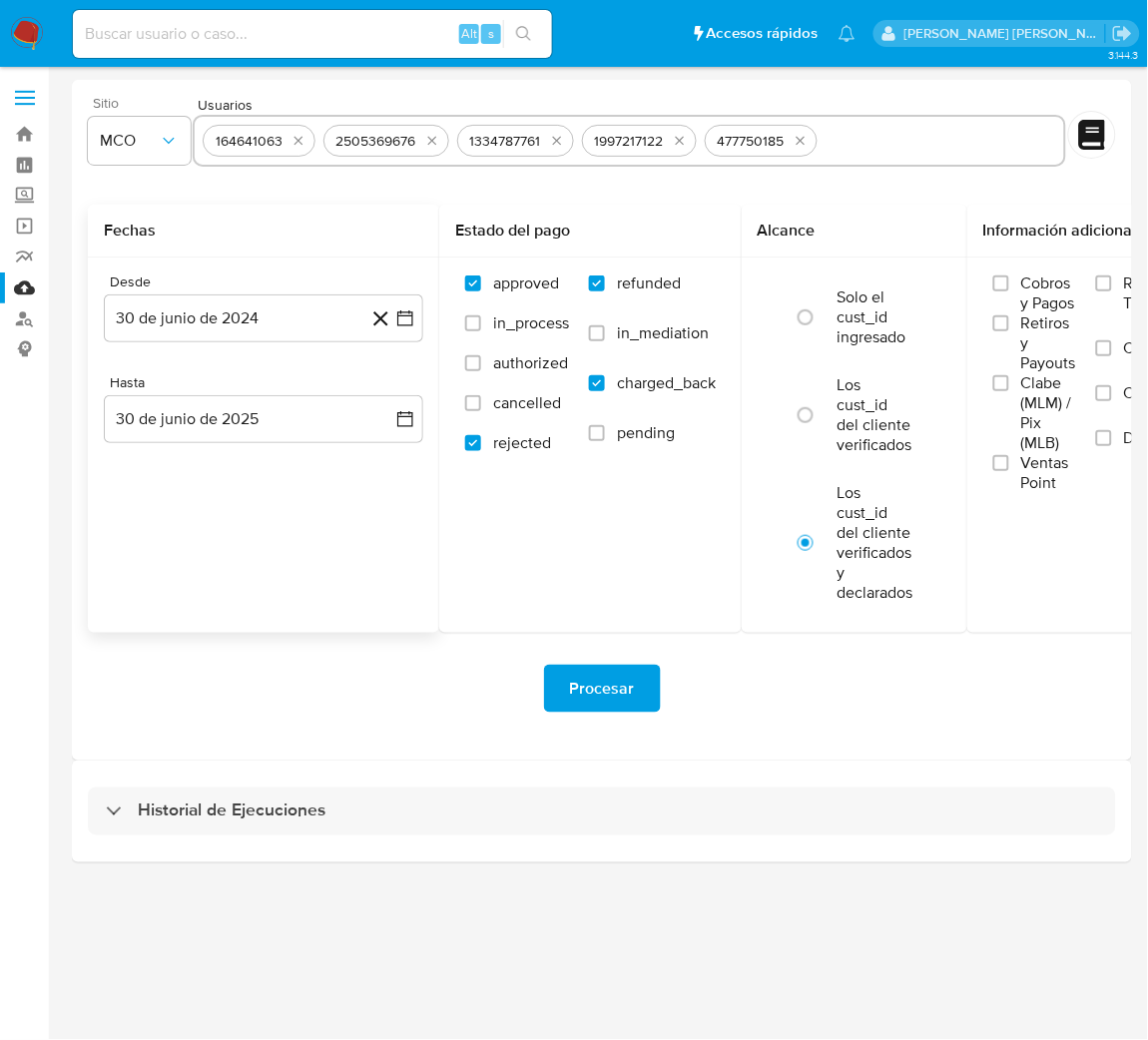 click at bounding box center [941, 141] 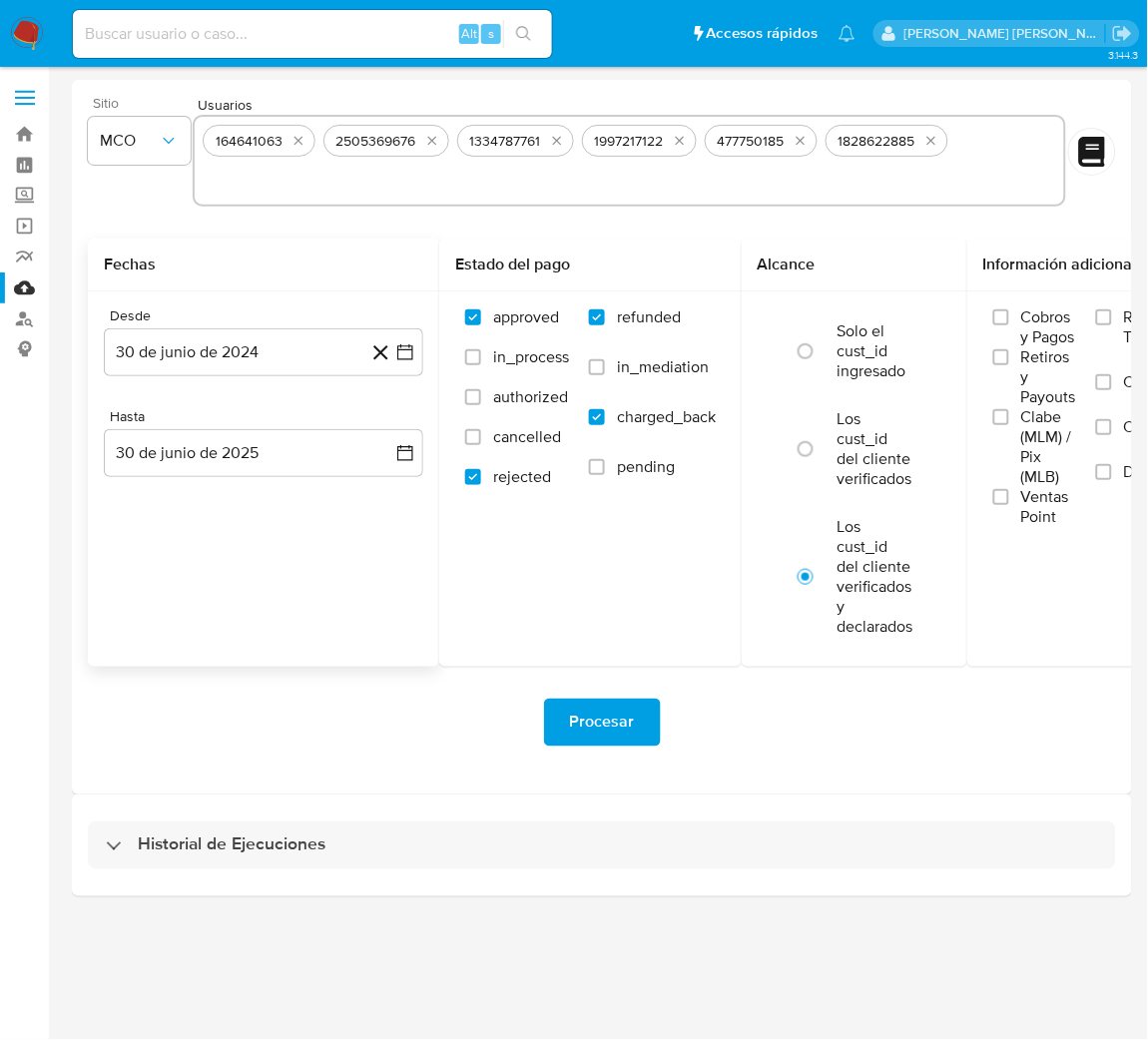click on "164641063 2505369676 1334787761 1997217122 477750185 1828622885" at bounding box center (630, 161) 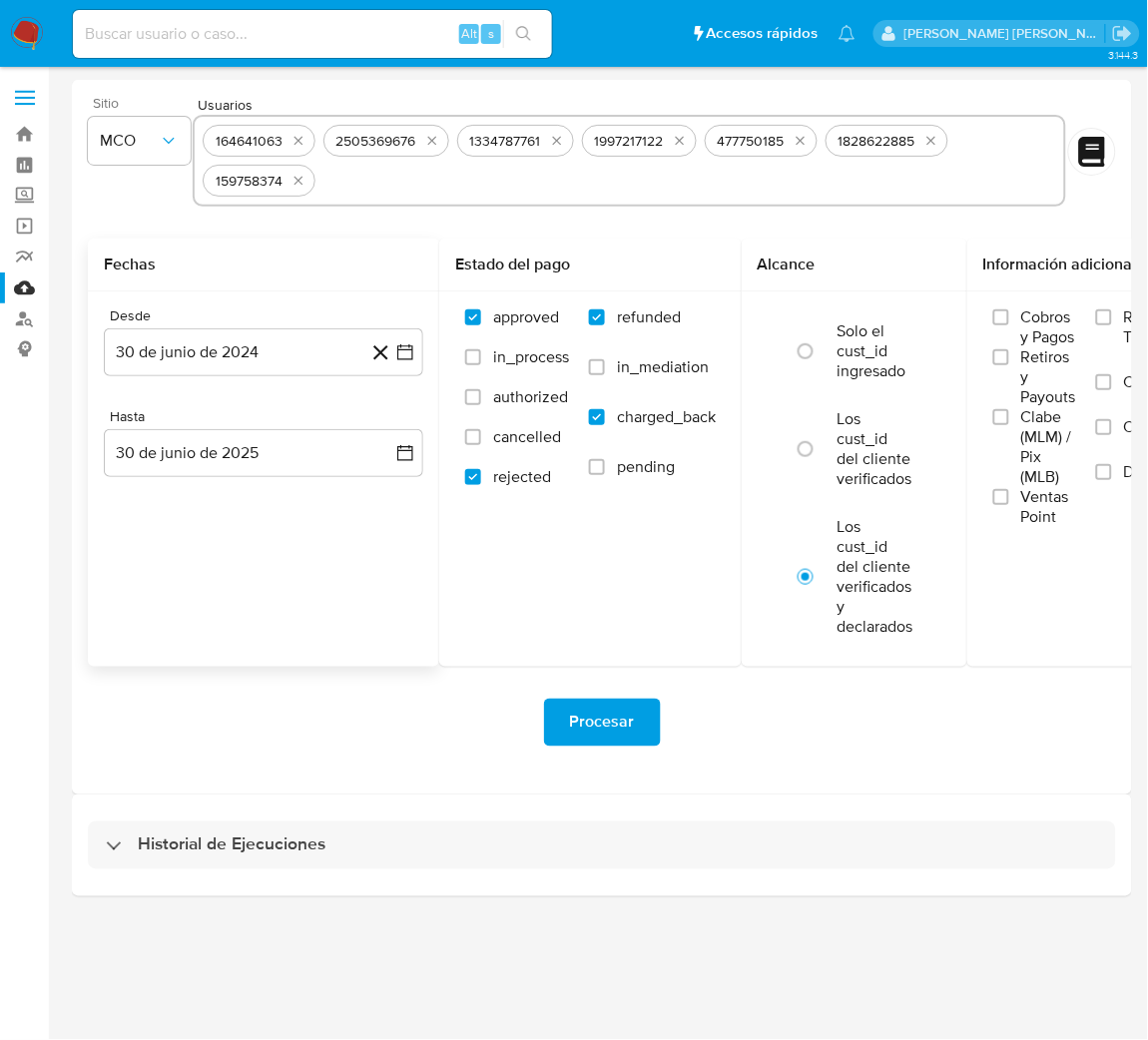 click at bounding box center [690, 181] 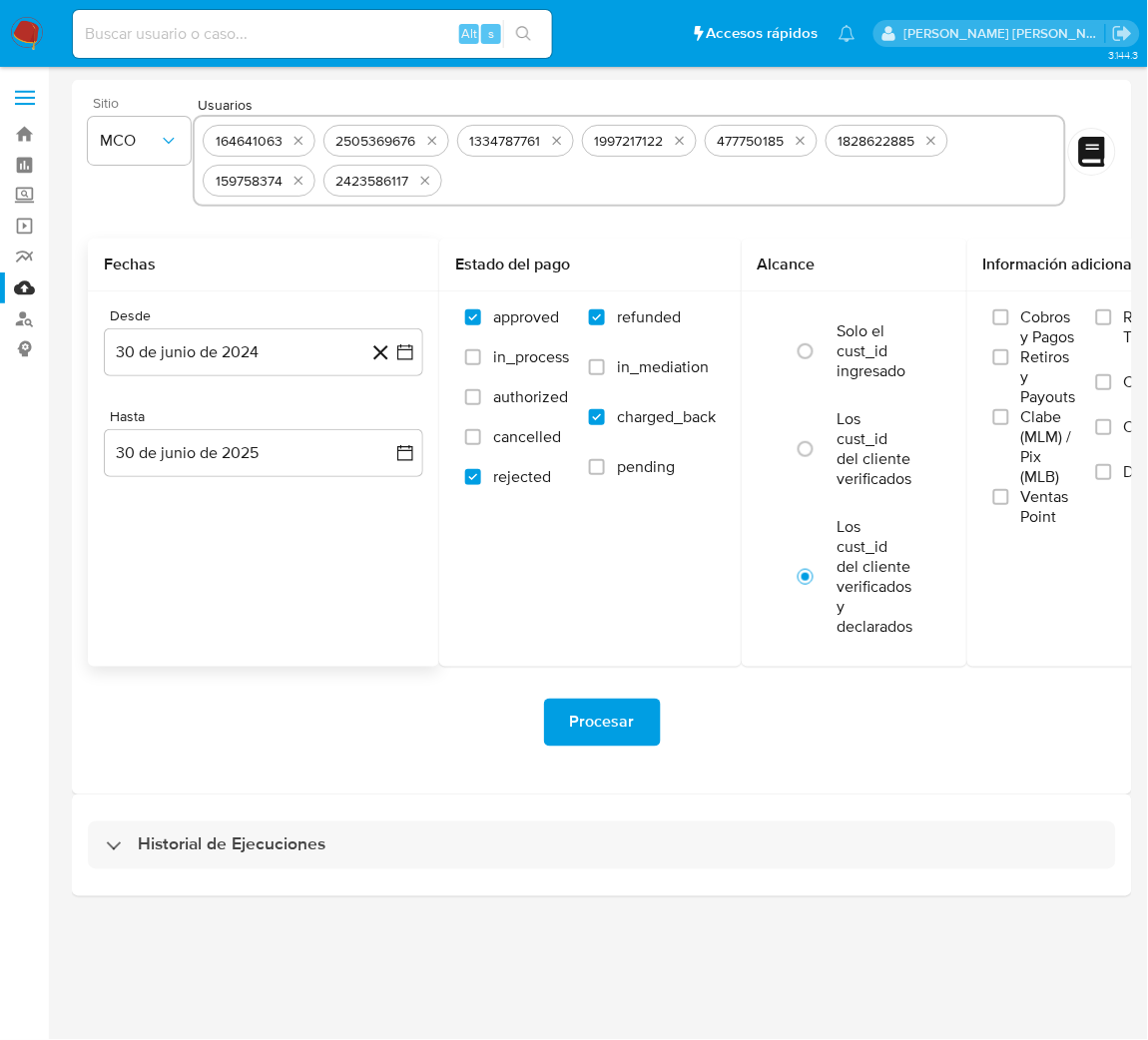 click at bounding box center (754, 181) 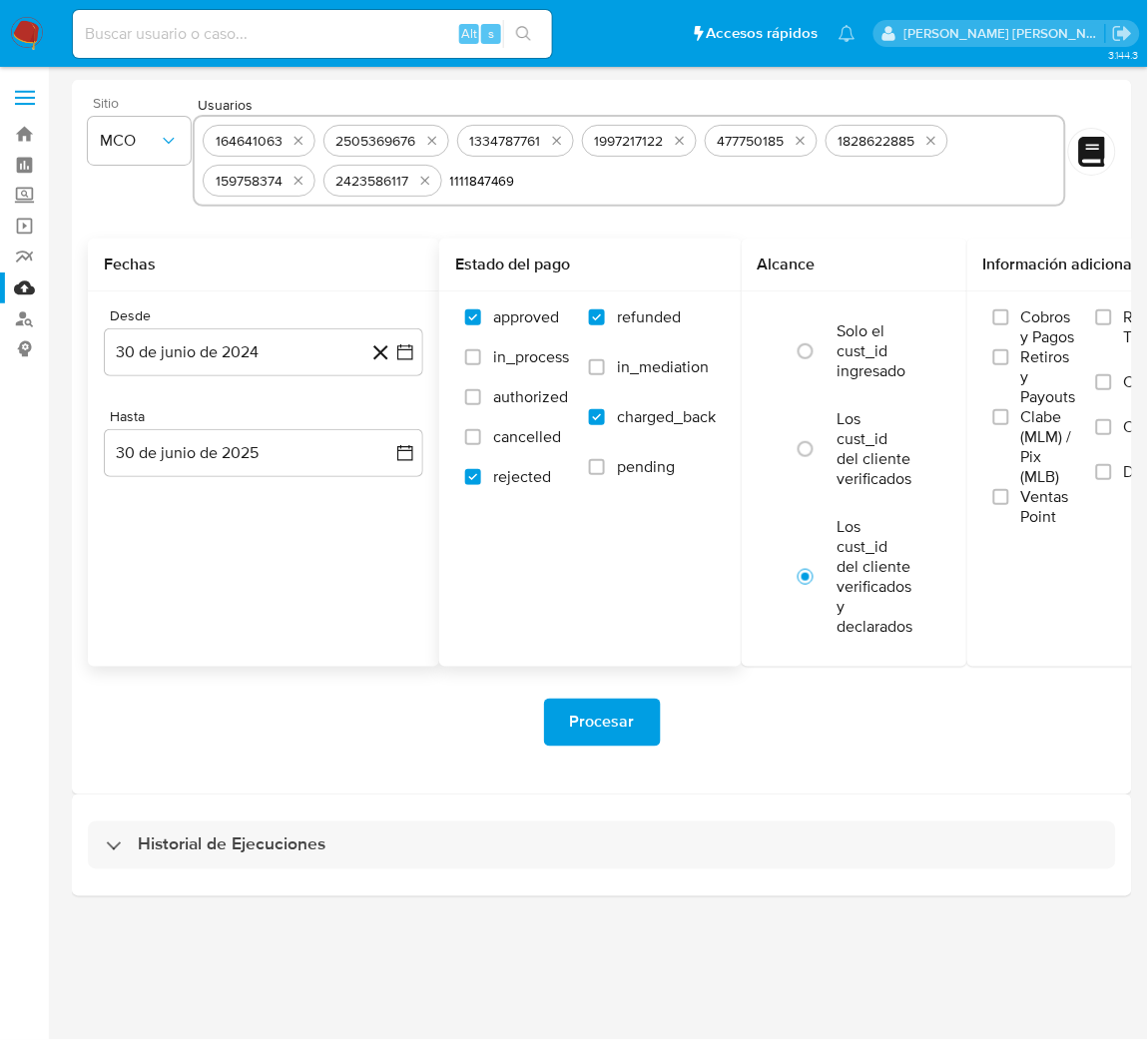 type 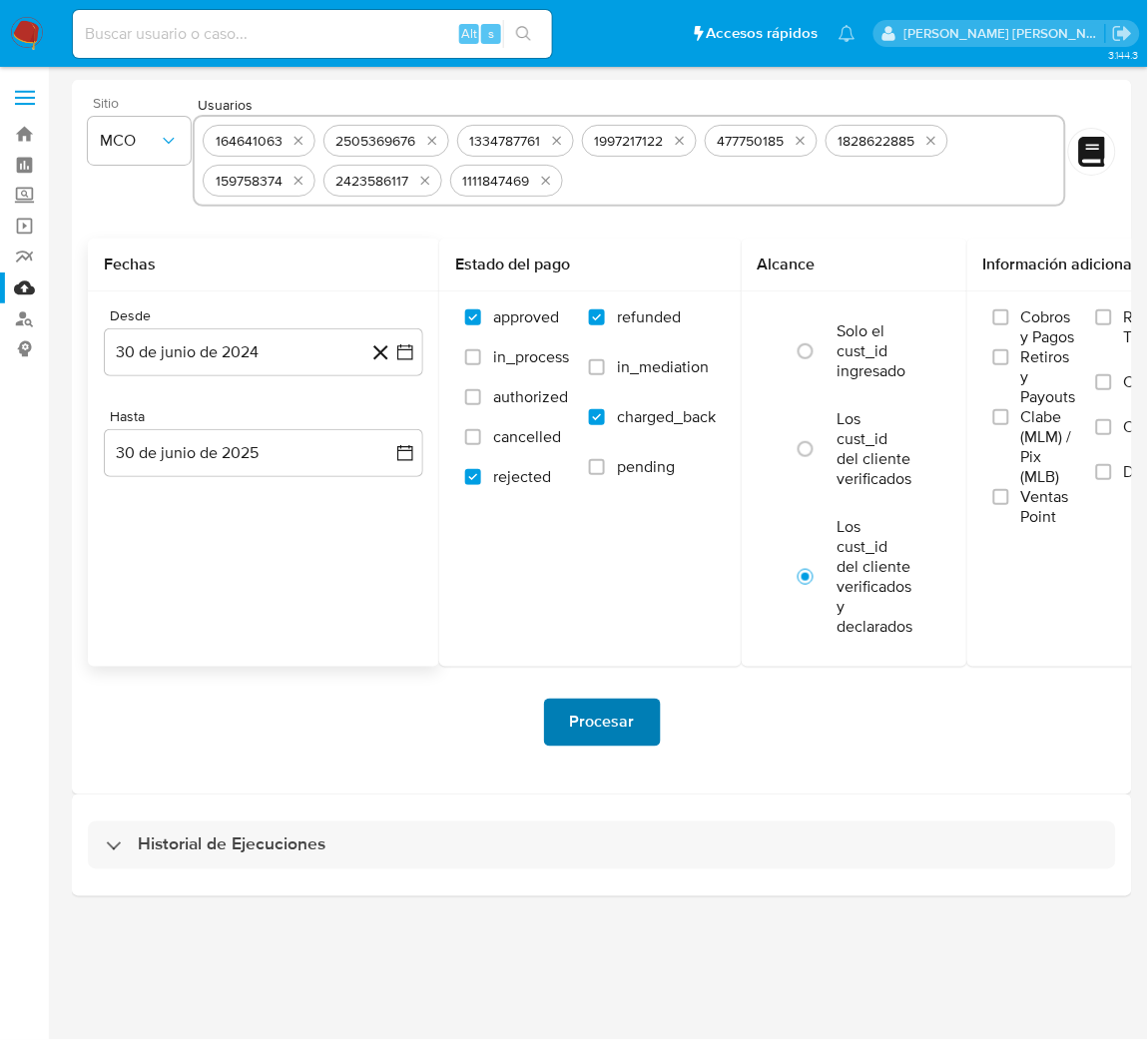 click on "Procesar" at bounding box center [602, 723] 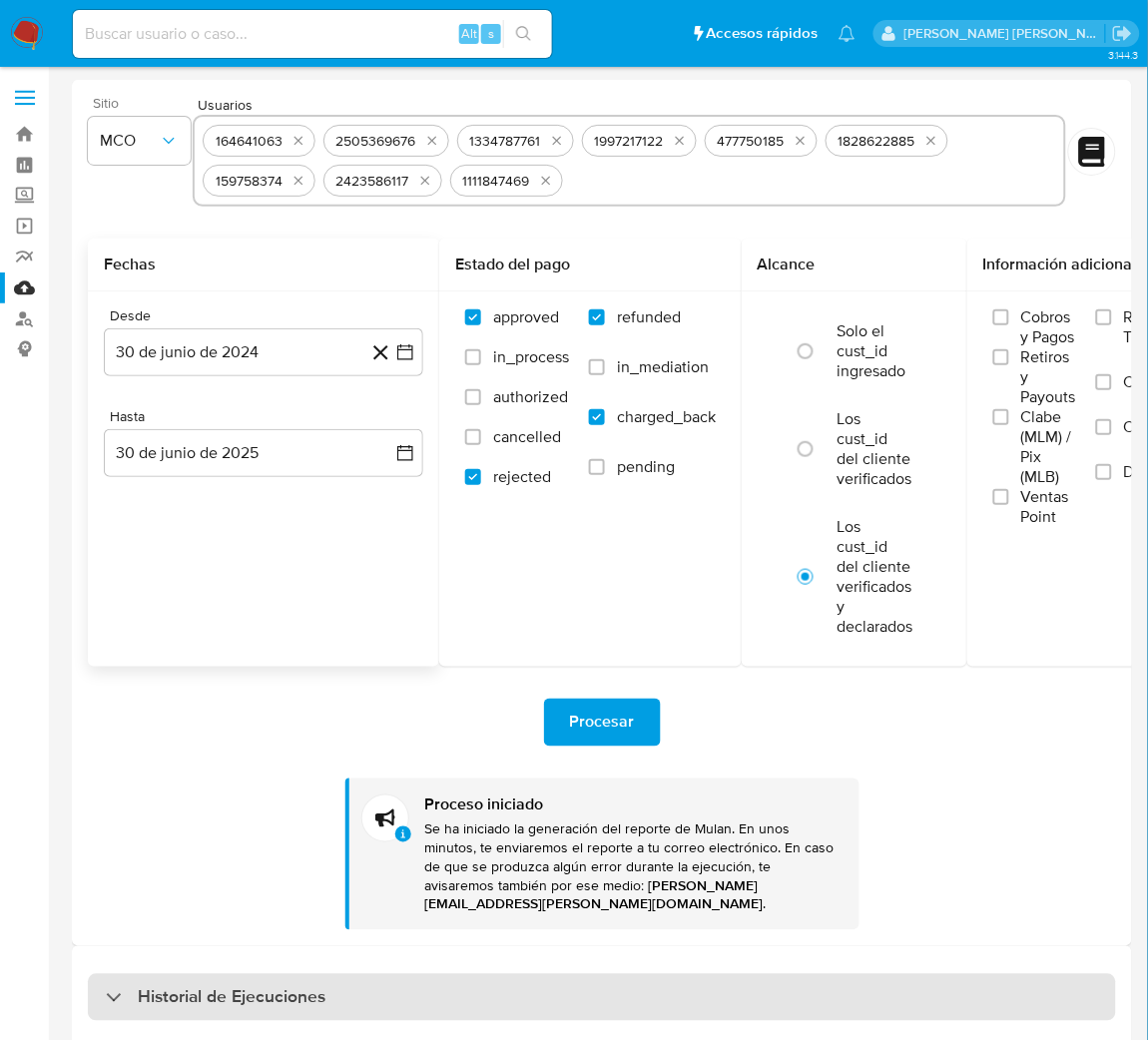 click on "Historial de Ejecuciones" at bounding box center [232, 998] 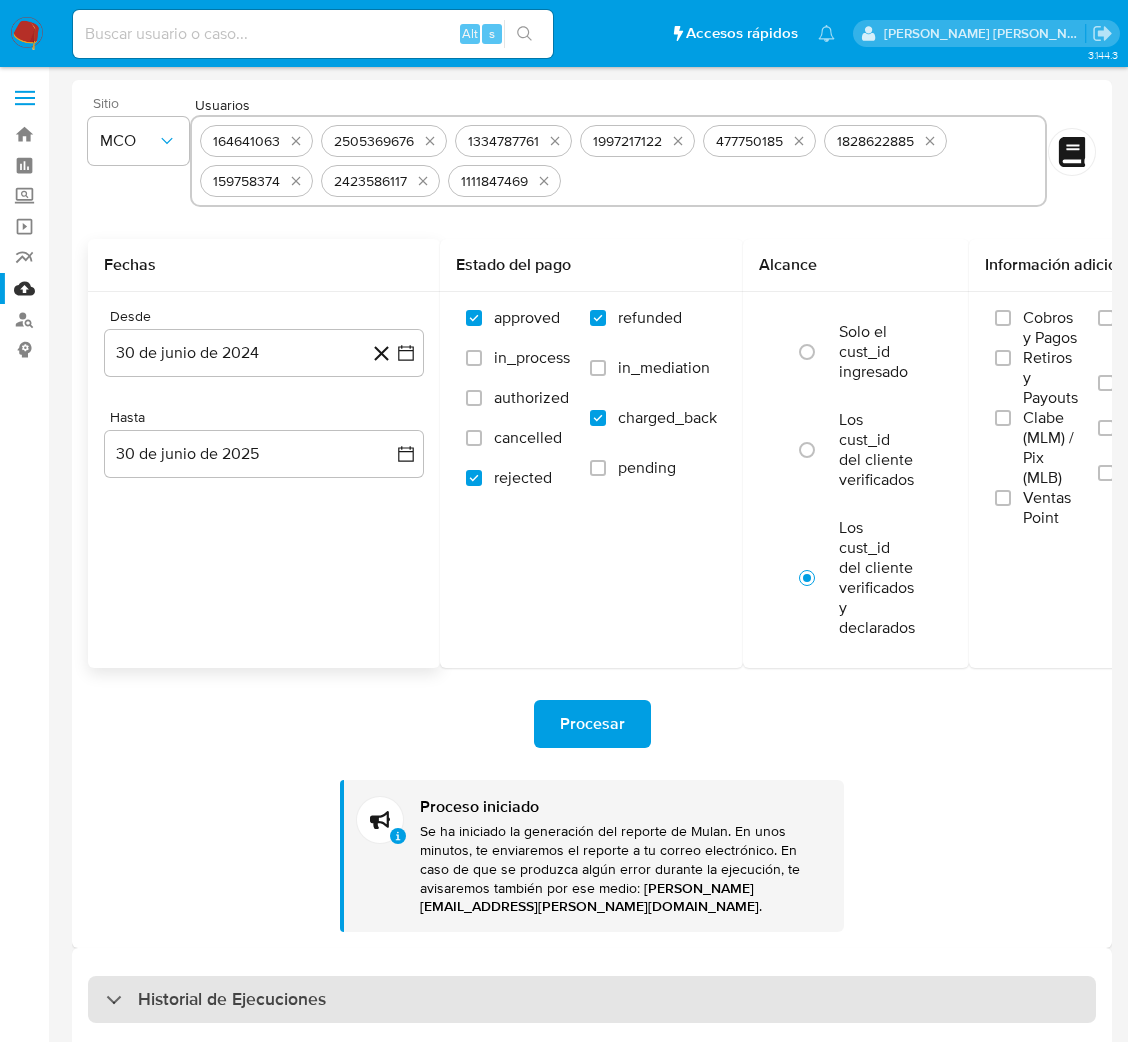 select on "10" 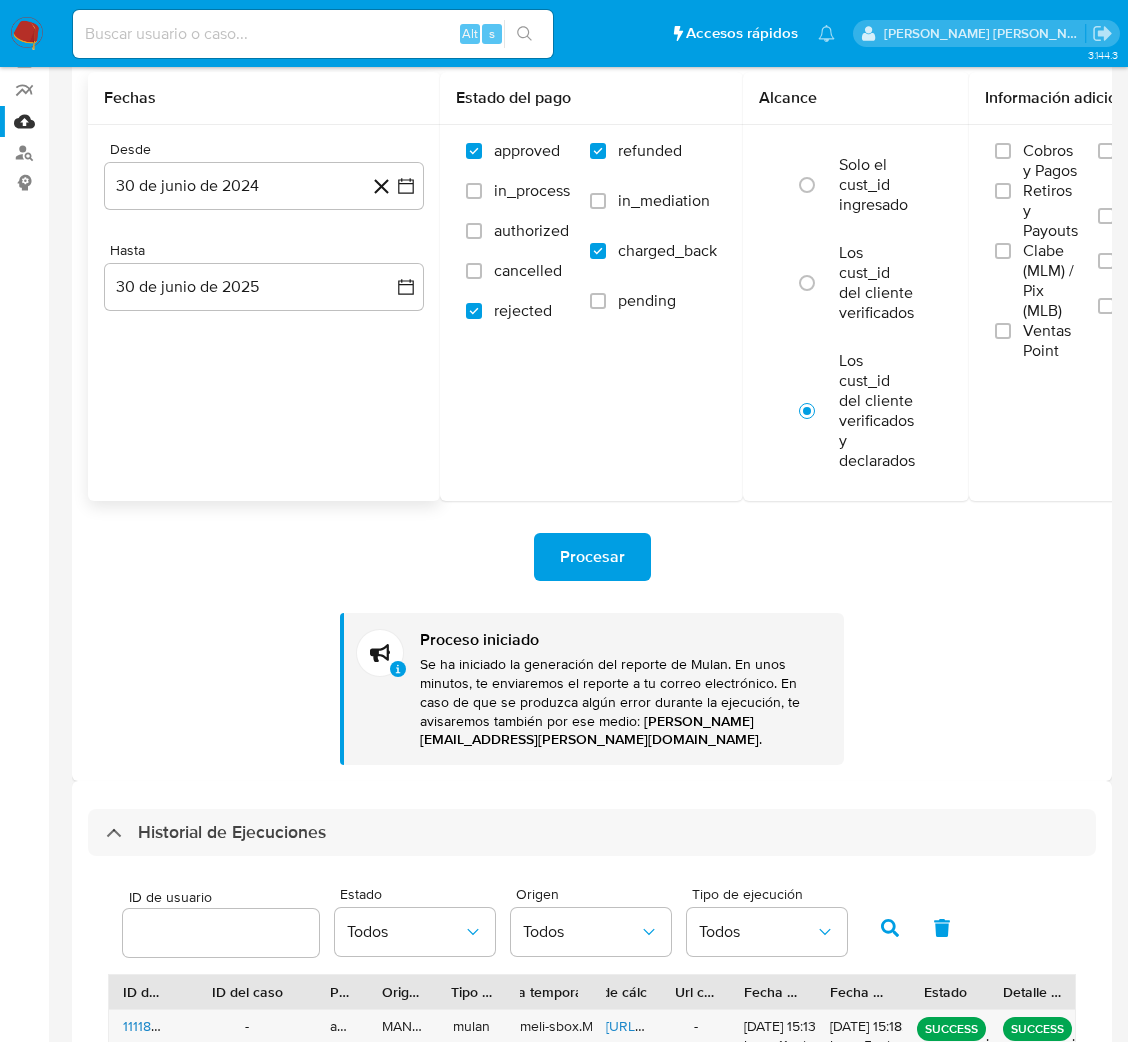 scroll, scrollTop: 0, scrollLeft: 0, axis: both 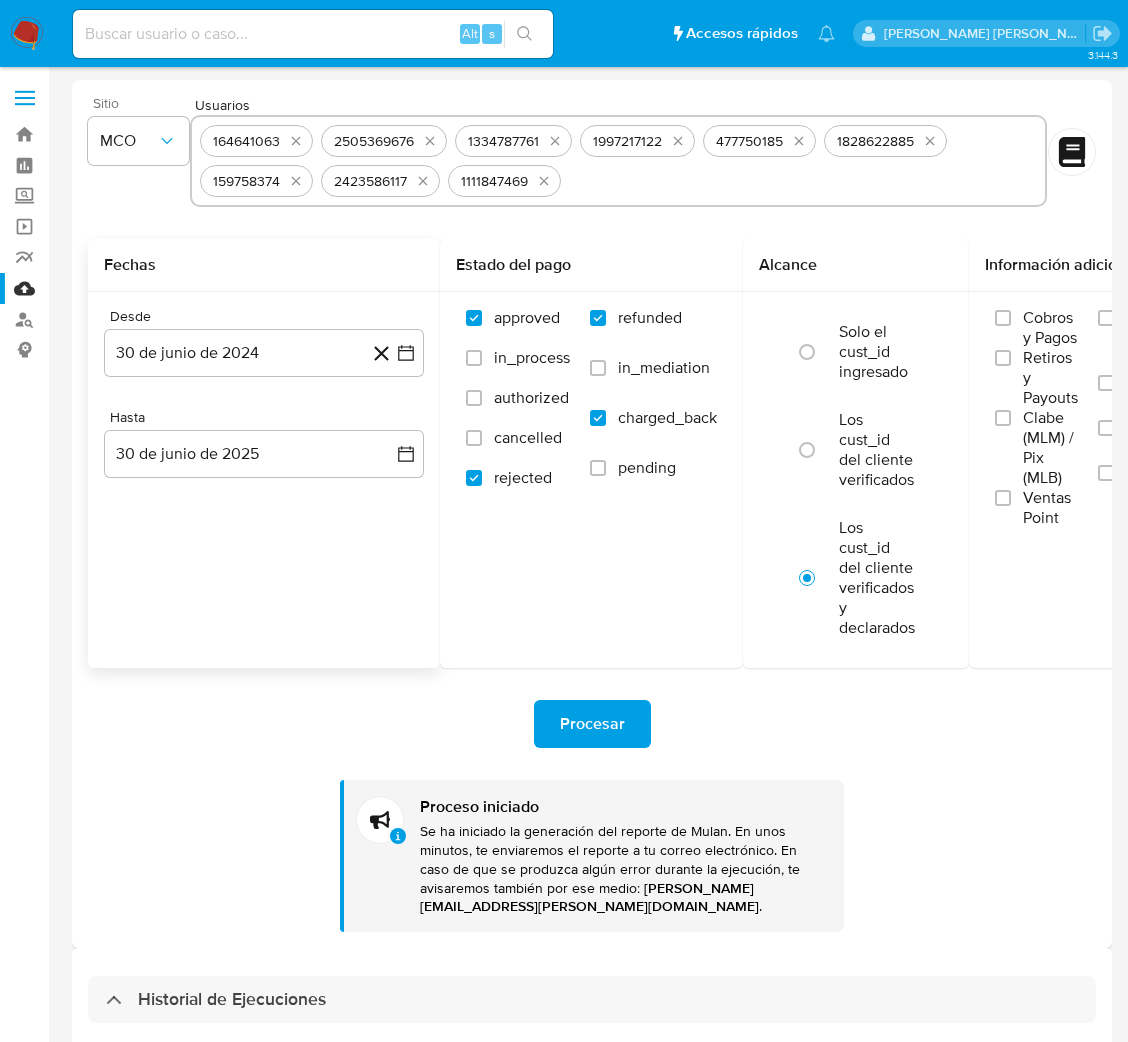 click at bounding box center [313, 34] 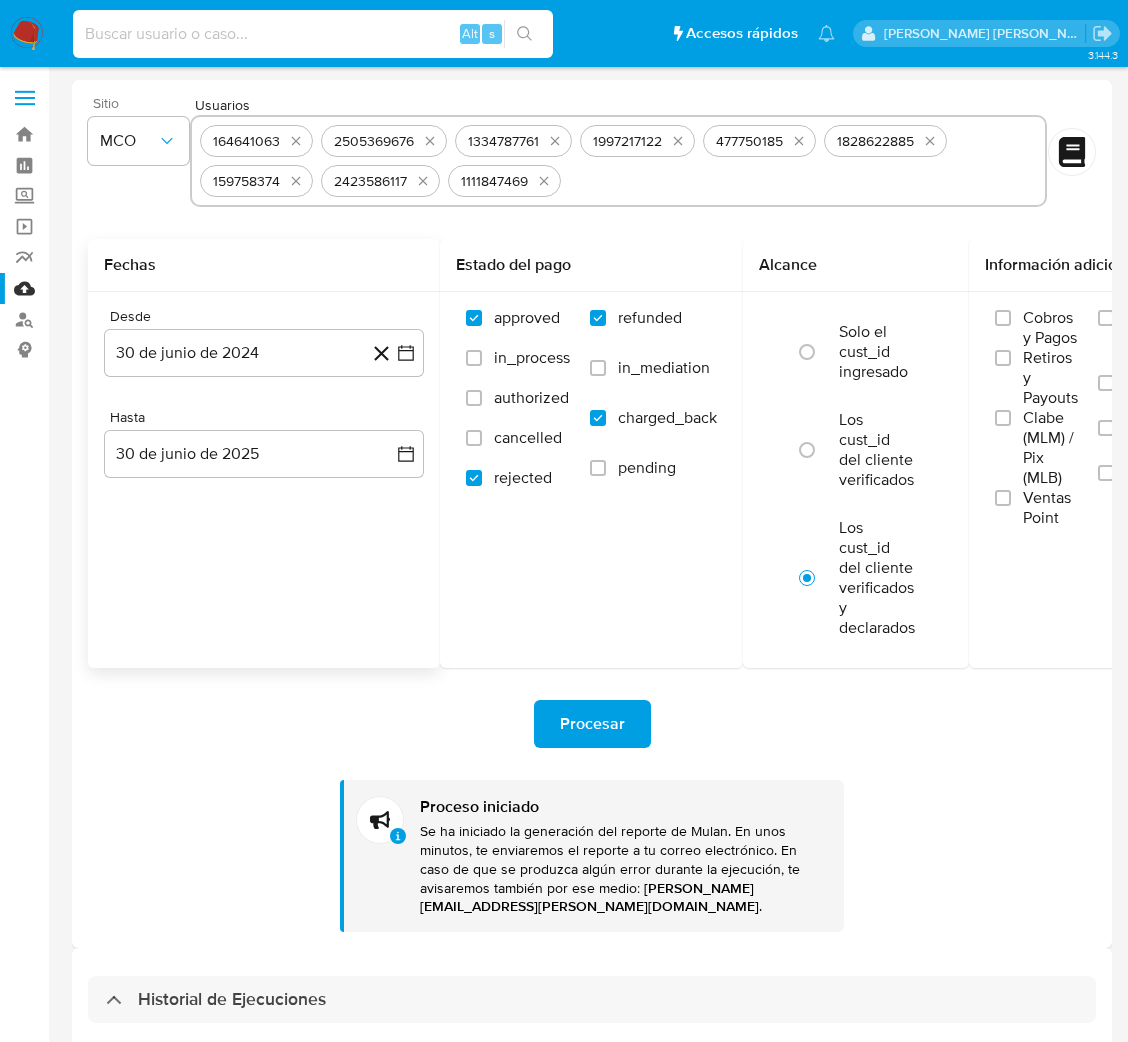 paste on "poEkLAmBgvdnRP3XsAn68pZ1" 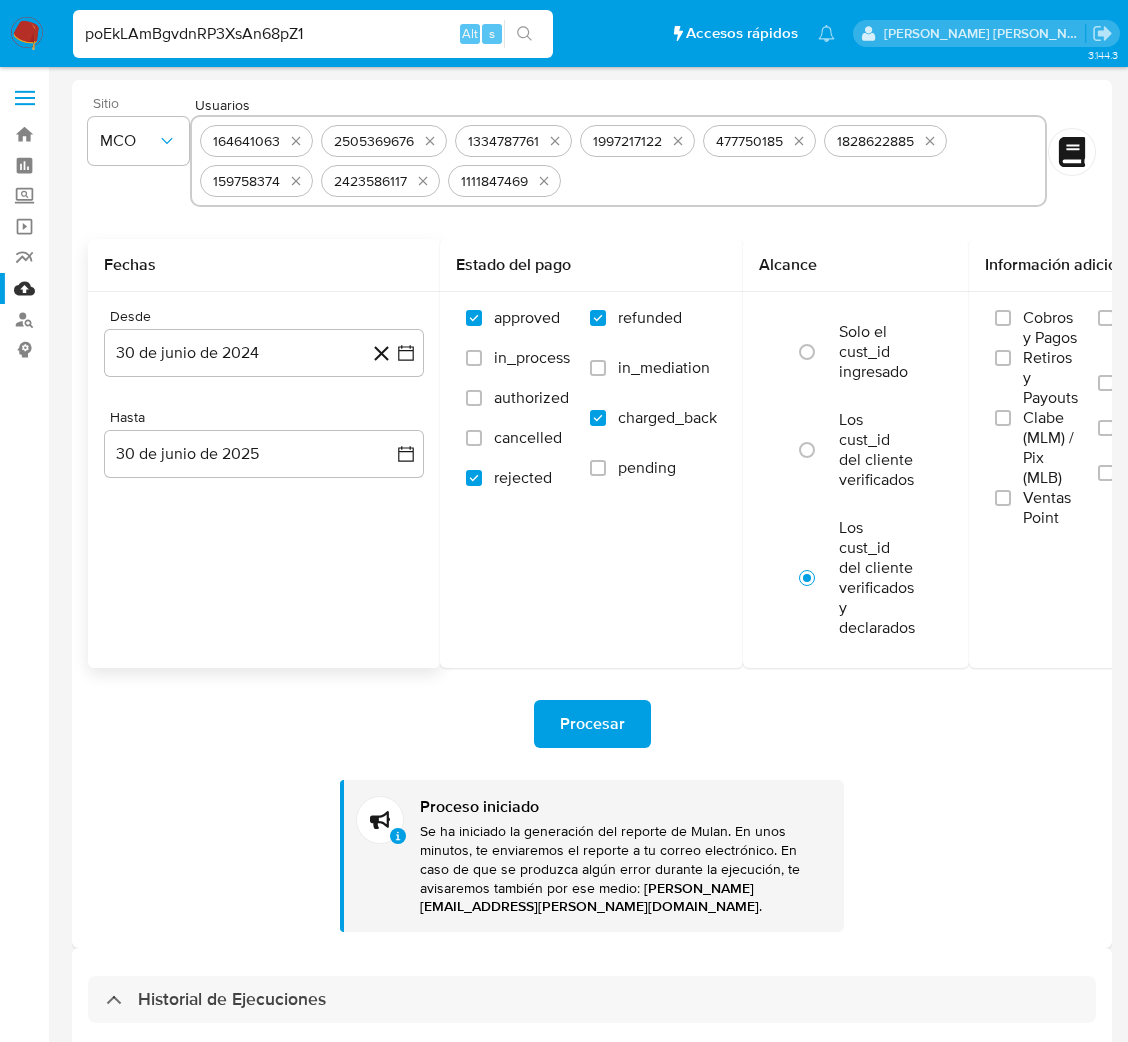 type on "poEkLAmBgvdnRP3XsAn68pZ1" 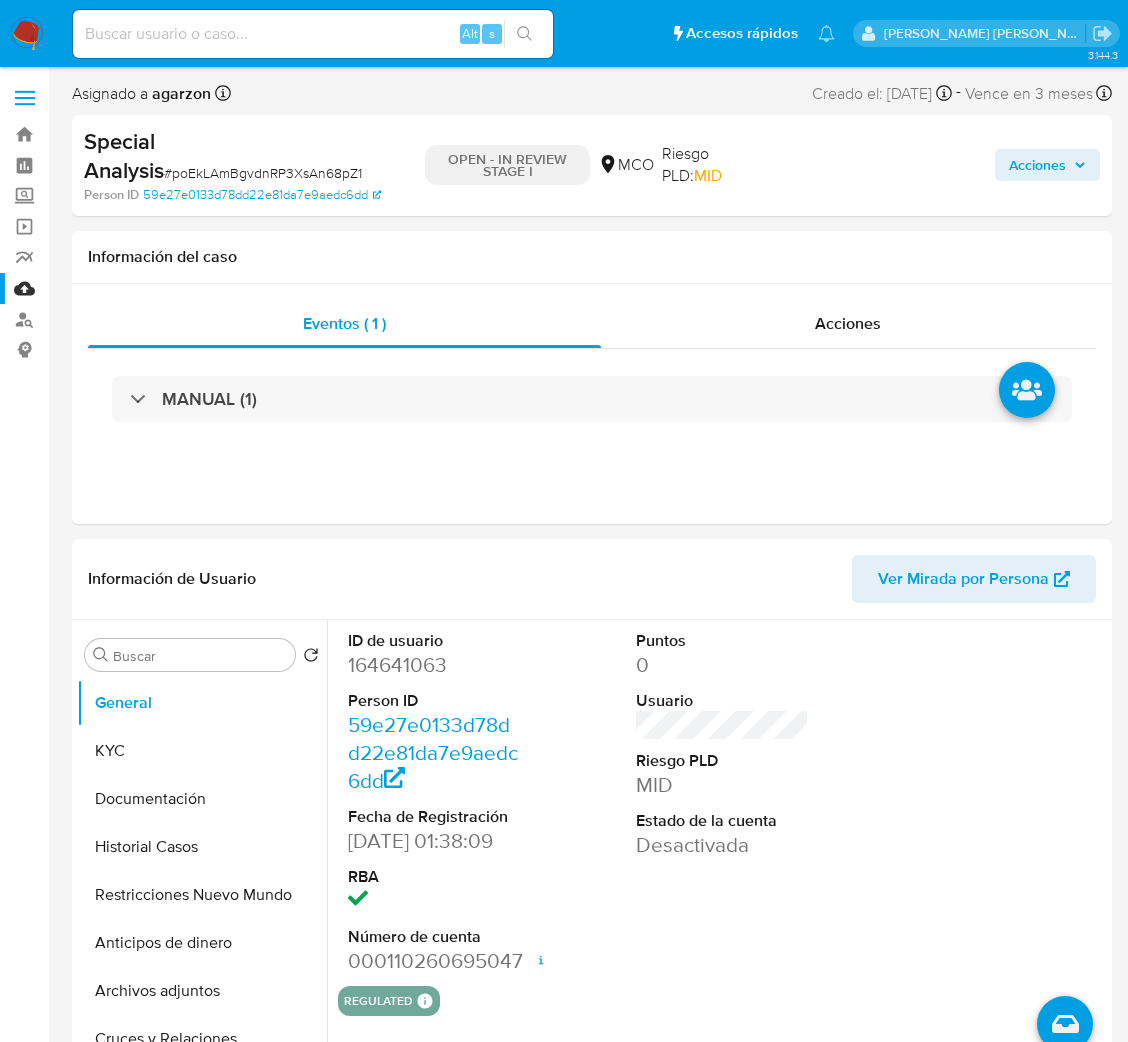 select on "10" 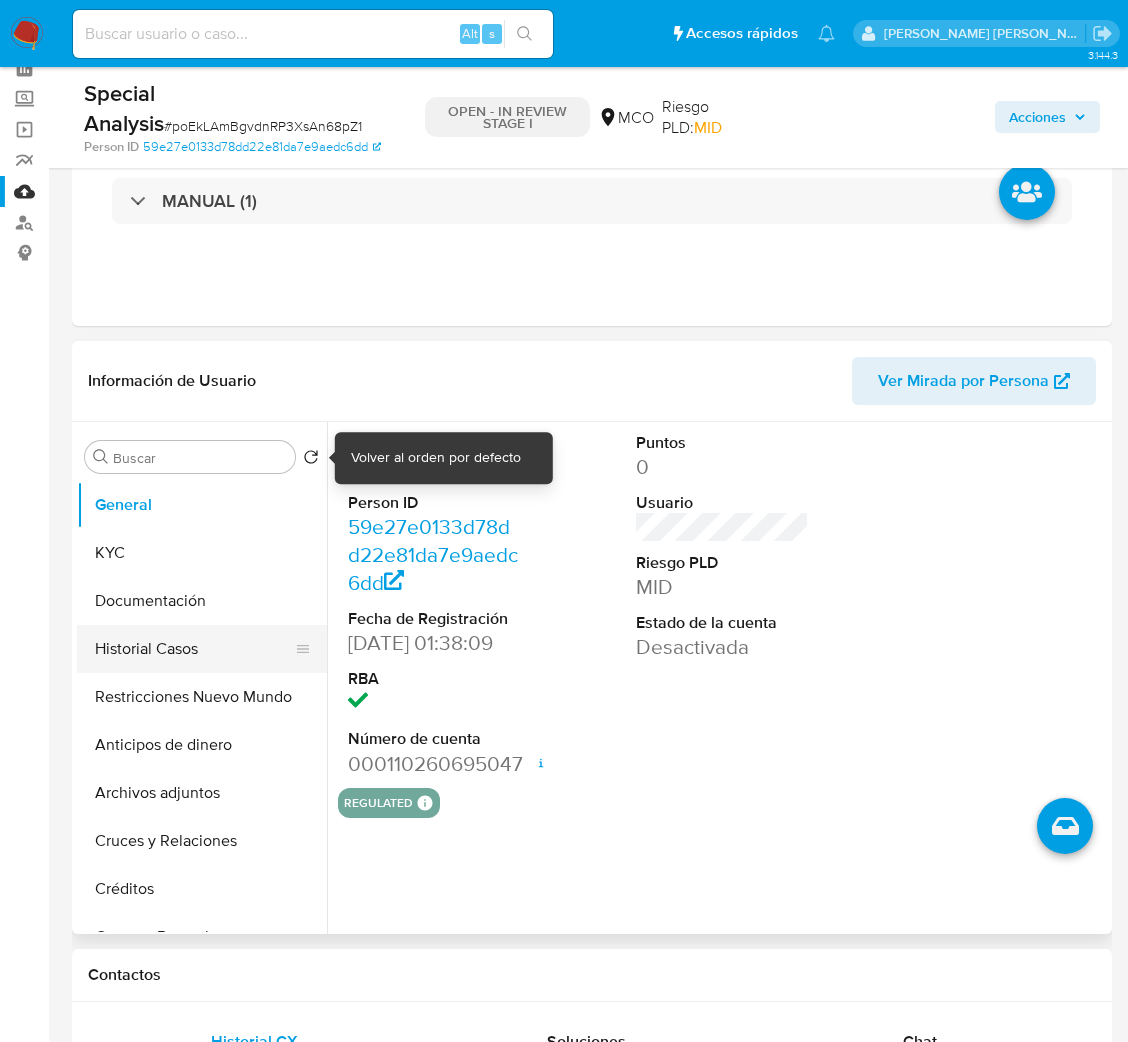 scroll, scrollTop: 150, scrollLeft: 0, axis: vertical 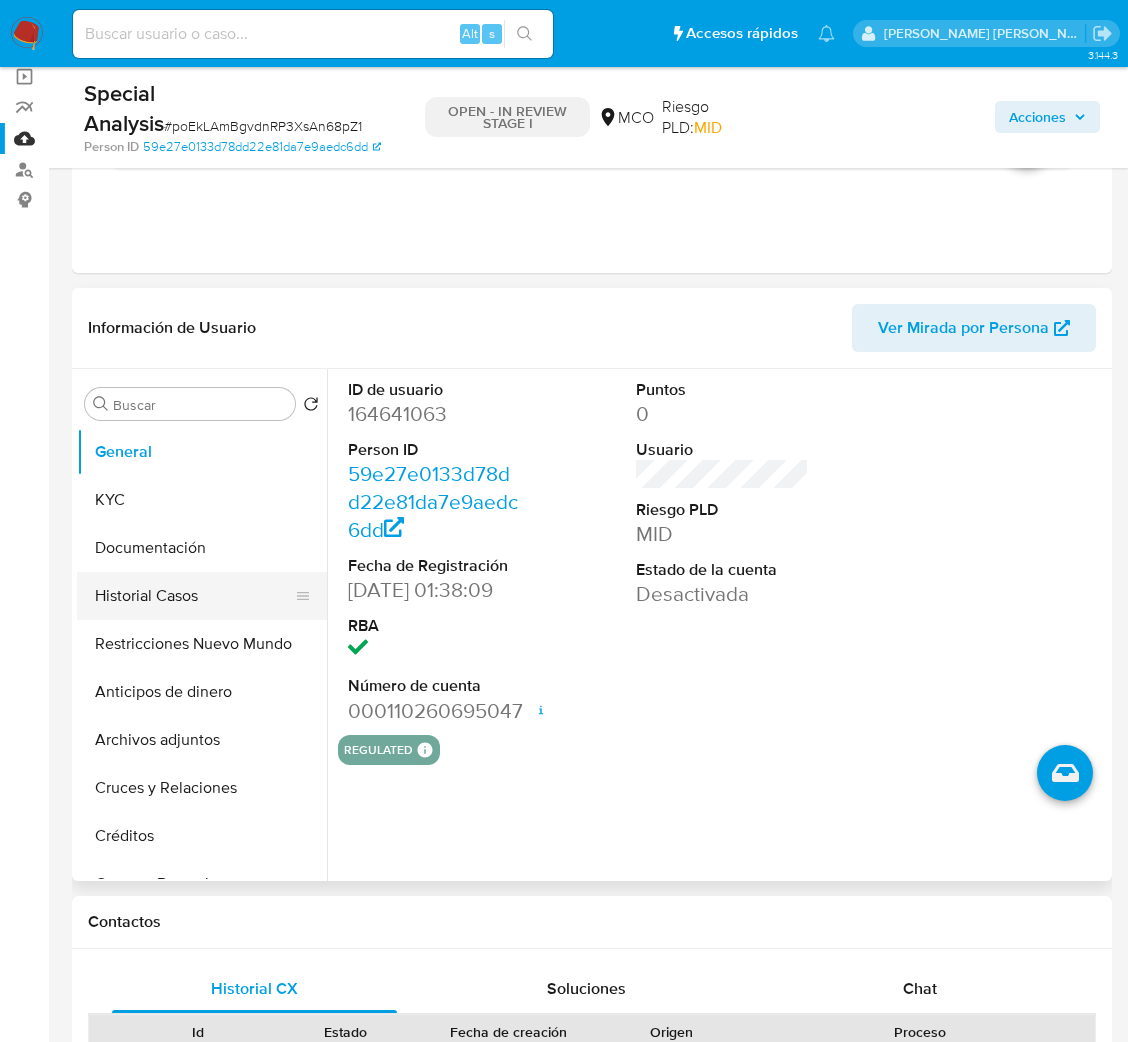click on "Historial Casos" at bounding box center [194, 596] 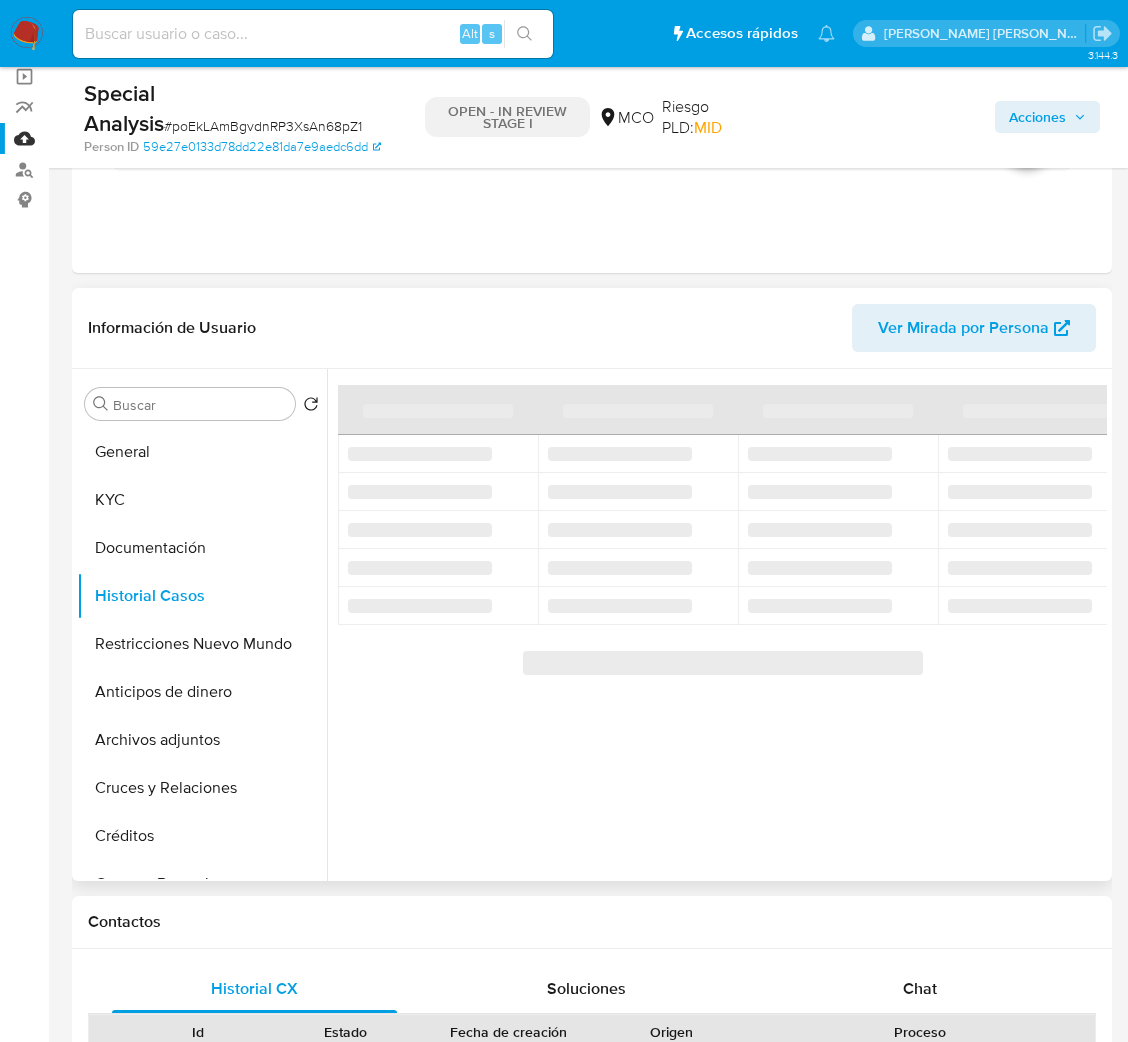 type 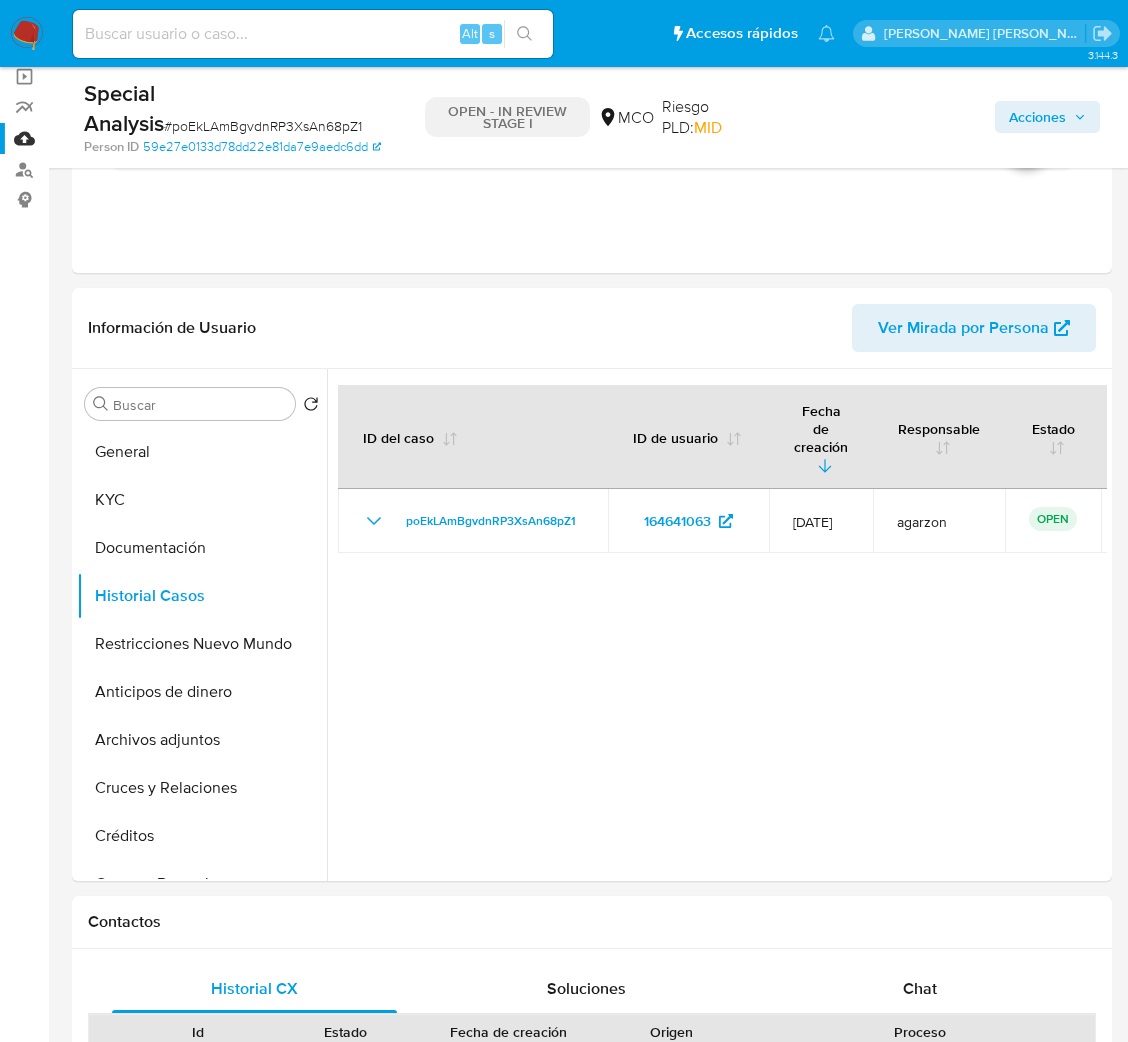 click at bounding box center [313, 34] 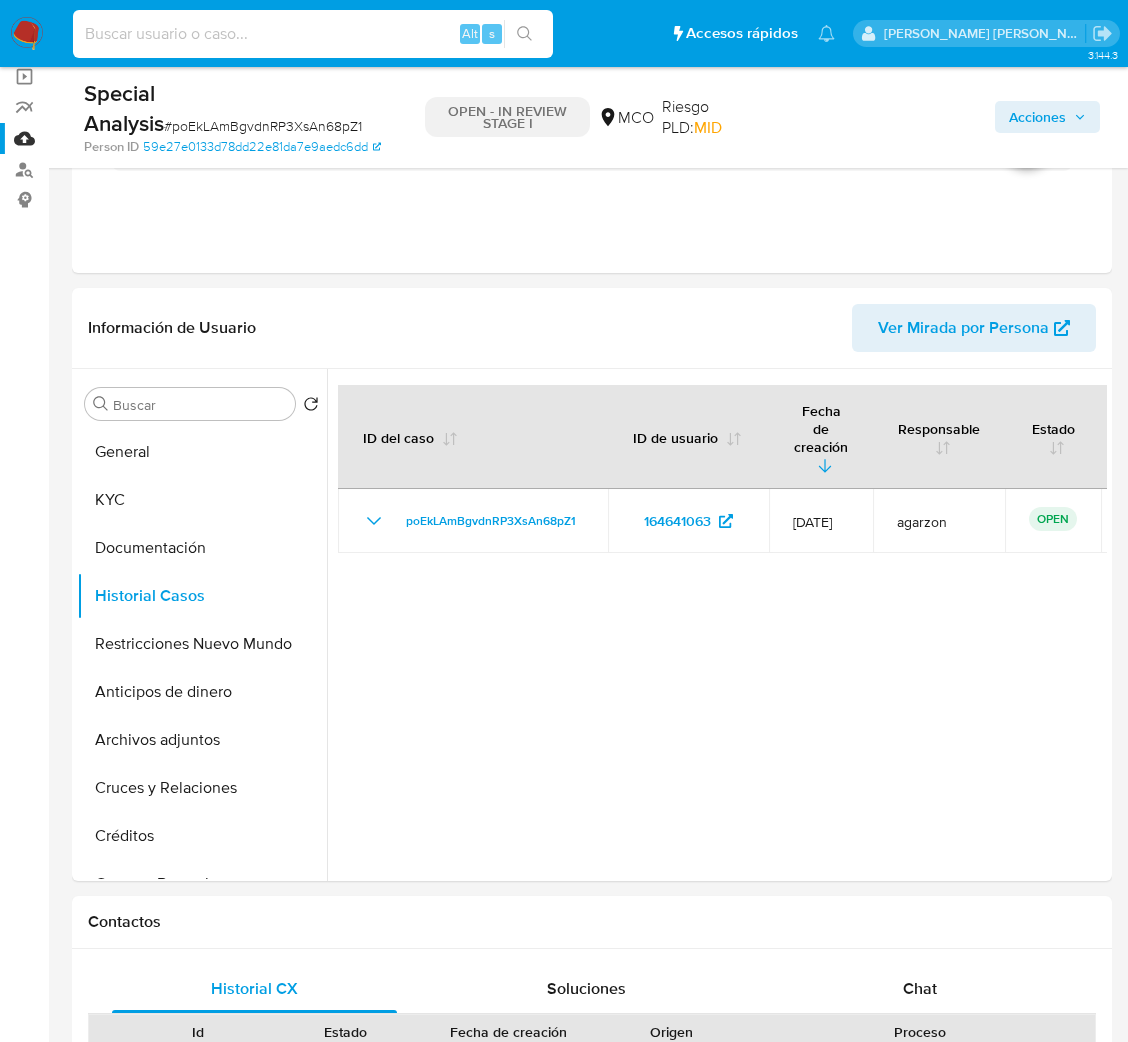 paste on "2usBg8k2Kv7NfAlqFZG6zA6a" 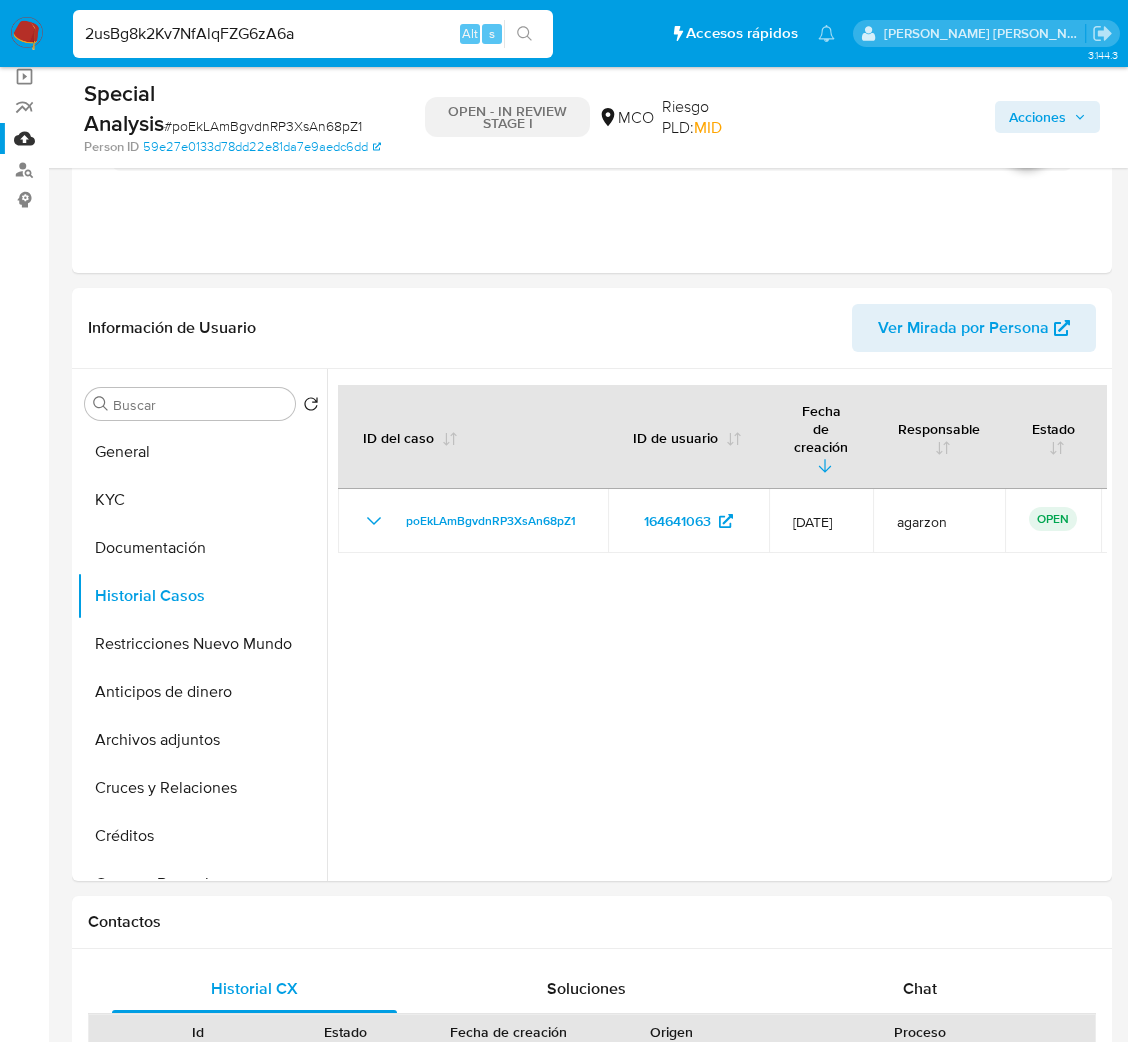 type on "2usBg8k2Kv7NfAlqFZG6zA6a" 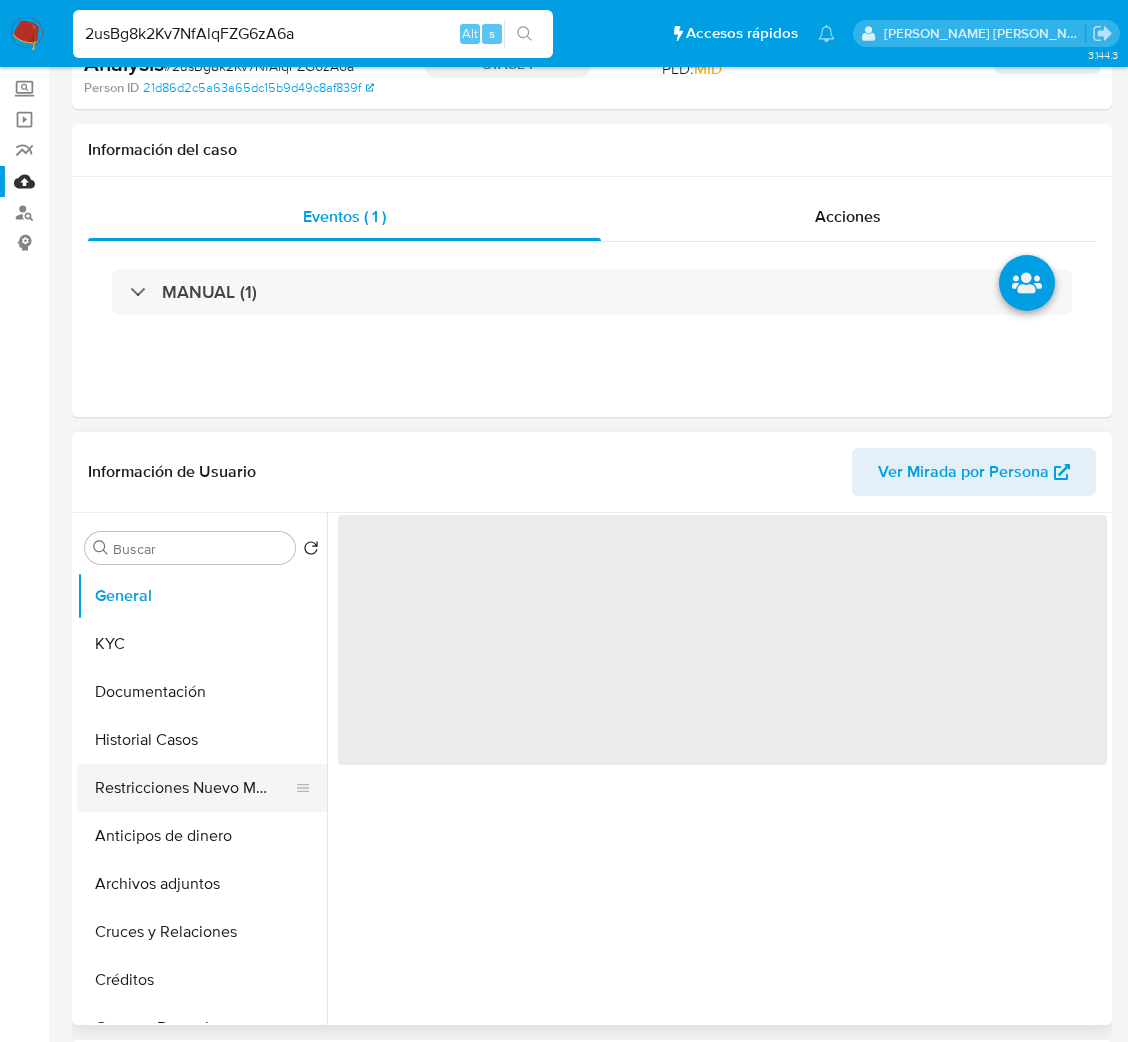 scroll, scrollTop: 300, scrollLeft: 0, axis: vertical 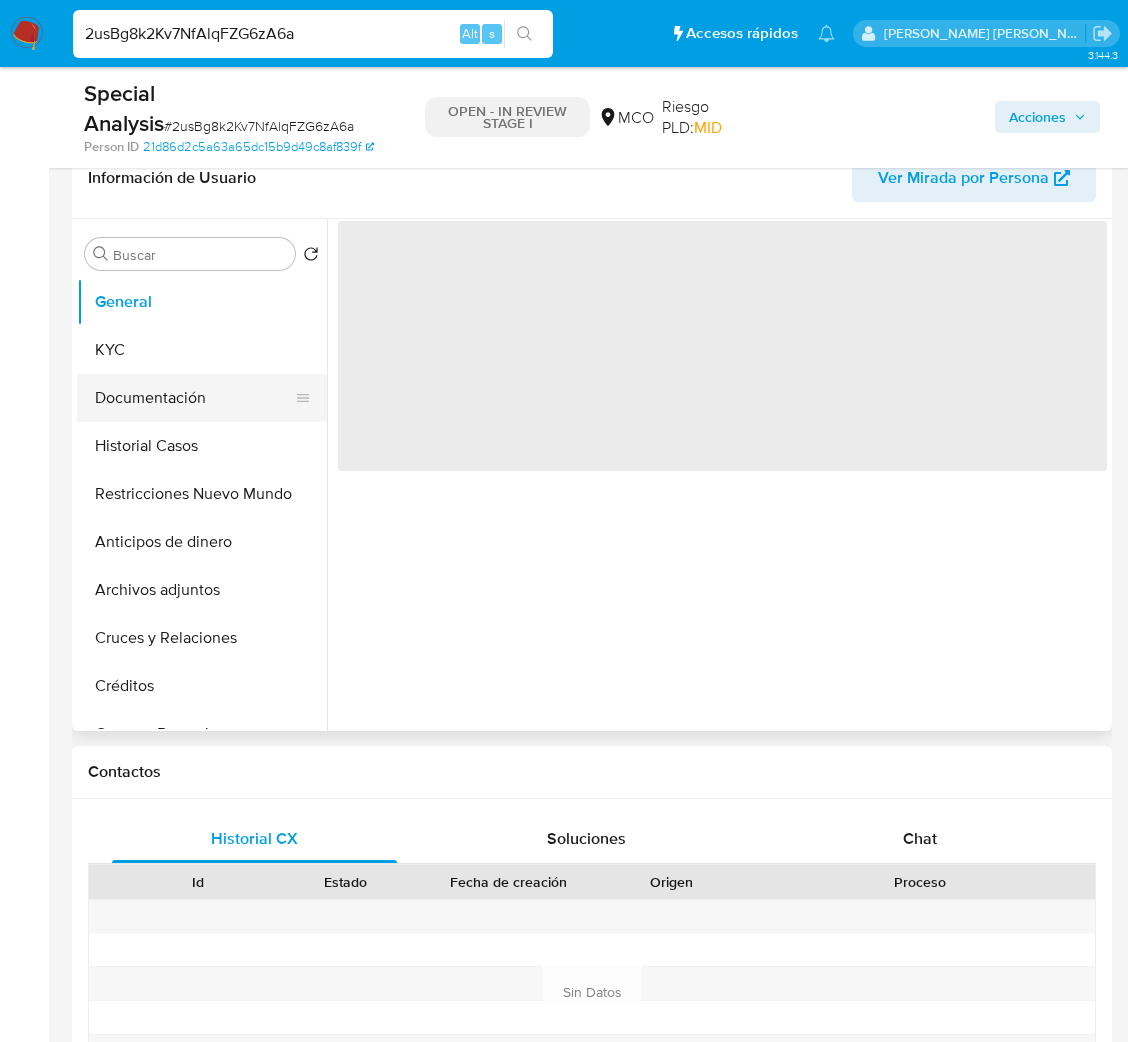 click on "Documentación" at bounding box center (194, 398) 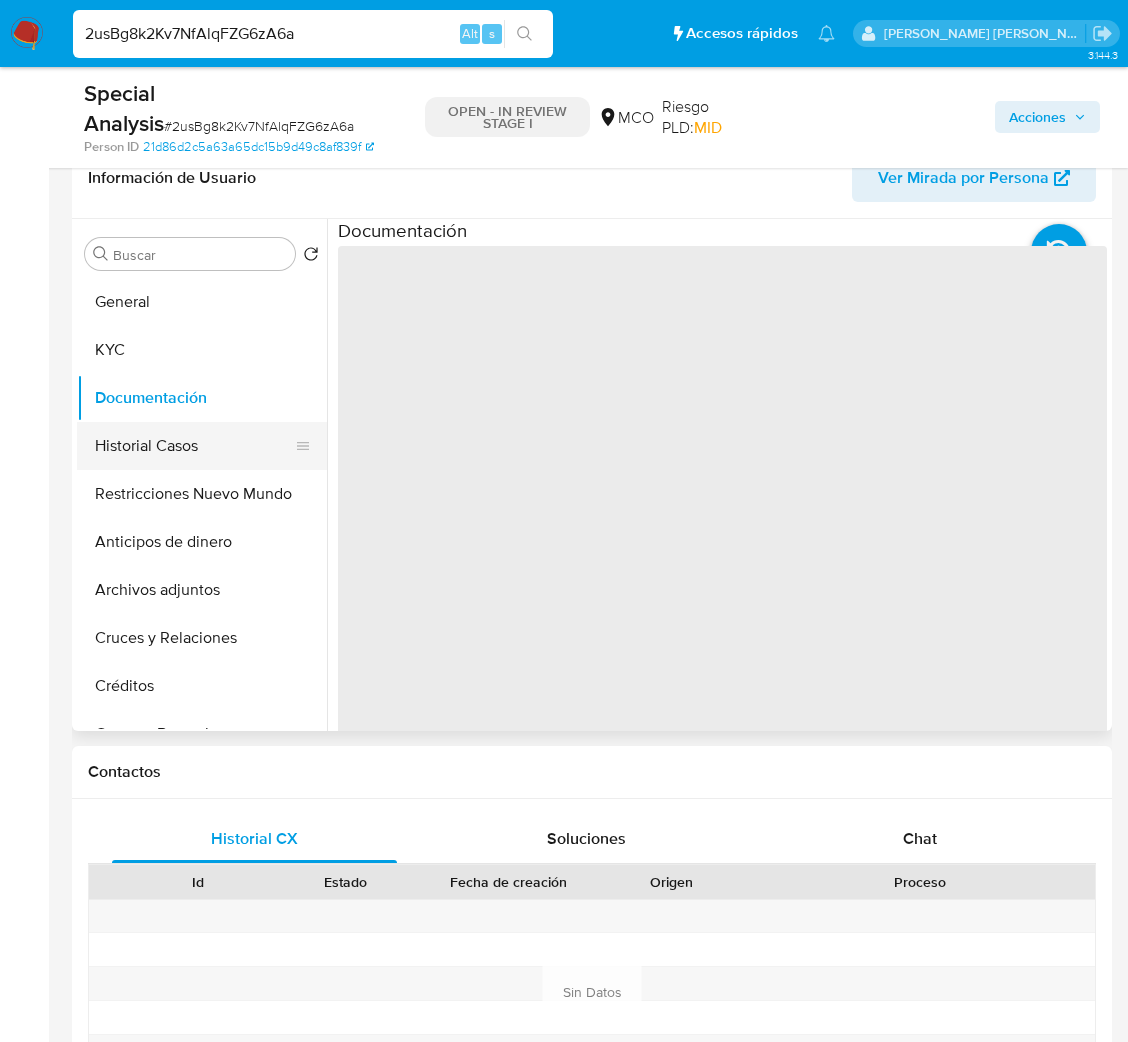 click on "Documentación" at bounding box center [202, 398] 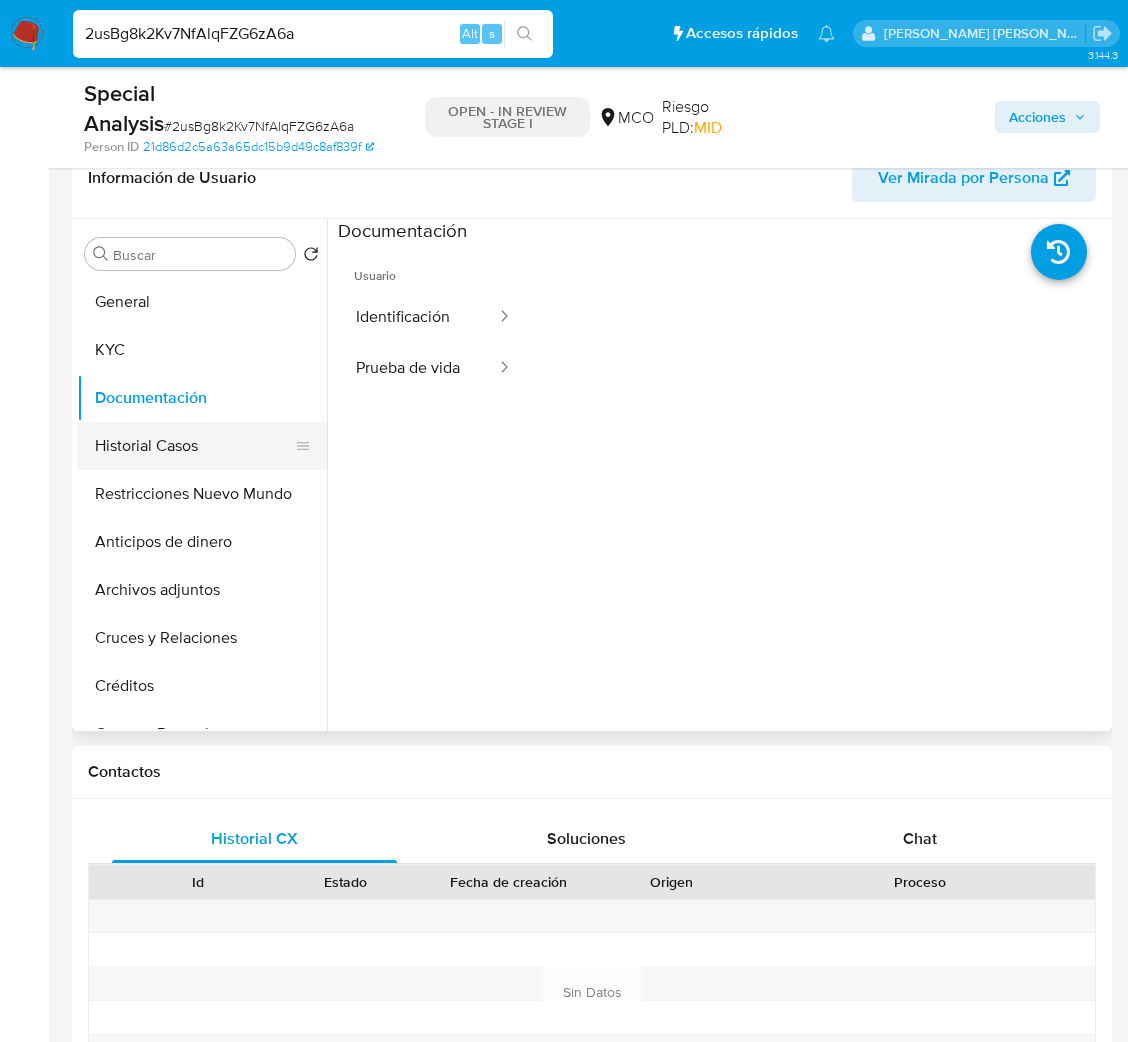 click on "Historial Casos" at bounding box center (194, 446) 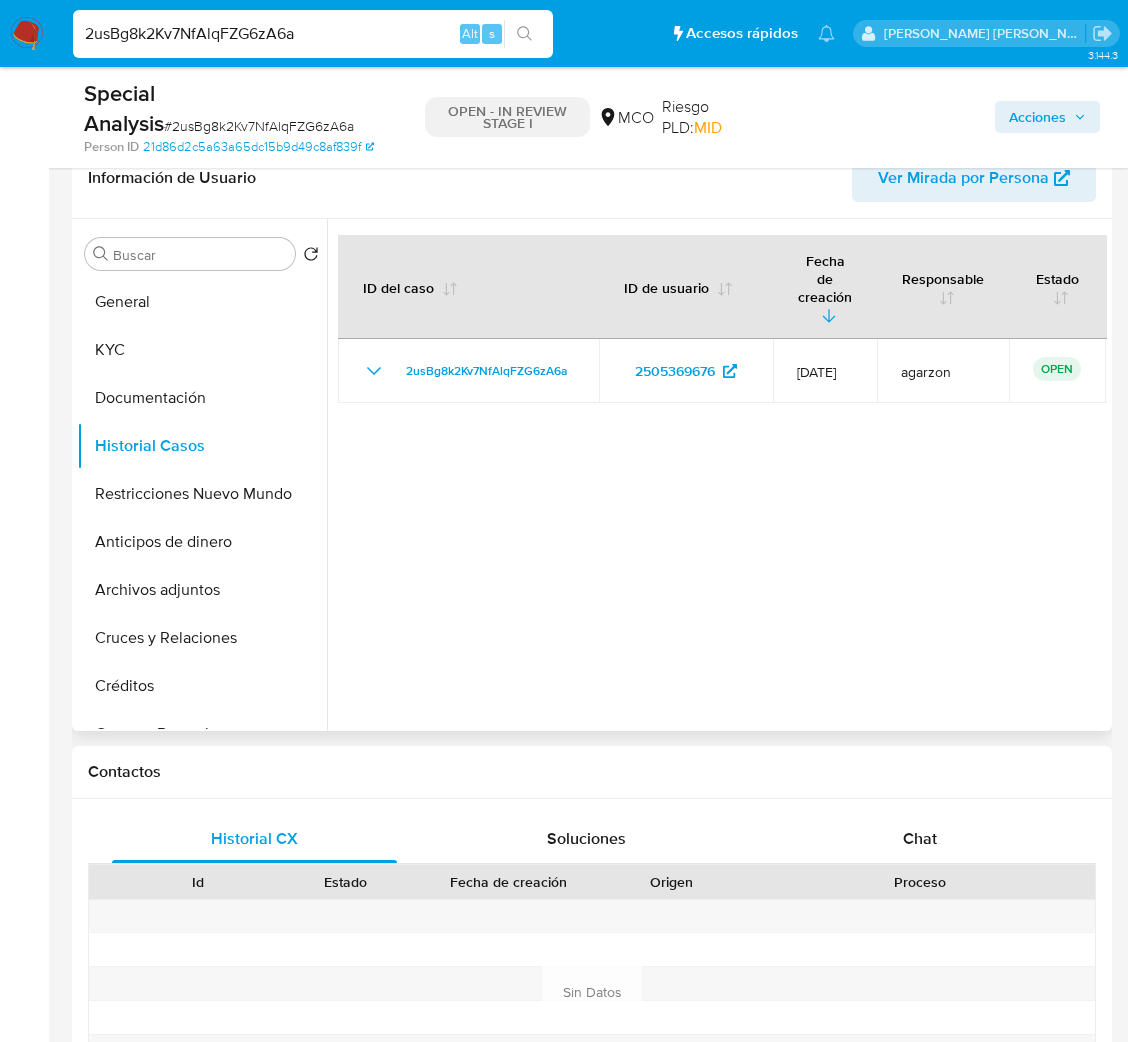 type 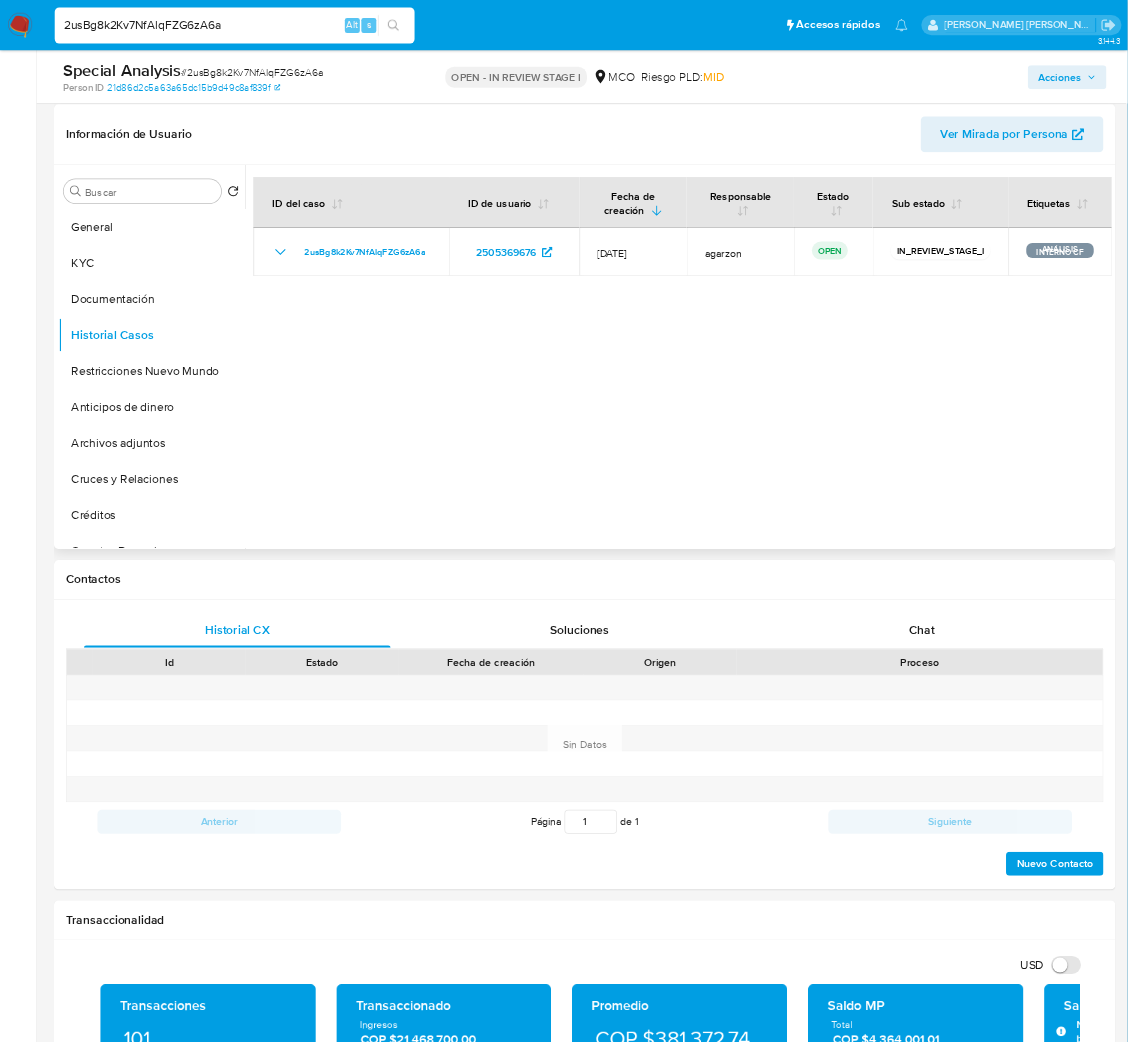 scroll, scrollTop: 298, scrollLeft: 0, axis: vertical 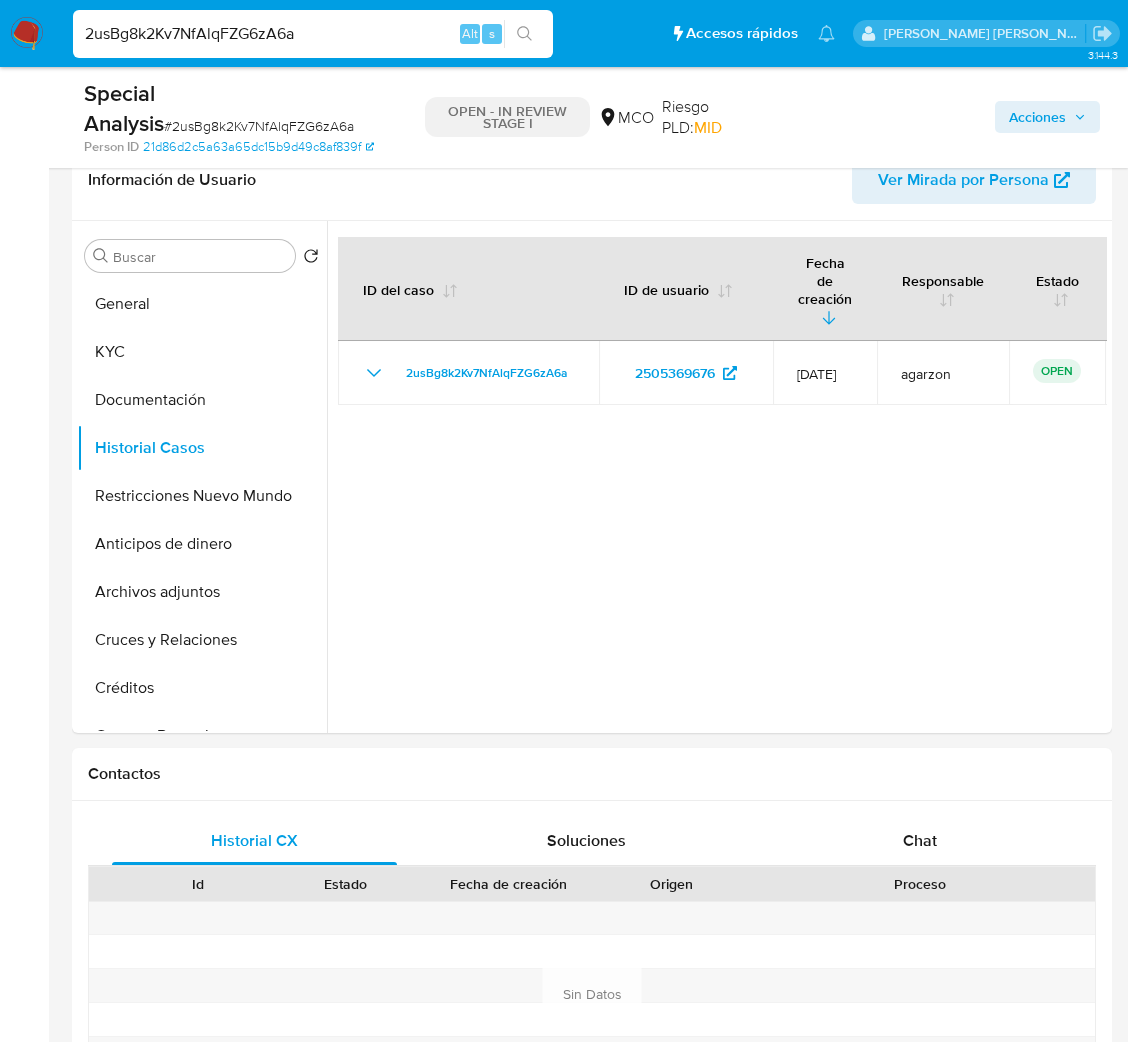 click on "2usBg8k2Kv7NfAlqFZG6zA6a" at bounding box center (313, 34) 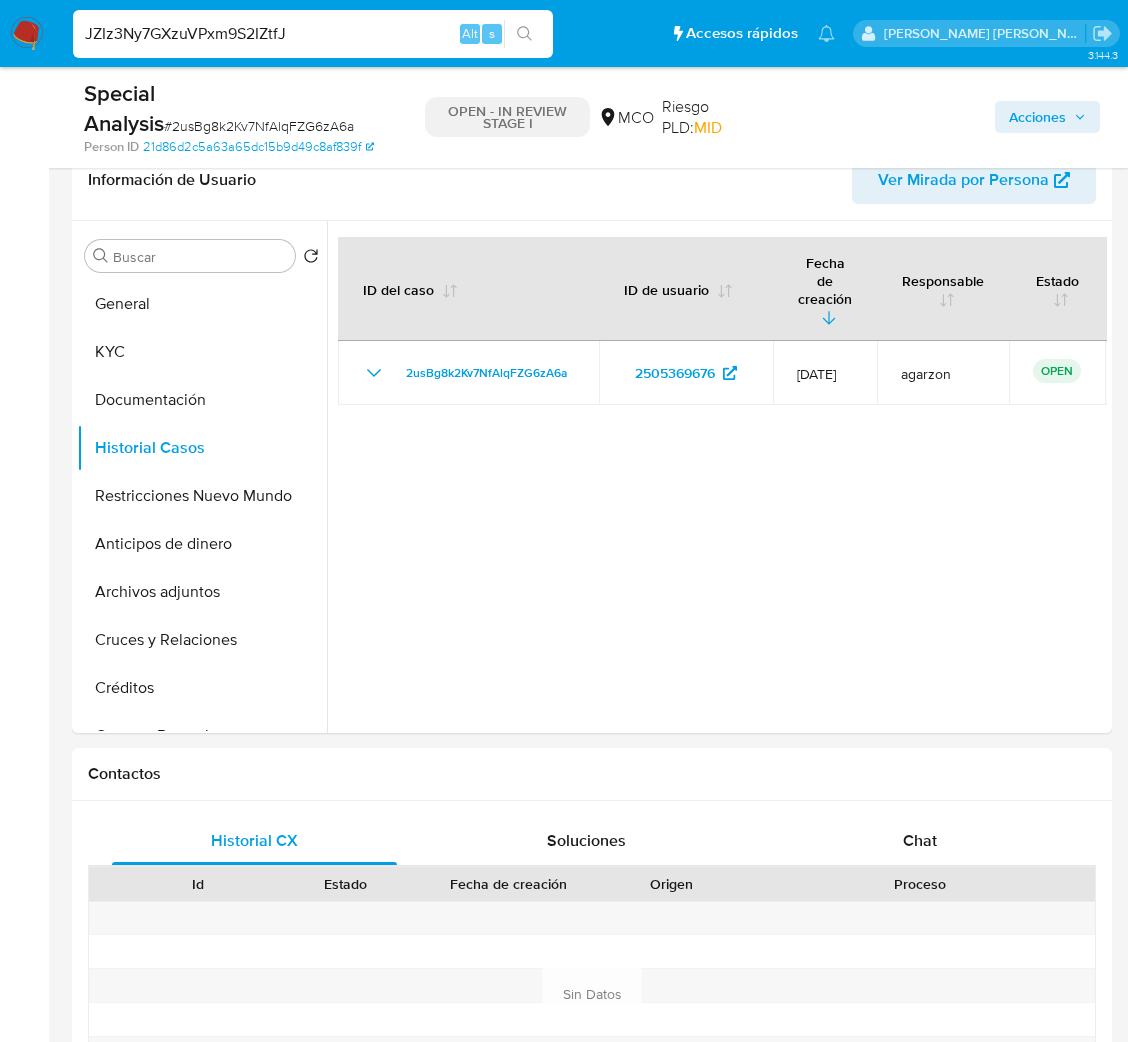 type on "JZIz3Ny7GXzuVPxm9S2IZtfJ" 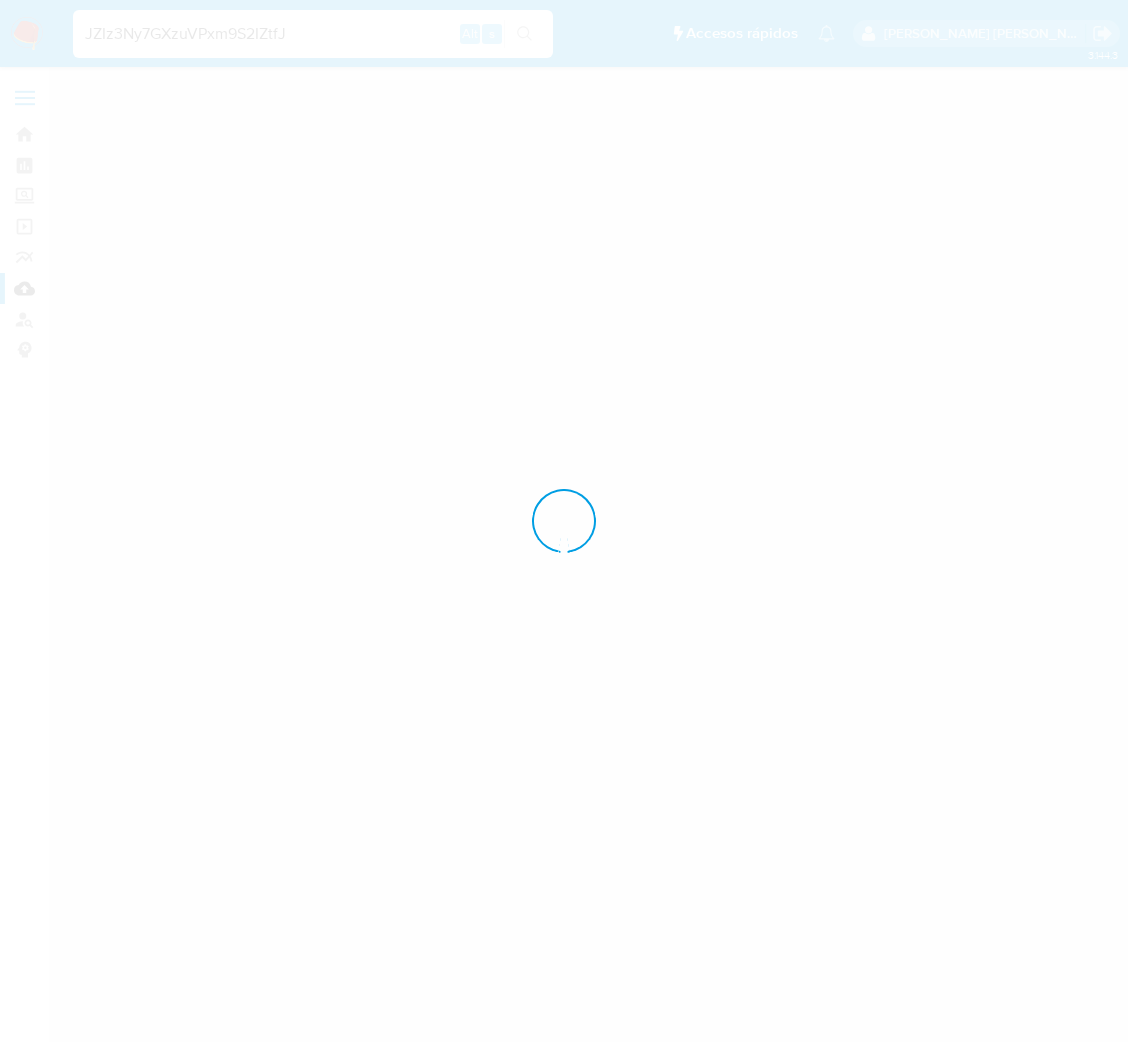 scroll, scrollTop: 0, scrollLeft: 0, axis: both 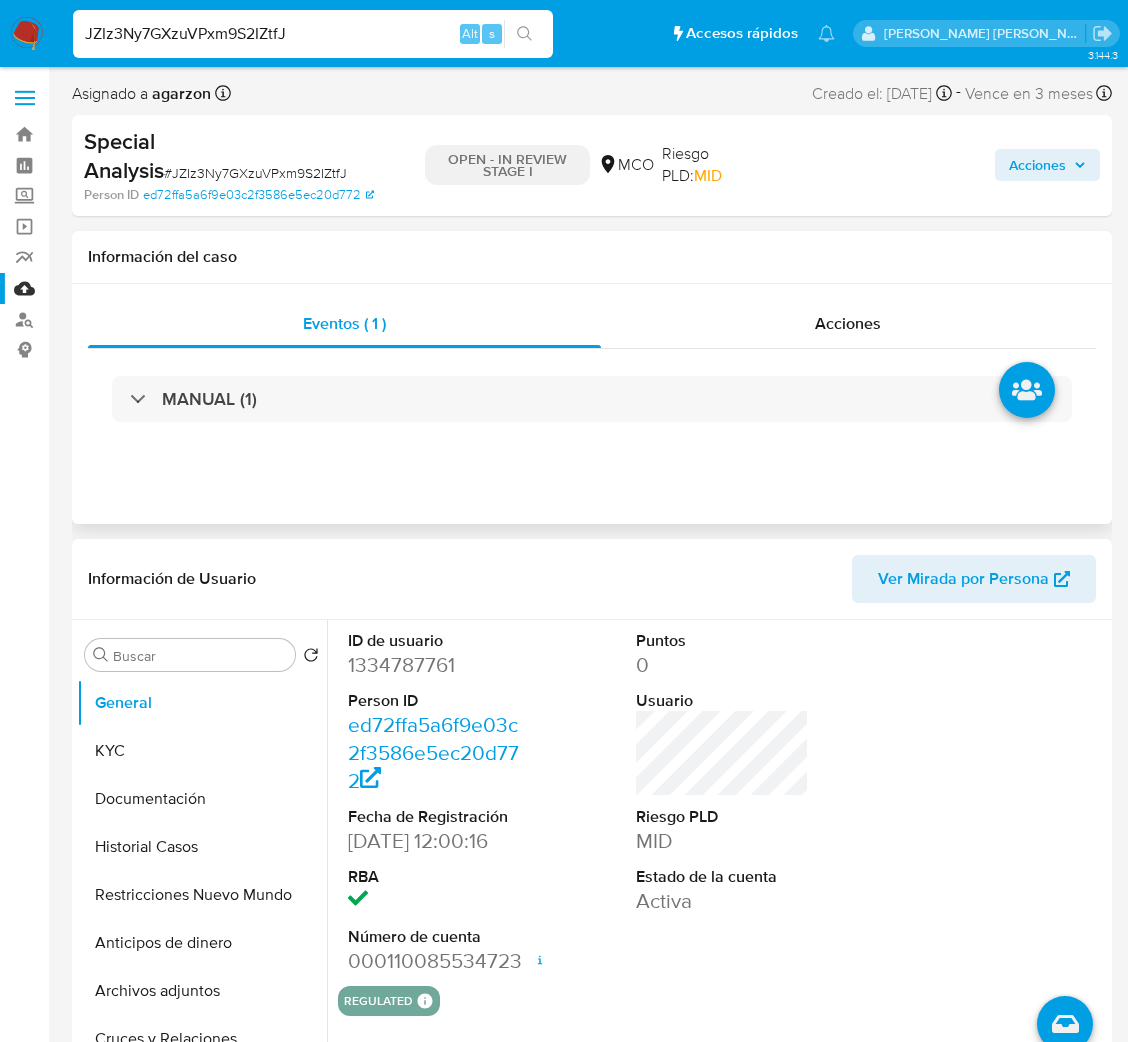 select on "10" 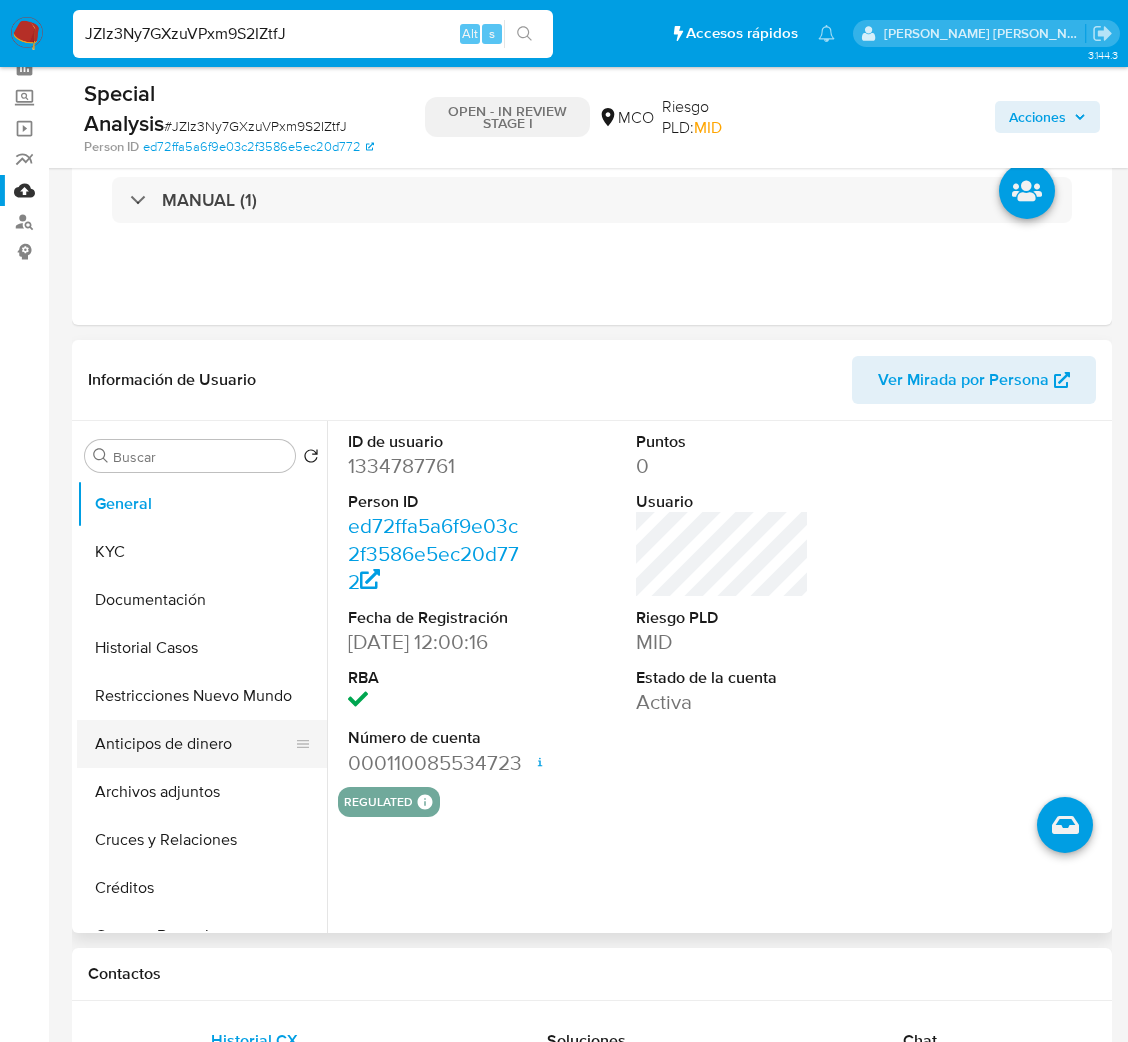 scroll, scrollTop: 150, scrollLeft: 0, axis: vertical 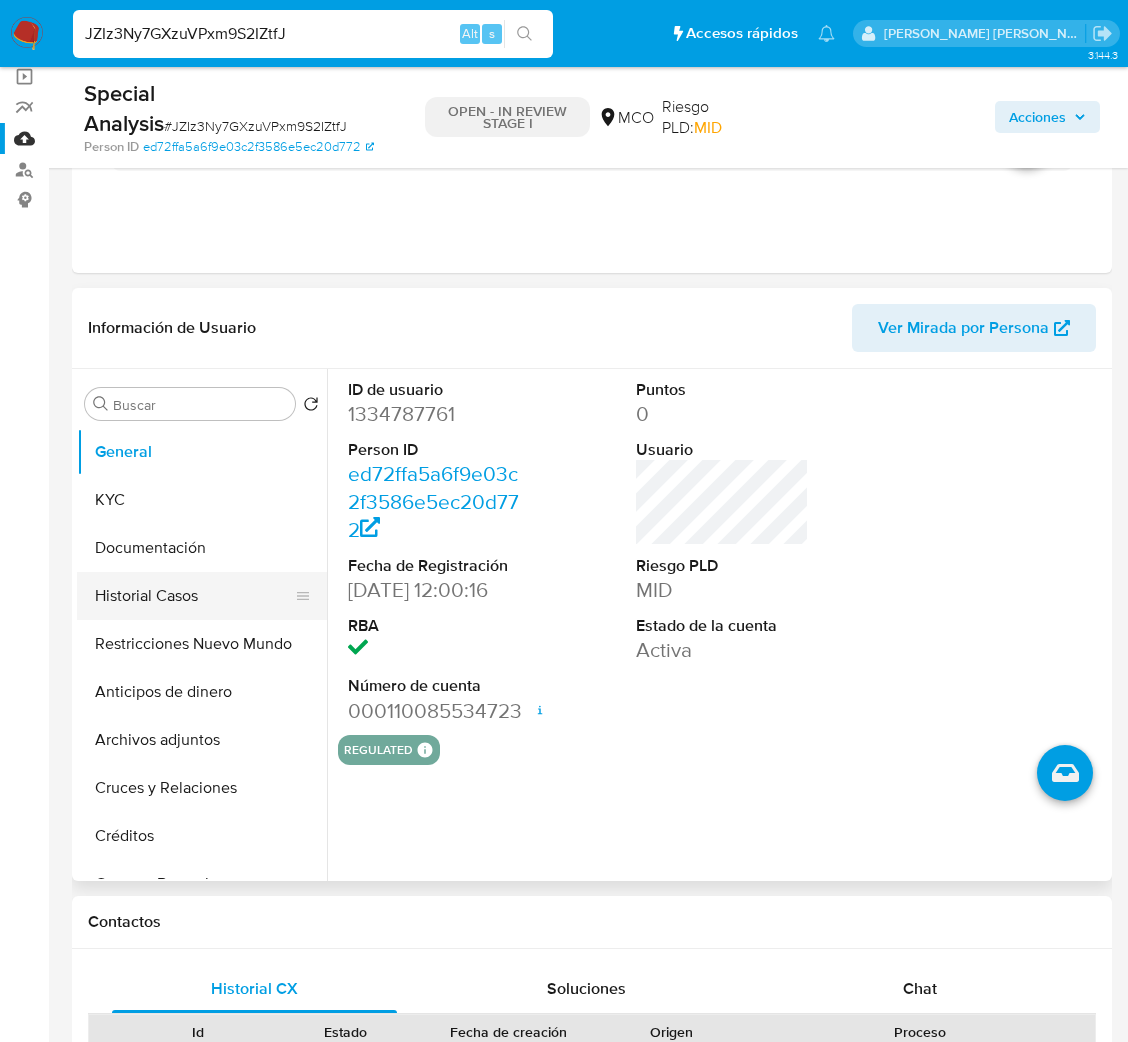 click on "Historial Casos" at bounding box center (194, 596) 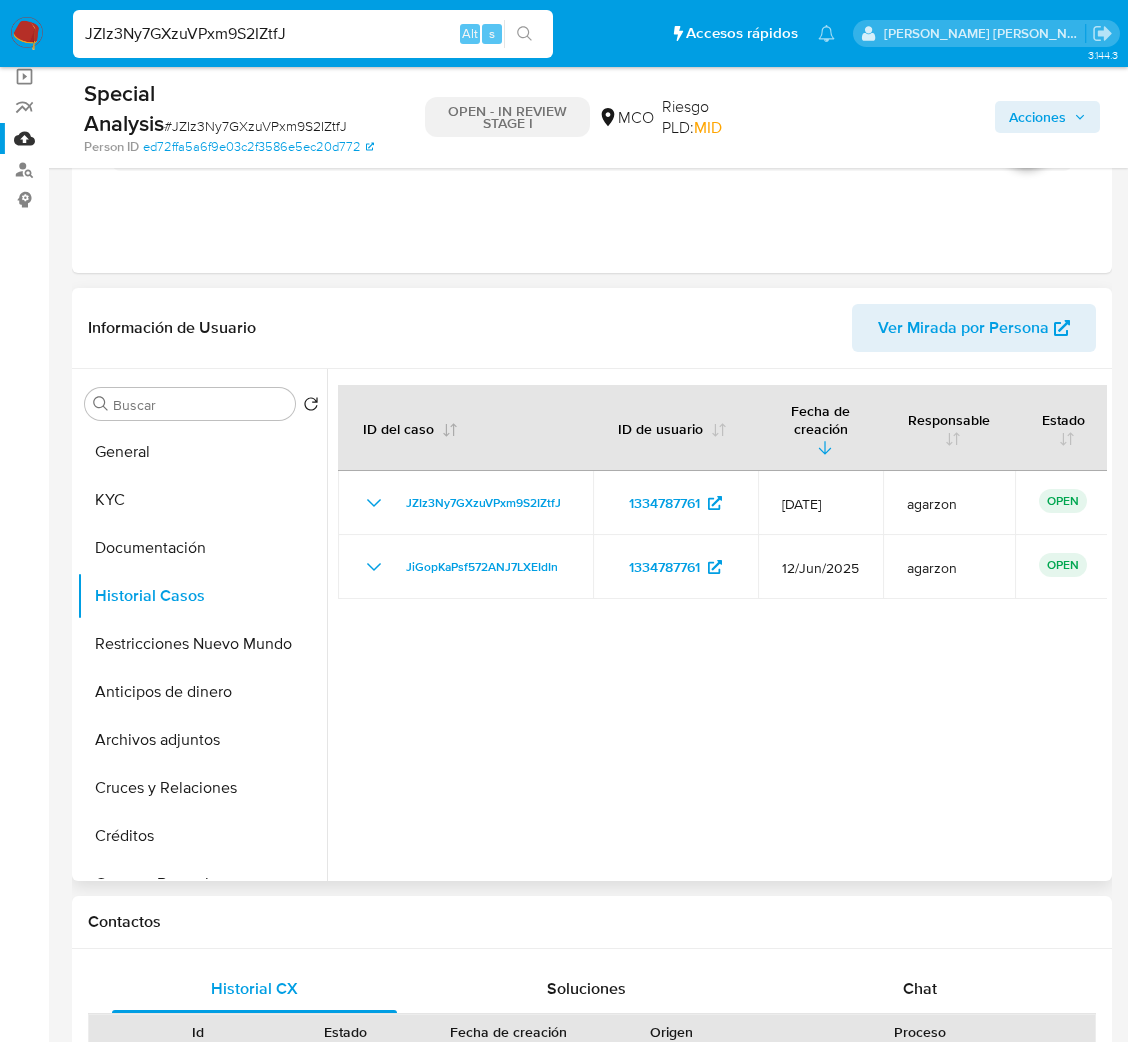 type 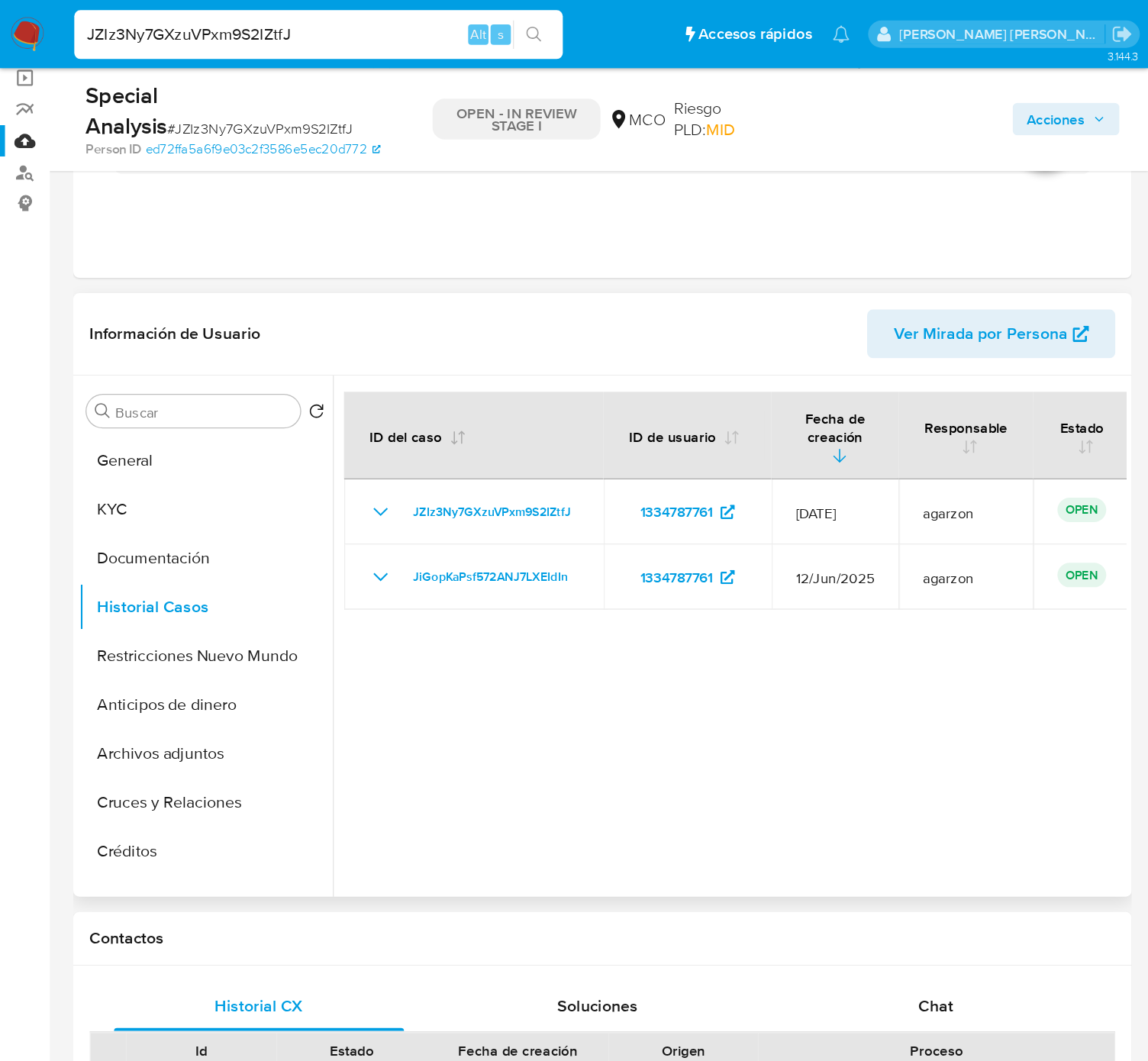 scroll, scrollTop: 114, scrollLeft: 0, axis: vertical 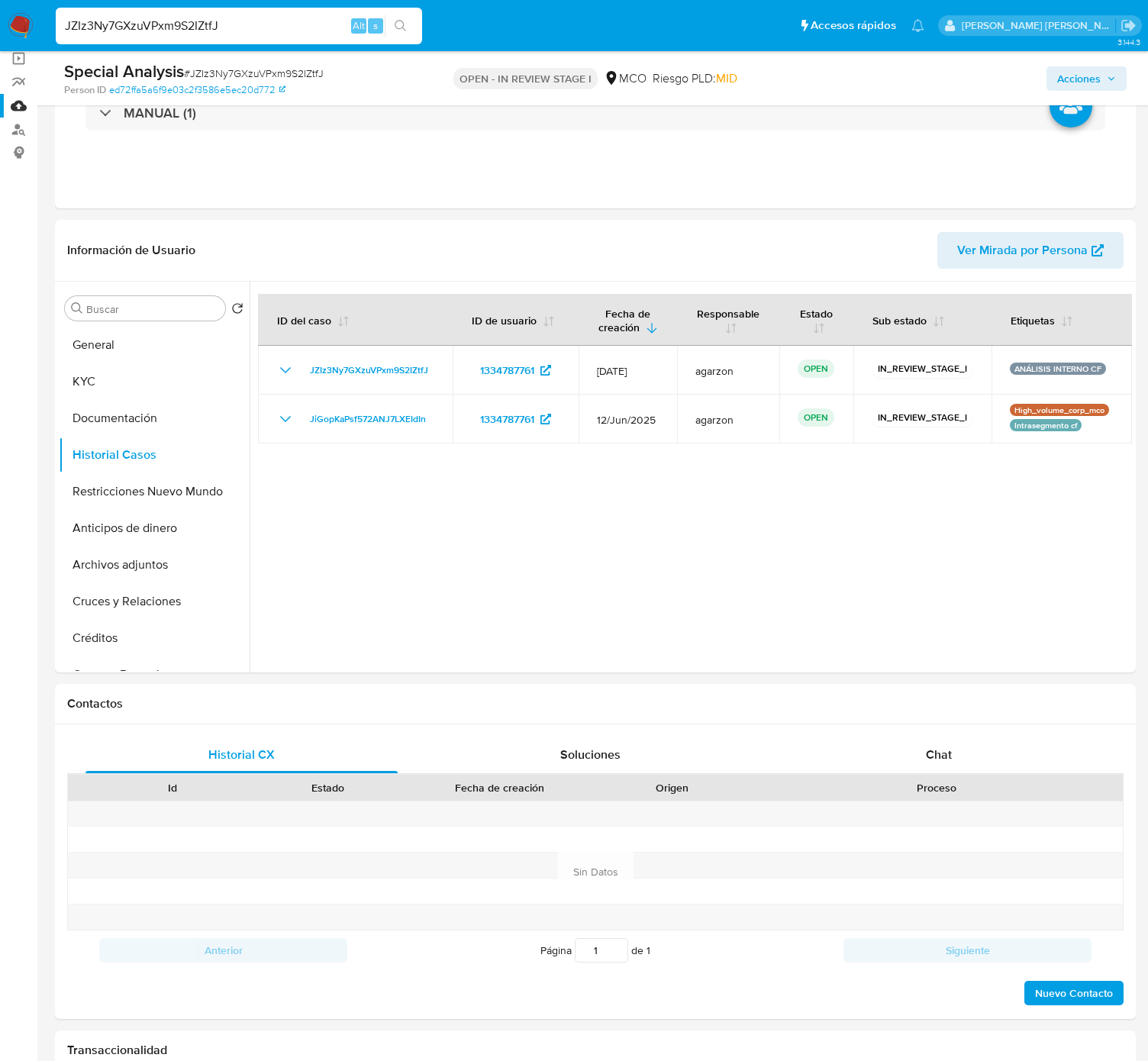 click on "JZIz3Ny7GXzuVPxm9S2IZtfJ" at bounding box center (239, 26) 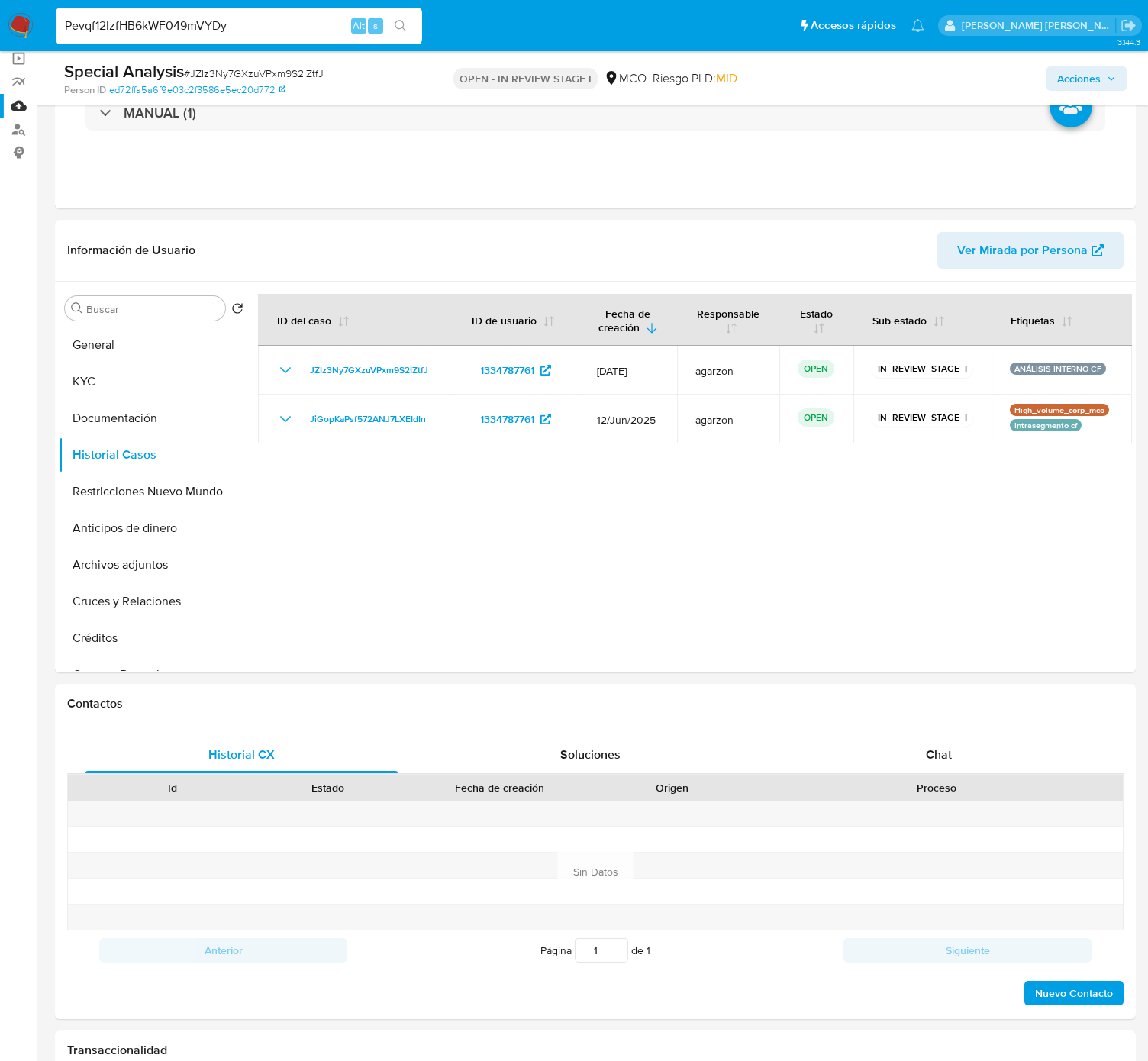 type on "Pevqf12IzfHB6kWF049mVYDy" 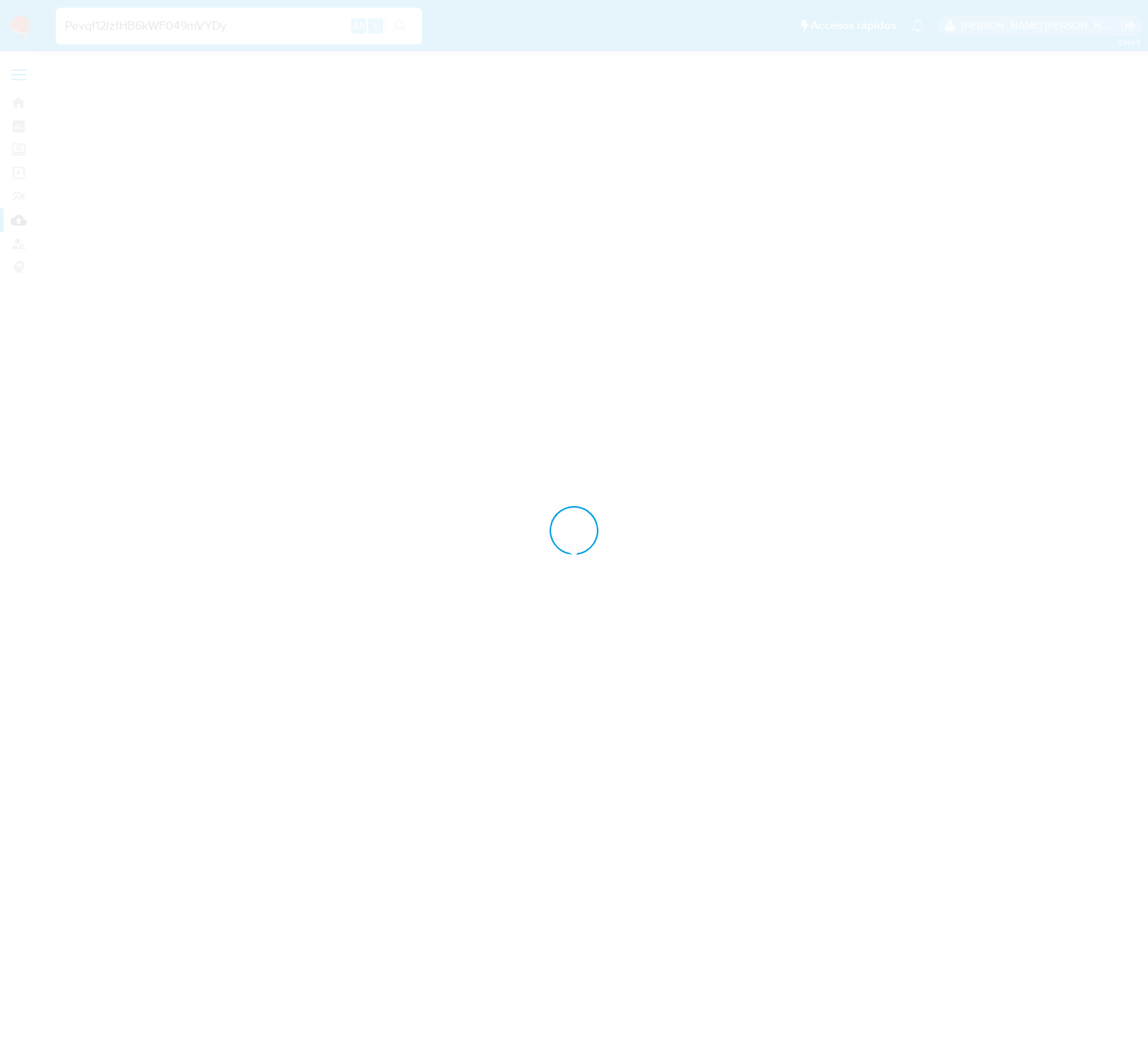 scroll, scrollTop: 0, scrollLeft: 0, axis: both 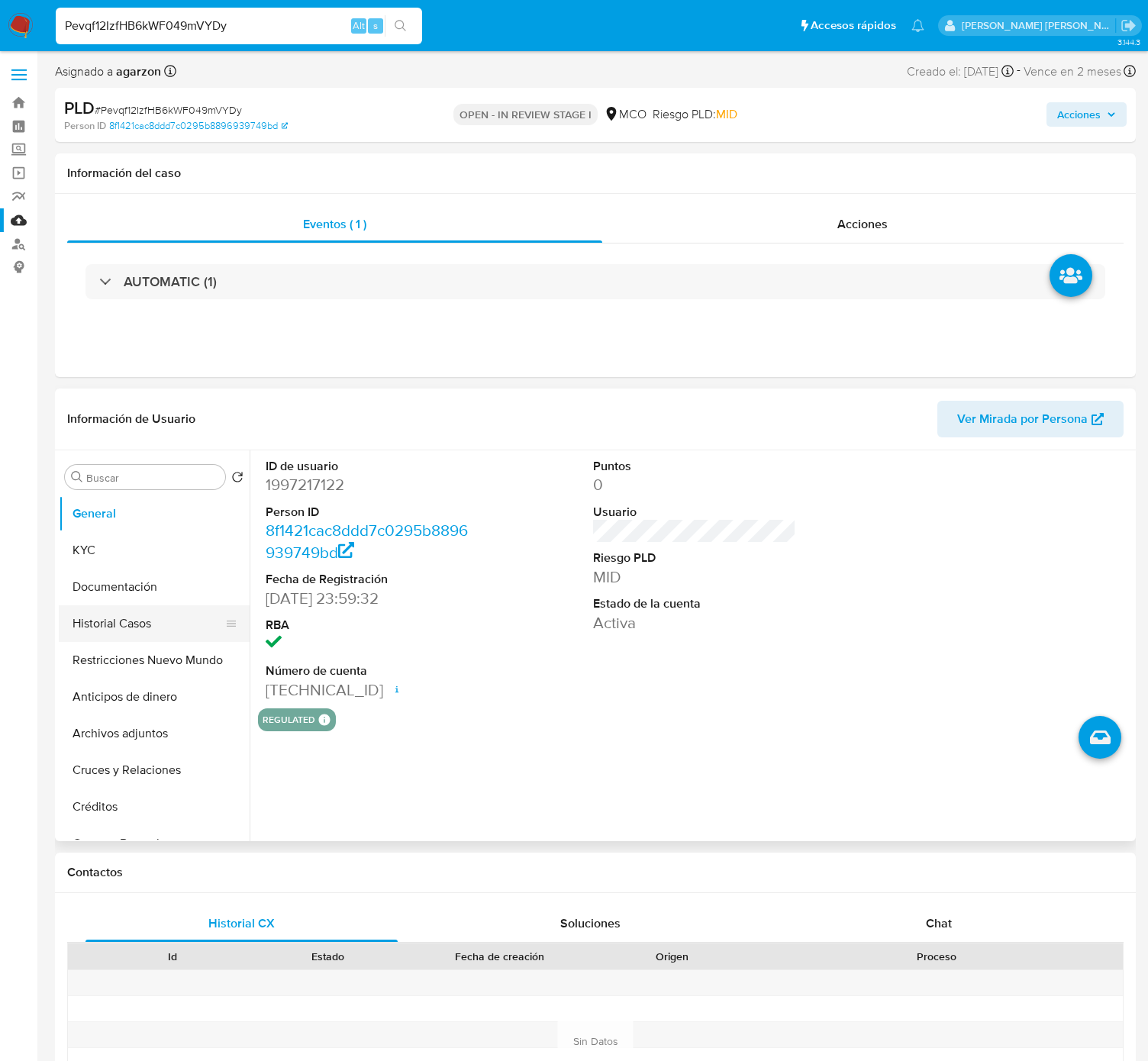 click on "Historial Casos" at bounding box center [148, 624] 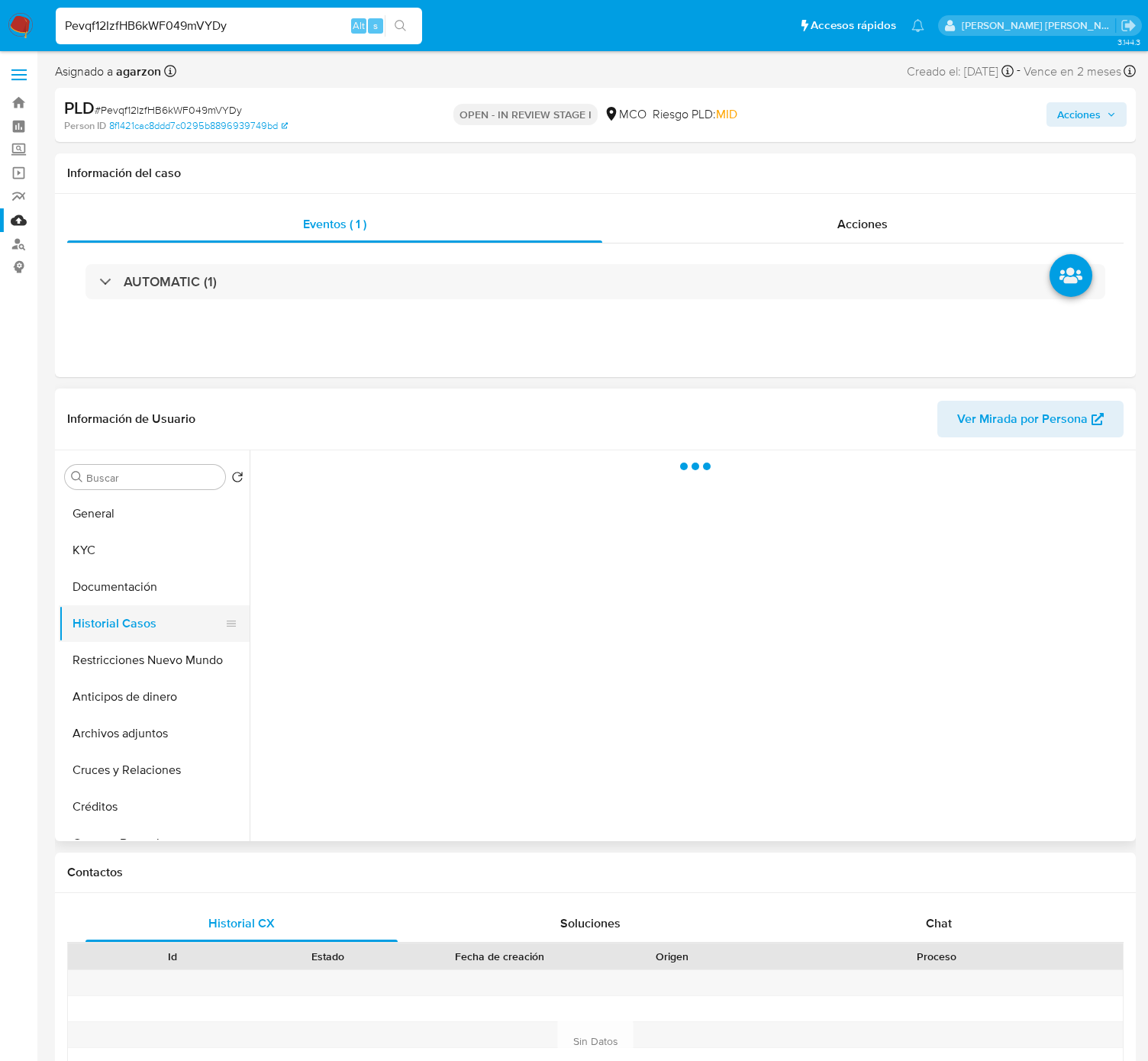 select on "10" 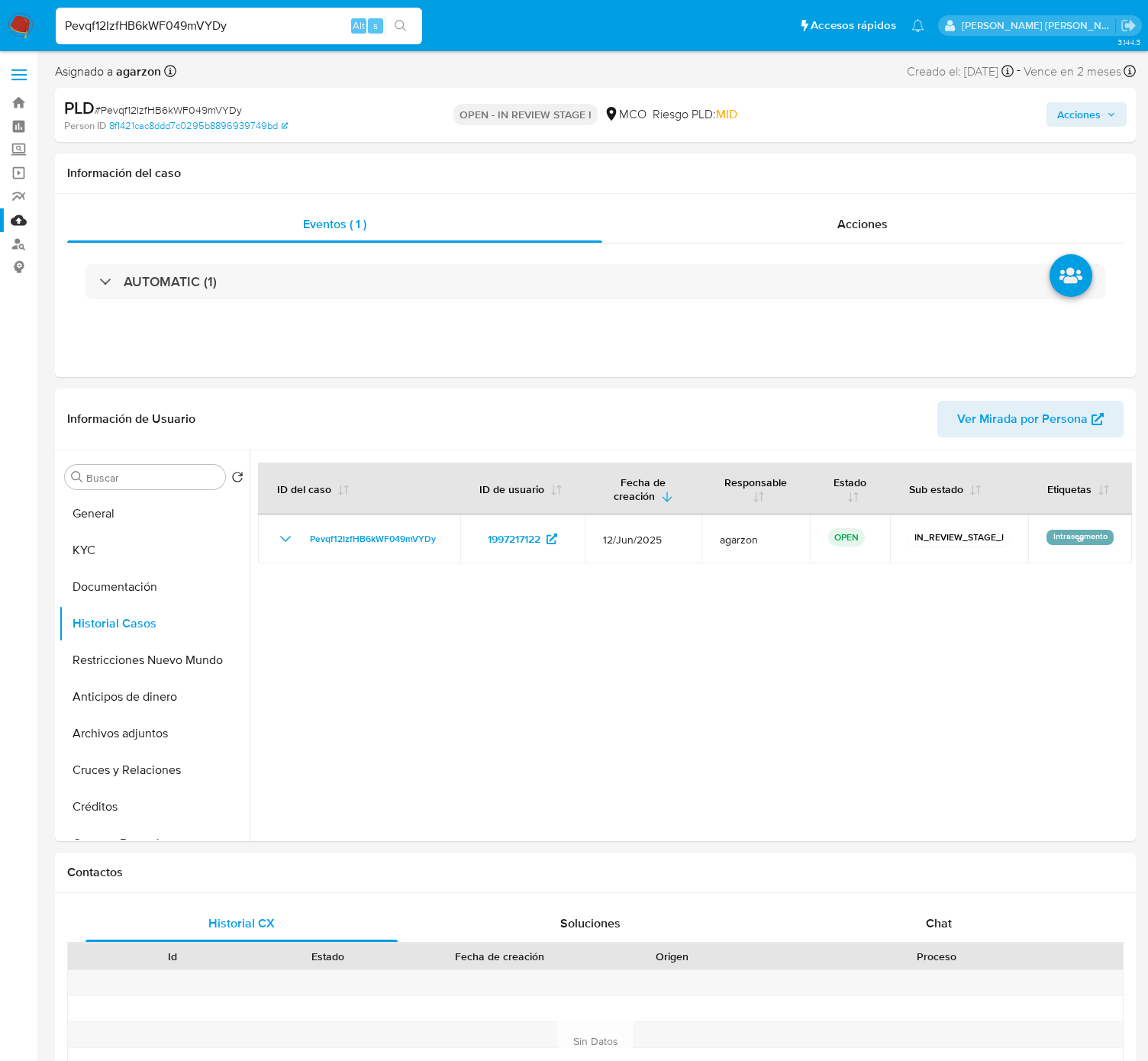 click on "Pevqf12IzfHB6kWF049mVYDy" at bounding box center (239, 26) 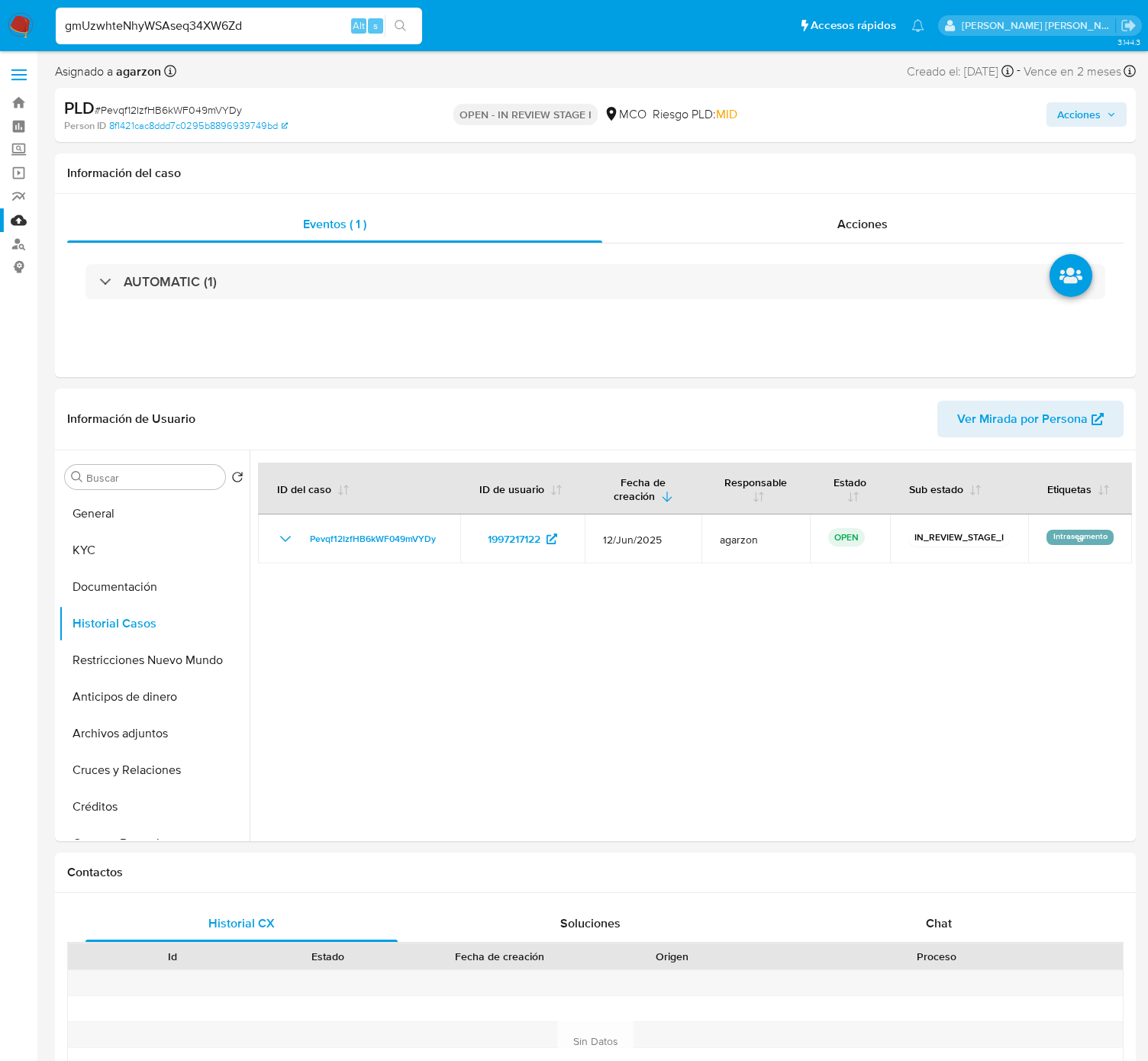 type on "gmUzwhteNhyWSAseq34XW6Zd" 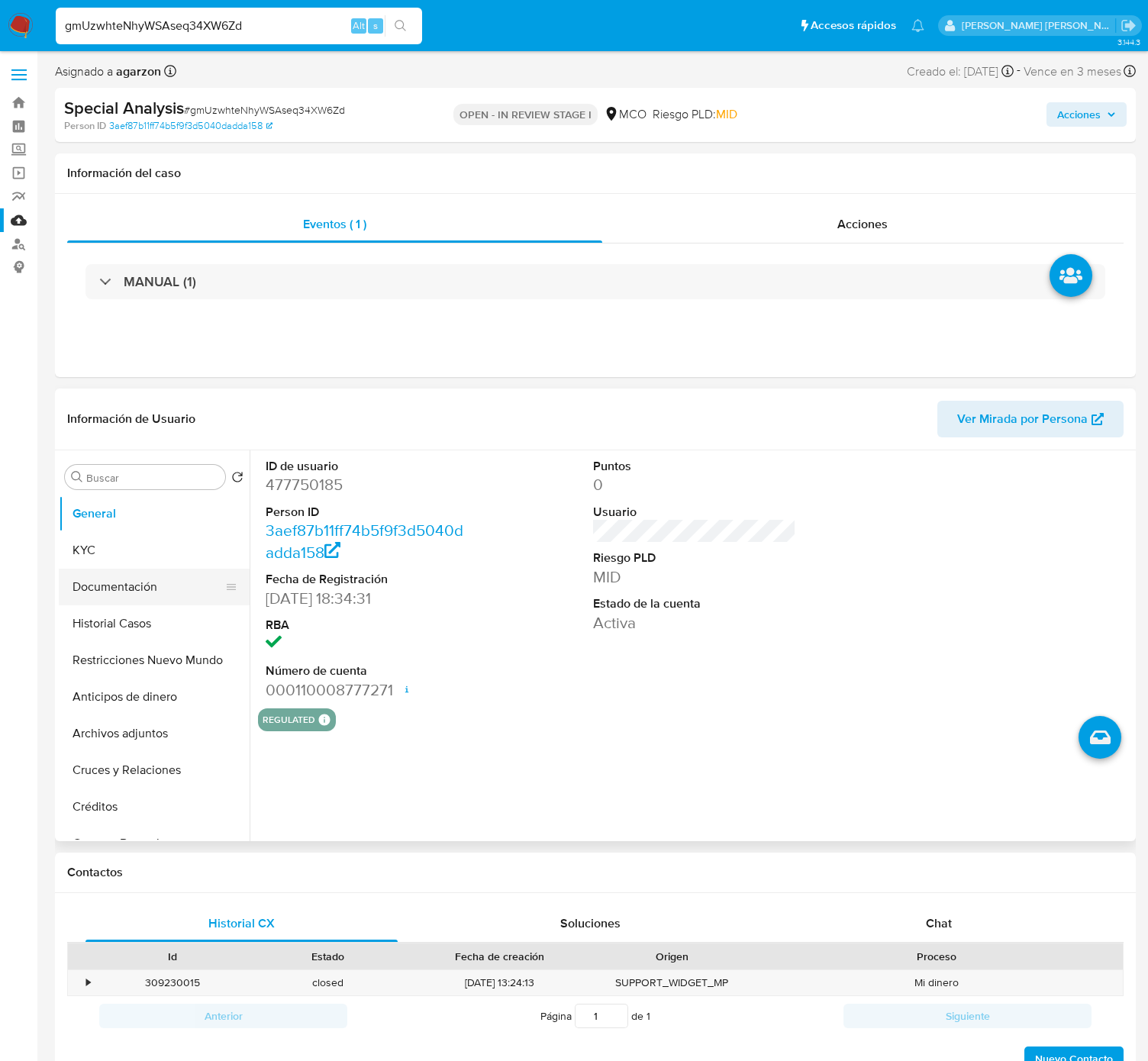 select on "10" 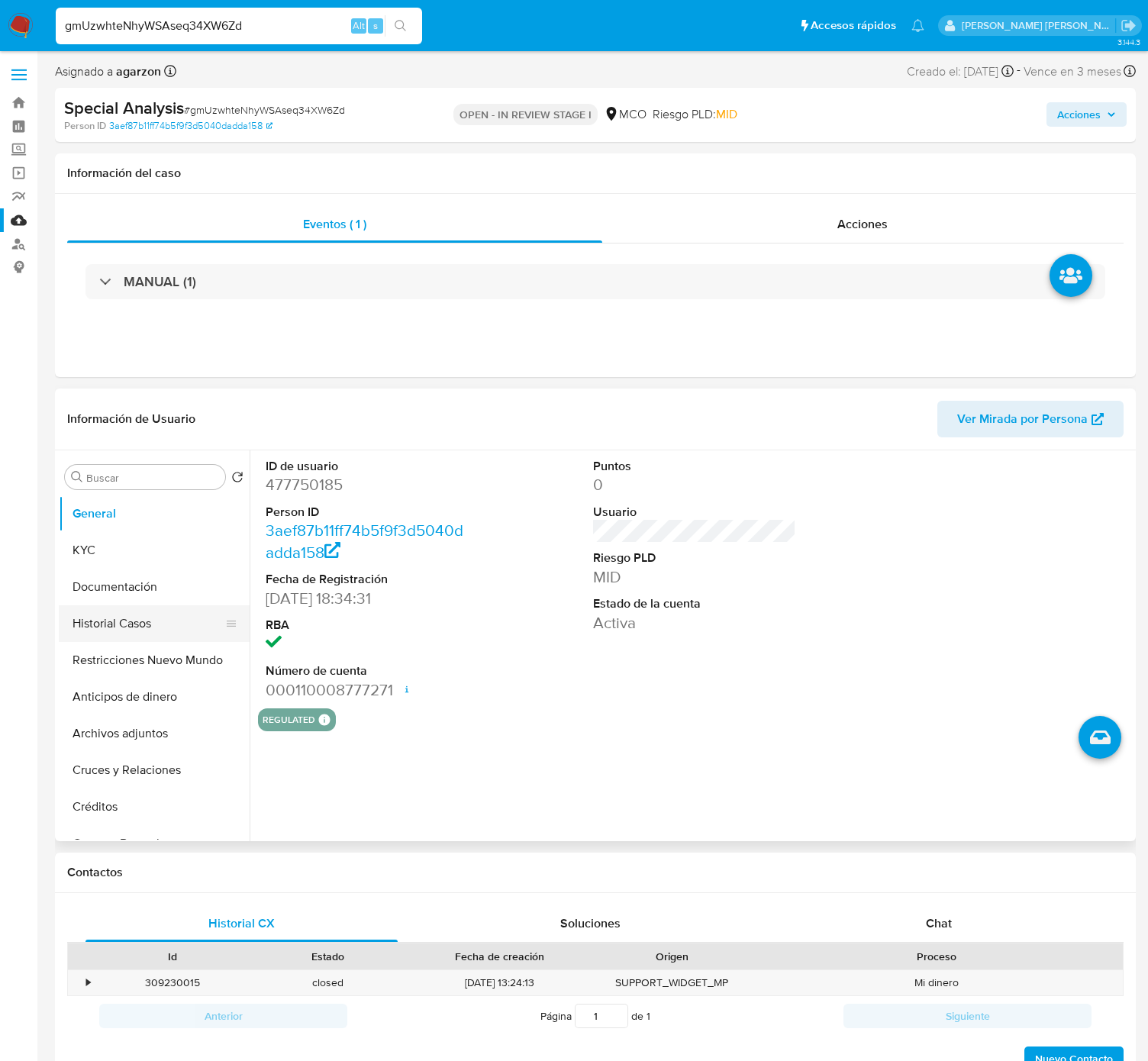 click on "Historial Casos" at bounding box center [148, 624] 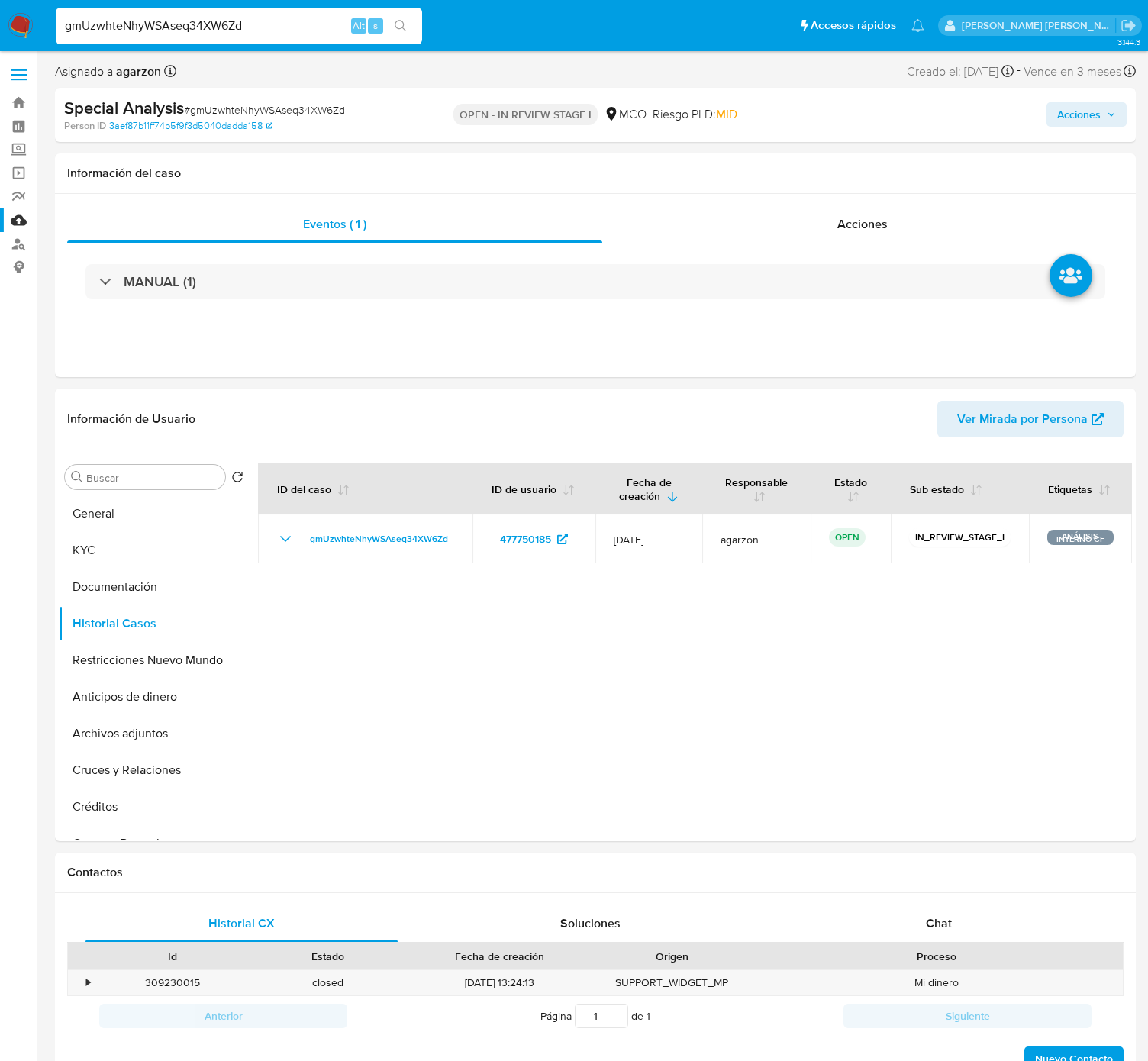 click on "gmUzwhteNhyWSAseq34XW6Zd" at bounding box center (239, 26) 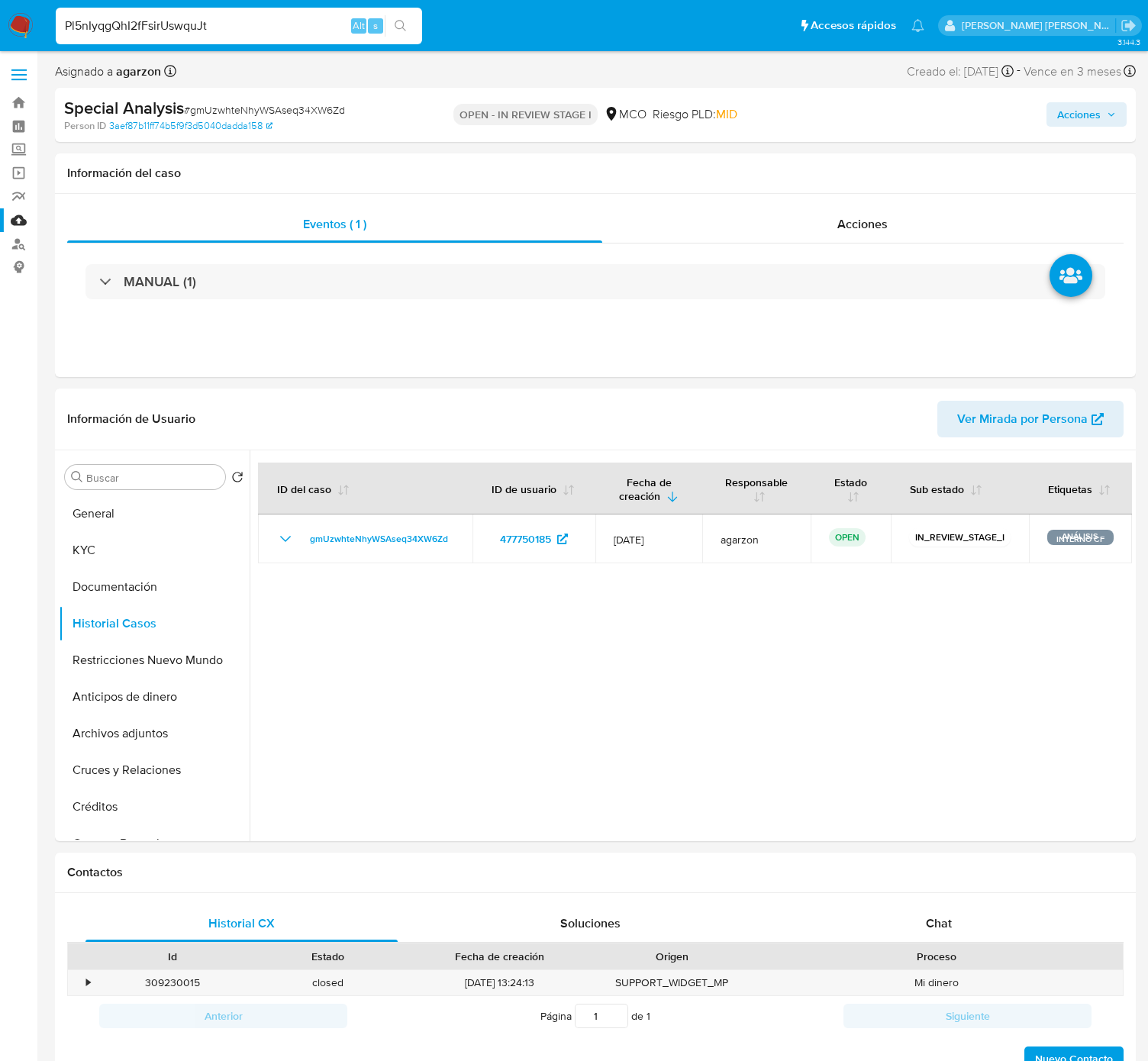 type on "Pl5nIyqgQhI2fFsirUswquJt" 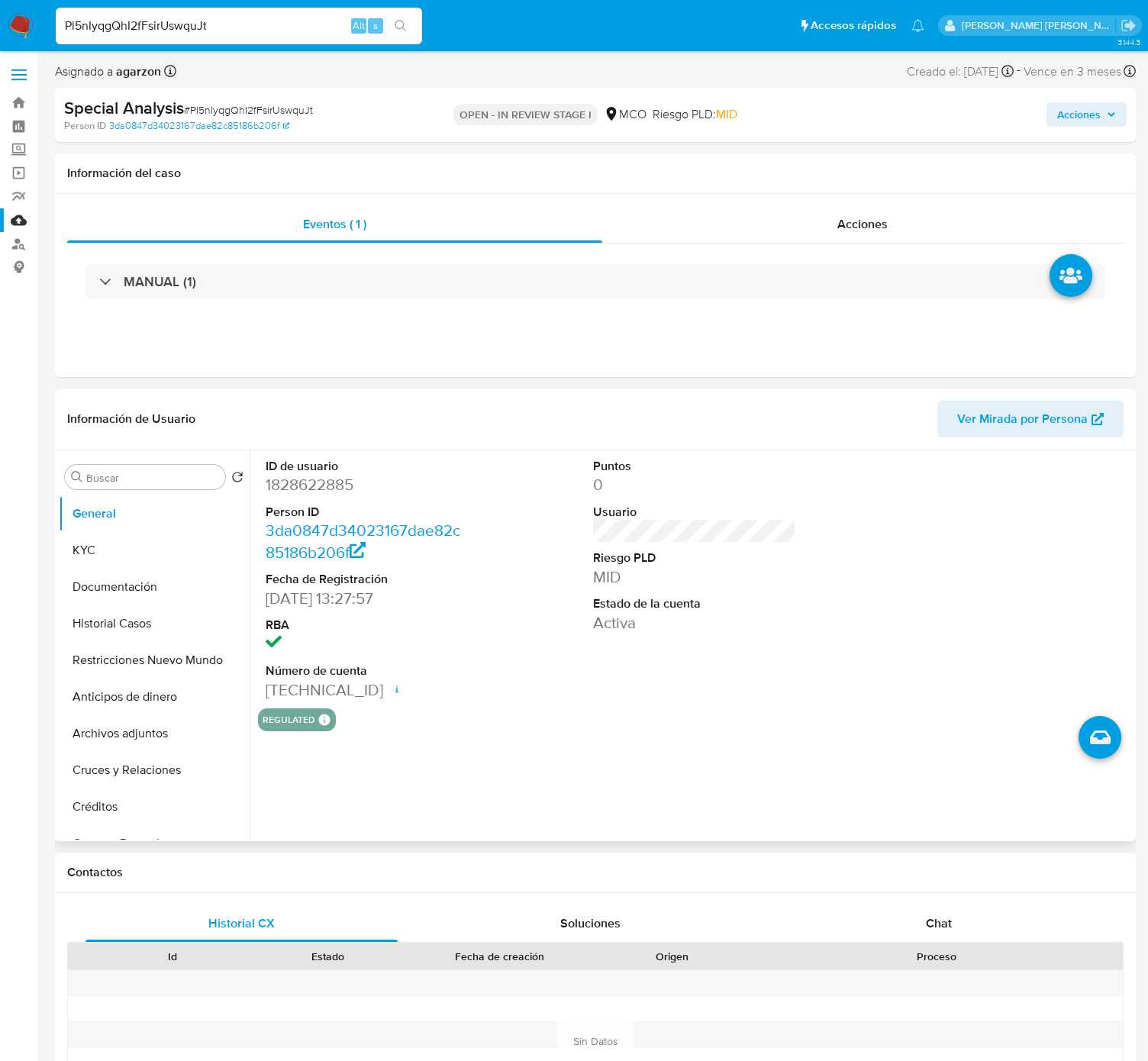 select on "10" 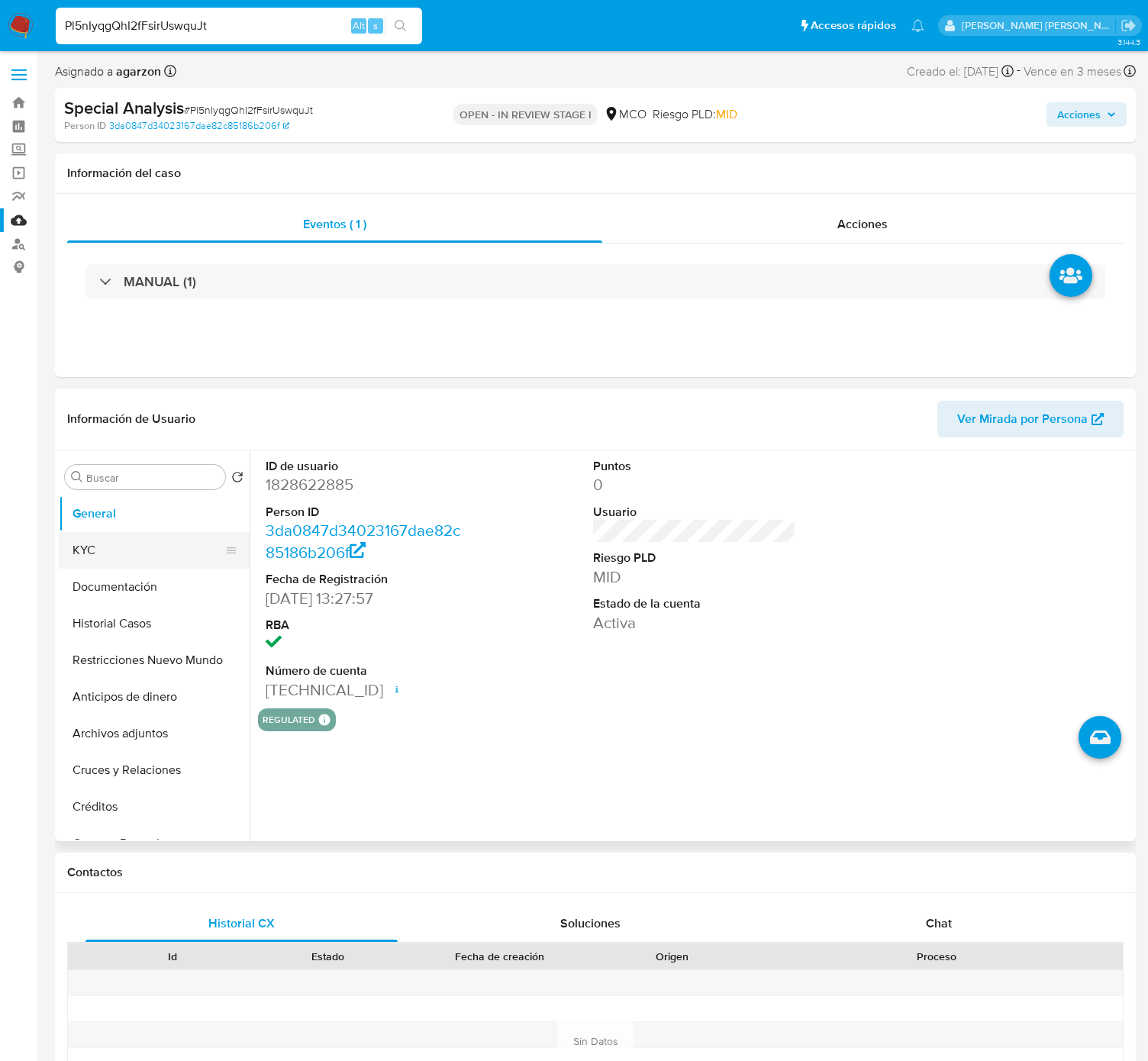 click on "KYC" at bounding box center [148, 550] 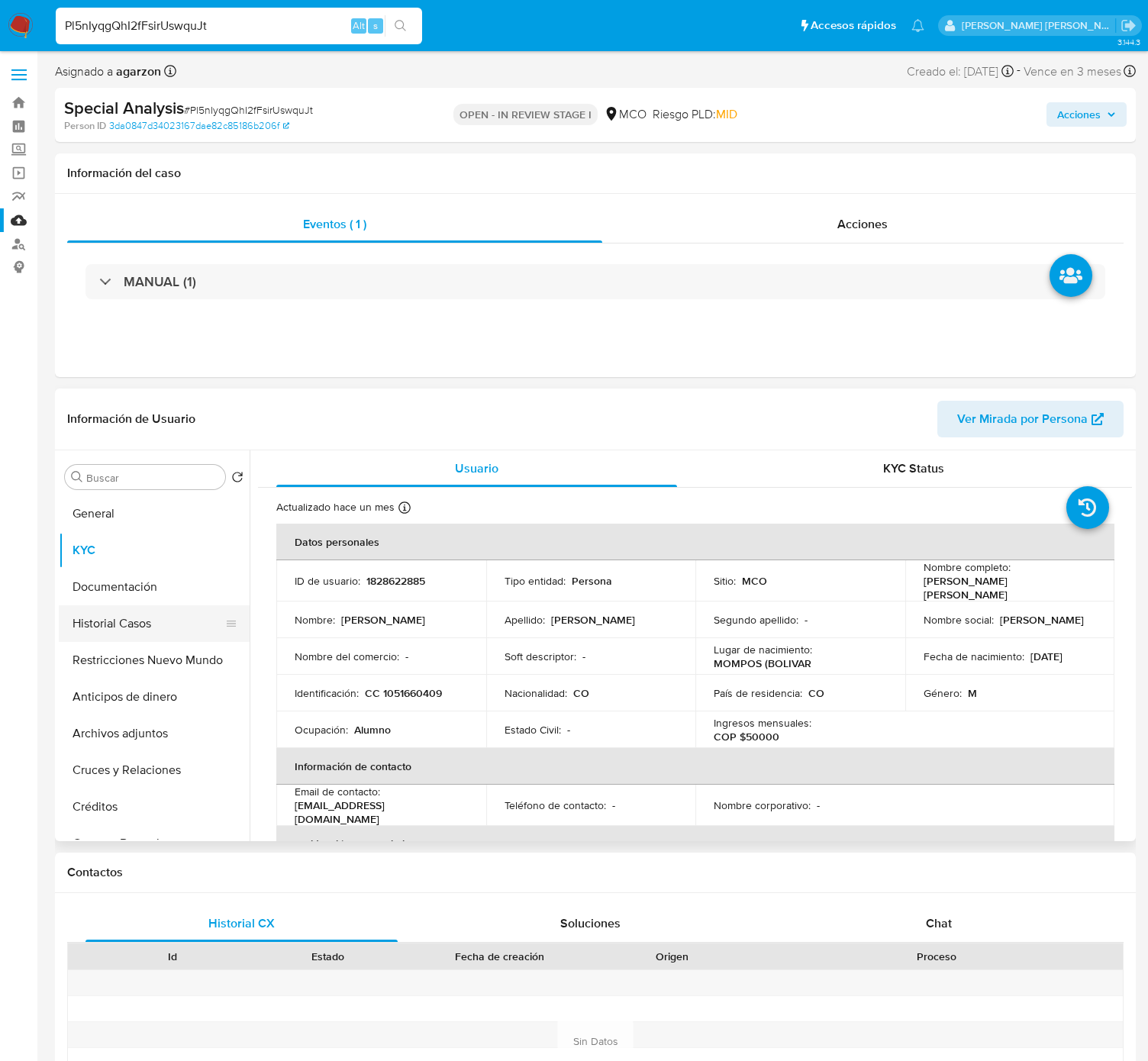 click on "Historial Casos" at bounding box center [148, 624] 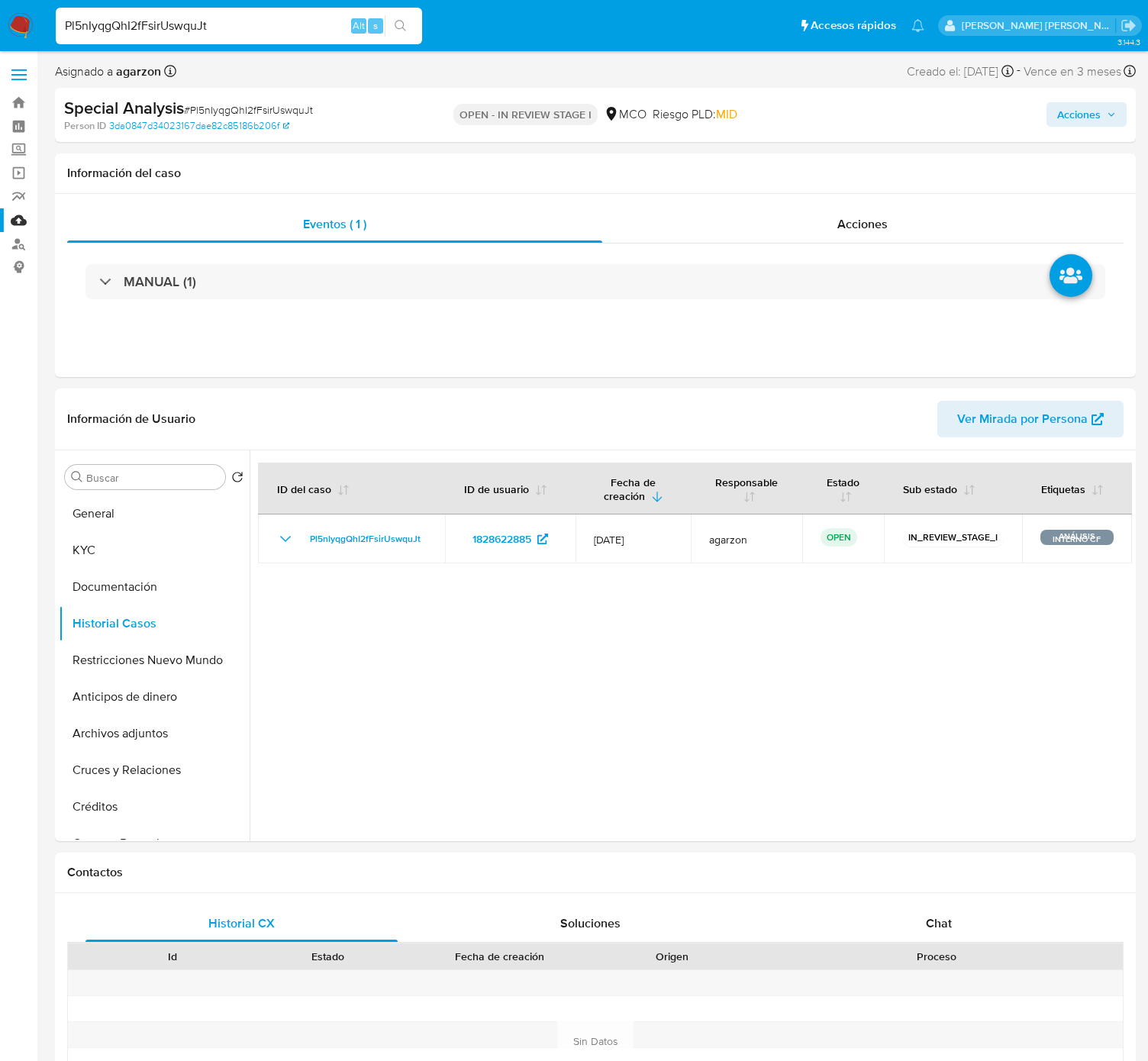 click on "Pl5nIyqgQhI2fFsirUswquJt Alt s" at bounding box center (239, 26) 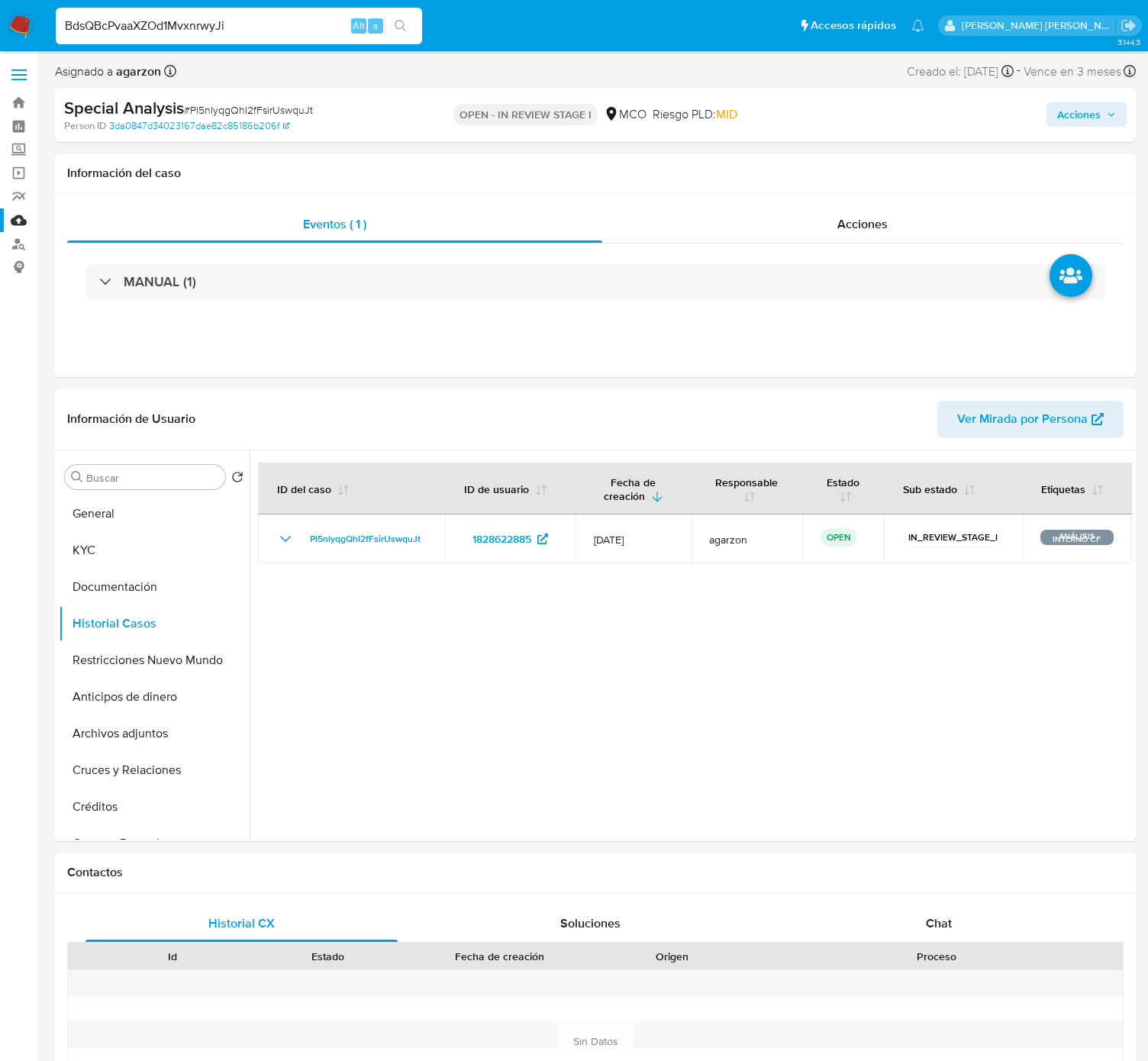type on "BdsQBcPvaaXZOd1MvxnrwyJi" 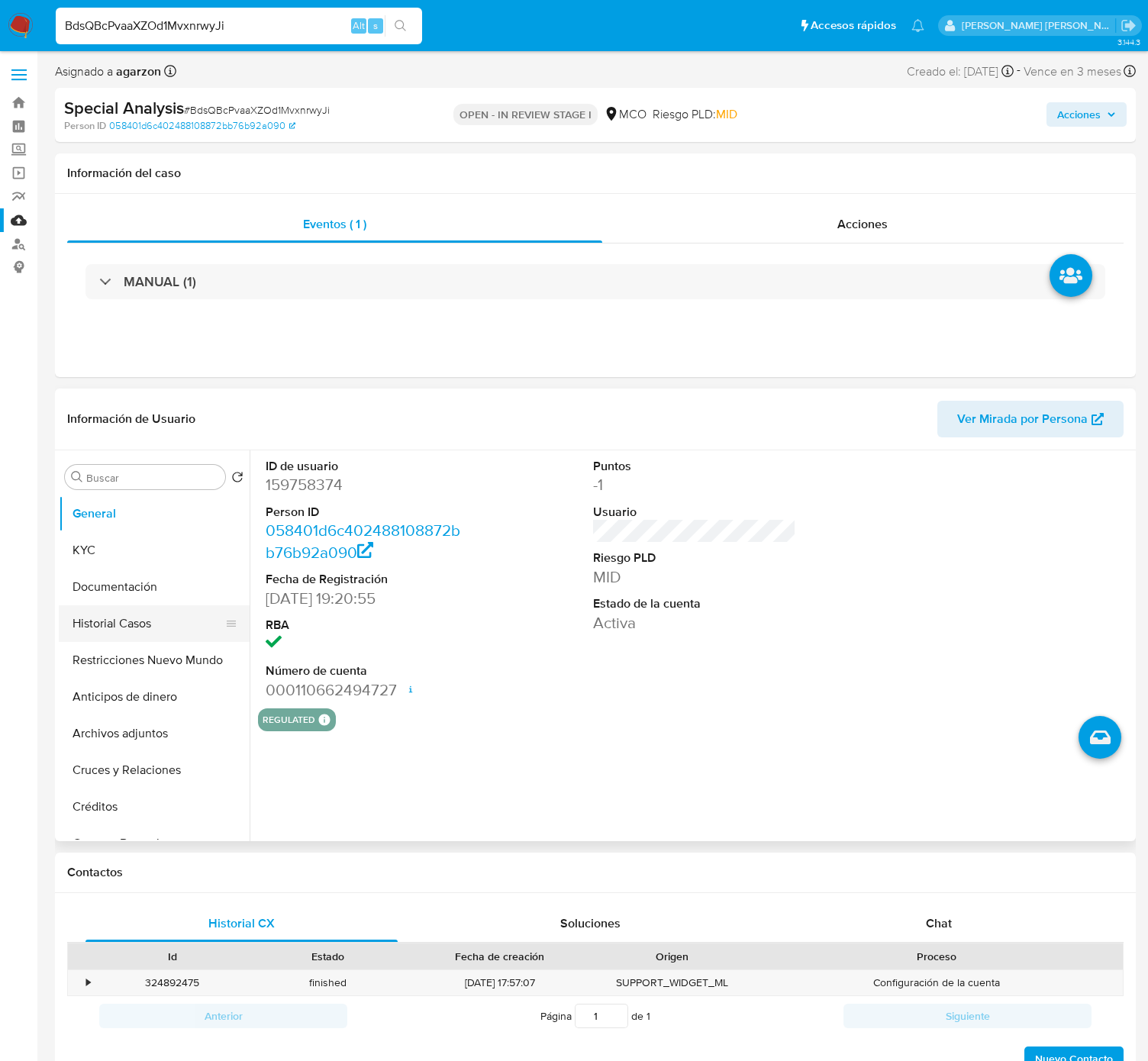 click on "Historial Casos" at bounding box center [148, 624] 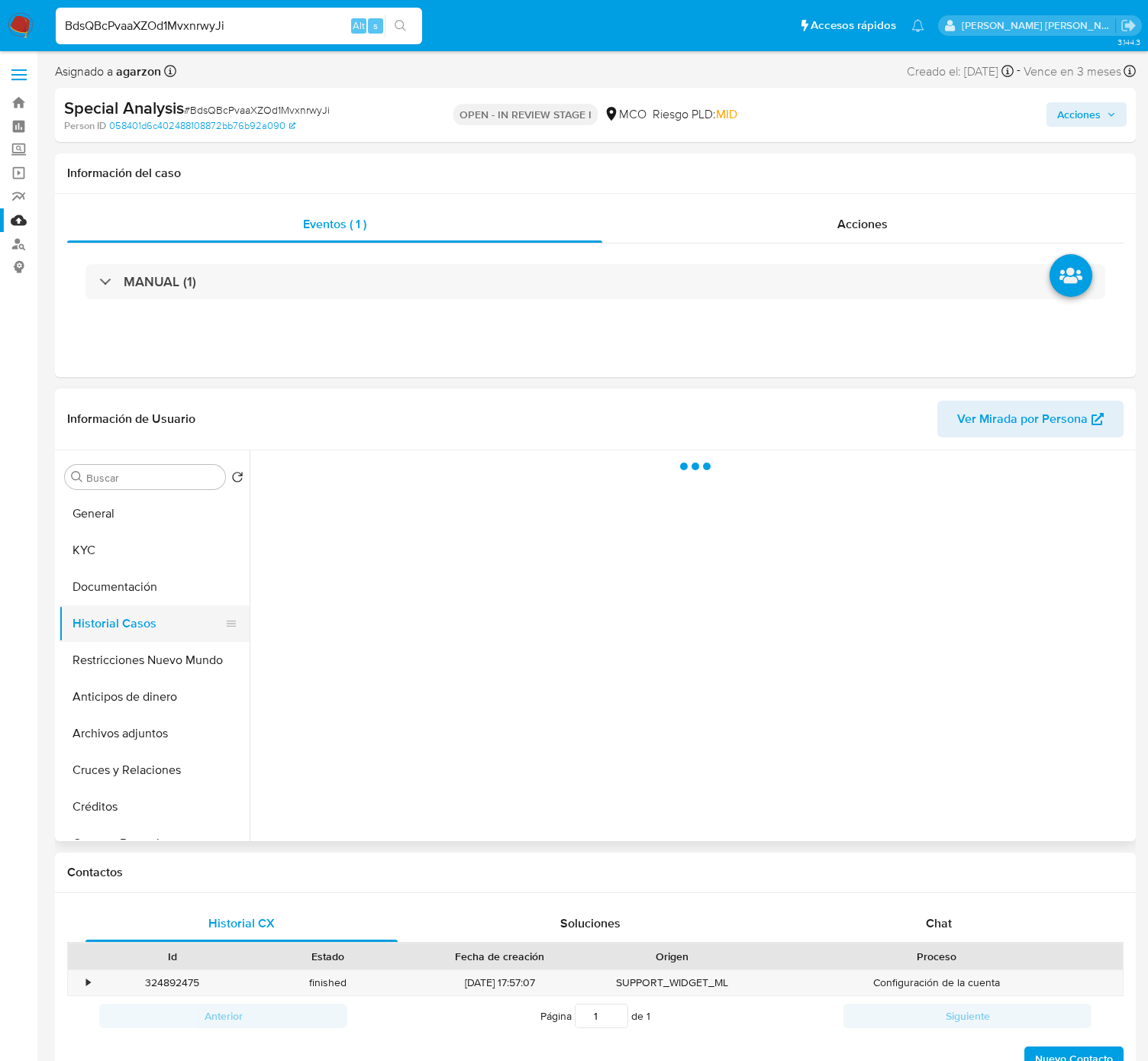 select on "10" 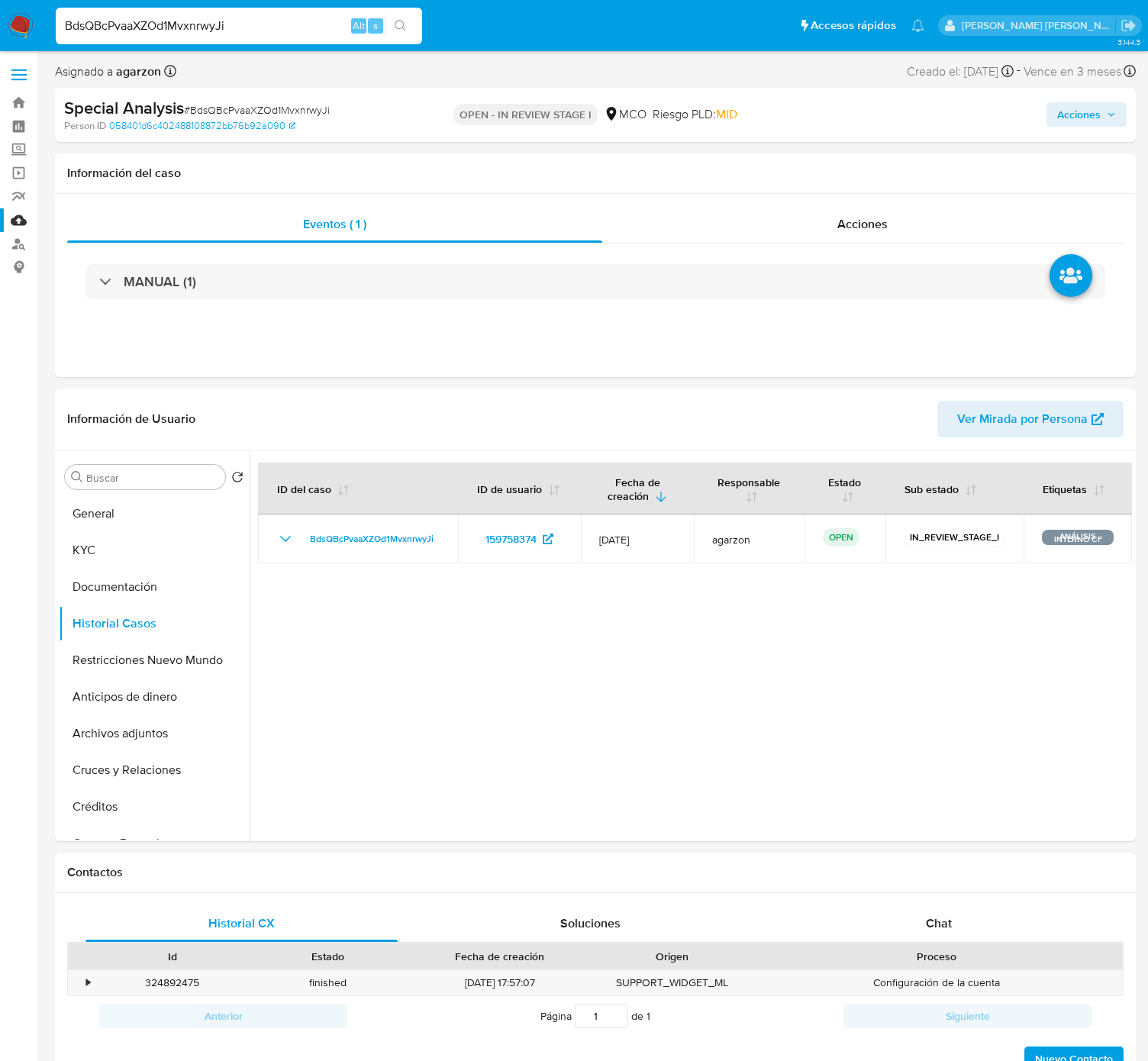 click on "BdsQBcPvaaXZOd1MvxnrwyJi Alt s" at bounding box center (239, 26) 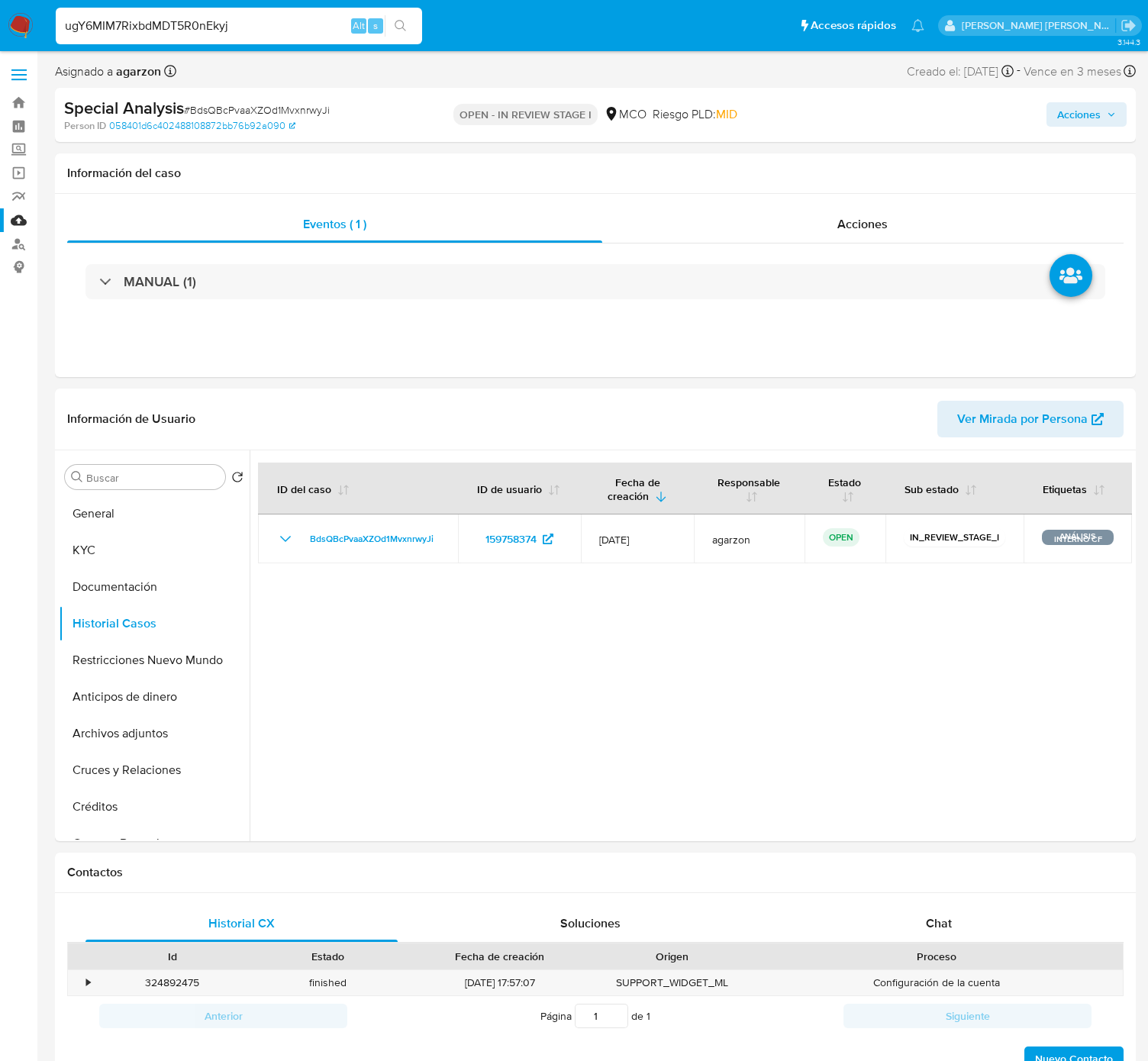 type on "ugY6MIM7RixbdMDT5R0nEkyj" 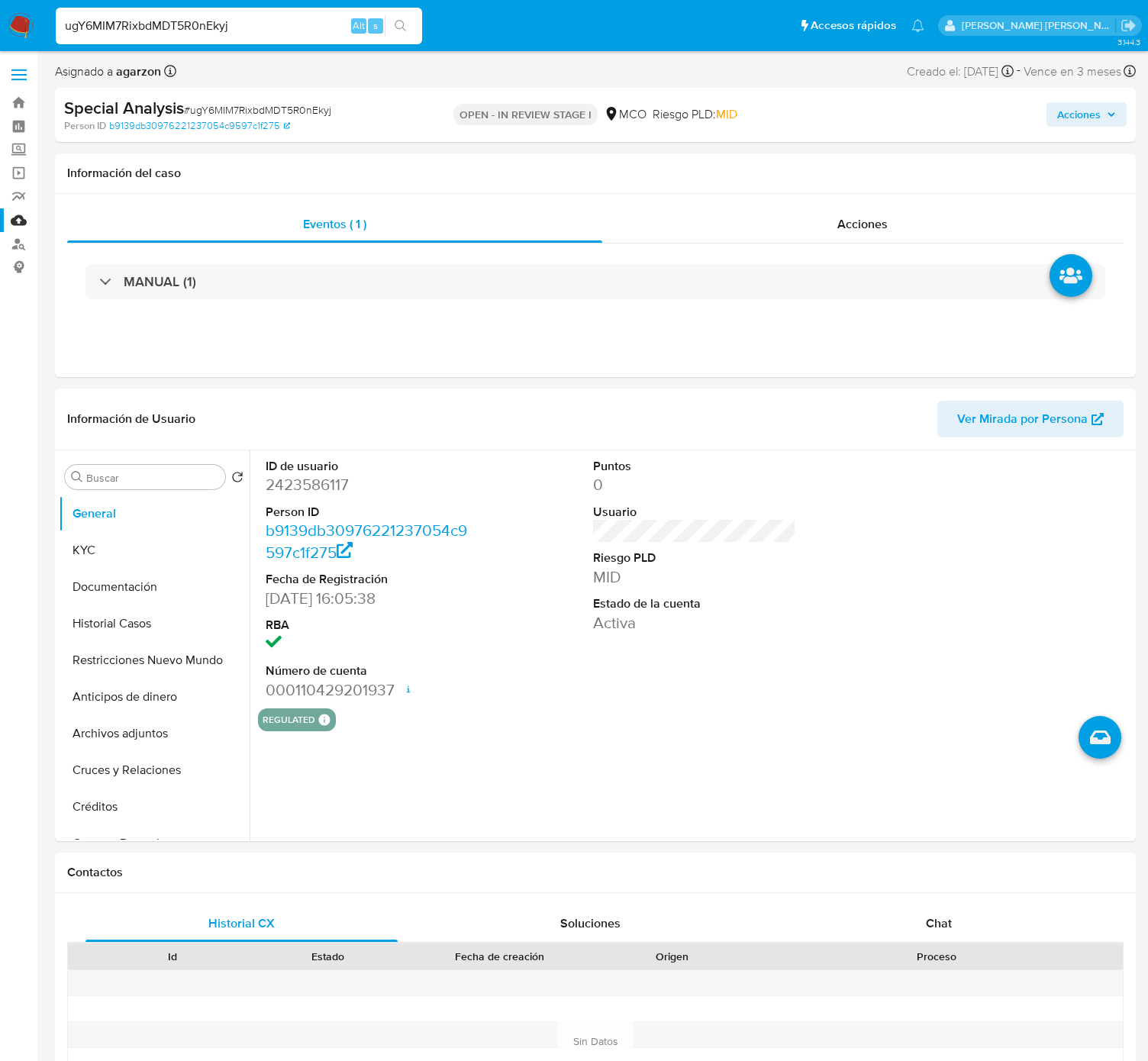 select on "10" 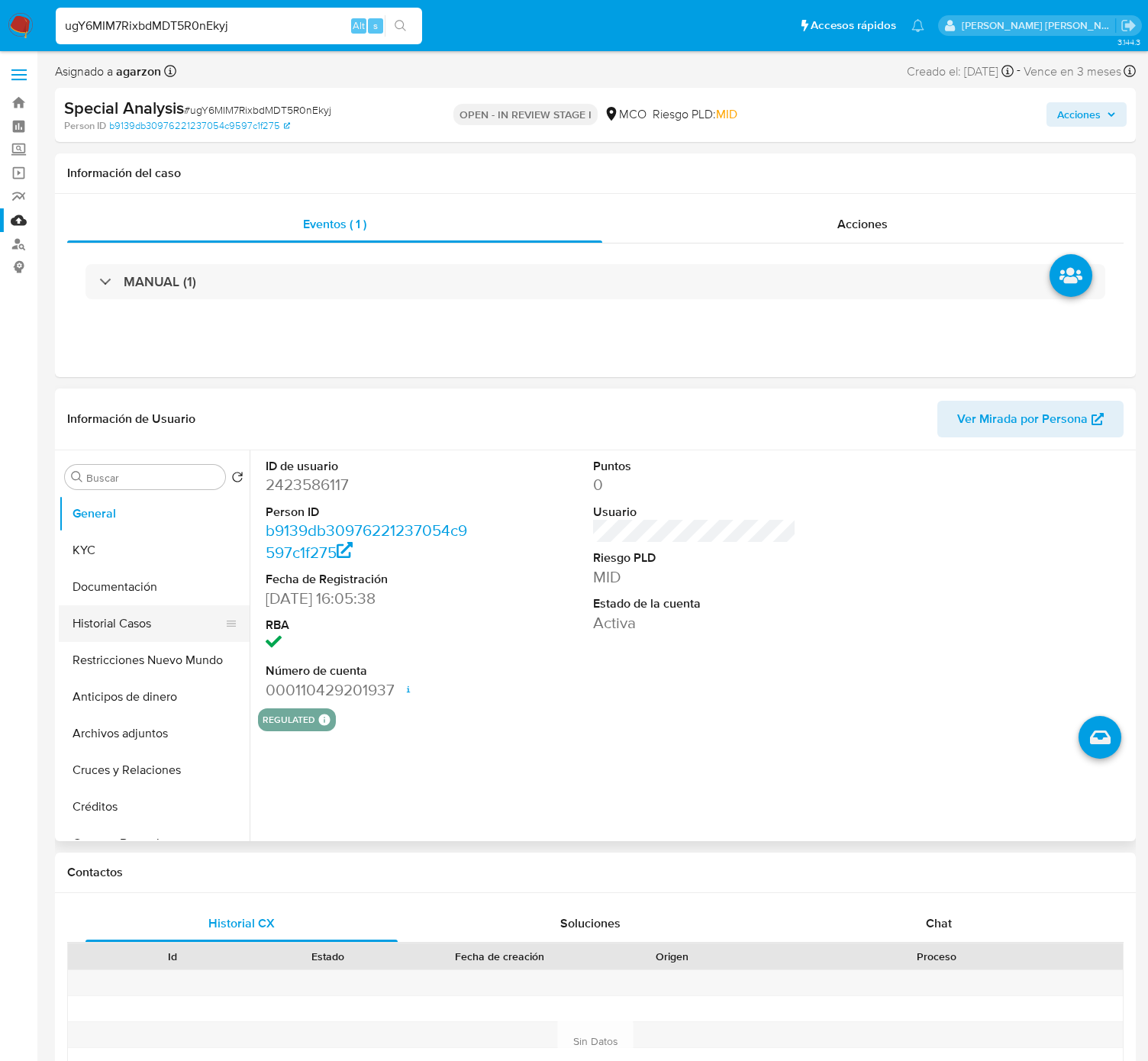 click on "Historial Casos" at bounding box center [148, 624] 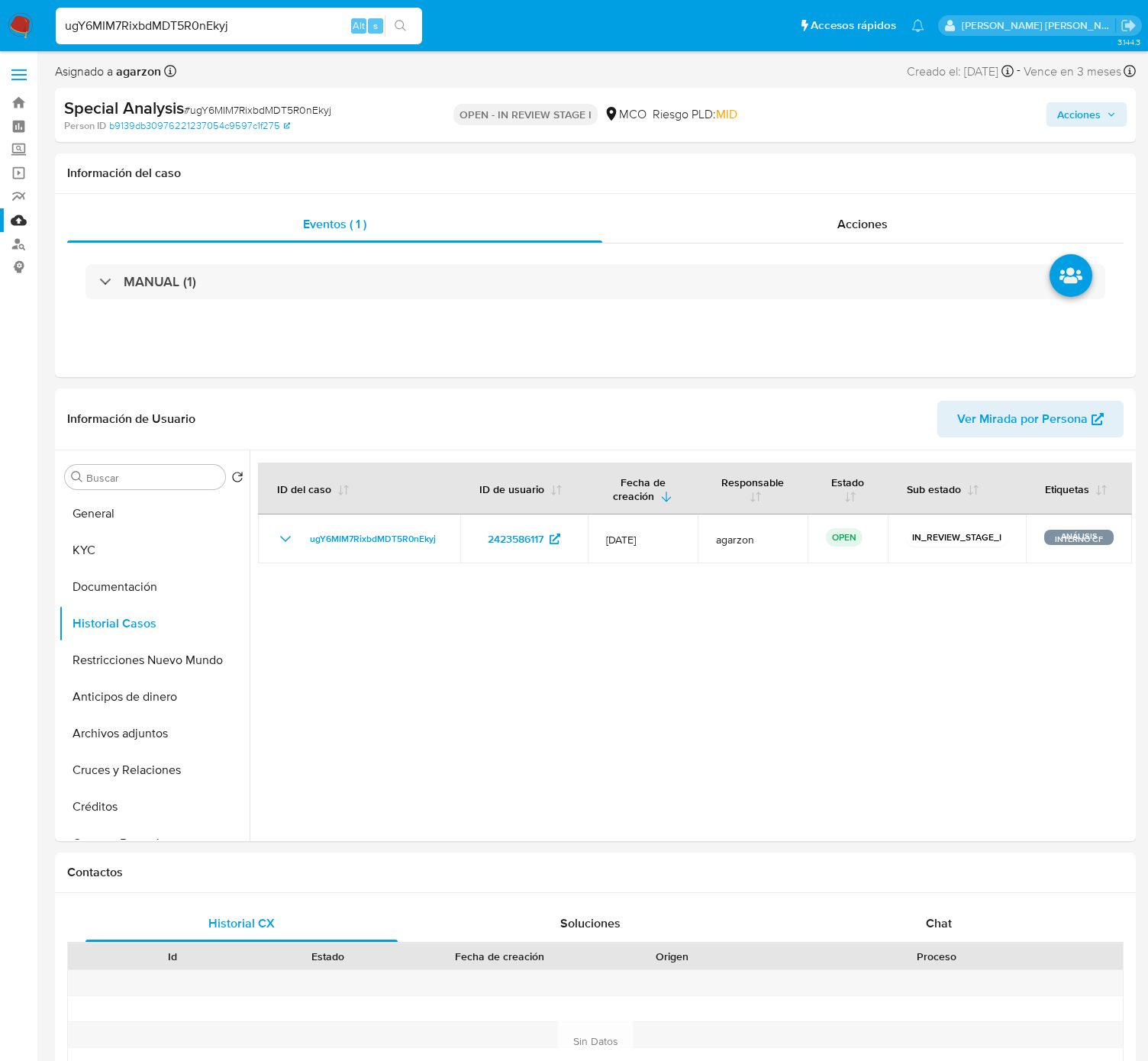 click on "ugY6MIM7RixbdMDT5R0nEkyj" at bounding box center (239, 26) 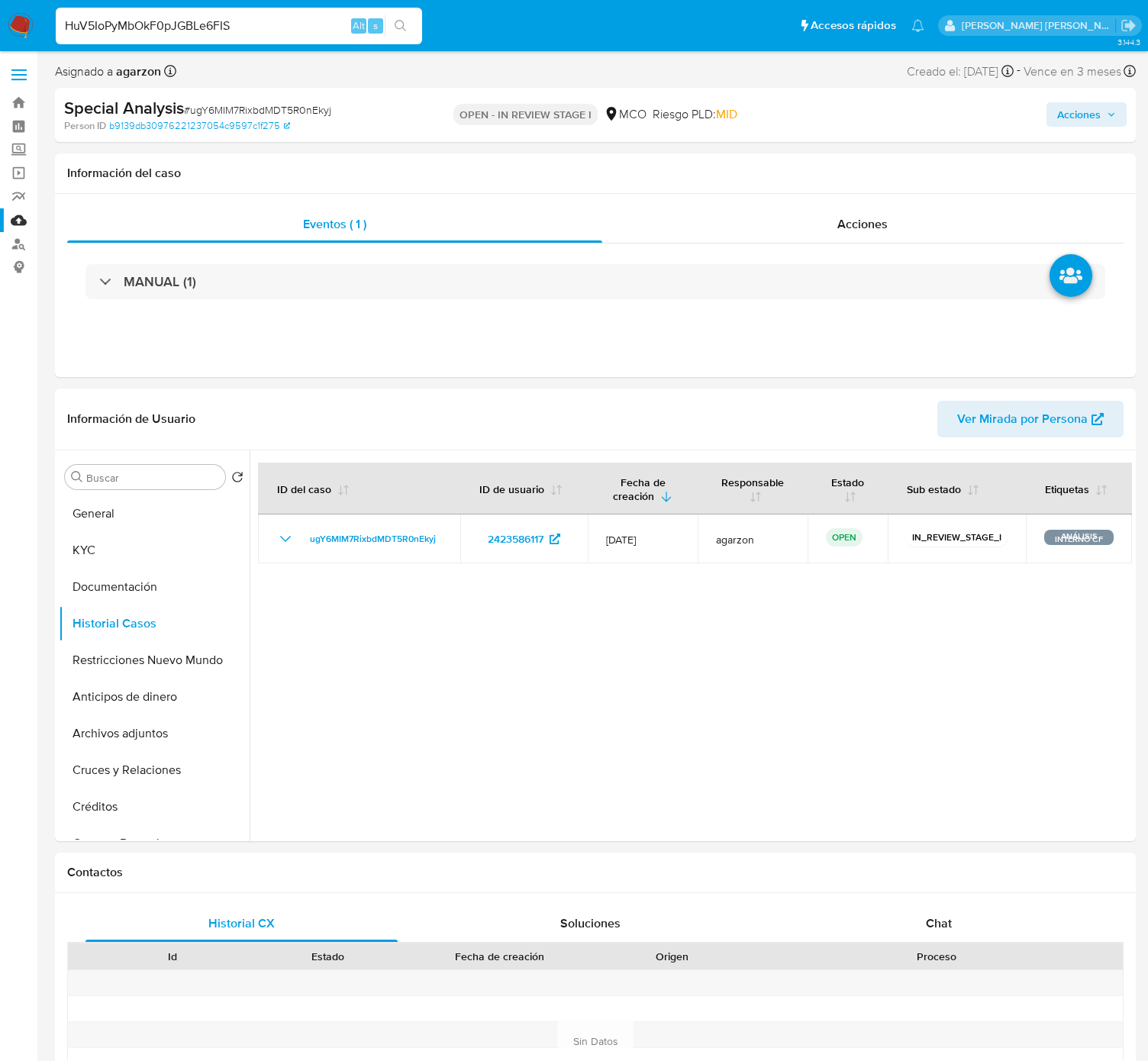 type on "HuV5IoPyMbOkF0pJGBLe6FIS" 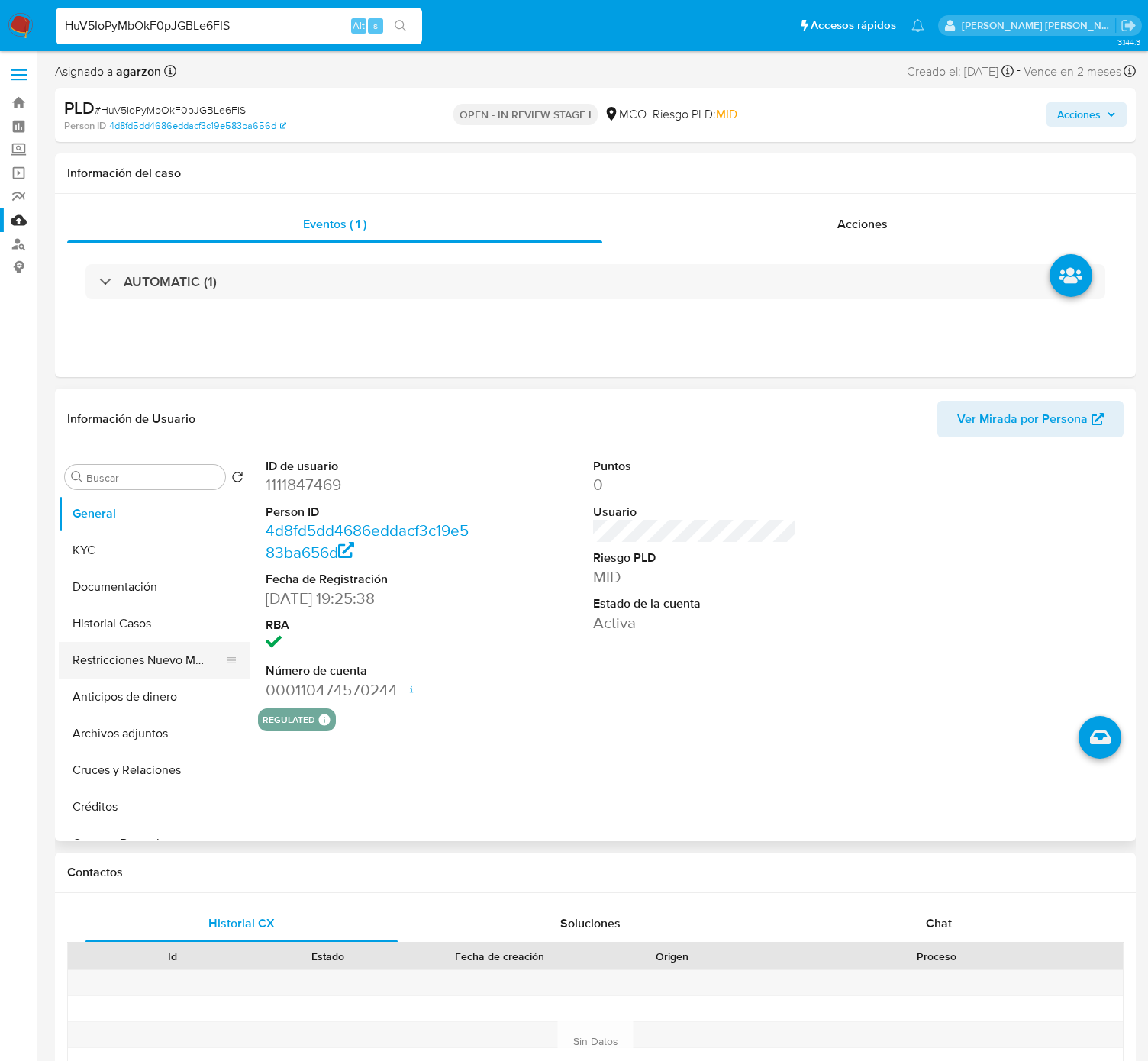 select on "10" 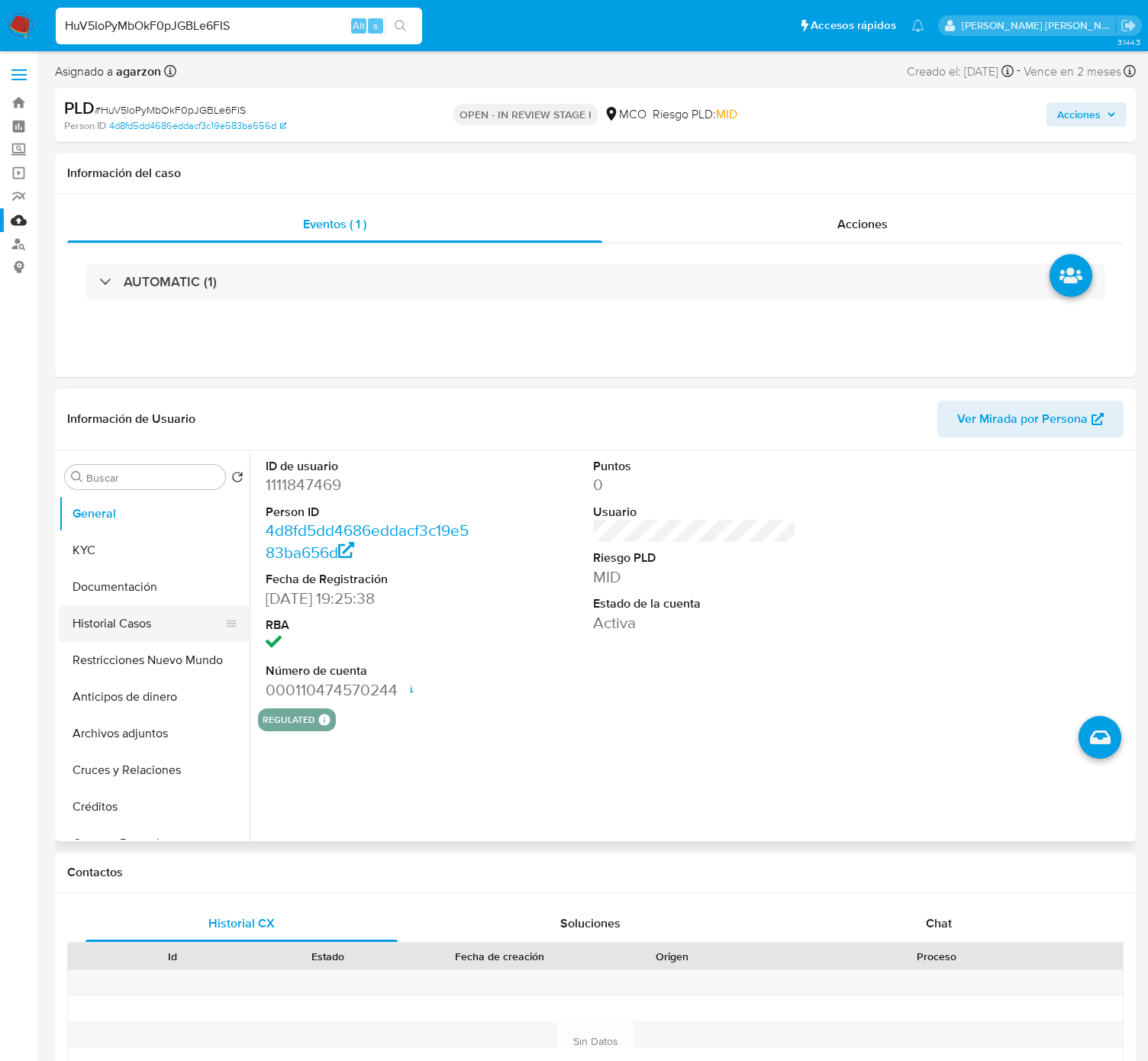 click on "Historial Casos" at bounding box center [148, 624] 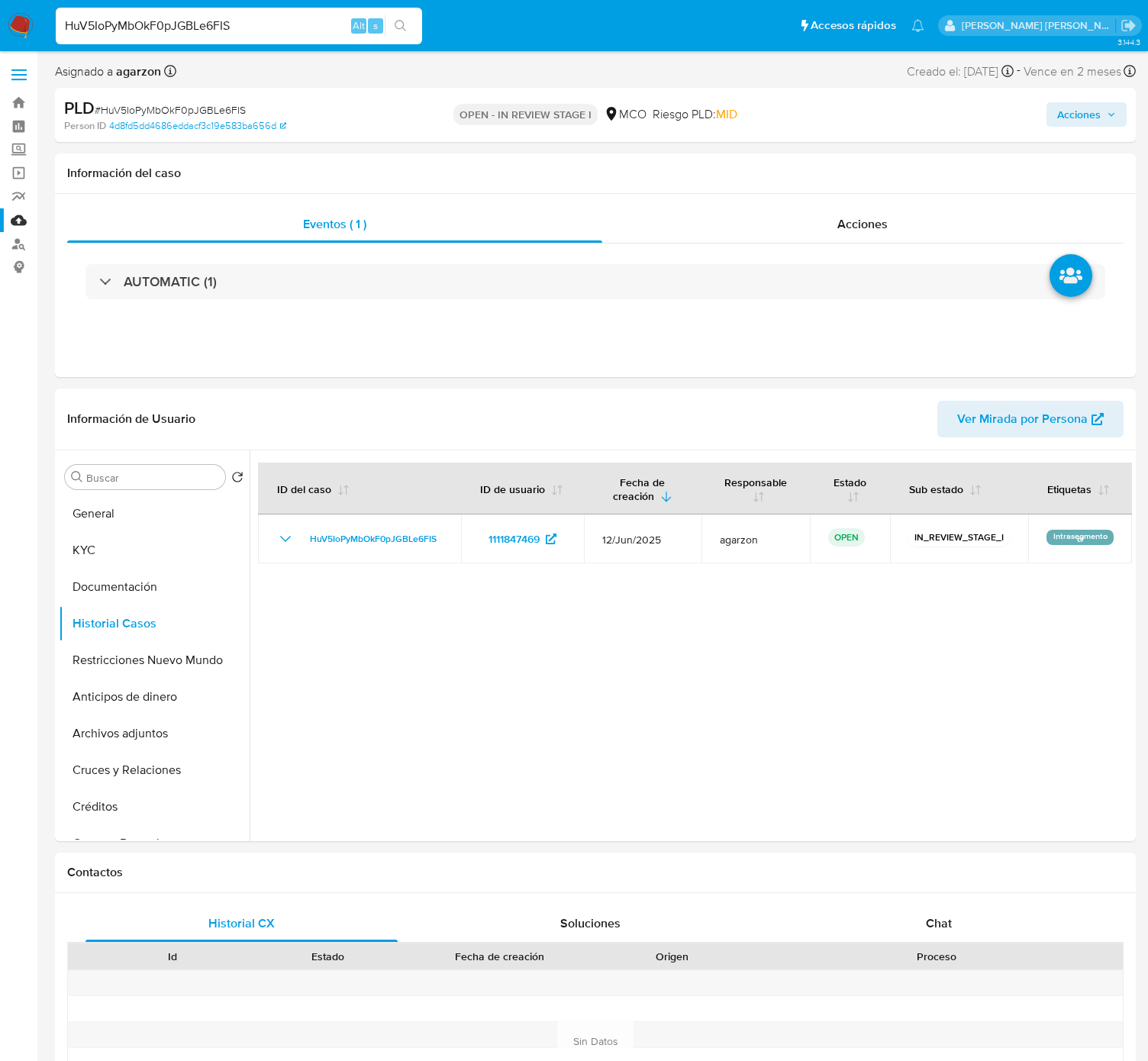 click on "HuV5IoPyMbOkF0pJGBLe6FIS" at bounding box center [239, 26] 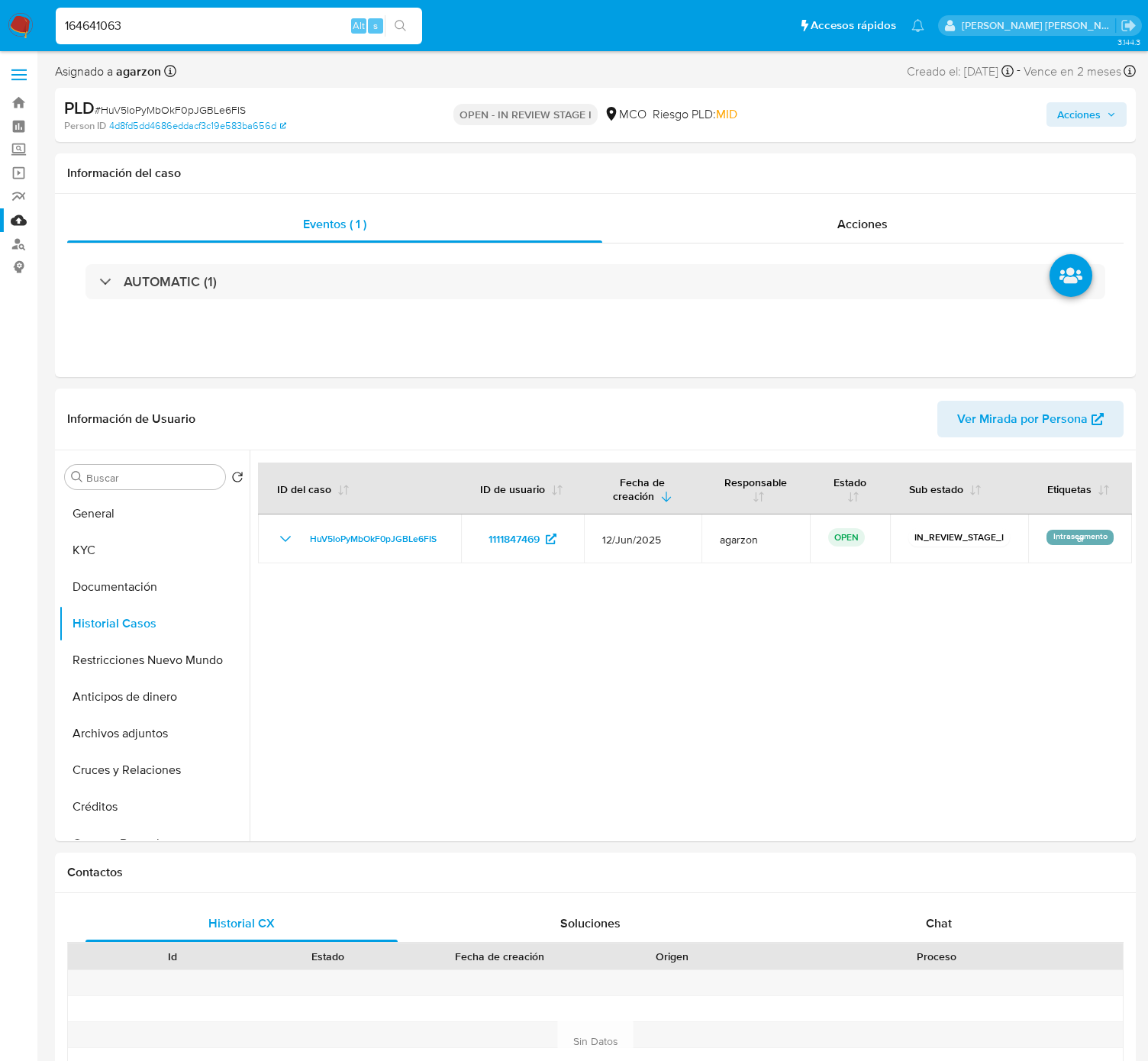 type on "164641063" 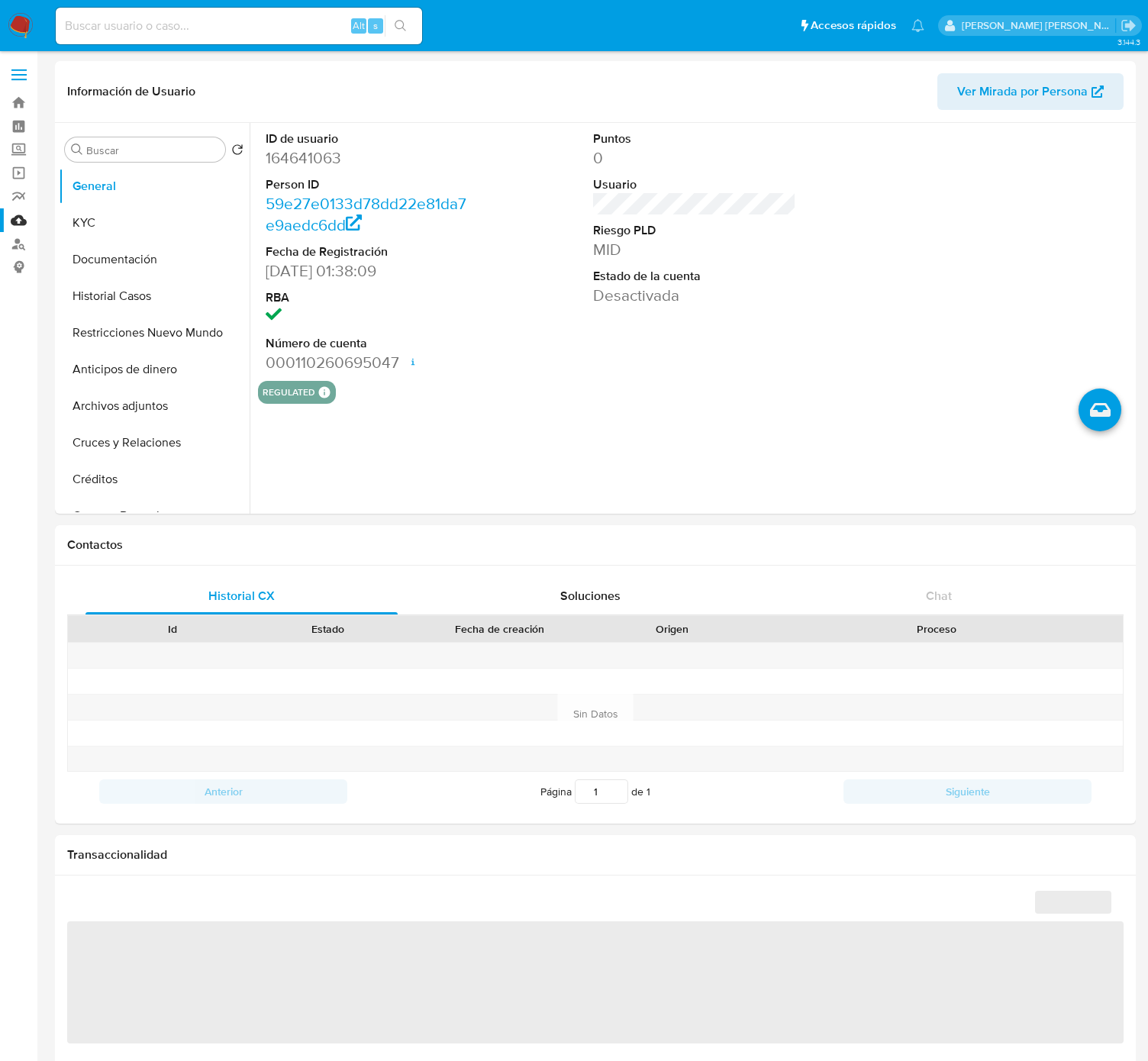 select on "10" 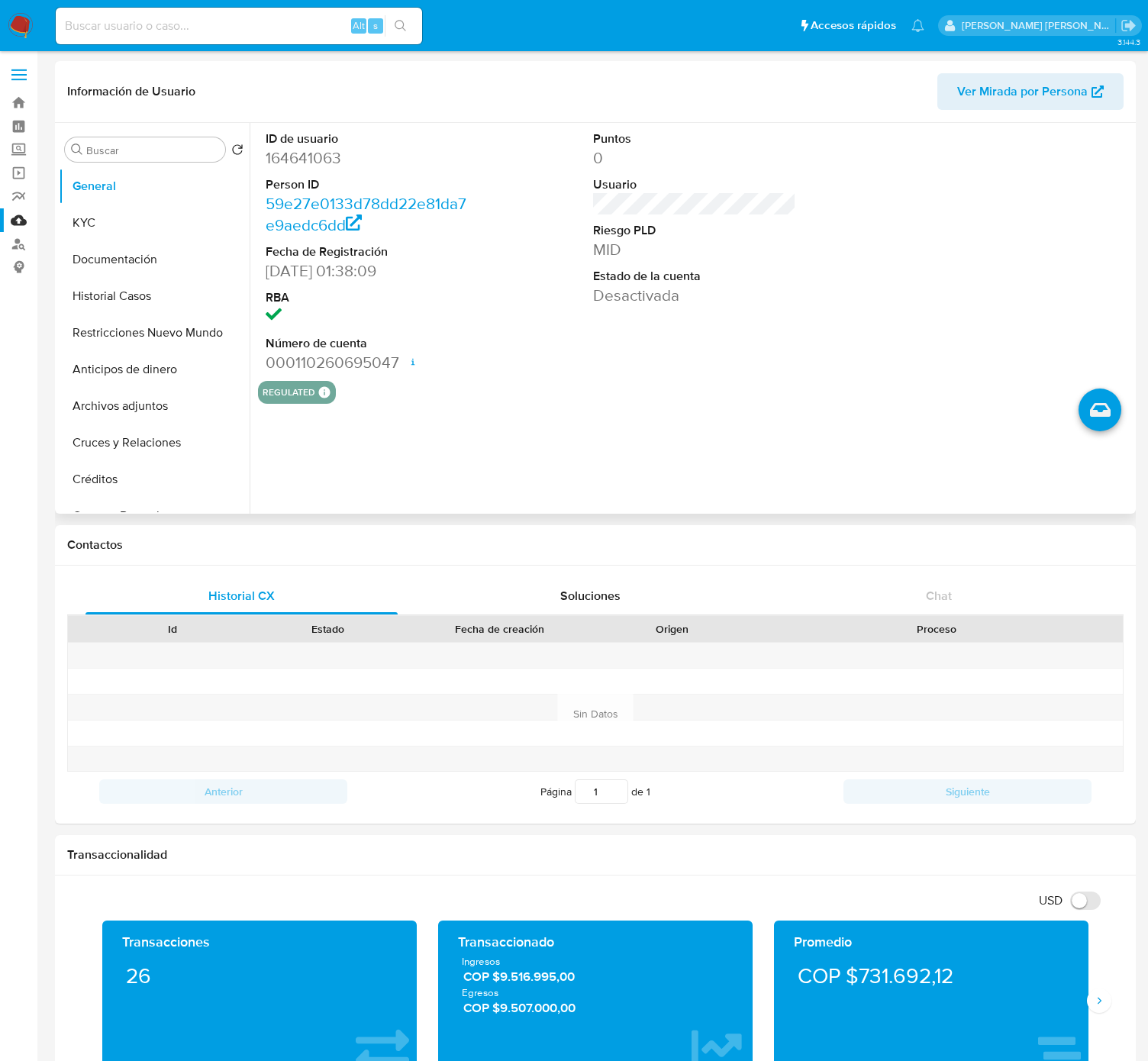 click on "164641063" at bounding box center (367, 158) 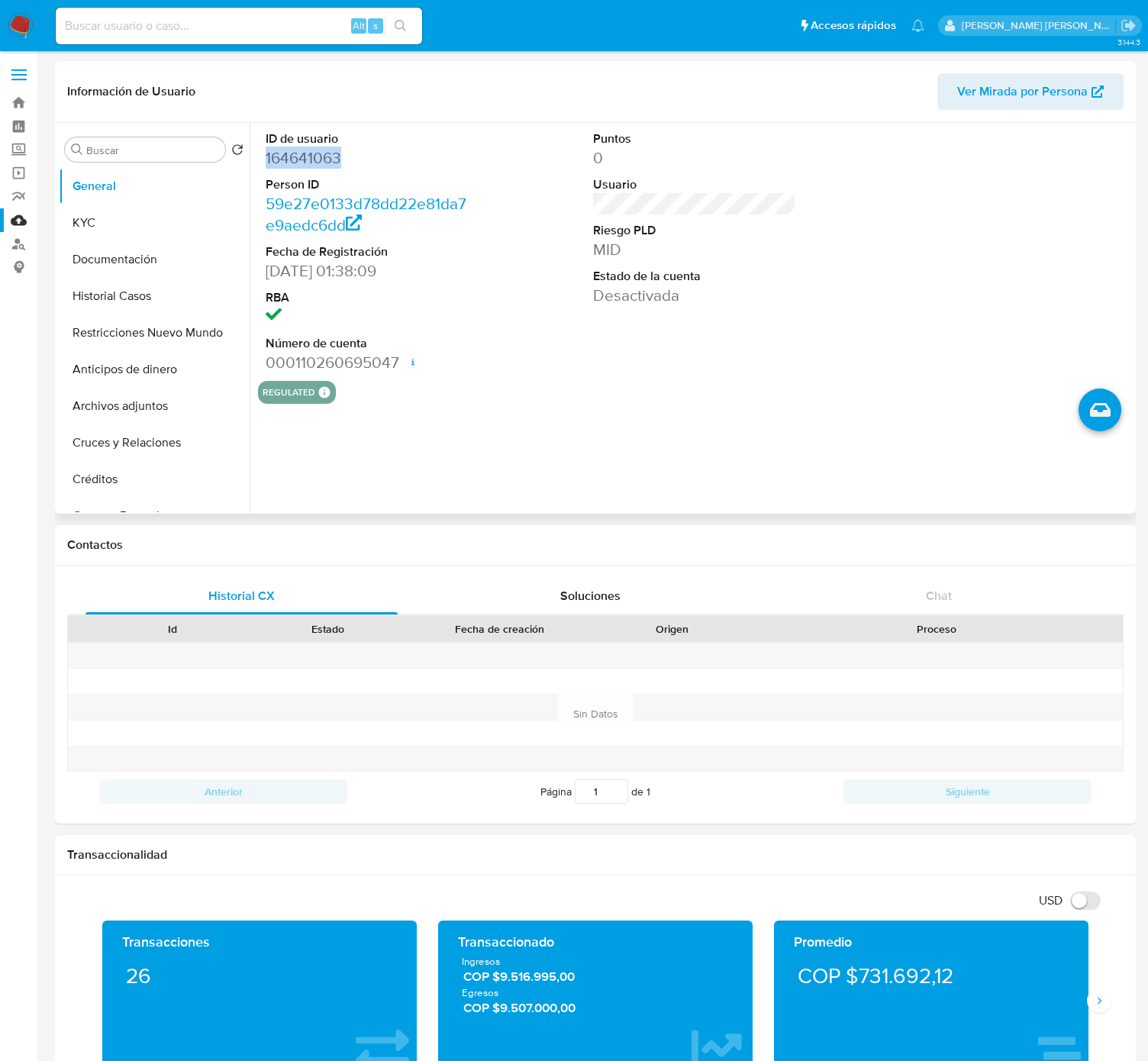 click on "164641063" at bounding box center (367, 158) 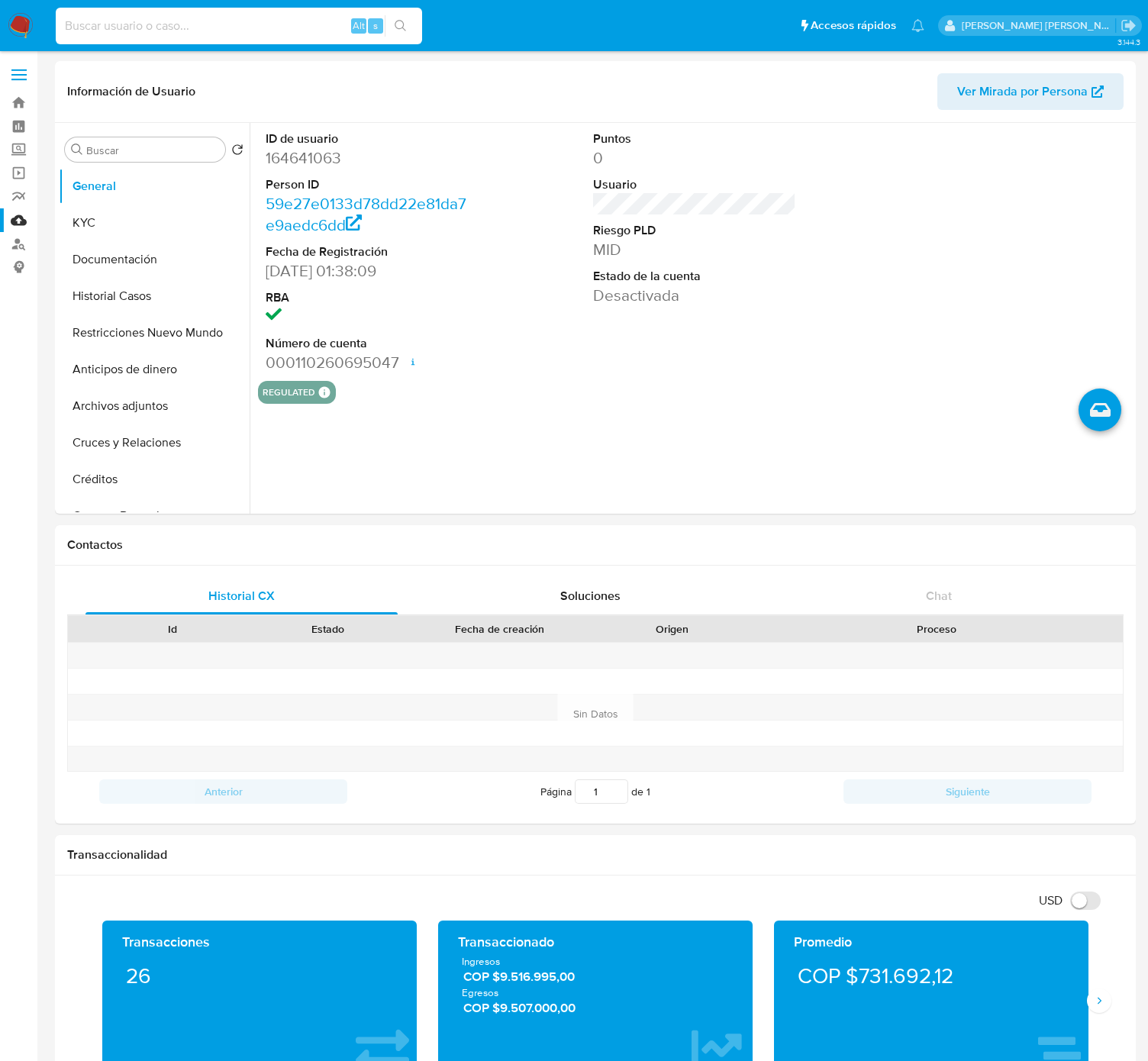 click at bounding box center (239, 26) 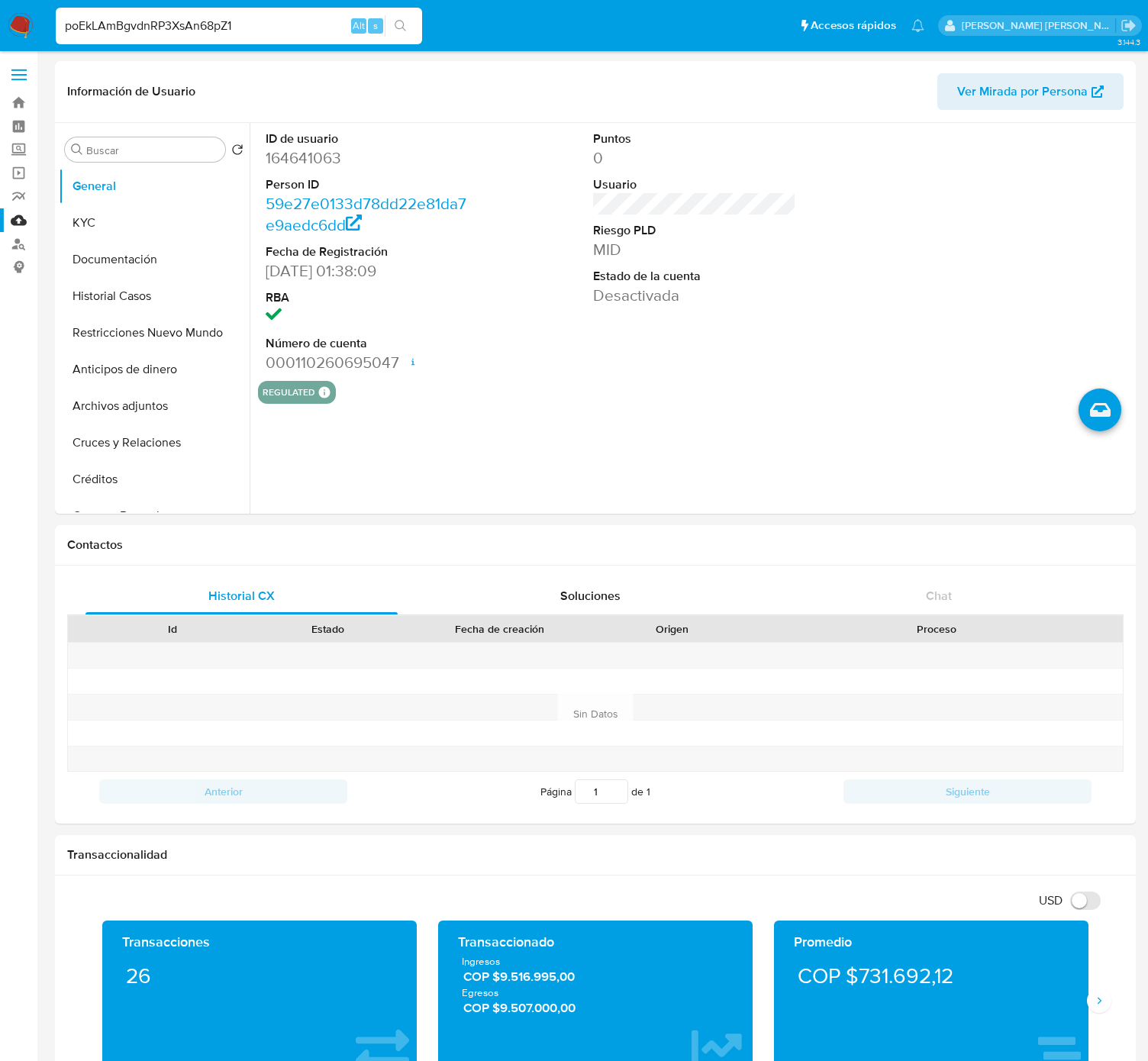 type on "poEkLAmBgvdnRP3XsAn68pZ1" 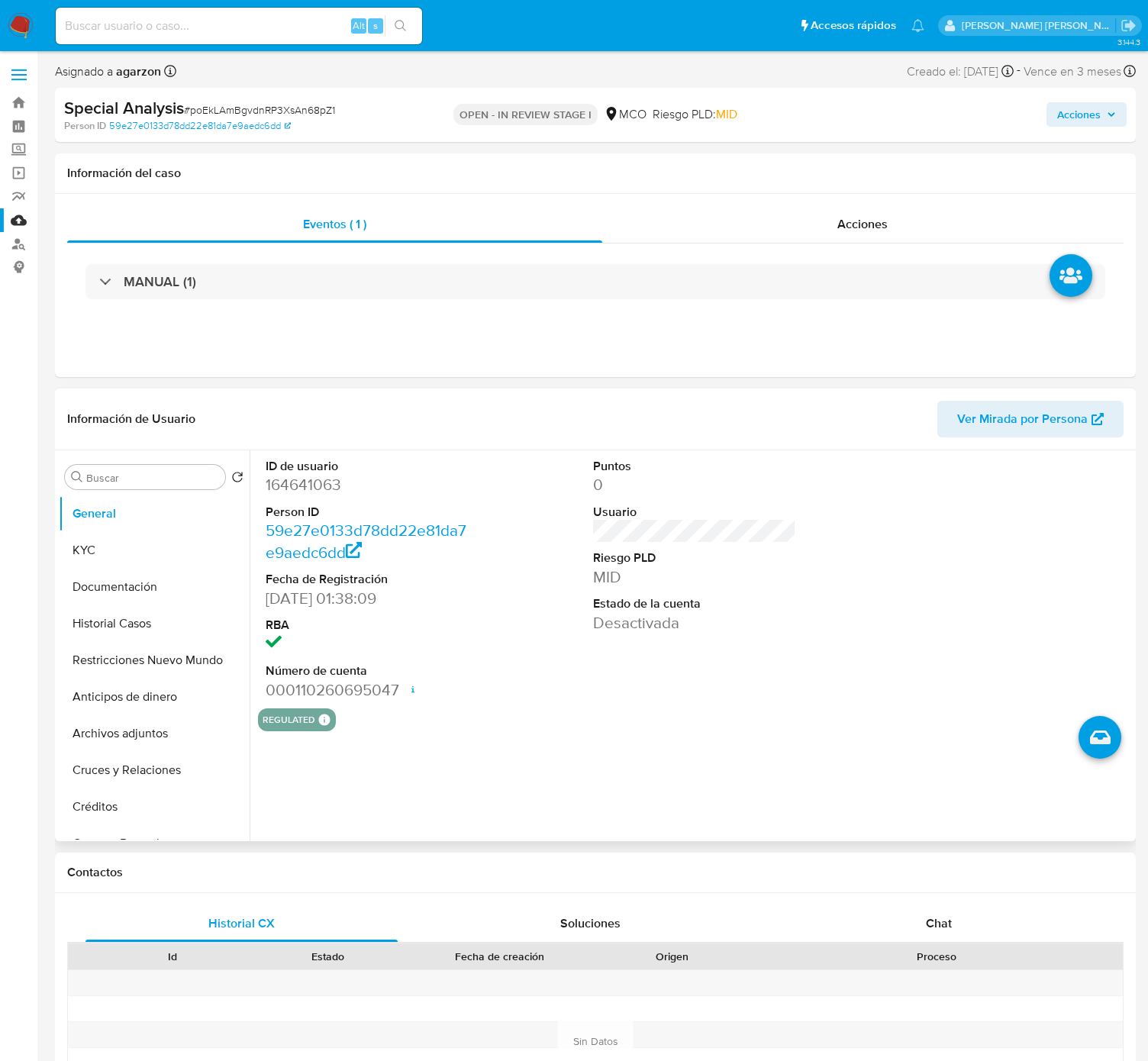 select on "10" 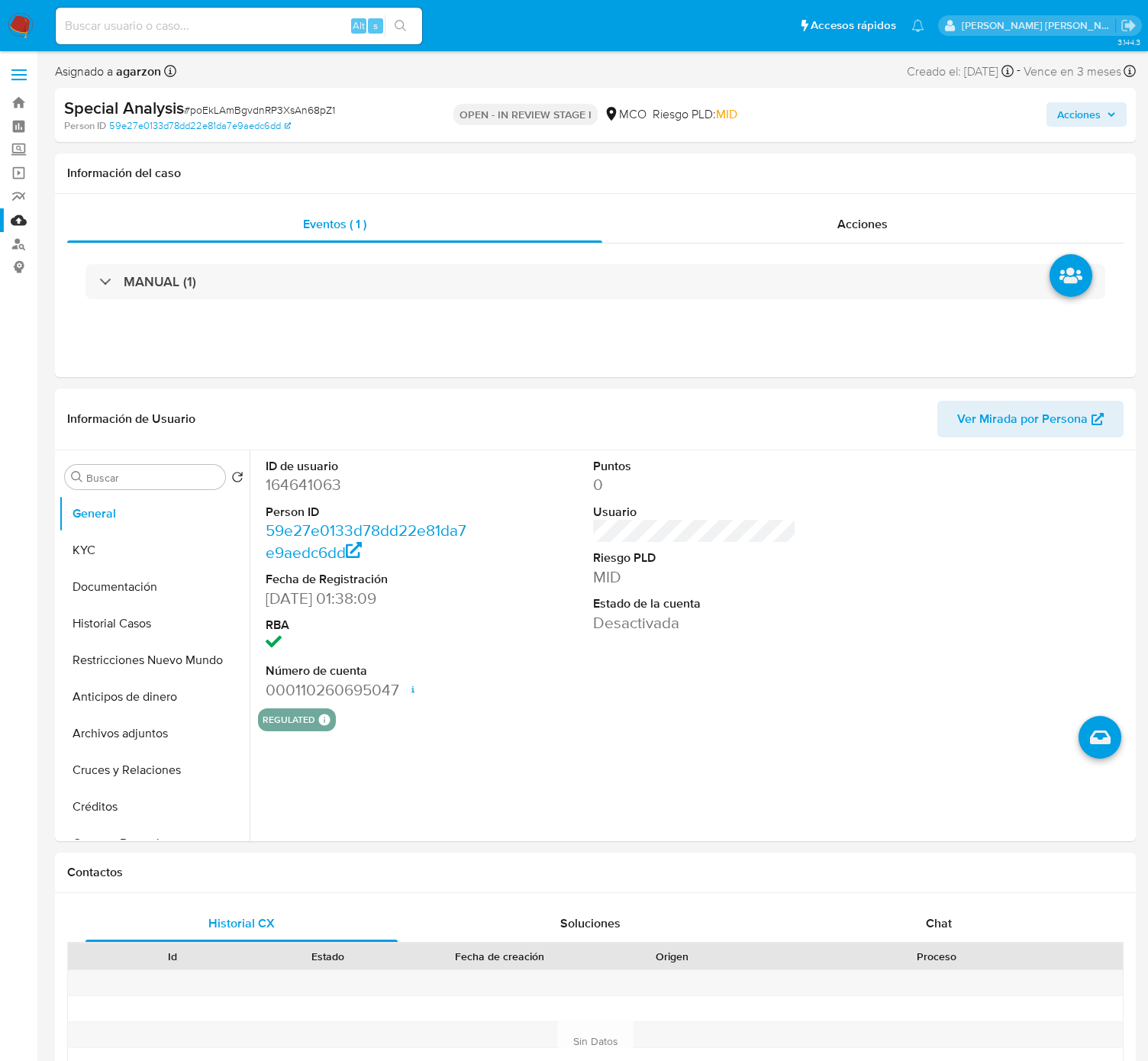 click at bounding box center (239, 26) 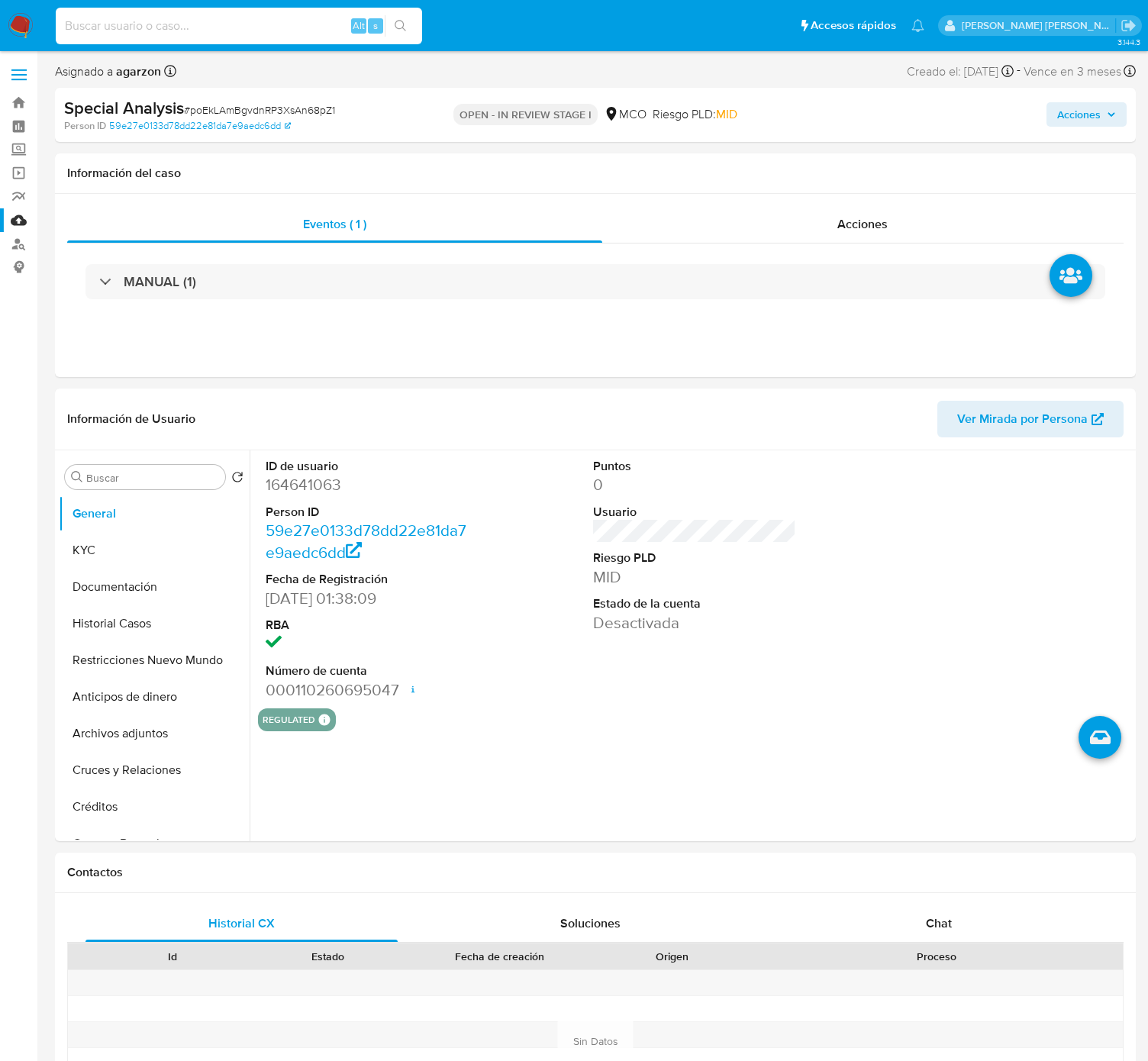 paste on "2505369676" 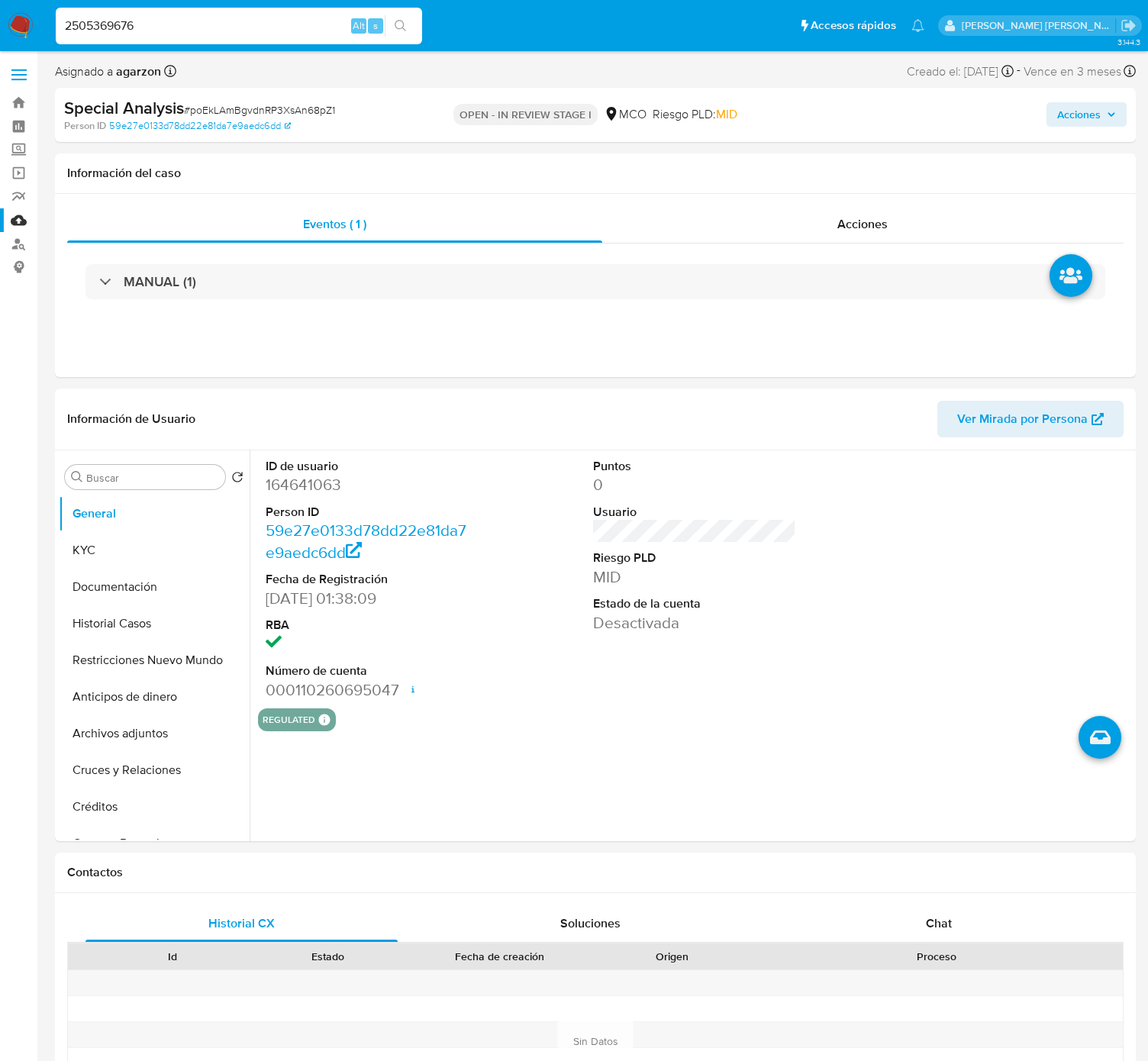 type on "2505369676" 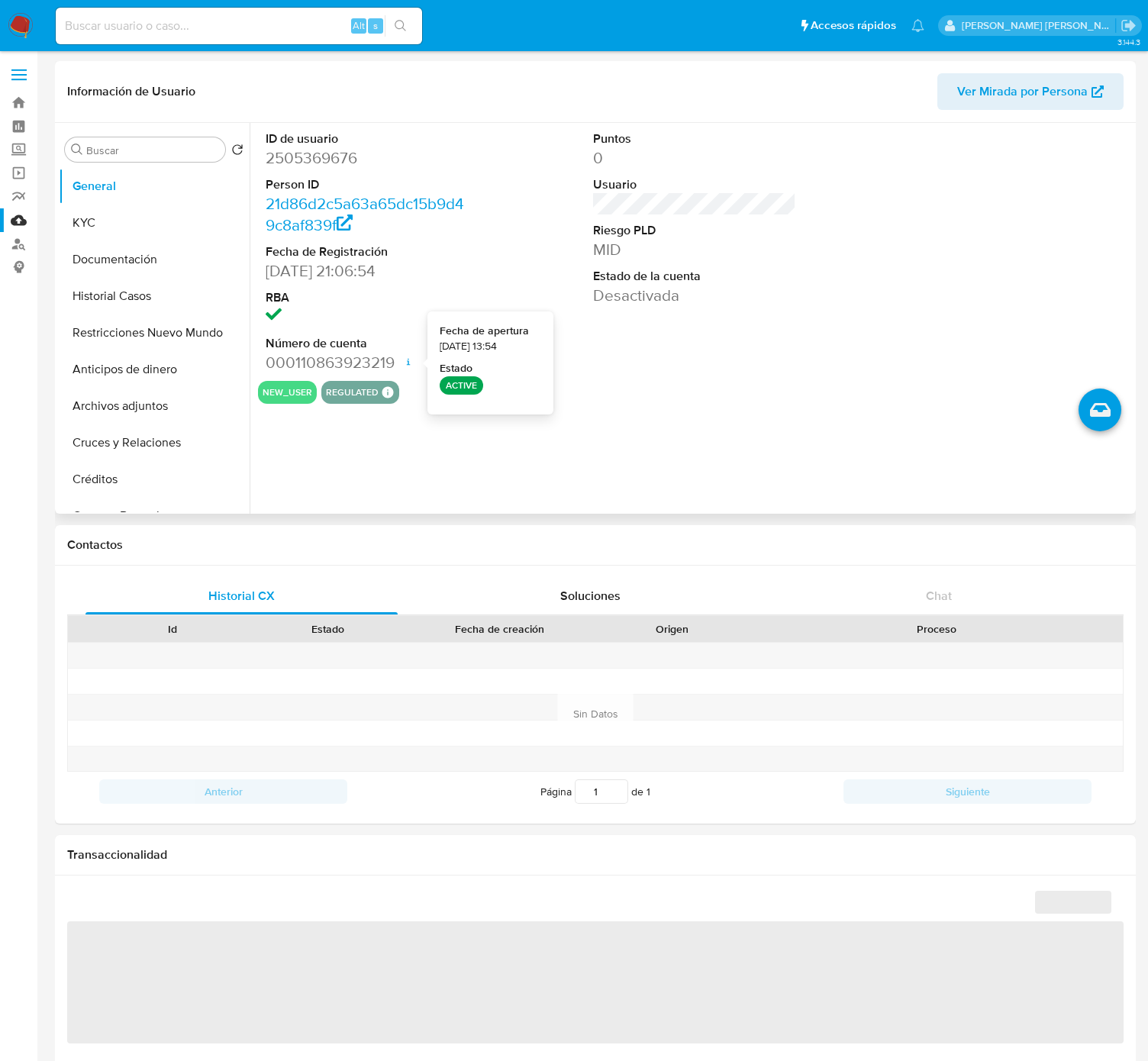 select on "10" 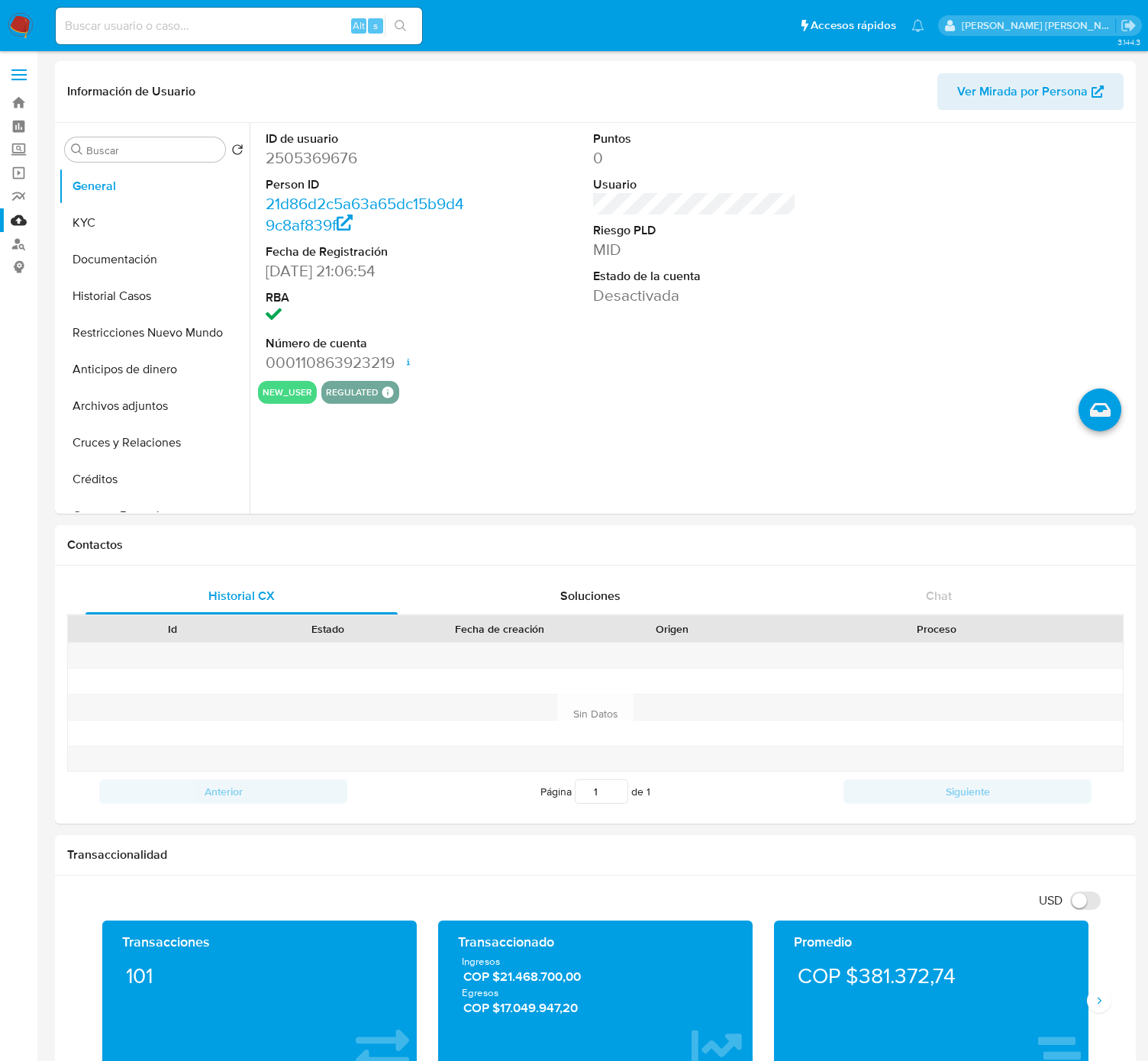 click at bounding box center (239, 26) 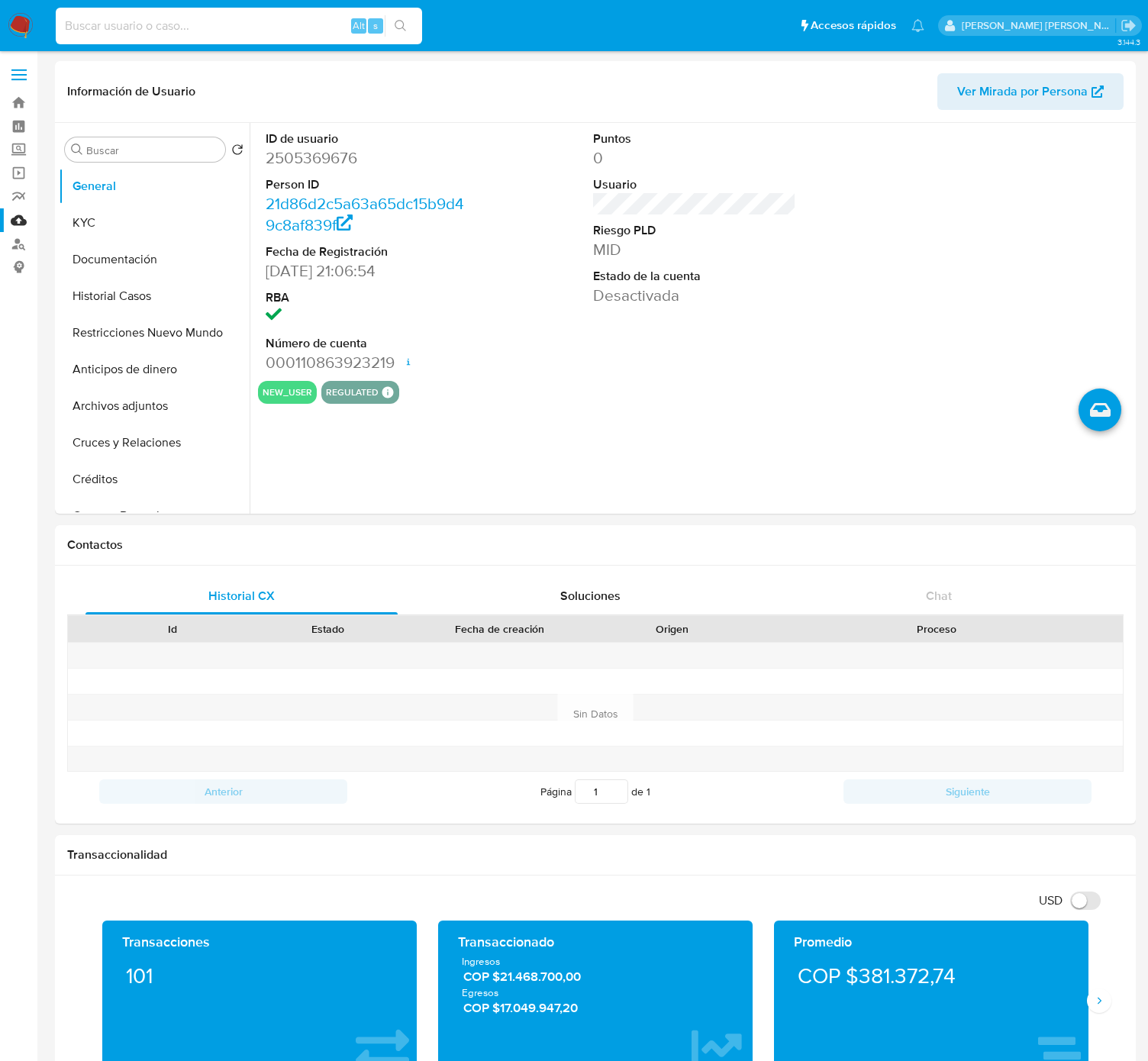 paste on "1334787761" 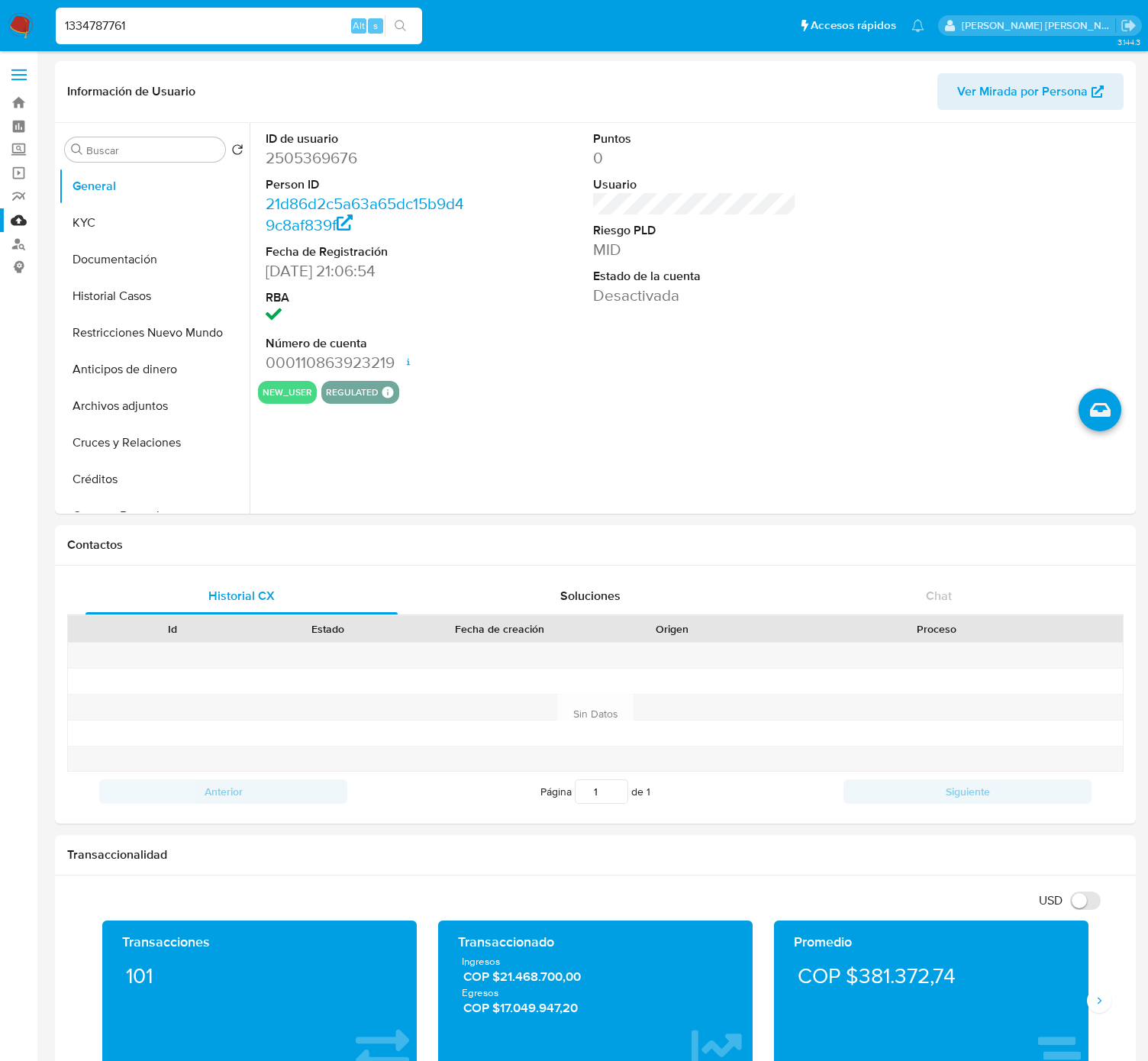 type on "1334787761" 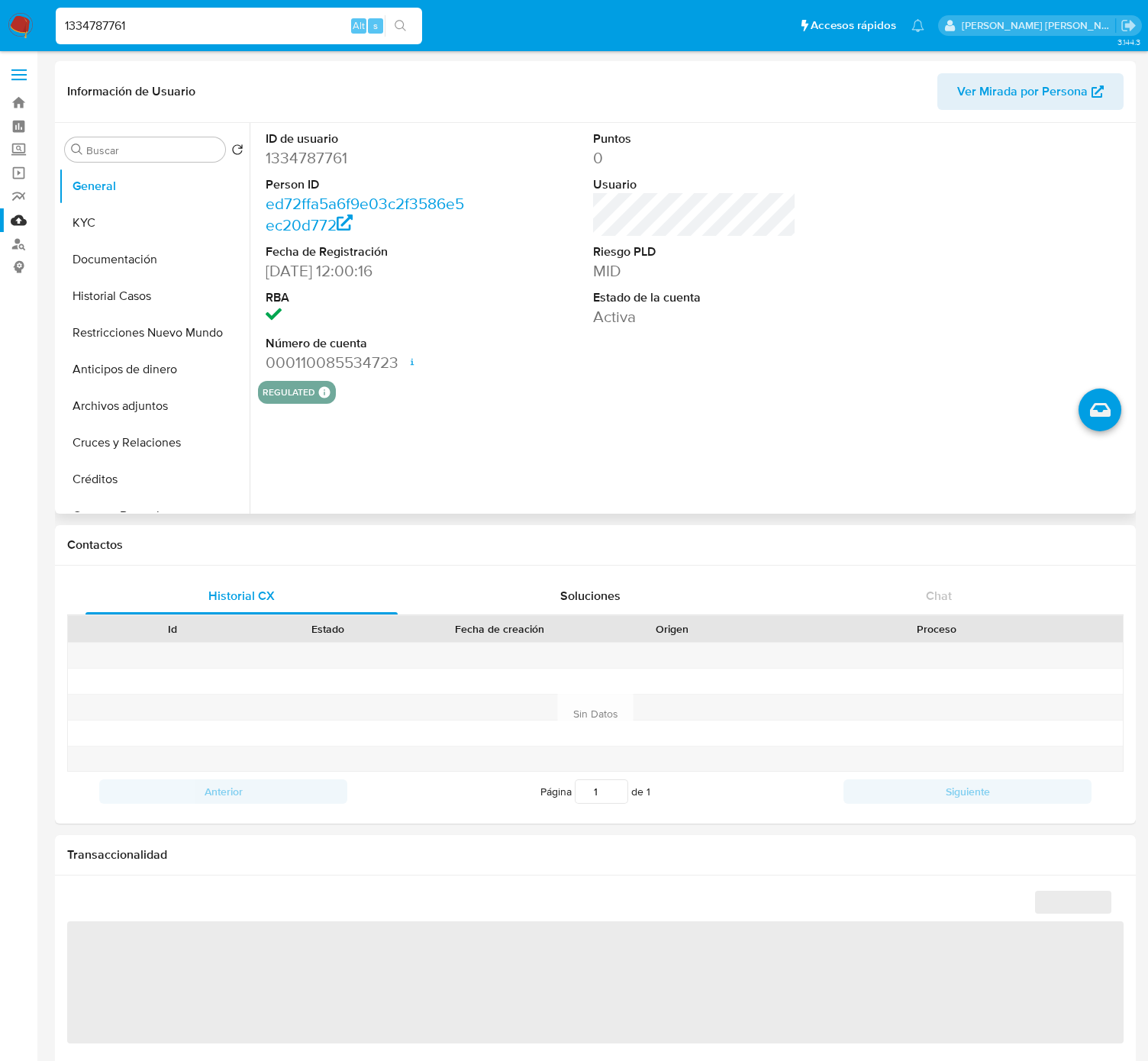 select on "10" 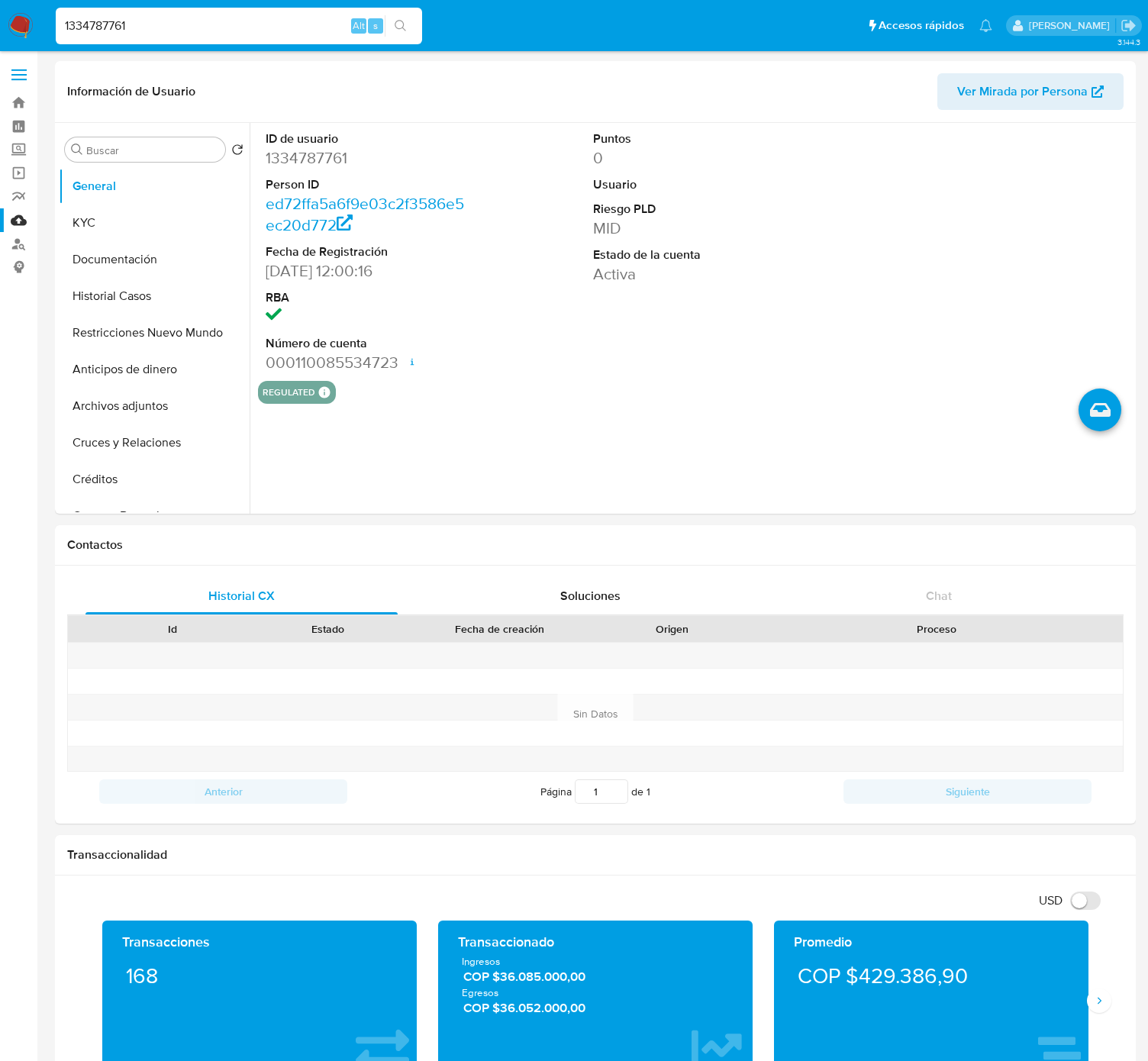 select on "10" 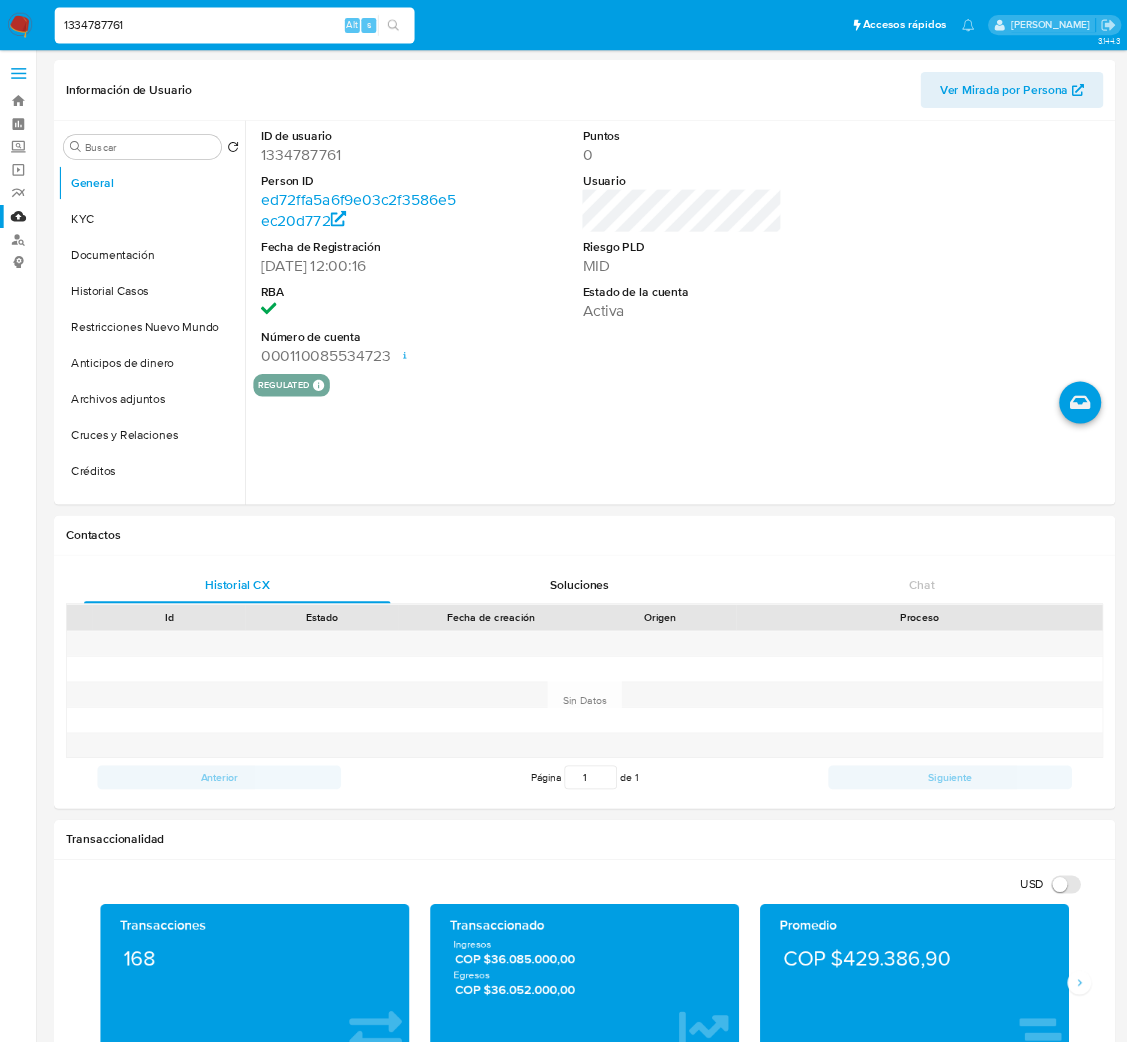 scroll, scrollTop: 0, scrollLeft: 0, axis: both 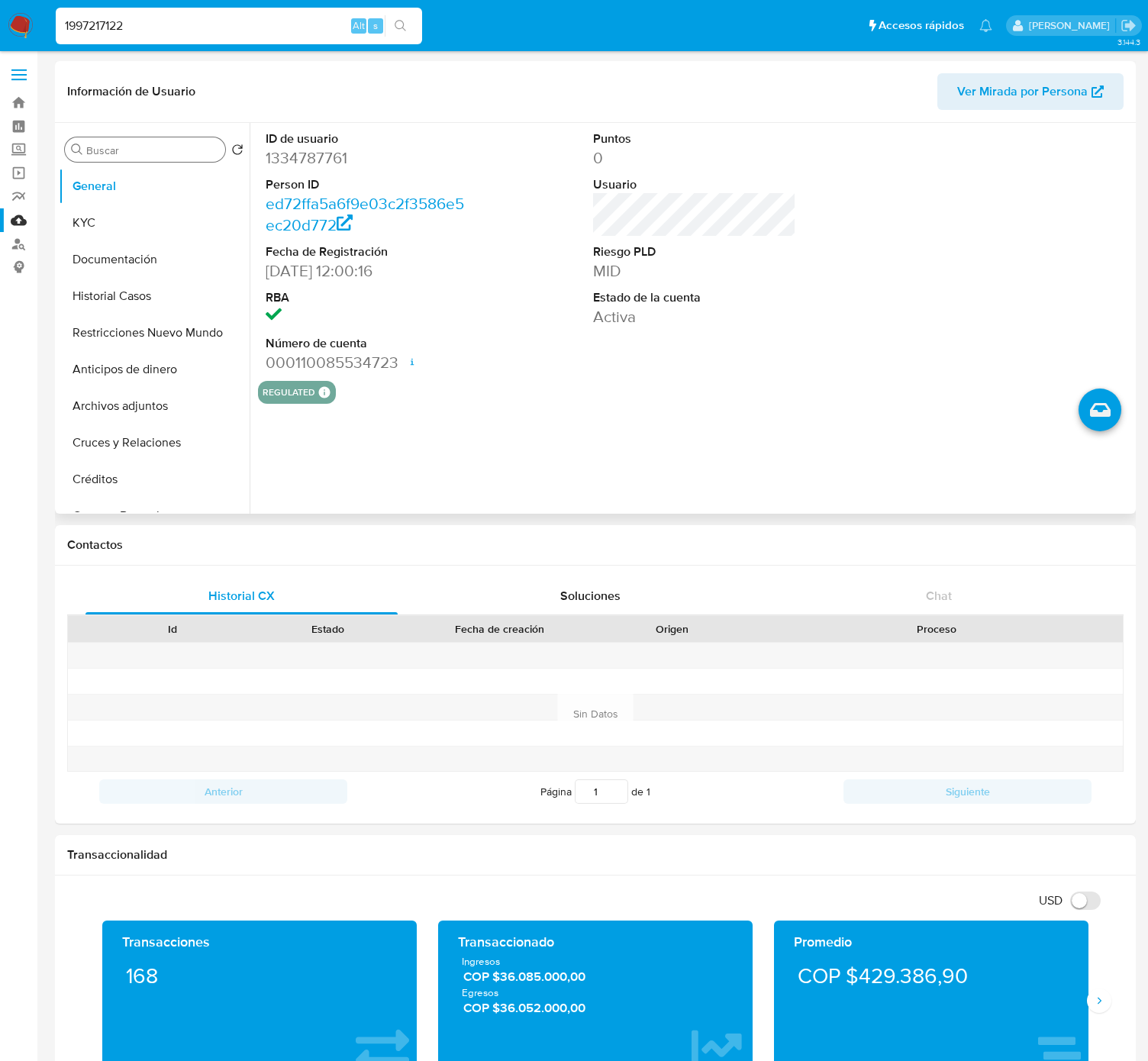 type on "1997217122" 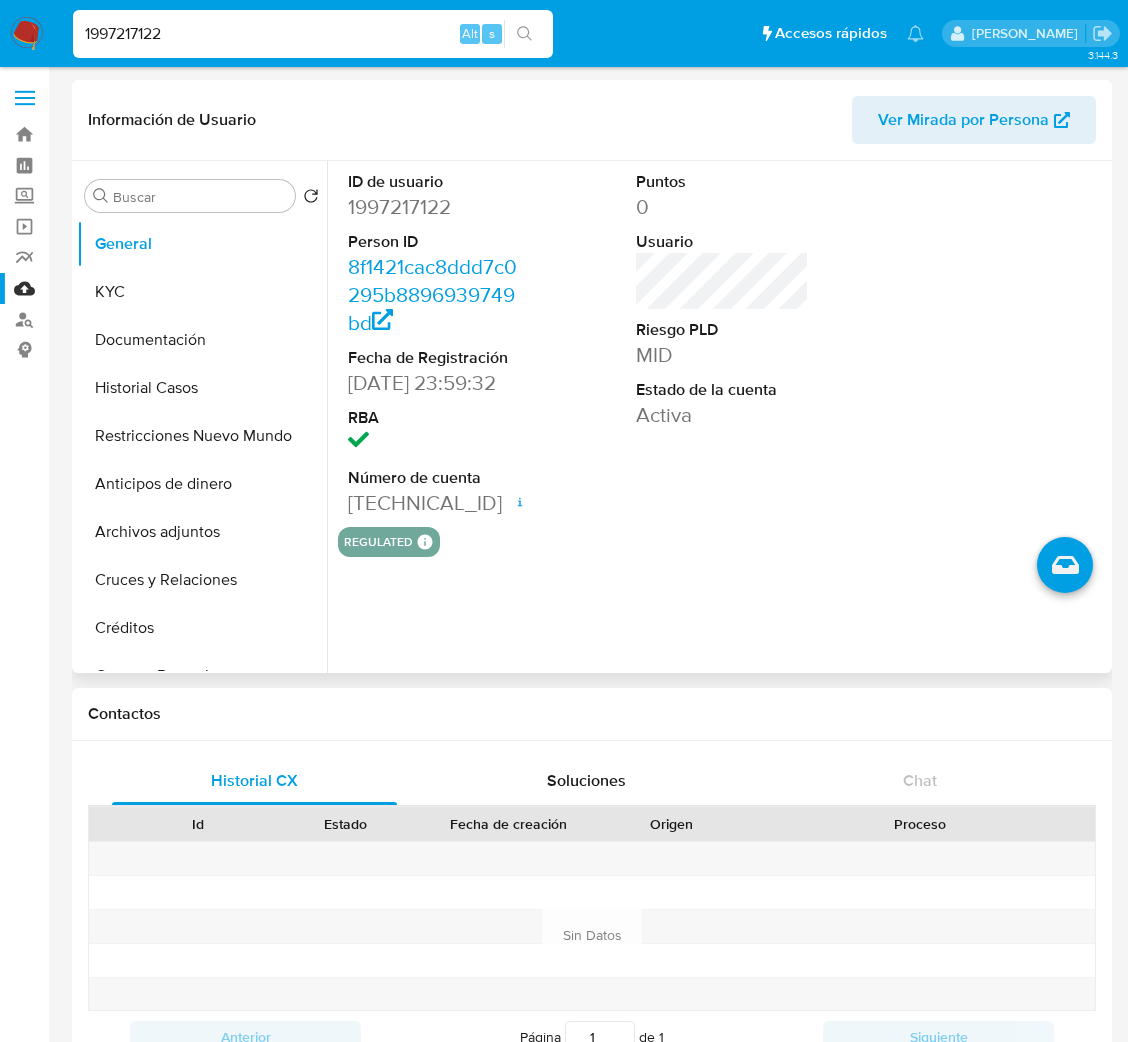 select on "10" 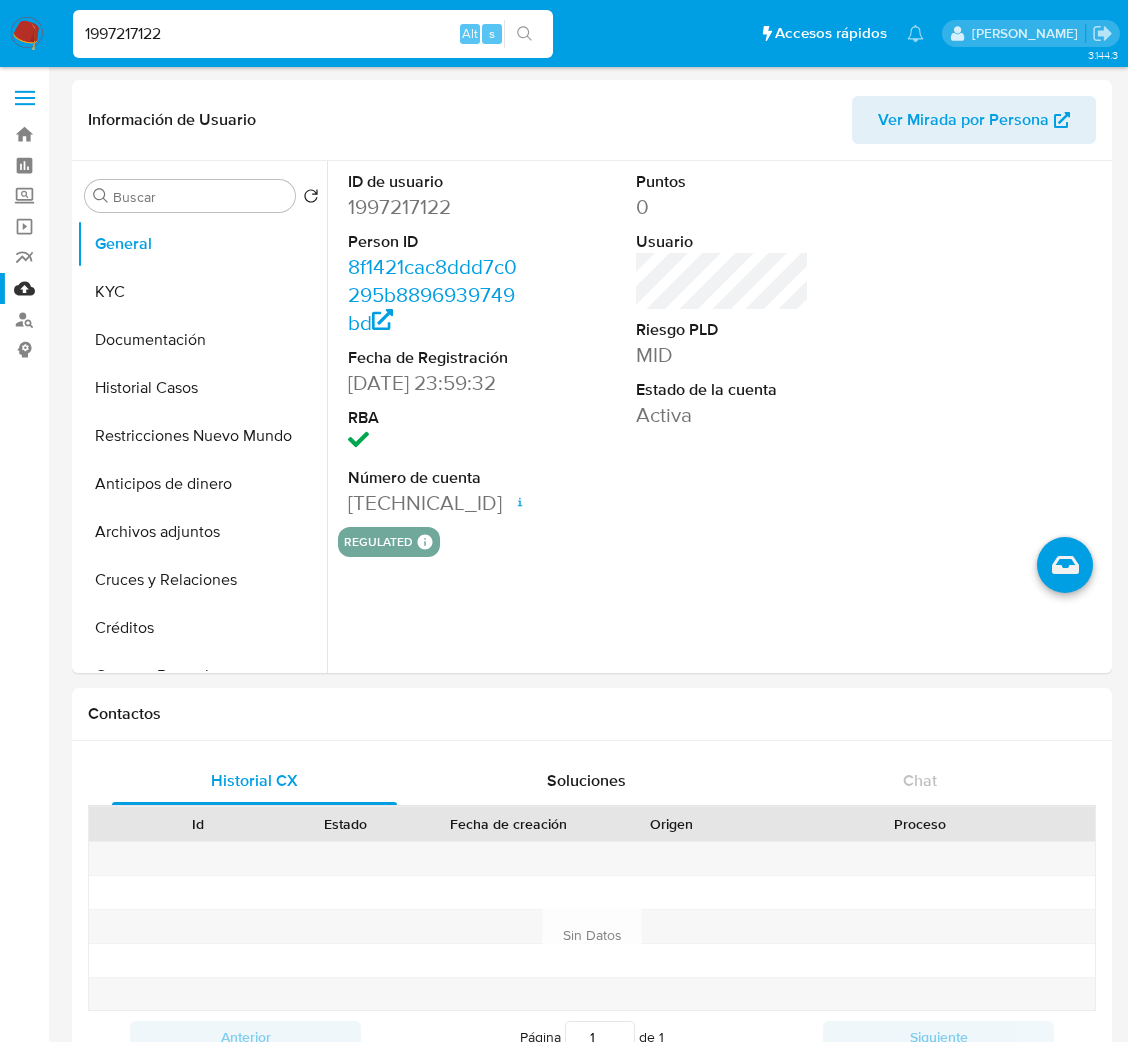 click on "1997217122" at bounding box center [313, 34] 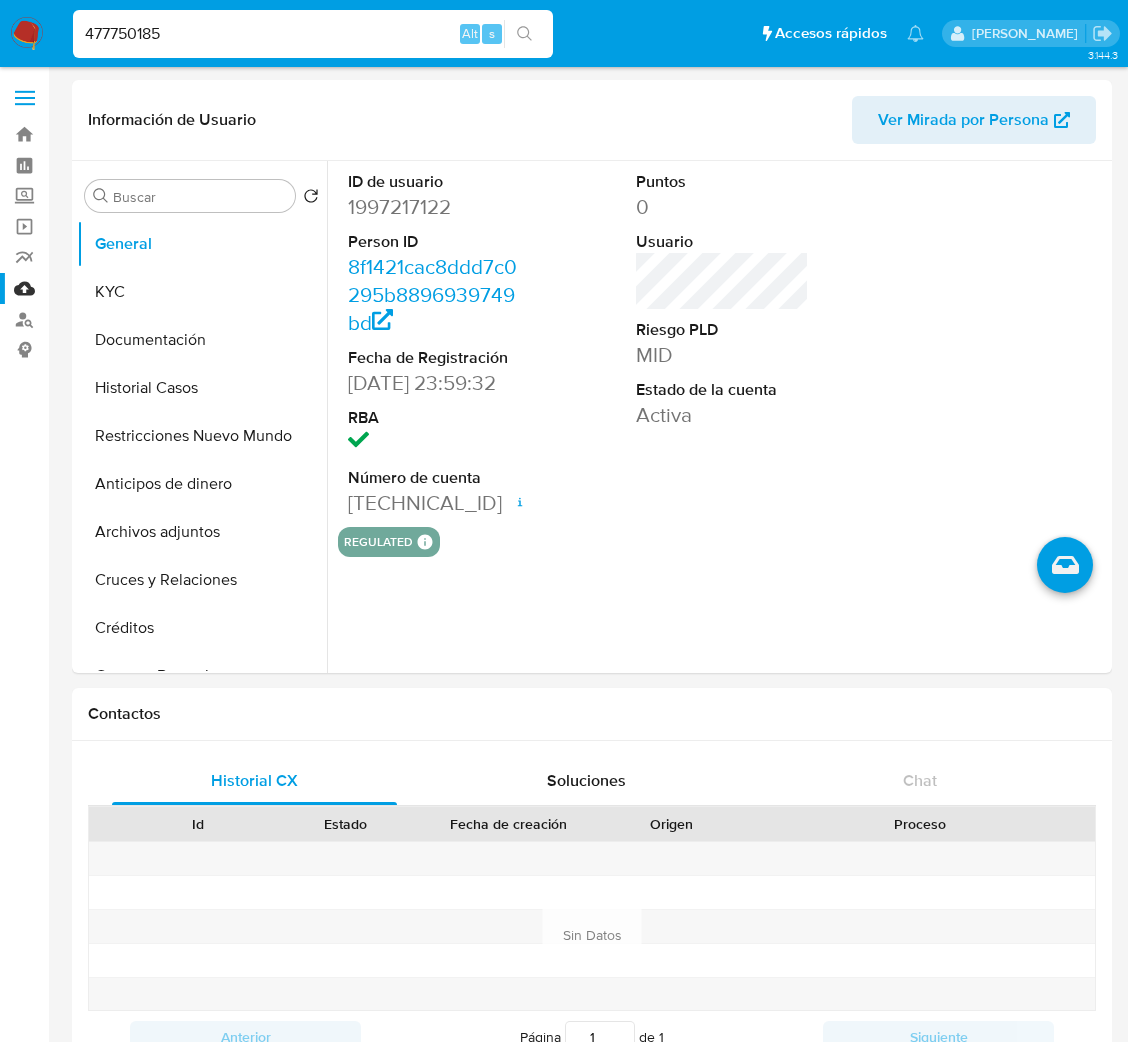 type on "477750185" 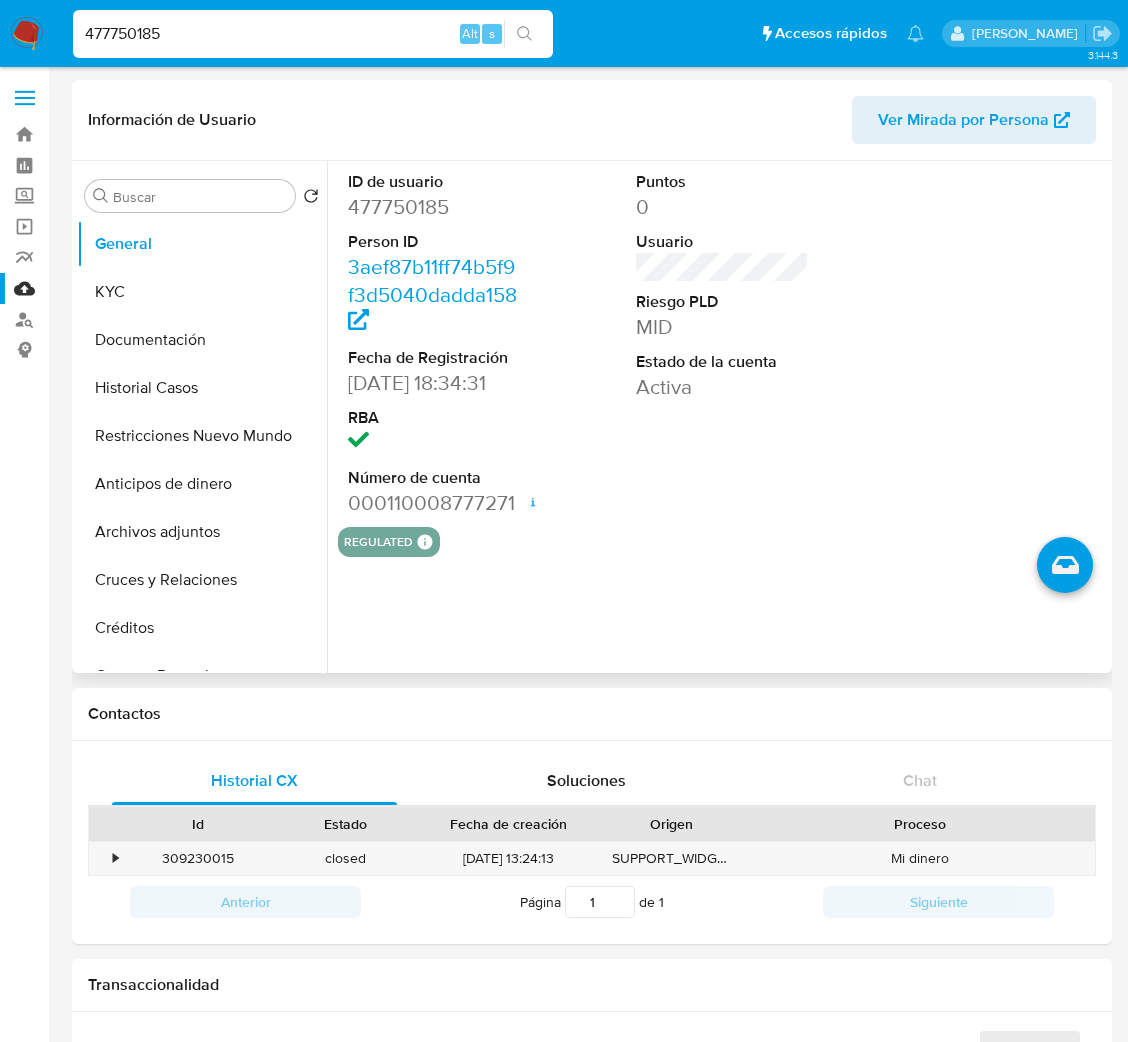 select on "10" 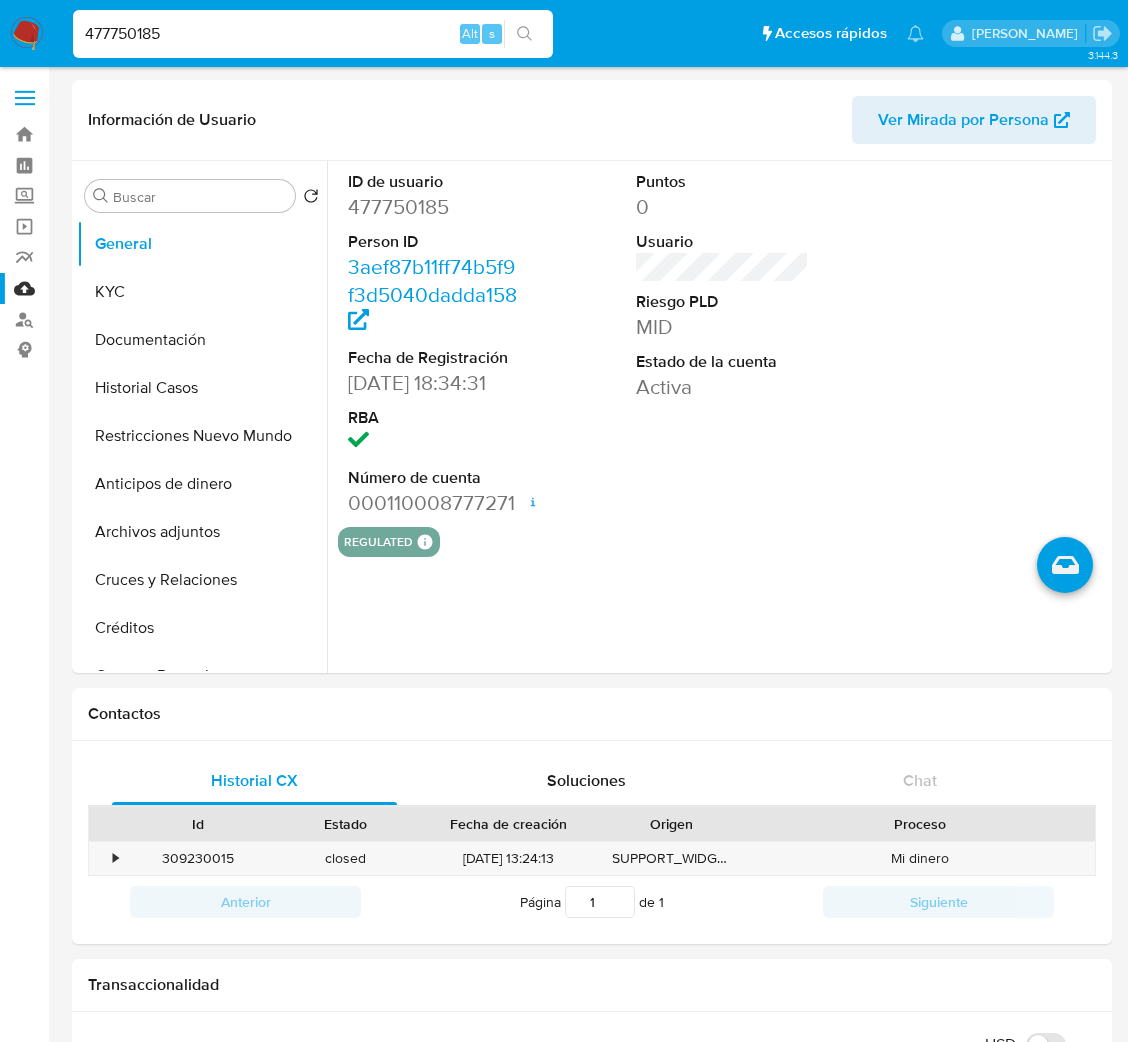 click on "477750185" at bounding box center (313, 34) 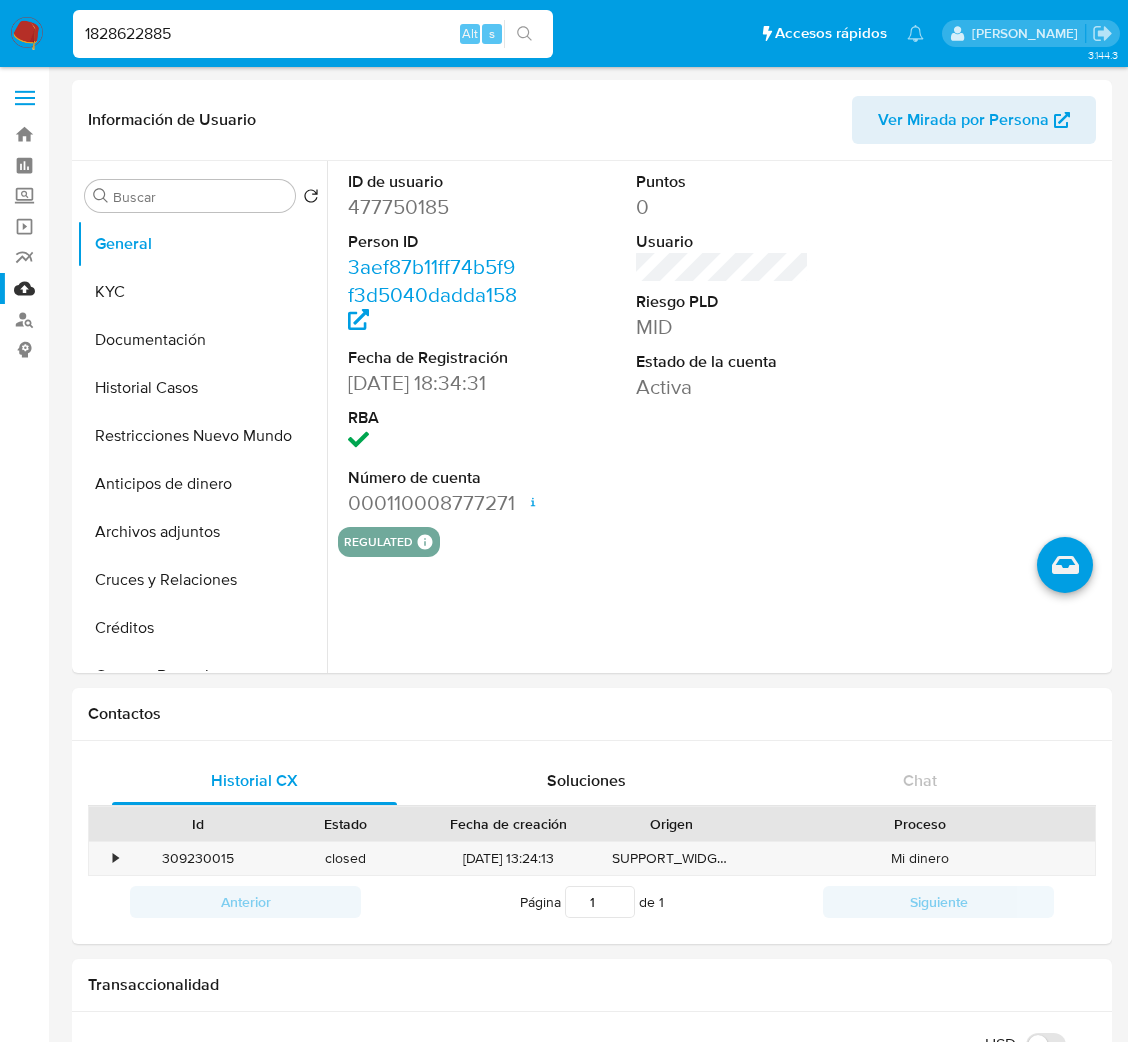 type on "1828622885" 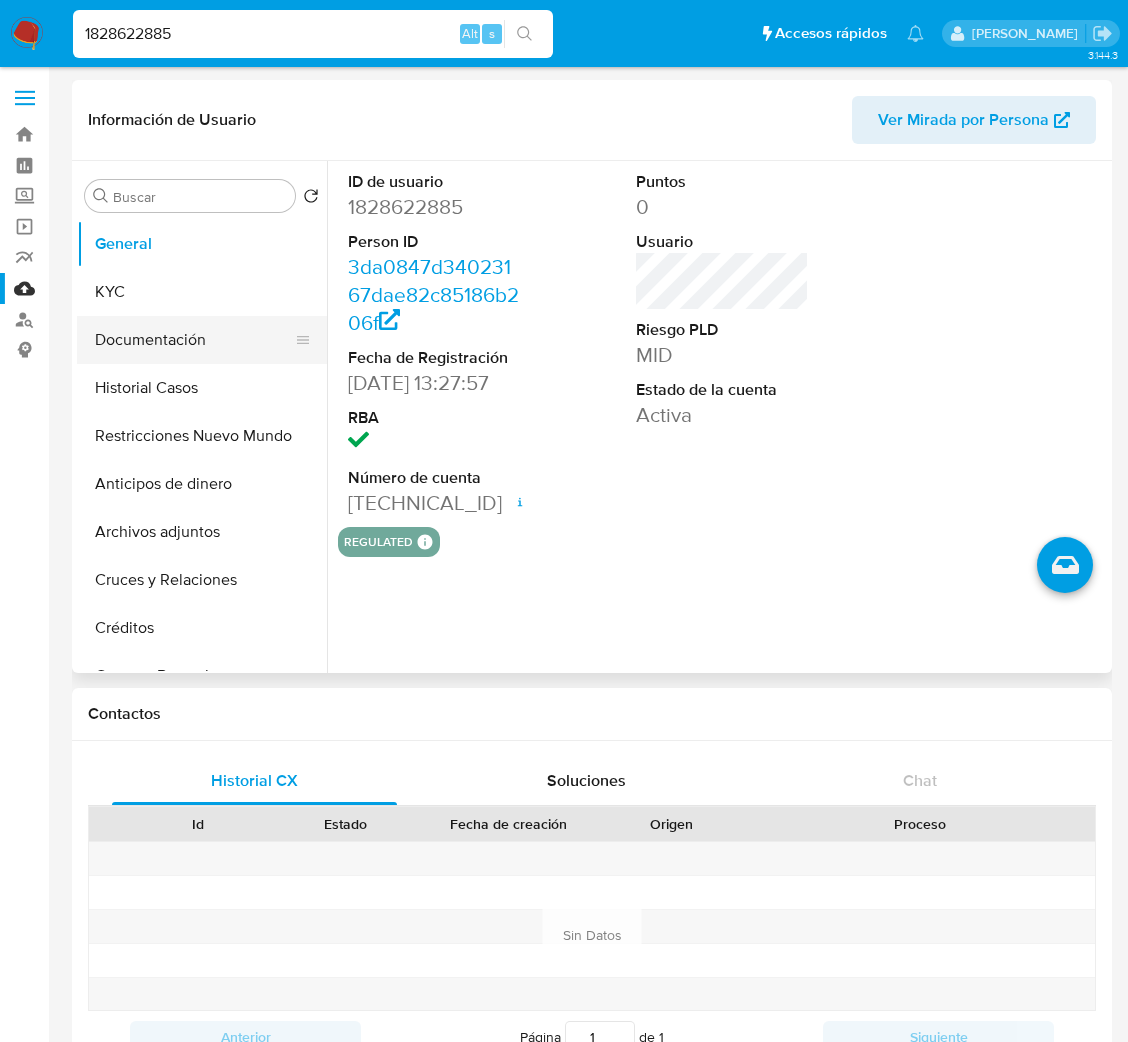 select on "10" 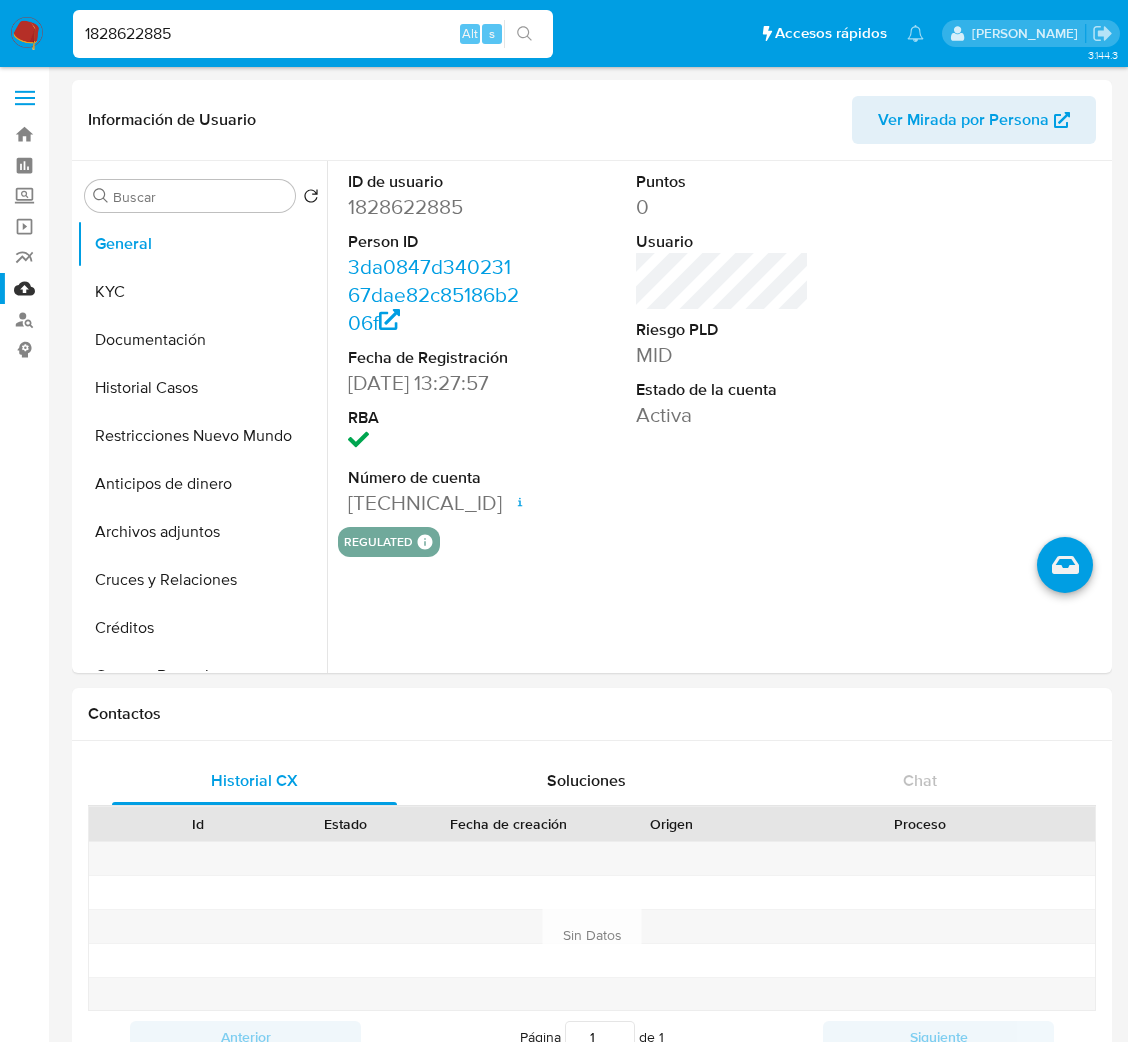 click on "1828622885" at bounding box center [313, 34] 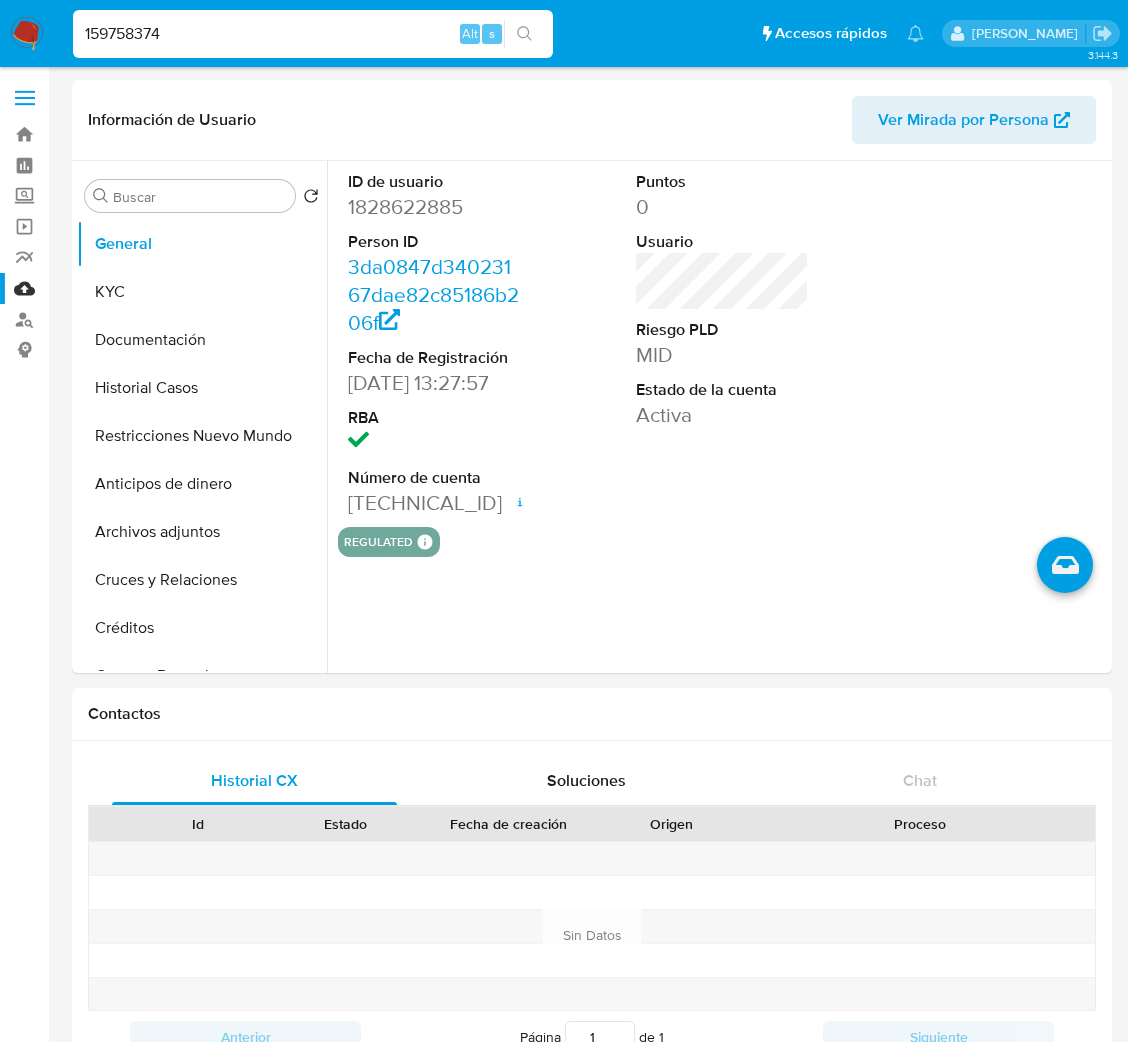type on "159758374" 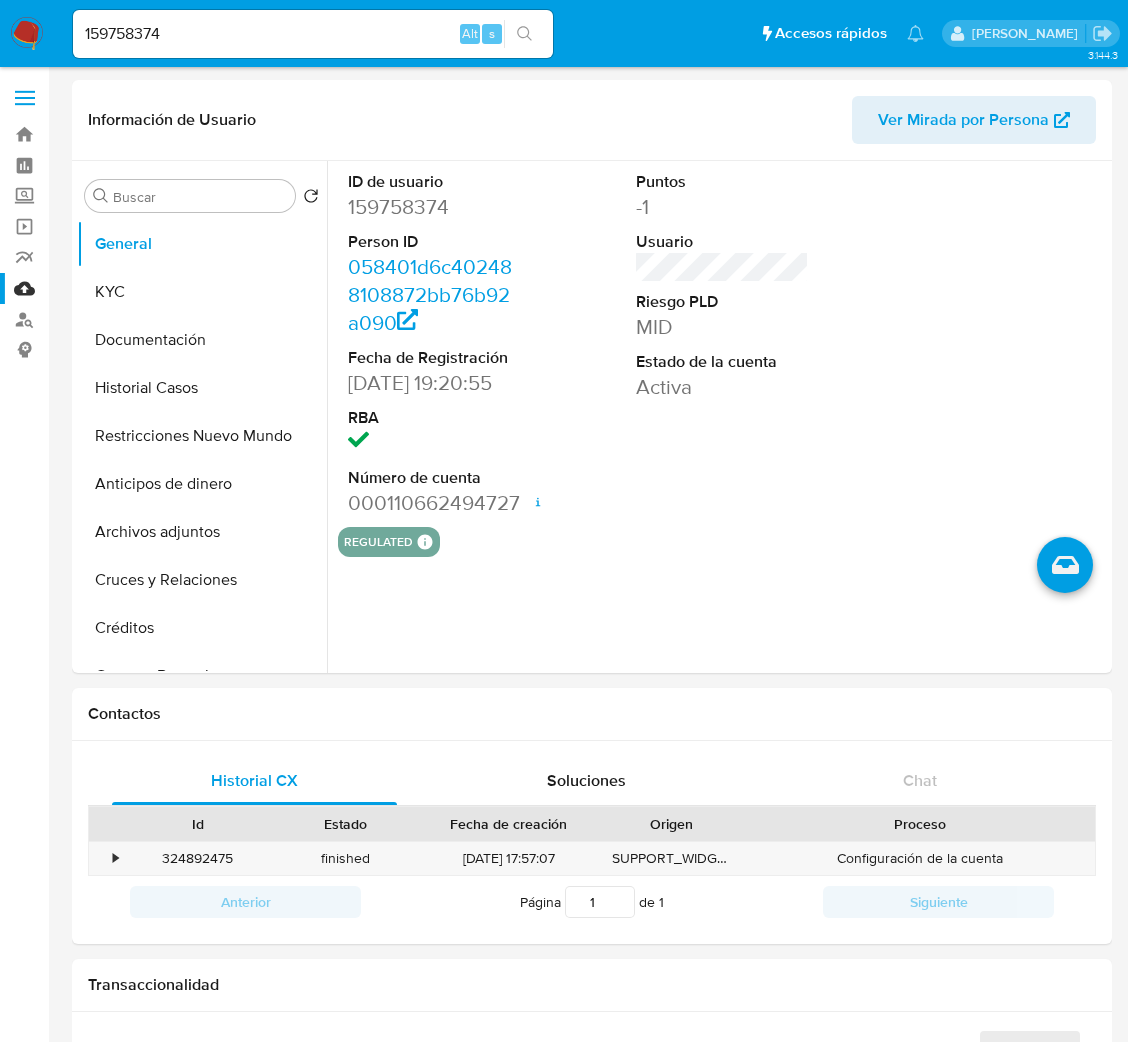 select on "10" 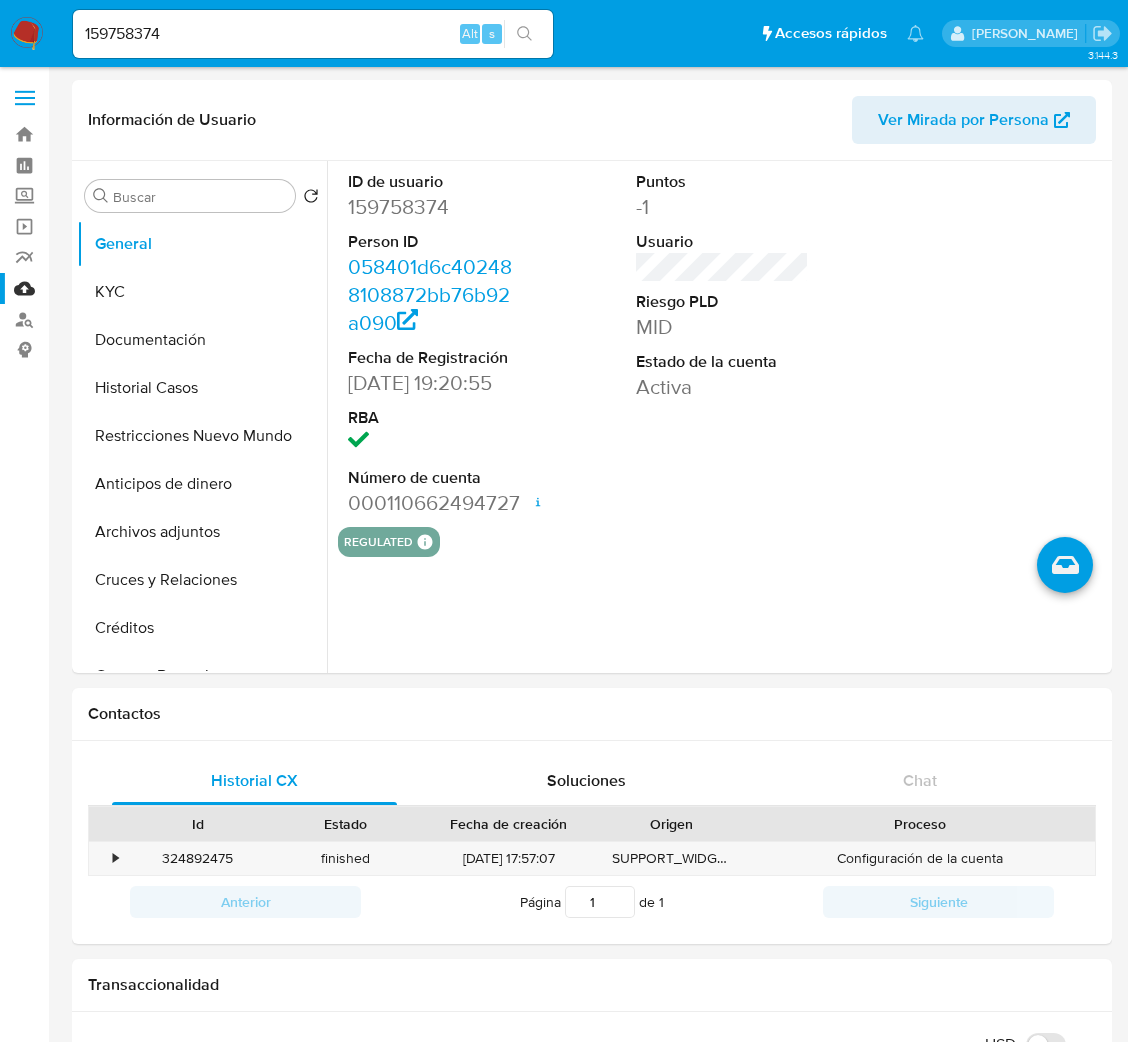 click on "159758374" at bounding box center [313, 34] 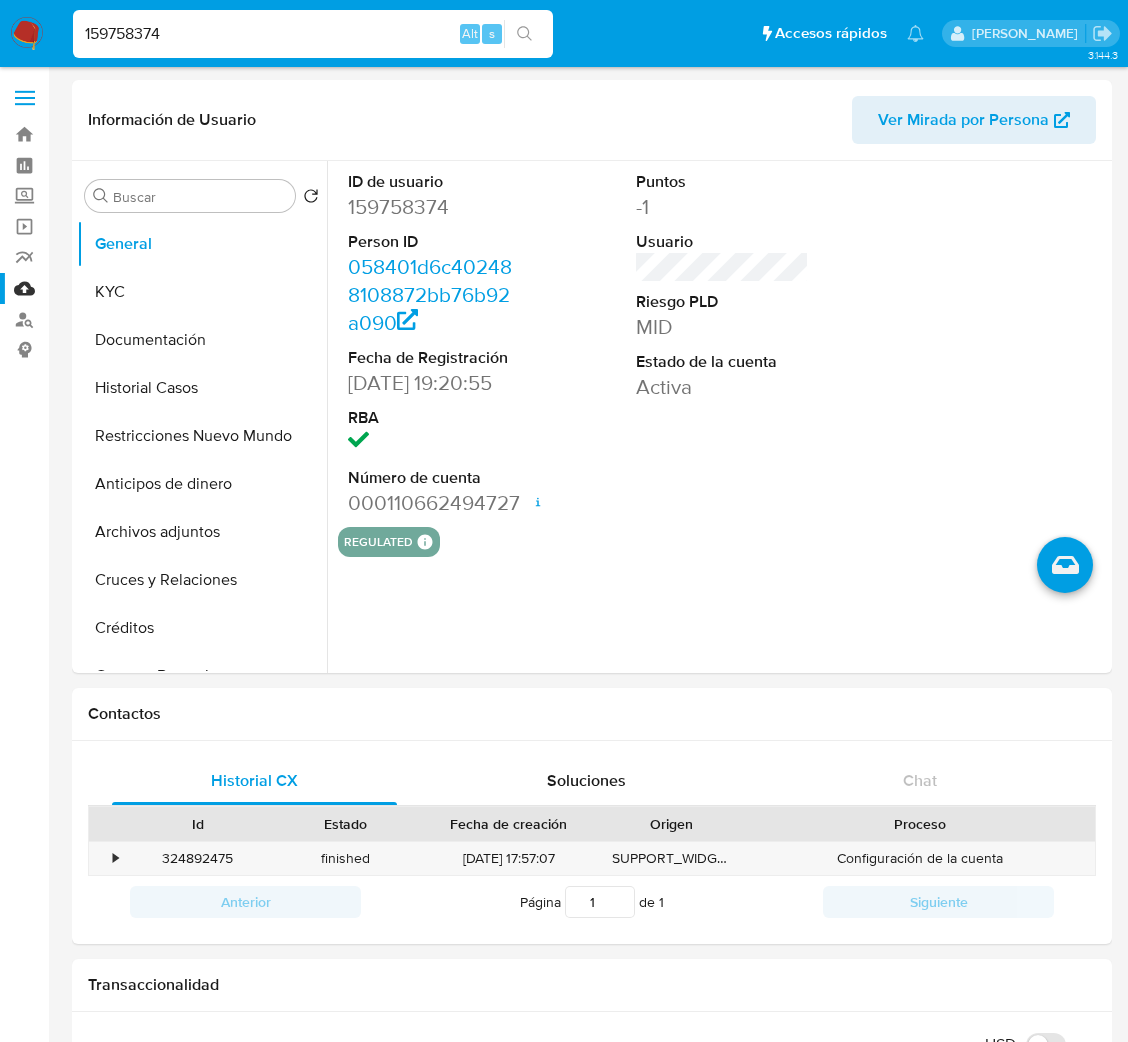 click on "159758374" at bounding box center (313, 34) 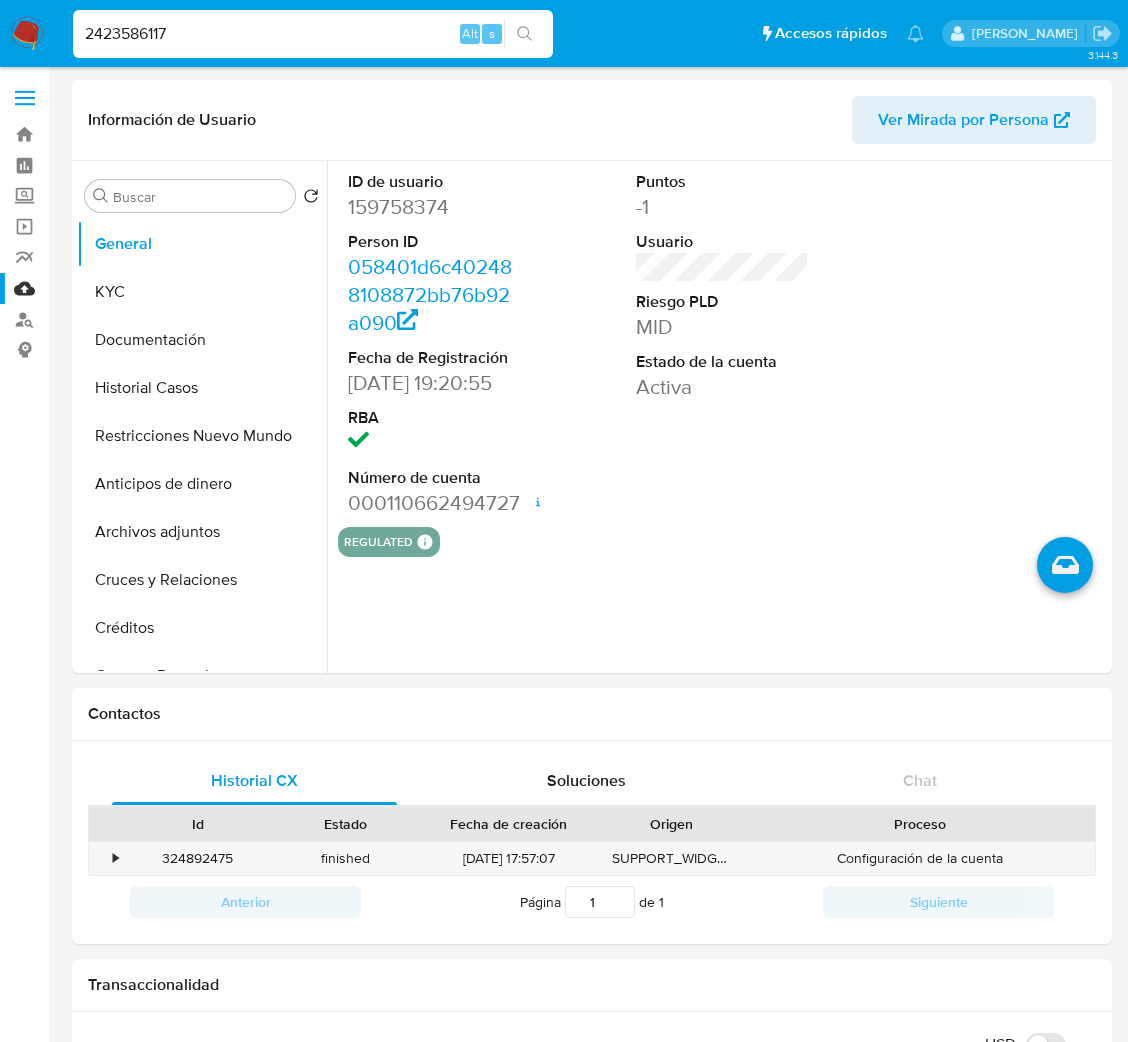 type on "2423586117" 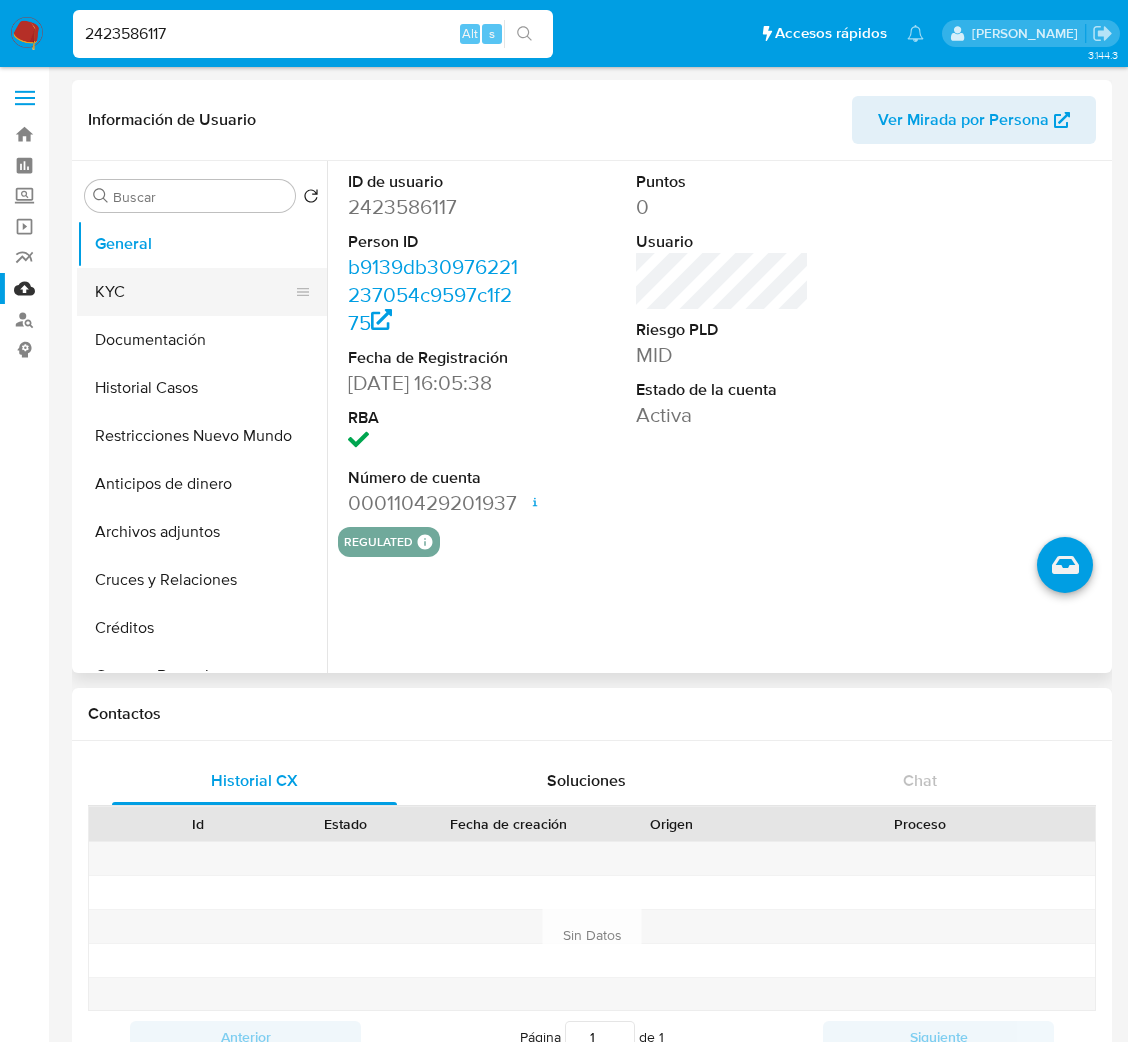 select on "10" 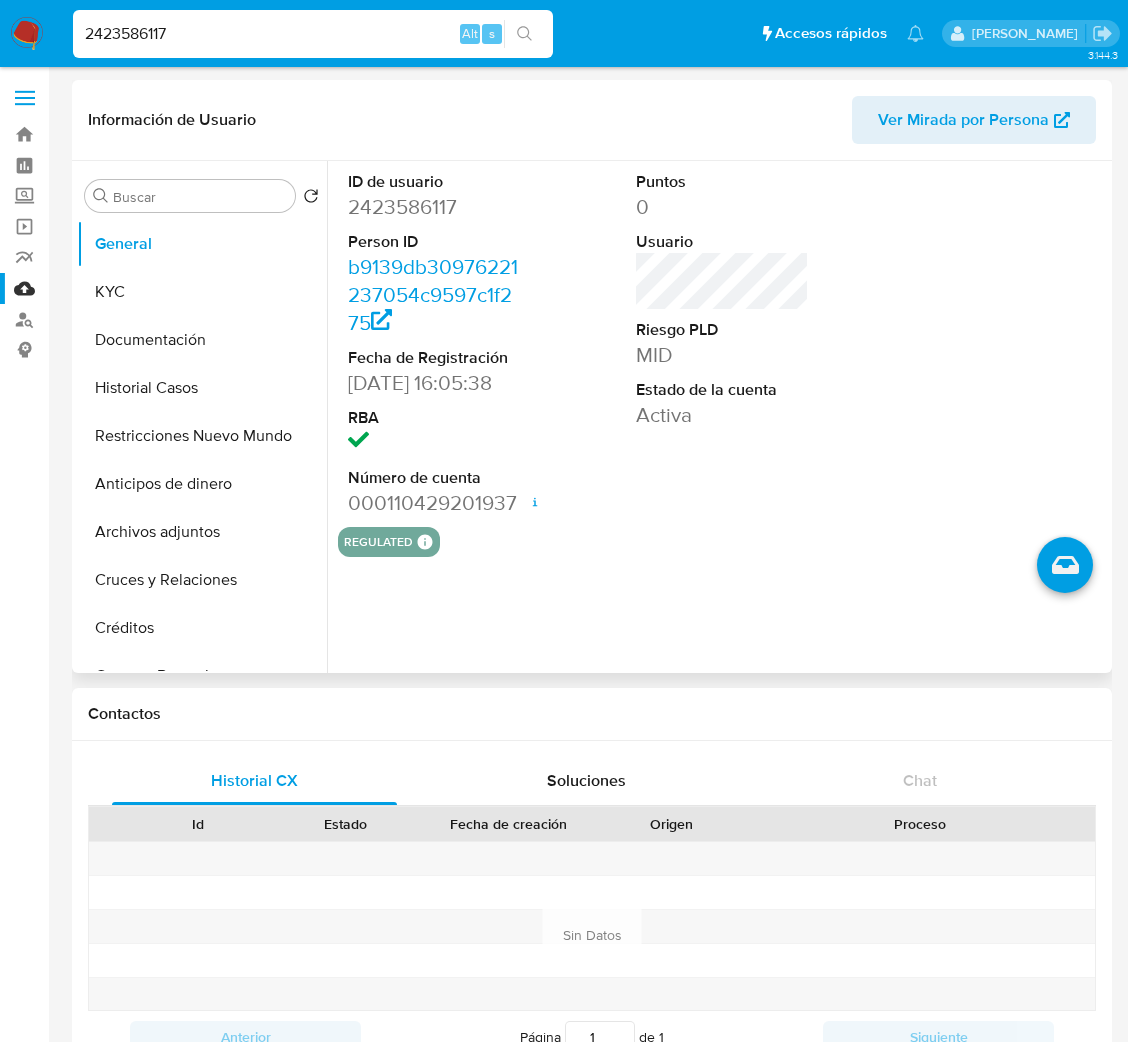 click on "2423586117" at bounding box center [434, 207] 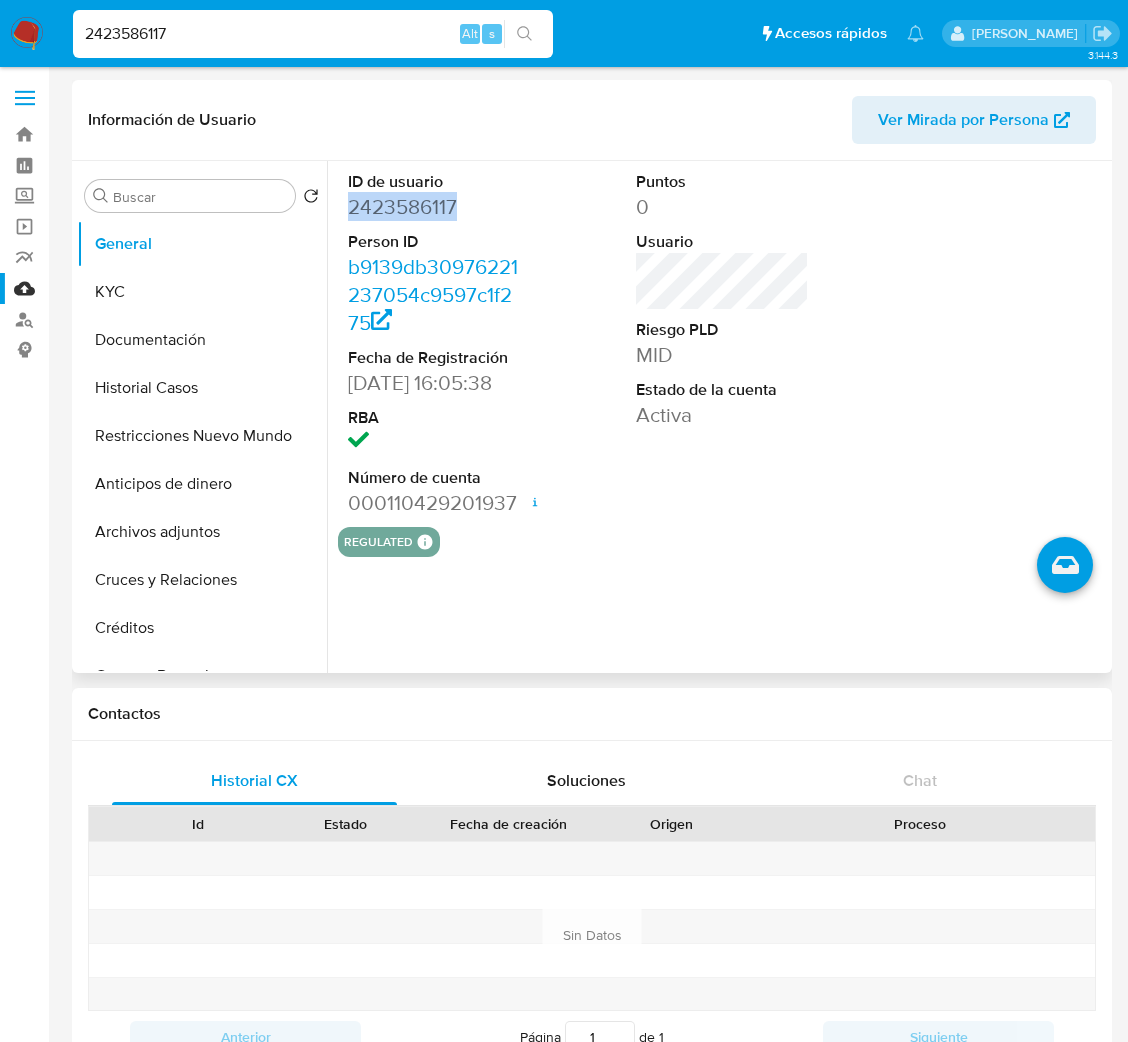 click on "2423586117" at bounding box center (434, 207) 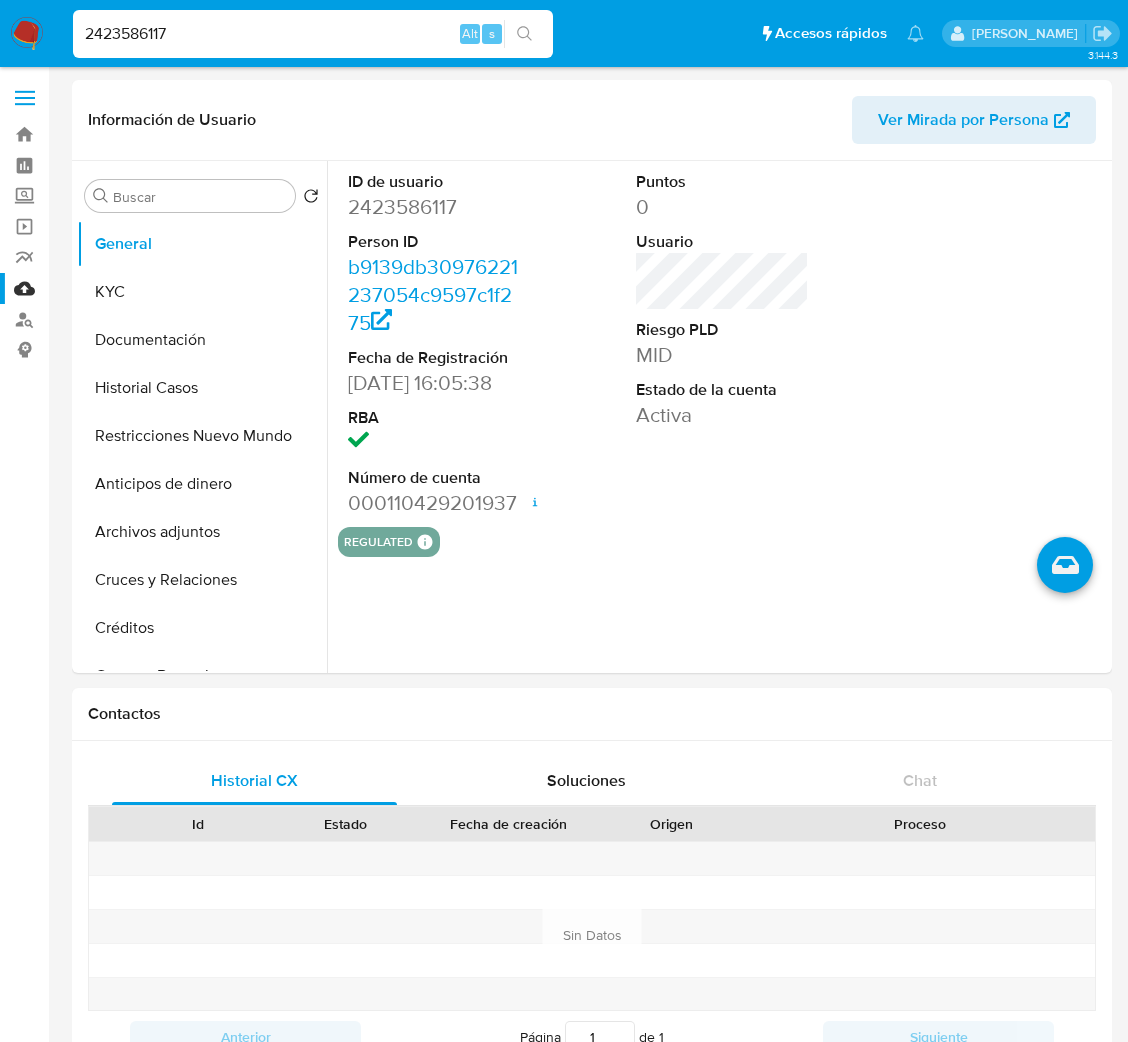 click on "2423586117" at bounding box center [313, 34] 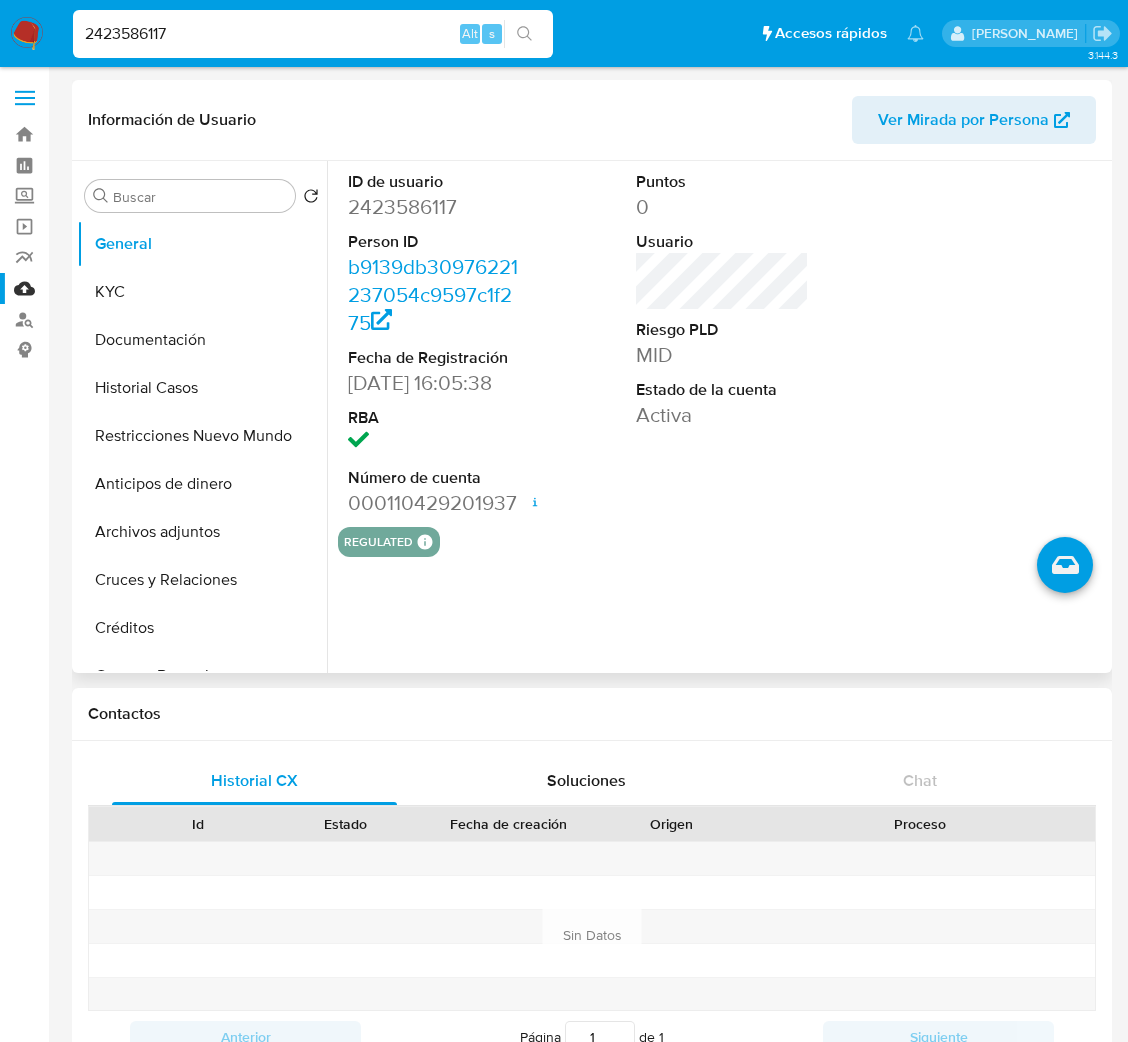 paste on "1111847469" 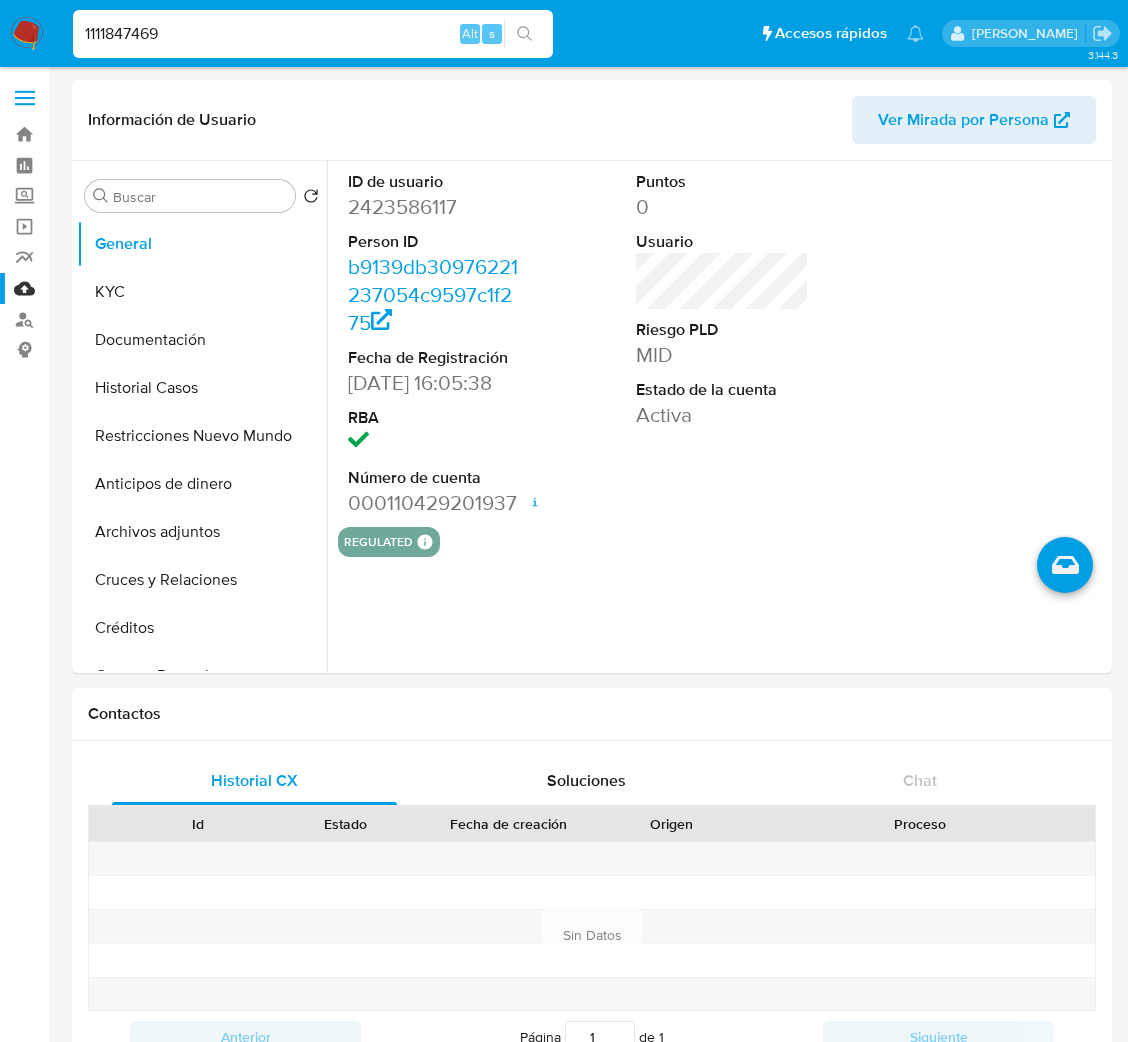 type on "1111847469" 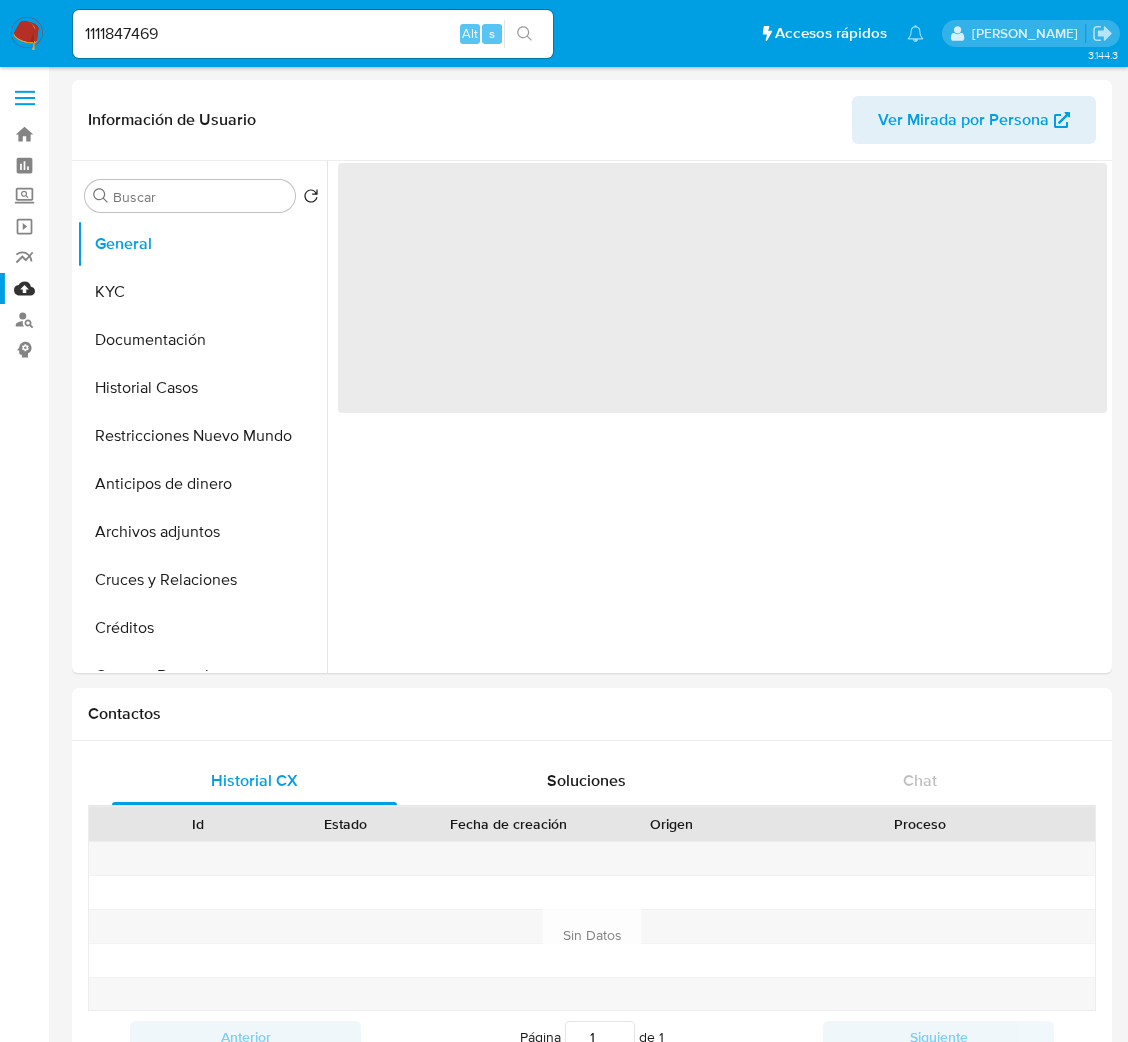 select on "10" 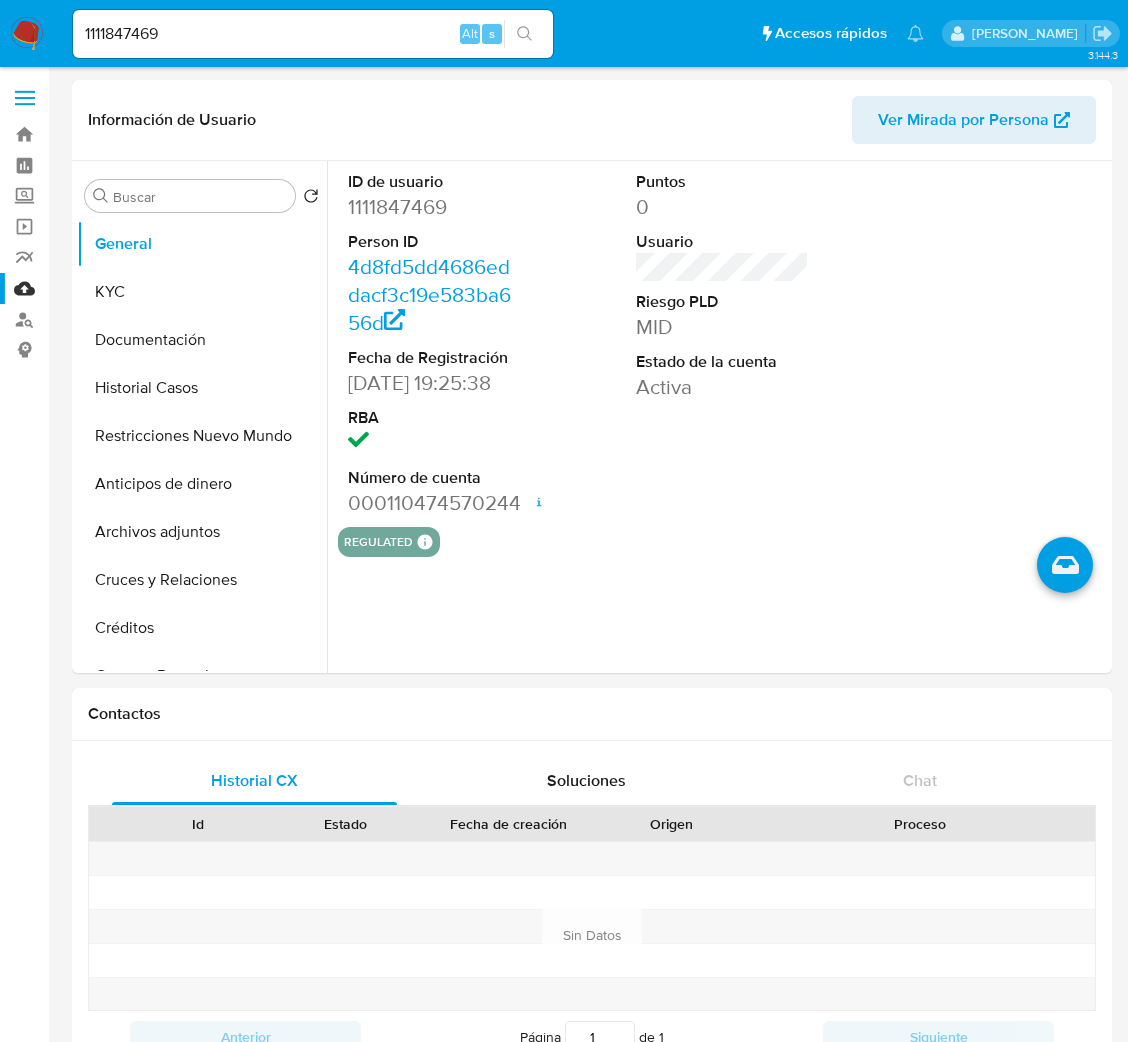 click on "1111847469" at bounding box center (313, 34) 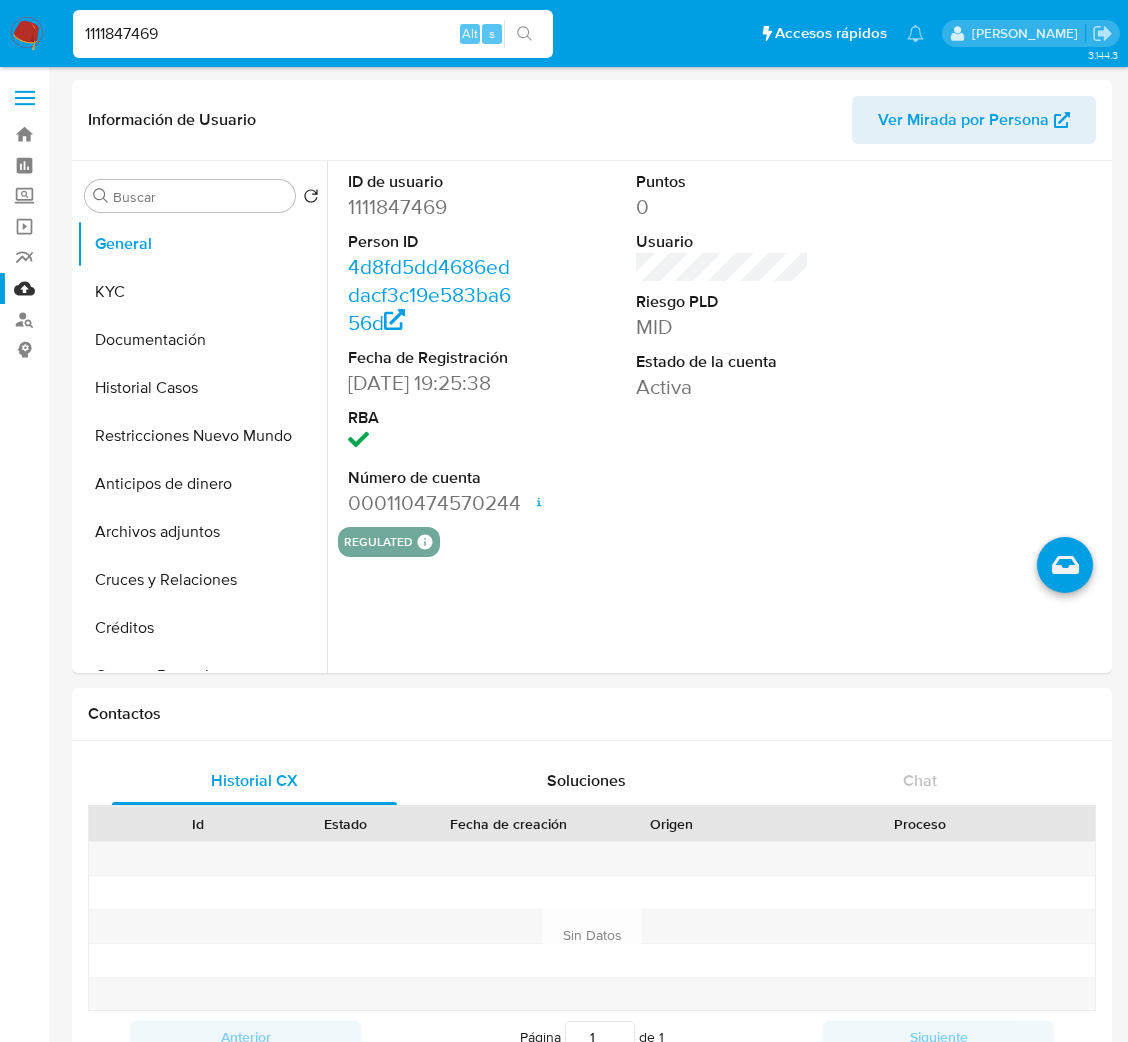 click on "1111847469" at bounding box center [313, 34] 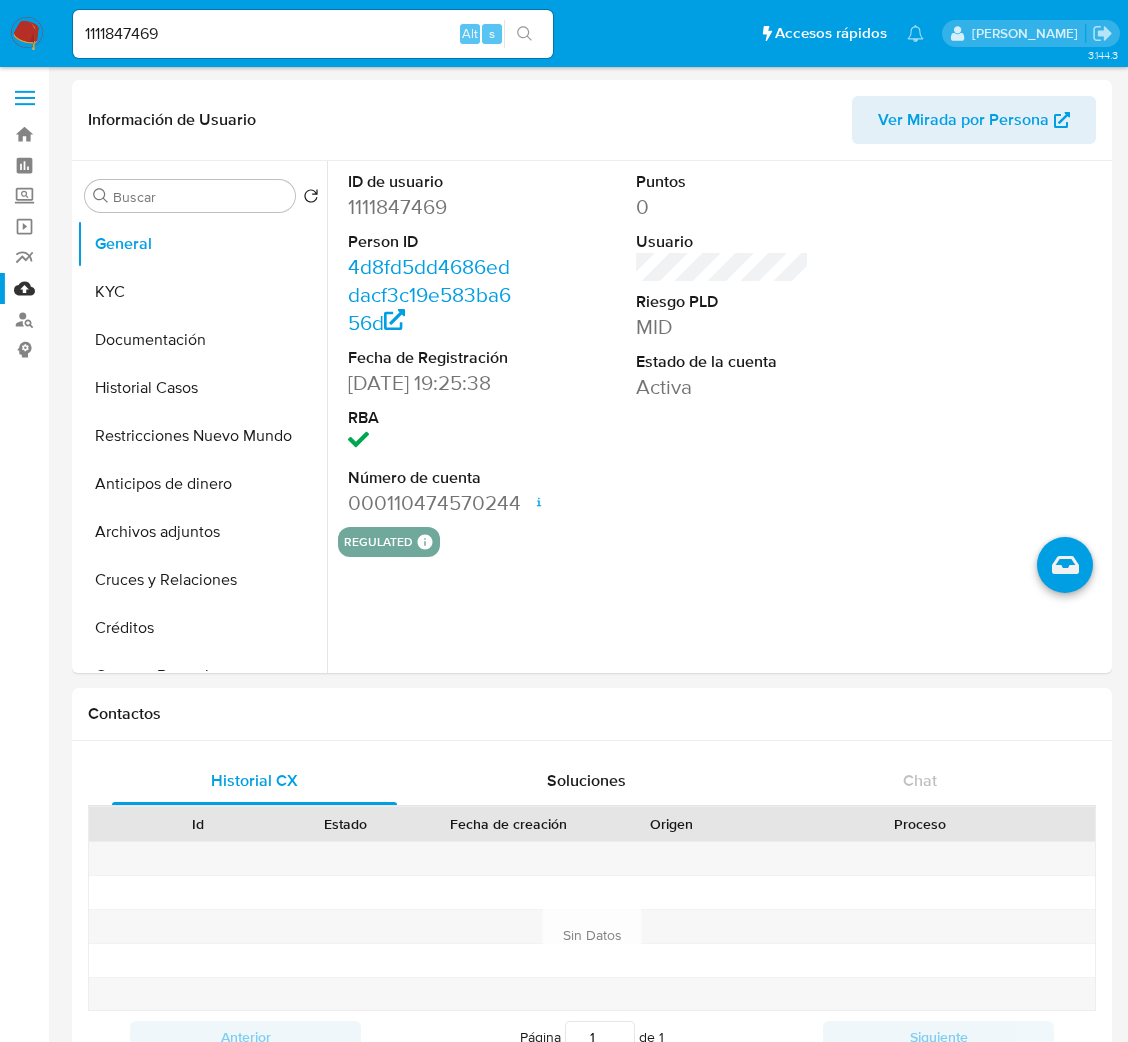 click on "1111847469 Alt s" at bounding box center [313, 34] 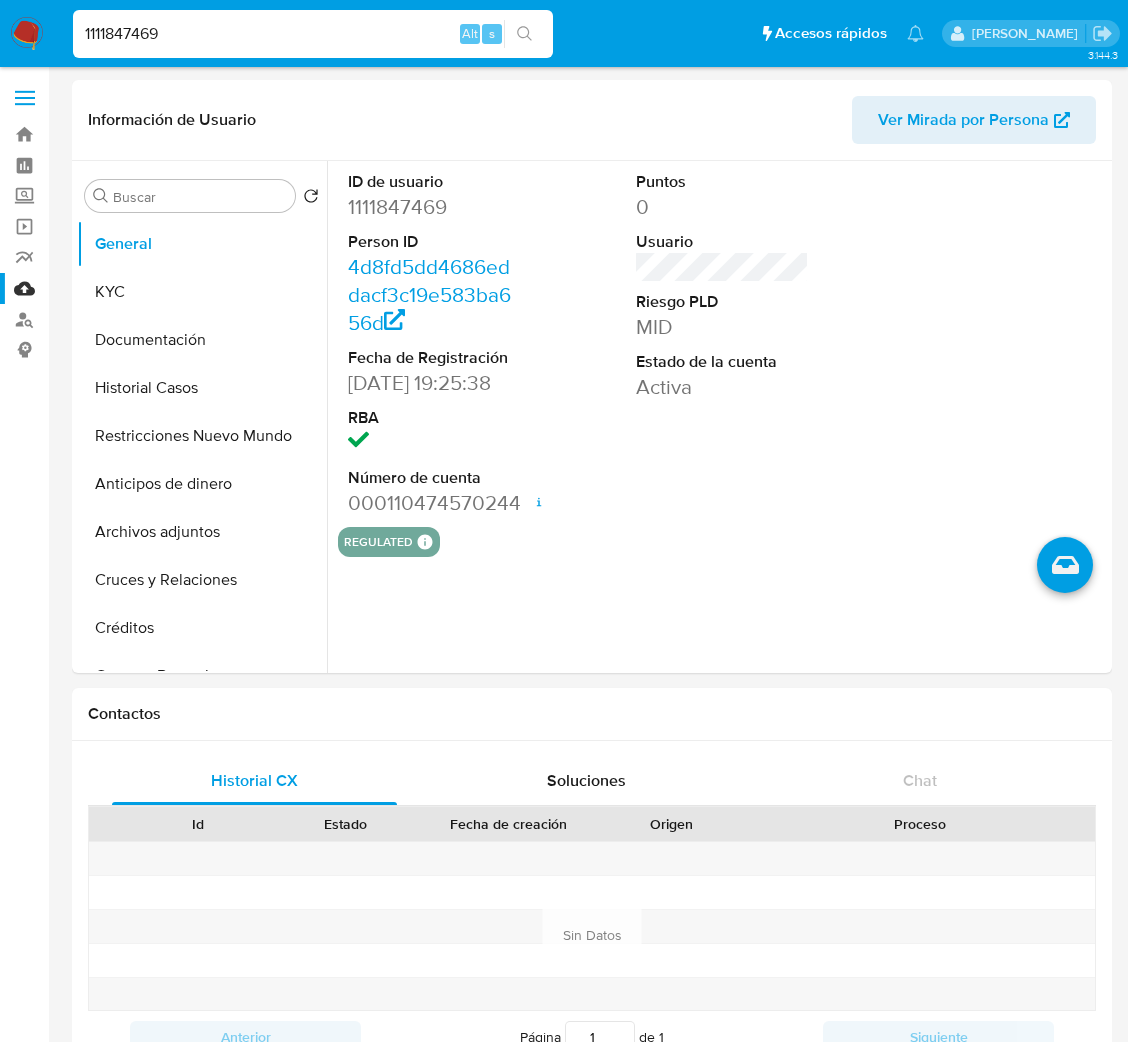 click on "1111847469" at bounding box center [313, 34] 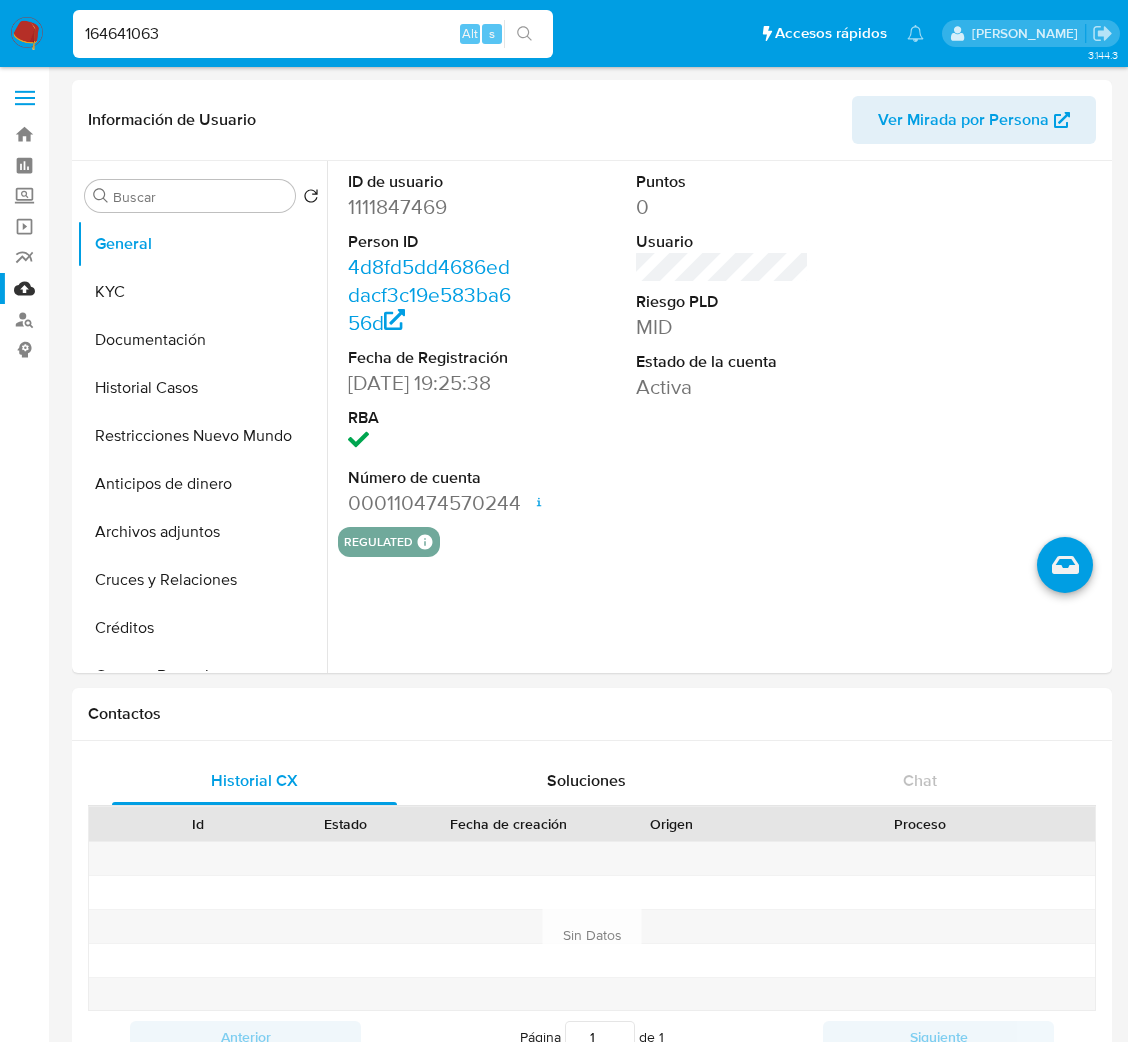 type on "164641063" 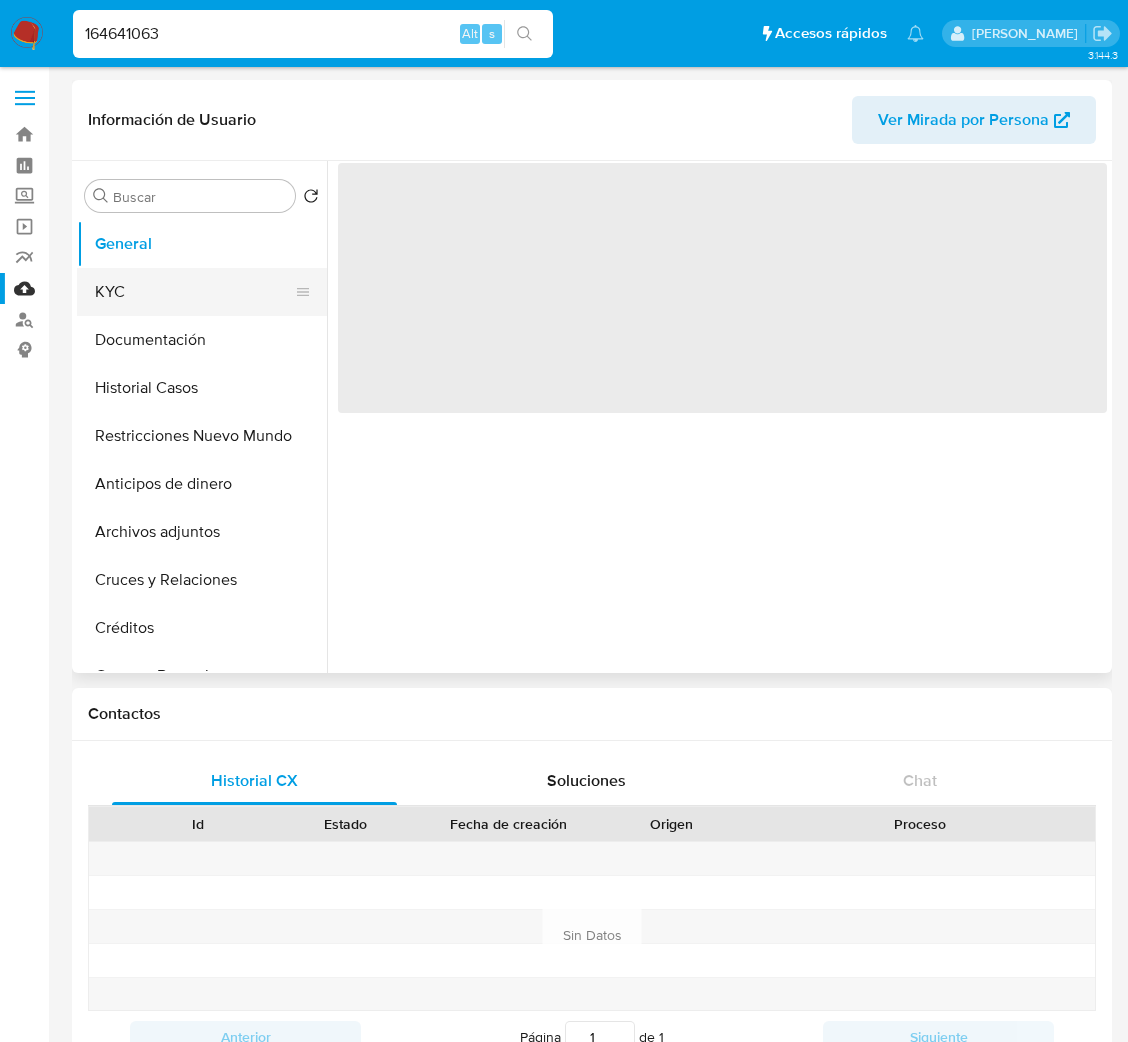 click on "KYC" at bounding box center (194, 292) 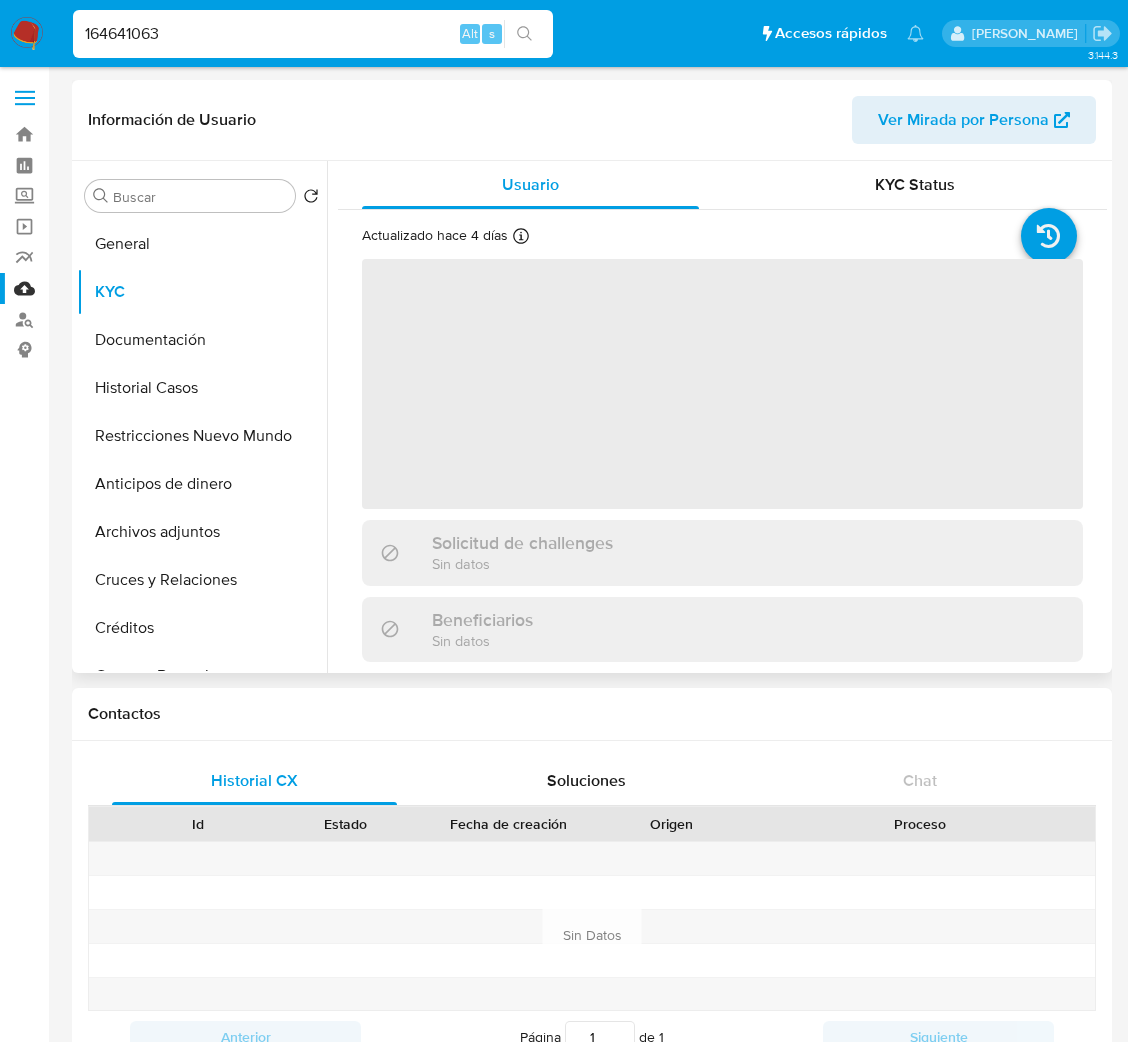 select on "10" 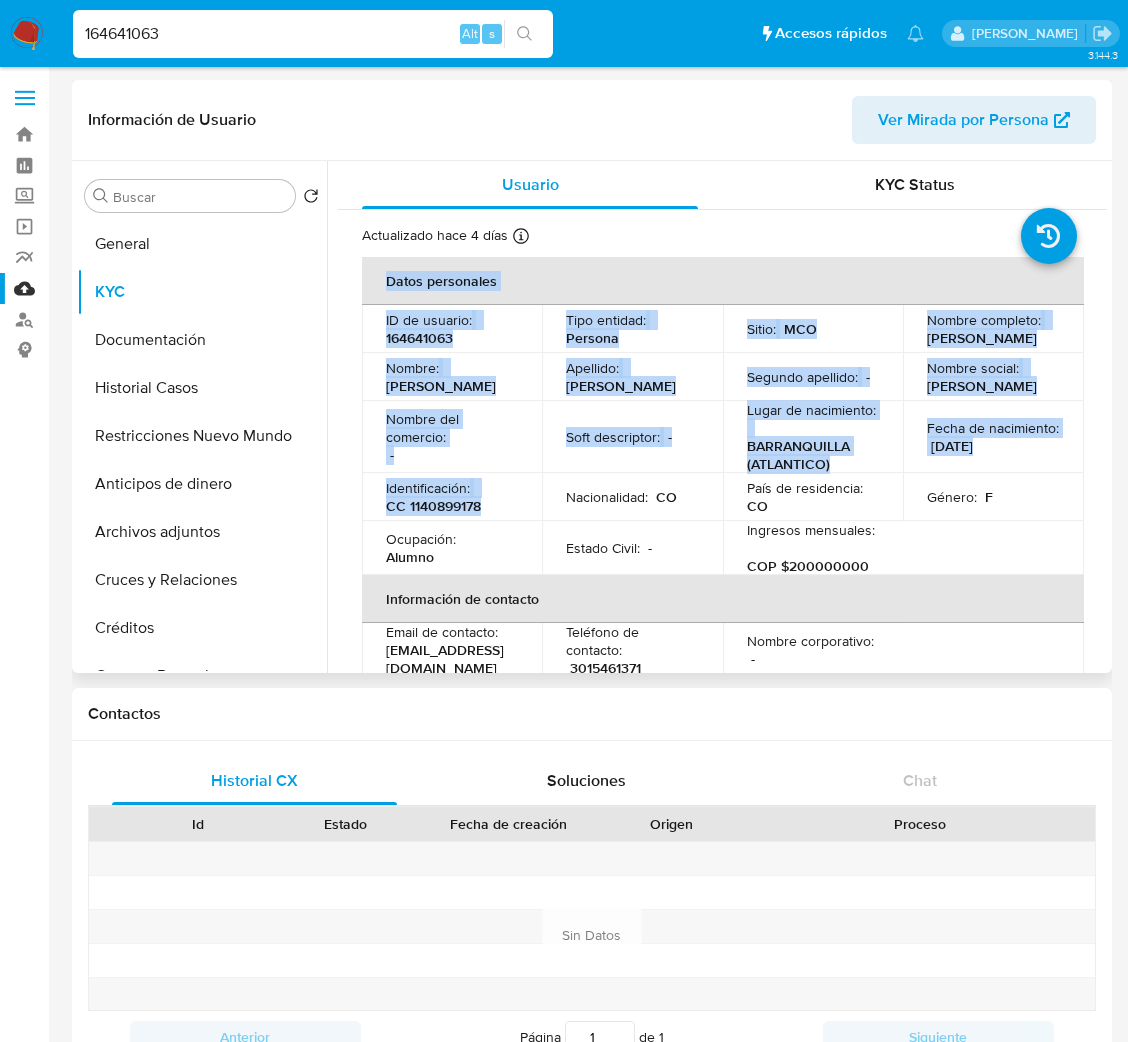 drag, startPoint x: 496, startPoint y: 513, endPoint x: 359, endPoint y: 513, distance: 137 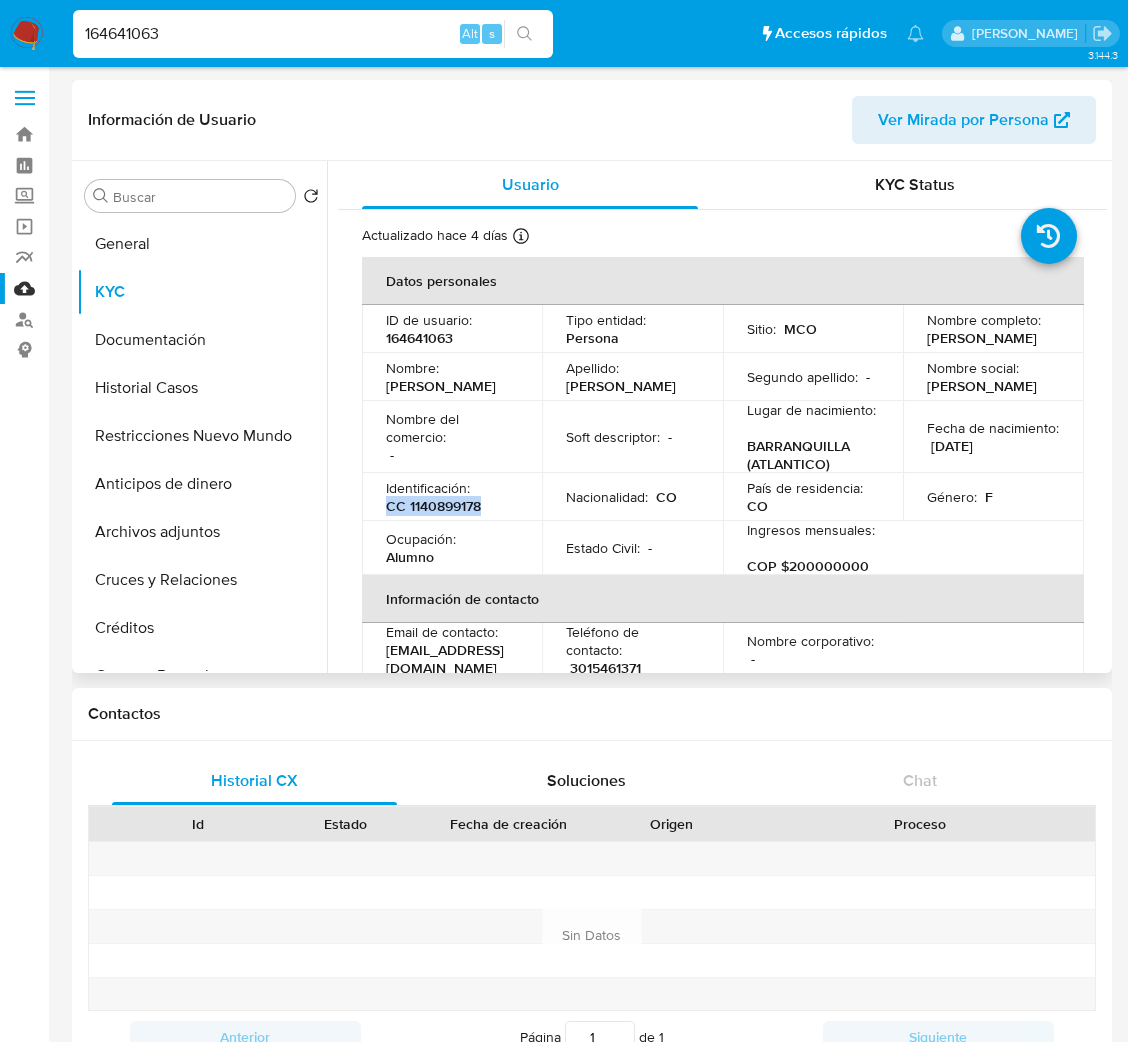 drag, startPoint x: 491, startPoint y: 510, endPoint x: 389, endPoint y: 510, distance: 102 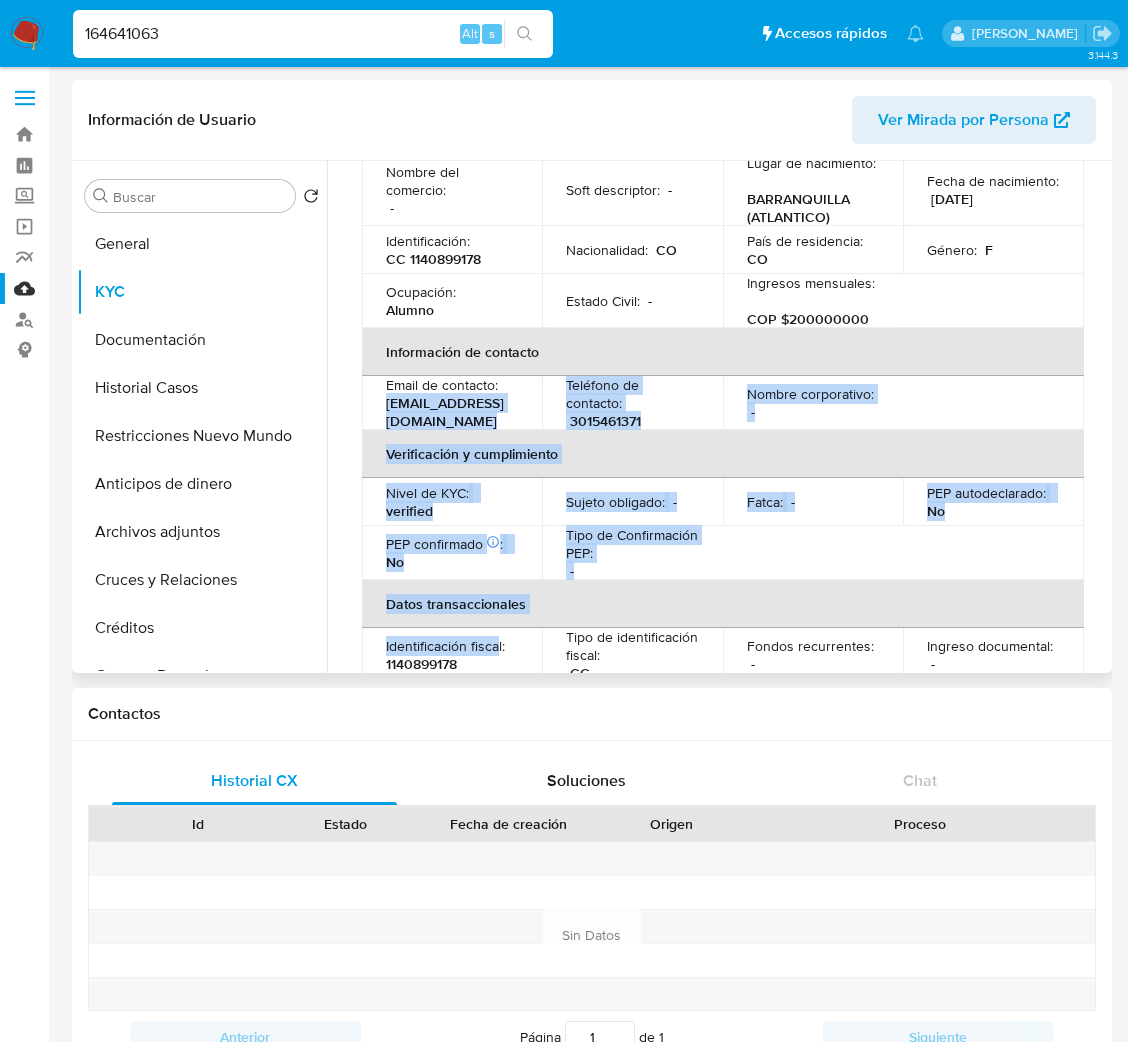 scroll, scrollTop: 249, scrollLeft: 0, axis: vertical 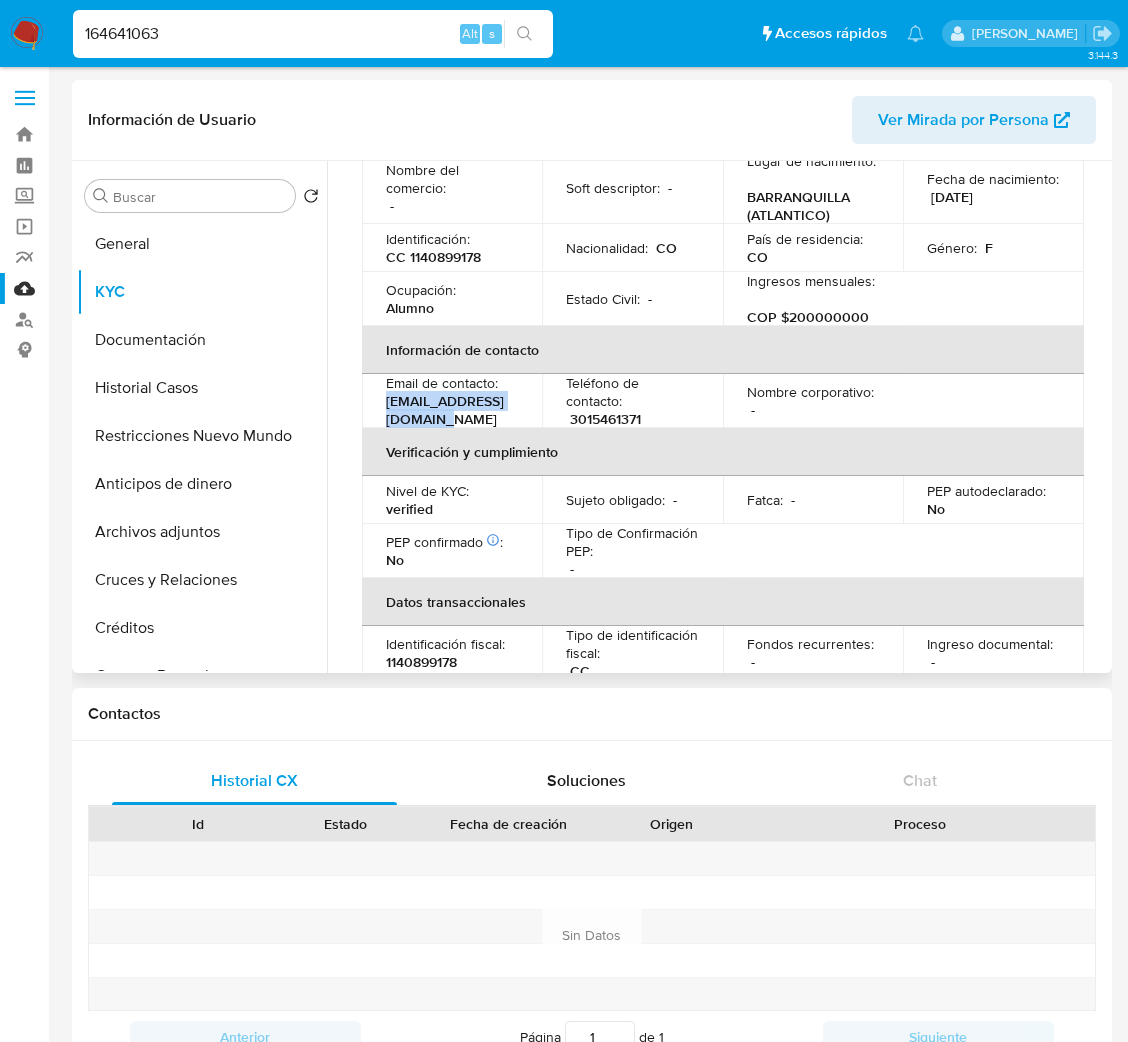drag, startPoint x: 406, startPoint y: 666, endPoint x: 551, endPoint y: 414, distance: 290.7387 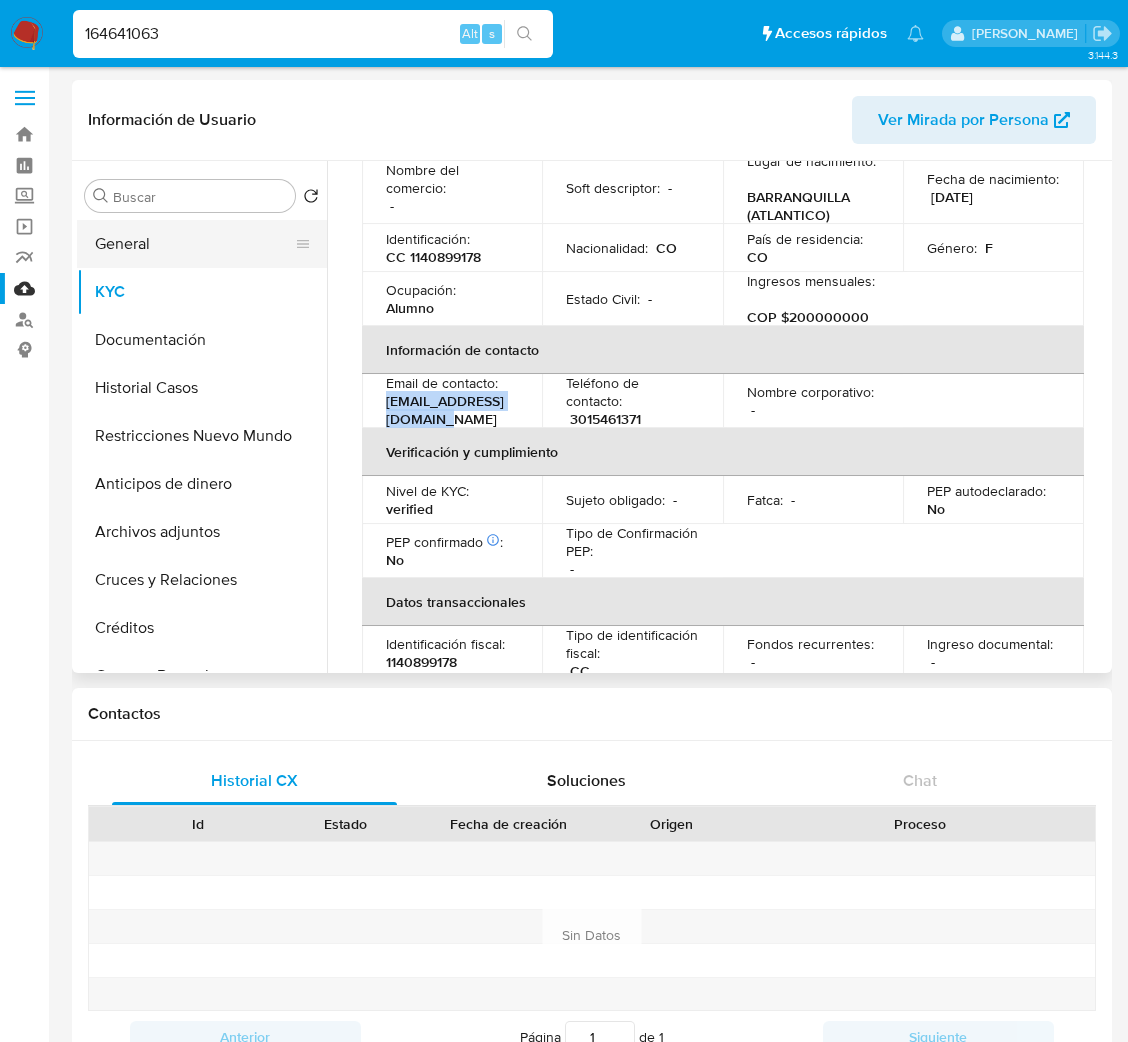 click on "General" at bounding box center [194, 244] 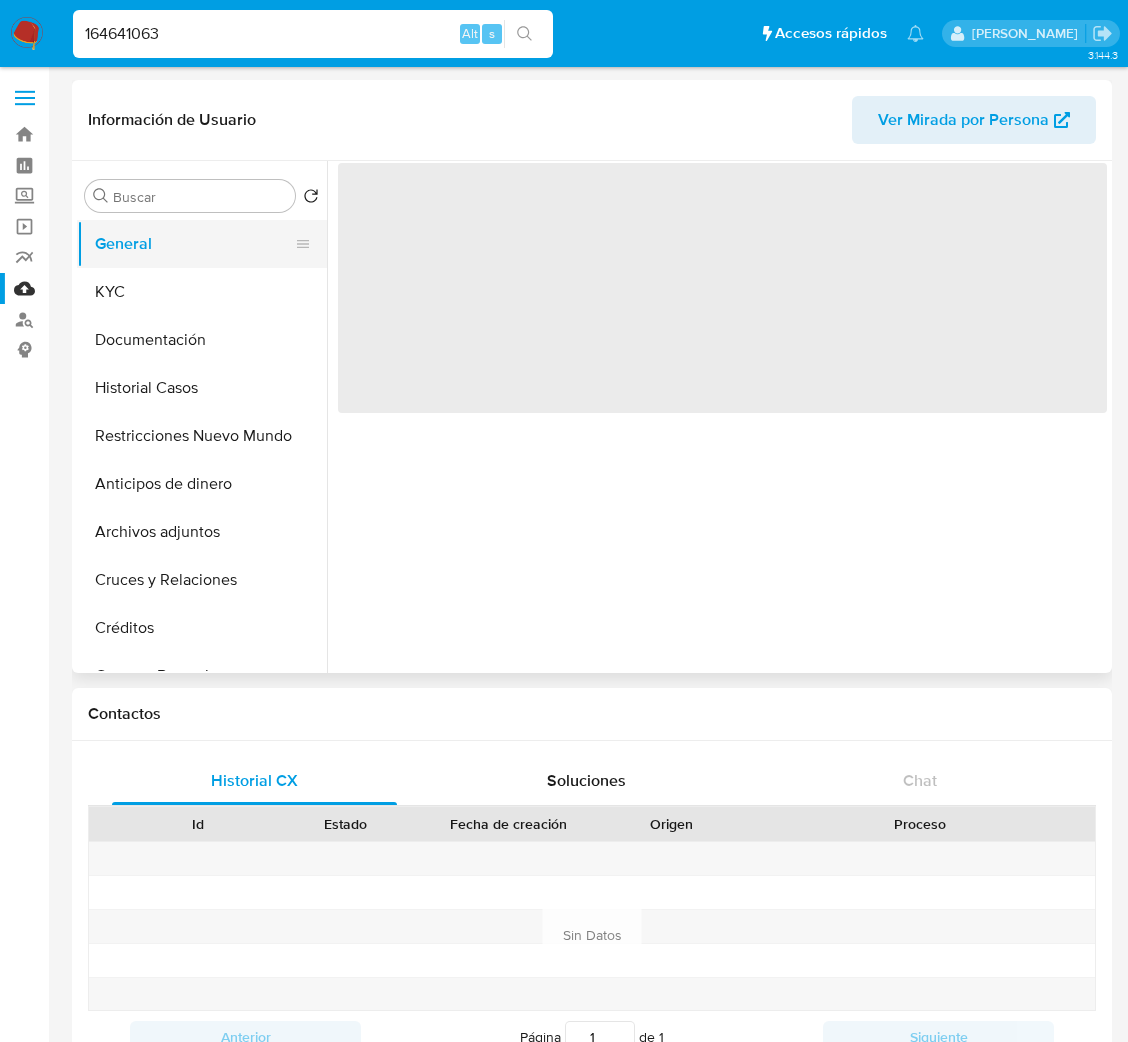 scroll, scrollTop: 0, scrollLeft: 0, axis: both 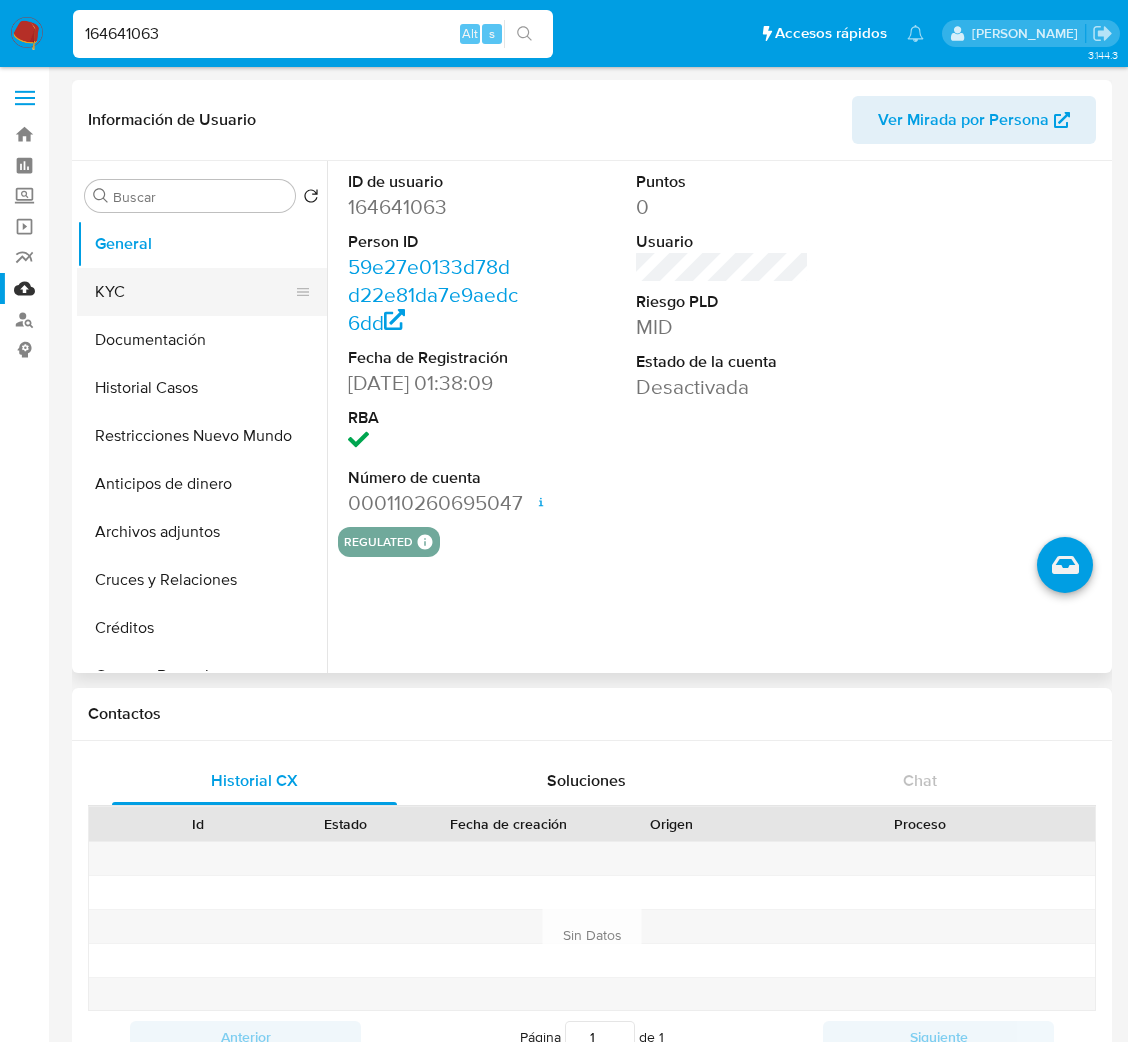 click on "KYC" at bounding box center [194, 292] 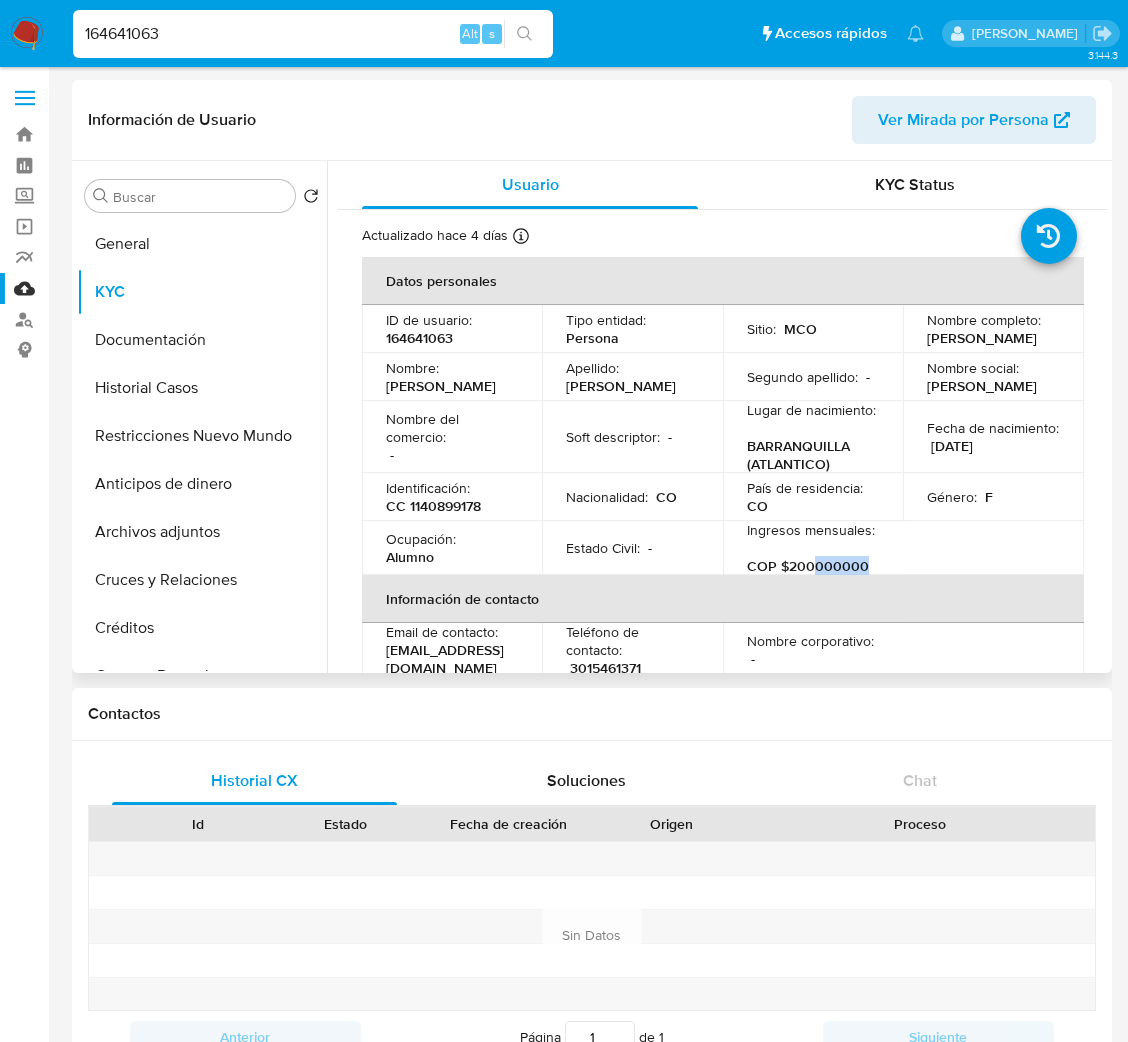 drag, startPoint x: 866, startPoint y: 563, endPoint x: 812, endPoint y: 563, distance: 54 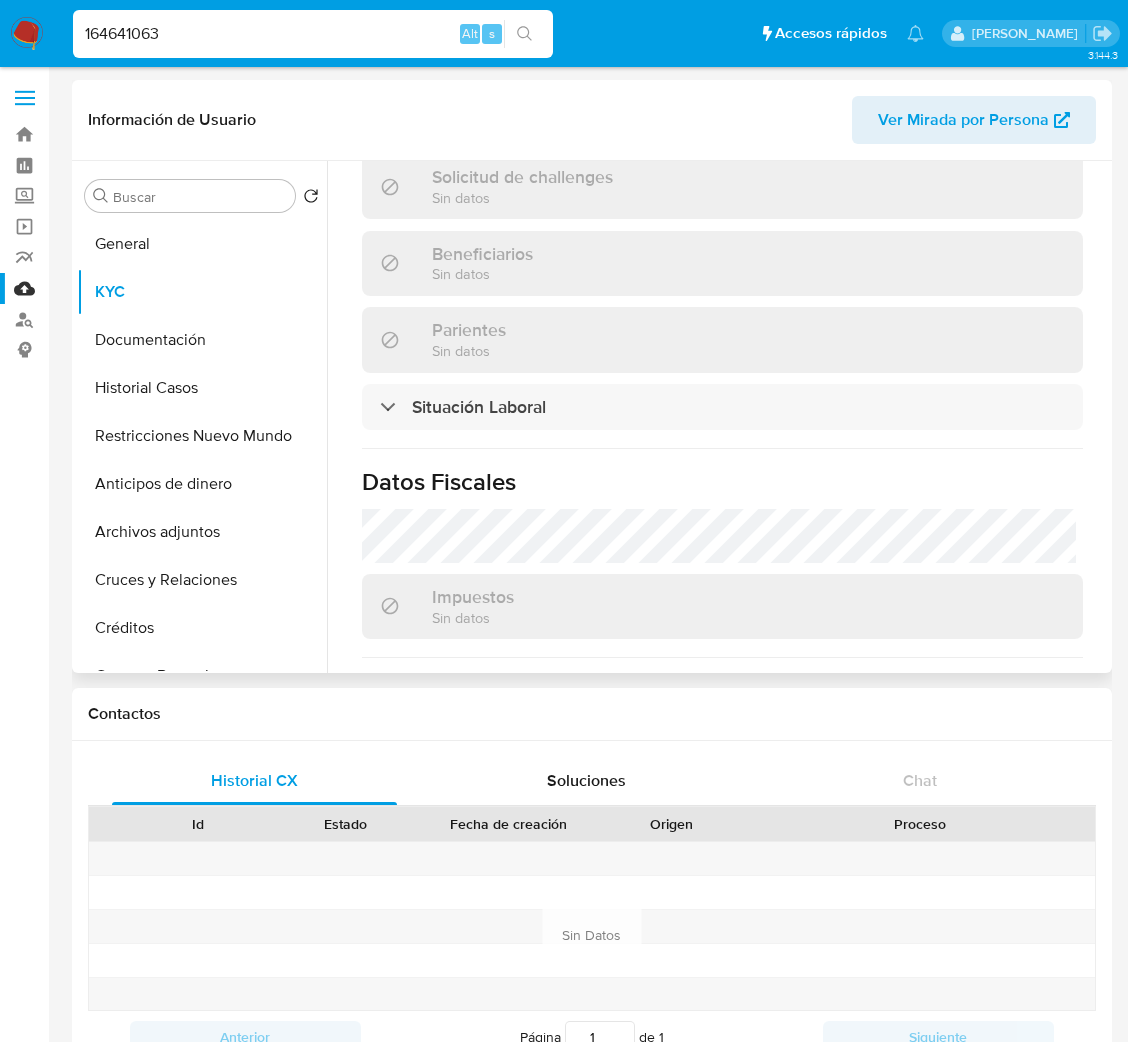 scroll, scrollTop: 0, scrollLeft: 0, axis: both 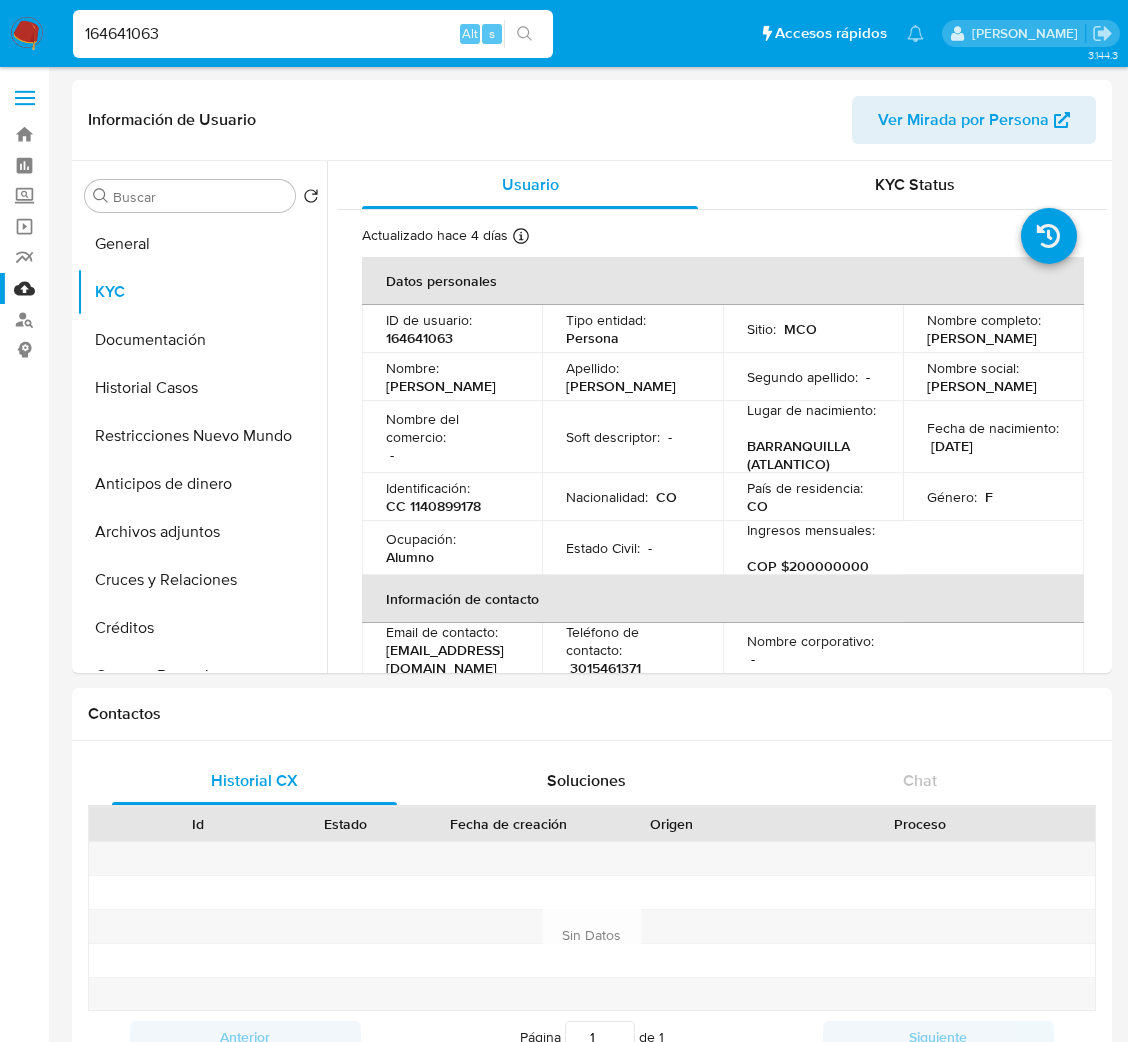 click on "164641063 Alt s" at bounding box center [313, 34] 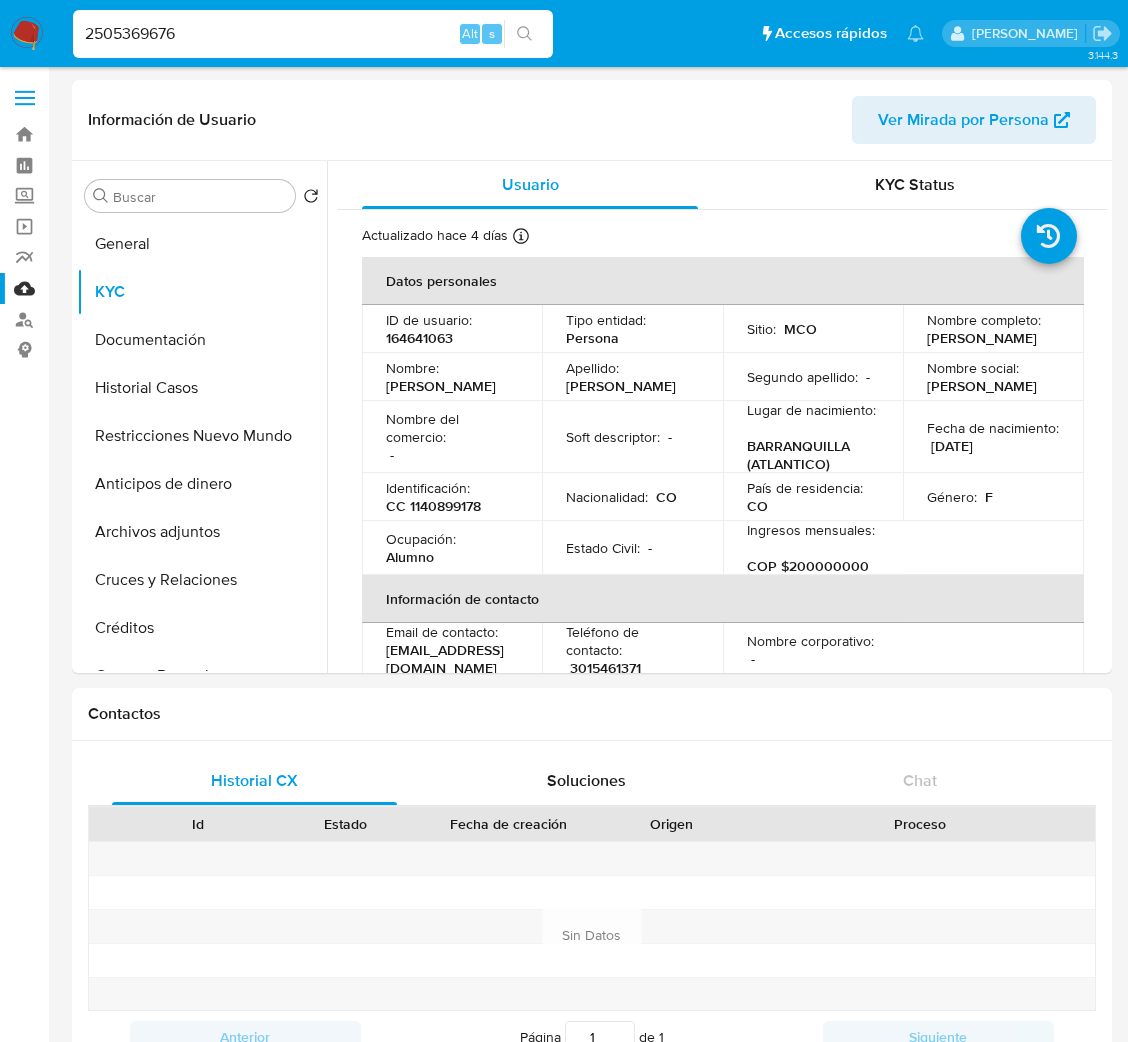 type on "2505369676" 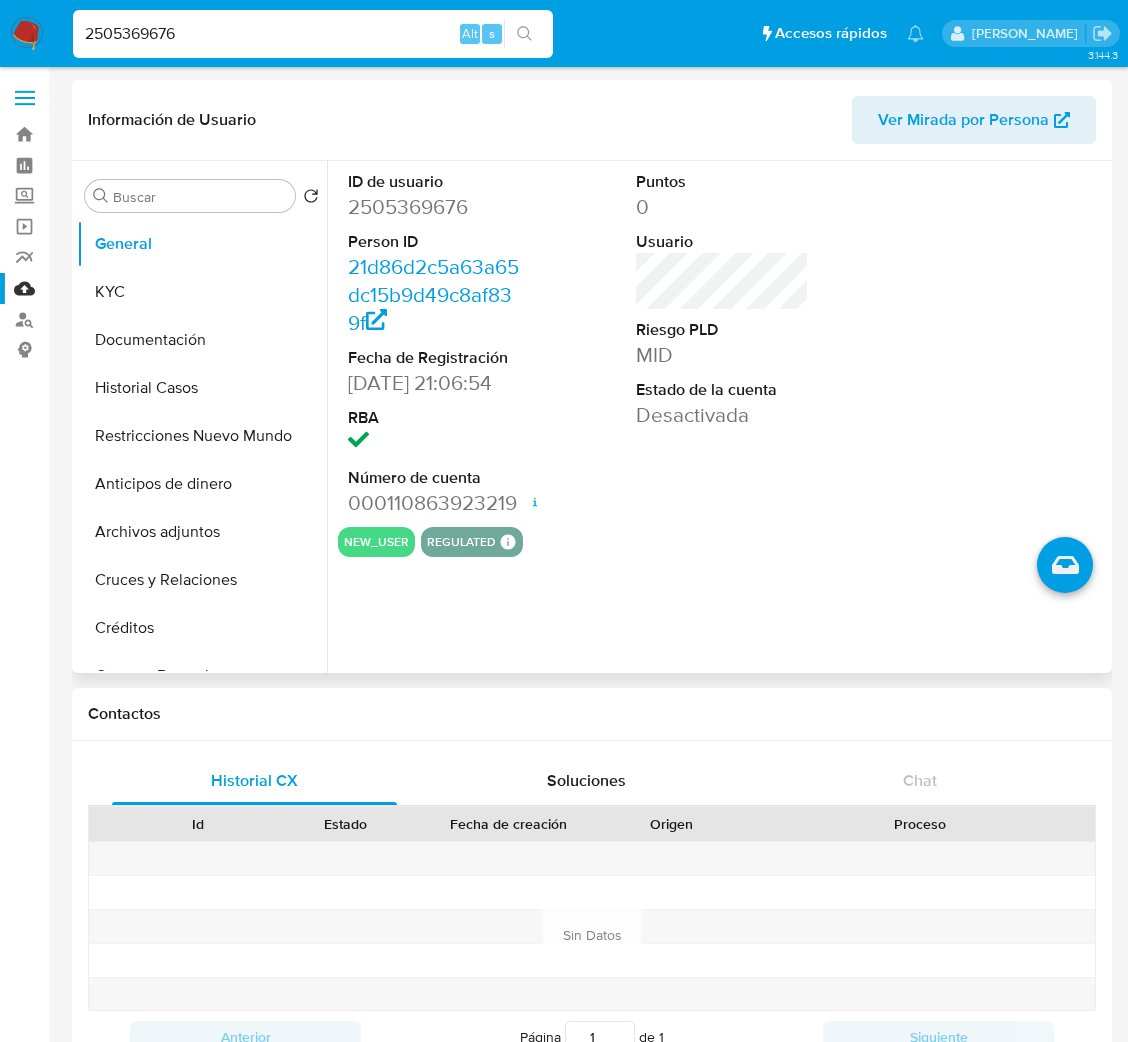 select on "10" 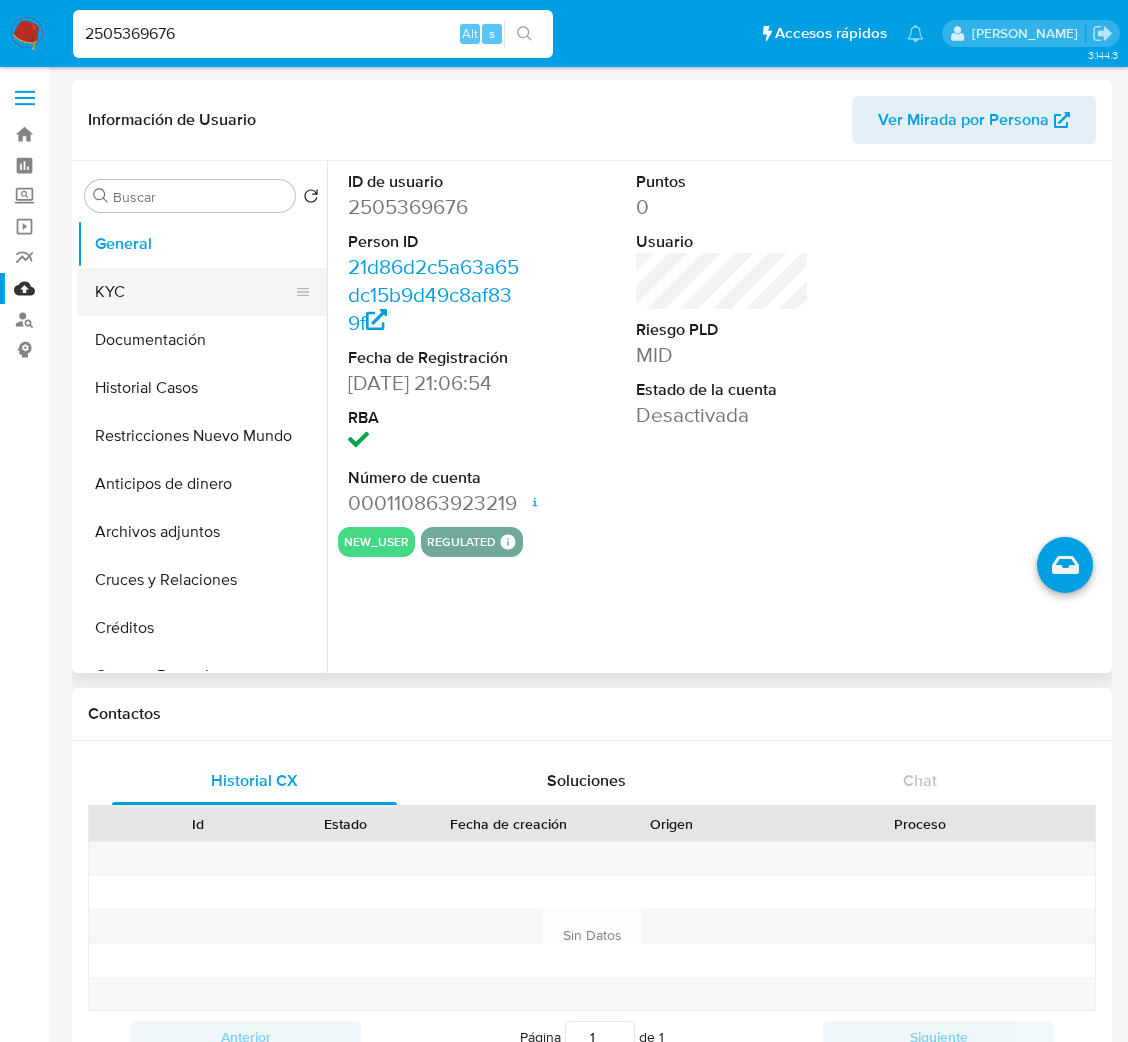 click on "KYC" at bounding box center [194, 292] 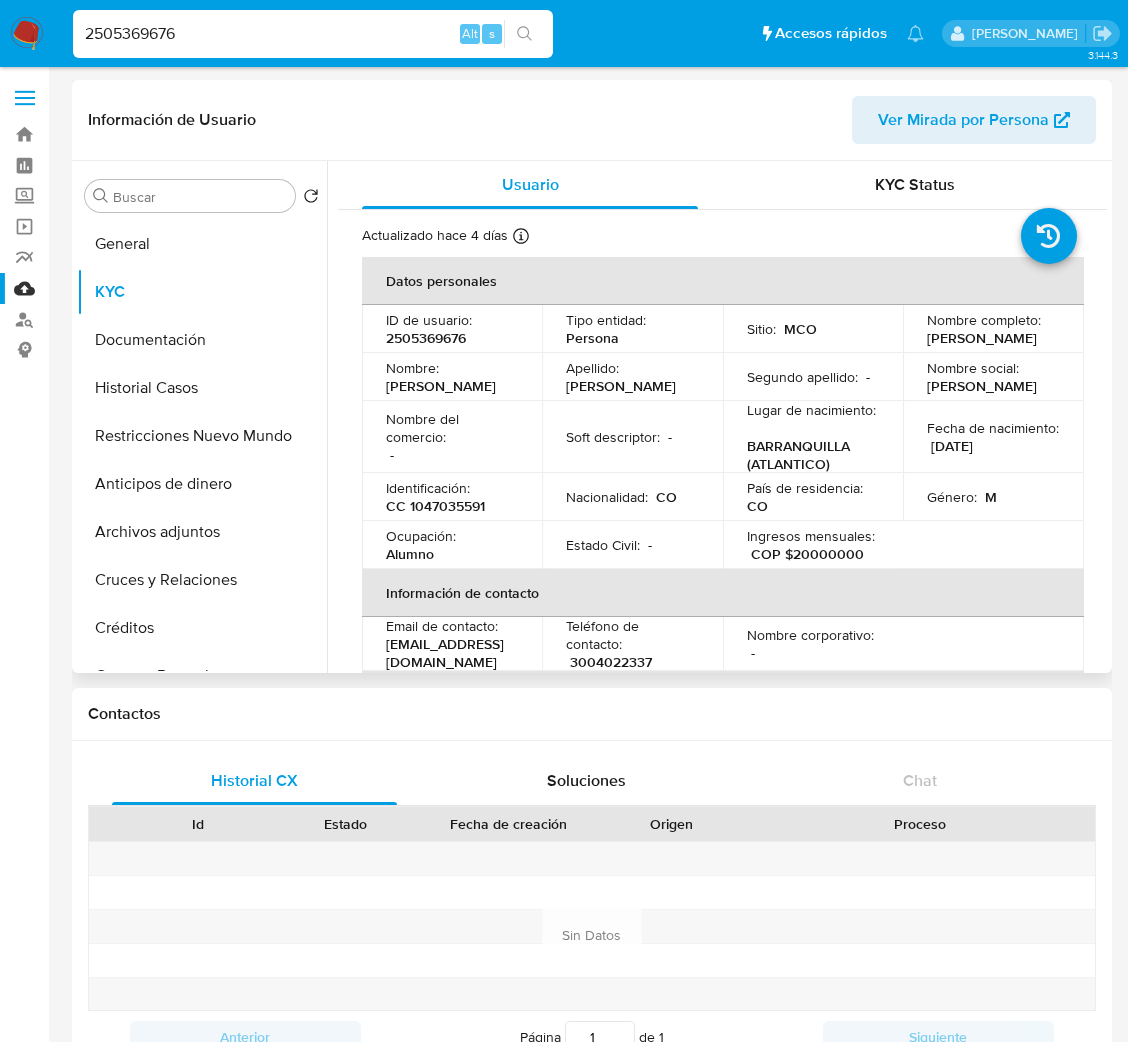 drag, startPoint x: 490, startPoint y: 513, endPoint x: 463, endPoint y: 513, distance: 27 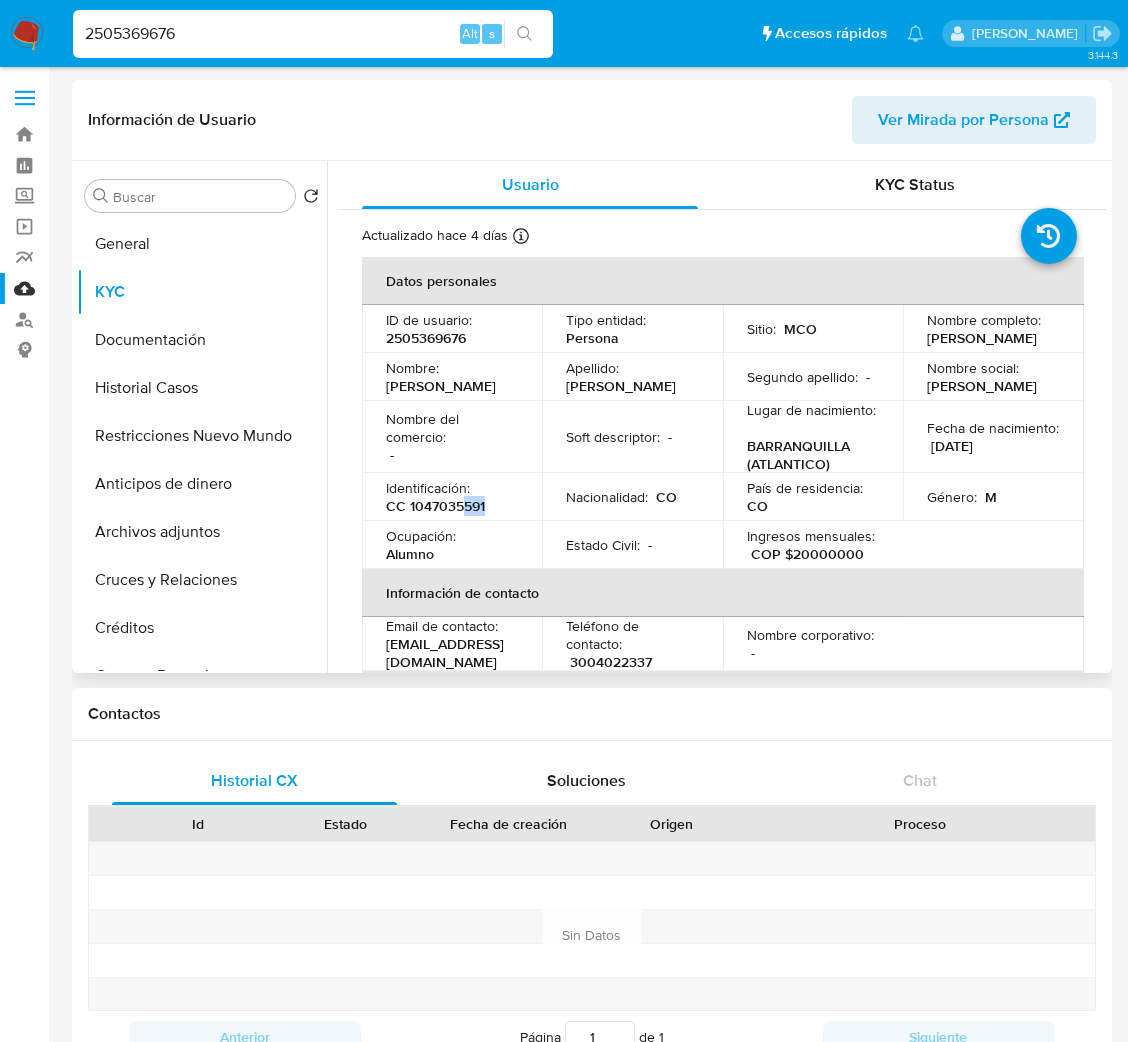 click on "CC 1047035591" at bounding box center [435, 506] 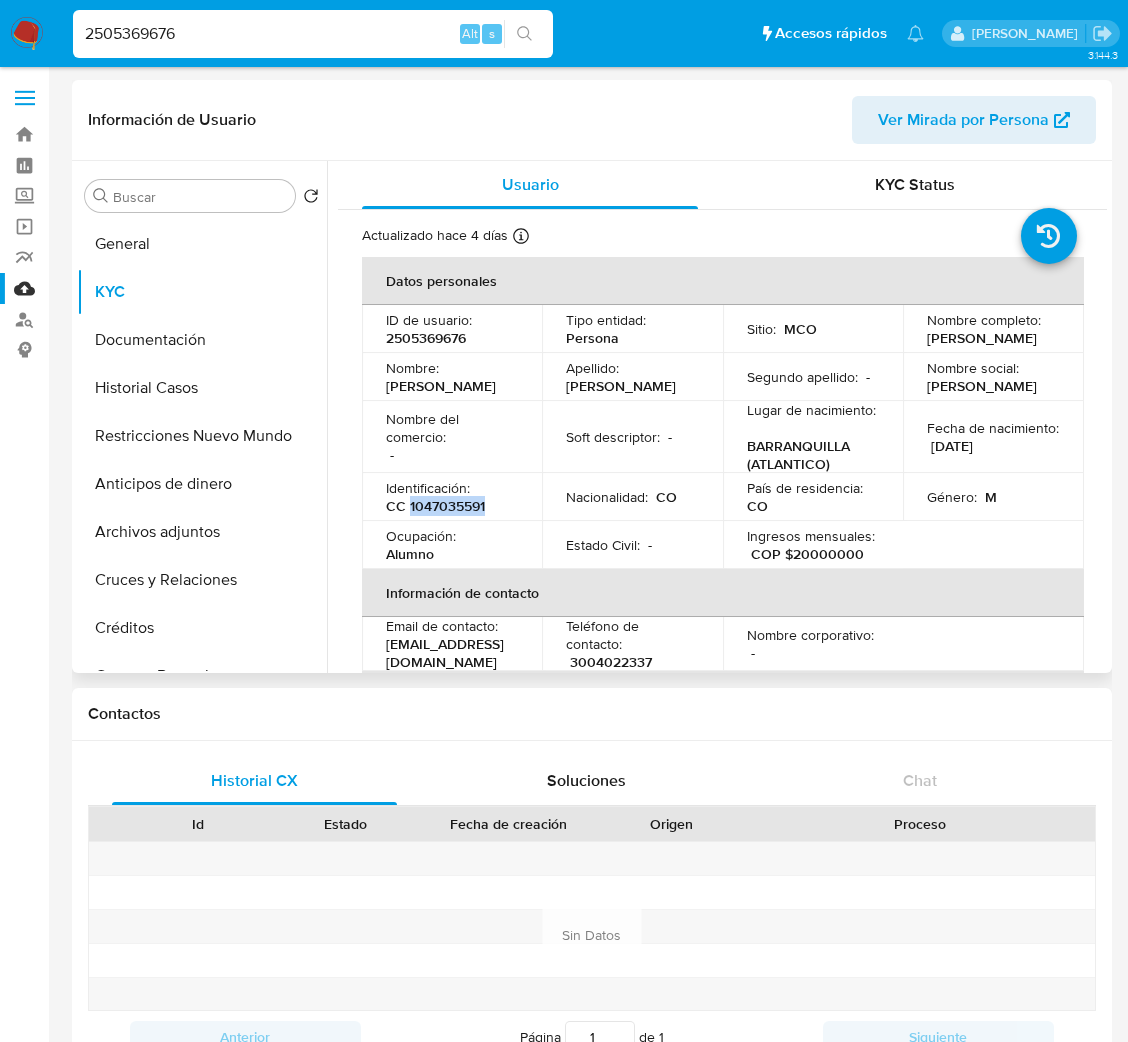 click on "CC 1047035591" at bounding box center (435, 506) 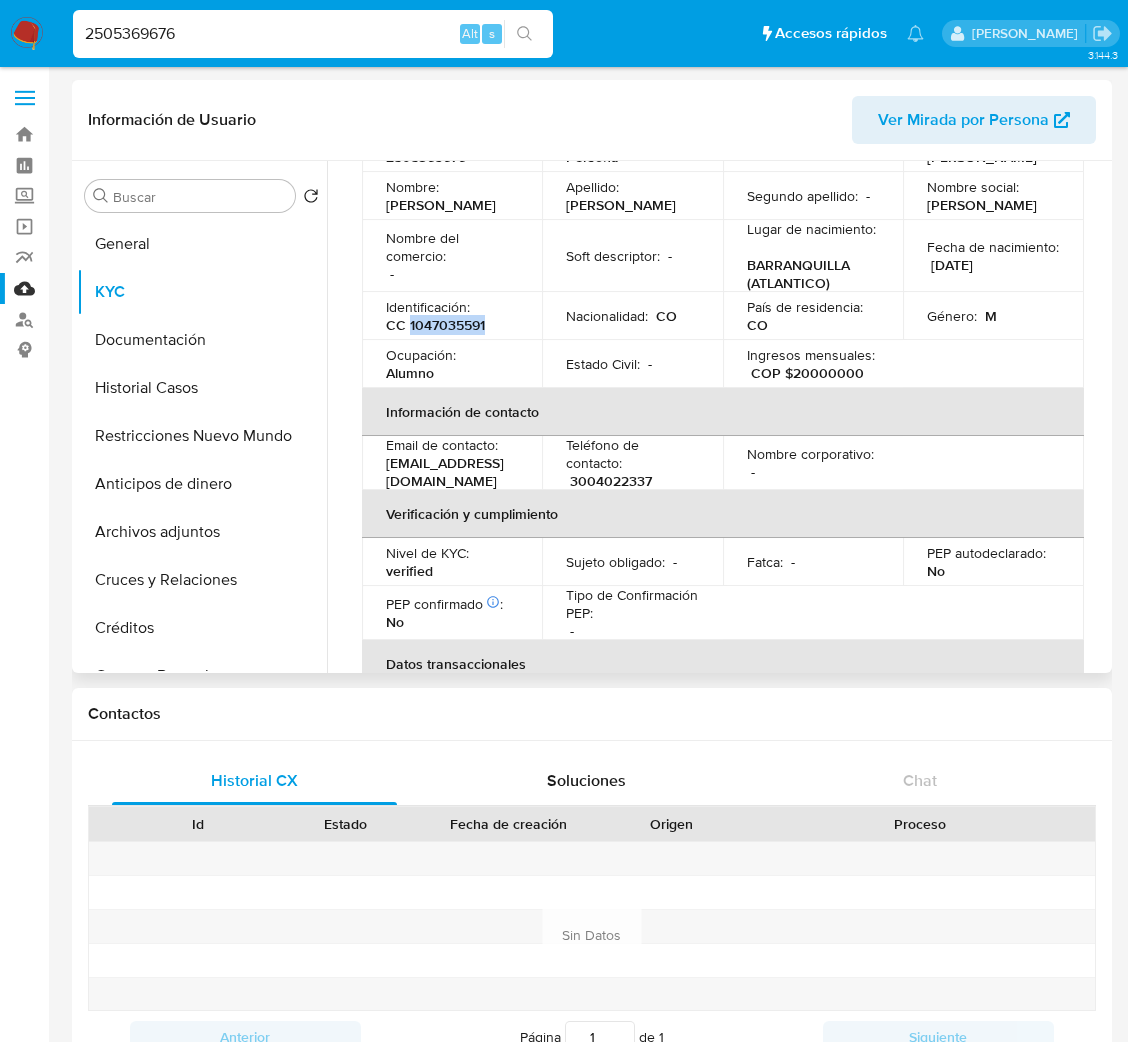 scroll, scrollTop: 300, scrollLeft: 0, axis: vertical 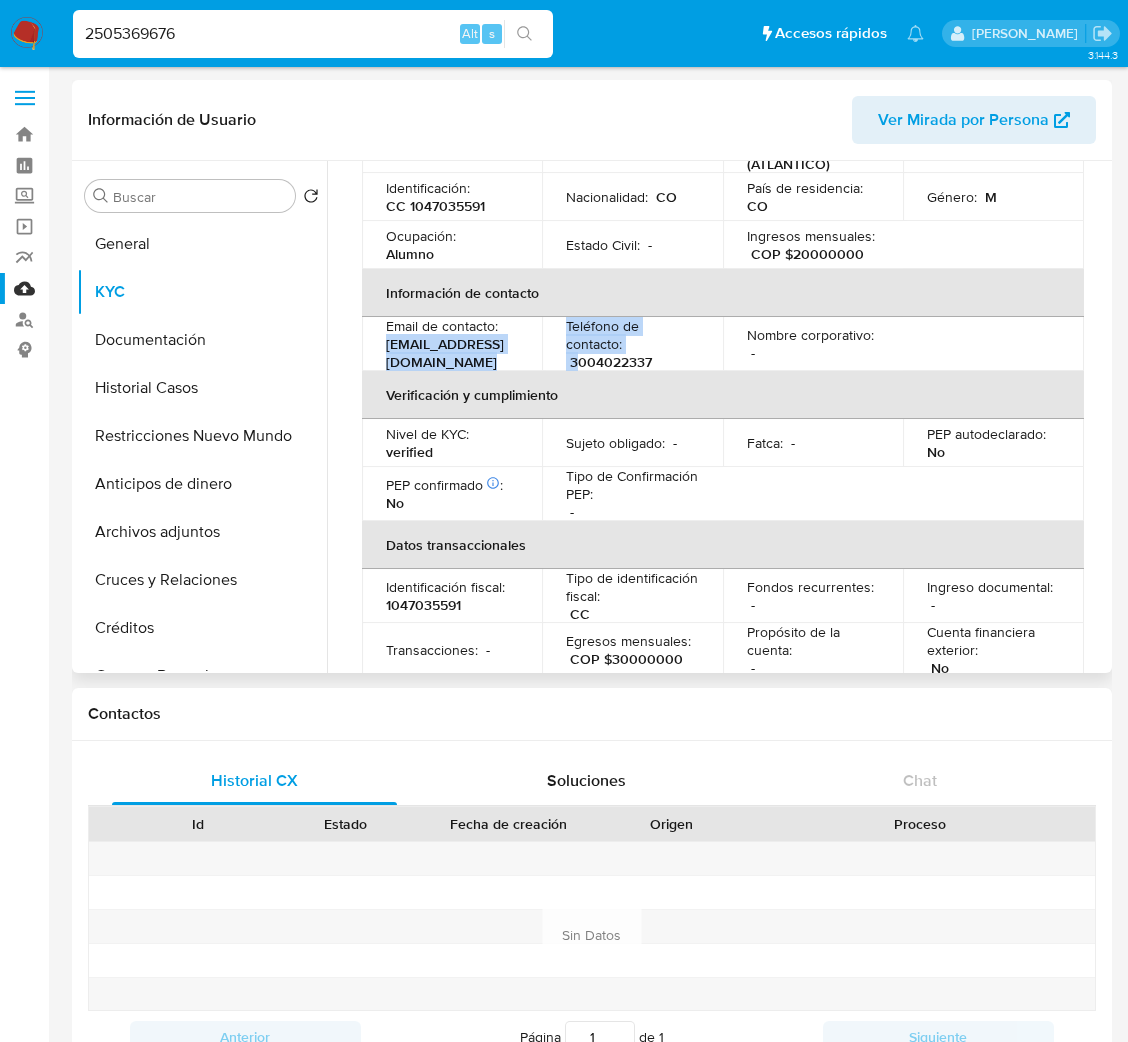 drag, startPoint x: 385, startPoint y: 368, endPoint x: 573, endPoint y: 365, distance: 188.02394 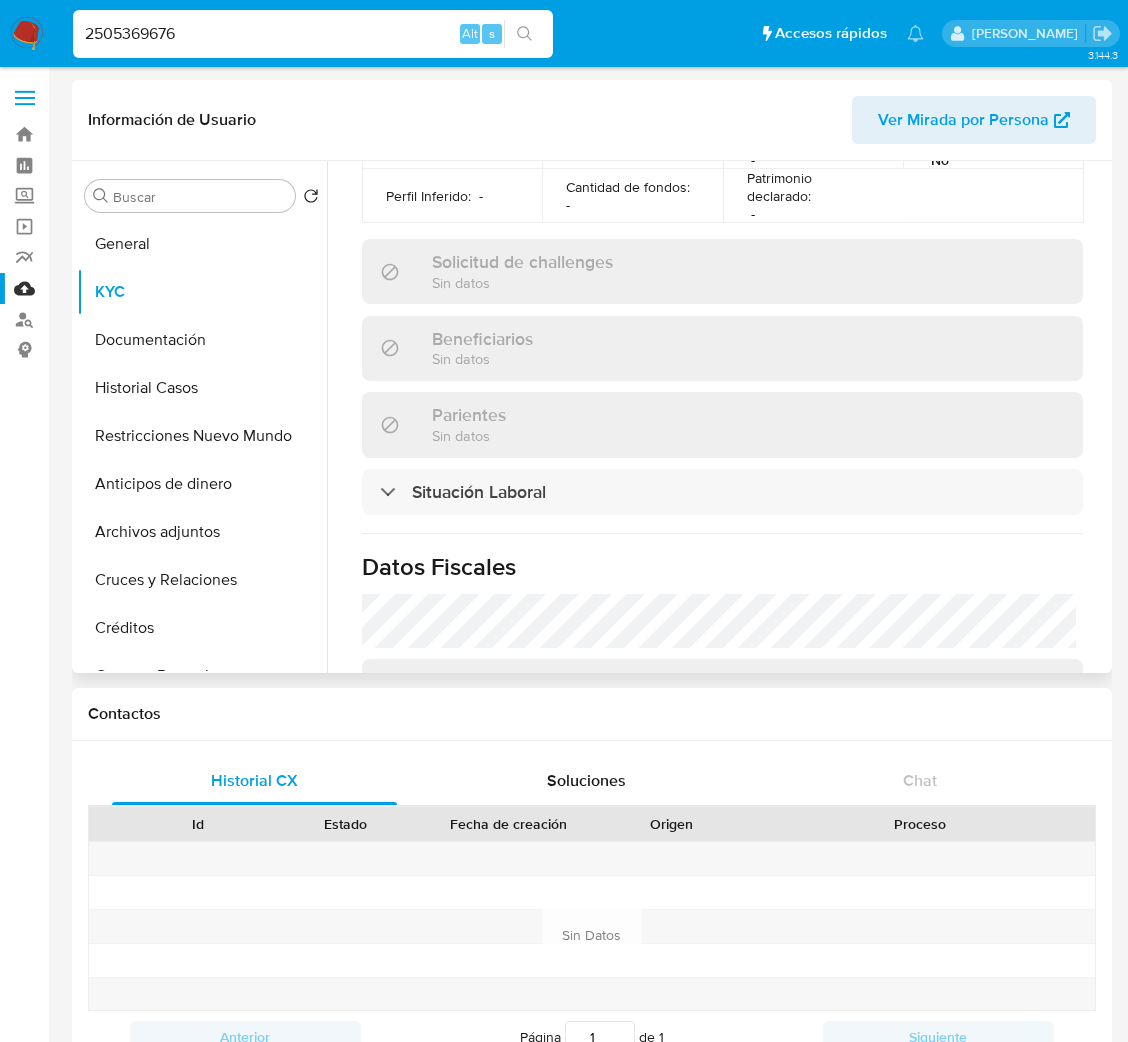 scroll, scrollTop: 1164, scrollLeft: 0, axis: vertical 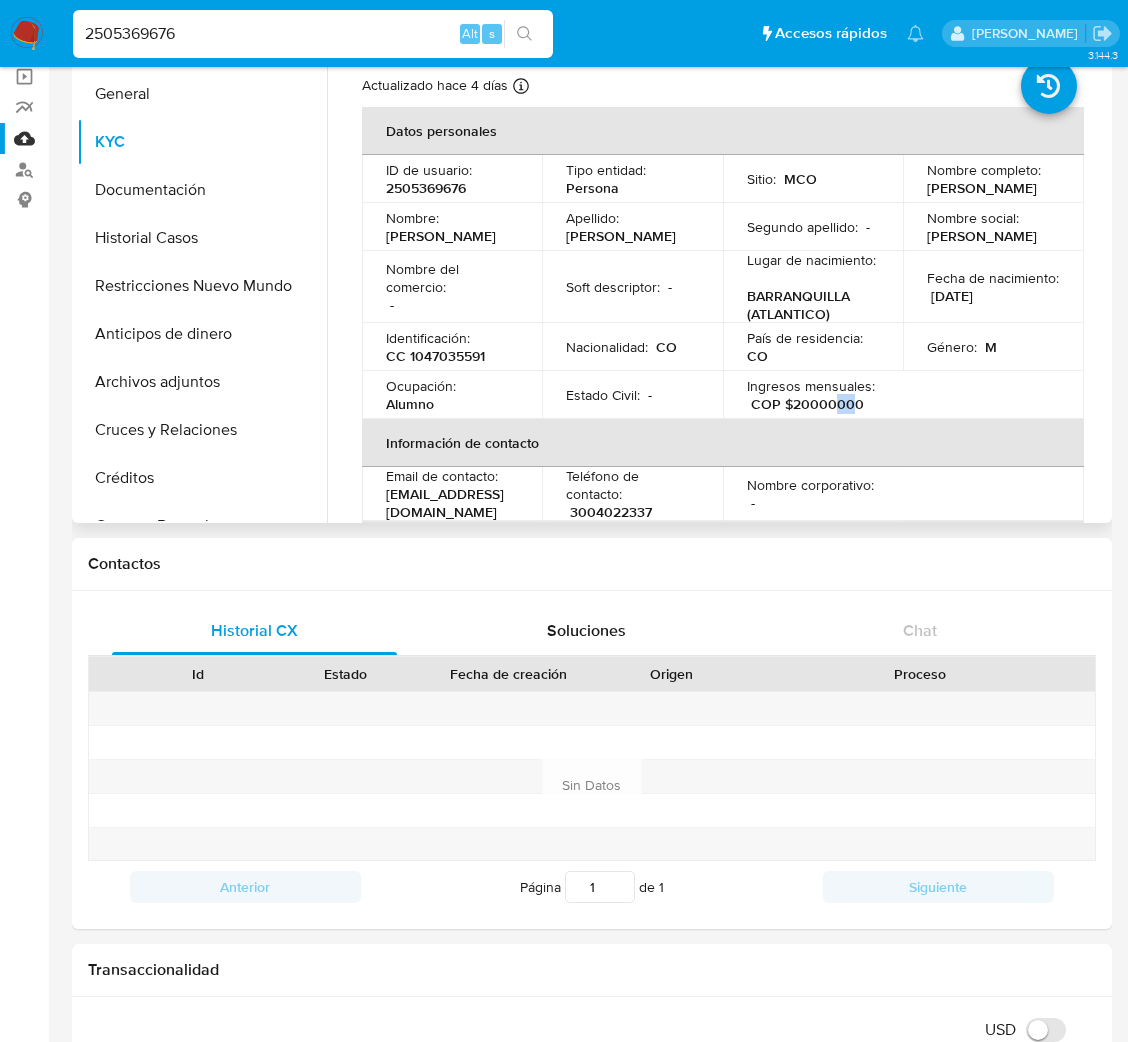 drag, startPoint x: 850, startPoint y: 410, endPoint x: 832, endPoint y: 410, distance: 18 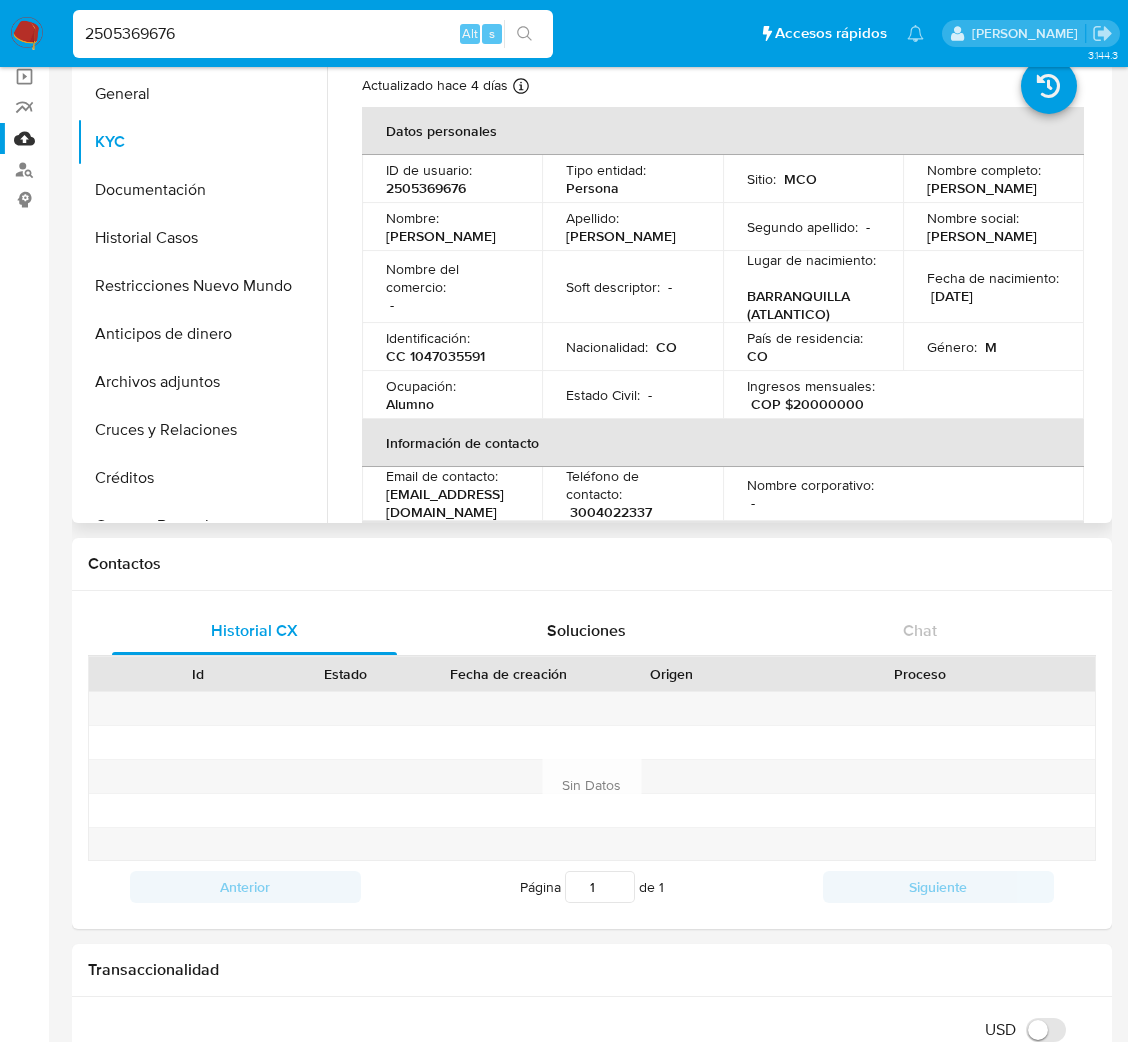 click on "COP $20000000" at bounding box center (807, 404) 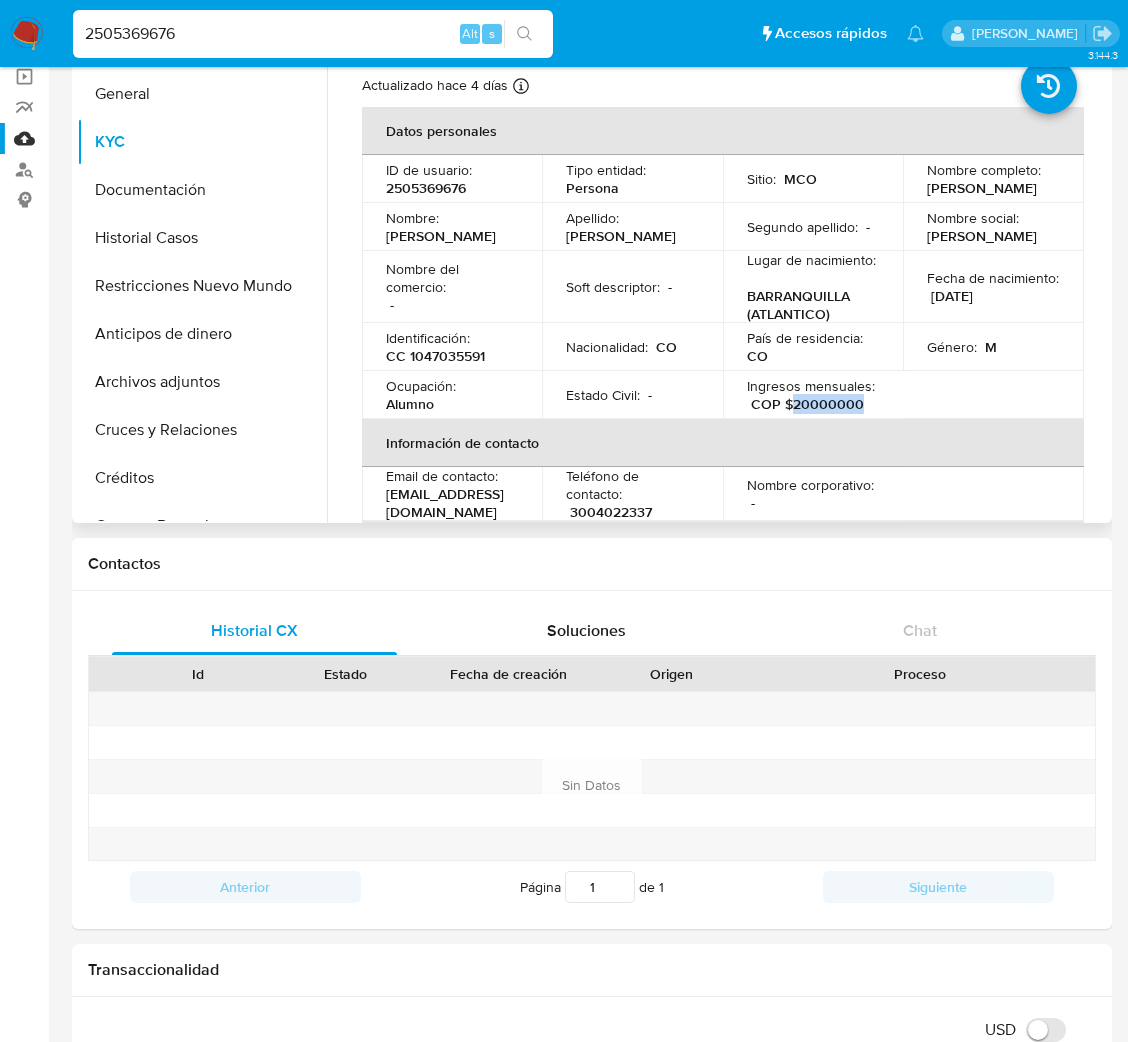click on "COP $20000000" at bounding box center [807, 404] 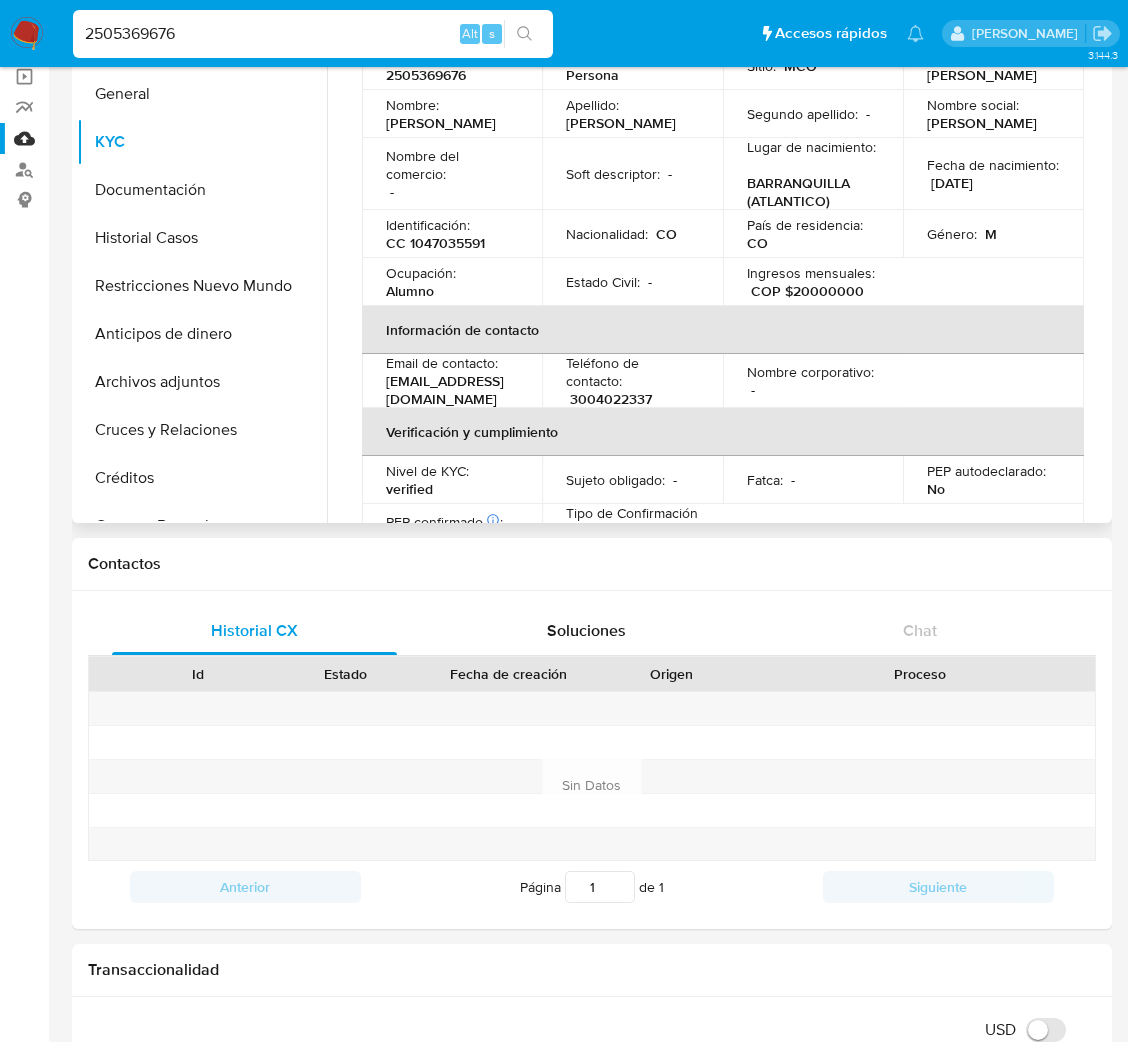 scroll, scrollTop: 0, scrollLeft: 0, axis: both 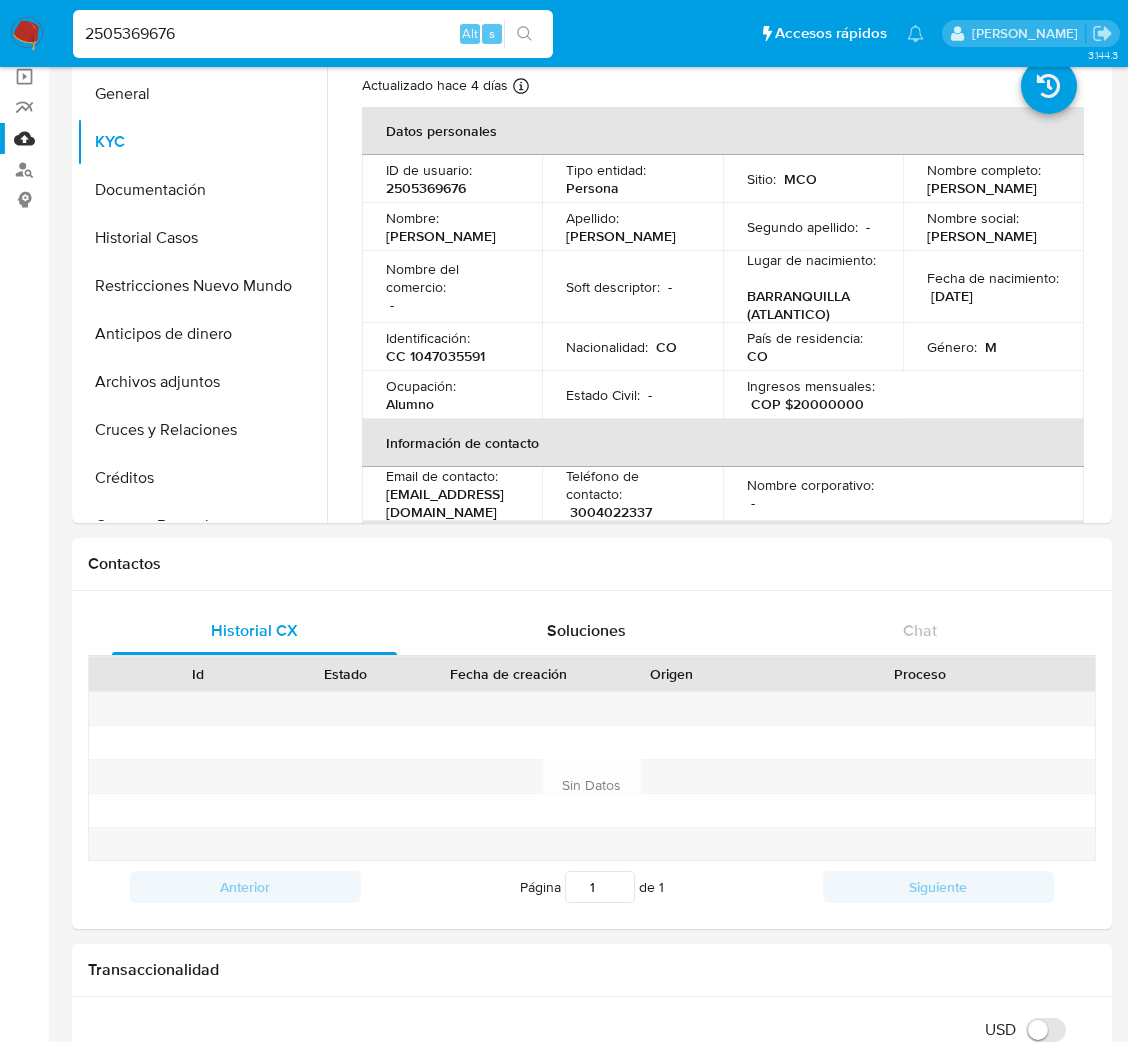 click on "2505369676" at bounding box center [313, 34] 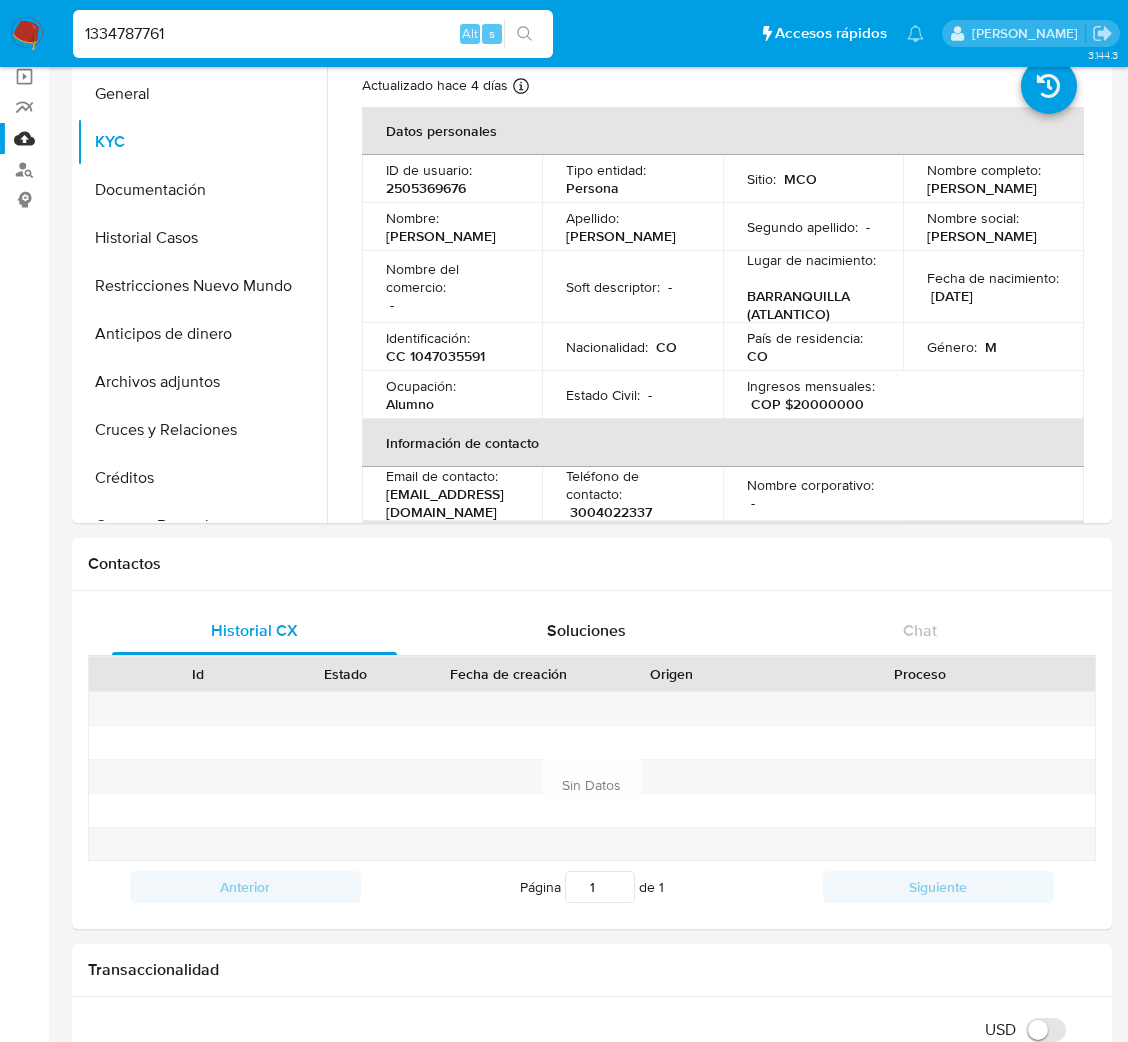 type on "1334787761" 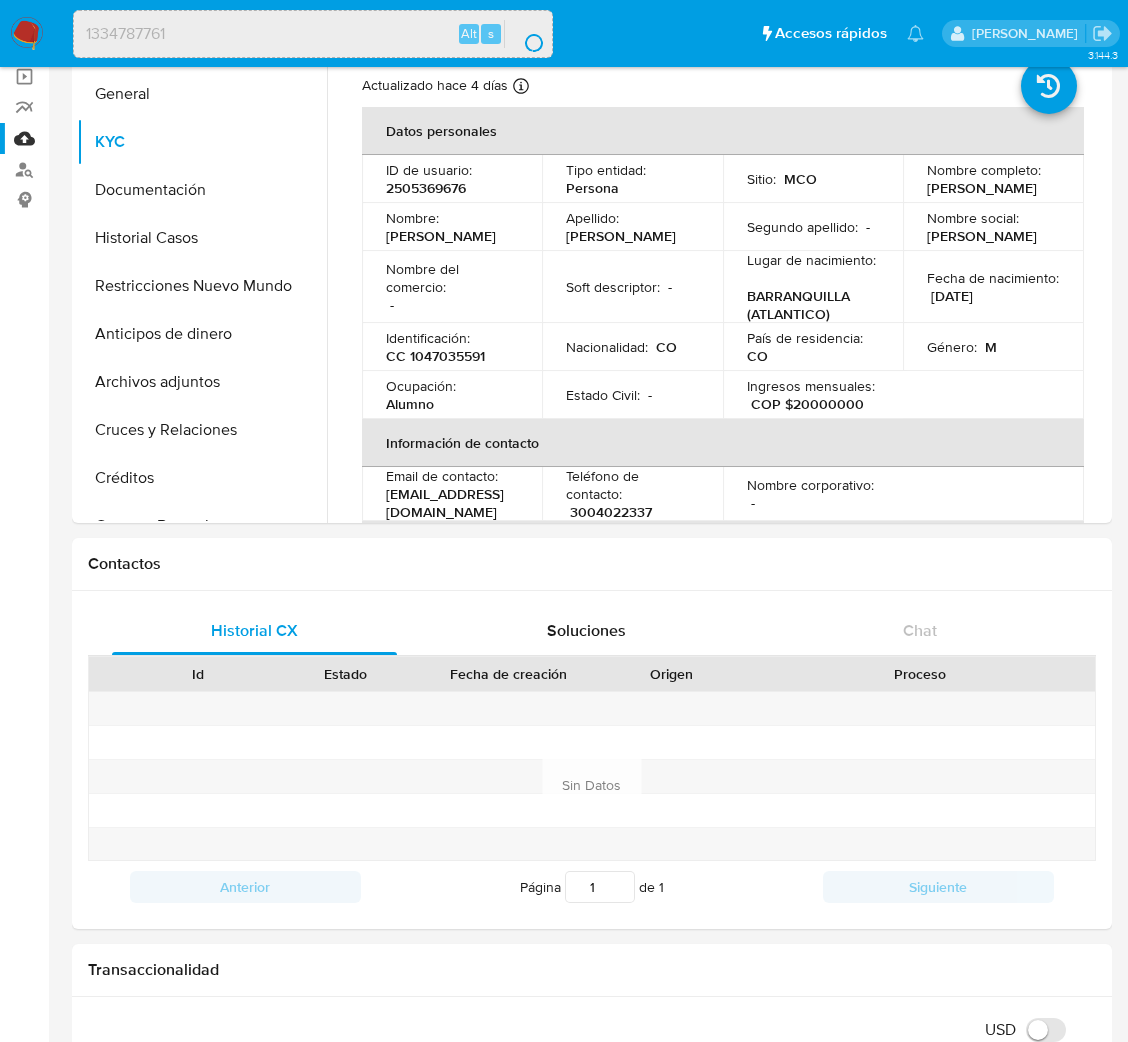 scroll, scrollTop: 0, scrollLeft: 0, axis: both 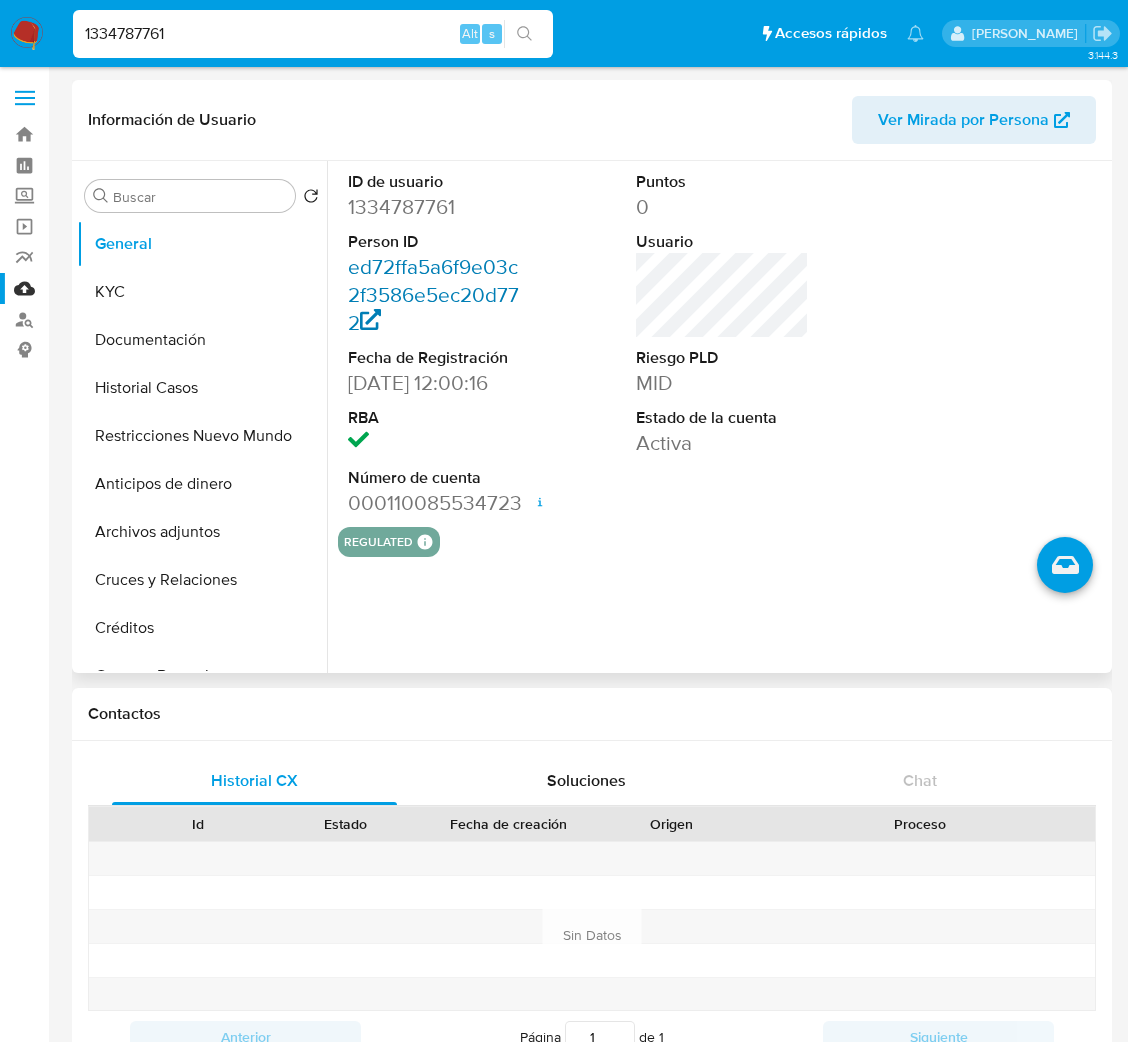 select on "10" 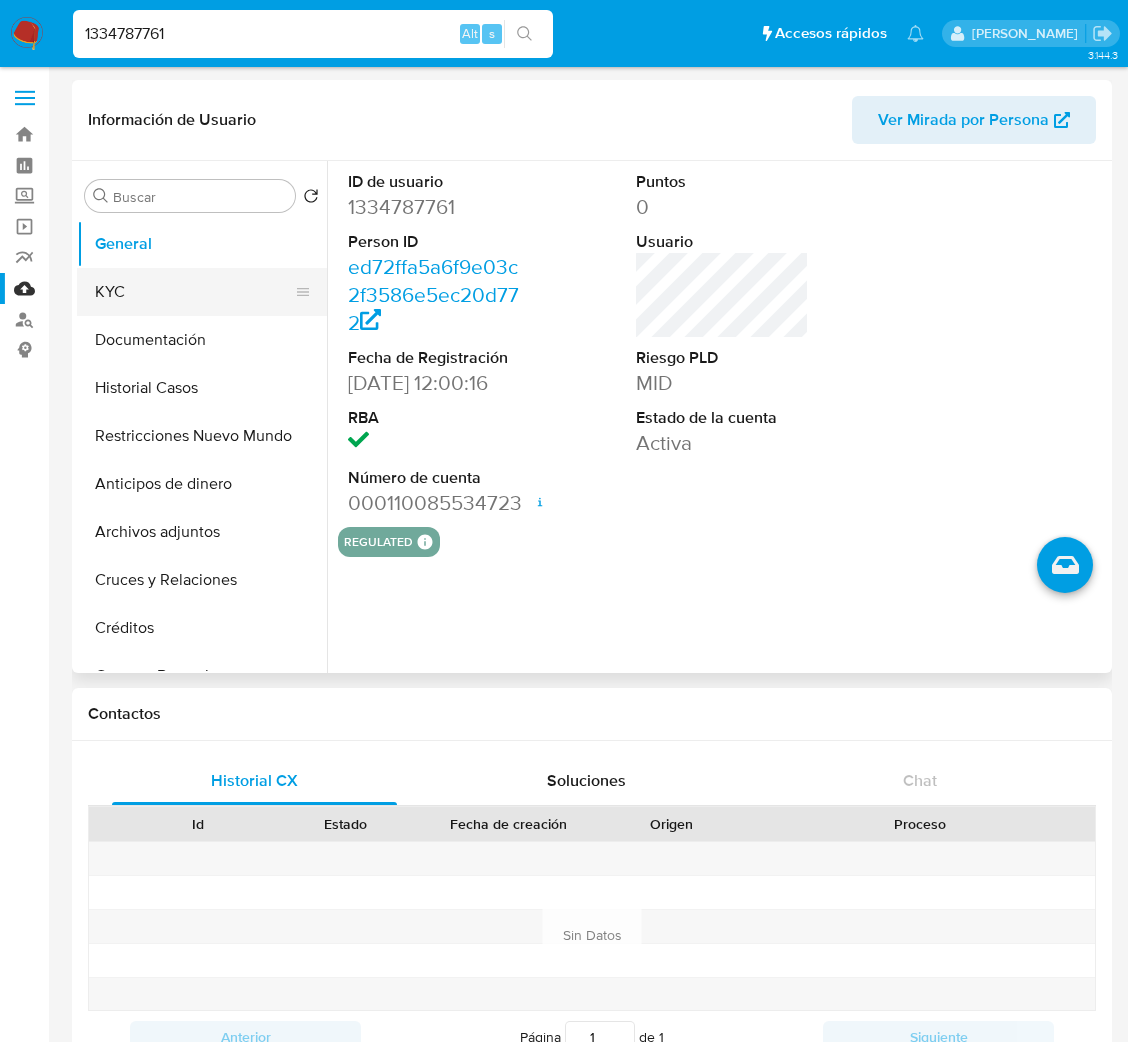 click on "KYC" at bounding box center [194, 292] 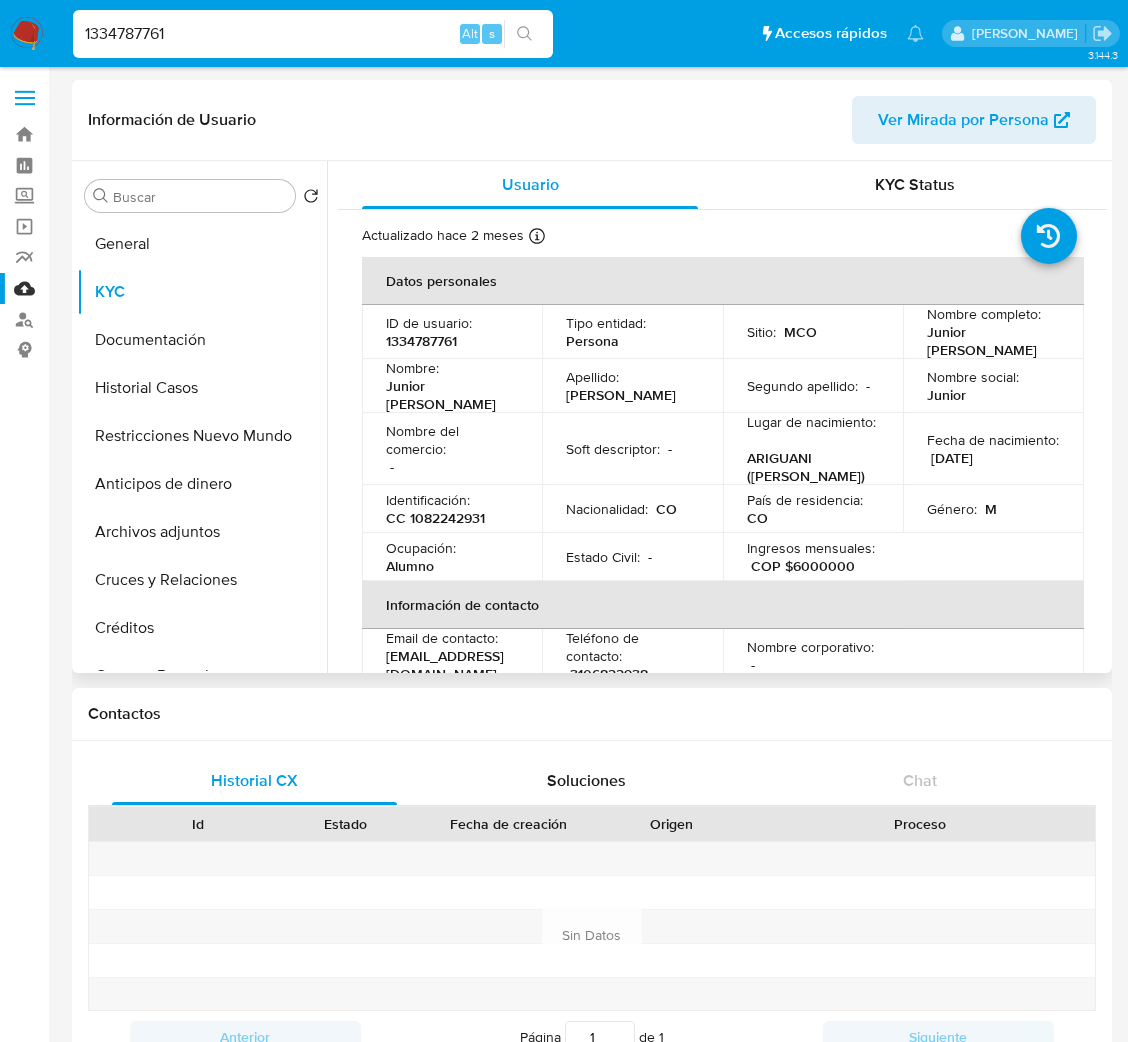 click on "CC 1082242931" at bounding box center [435, 518] 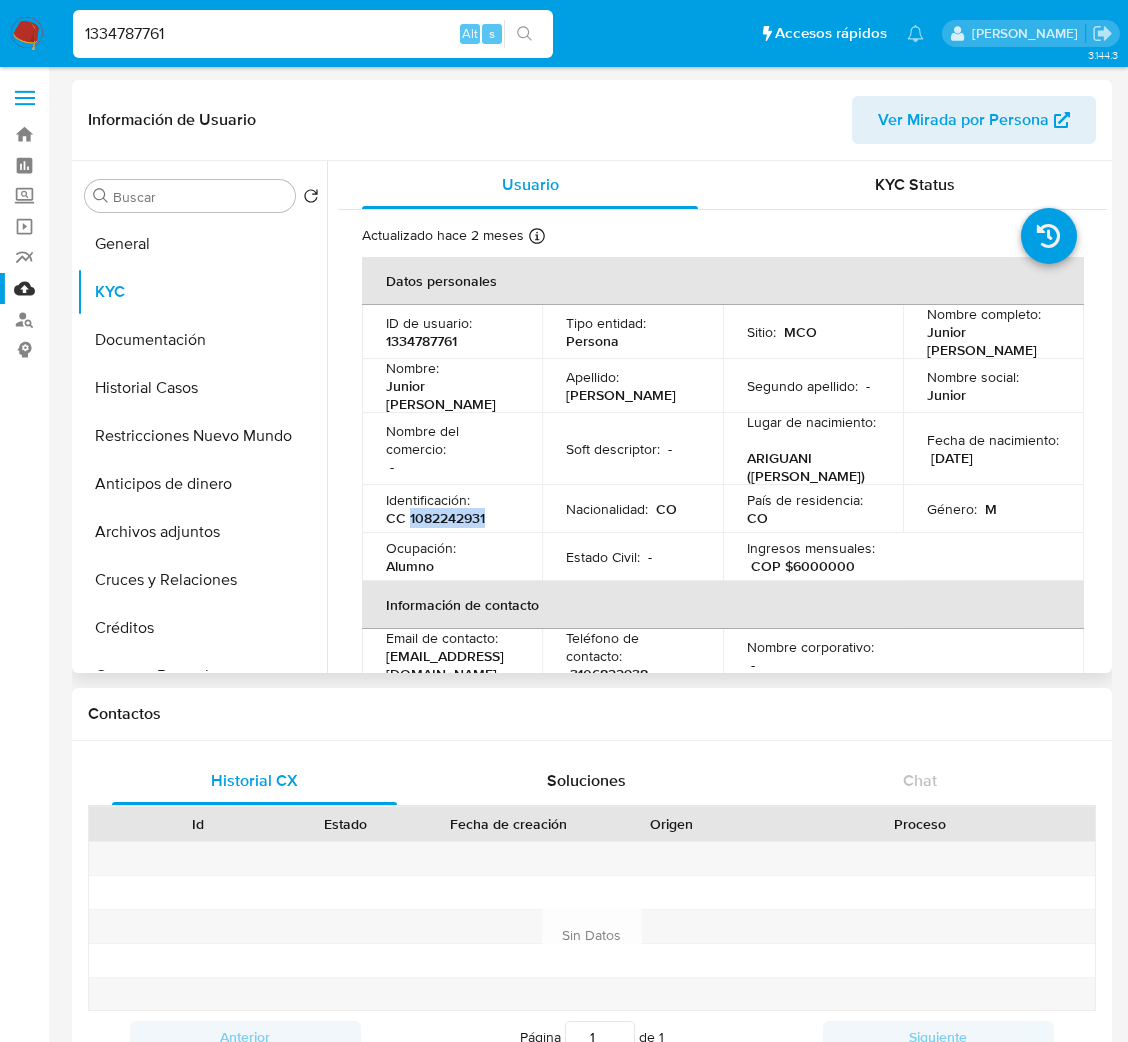 click on "CC 1082242931" at bounding box center (435, 518) 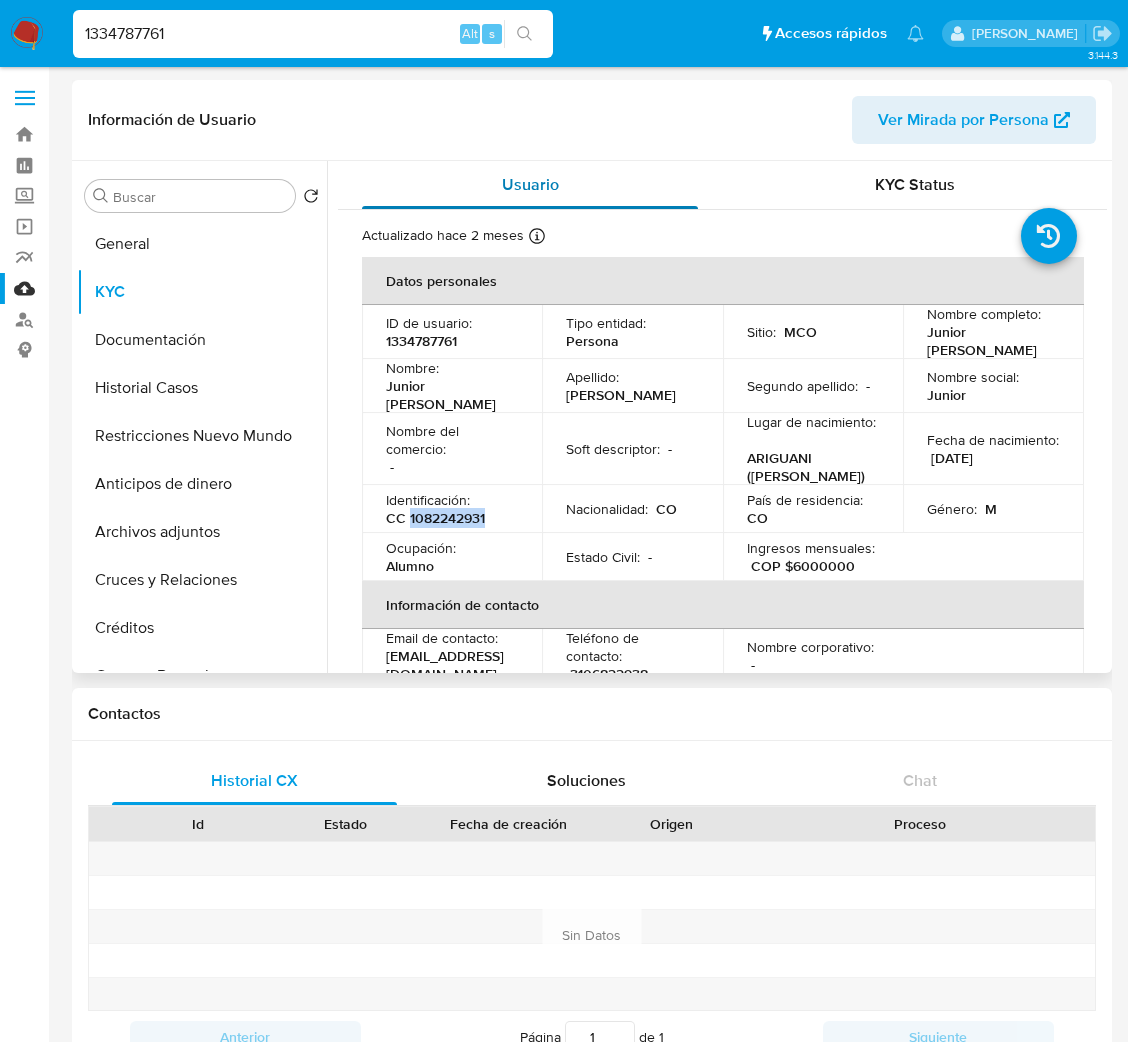 copy on "1082242931" 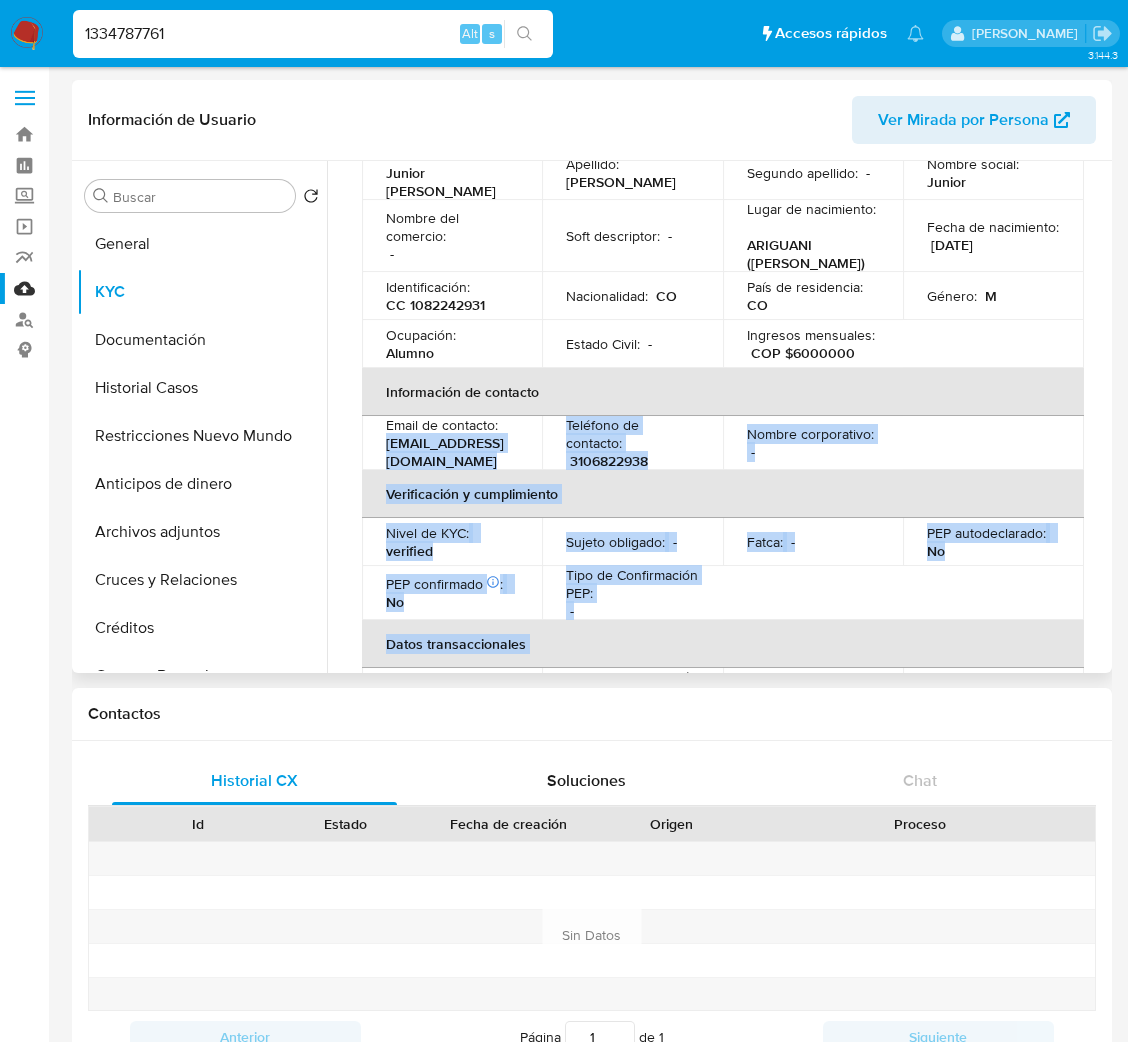 scroll, scrollTop: 267, scrollLeft: 0, axis: vertical 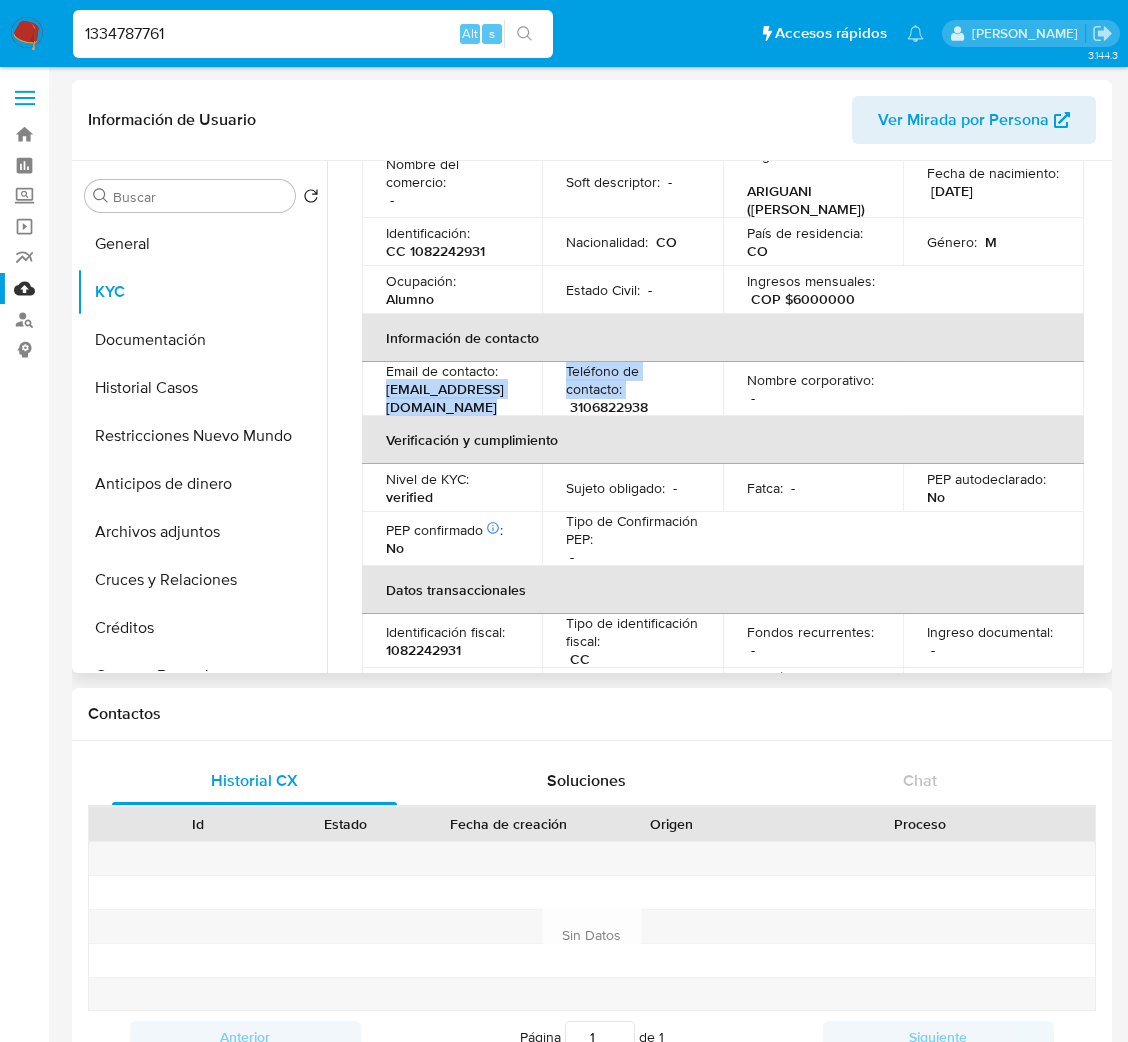 drag, startPoint x: 382, startPoint y: 665, endPoint x: 565, endPoint y: 401, distance: 321.2242 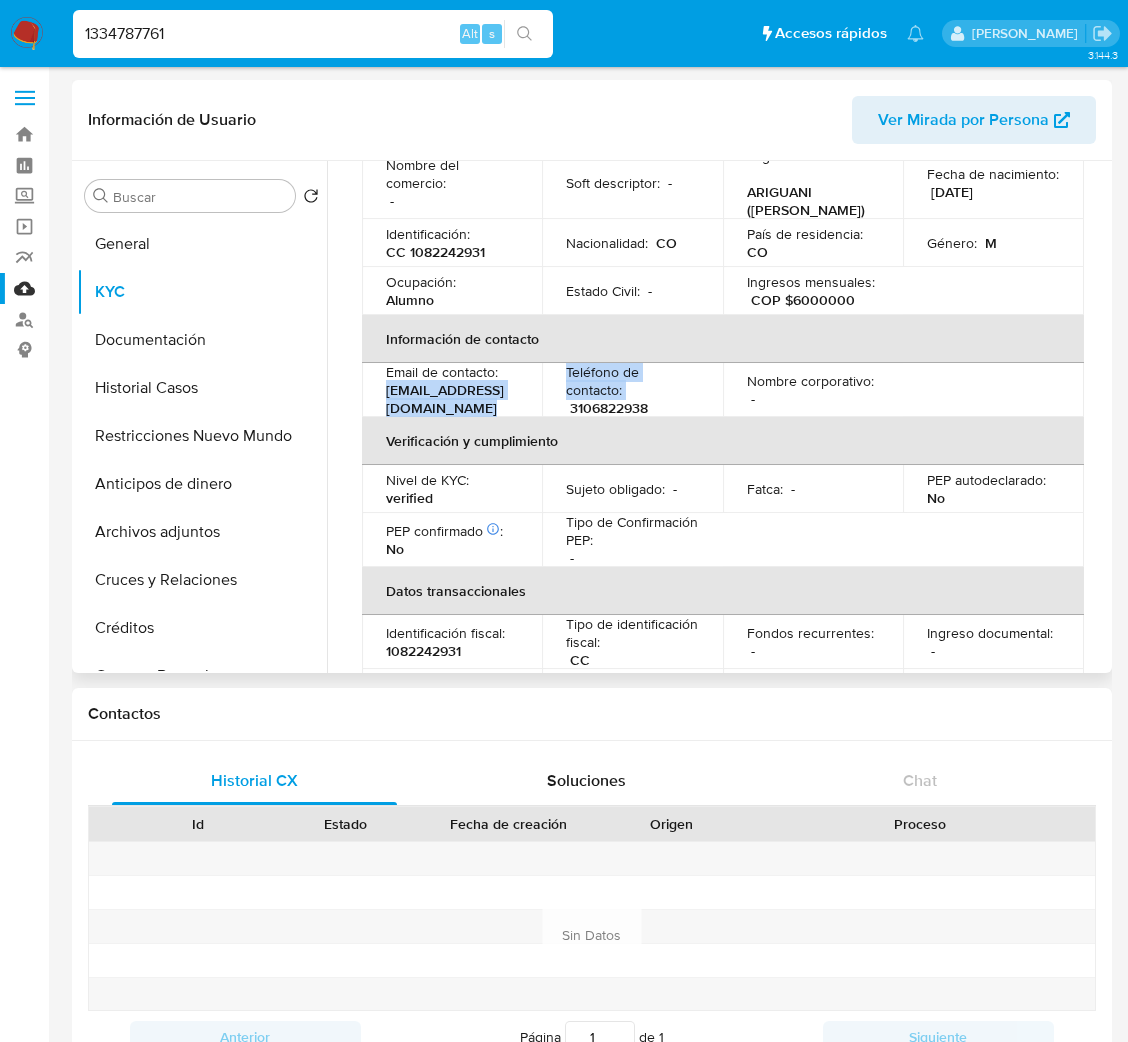 scroll, scrollTop: 264, scrollLeft: 0, axis: vertical 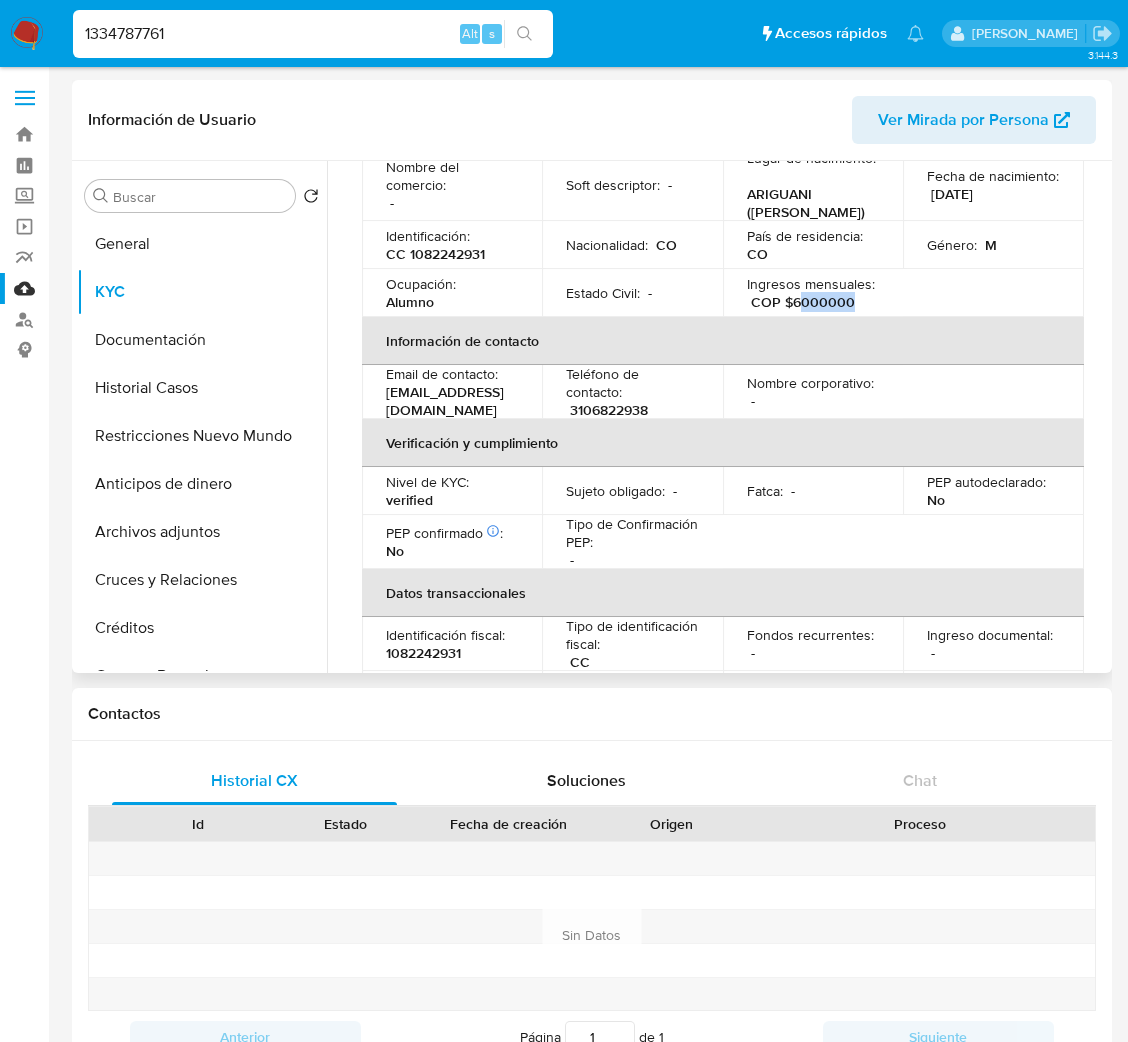 drag, startPoint x: 850, startPoint y: 296, endPoint x: 795, endPoint y: 296, distance: 55 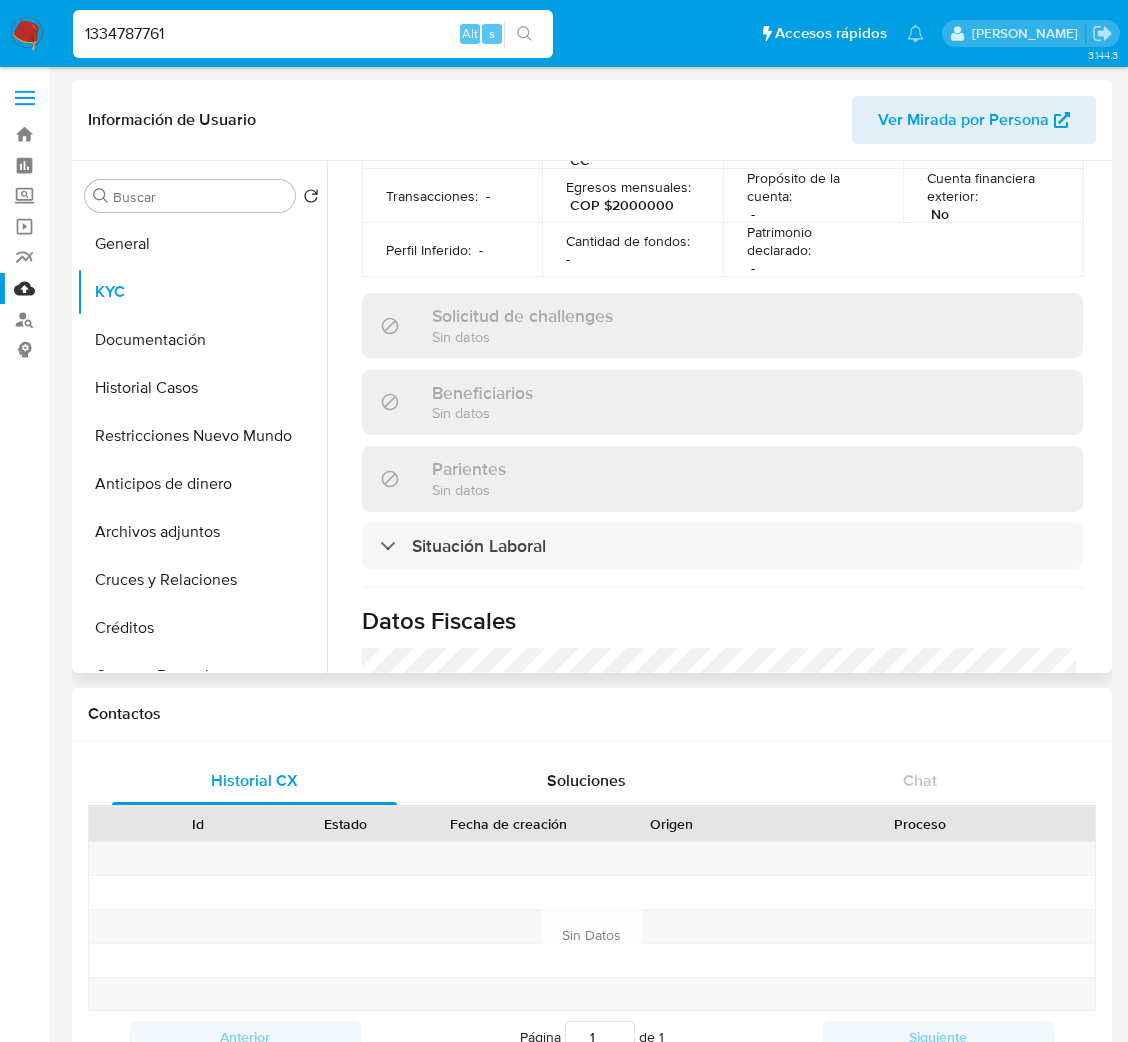 scroll, scrollTop: 713, scrollLeft: 0, axis: vertical 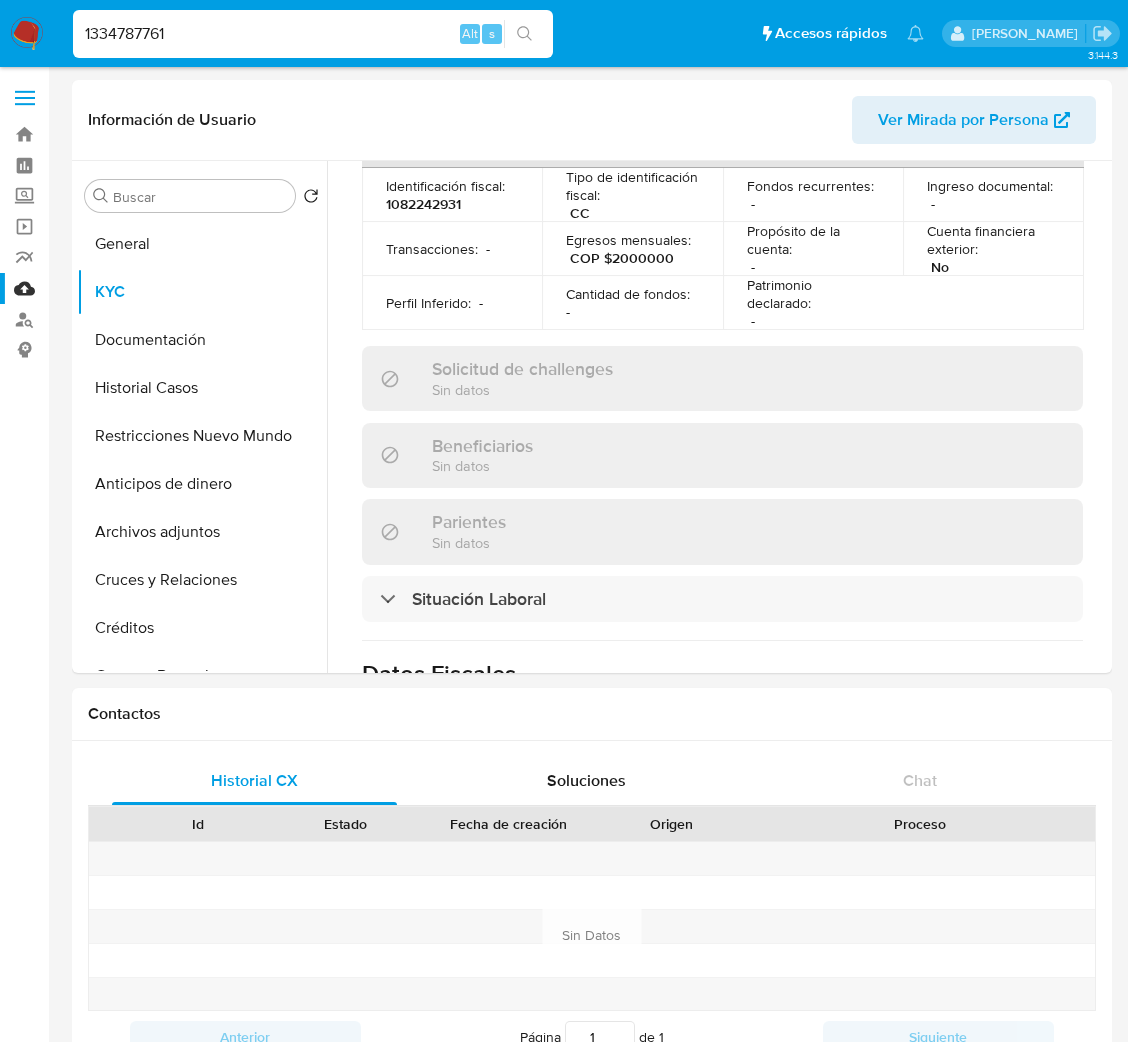 click on "1334787761" at bounding box center [313, 34] 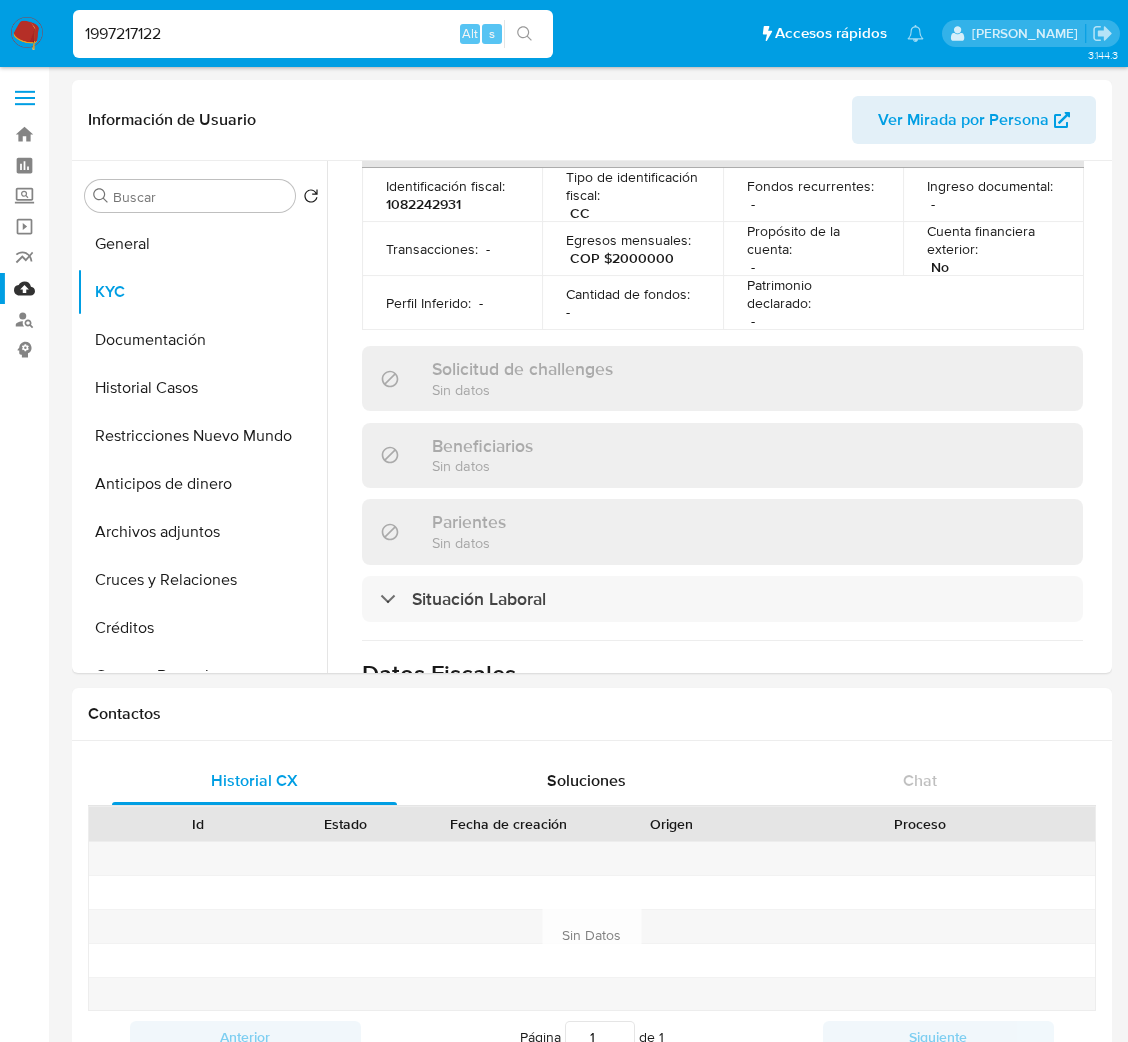 type on "1997217122" 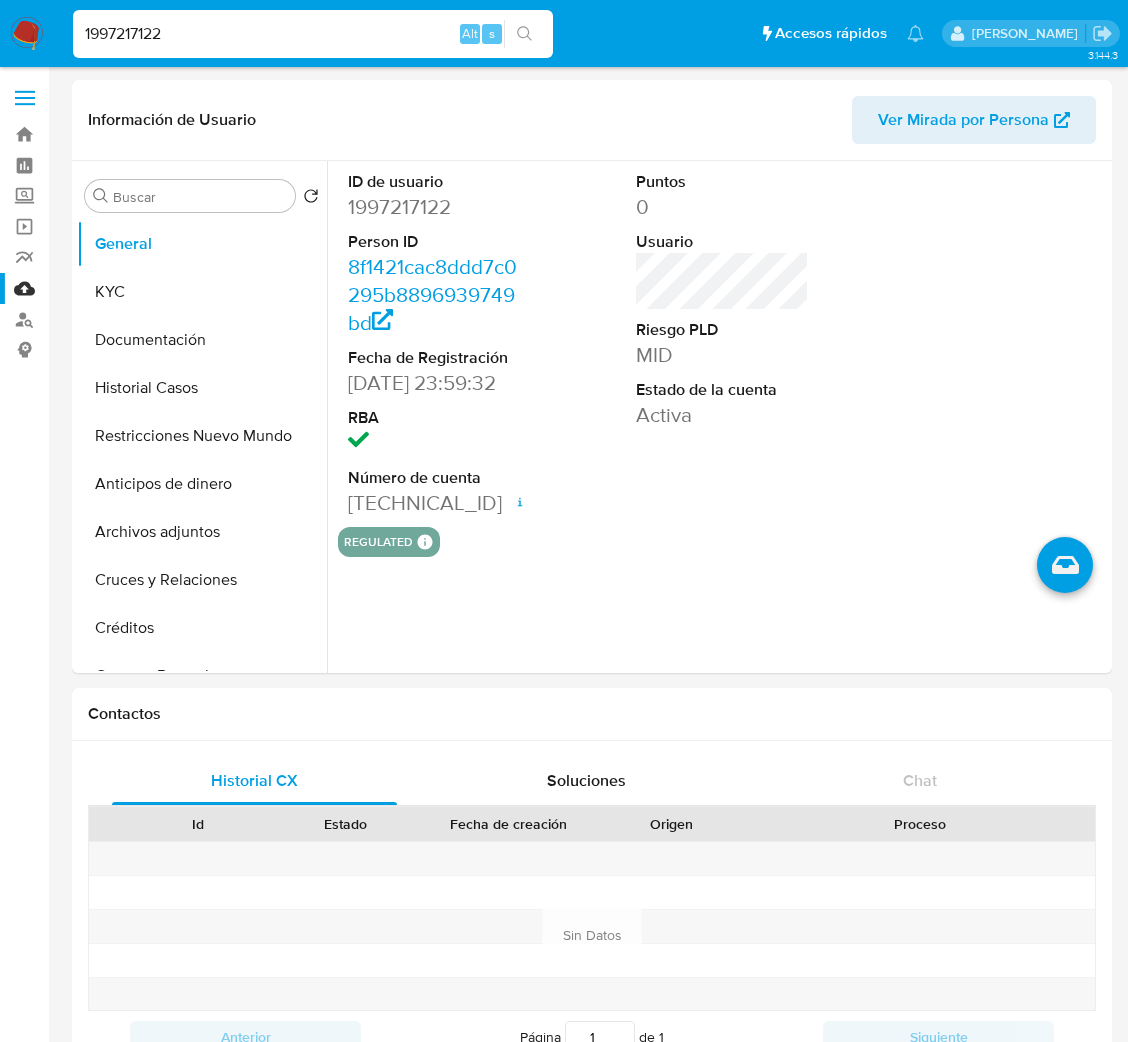 select on "10" 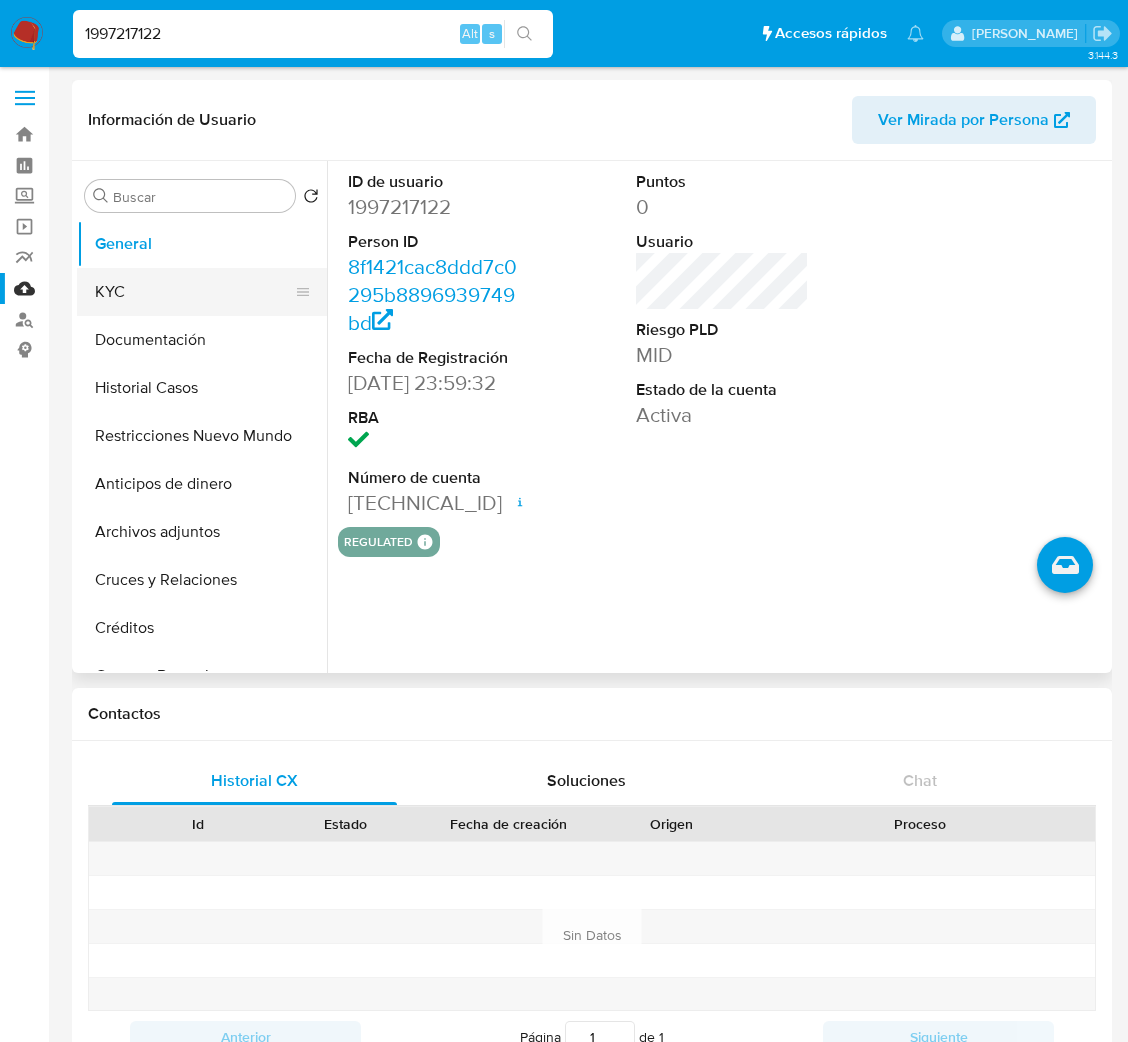 click on "KYC" at bounding box center (194, 292) 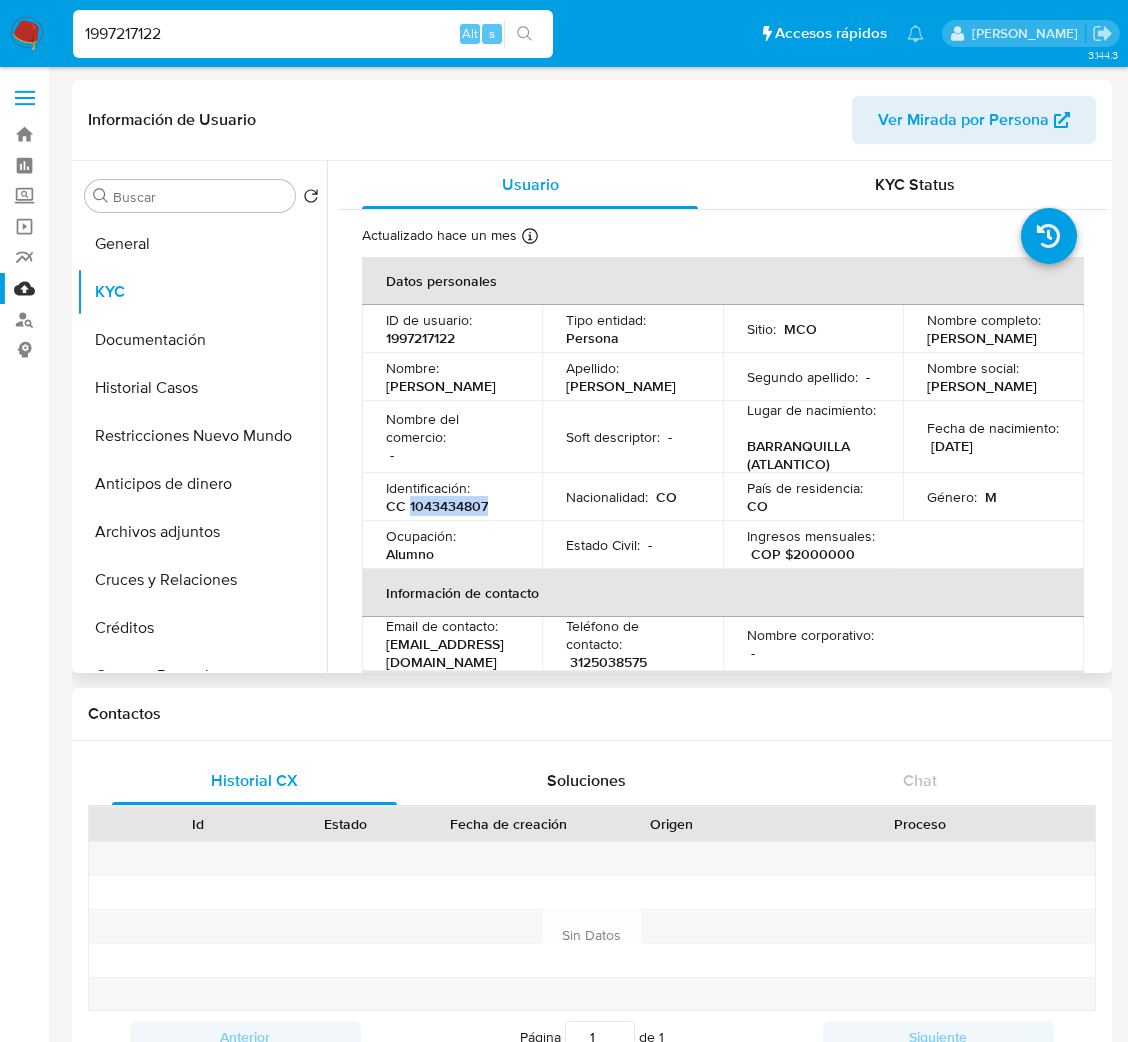 drag, startPoint x: 487, startPoint y: 512, endPoint x: 407, endPoint y: 512, distance: 80 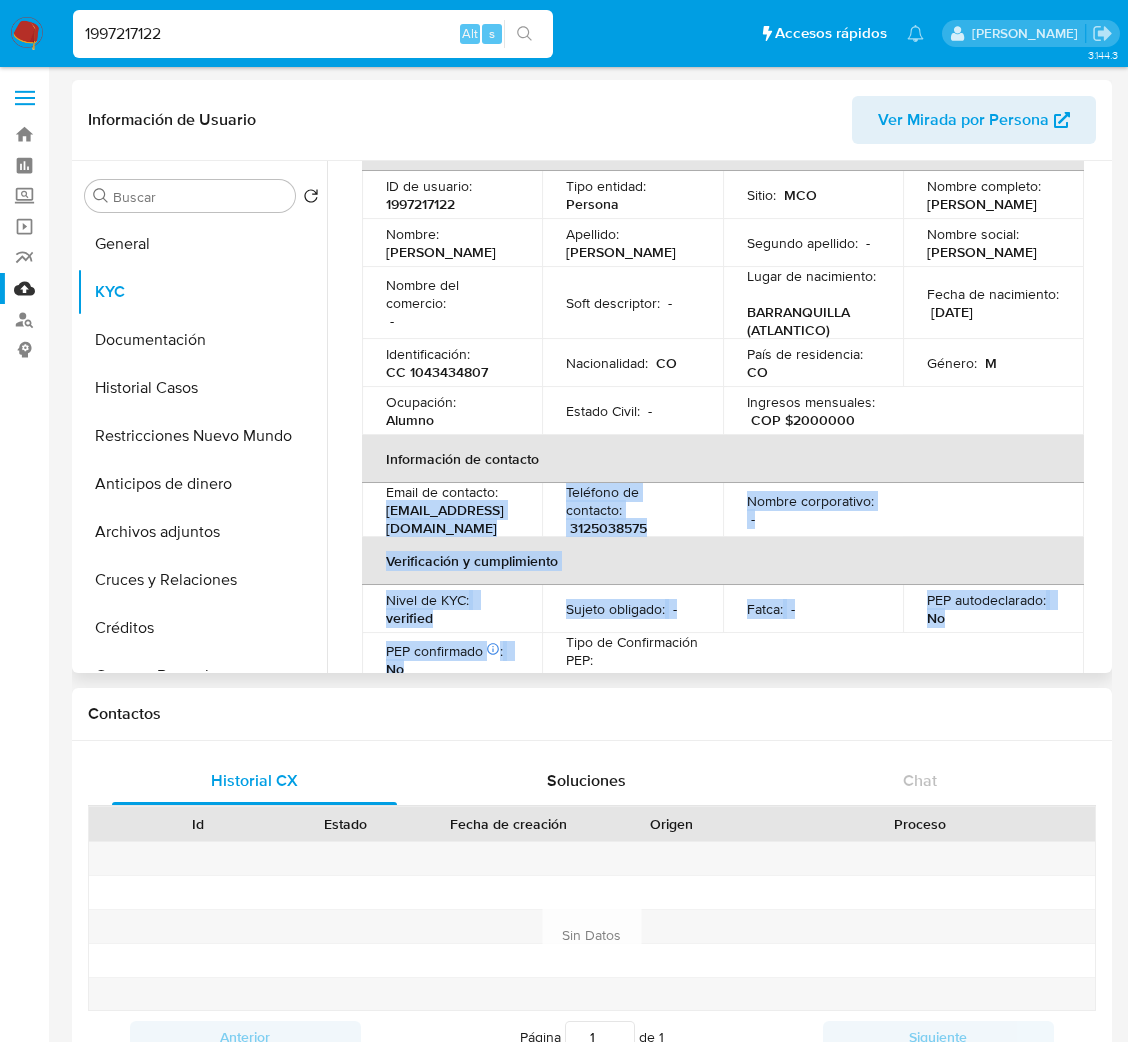 scroll, scrollTop: 154, scrollLeft: 0, axis: vertical 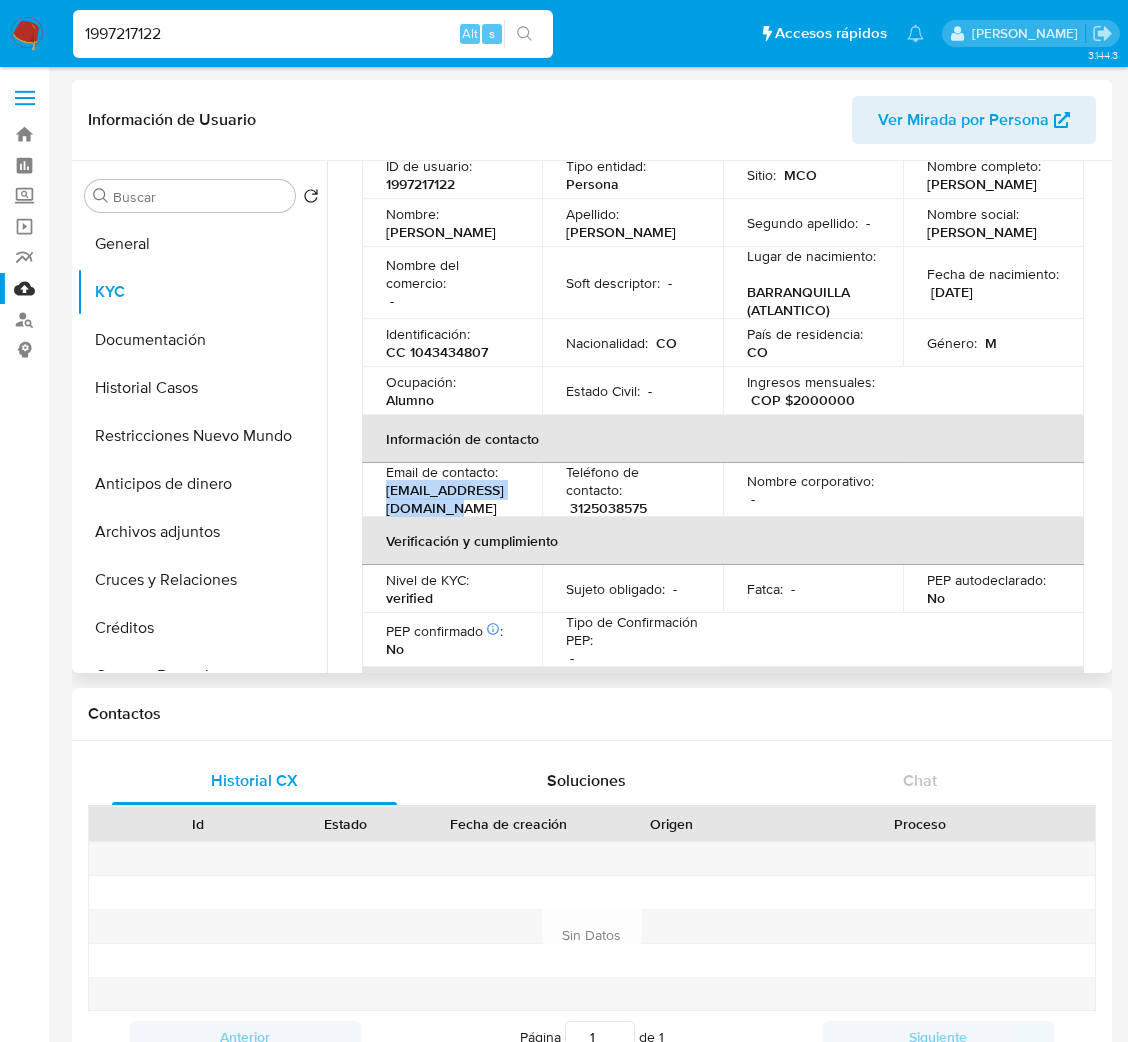 drag, startPoint x: 371, startPoint y: 656, endPoint x: 544, endPoint y: 507, distance: 228.31995 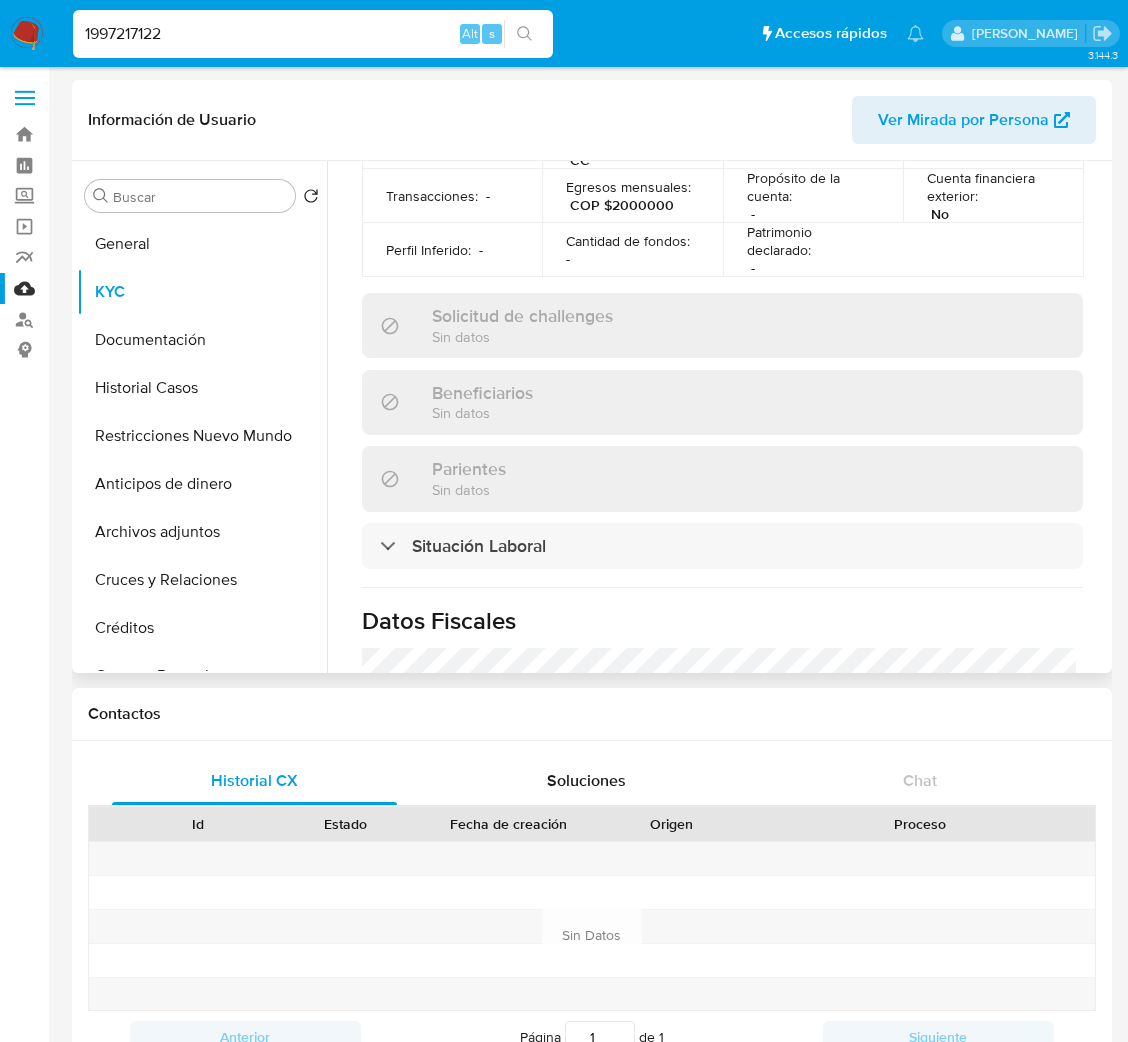 scroll, scrollTop: 1164, scrollLeft: 0, axis: vertical 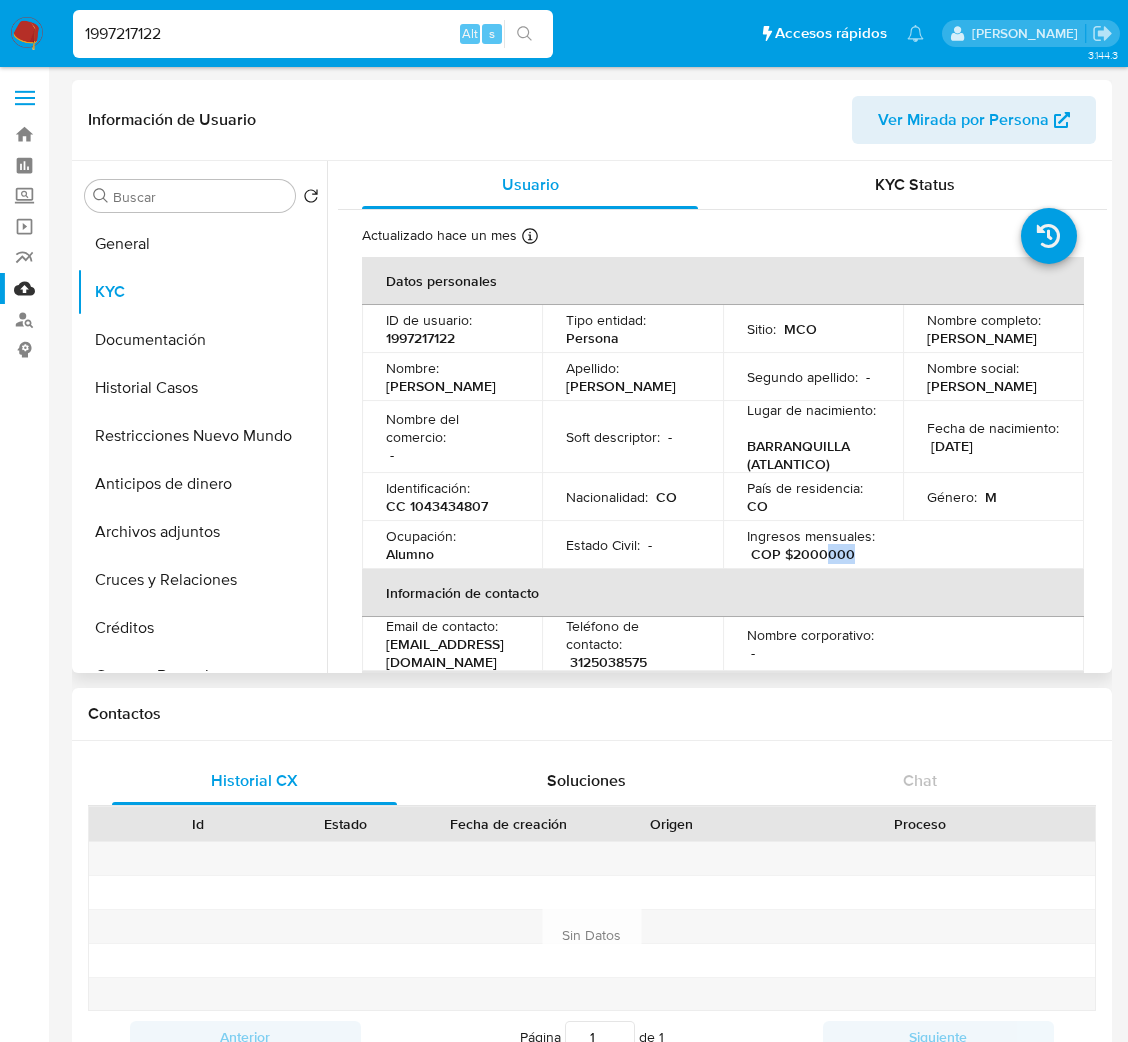 drag, startPoint x: 856, startPoint y: 558, endPoint x: 823, endPoint y: 558, distance: 33 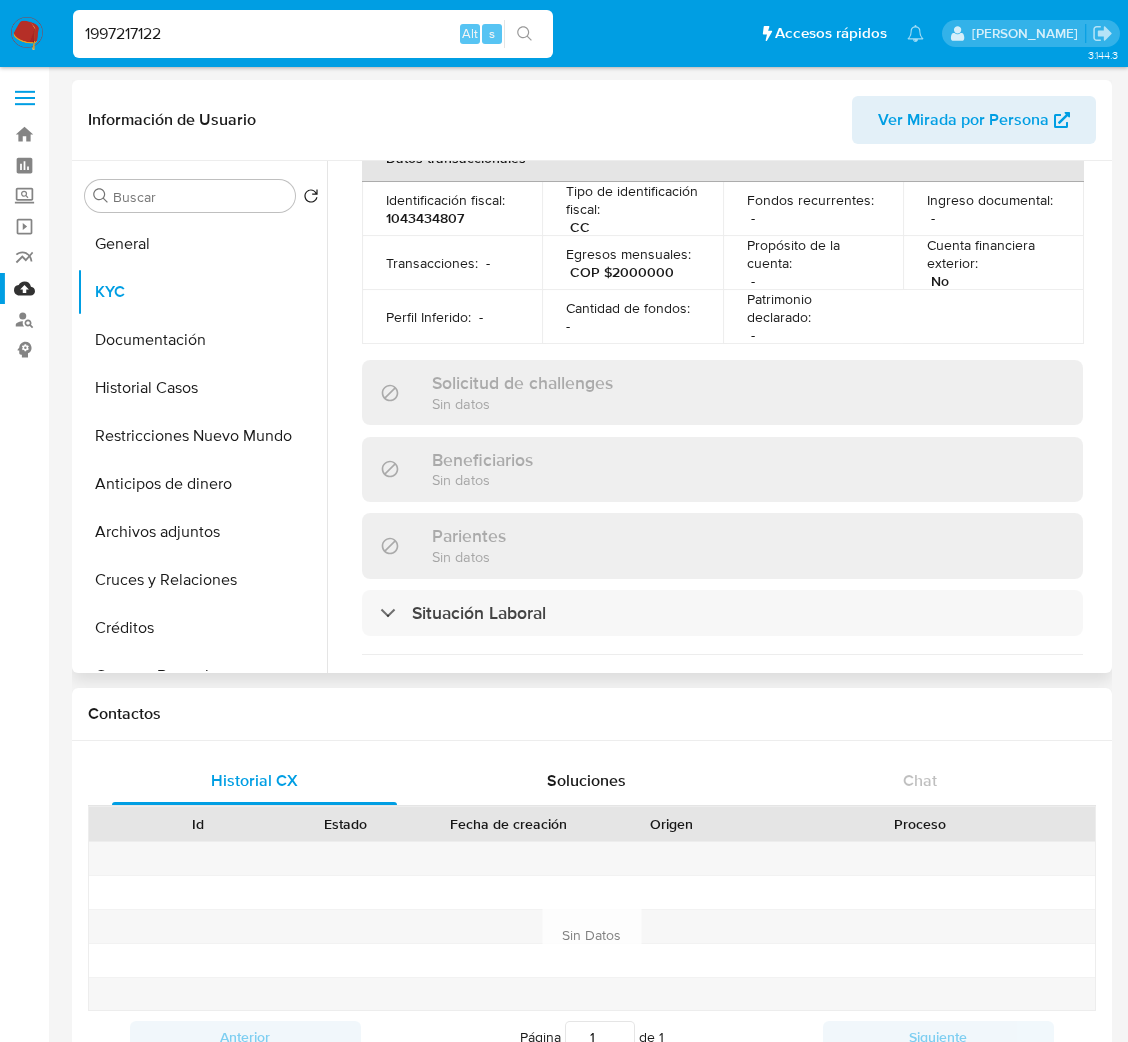 scroll, scrollTop: 564, scrollLeft: 0, axis: vertical 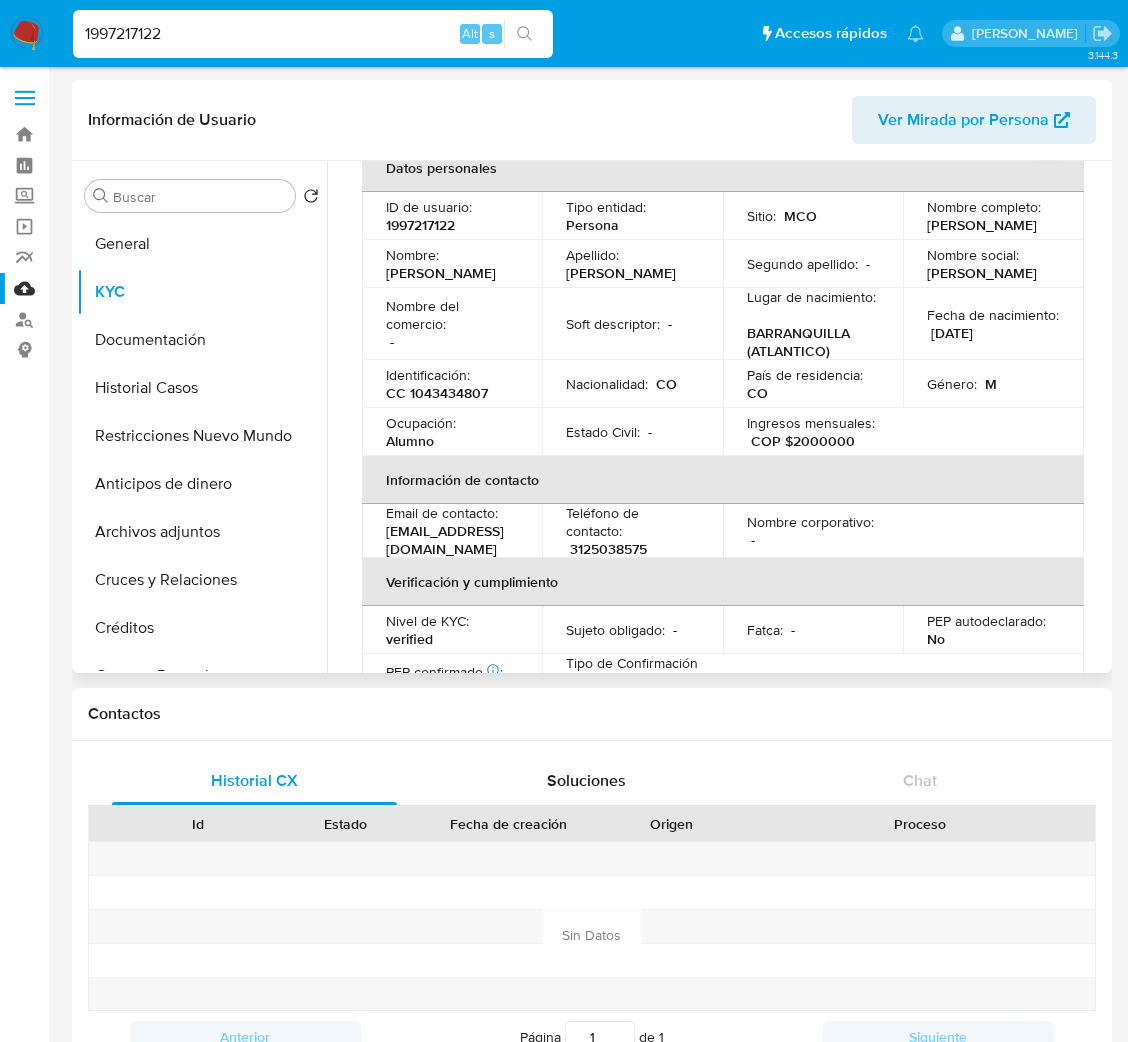 click on "CC 1043434807" at bounding box center (437, 393) 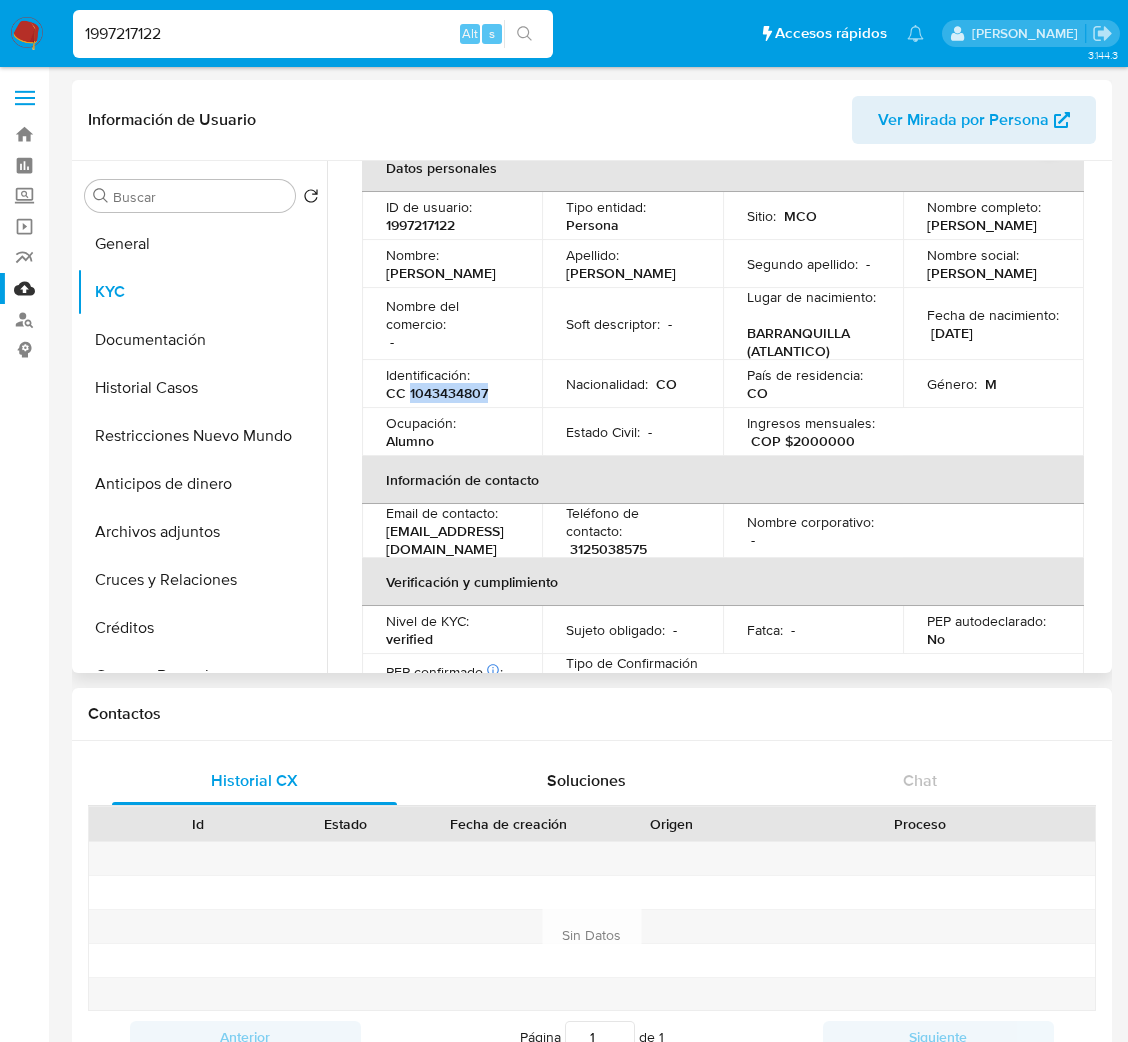click on "CC 1043434807" at bounding box center [437, 393] 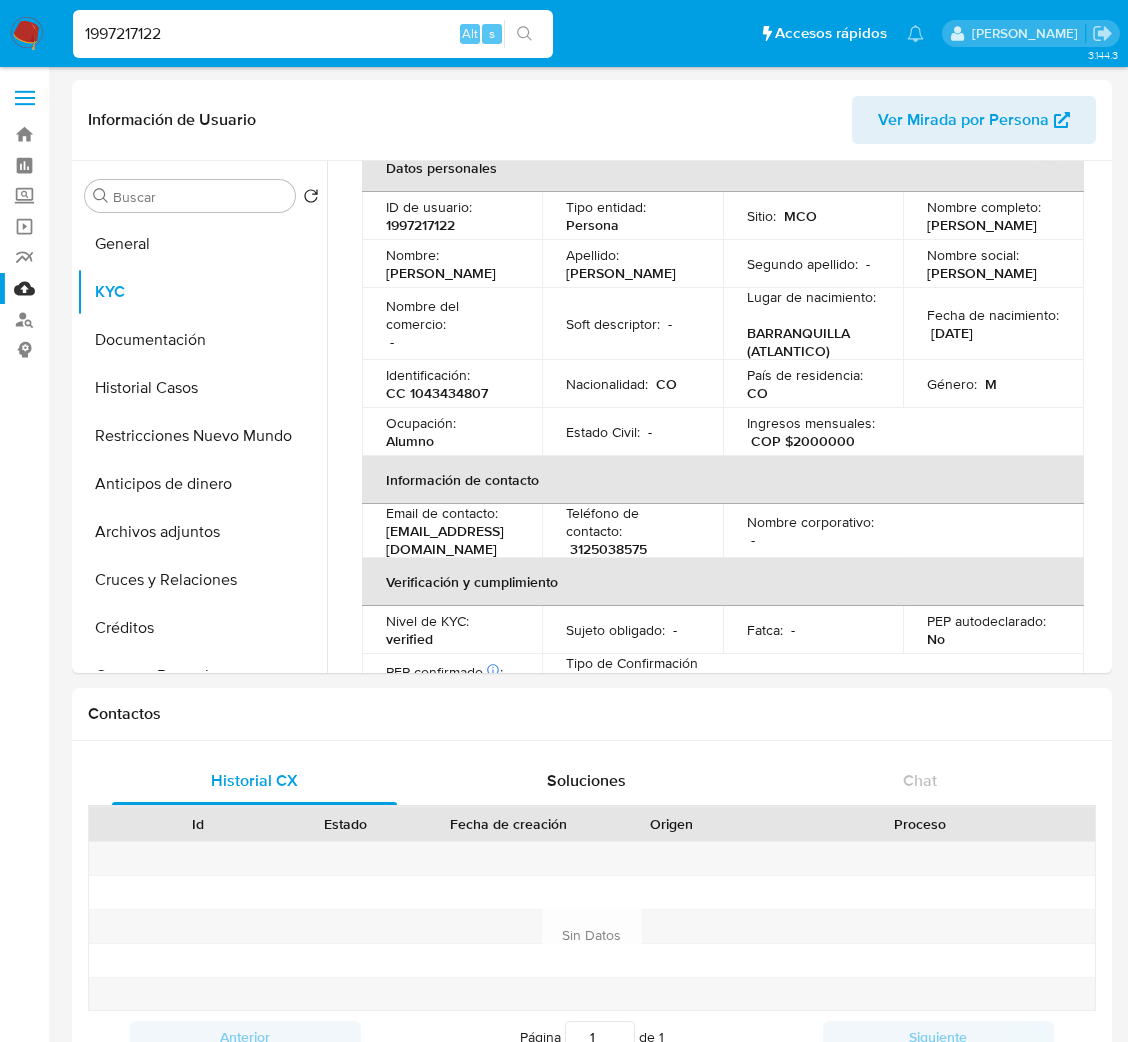 click on "1997217122 Alt s" at bounding box center (313, 34) 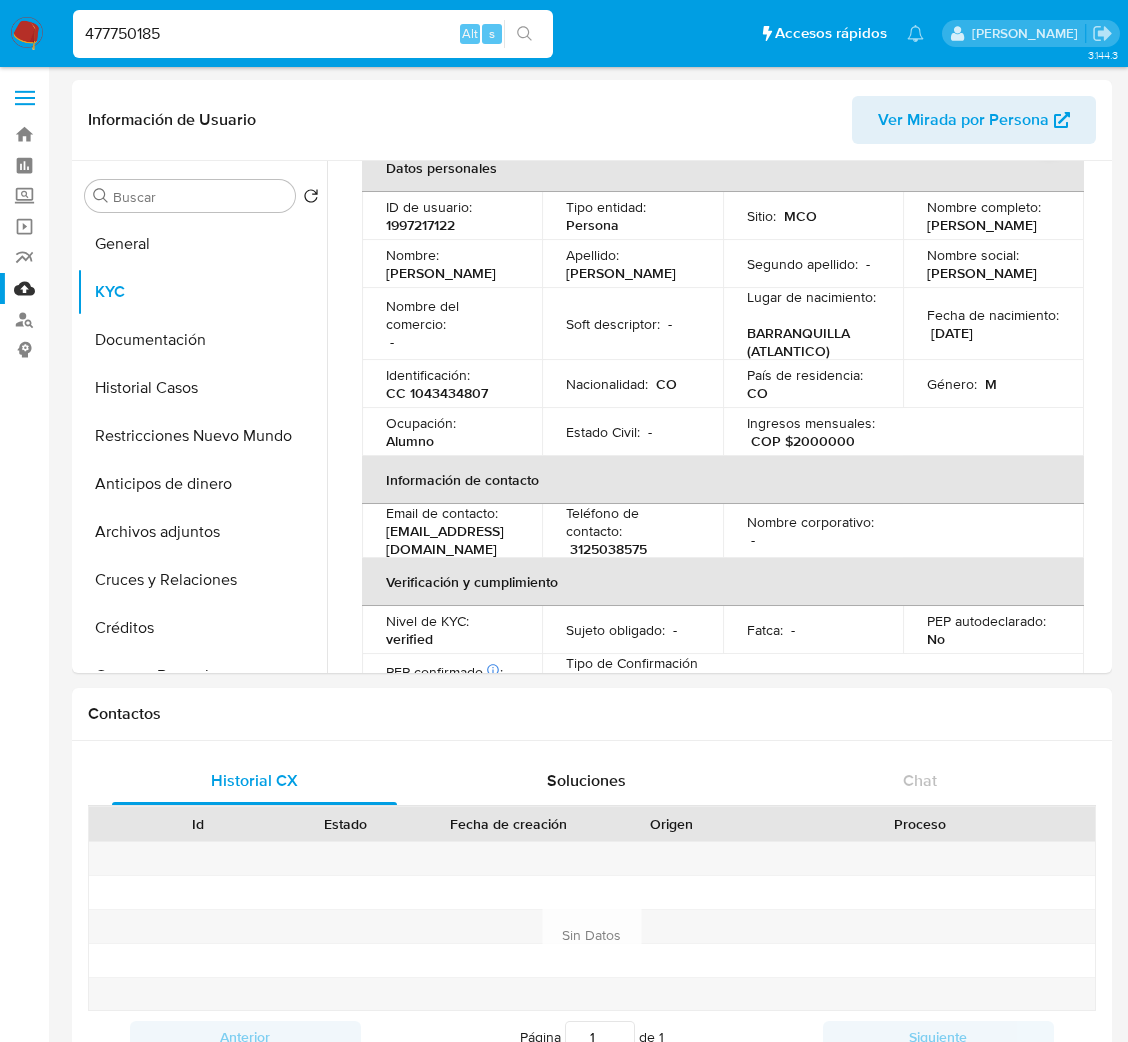 type on "477750185" 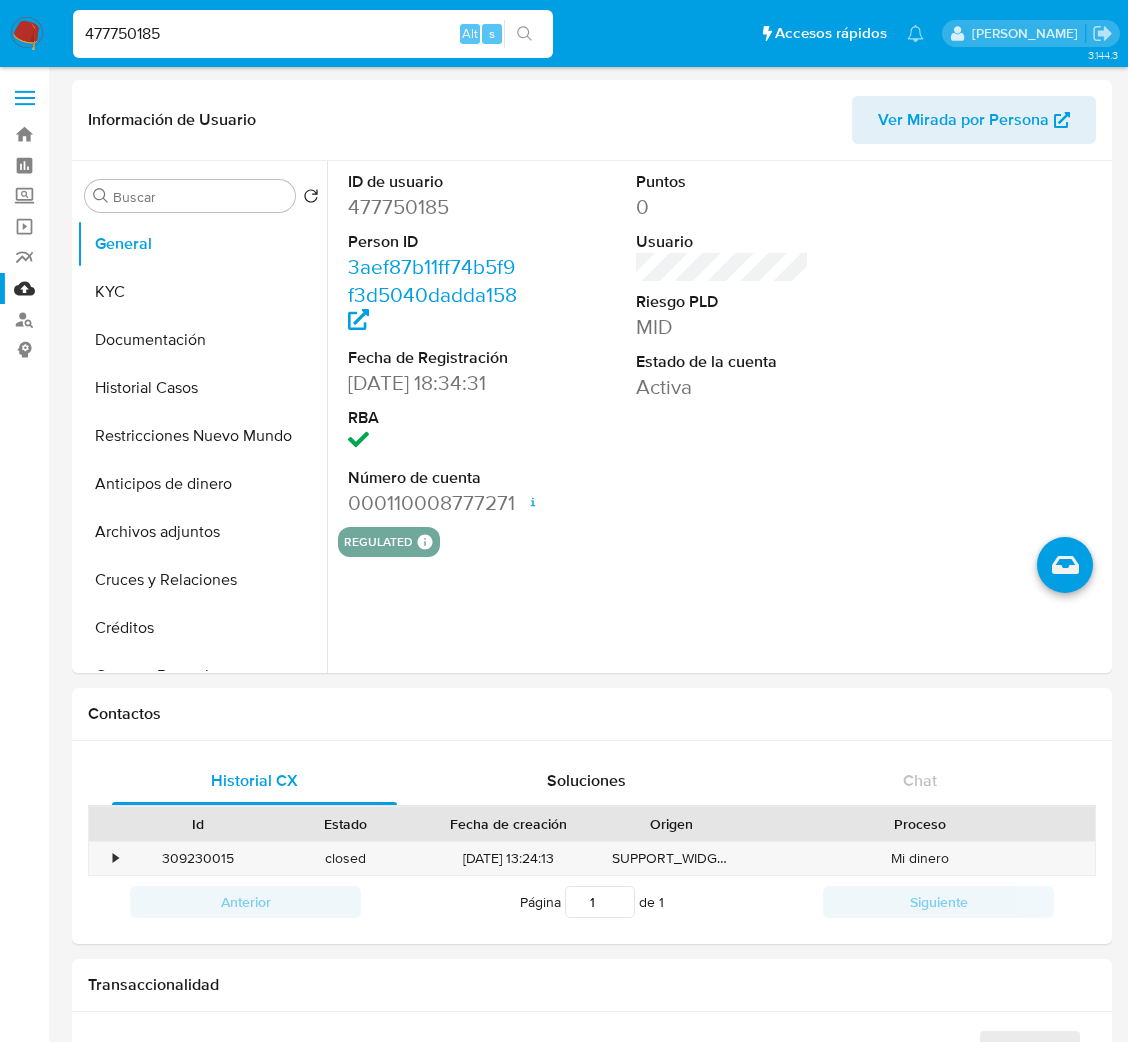 select on "10" 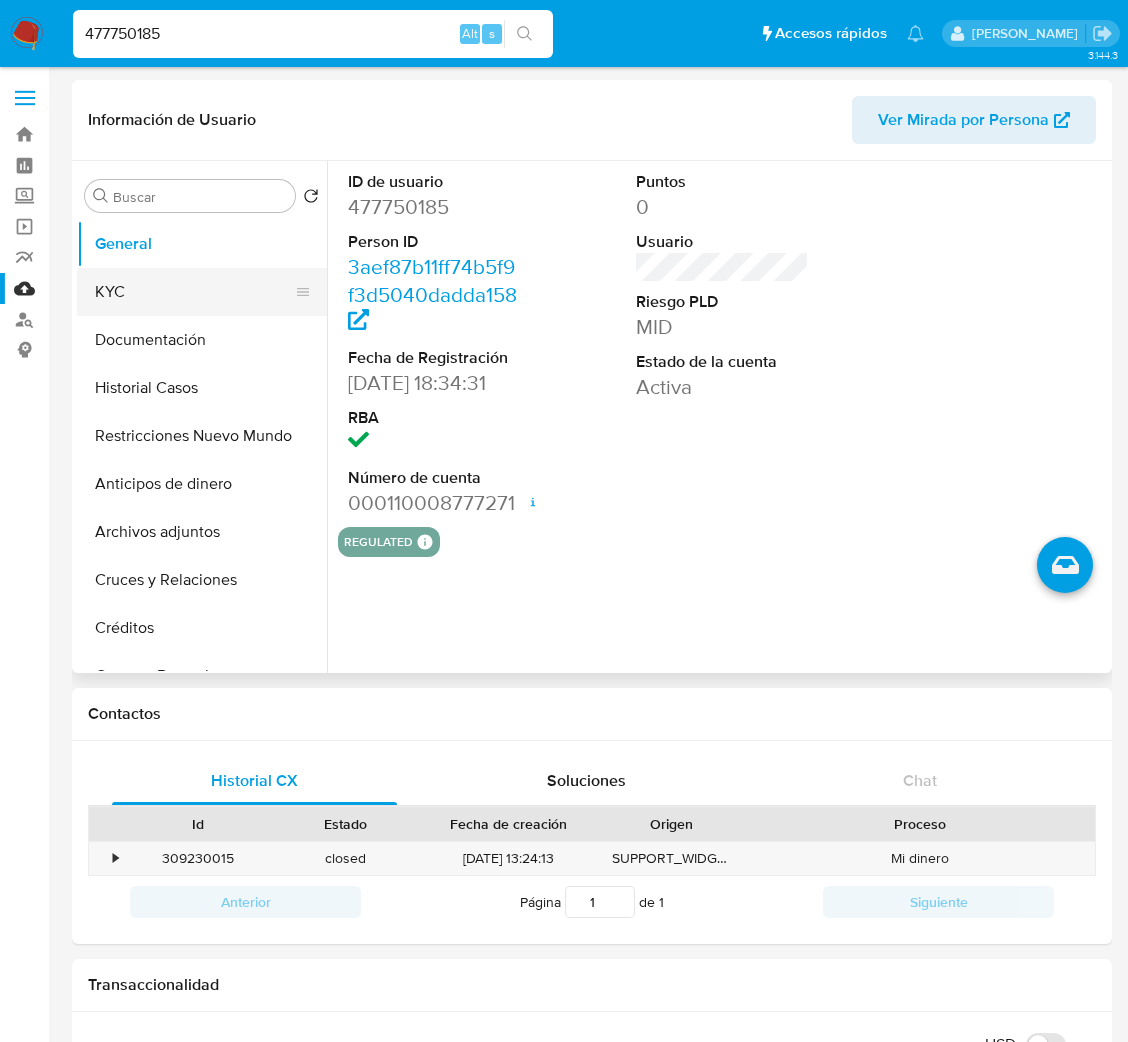 click on "KYC" at bounding box center [194, 292] 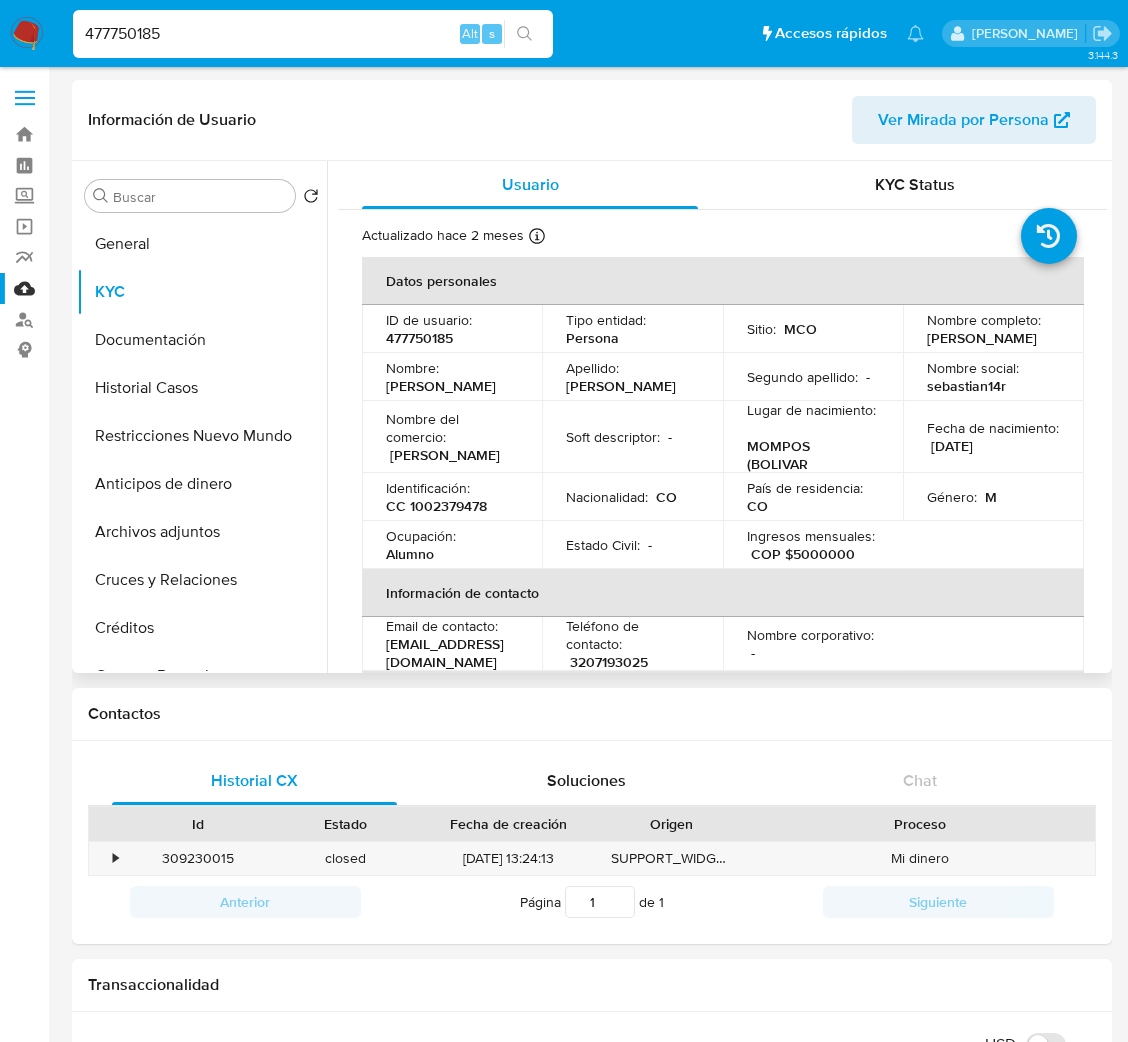 click on "CC 1002379478" at bounding box center (436, 506) 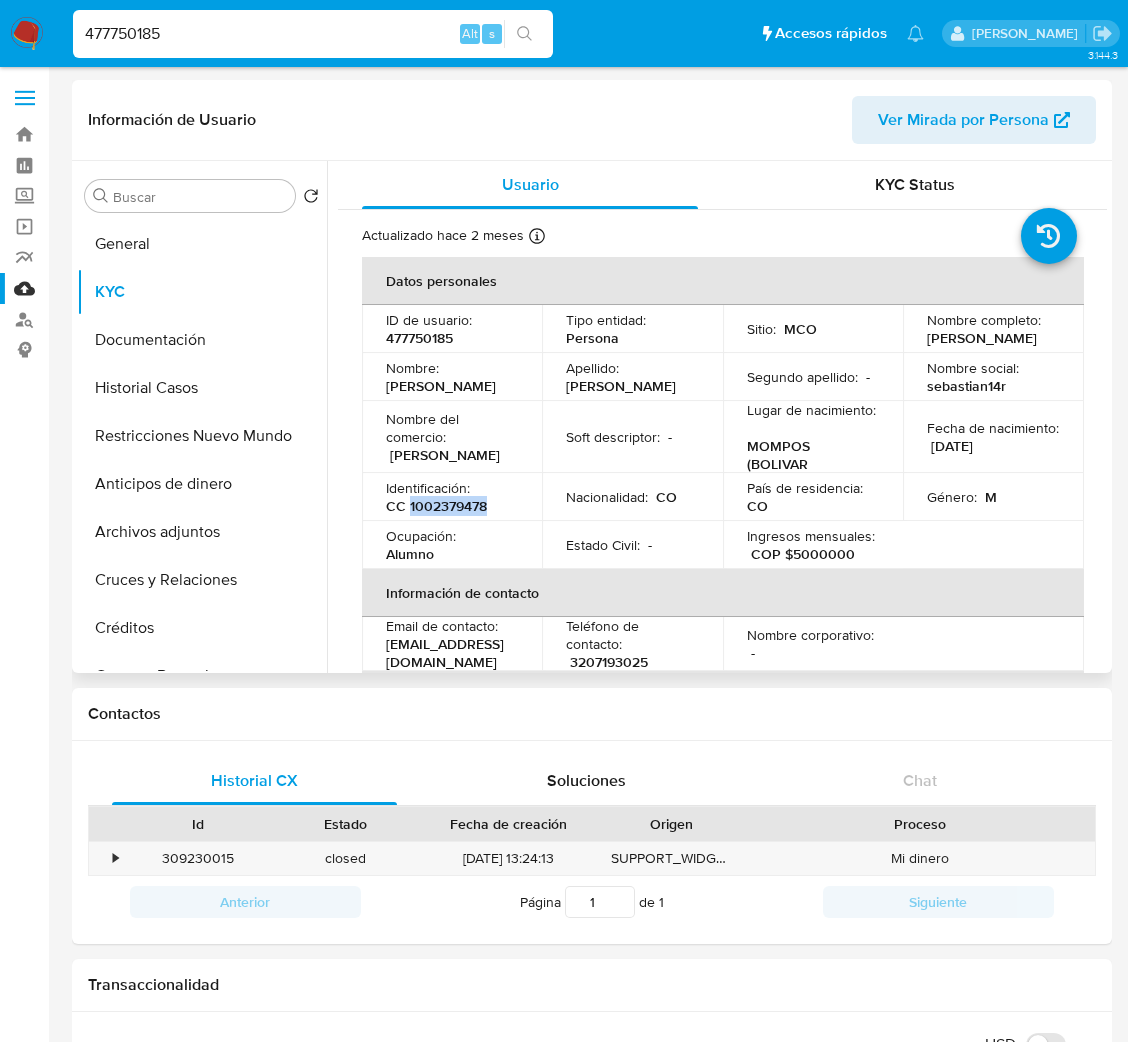 click on "CC 1002379478" at bounding box center [436, 506] 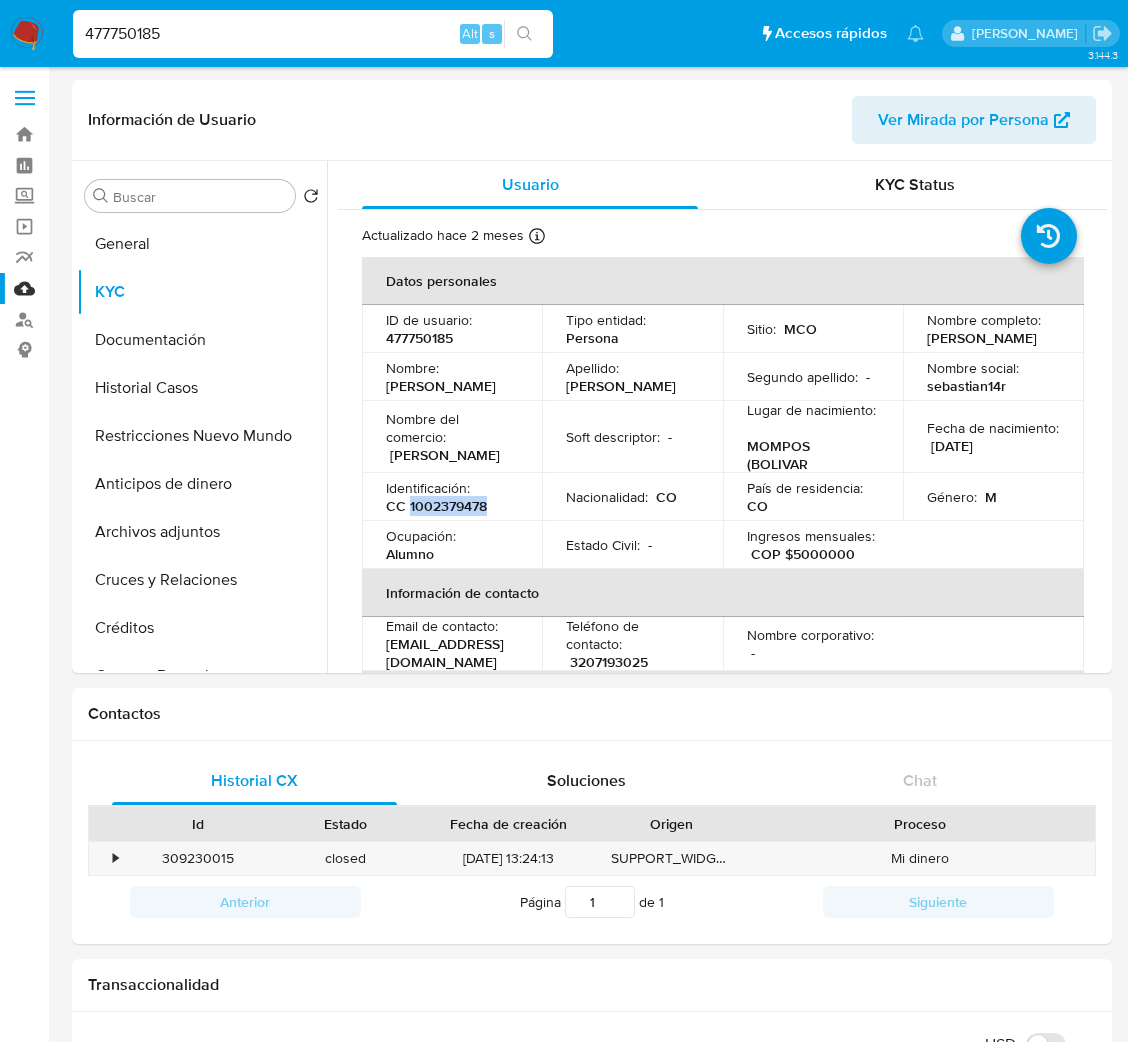 copy on "1002379478" 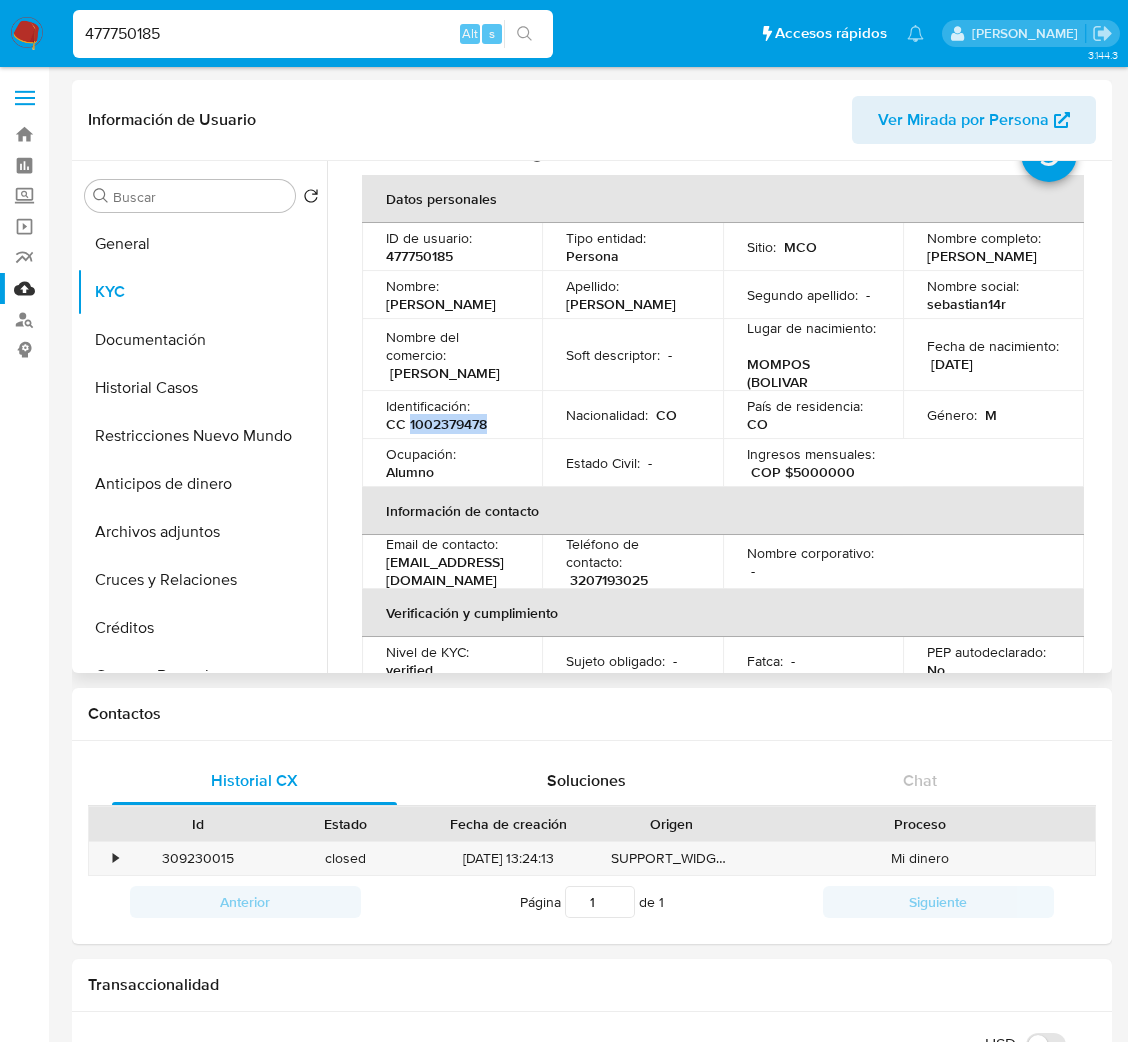 scroll, scrollTop: 150, scrollLeft: 0, axis: vertical 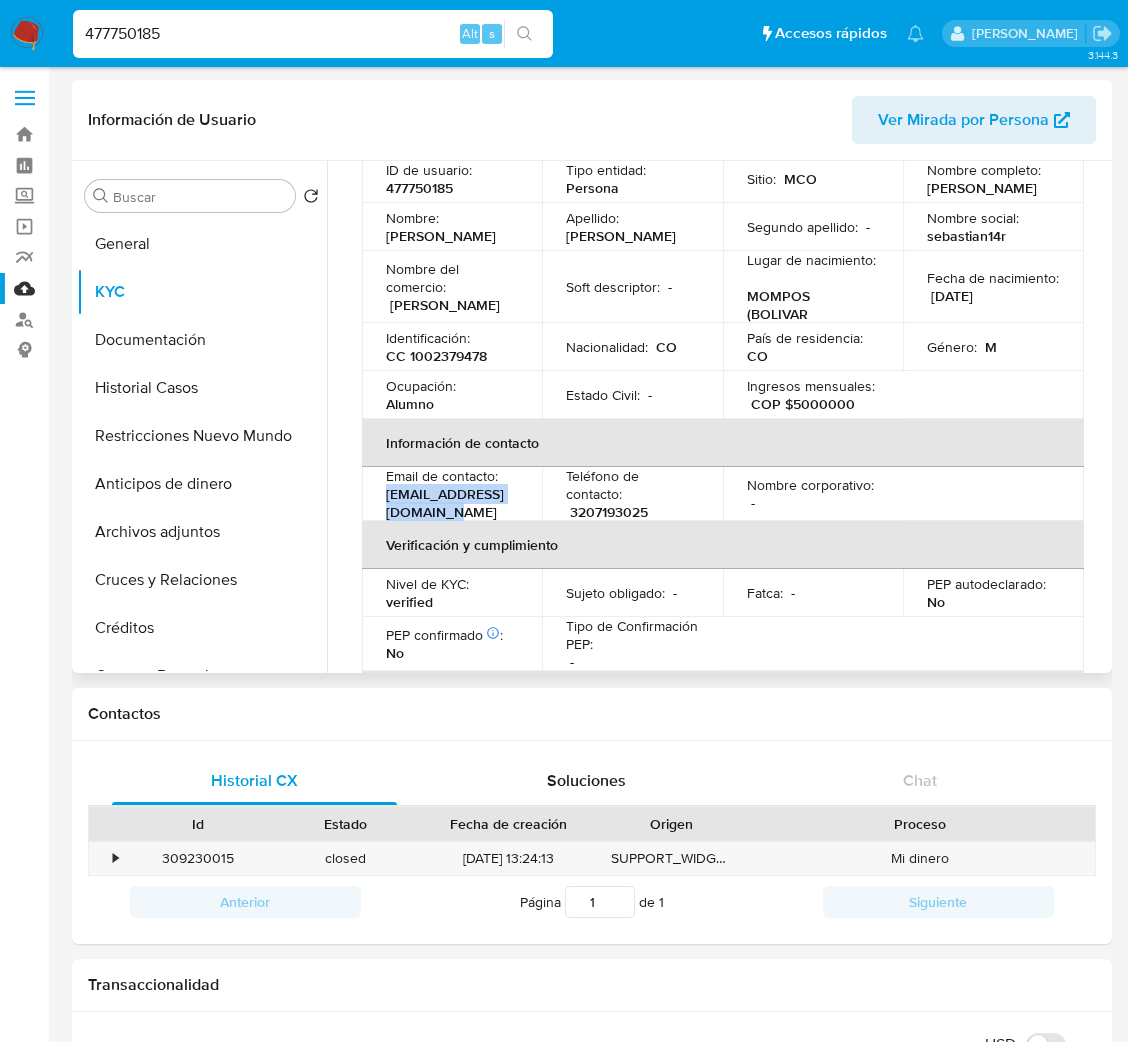 drag, startPoint x: 380, startPoint y: 510, endPoint x: 548, endPoint y: 512, distance: 168.0119 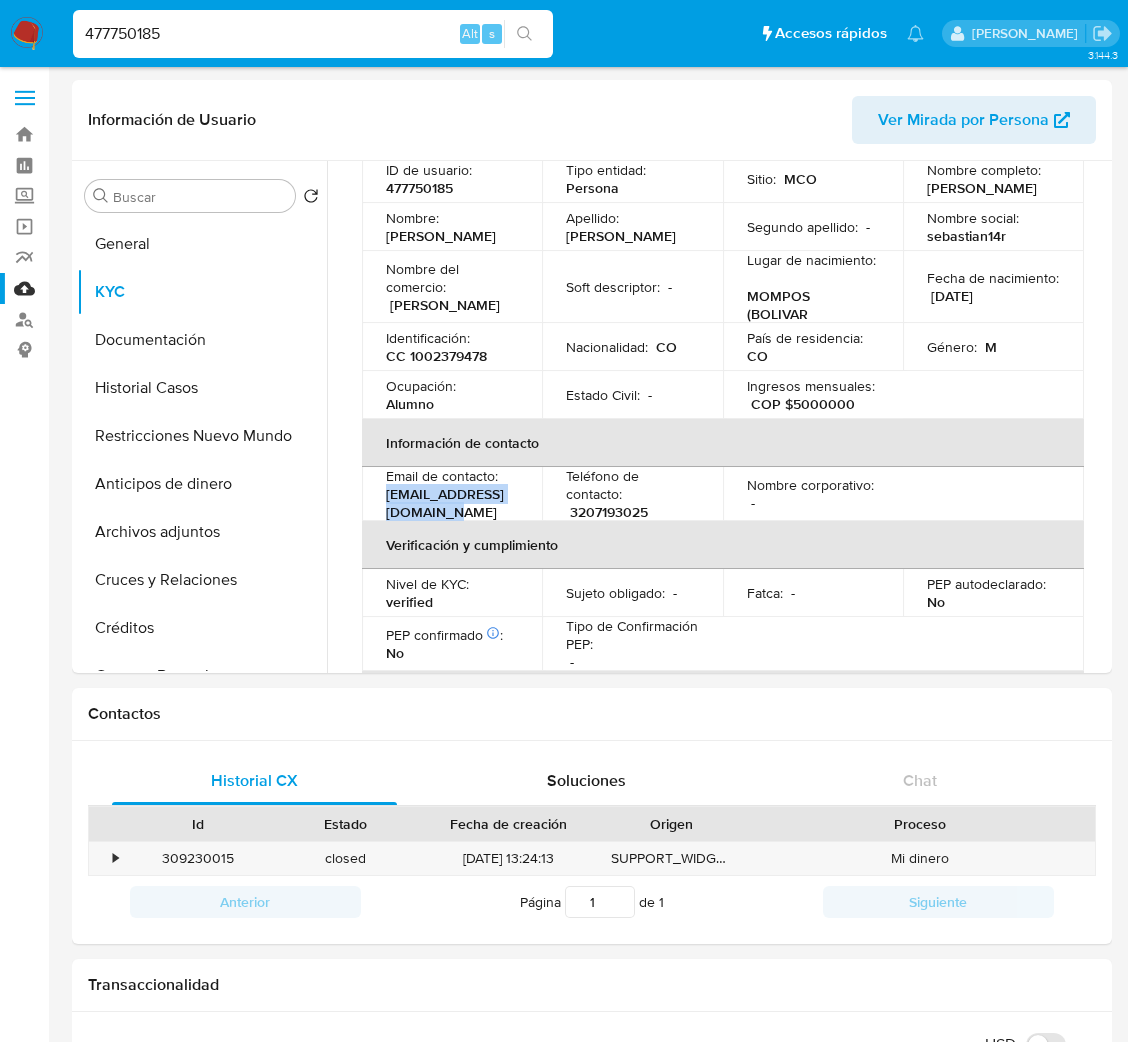 copy on "sebastian14rrr@gmail.com" 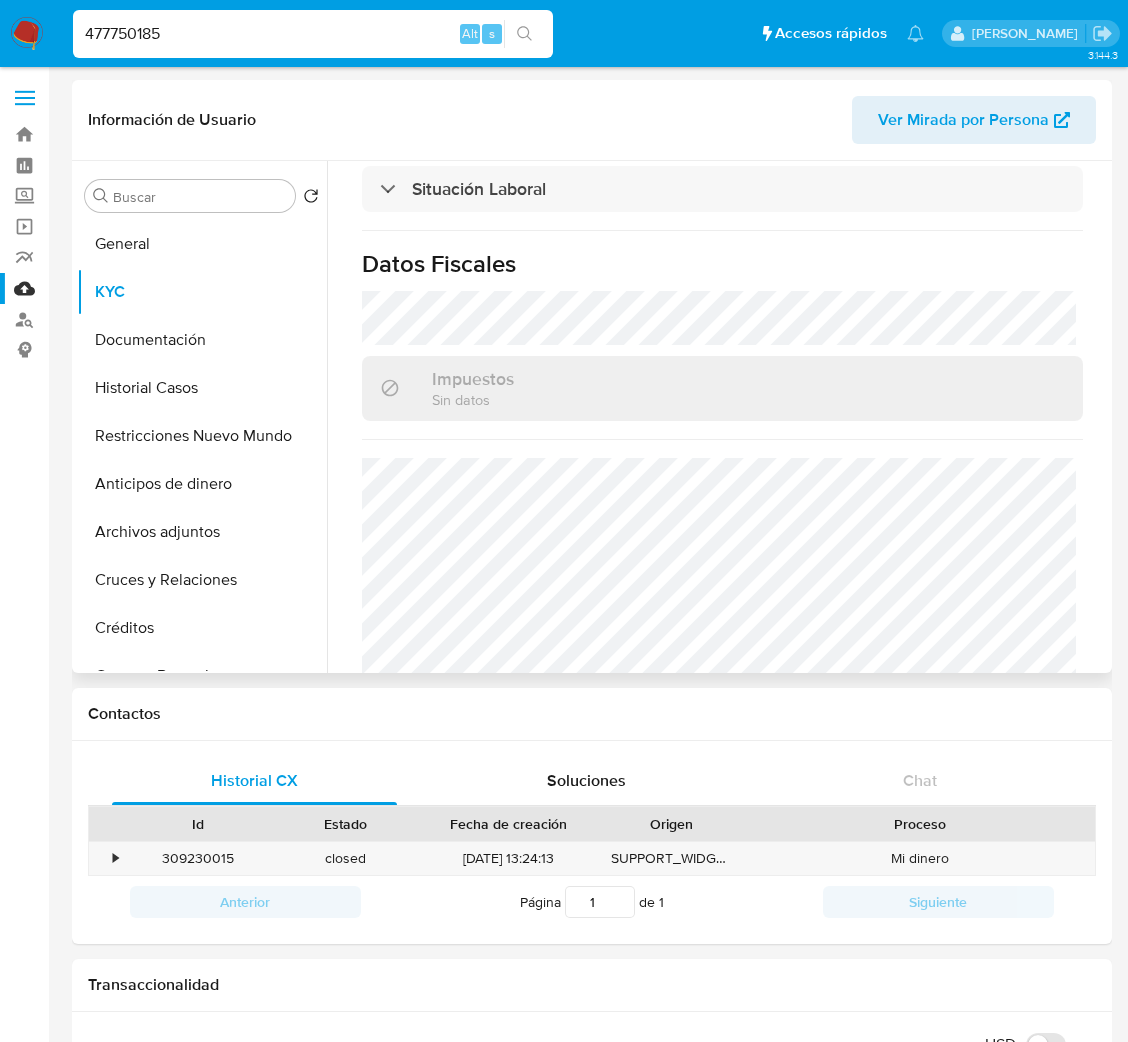 scroll, scrollTop: 1164, scrollLeft: 0, axis: vertical 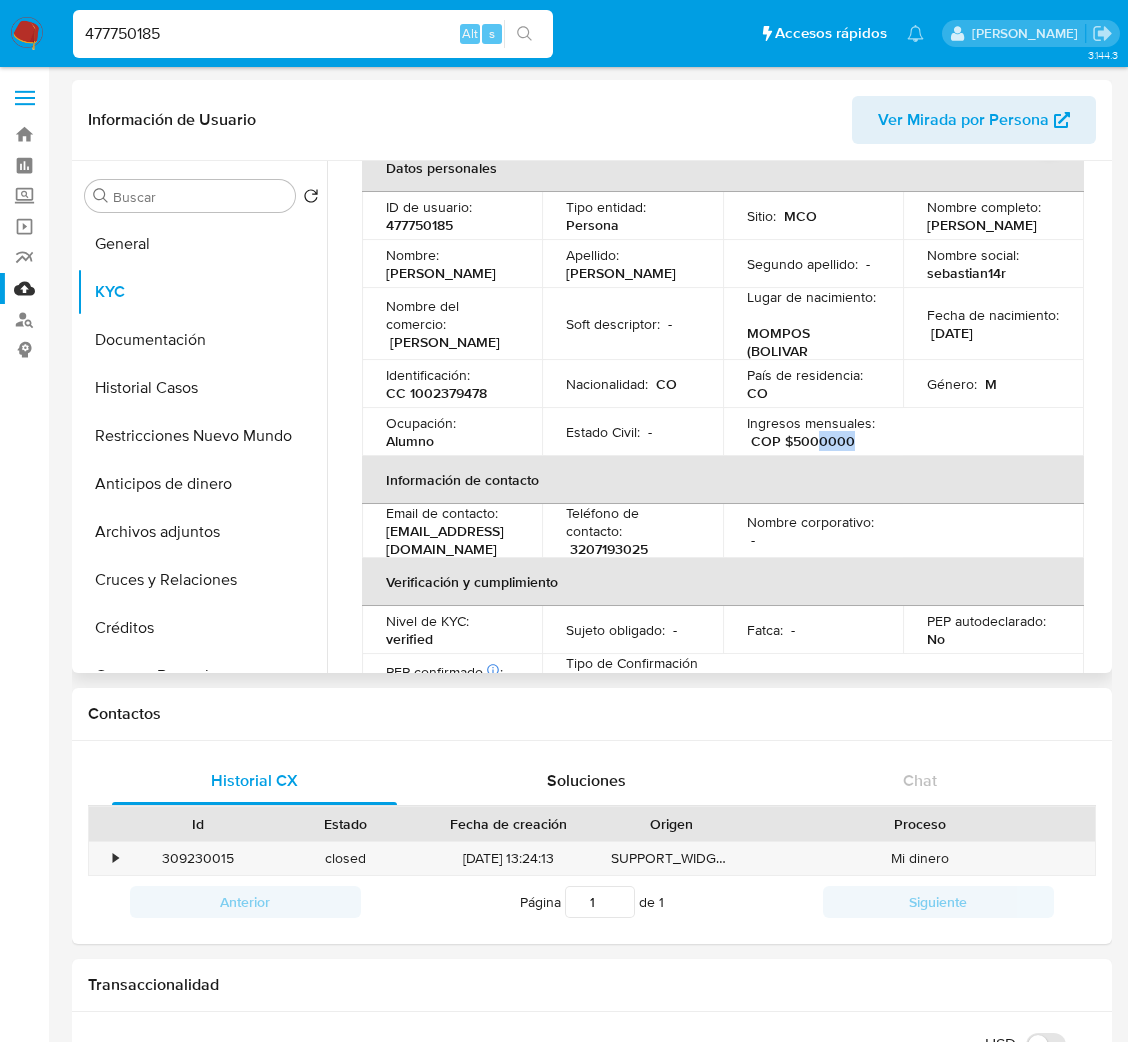 drag, startPoint x: 866, startPoint y: 448, endPoint x: 815, endPoint y: 447, distance: 51.009804 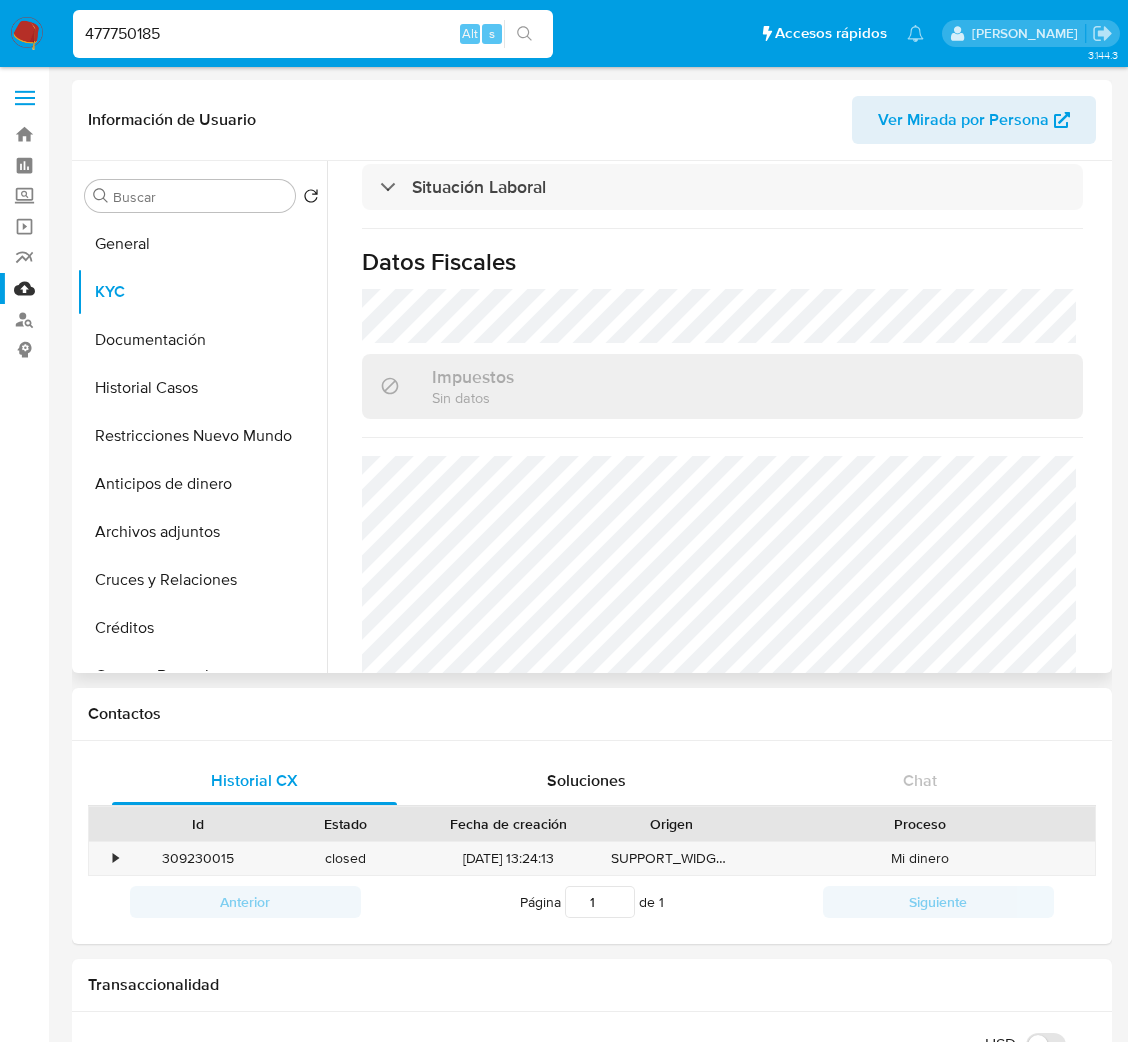 scroll, scrollTop: 1164, scrollLeft: 0, axis: vertical 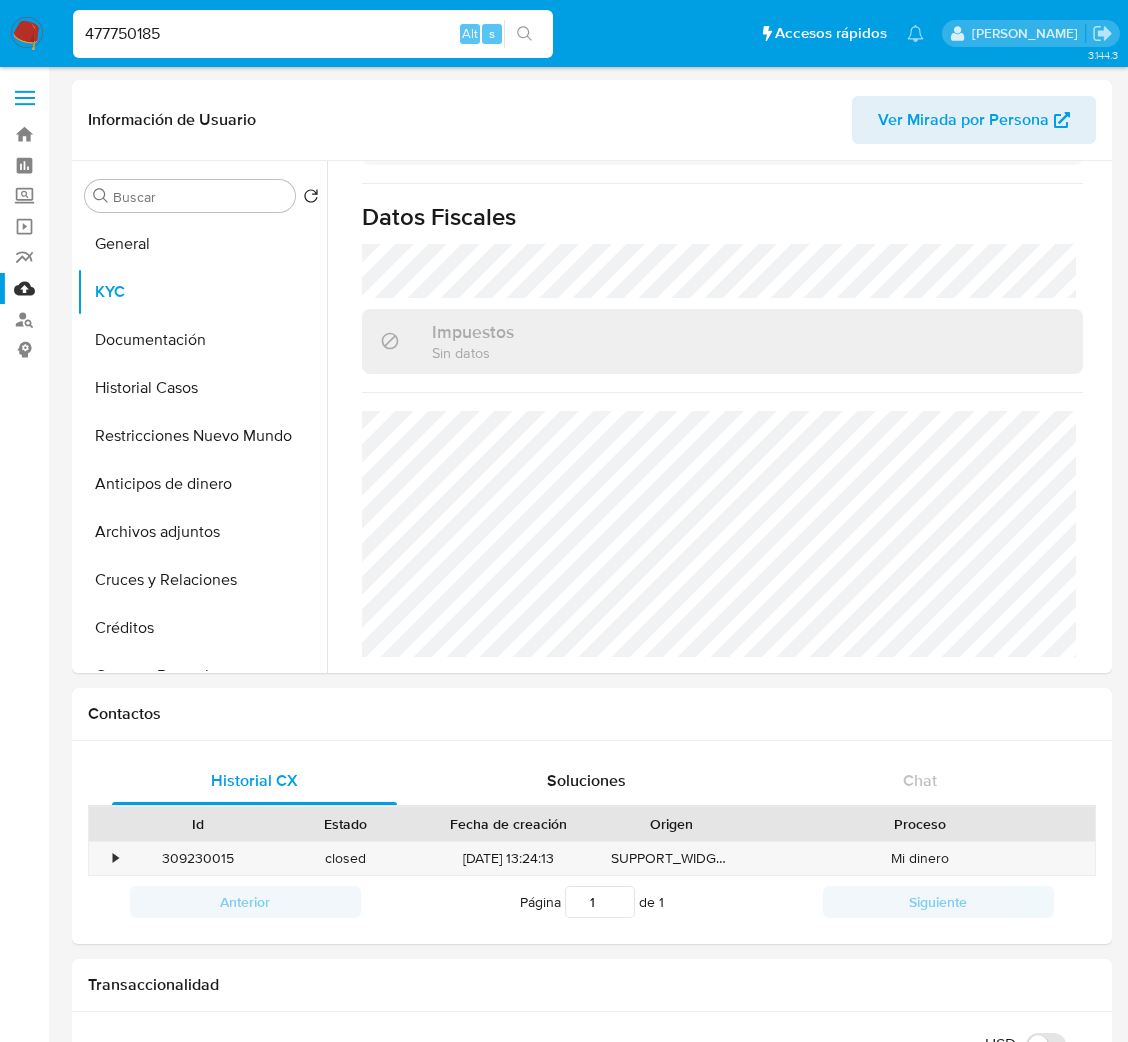click on "477750185" at bounding box center (313, 34) 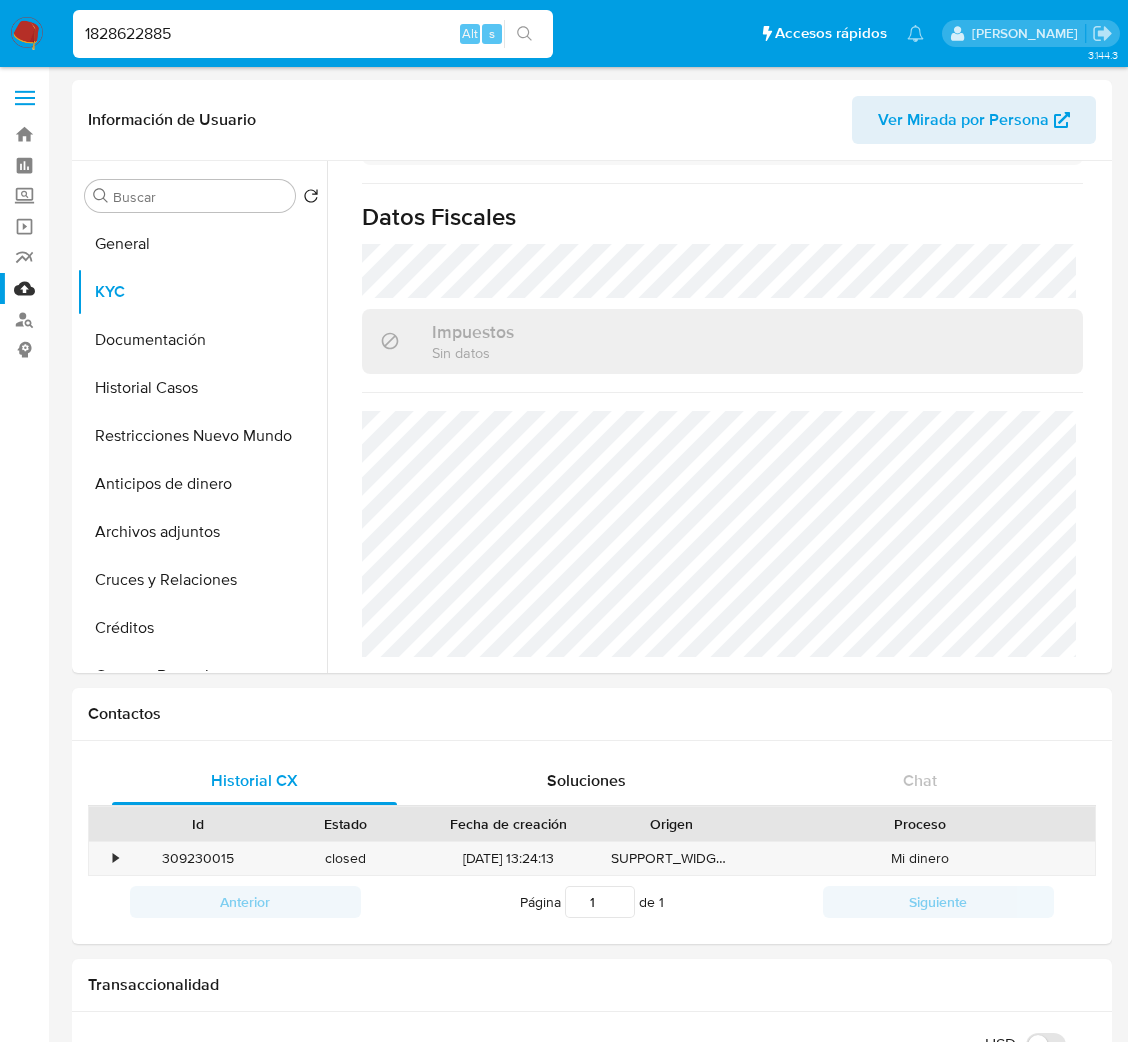 type on "1828622885" 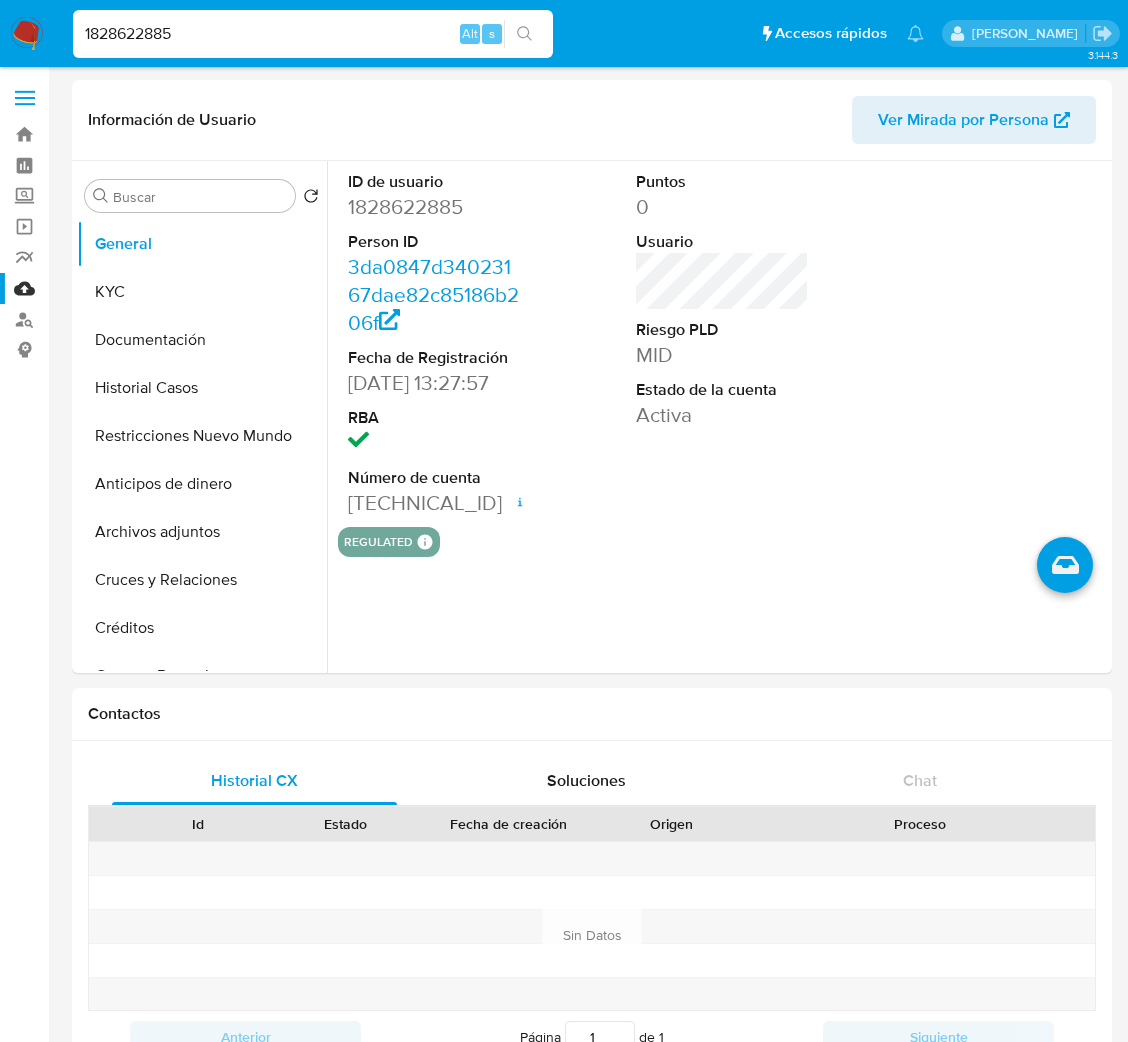 select on "10" 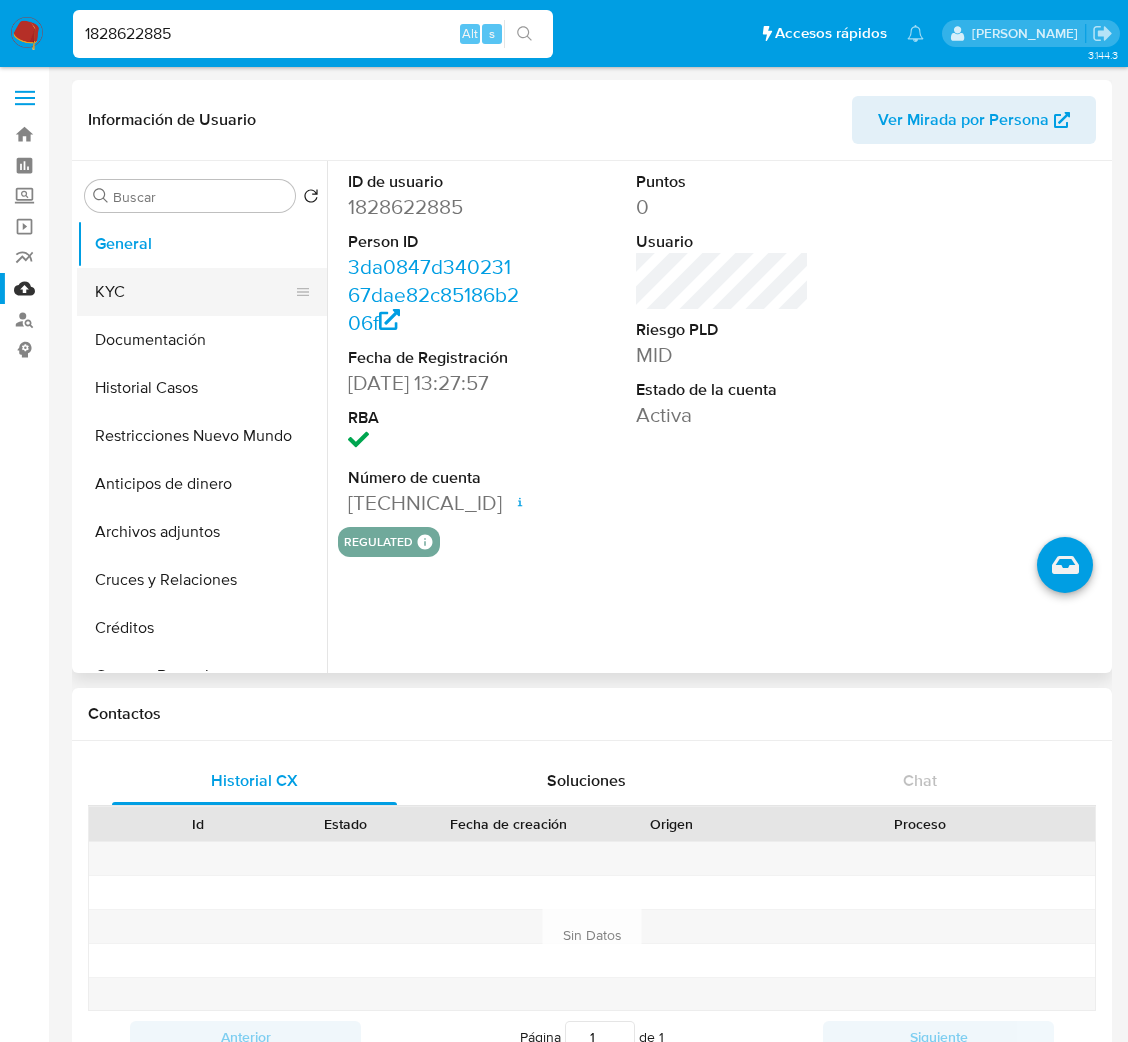 click on "KYC" at bounding box center (194, 292) 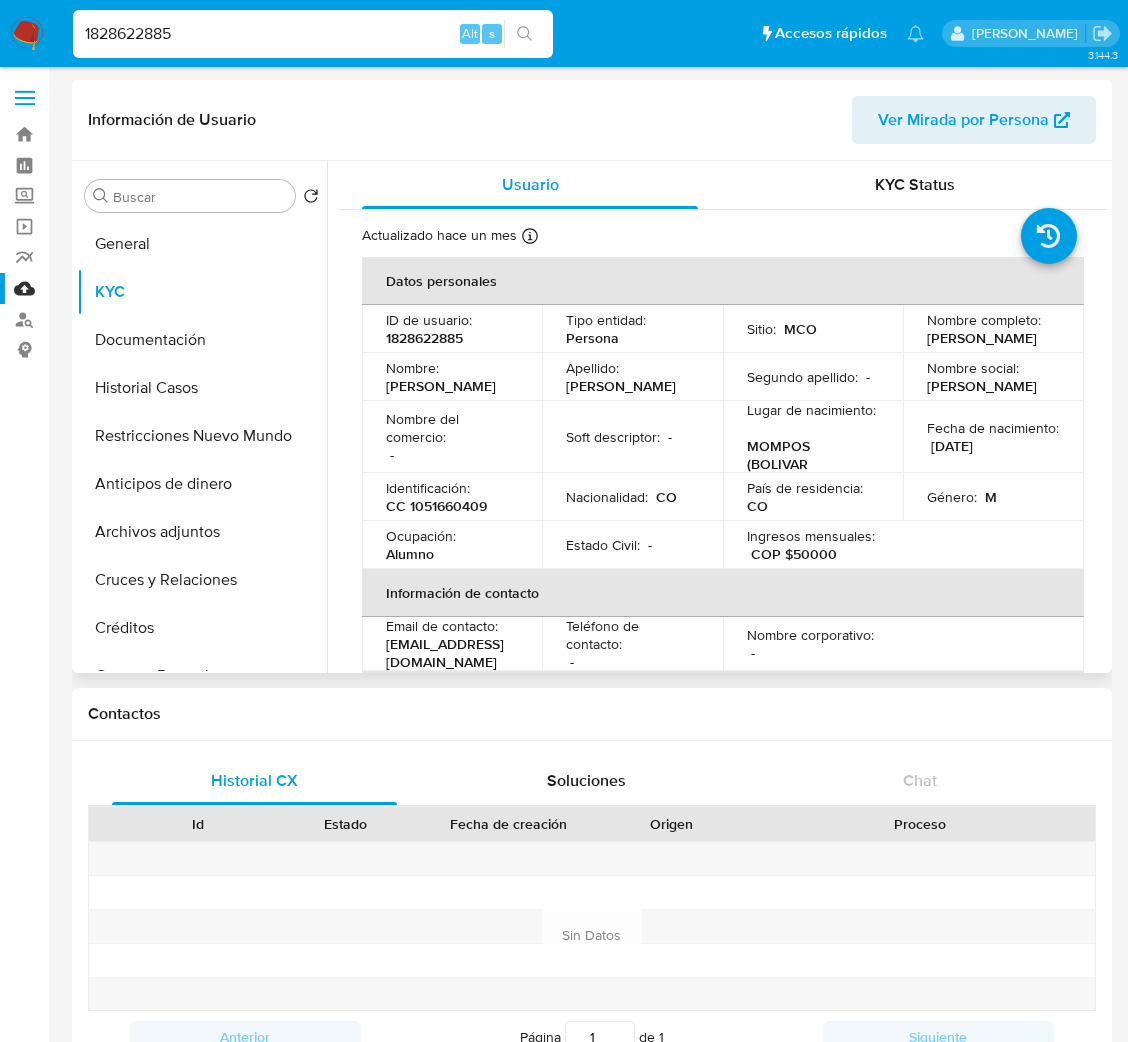 click on "CC 1051660409" at bounding box center [436, 506] 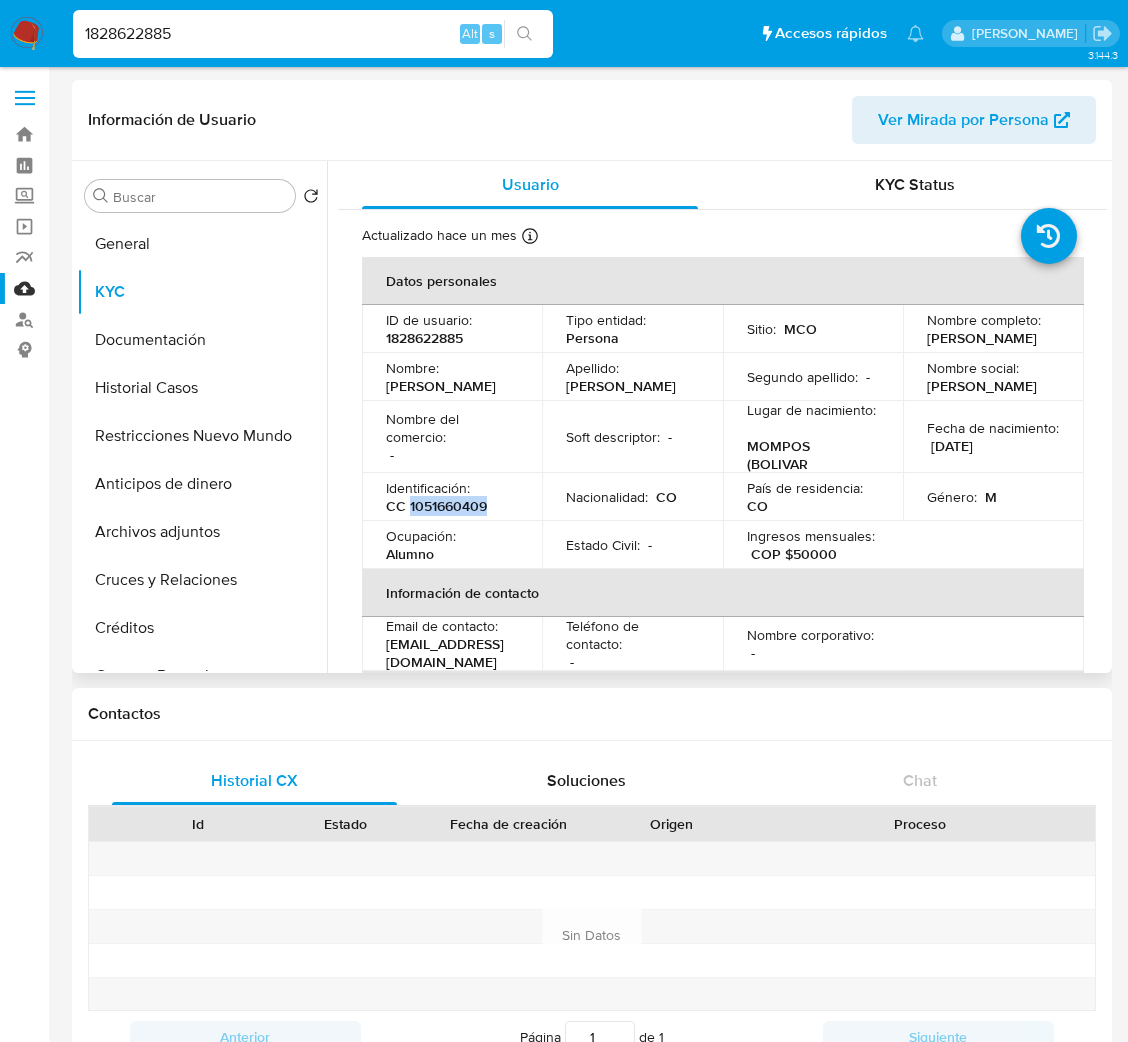 click on "CC 1051660409" at bounding box center [436, 506] 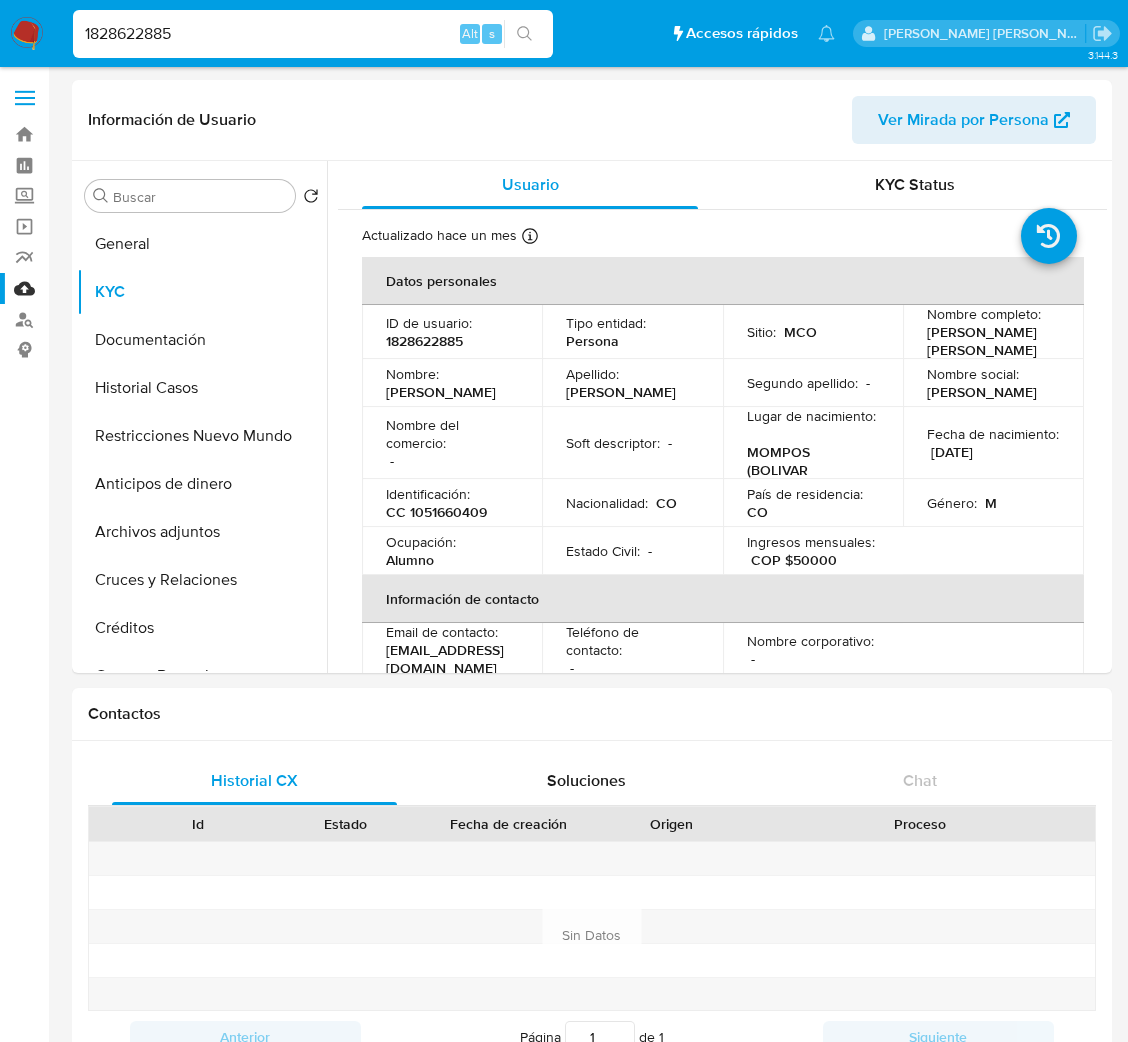 select on "10" 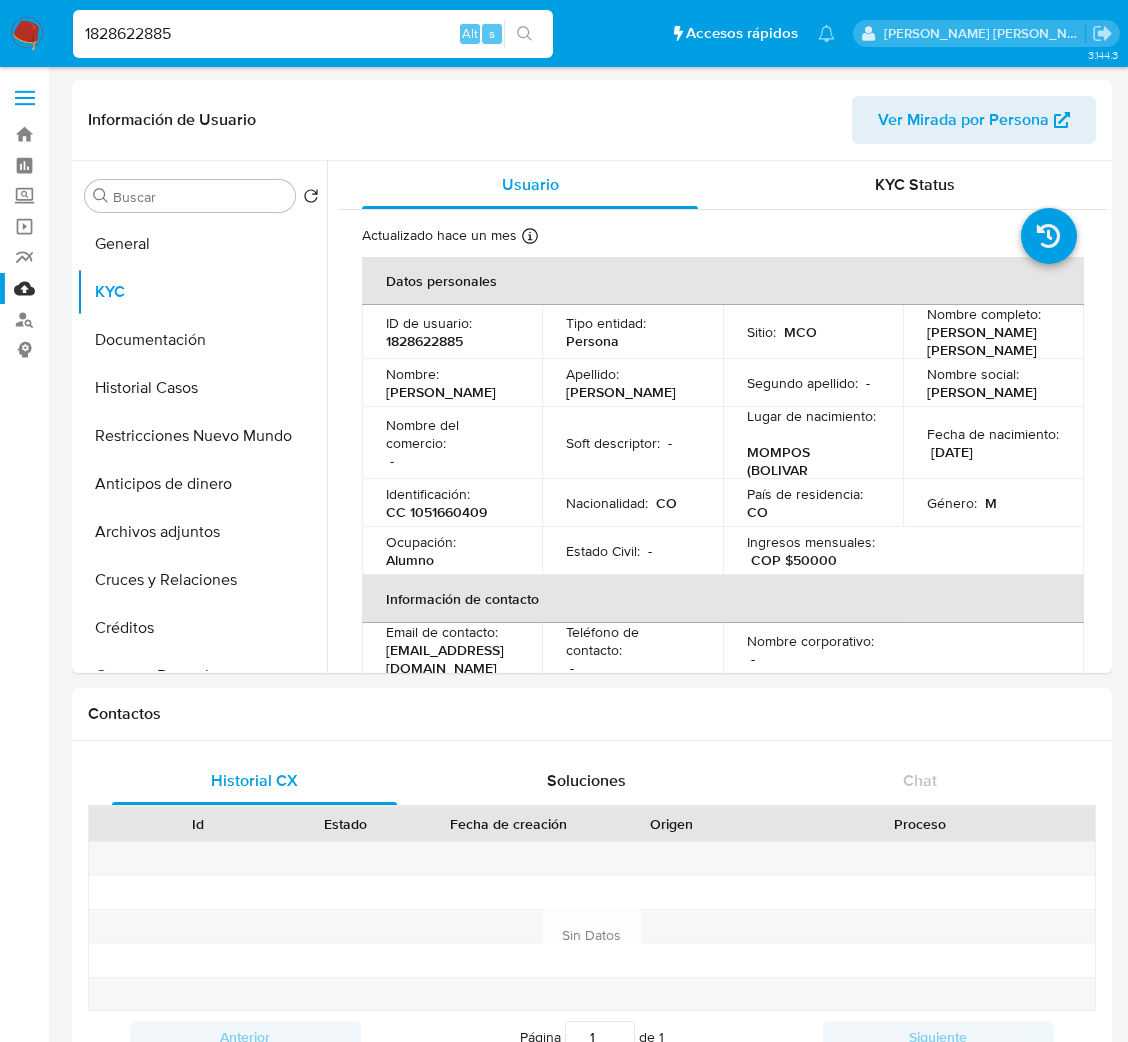 scroll, scrollTop: 0, scrollLeft: 0, axis: both 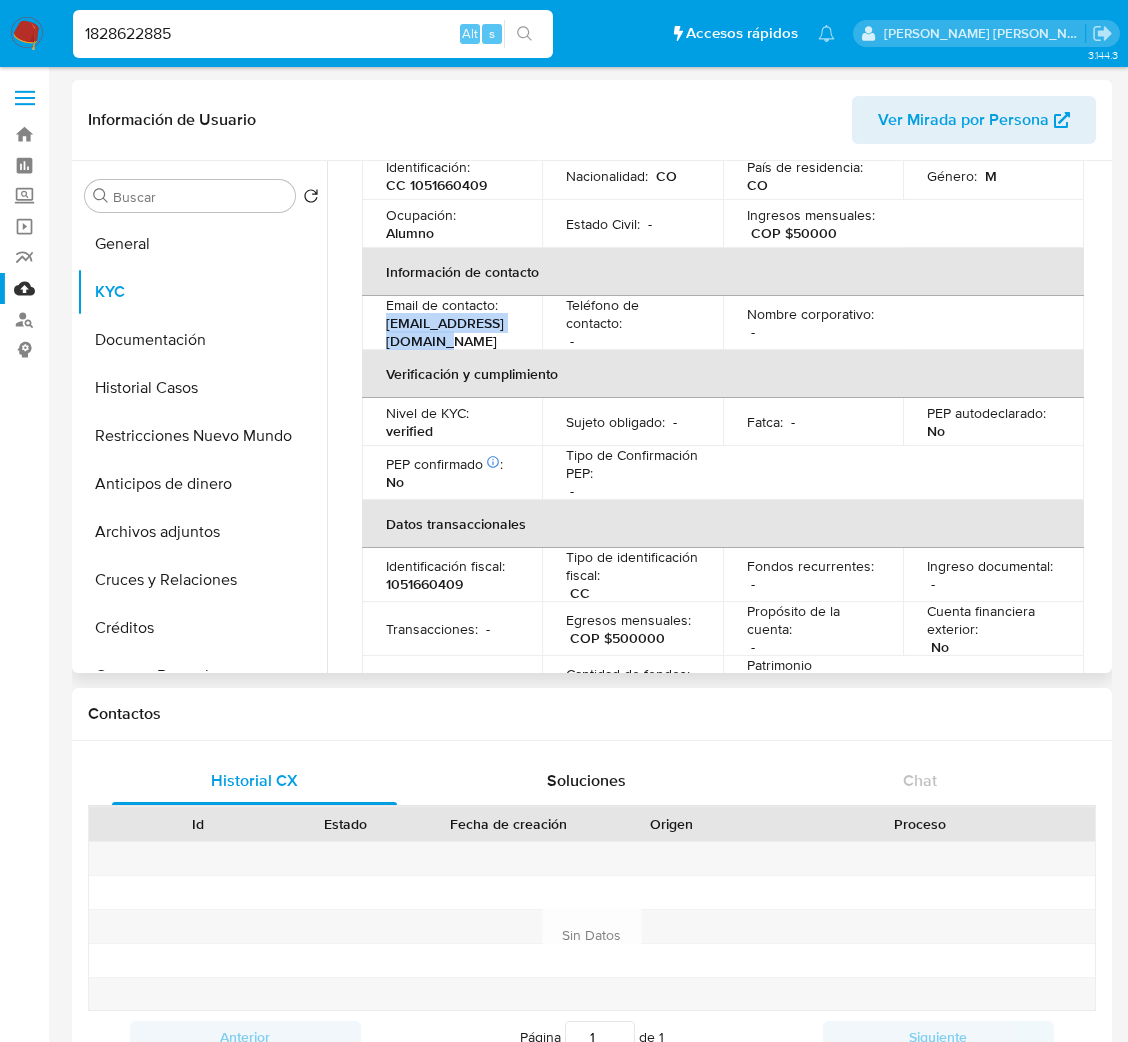 drag, startPoint x: 382, startPoint y: 658, endPoint x: 549, endPoint y: 335, distance: 363.61792 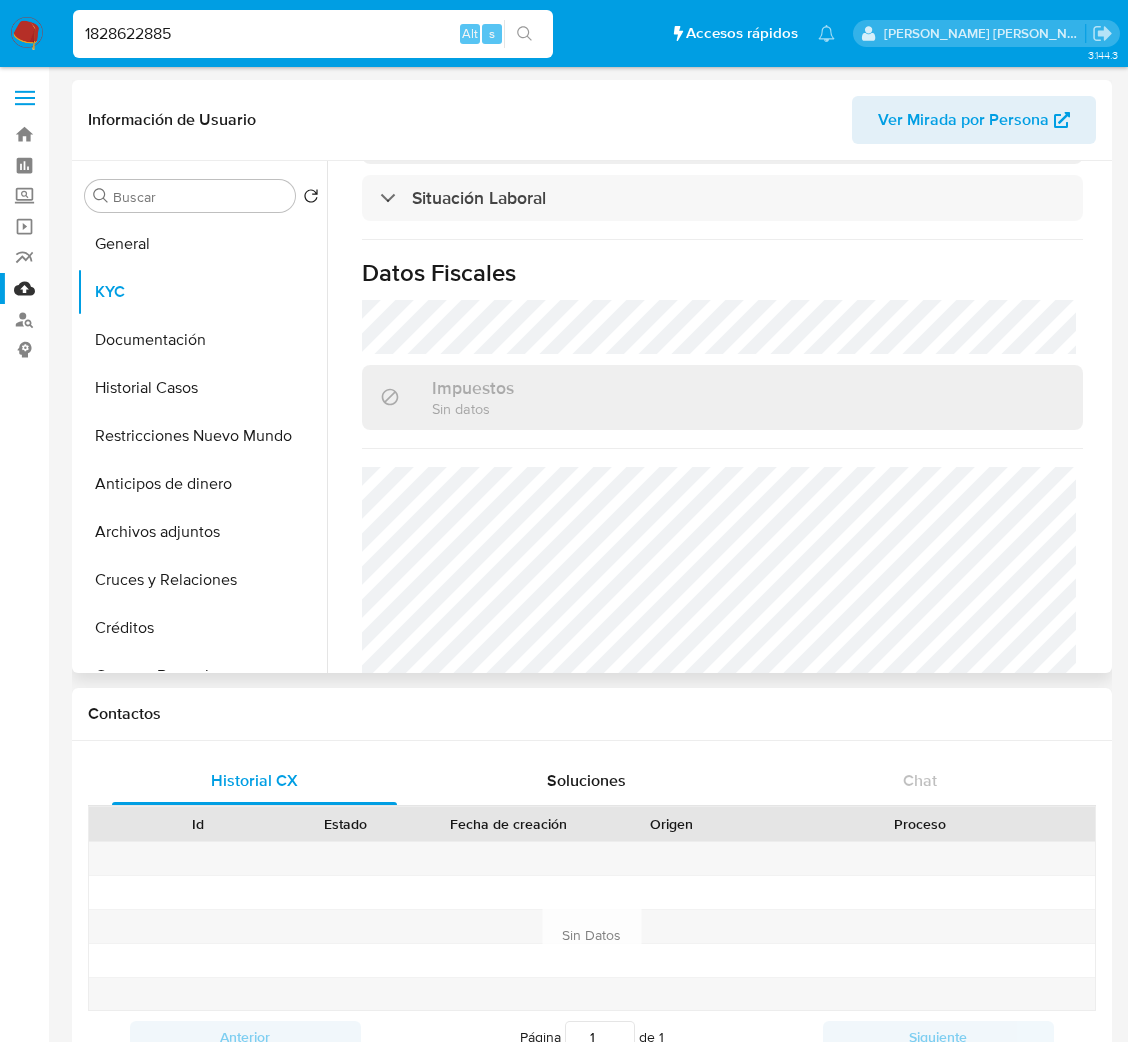 scroll, scrollTop: 1164, scrollLeft: 0, axis: vertical 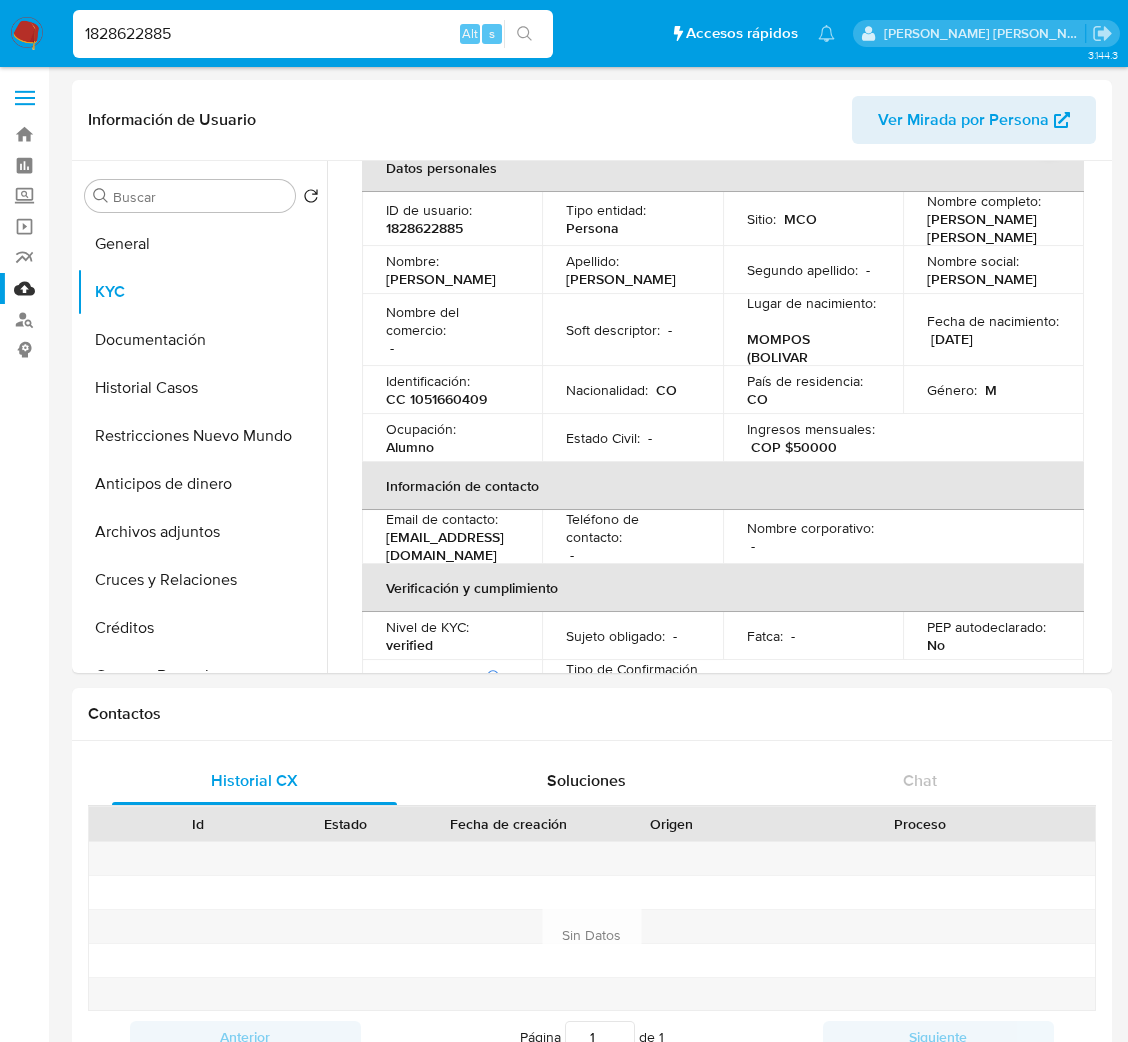 click on "1828622885" at bounding box center (313, 34) 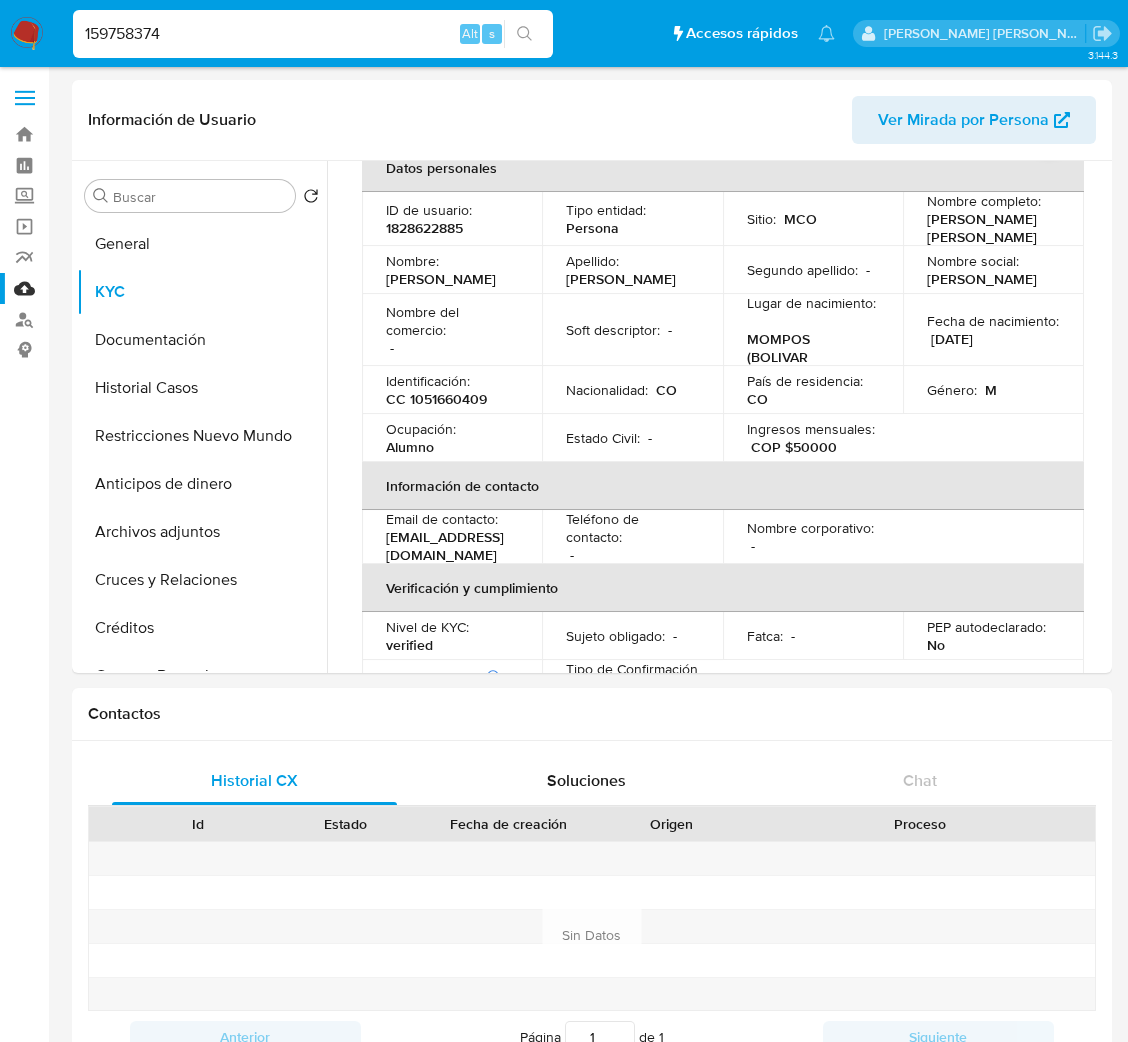 type on "159758374" 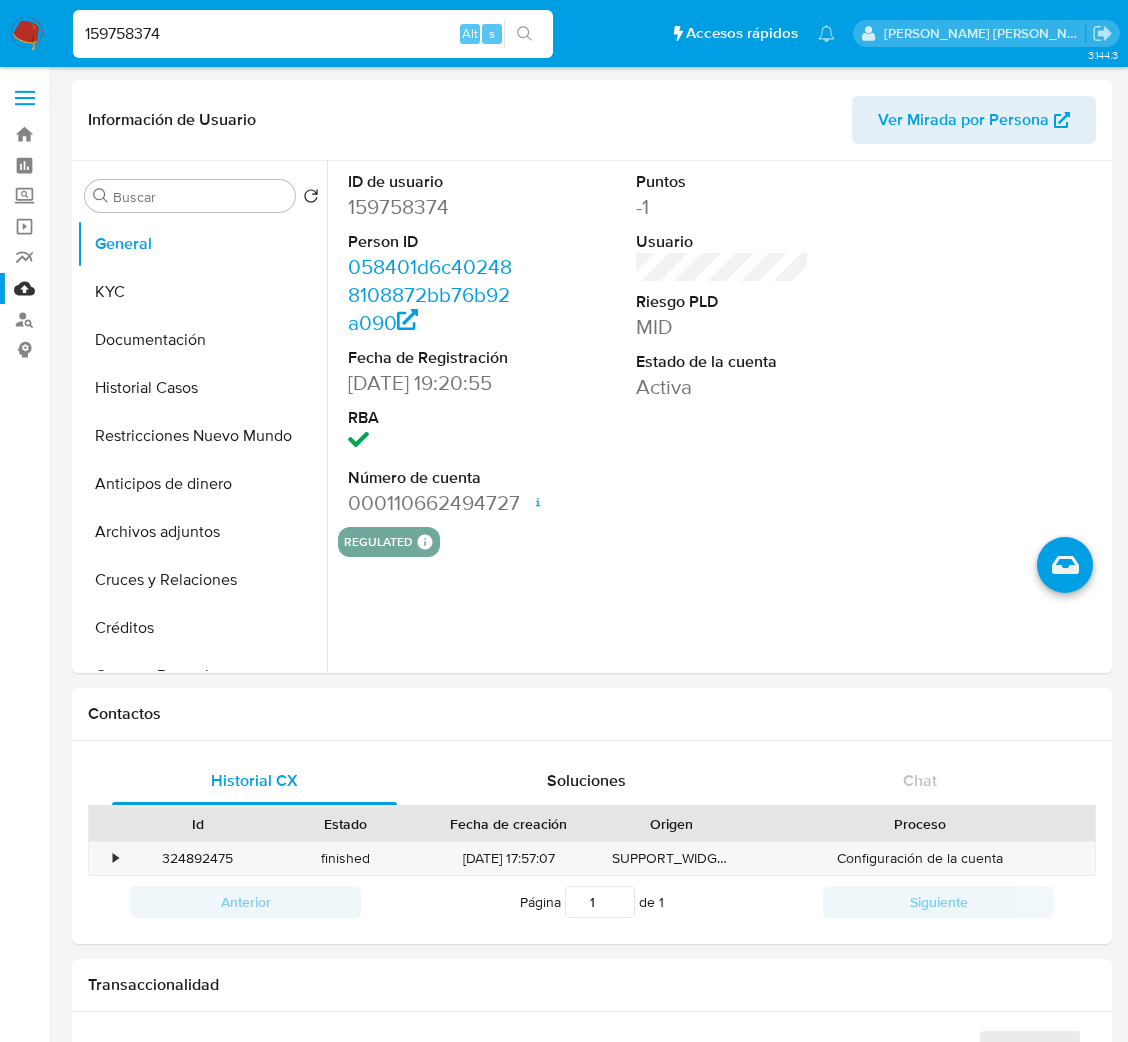 select on "10" 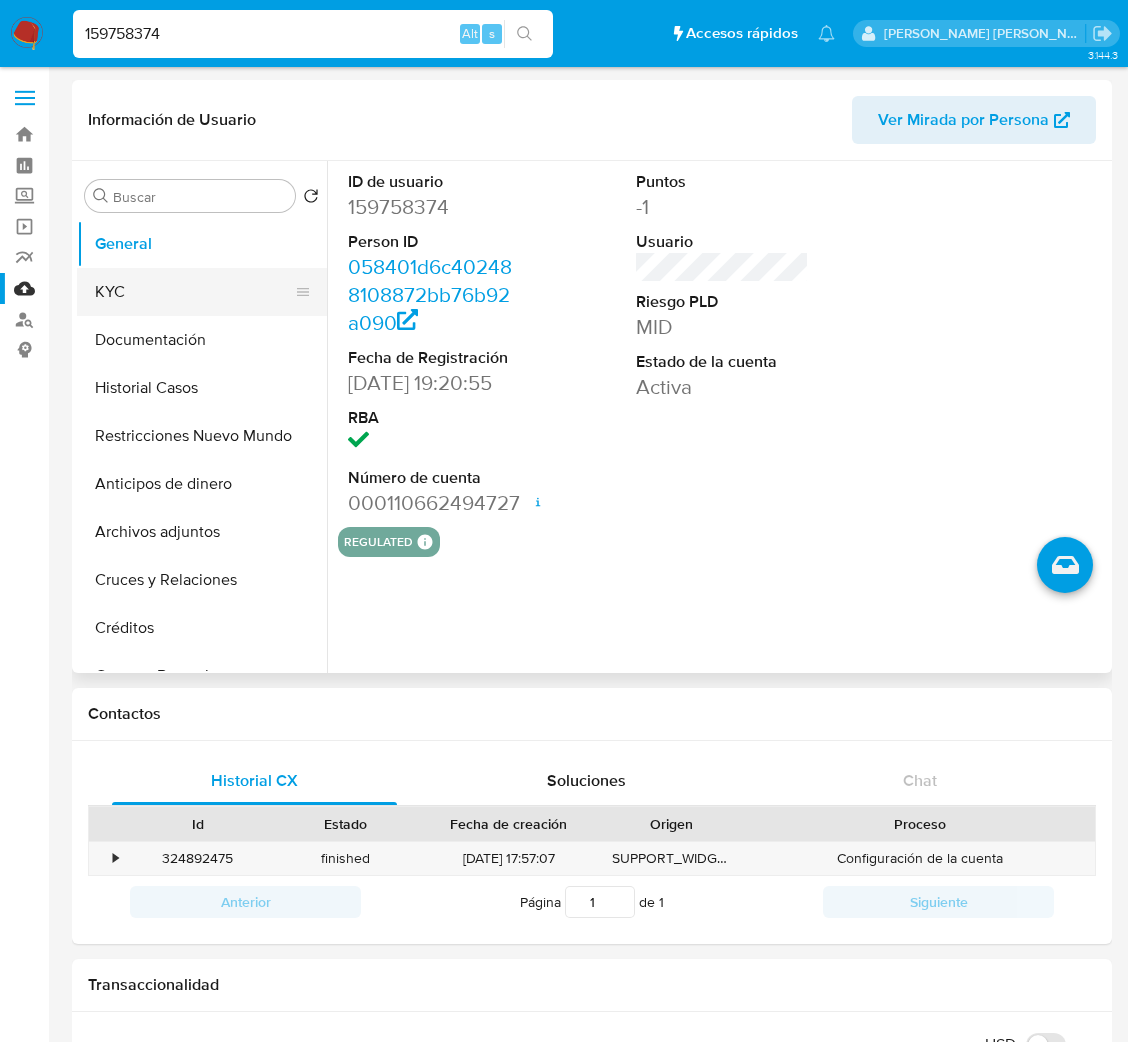 click on "KYC" at bounding box center (194, 292) 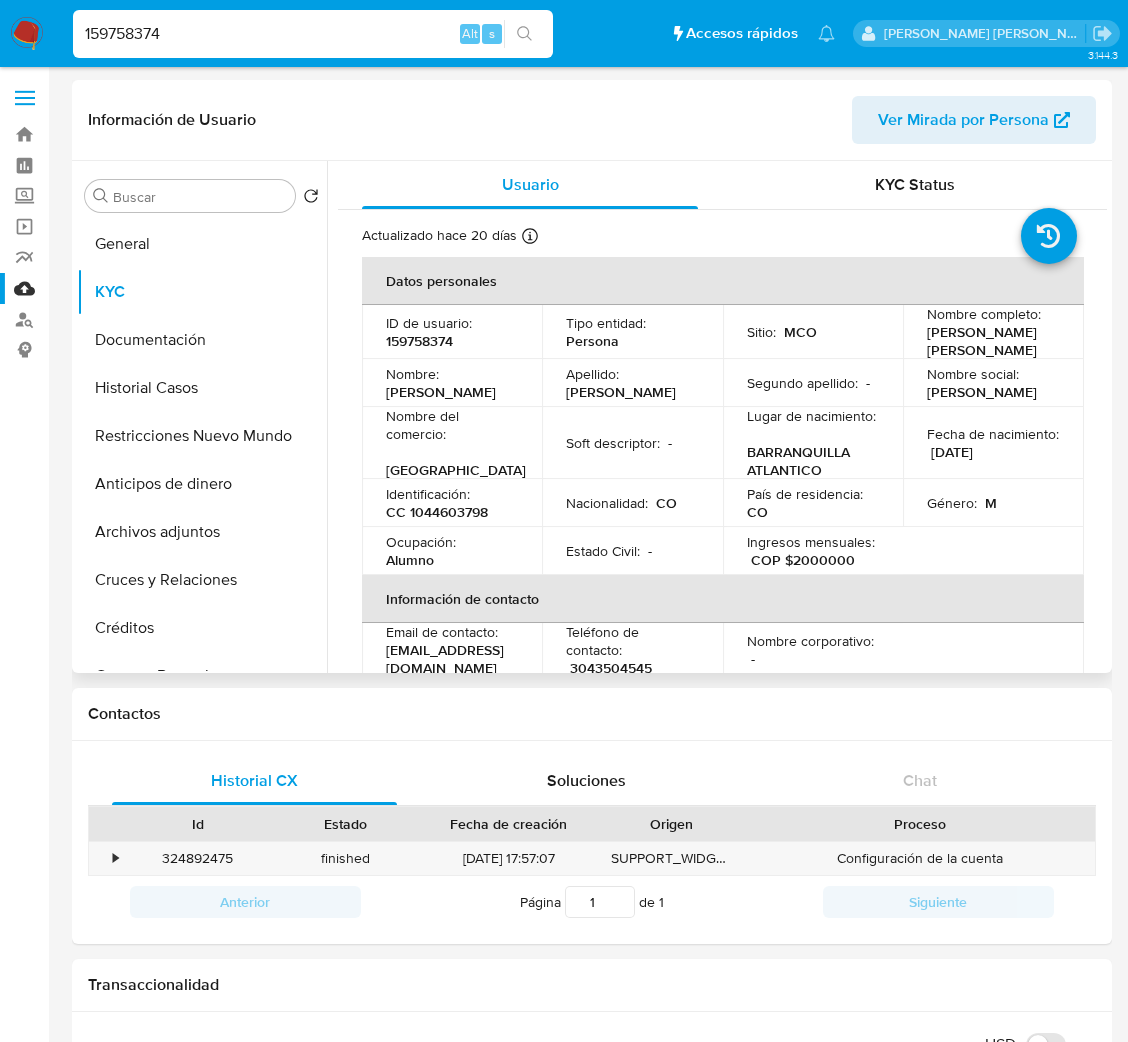 click on "CC 1044603798" at bounding box center (437, 512) 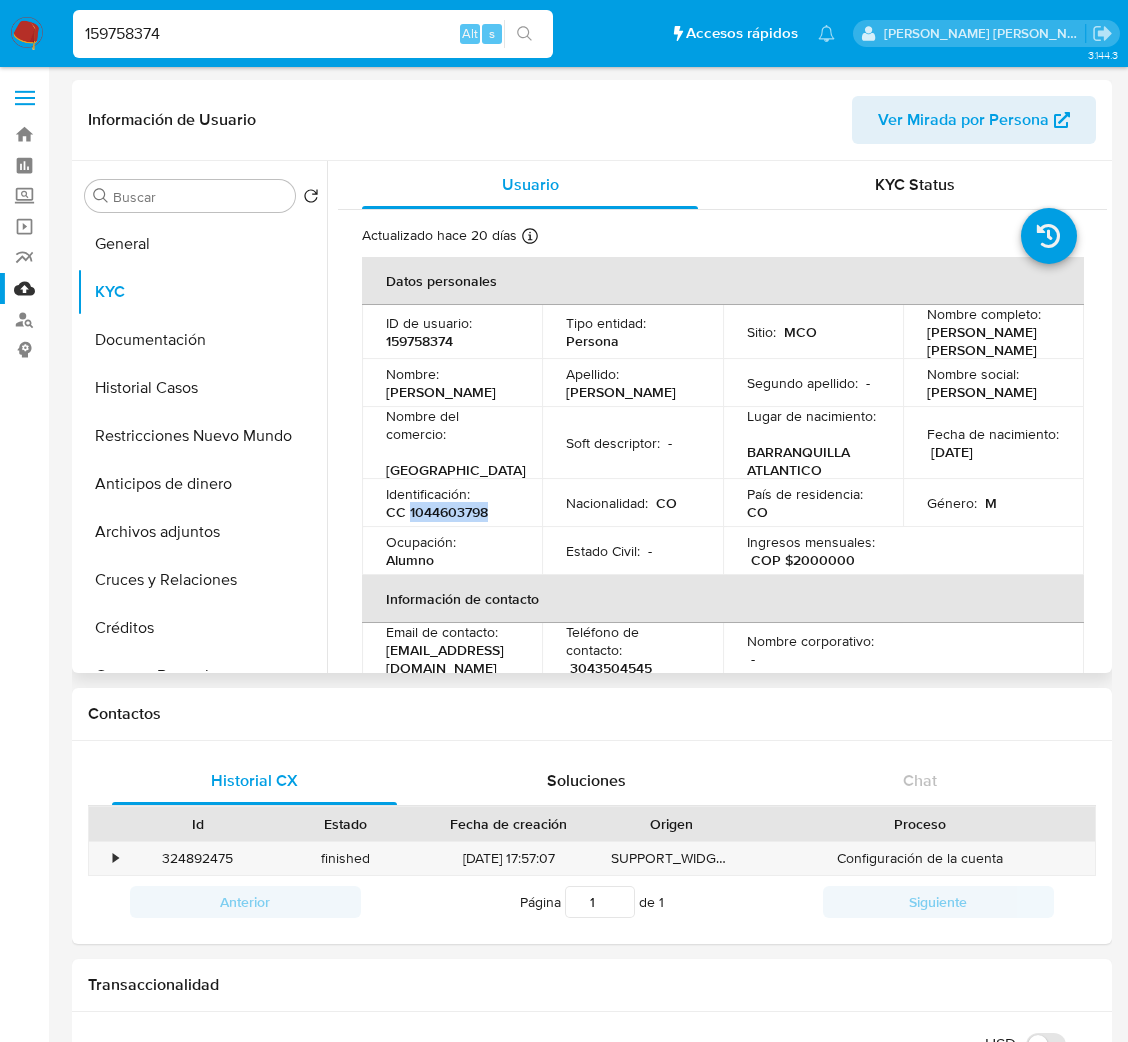 click on "CC 1044603798" at bounding box center (437, 512) 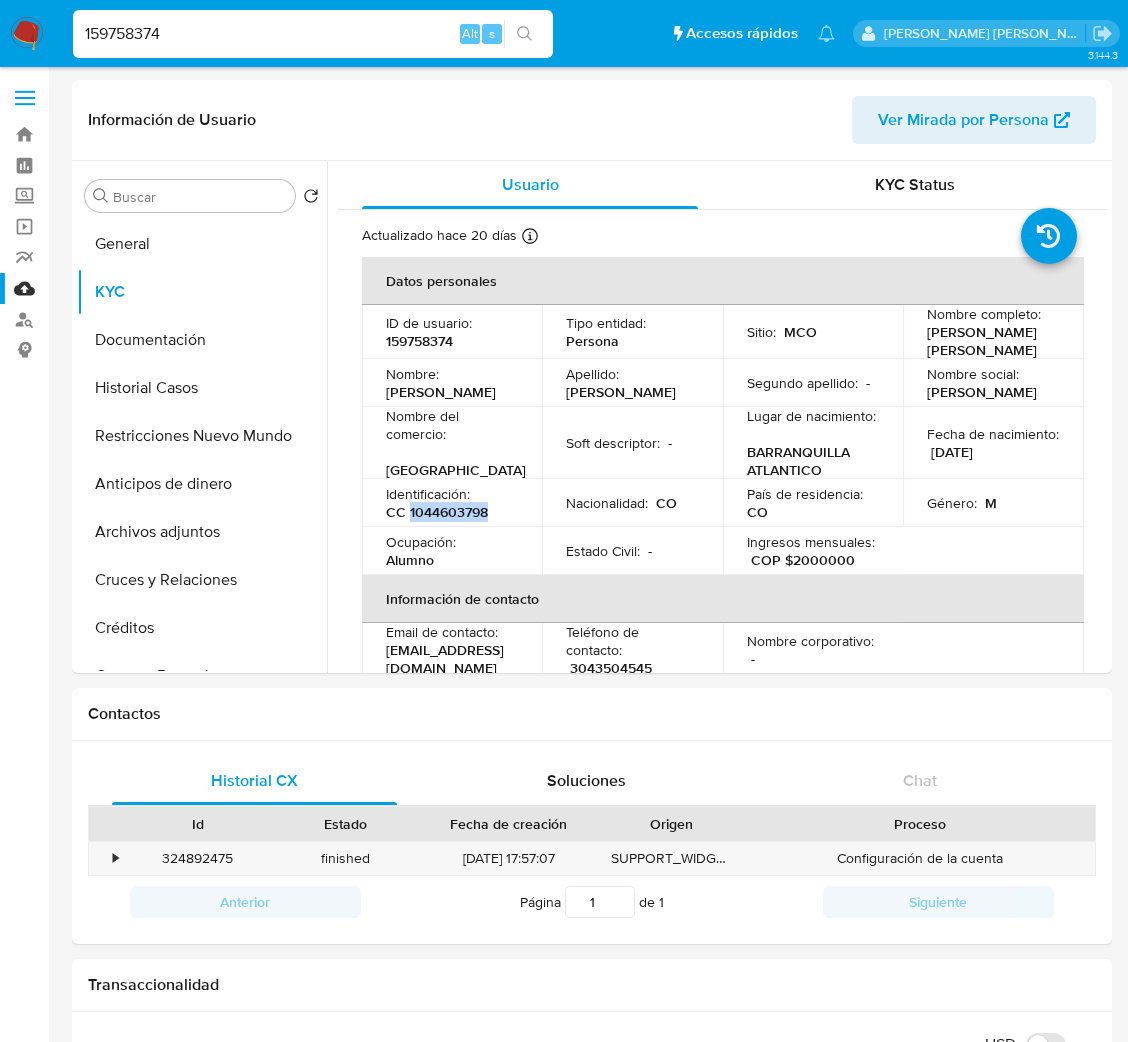 copy on "1044603798" 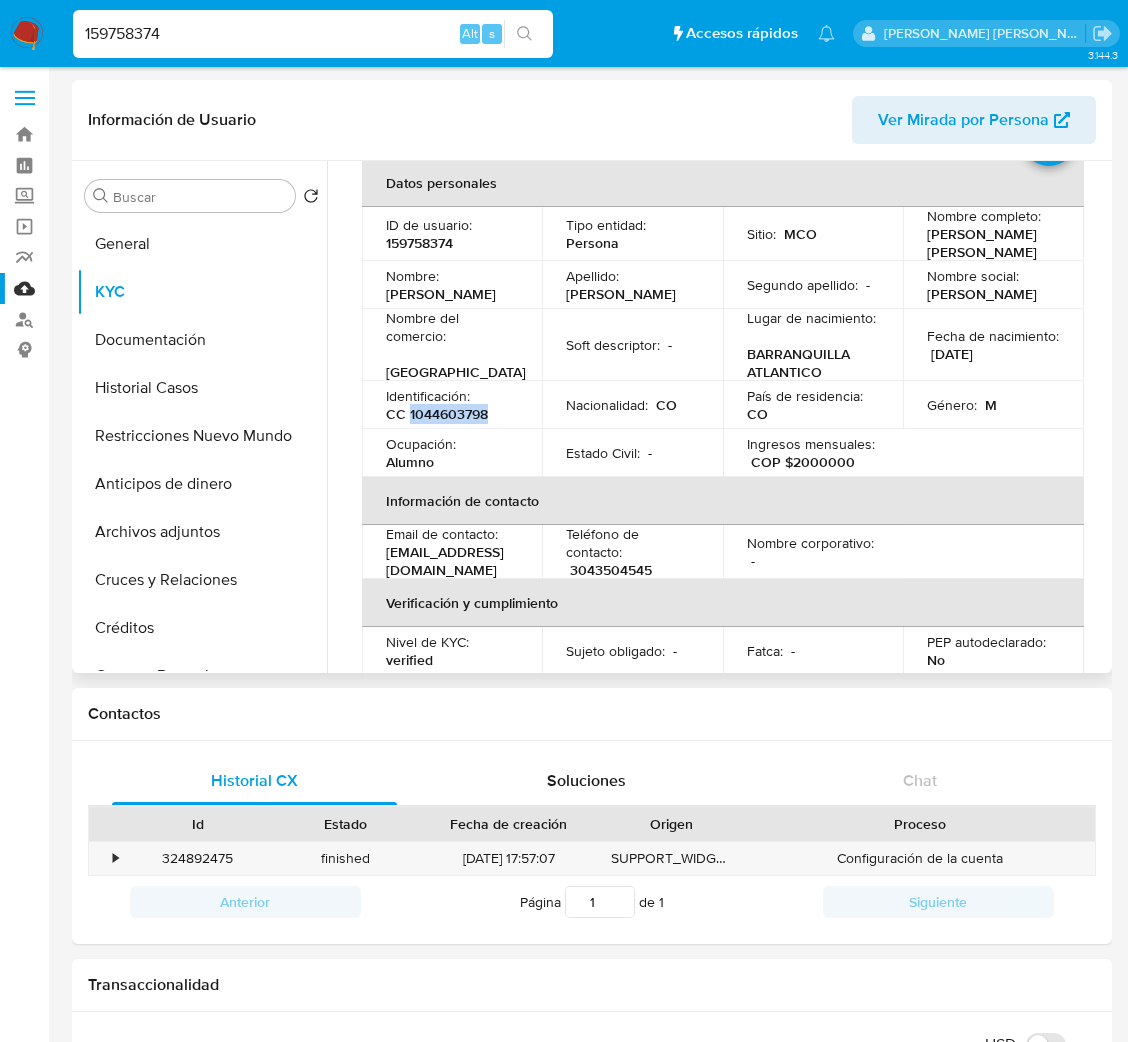 scroll, scrollTop: 150, scrollLeft: 0, axis: vertical 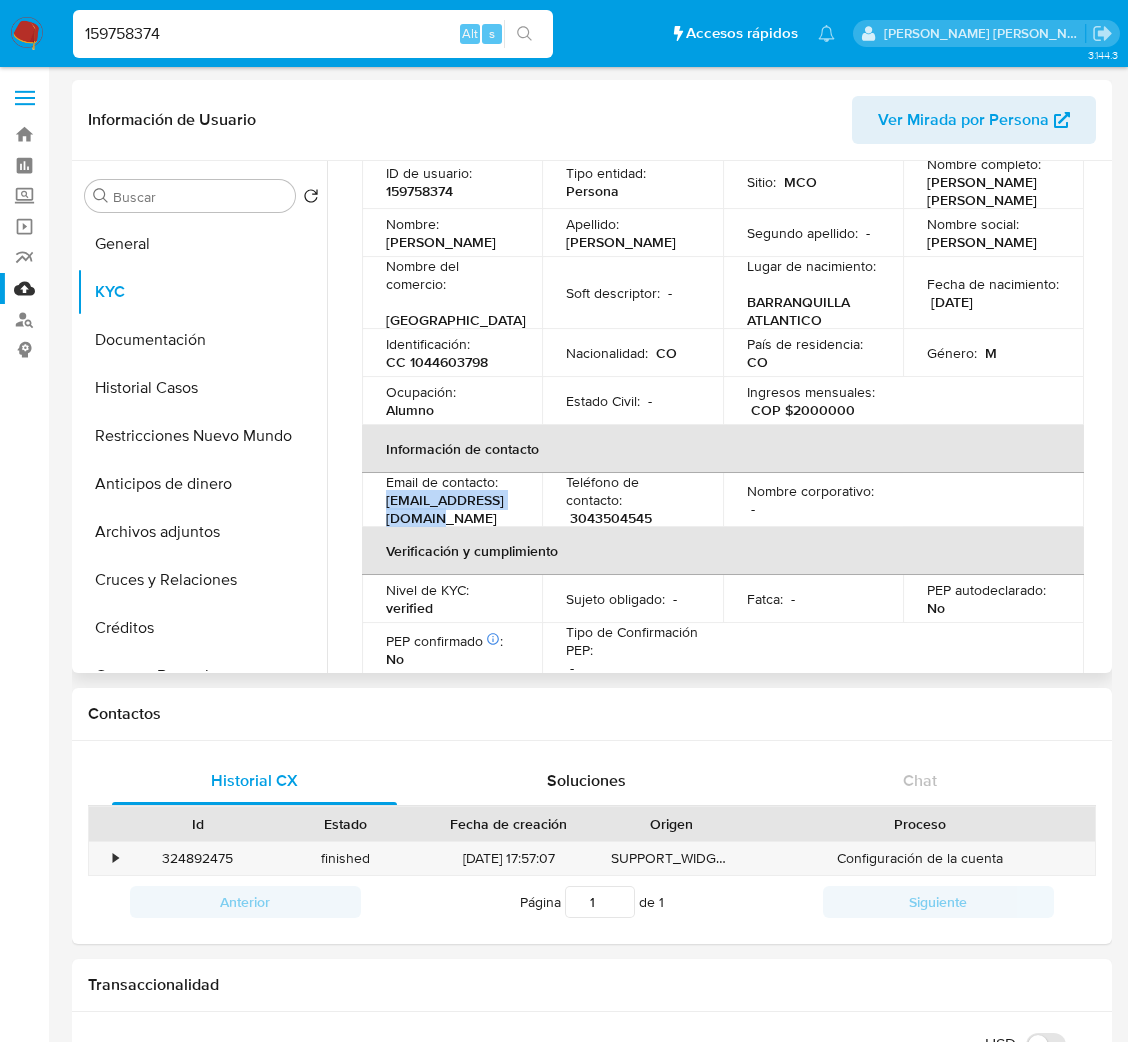 drag, startPoint x: 385, startPoint y: 536, endPoint x: 535, endPoint y: 536, distance: 150 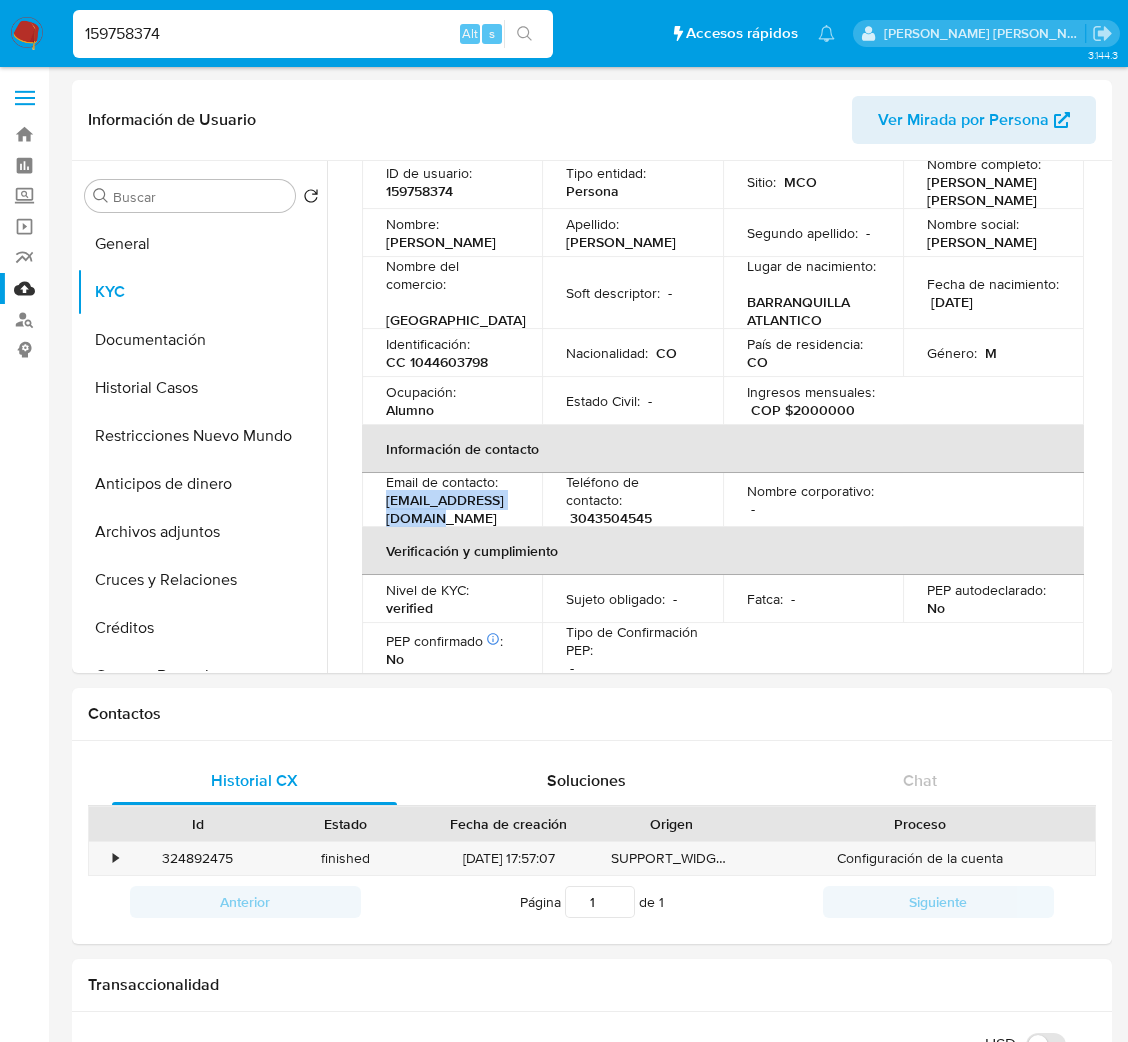 copy on "[EMAIL_ADDRESS][DOMAIN_NAME]" 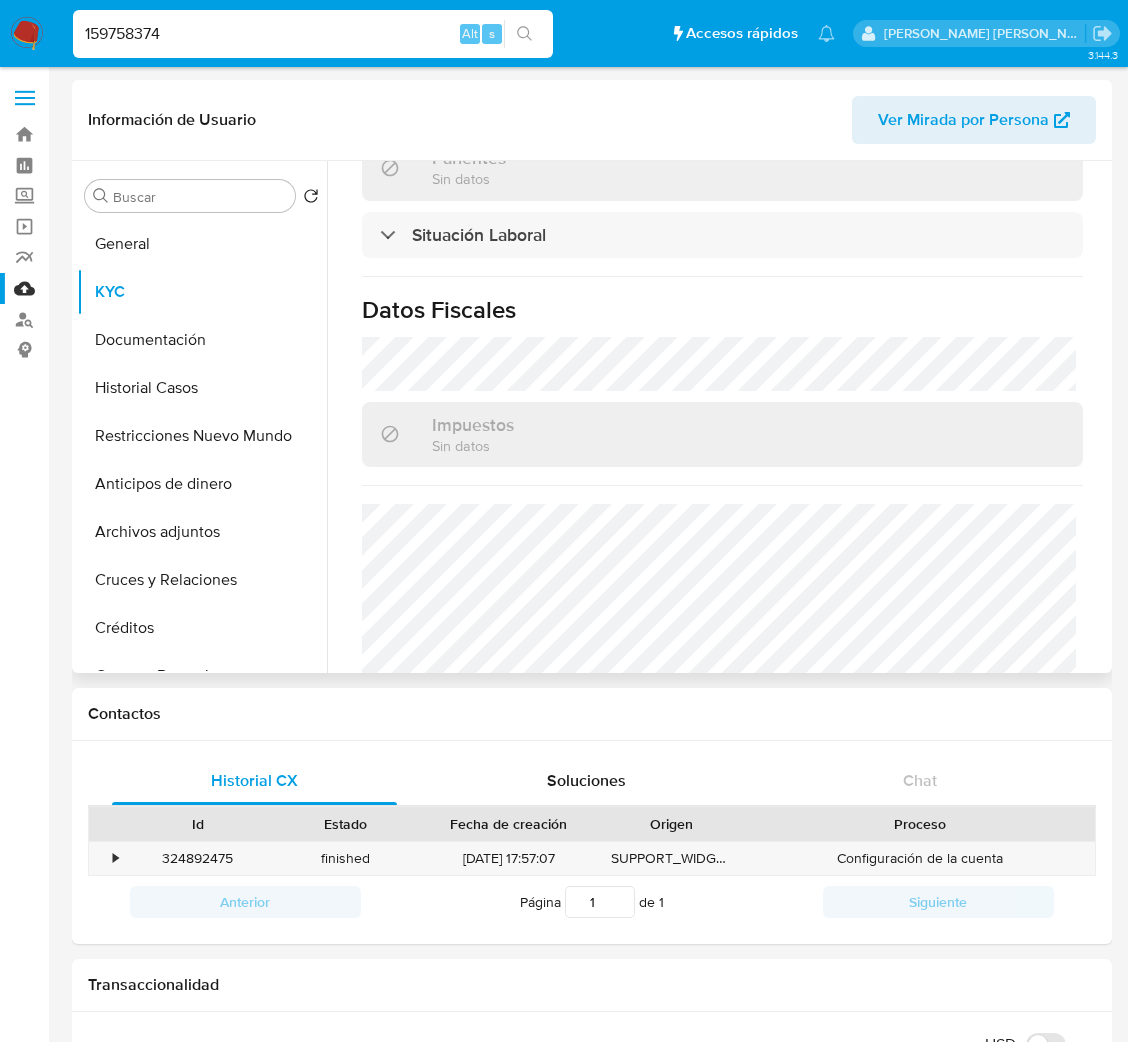 scroll, scrollTop: 1188, scrollLeft: 0, axis: vertical 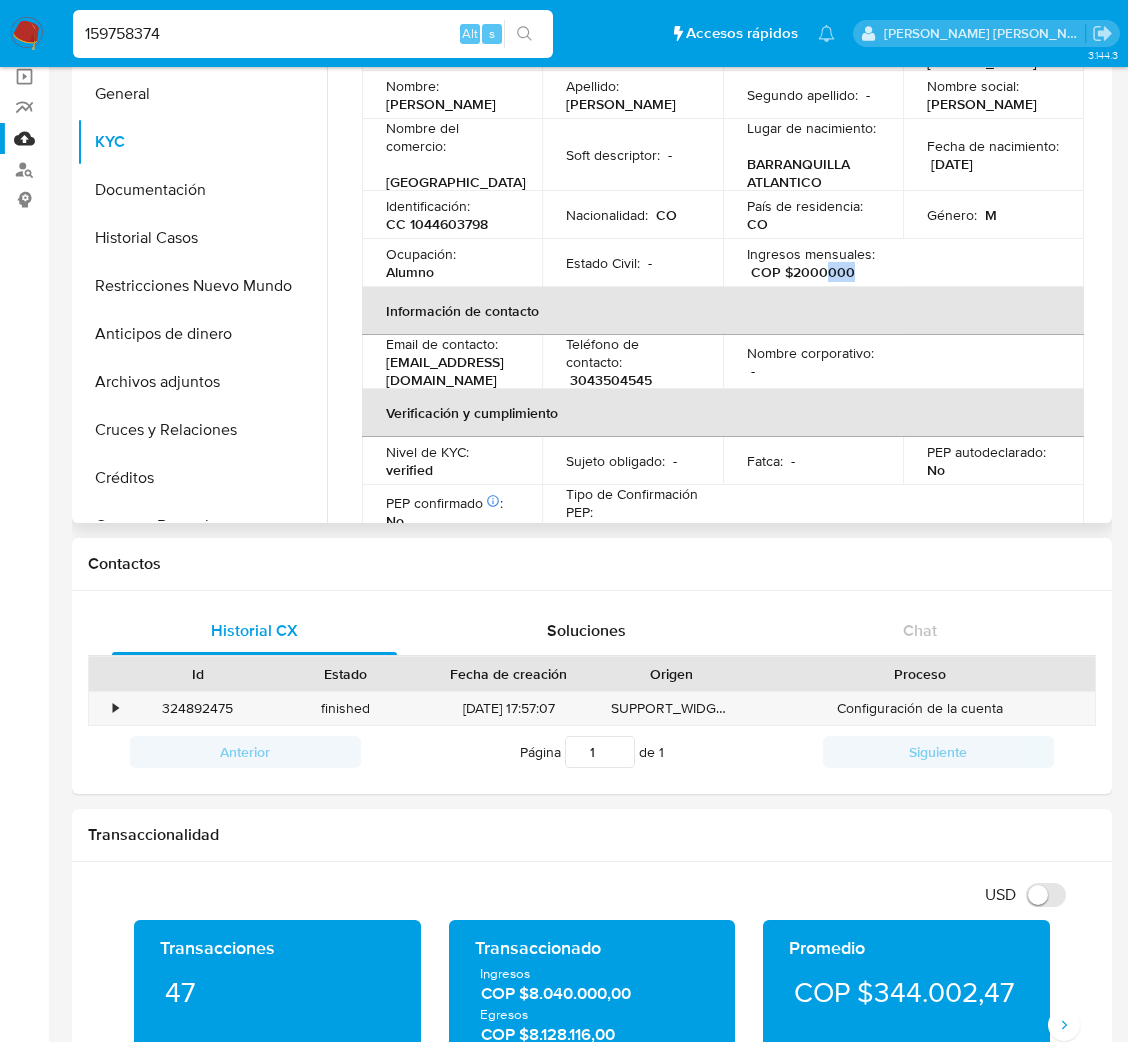 drag, startPoint x: 850, startPoint y: 300, endPoint x: 821, endPoint y: 299, distance: 29.017237 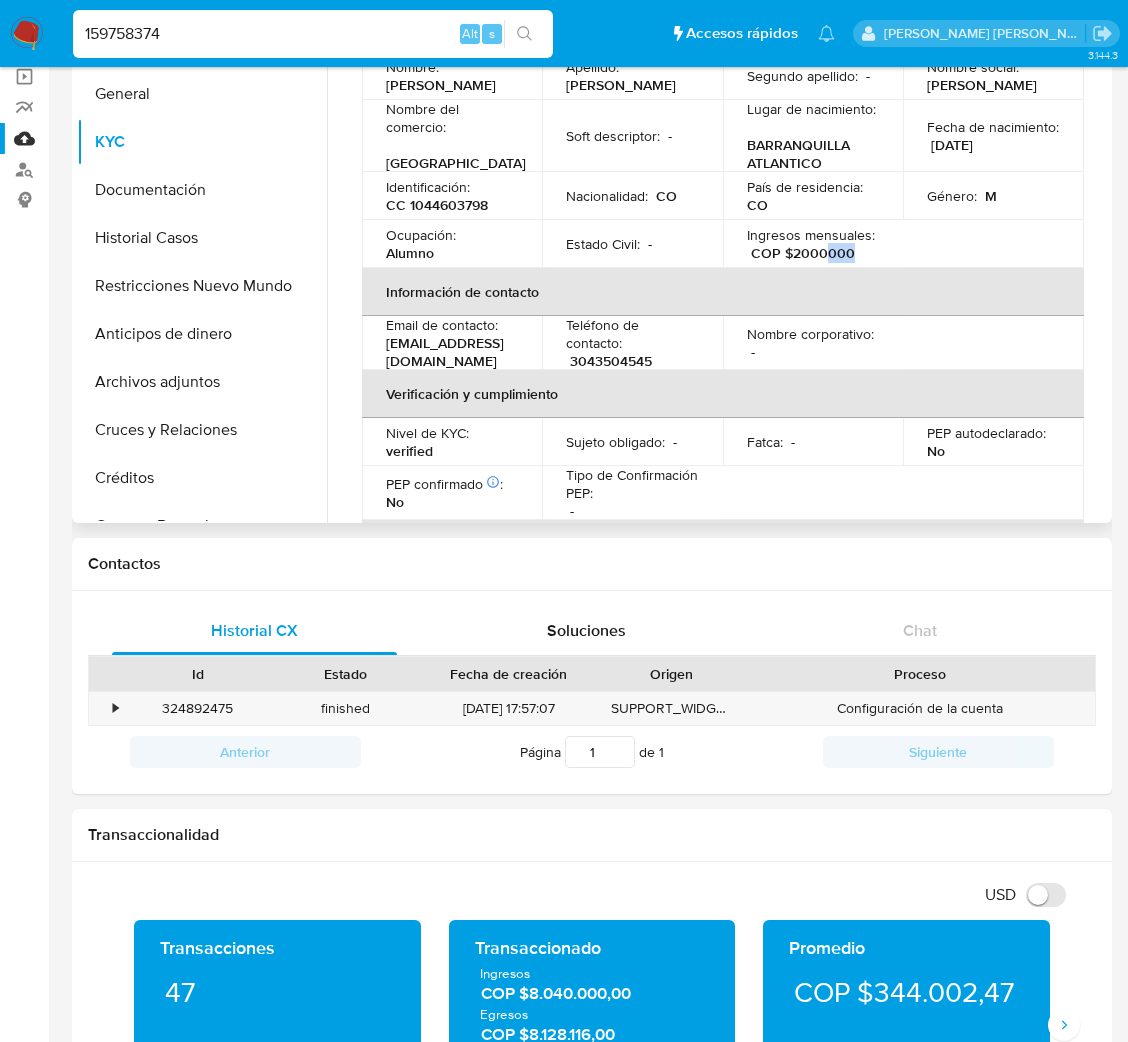 scroll, scrollTop: 0, scrollLeft: 0, axis: both 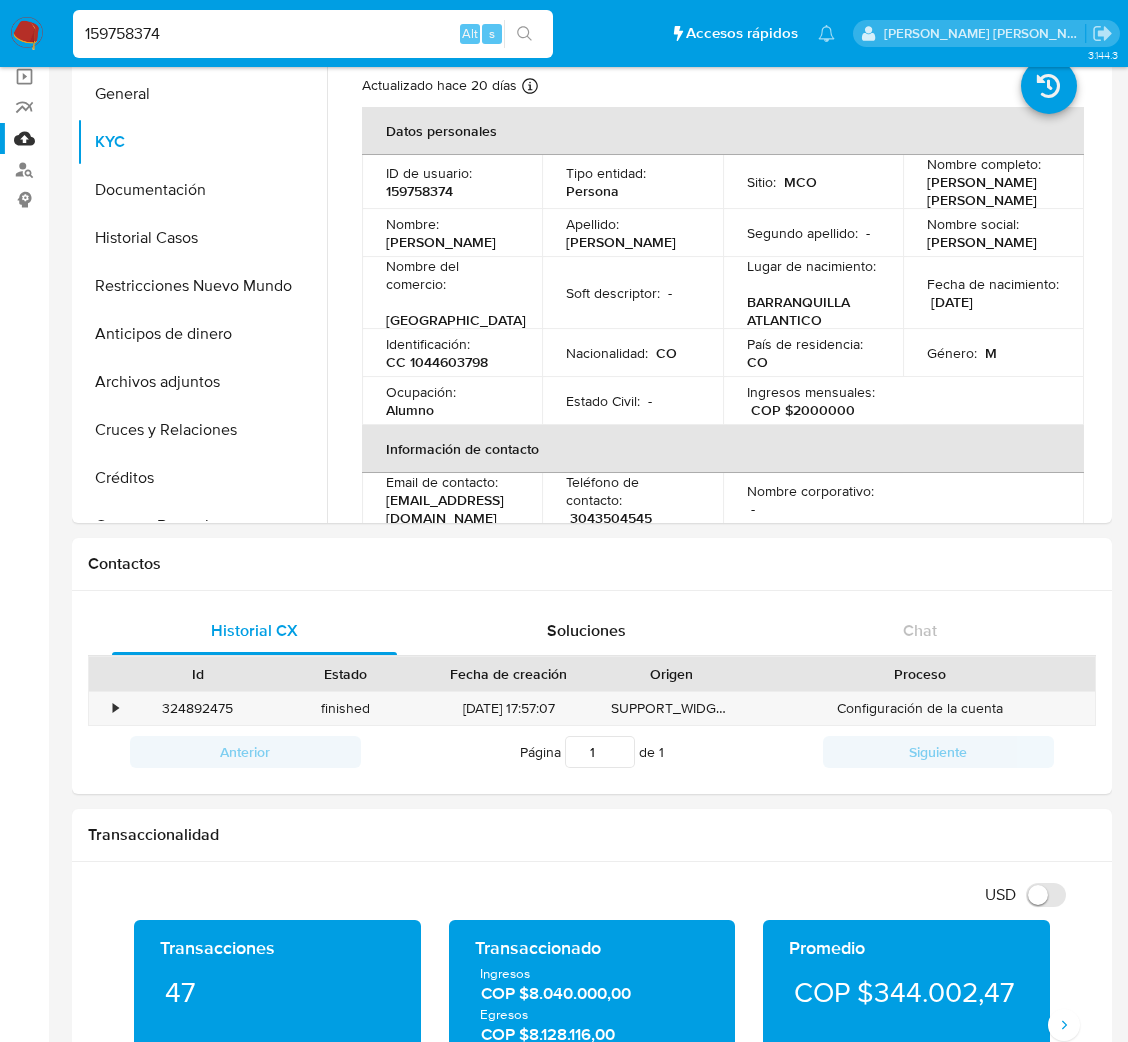 click on "159758374" at bounding box center [313, 34] 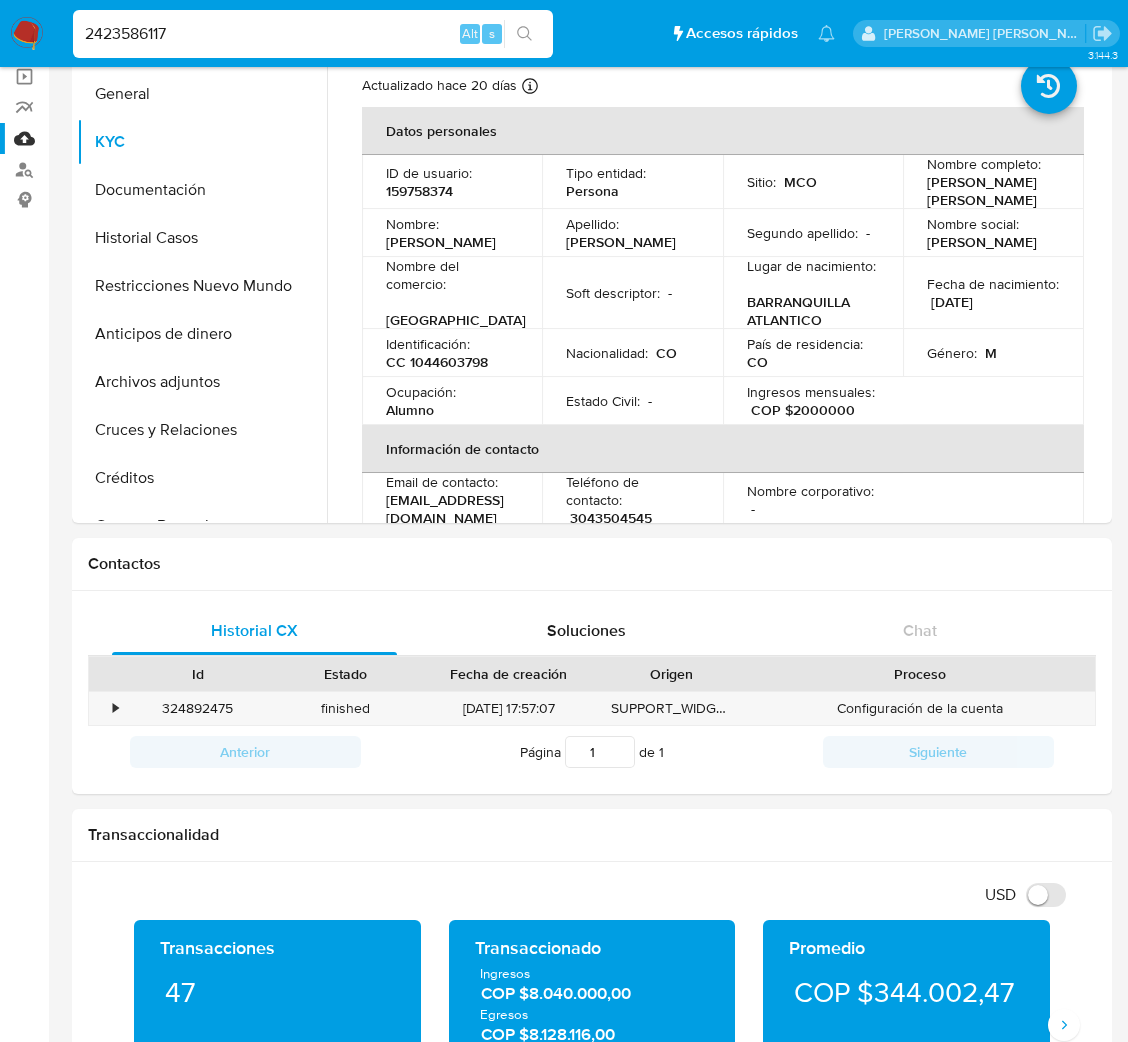 type on "2423586117" 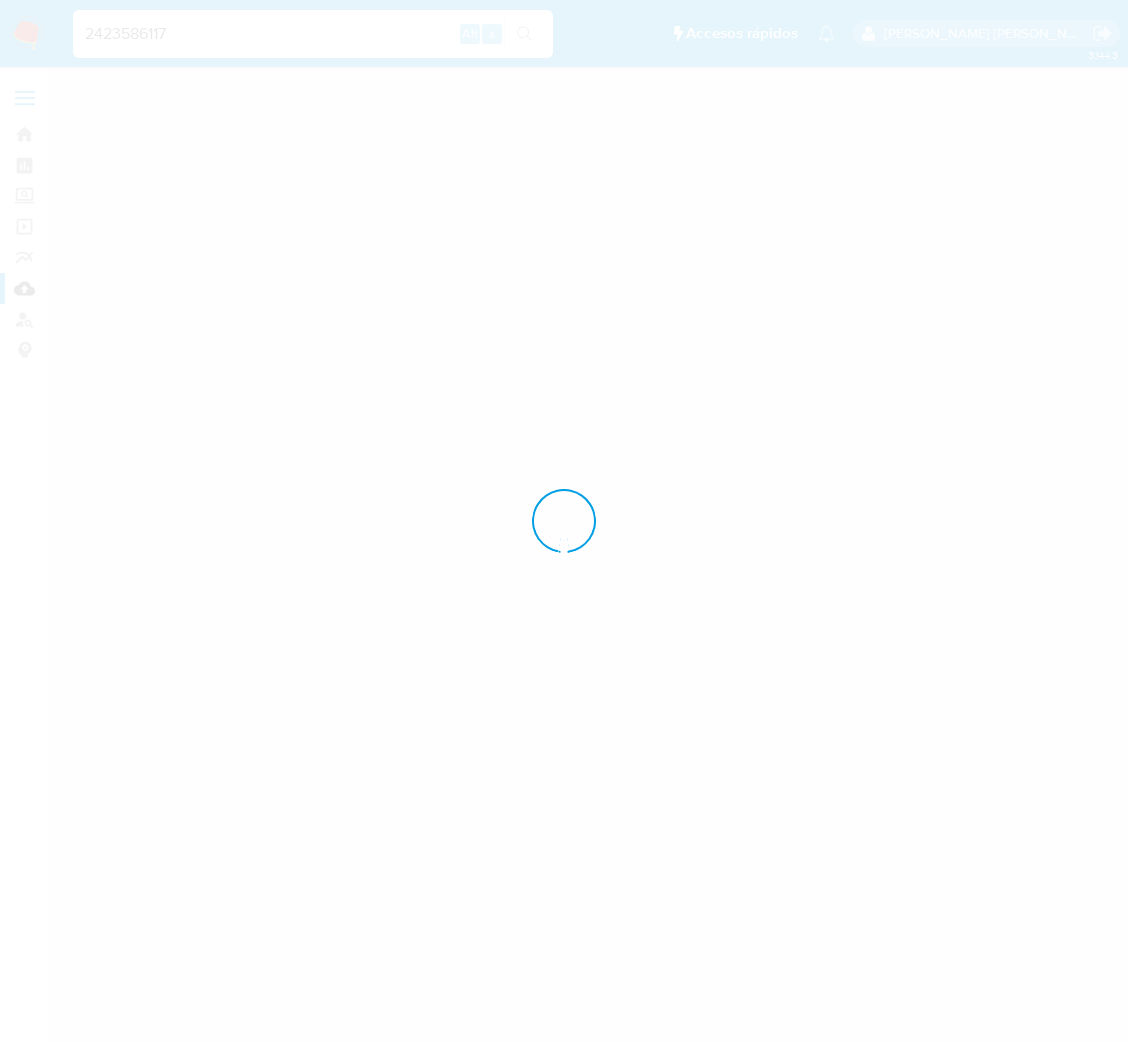 scroll, scrollTop: 0, scrollLeft: 0, axis: both 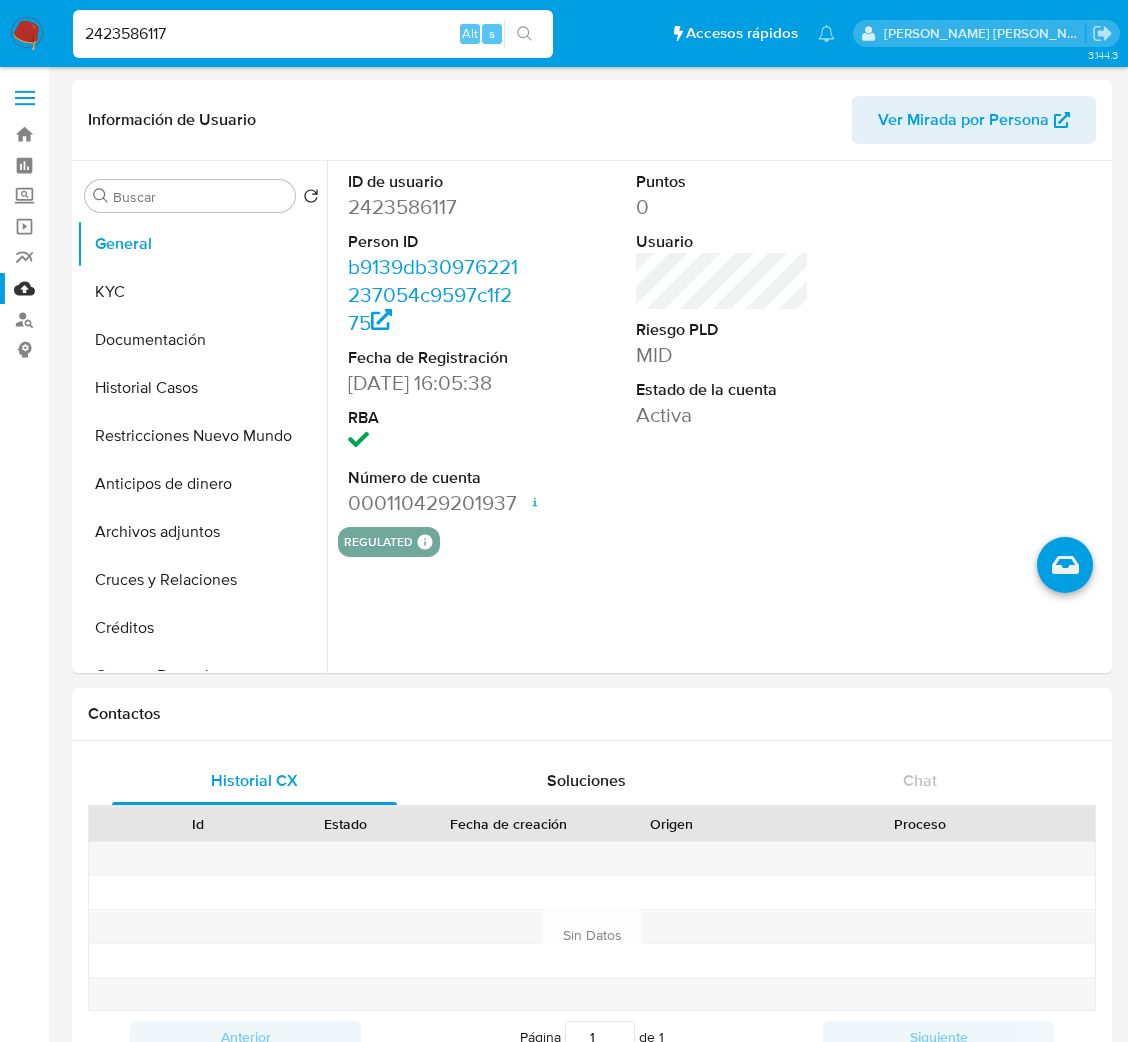 select on "10" 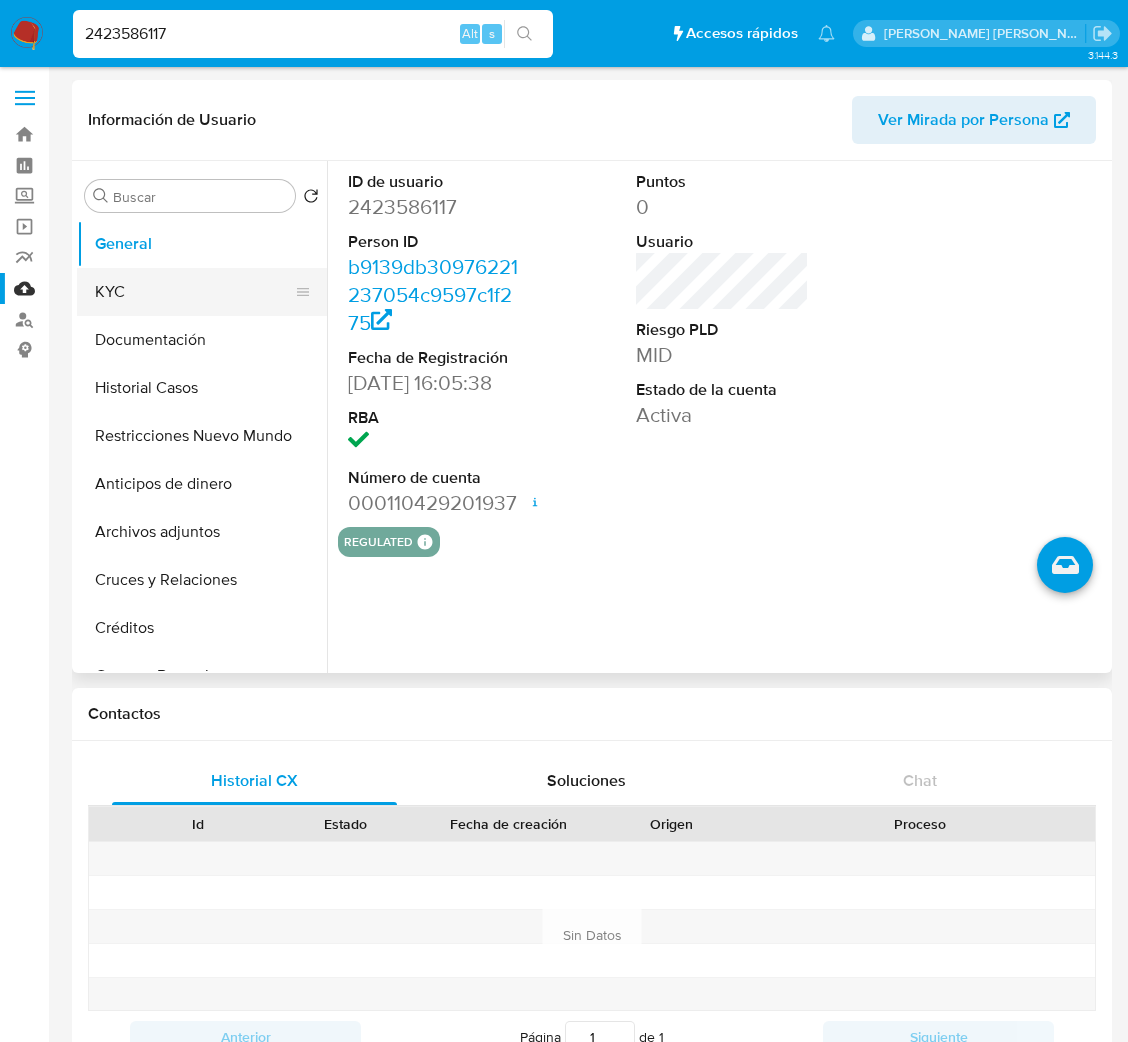 click on "KYC" at bounding box center (194, 292) 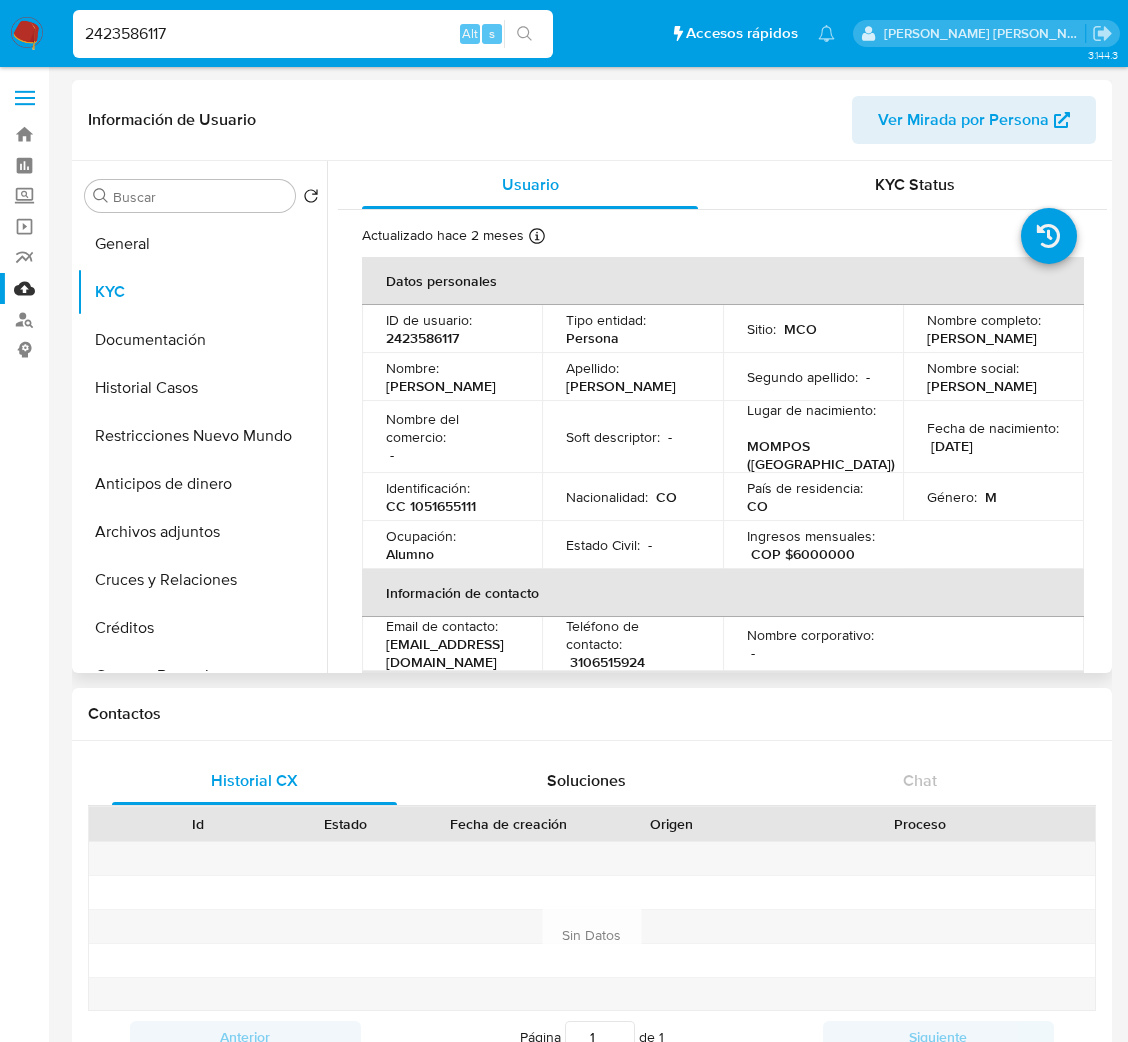 click on "2423586117" at bounding box center (422, 338) 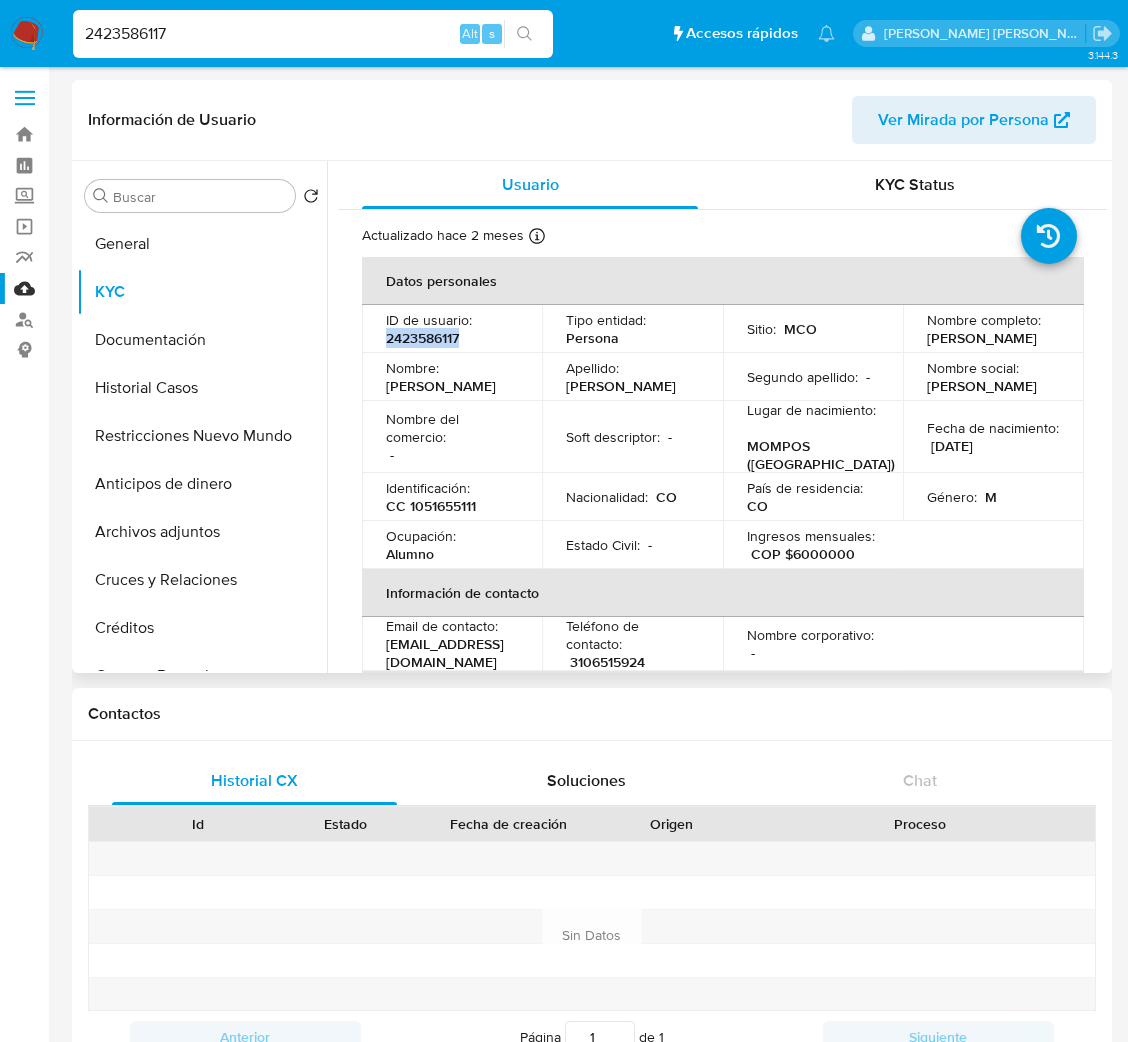 click on "2423586117" at bounding box center (422, 338) 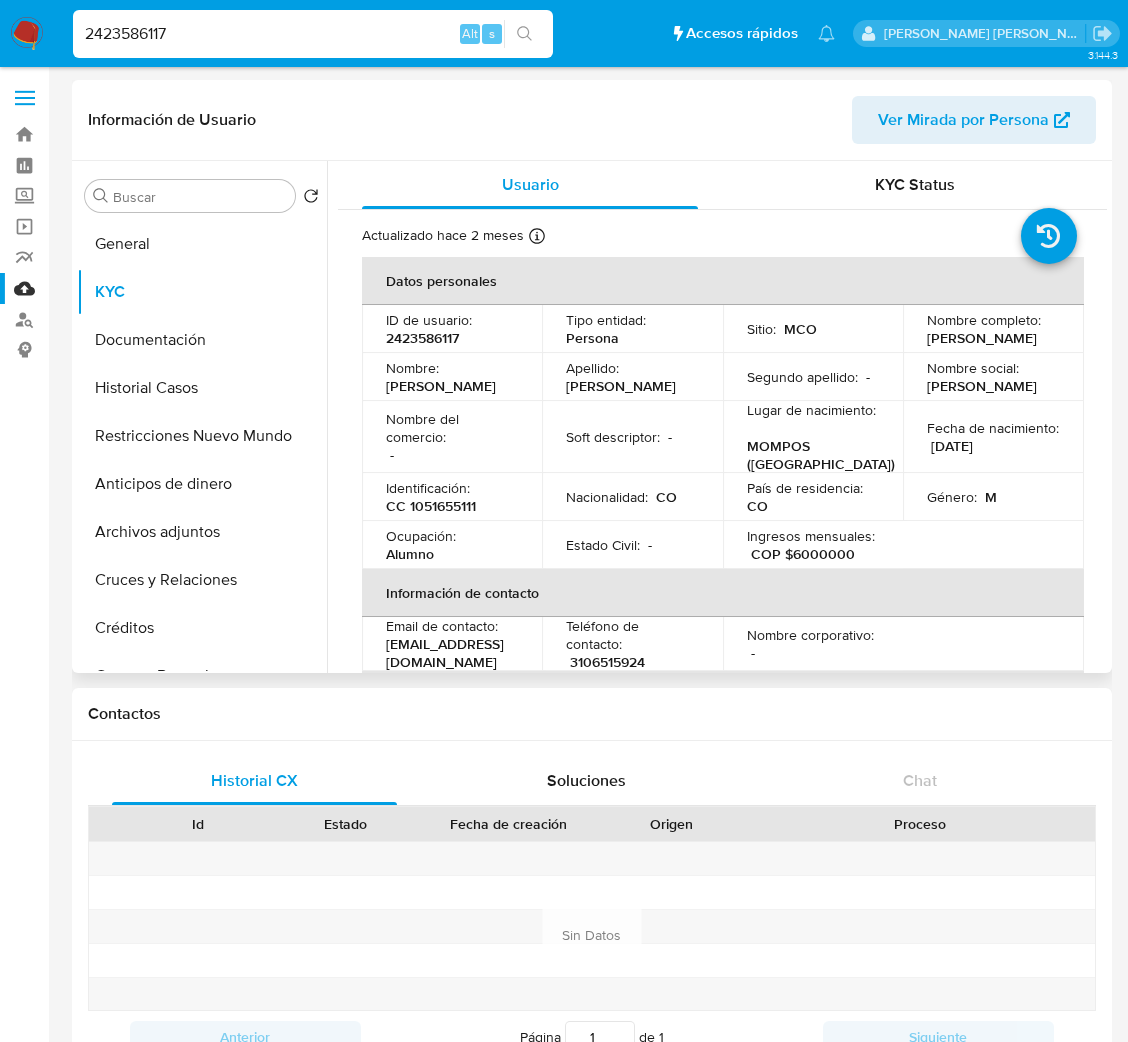 click on "CC 1051655111" at bounding box center (431, 506) 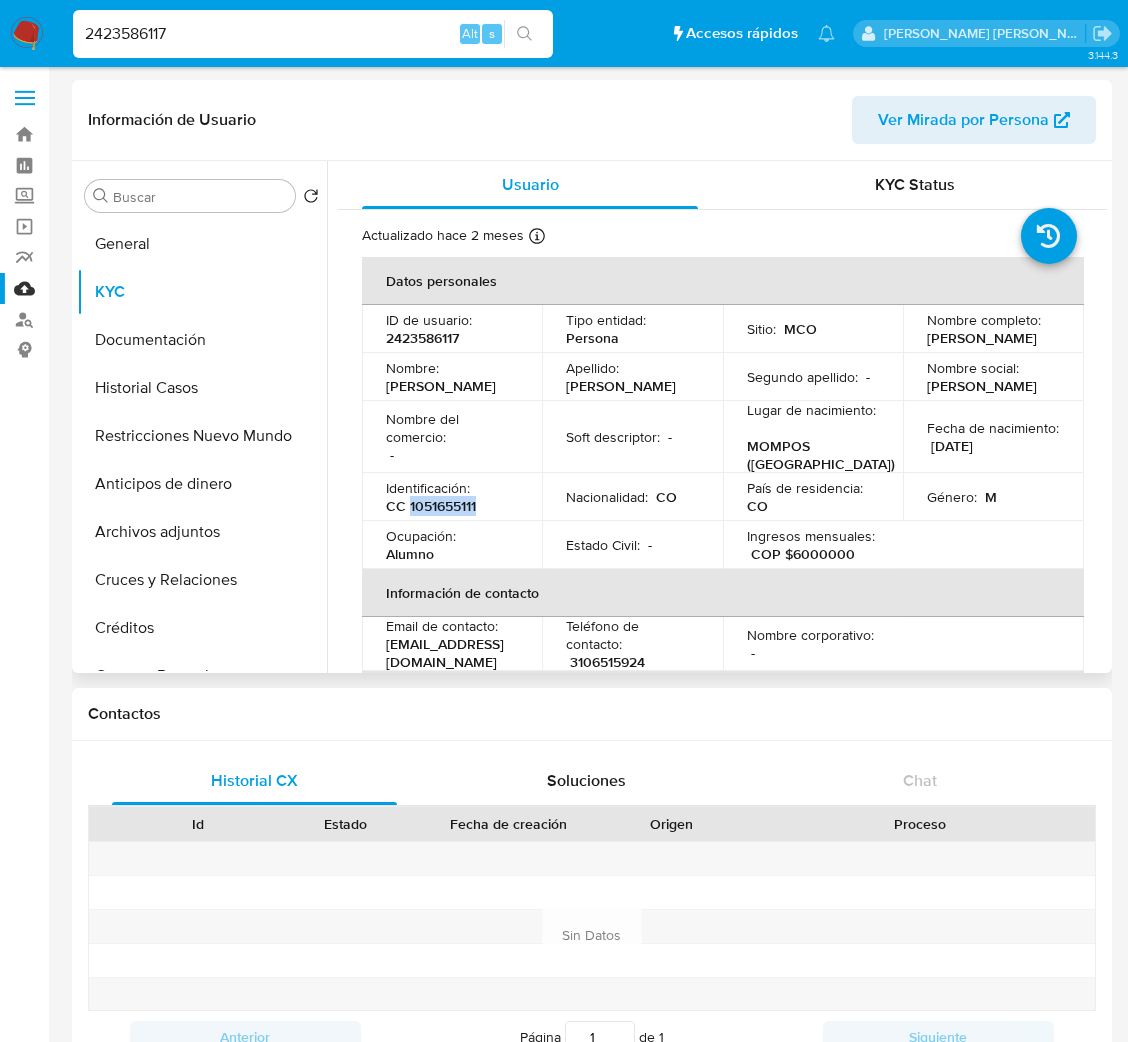 click on "CC 1051655111" at bounding box center [431, 506] 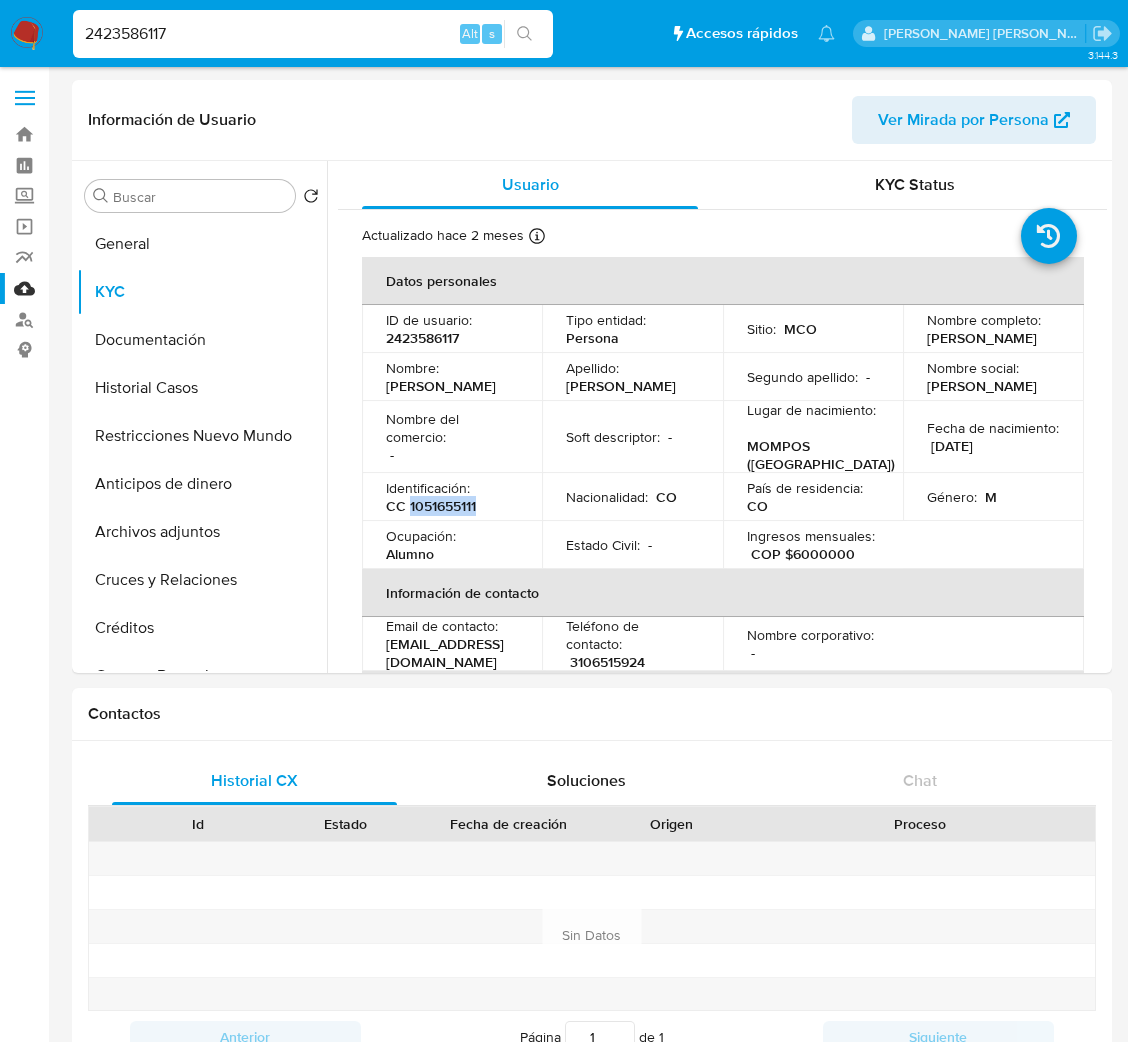 copy on "1051655111" 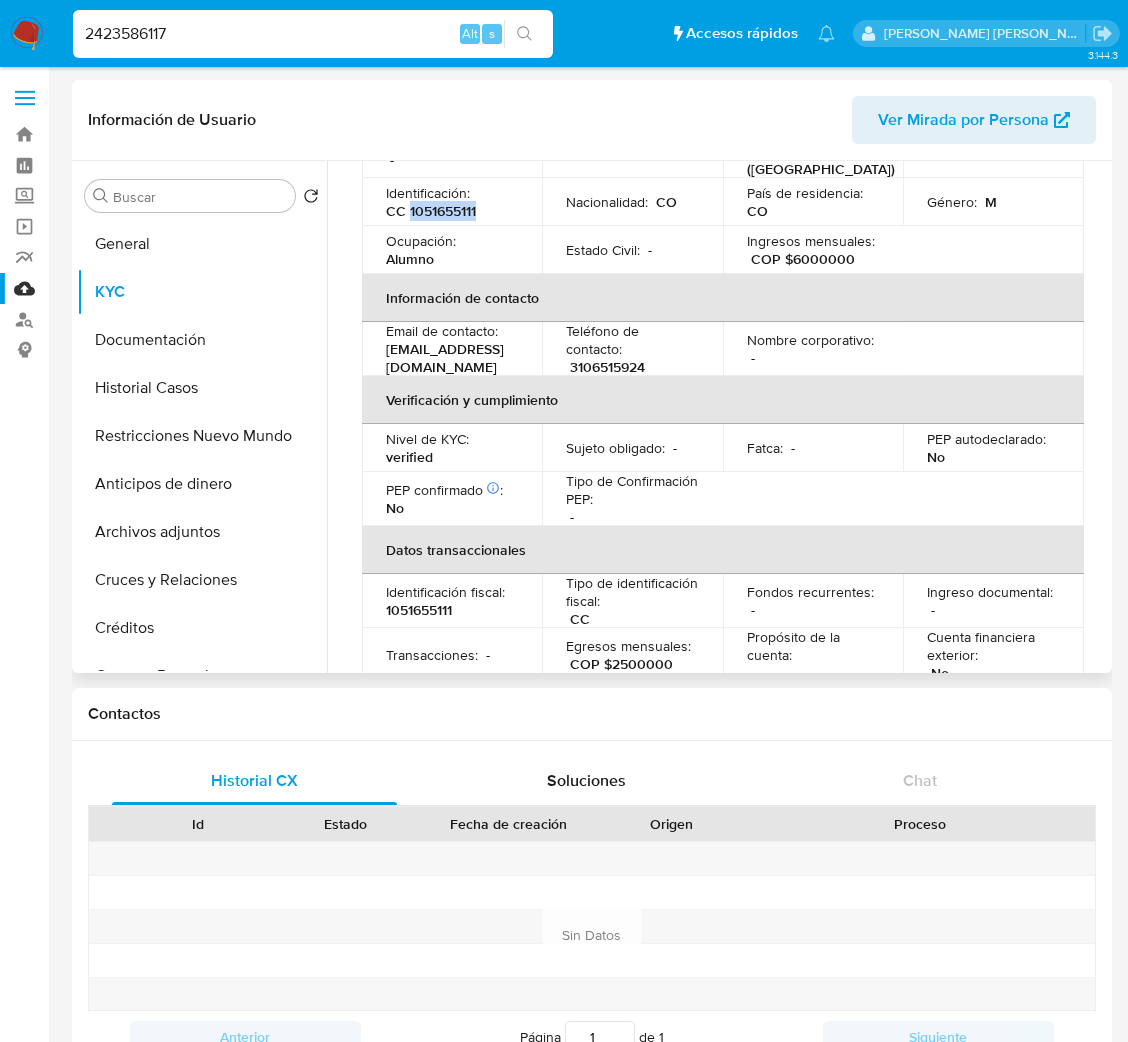 scroll, scrollTop: 300, scrollLeft: 0, axis: vertical 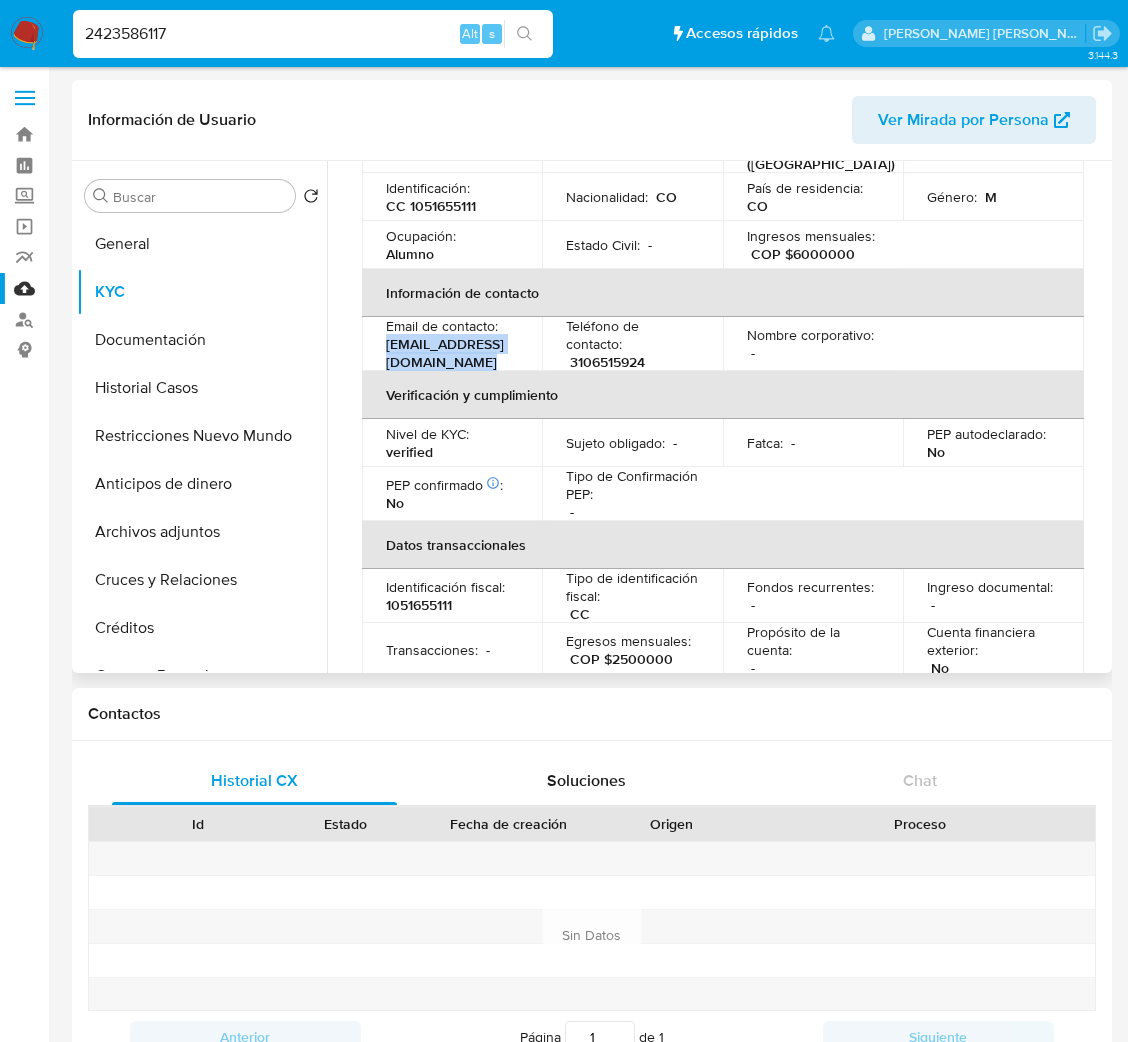 drag, startPoint x: 381, startPoint y: 363, endPoint x: 527, endPoint y: 378, distance: 146.76852 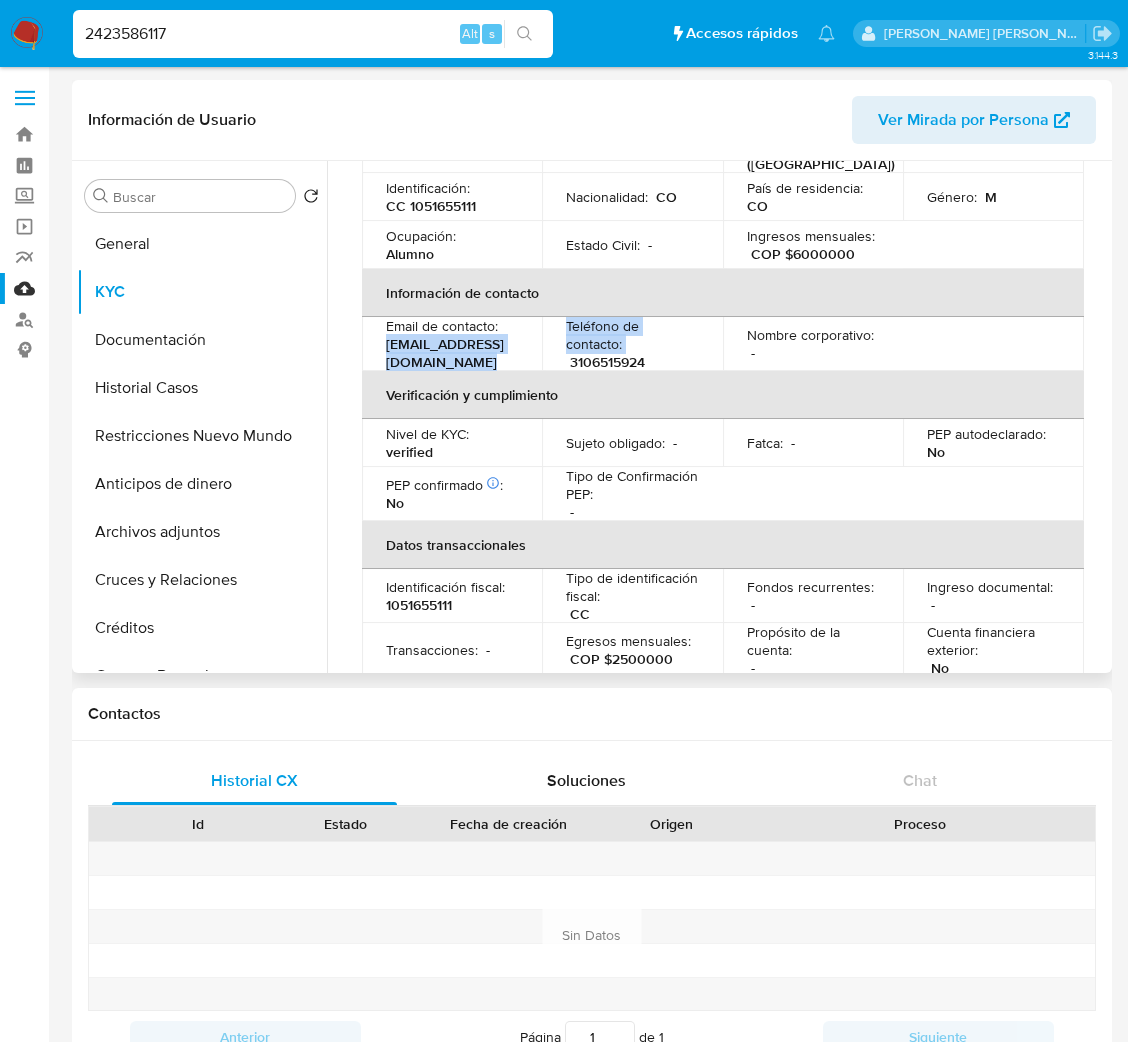drag, startPoint x: 519, startPoint y: 359, endPoint x: 469, endPoint y: 369, distance: 50.990196 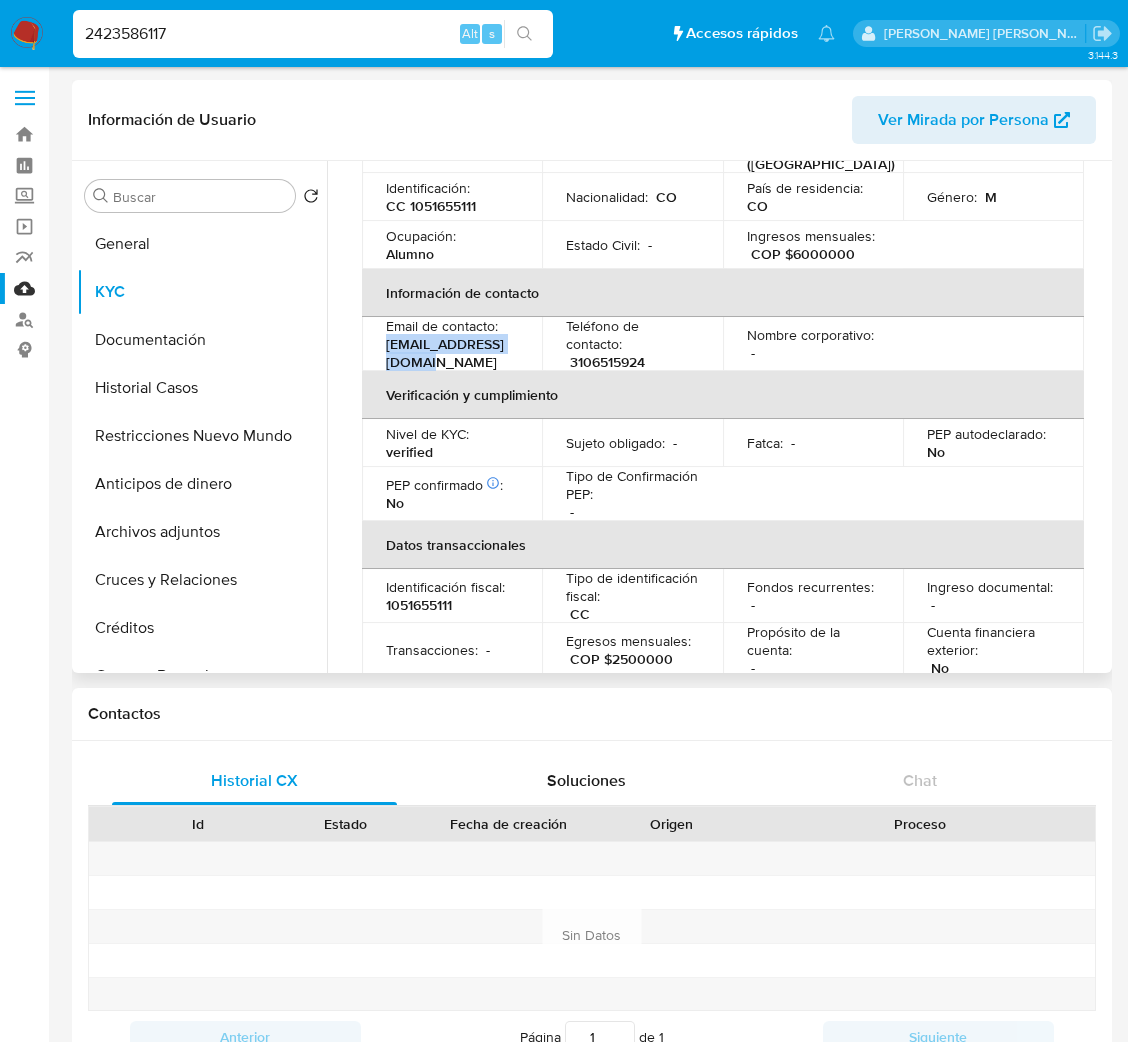 drag, startPoint x: 386, startPoint y: 359, endPoint x: 539, endPoint y: 359, distance: 153 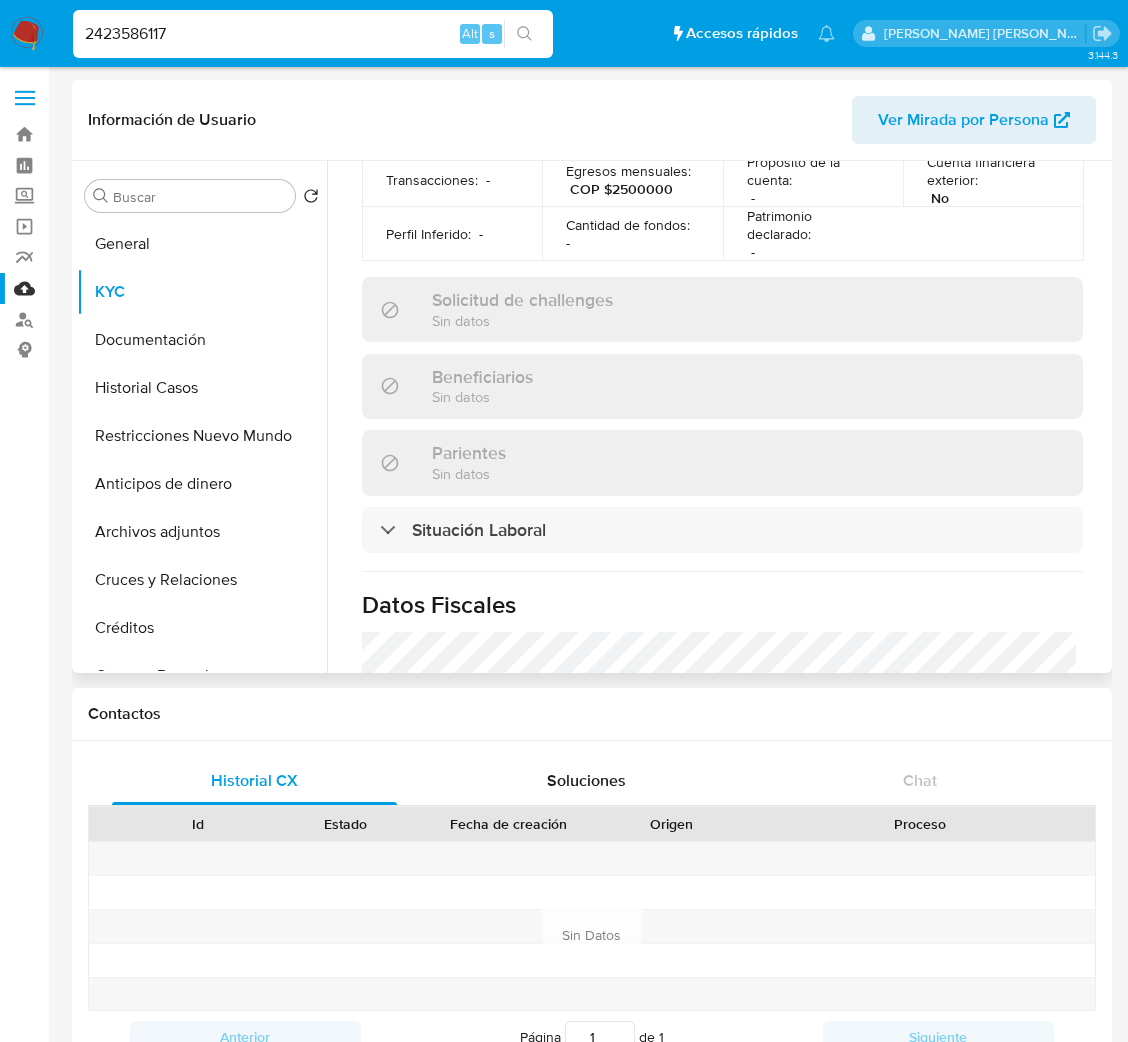 scroll, scrollTop: 1164, scrollLeft: 0, axis: vertical 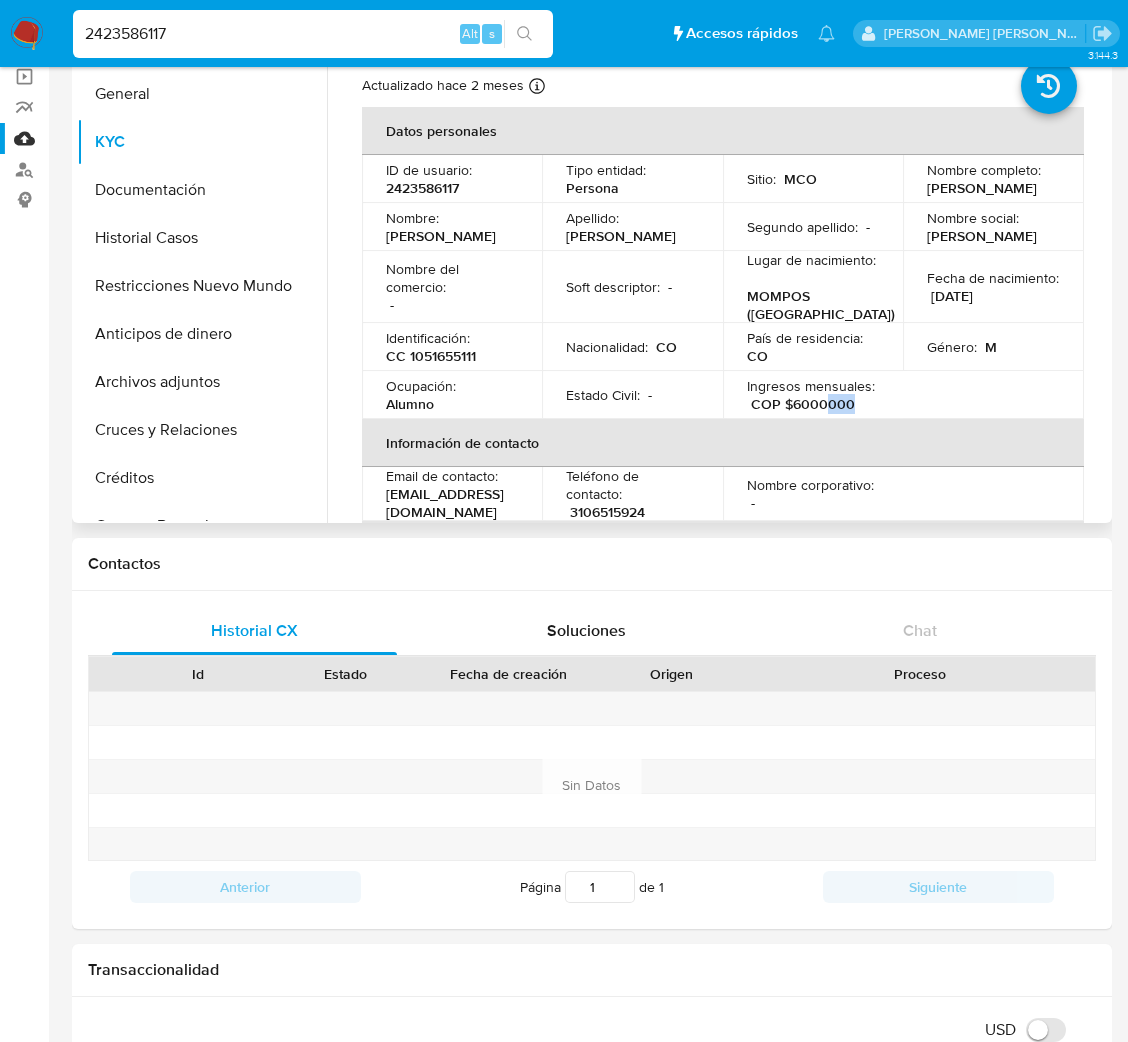 drag, startPoint x: 849, startPoint y: 411, endPoint x: 823, endPoint y: 408, distance: 26.172504 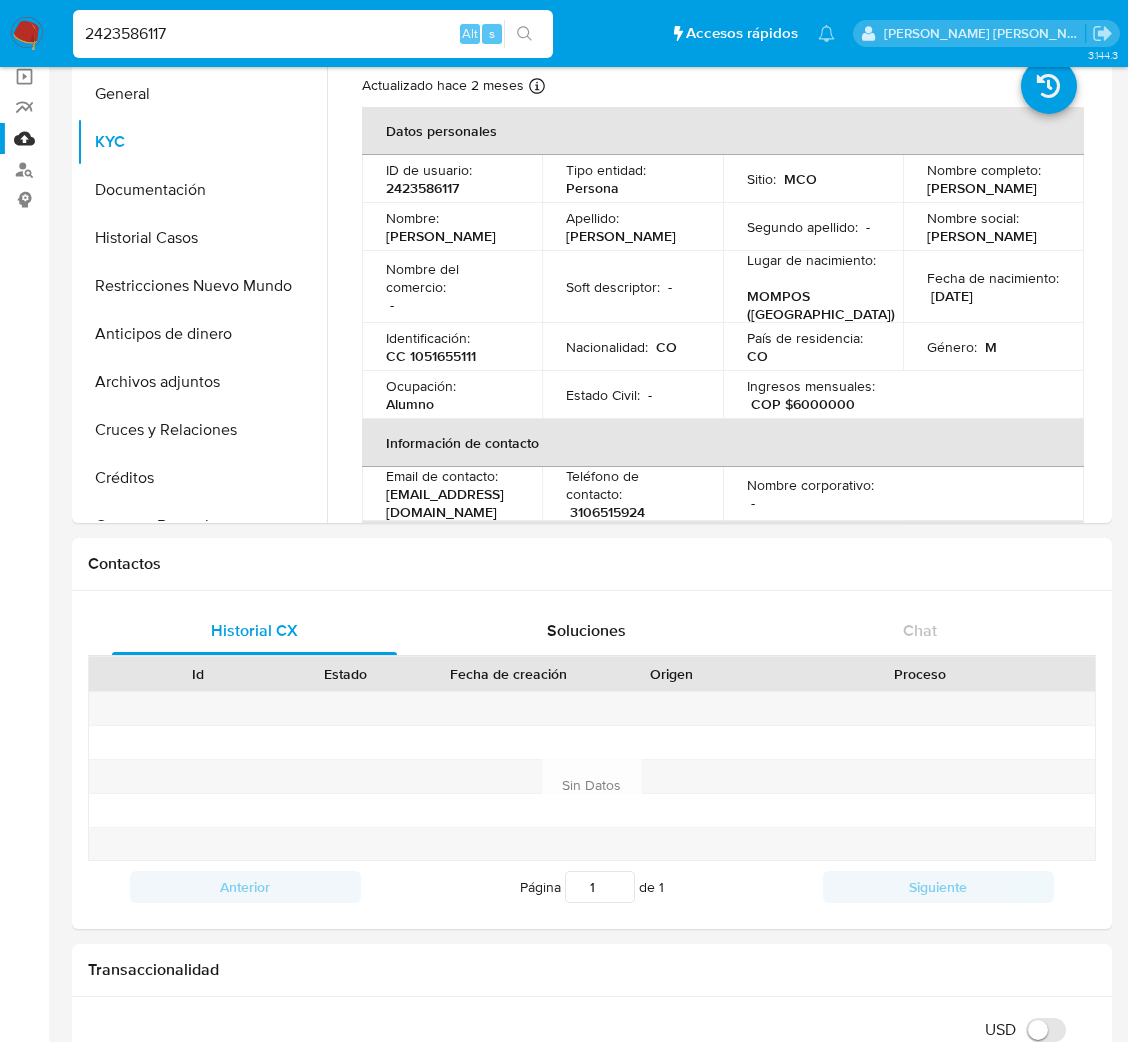 click on "2423586117" at bounding box center (313, 34) 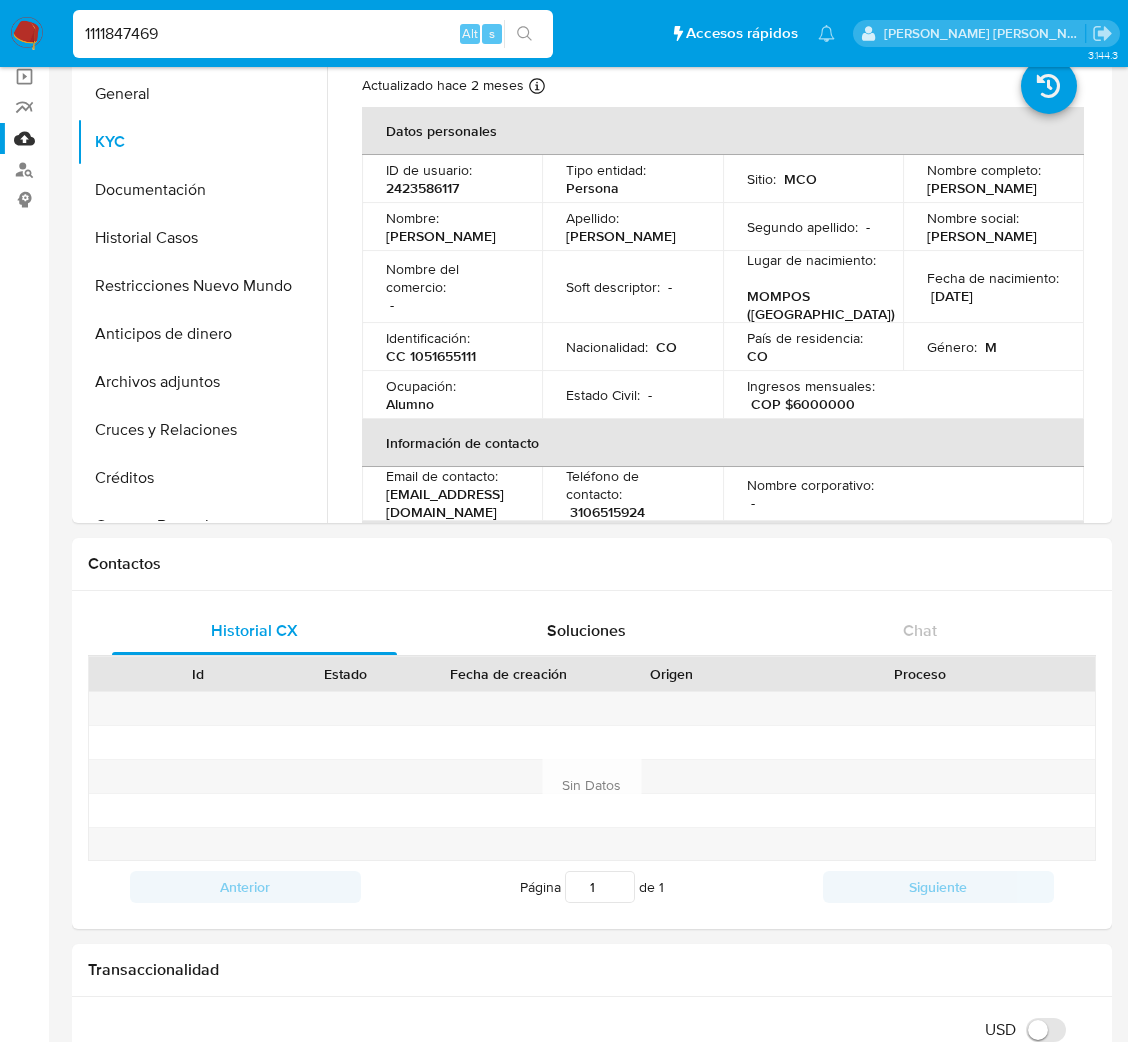 type on "1111847469" 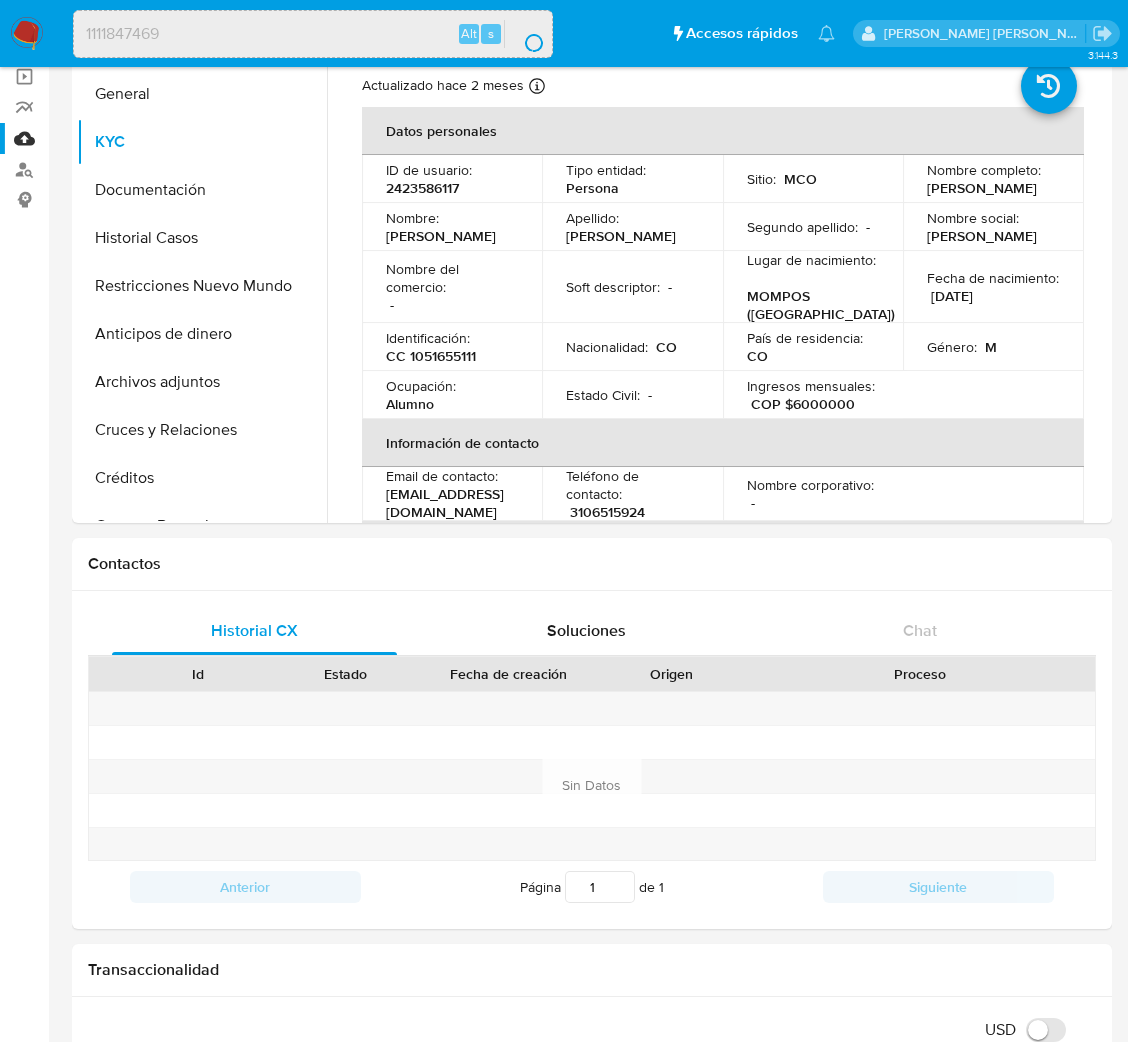 scroll, scrollTop: 0, scrollLeft: 0, axis: both 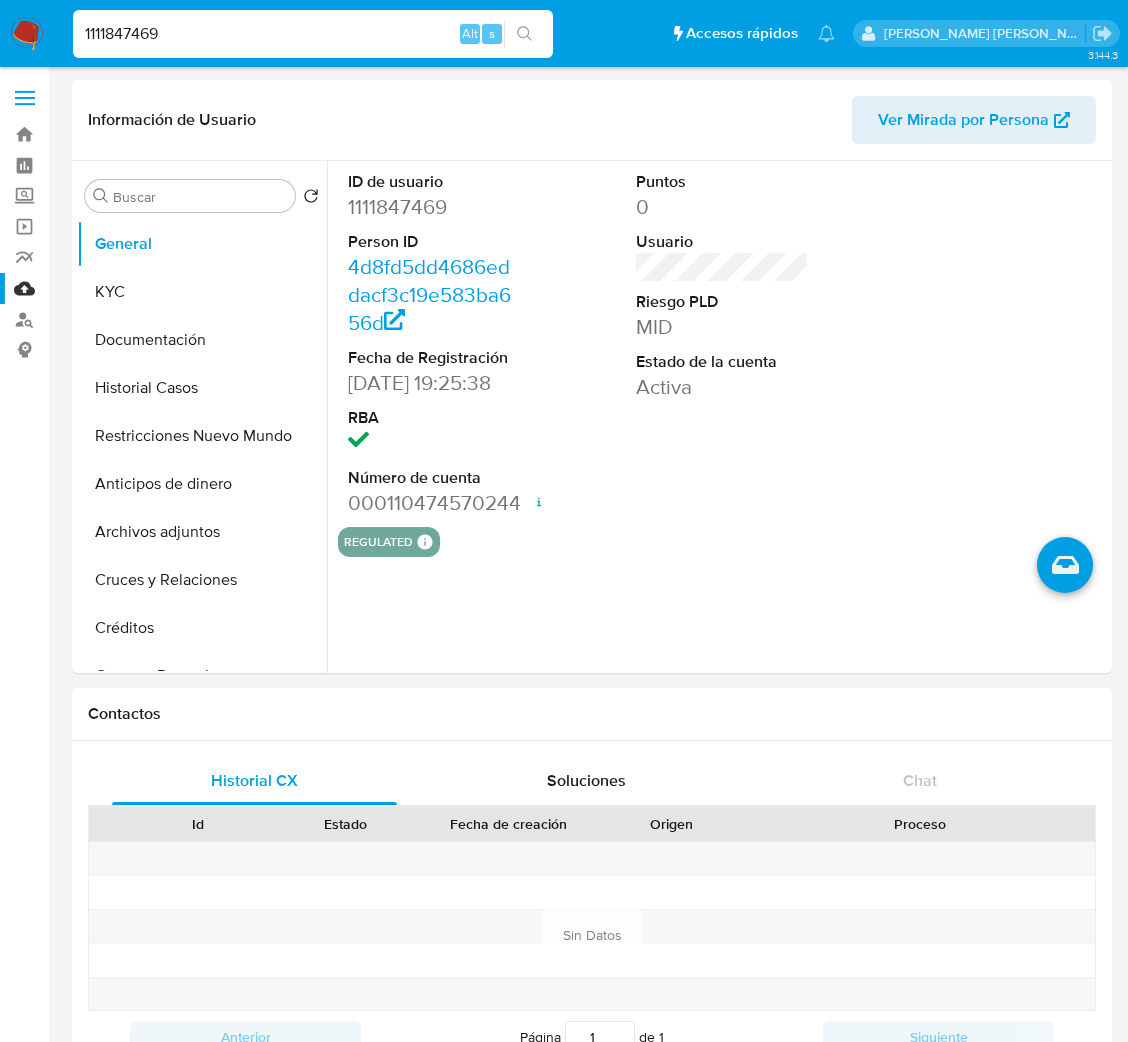 select on "10" 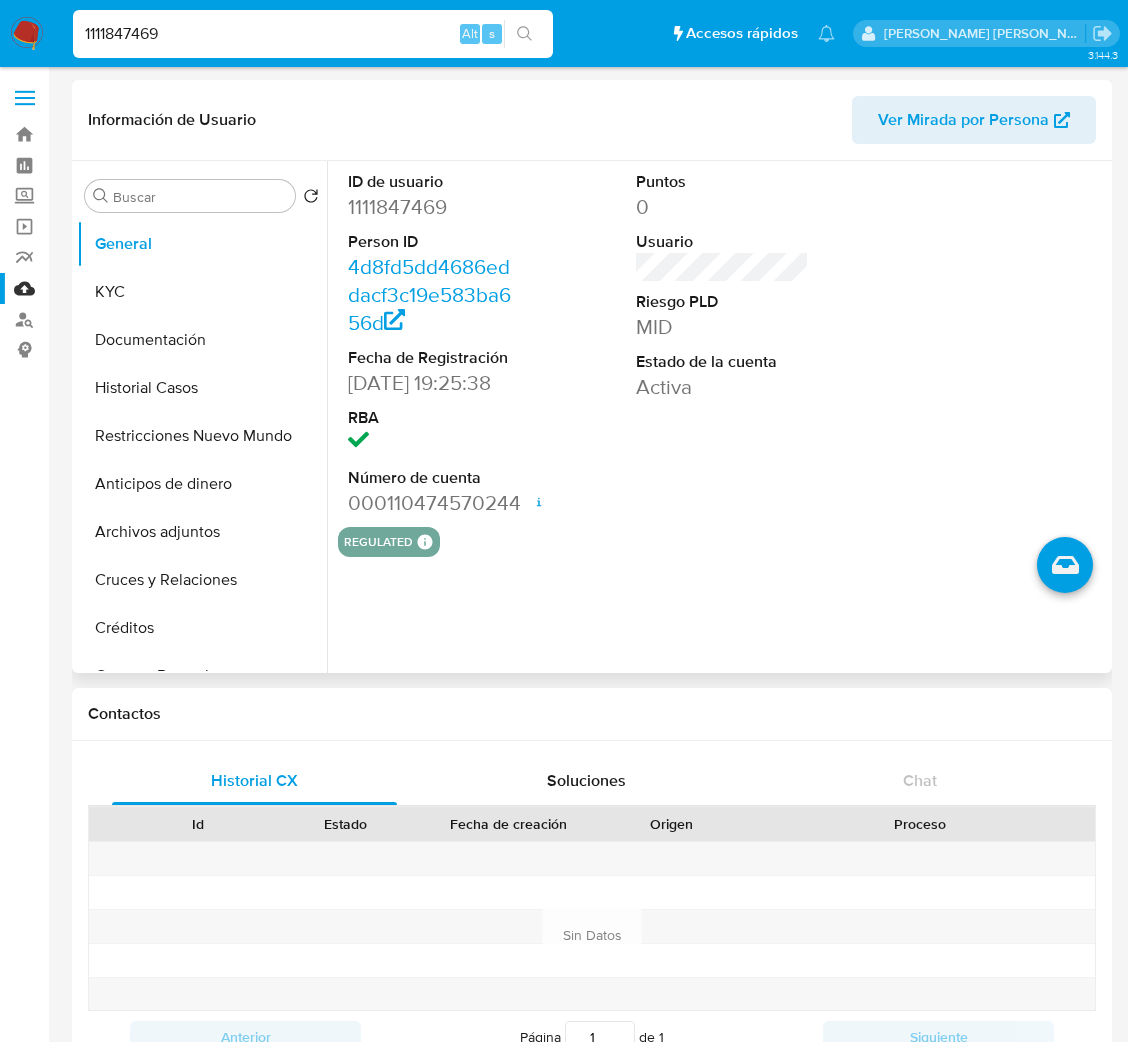 click on "1111847469" at bounding box center (434, 207) 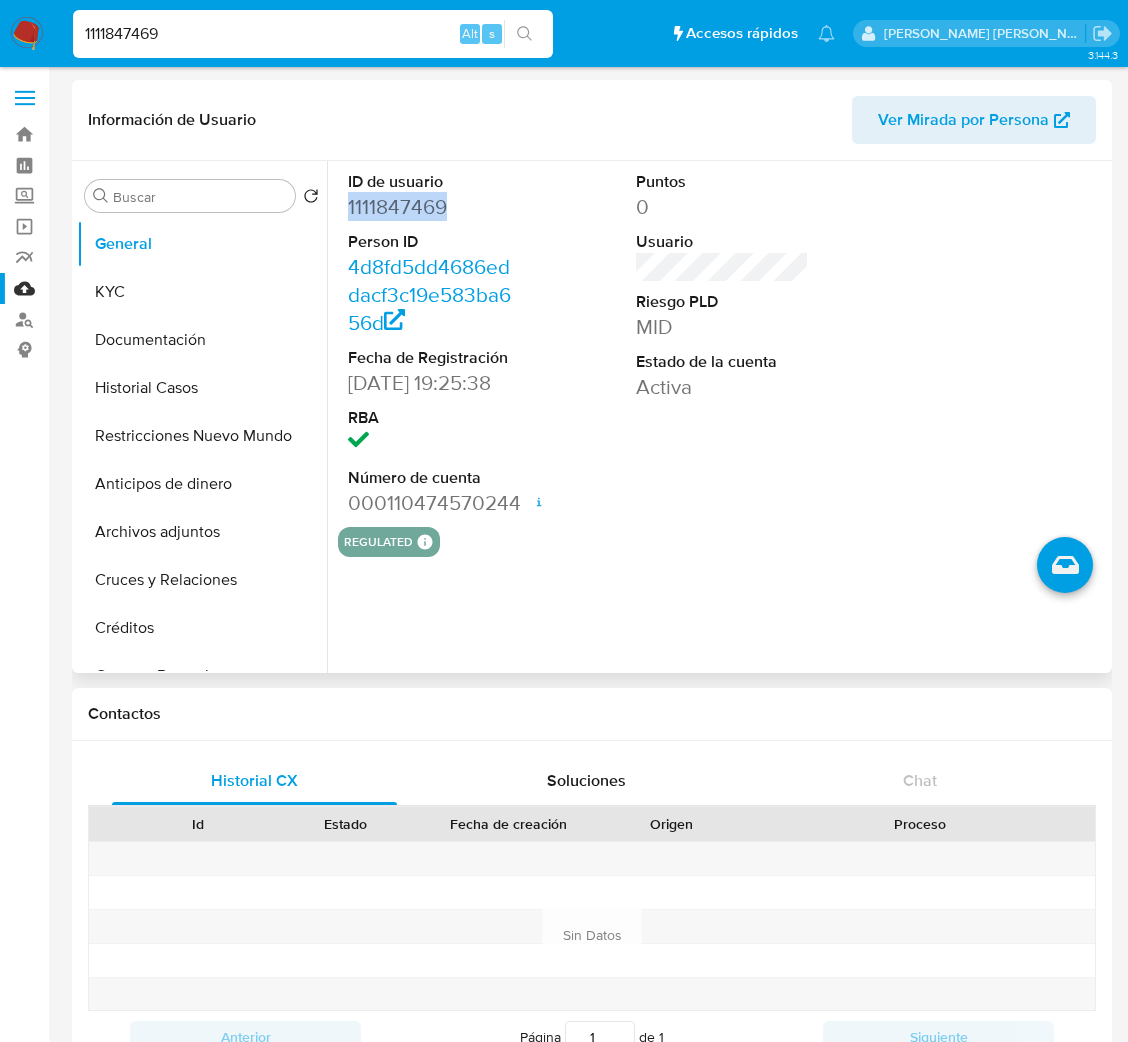 click on "1111847469" at bounding box center [434, 207] 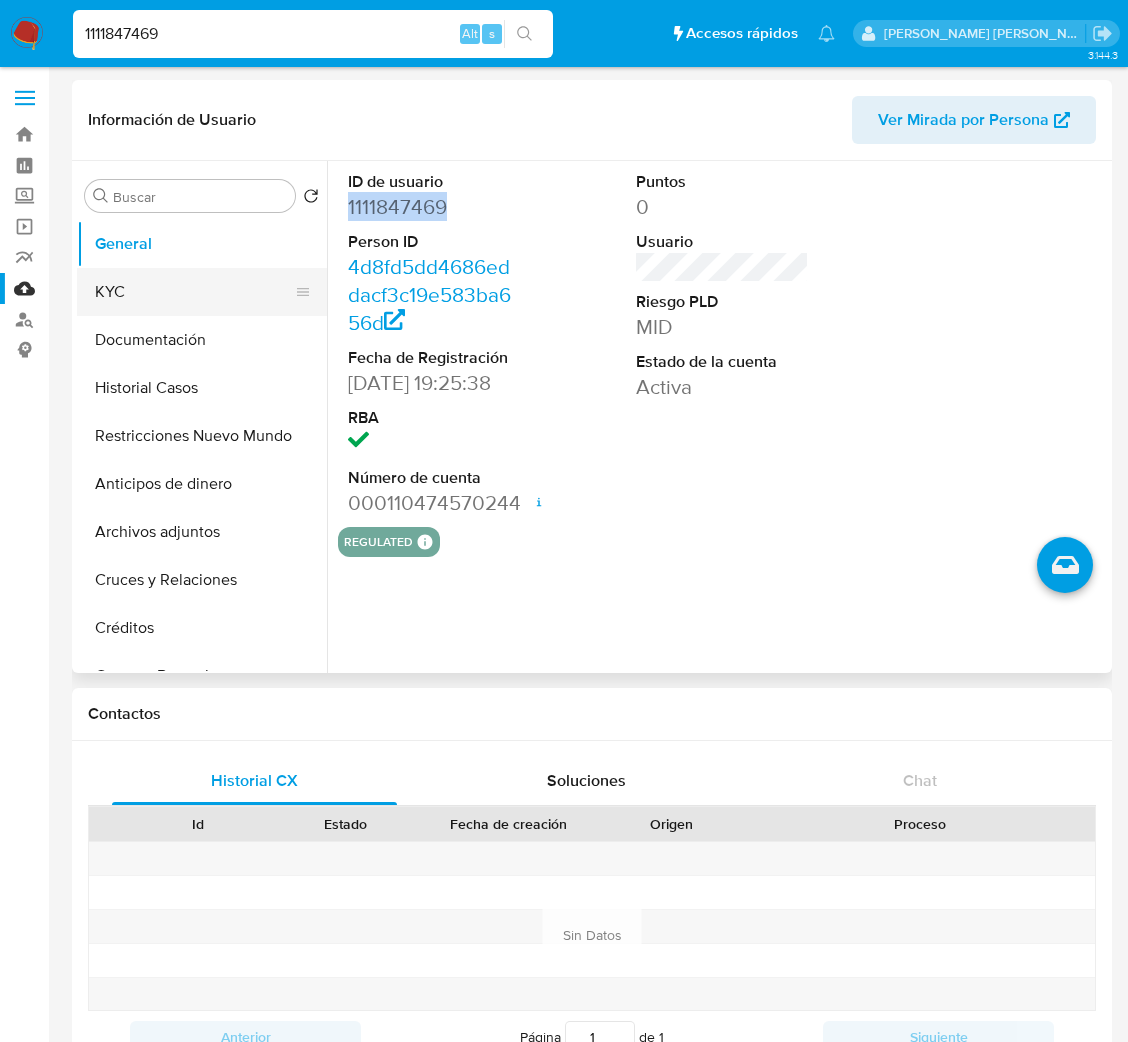 click on "KYC" at bounding box center (194, 292) 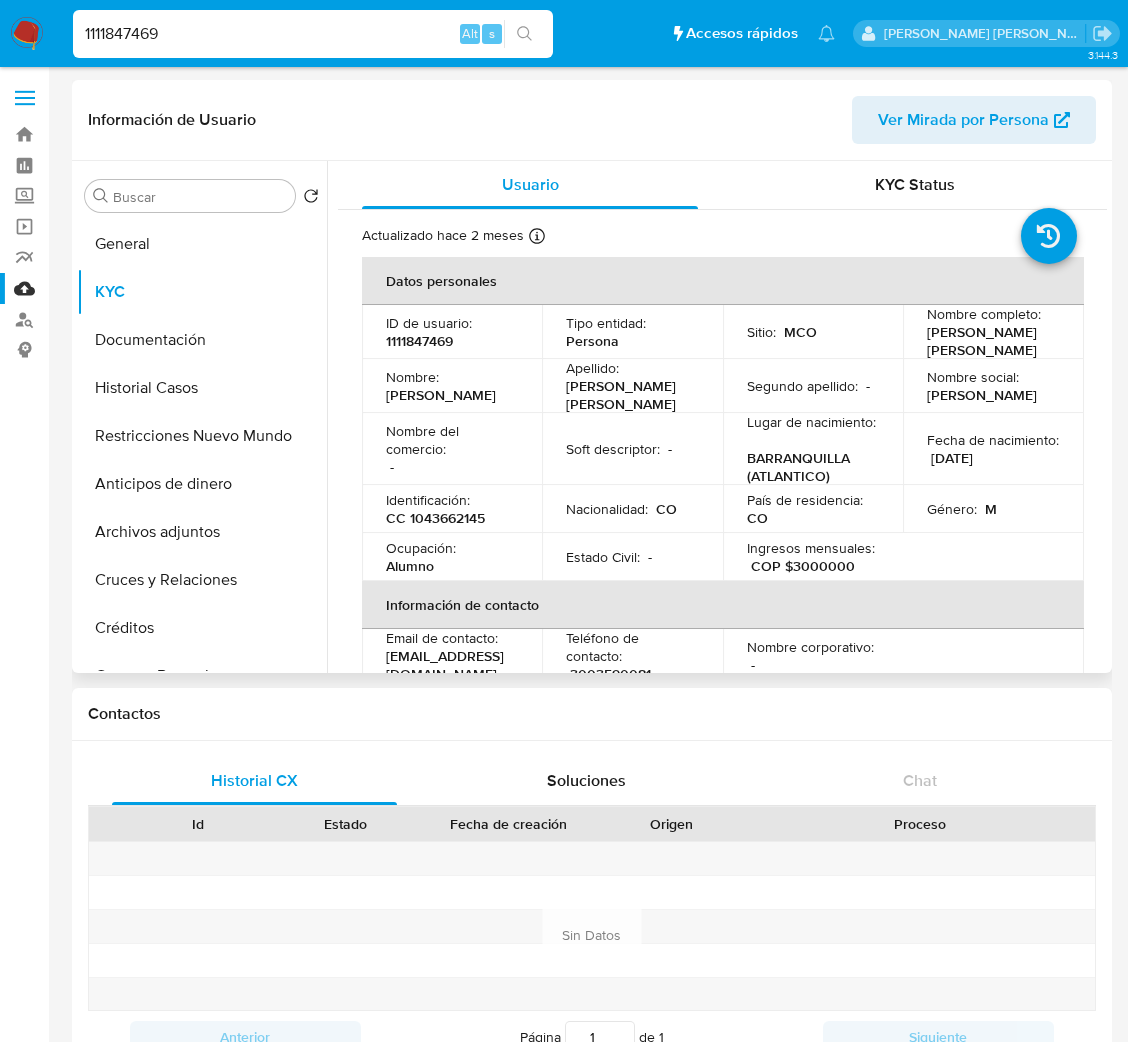 click on "CC 1043662145" at bounding box center [435, 518] 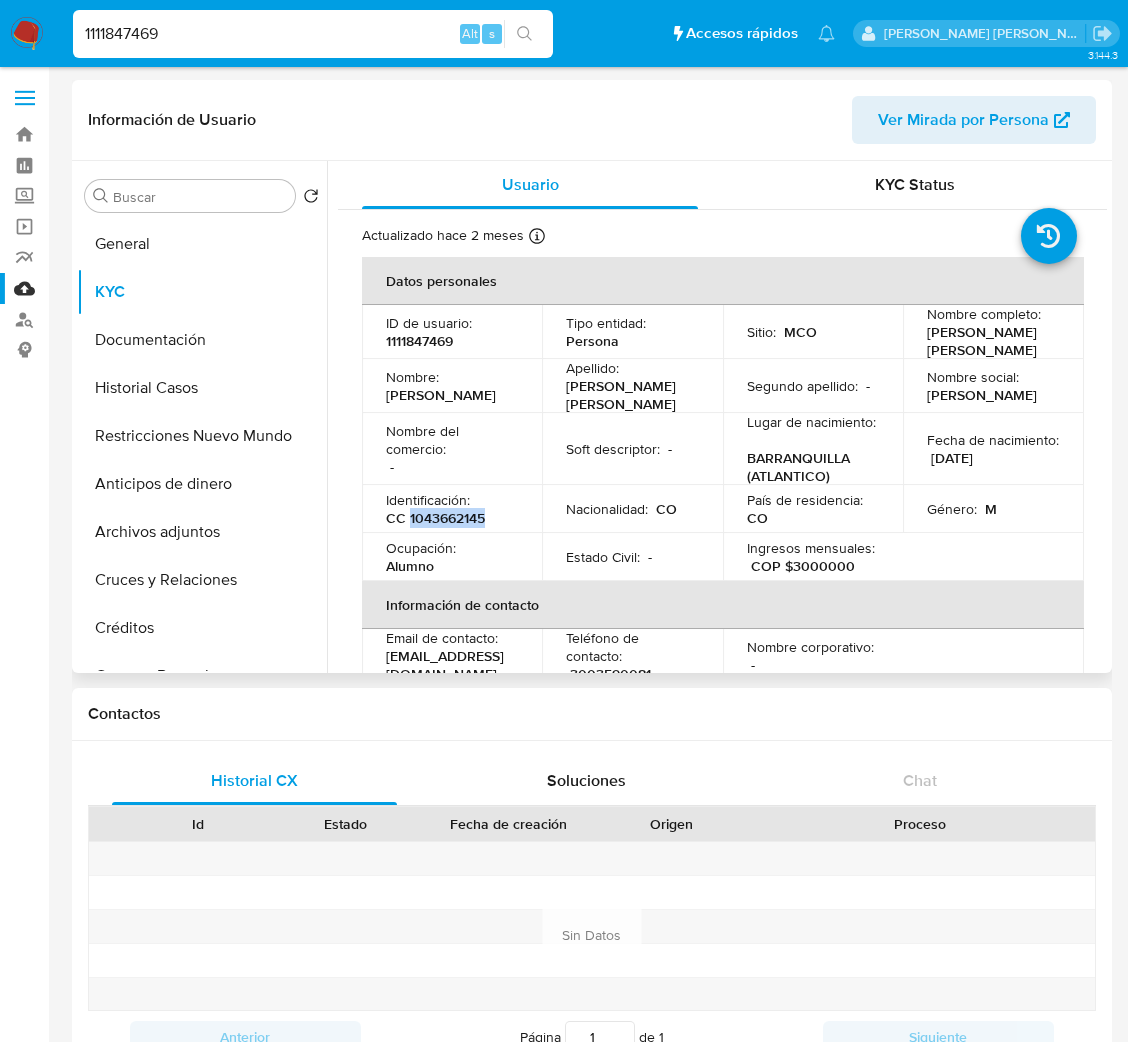click on "CC 1043662145" at bounding box center [435, 518] 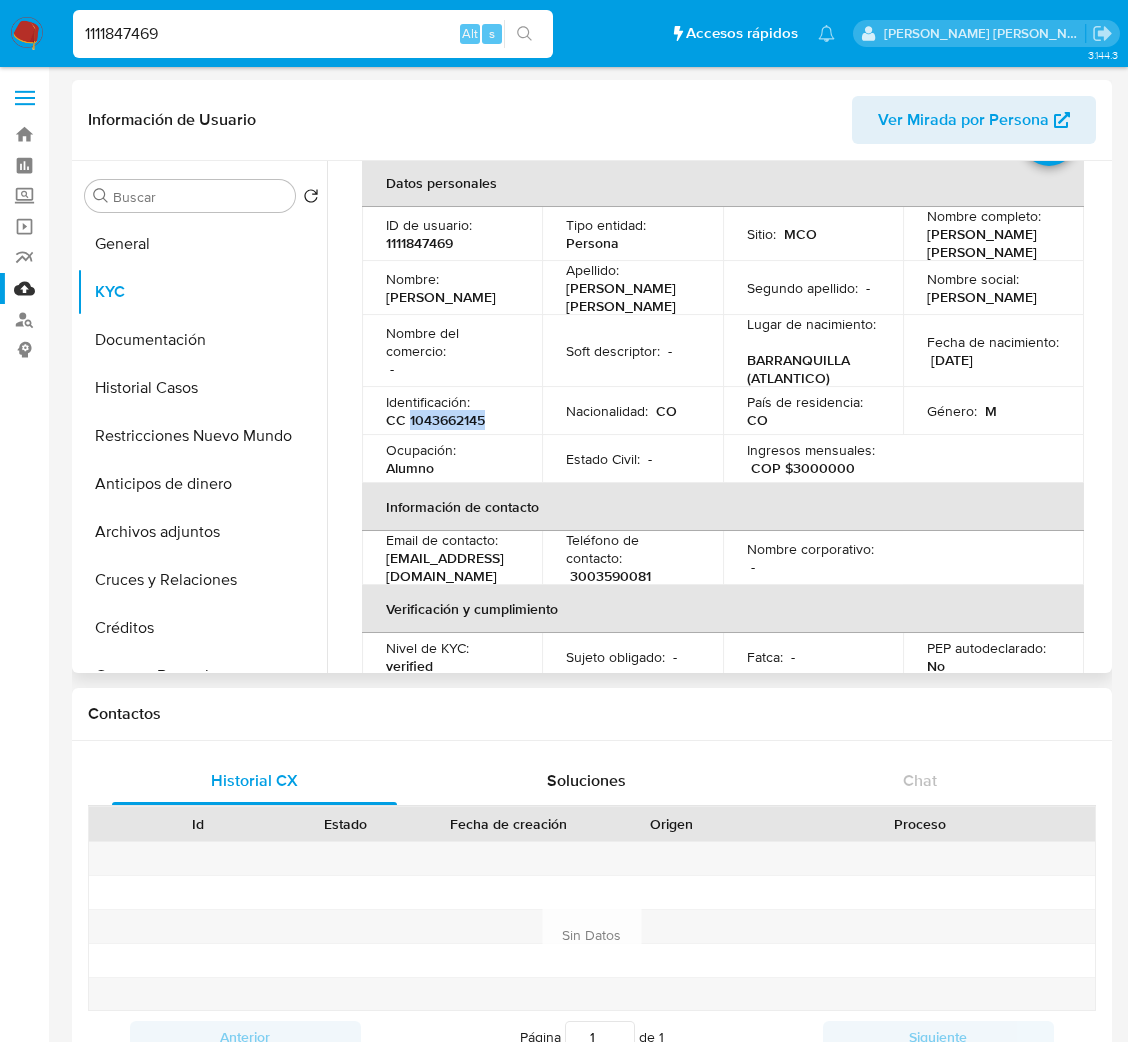 scroll, scrollTop: 150, scrollLeft: 0, axis: vertical 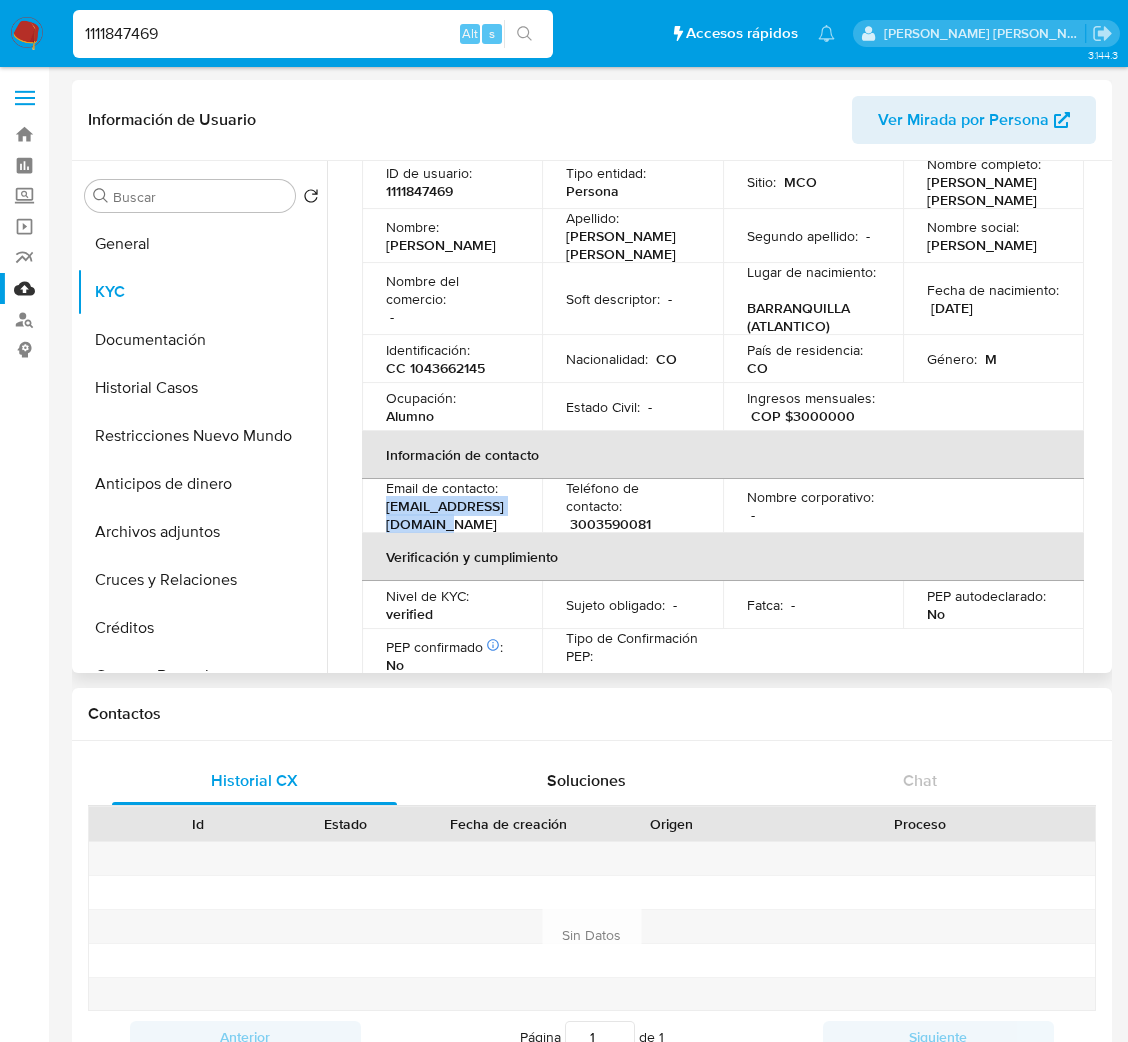 drag, startPoint x: 374, startPoint y: 510, endPoint x: 553, endPoint y: 510, distance: 179 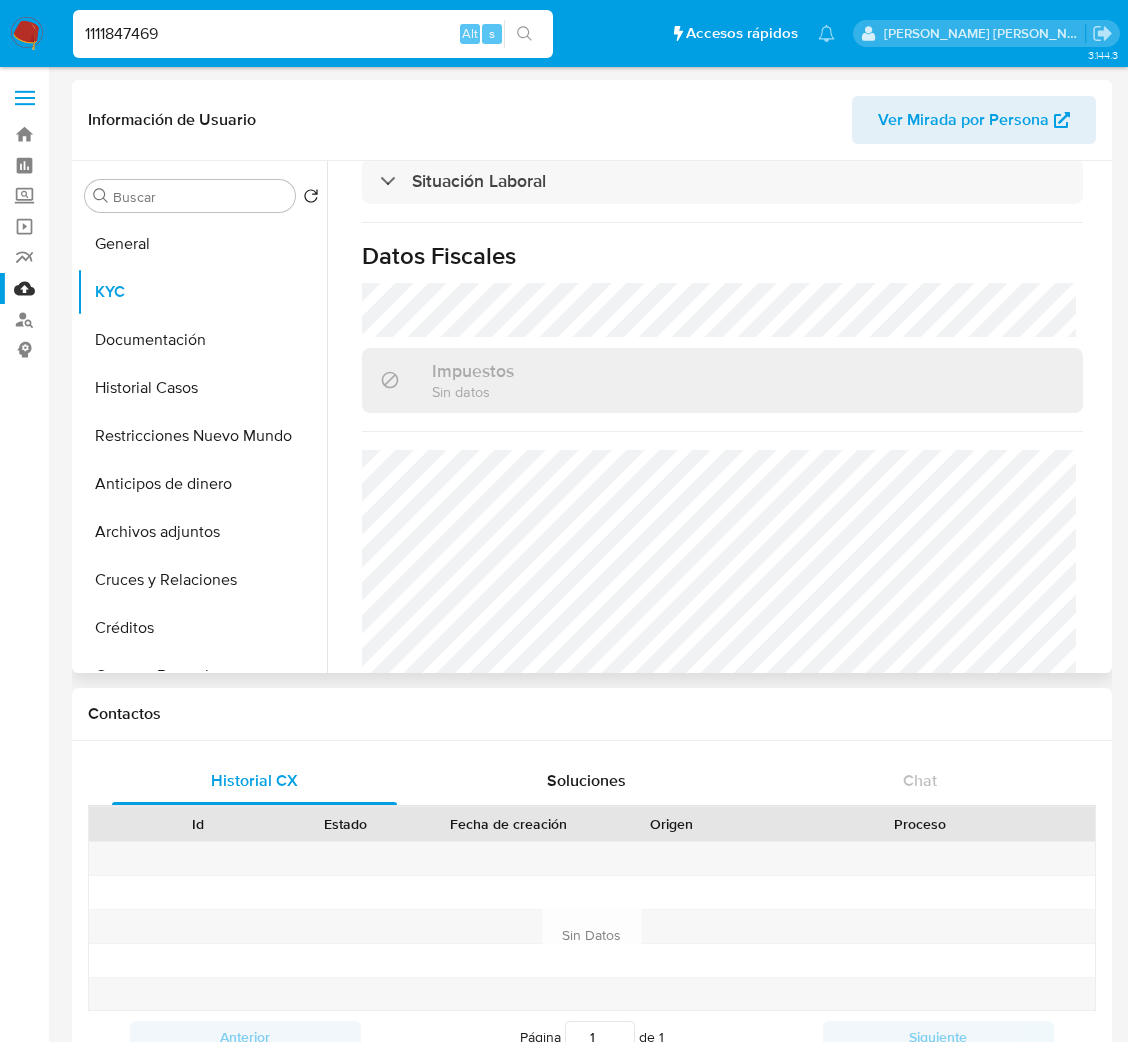 scroll, scrollTop: 1164, scrollLeft: 0, axis: vertical 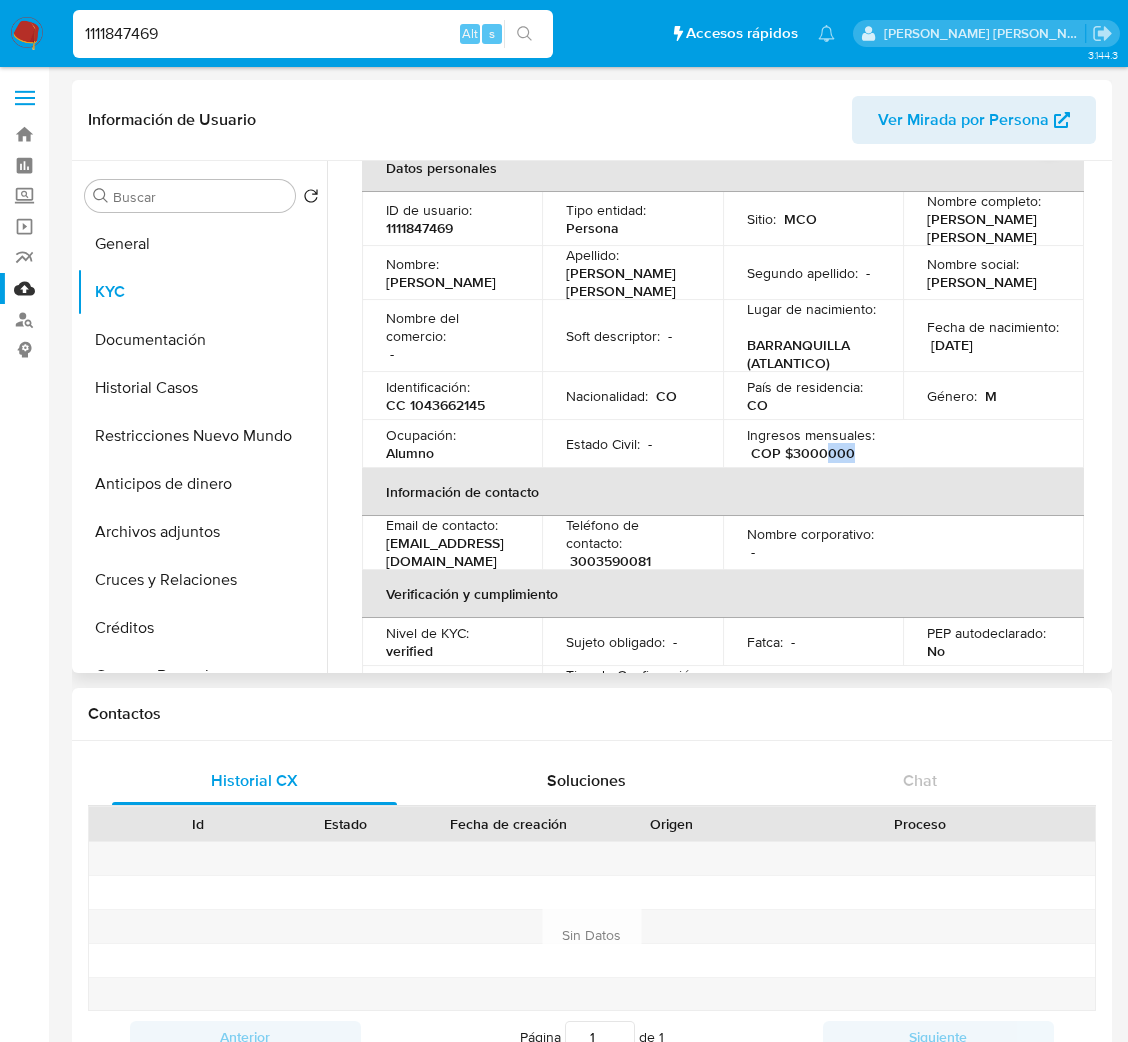 drag, startPoint x: 855, startPoint y: 447, endPoint x: 821, endPoint y: 447, distance: 34 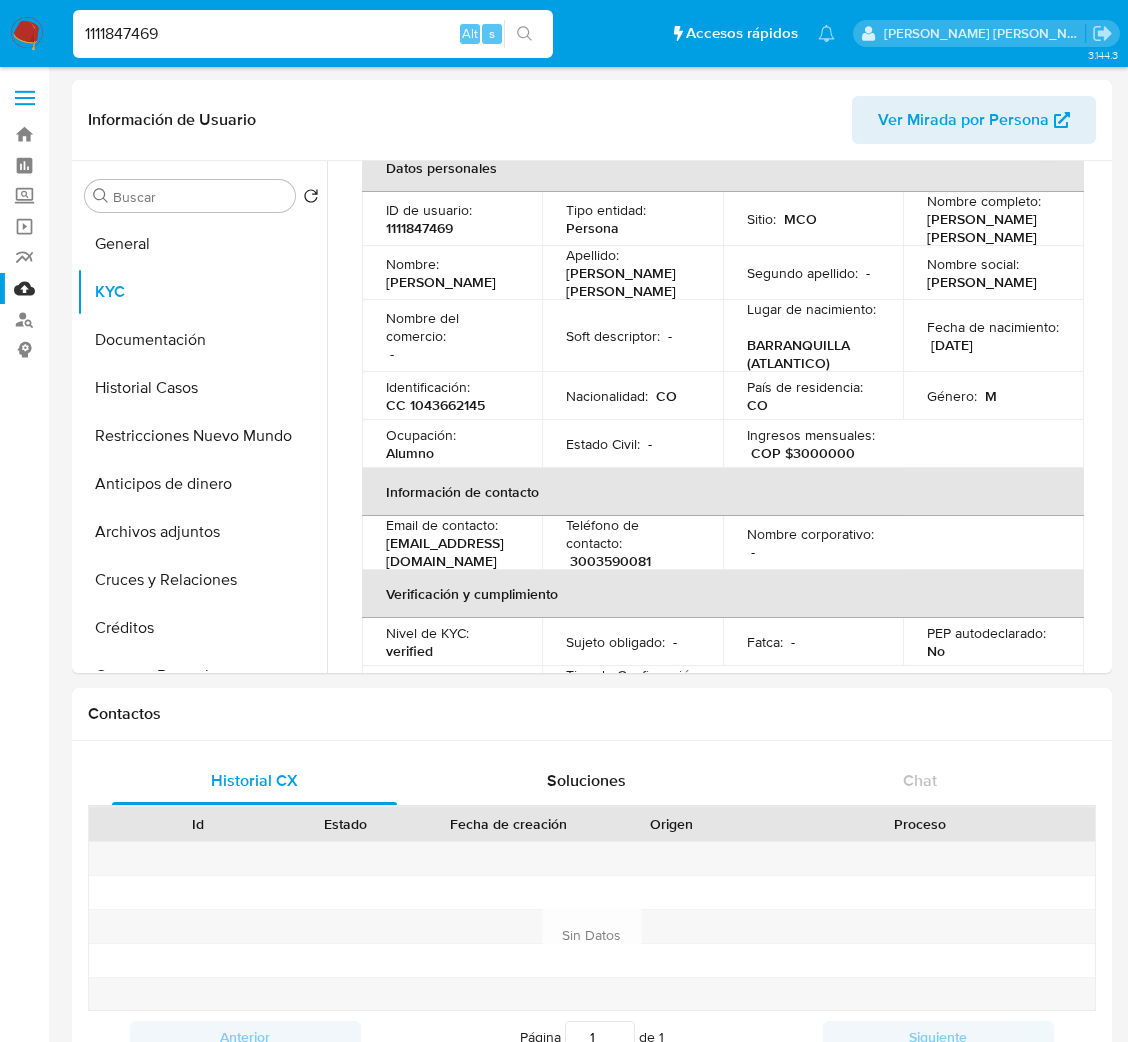 click on "1111847469 Alt s" at bounding box center (313, 34) 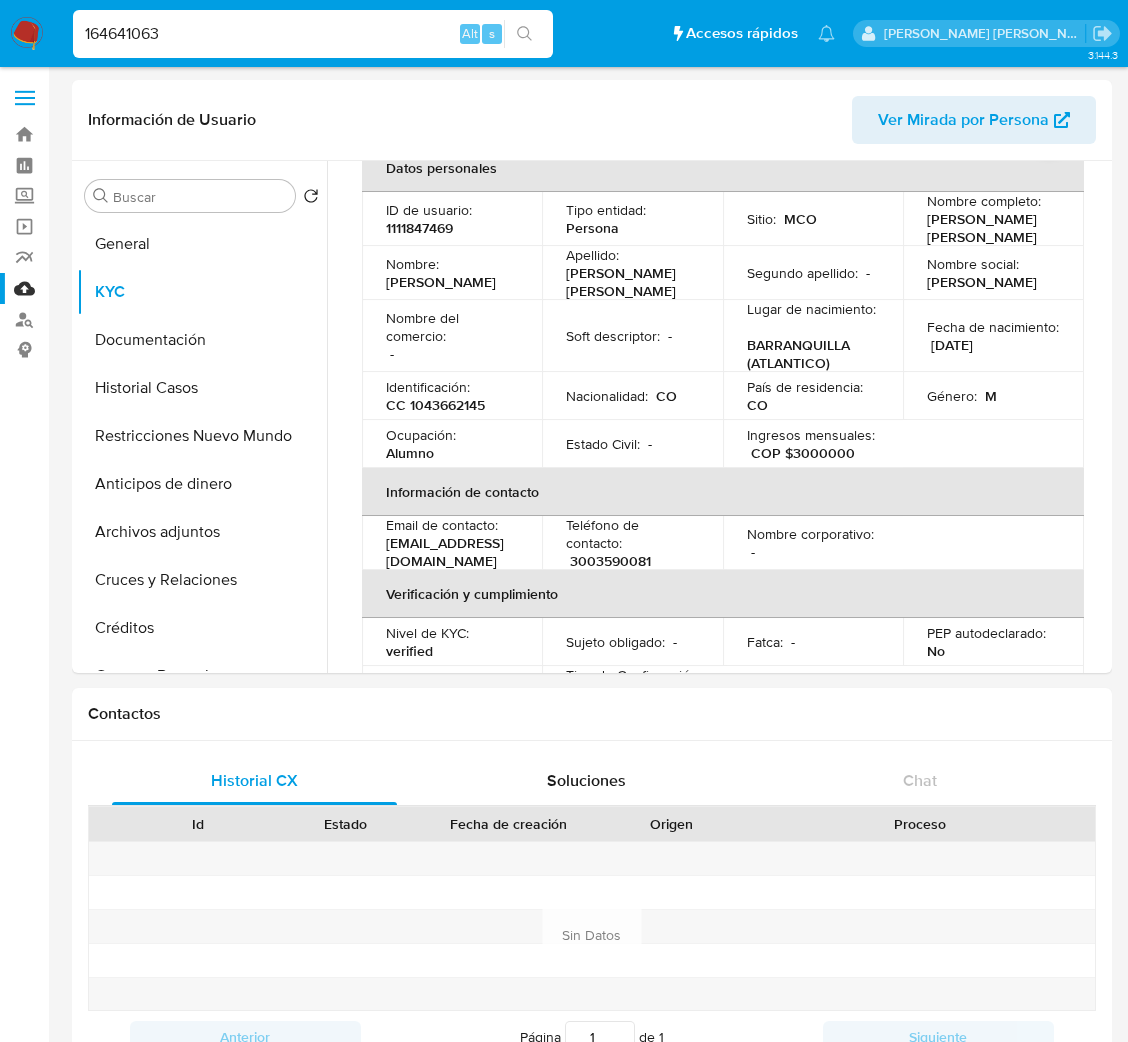 type on "164641063" 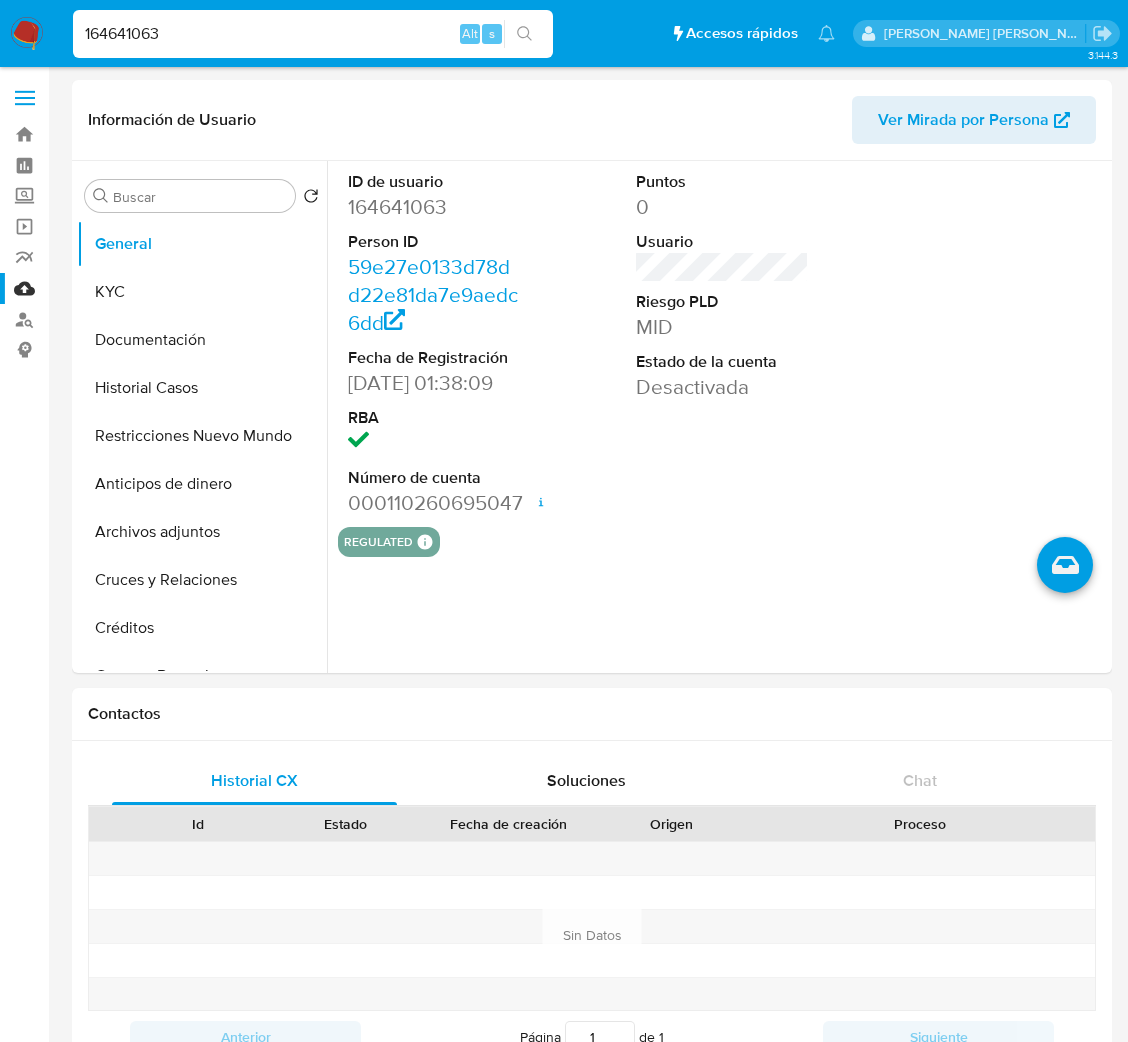 select on "10" 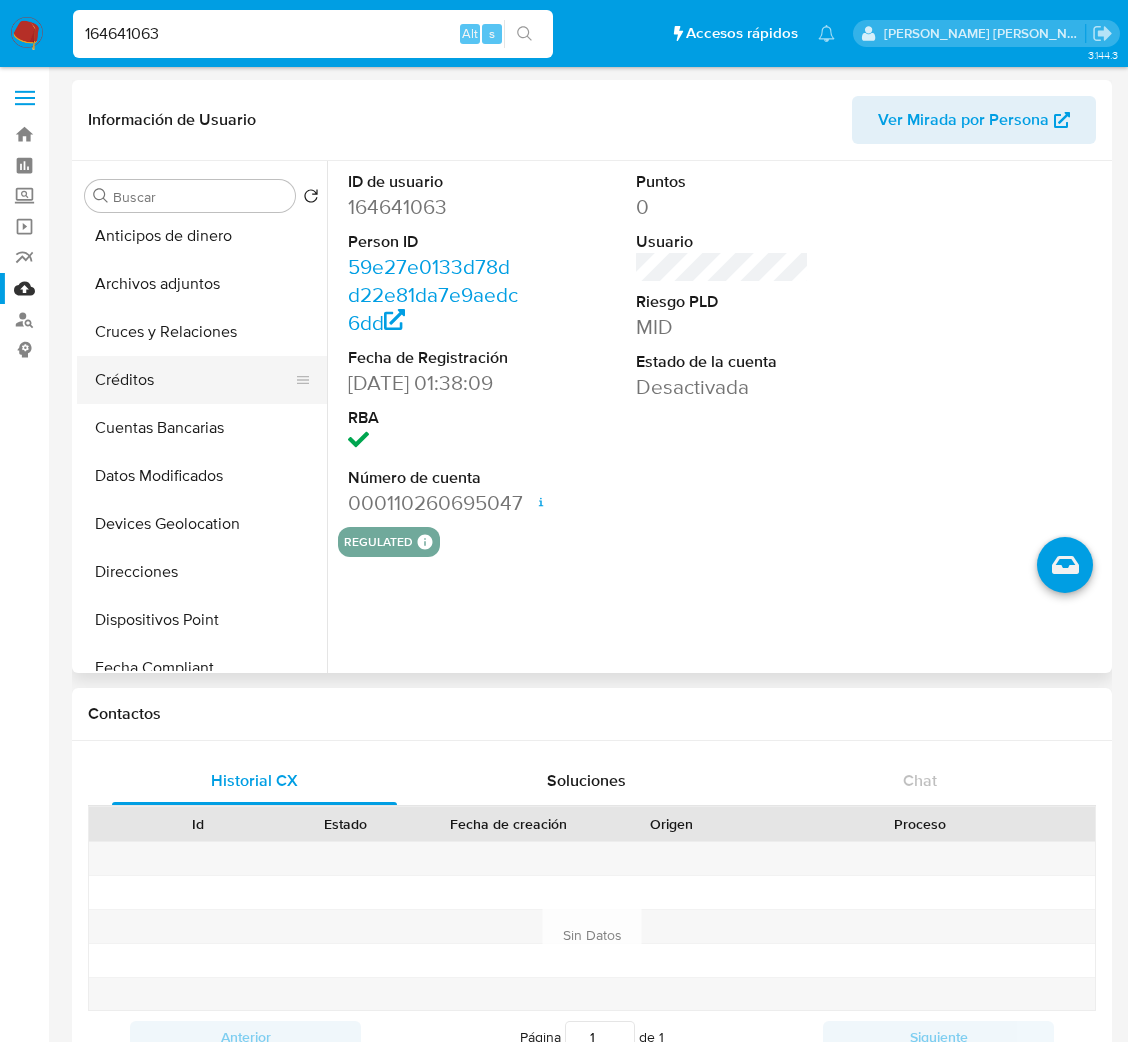 scroll, scrollTop: 300, scrollLeft: 0, axis: vertical 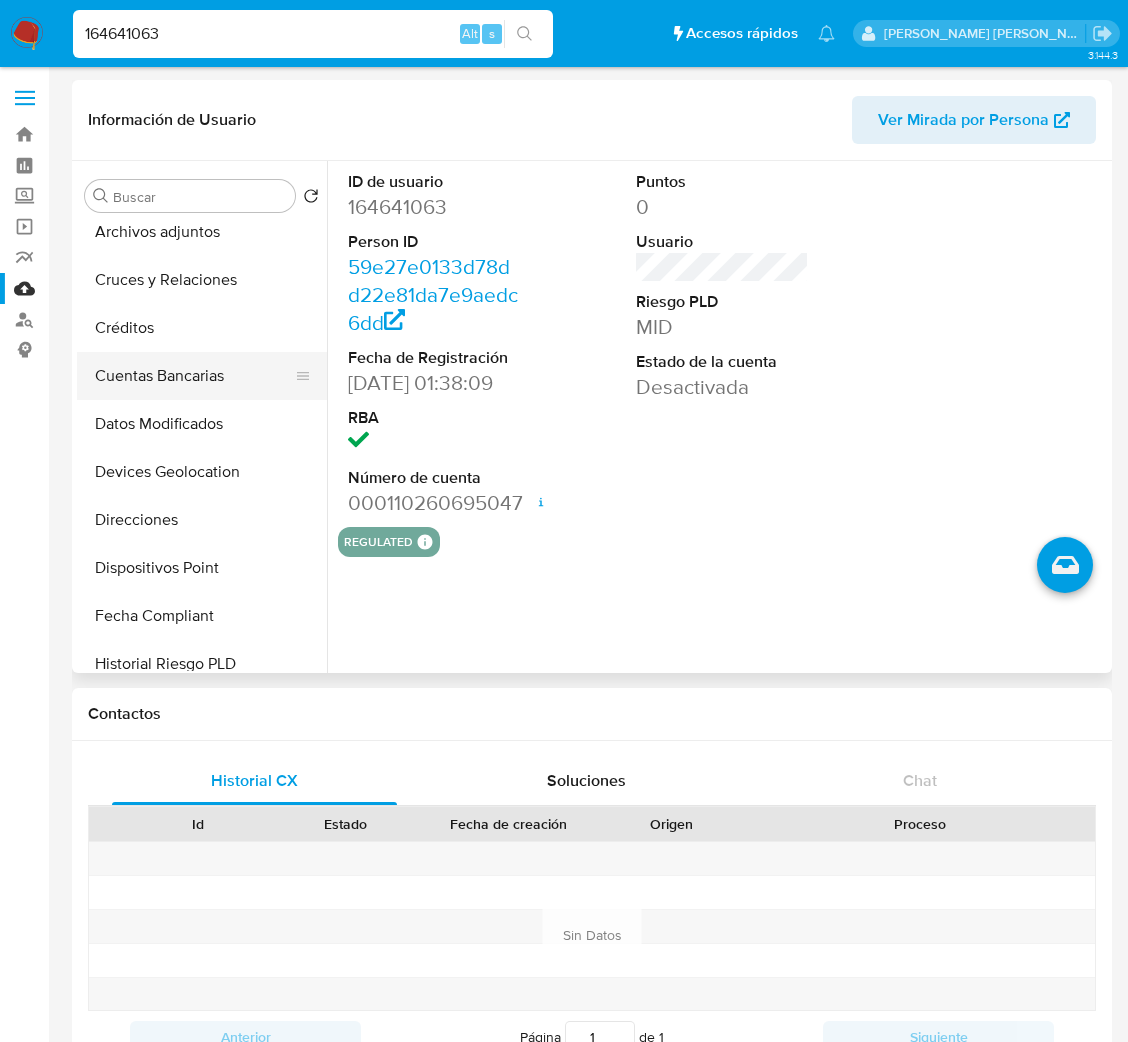 click on "Cuentas Bancarias" at bounding box center (194, 376) 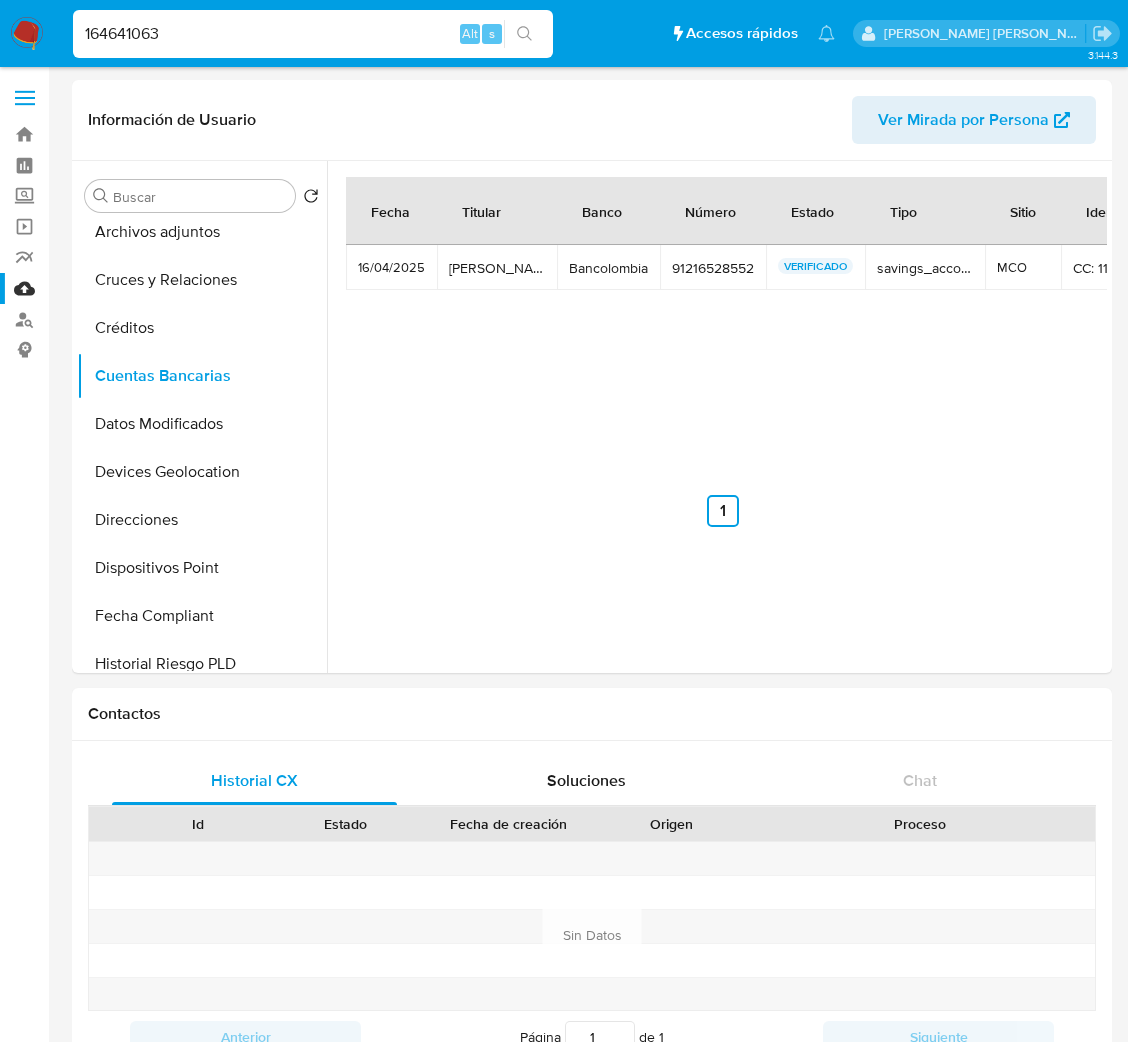 click on "164641063 Alt s" at bounding box center [313, 34] 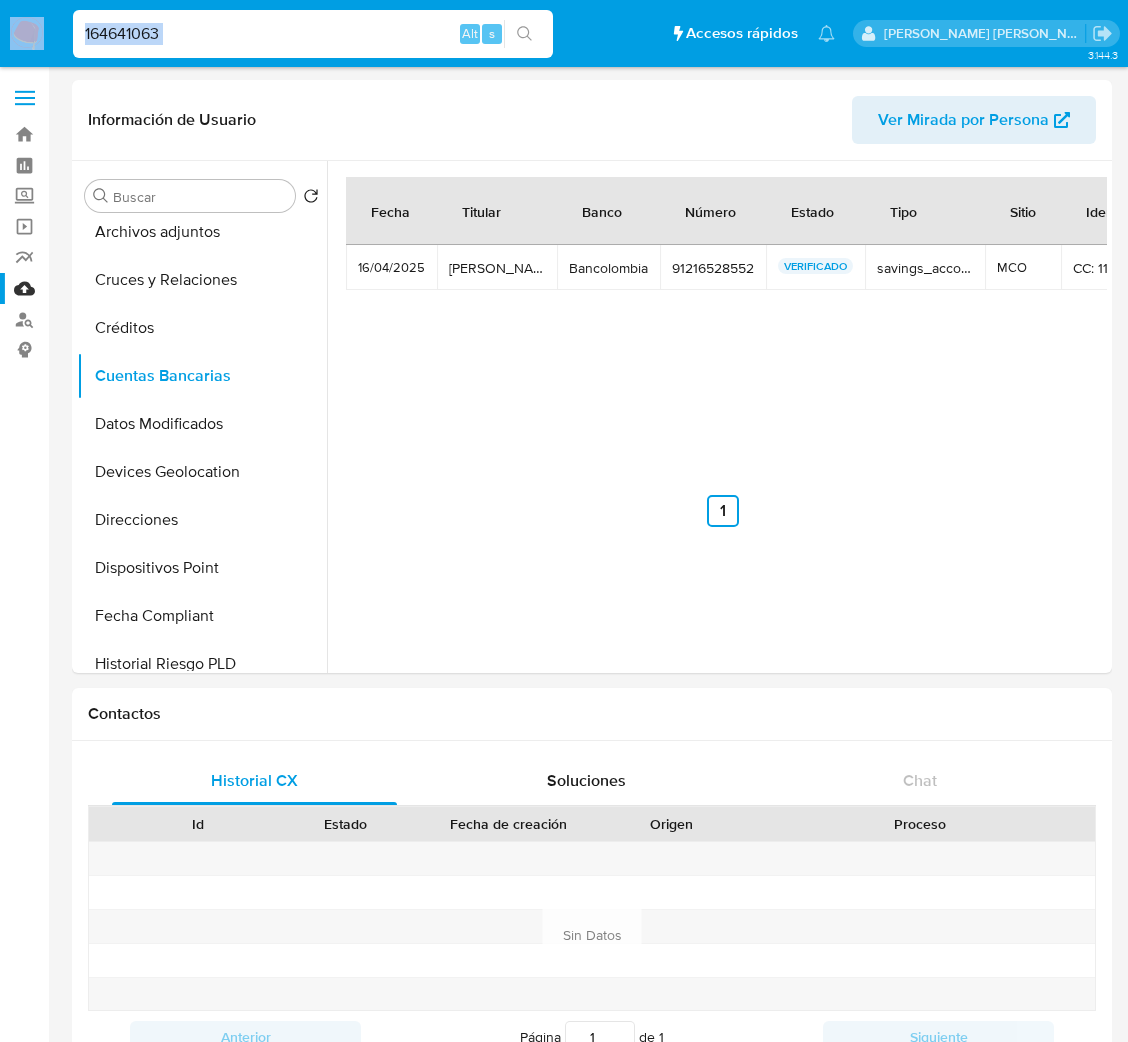 click on "164641063 Alt s" at bounding box center (313, 34) 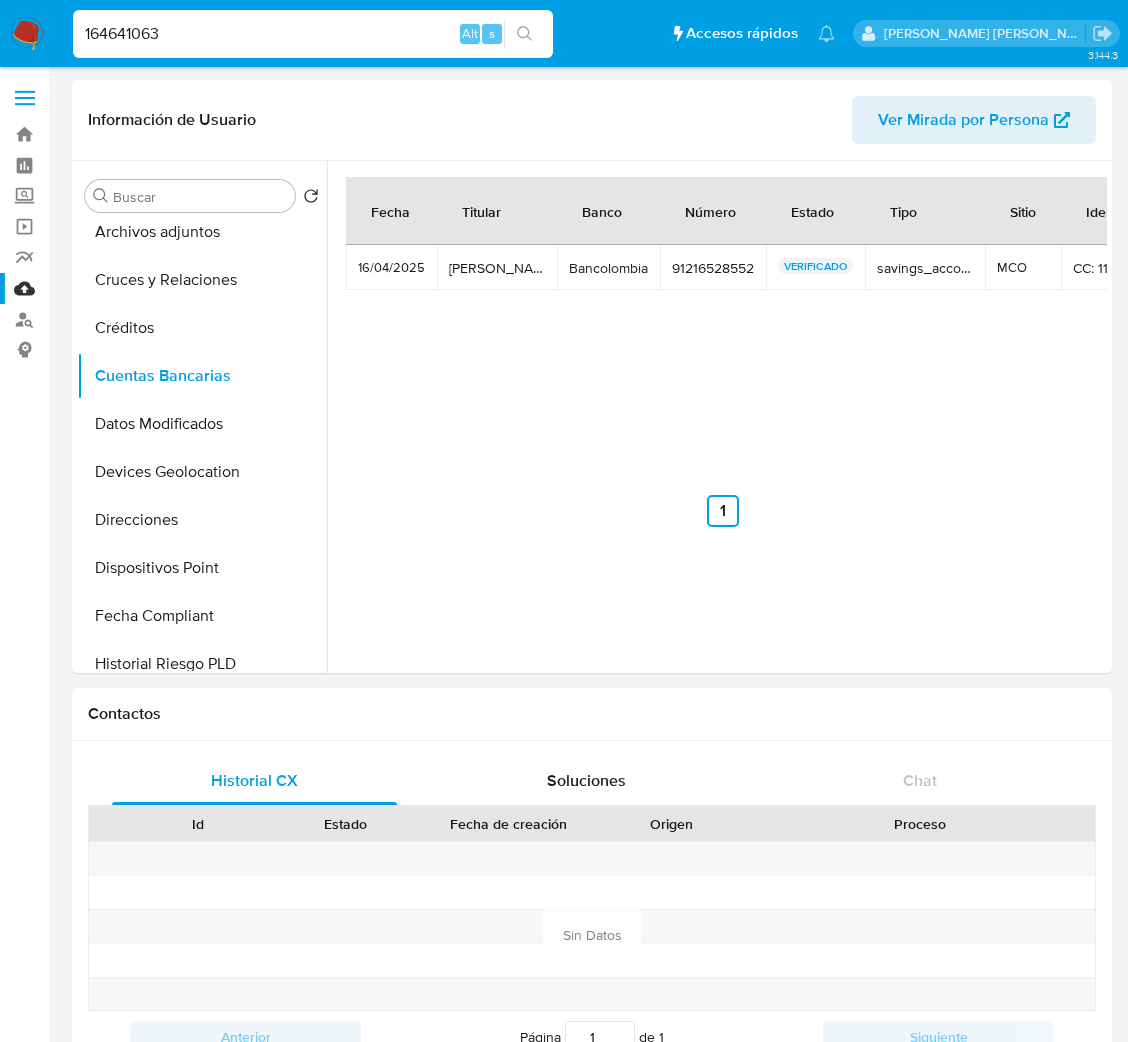 click on "164641063" at bounding box center (313, 34) 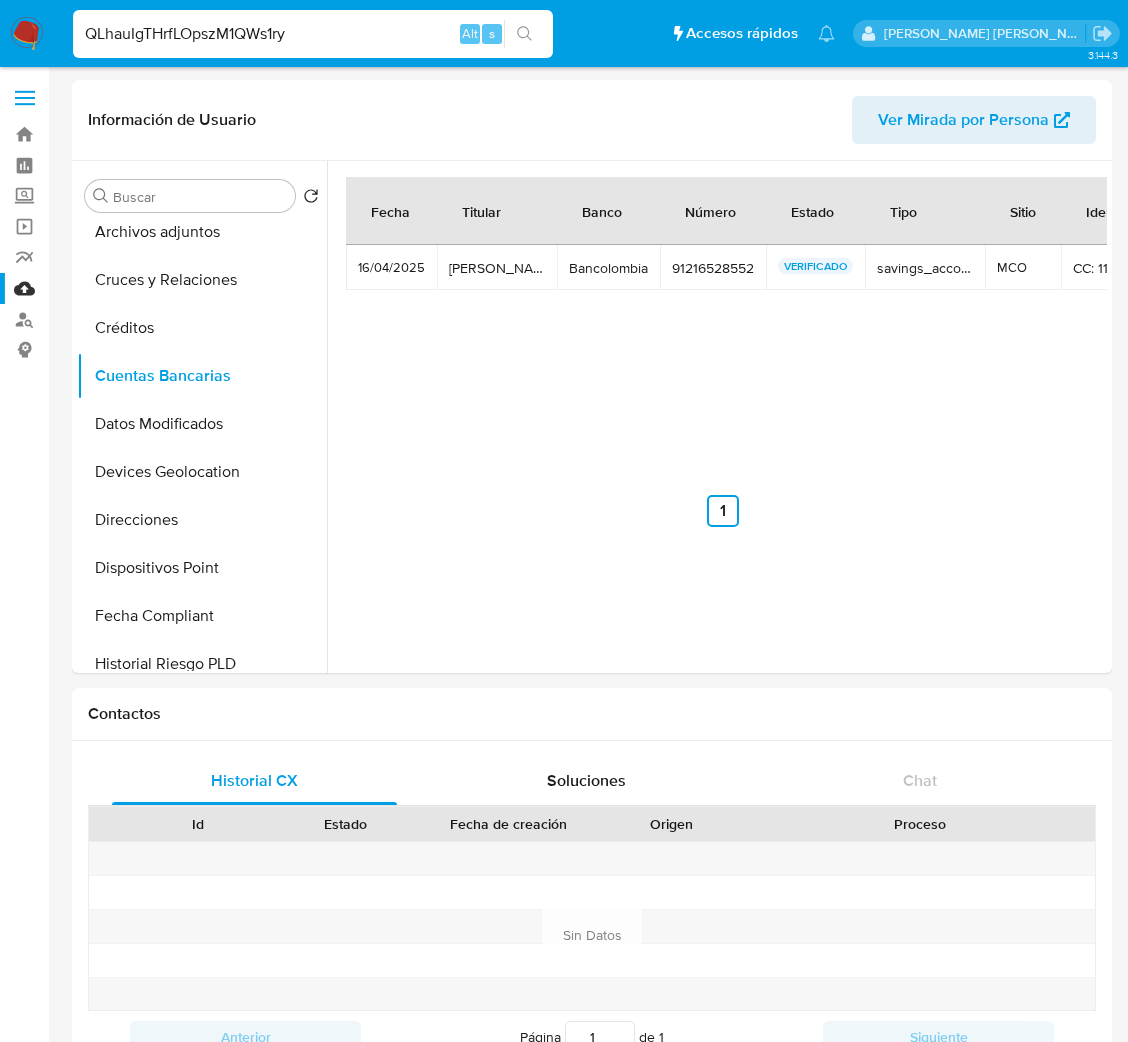 type on "QLhauIgTHrfLOpszM1QWs1ry" 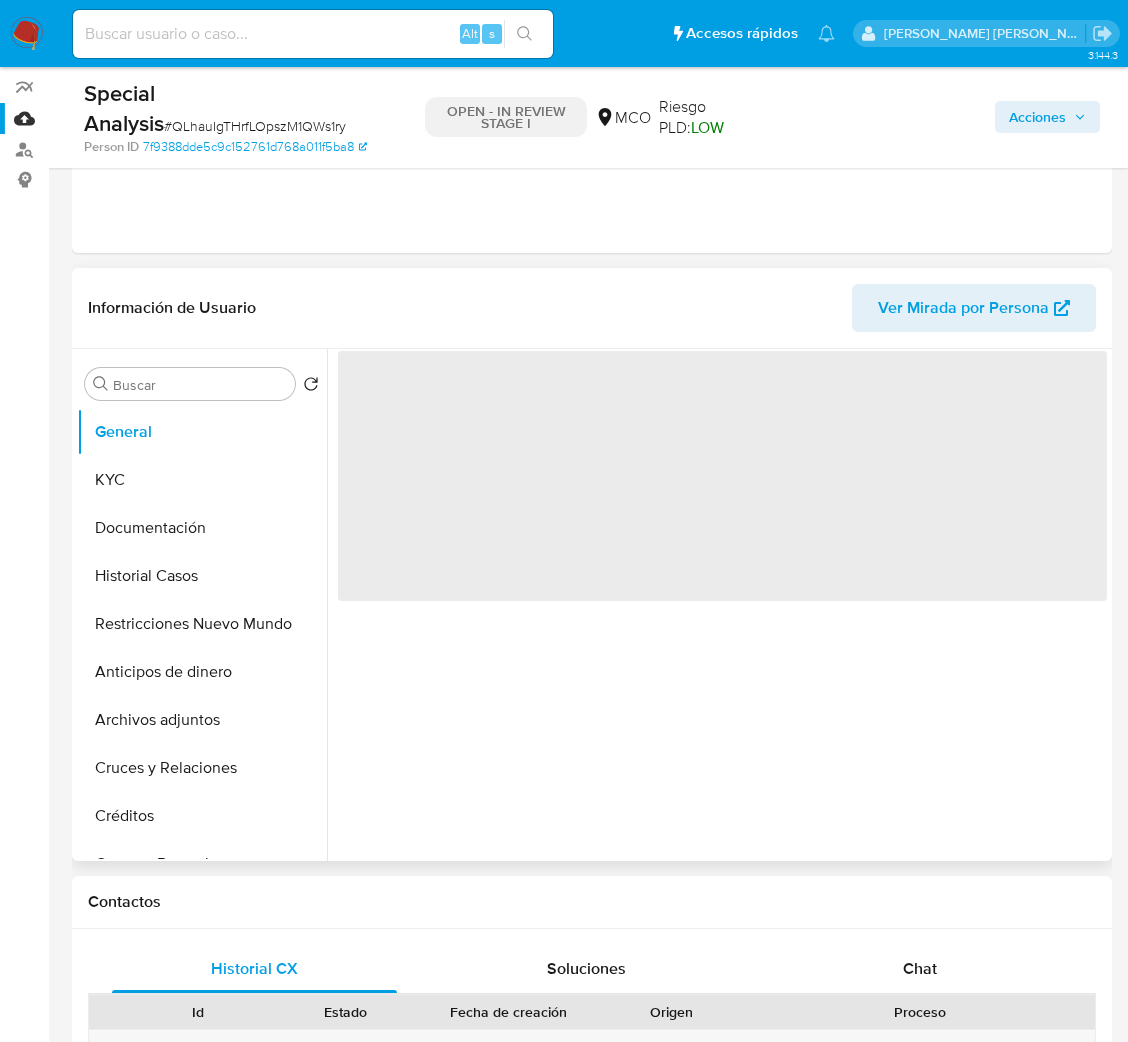 scroll, scrollTop: 300, scrollLeft: 0, axis: vertical 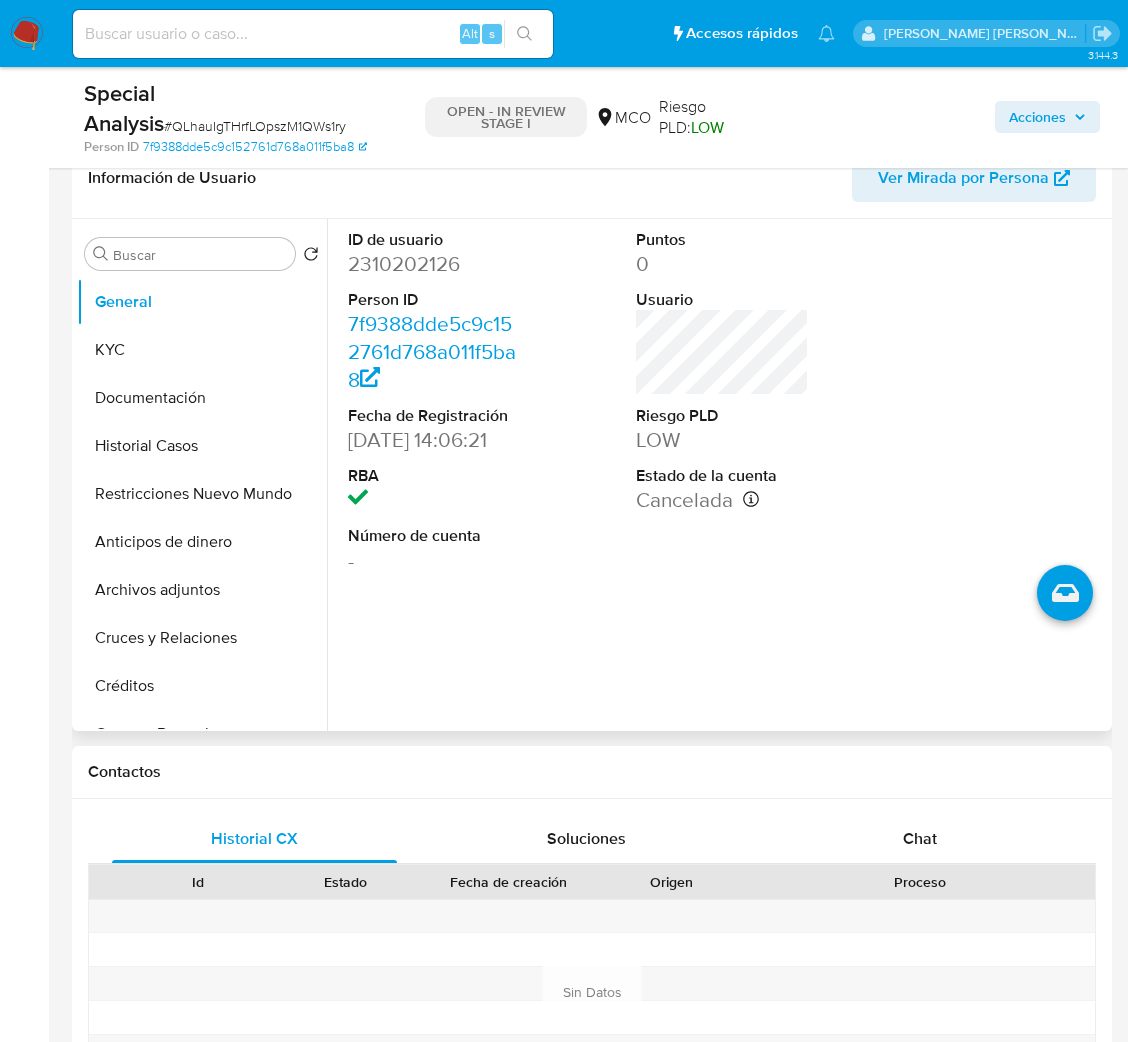 select on "10" 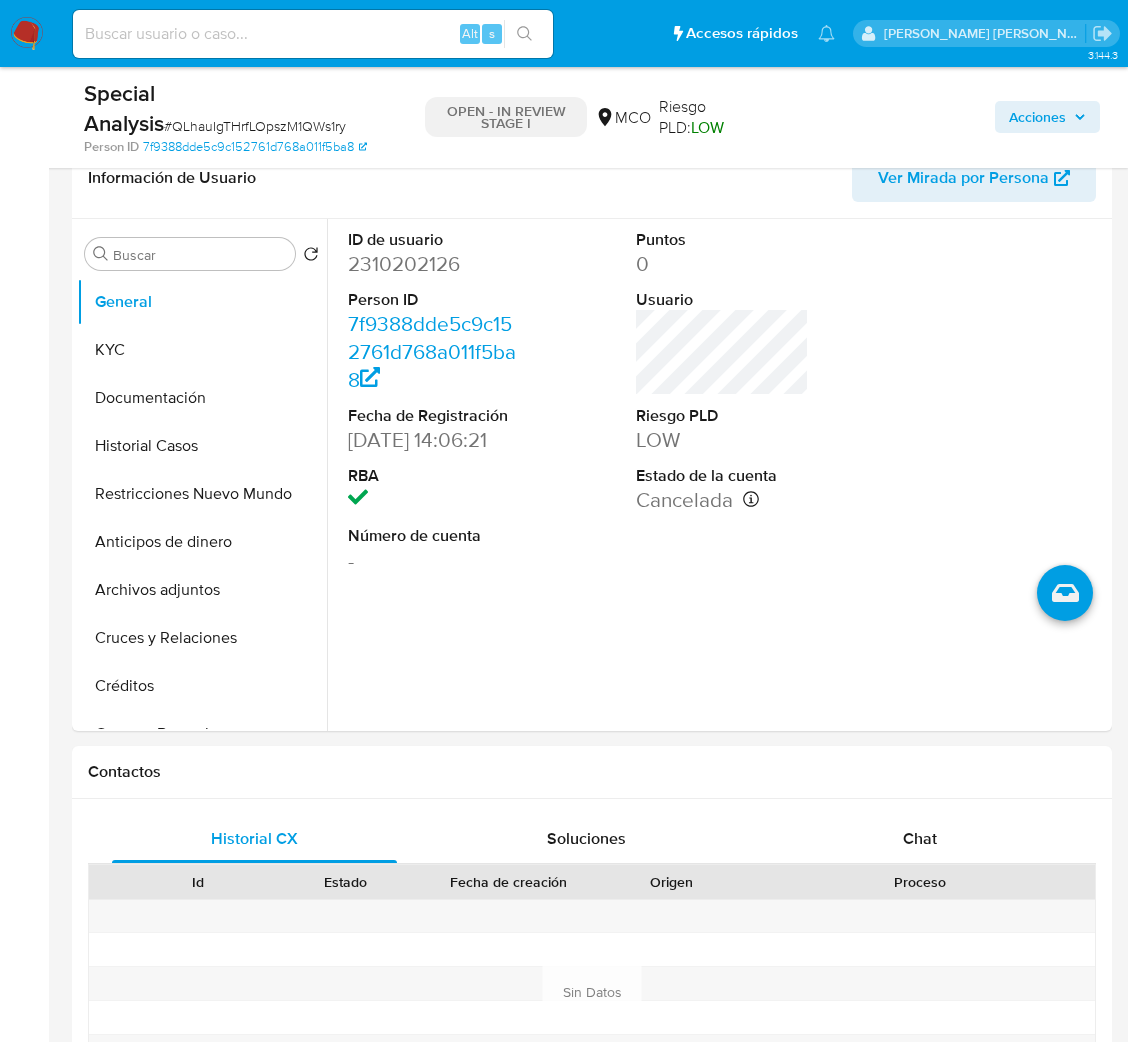 click at bounding box center [313, 34] 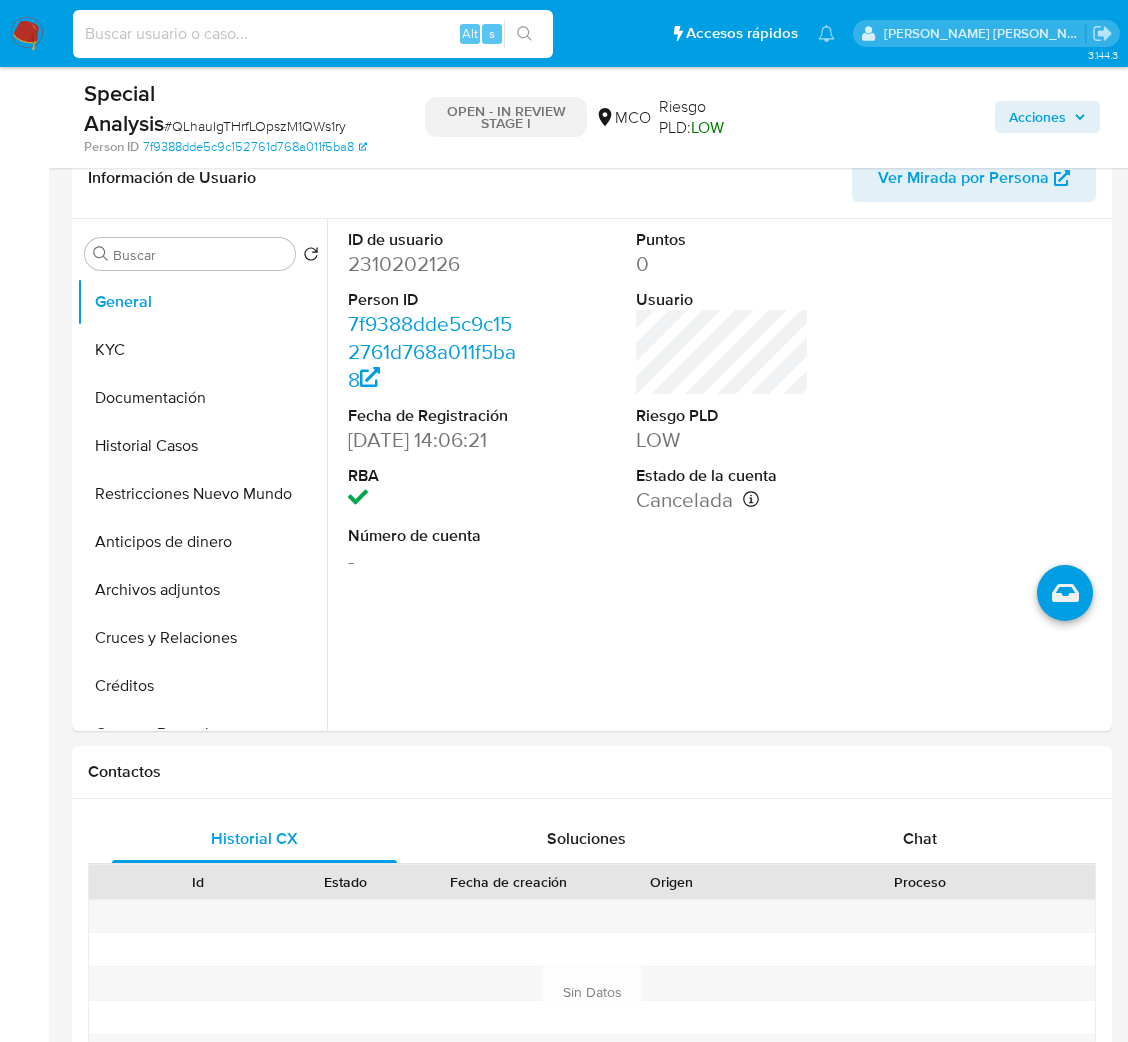 paste on "66t2VL87wSdNJ5yS6SXzaTlF" 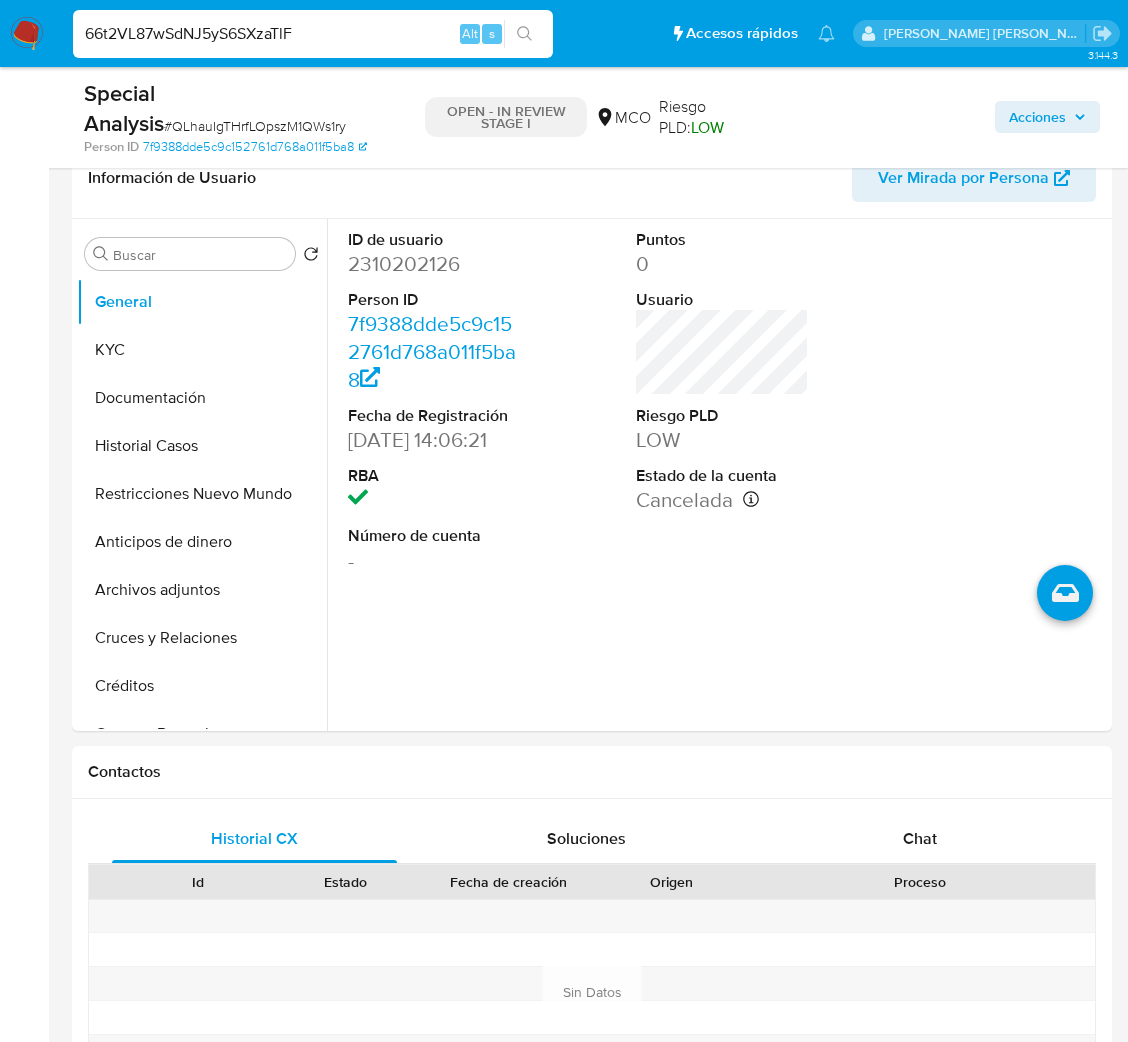 type on "66t2VL87wSdNJ5yS6SXzaTlF" 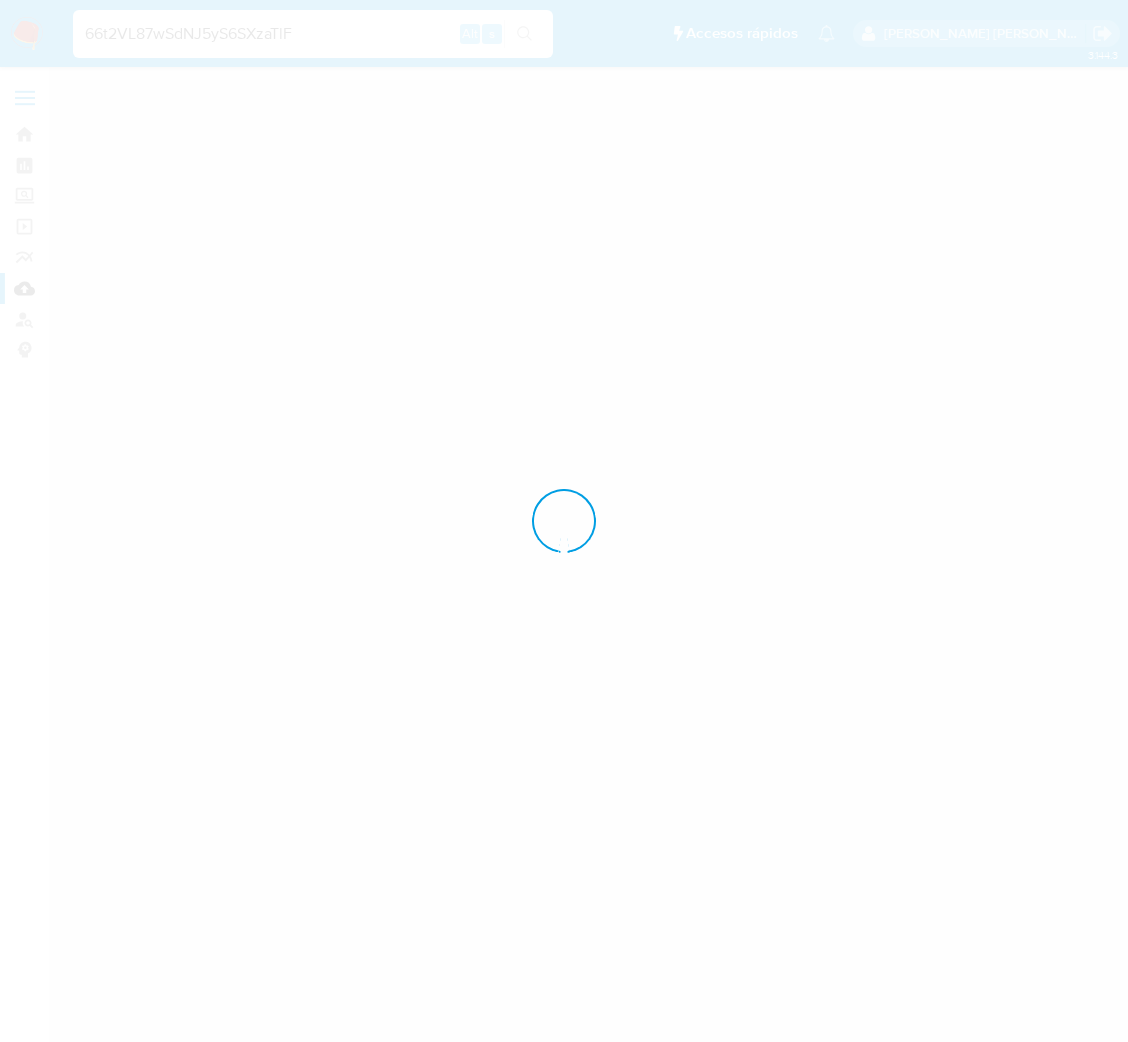 scroll, scrollTop: 0, scrollLeft: 0, axis: both 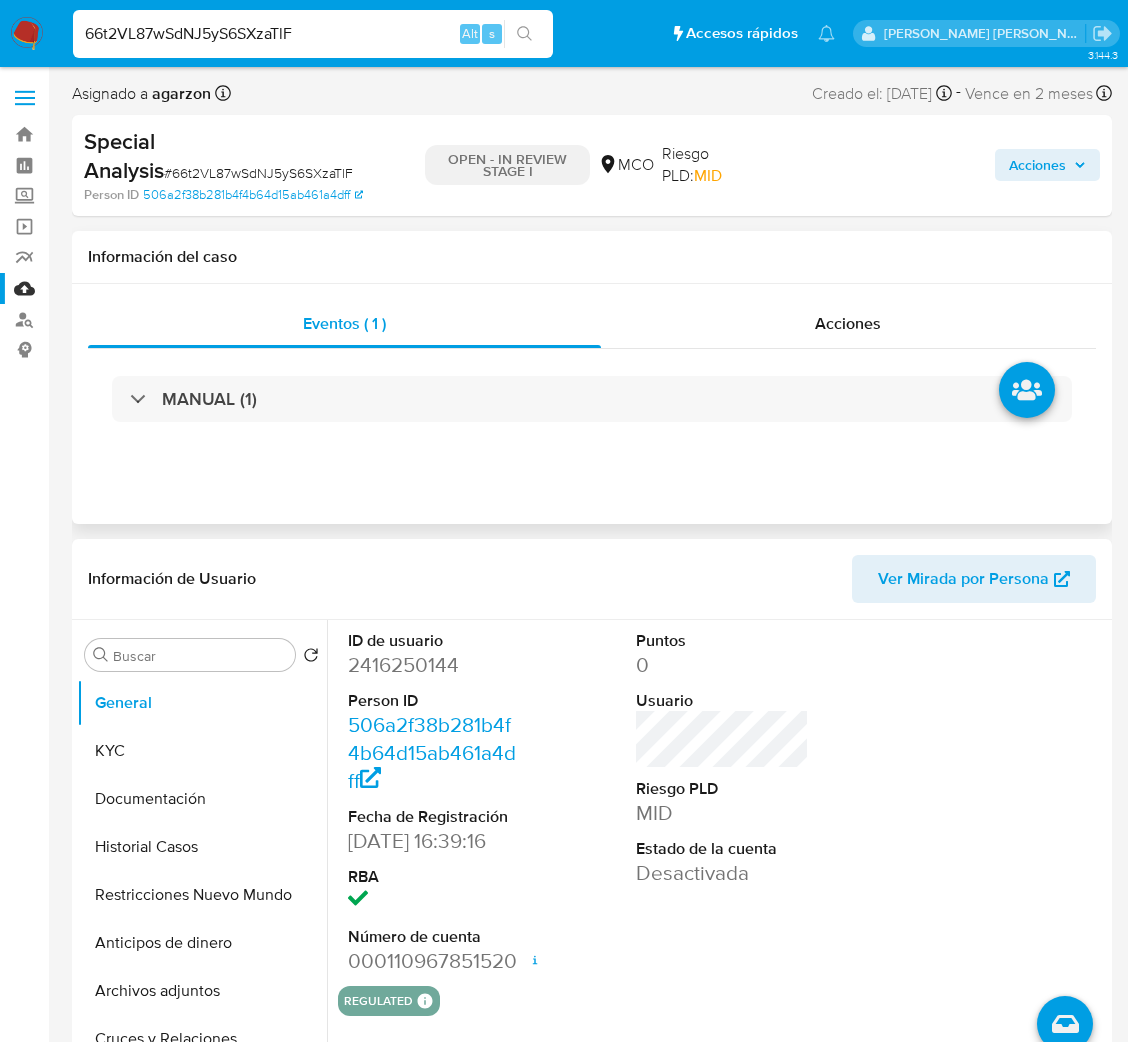 select on "10" 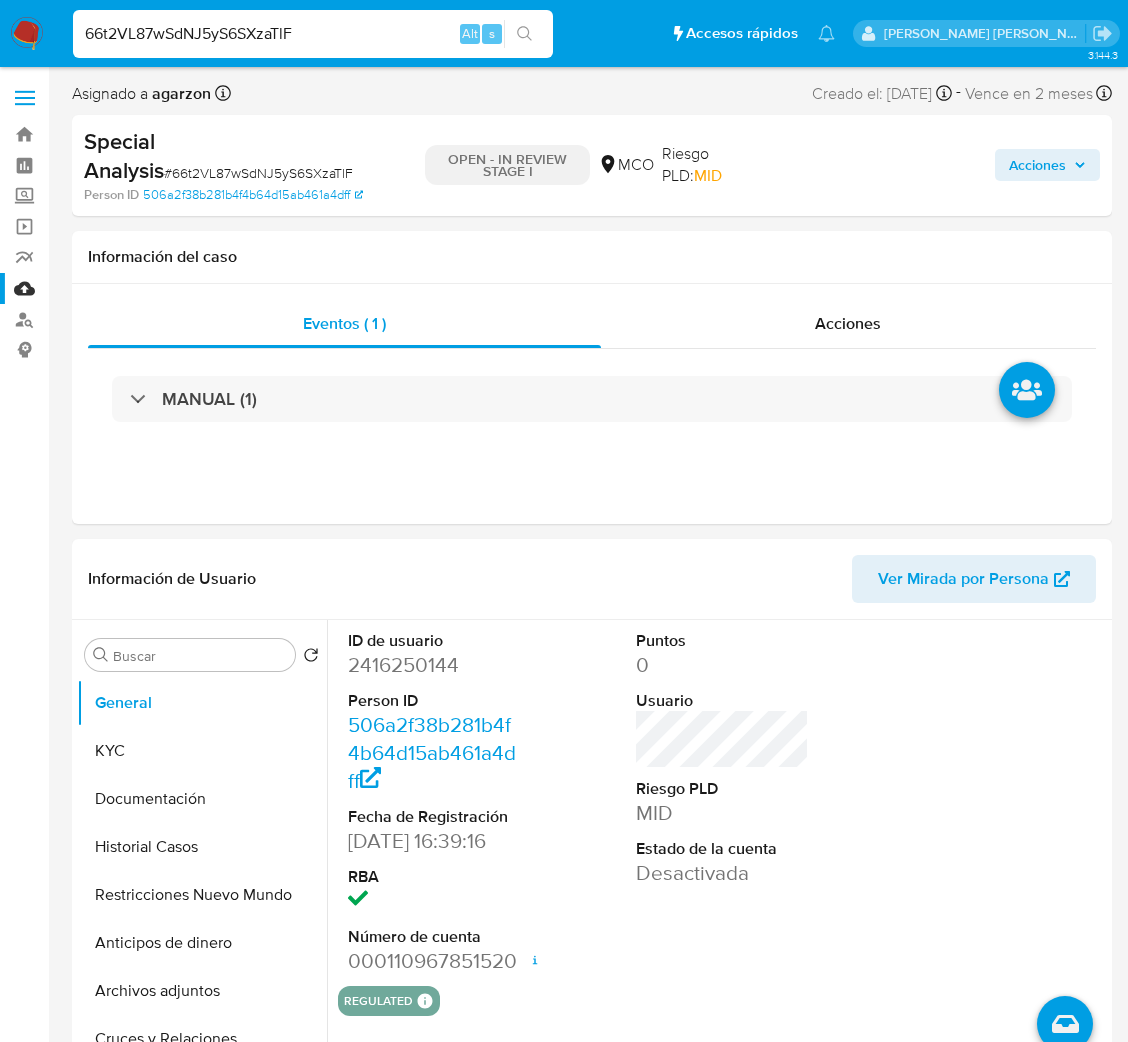 click on "66t2VL87wSdNJ5yS6SXzaTlF" at bounding box center (313, 34) 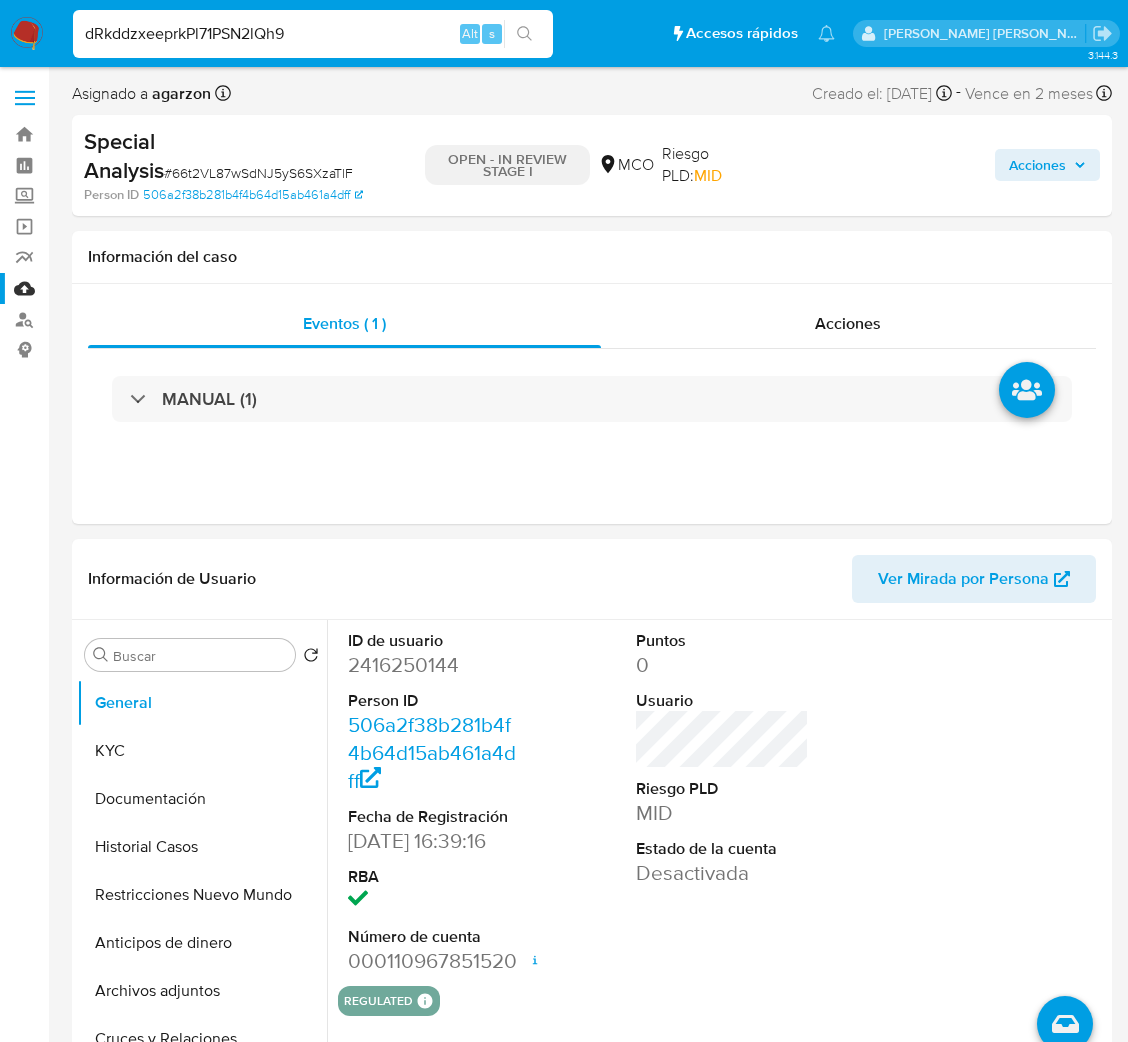 type on "dRkddzxeeprkPl71PSN2lQh9" 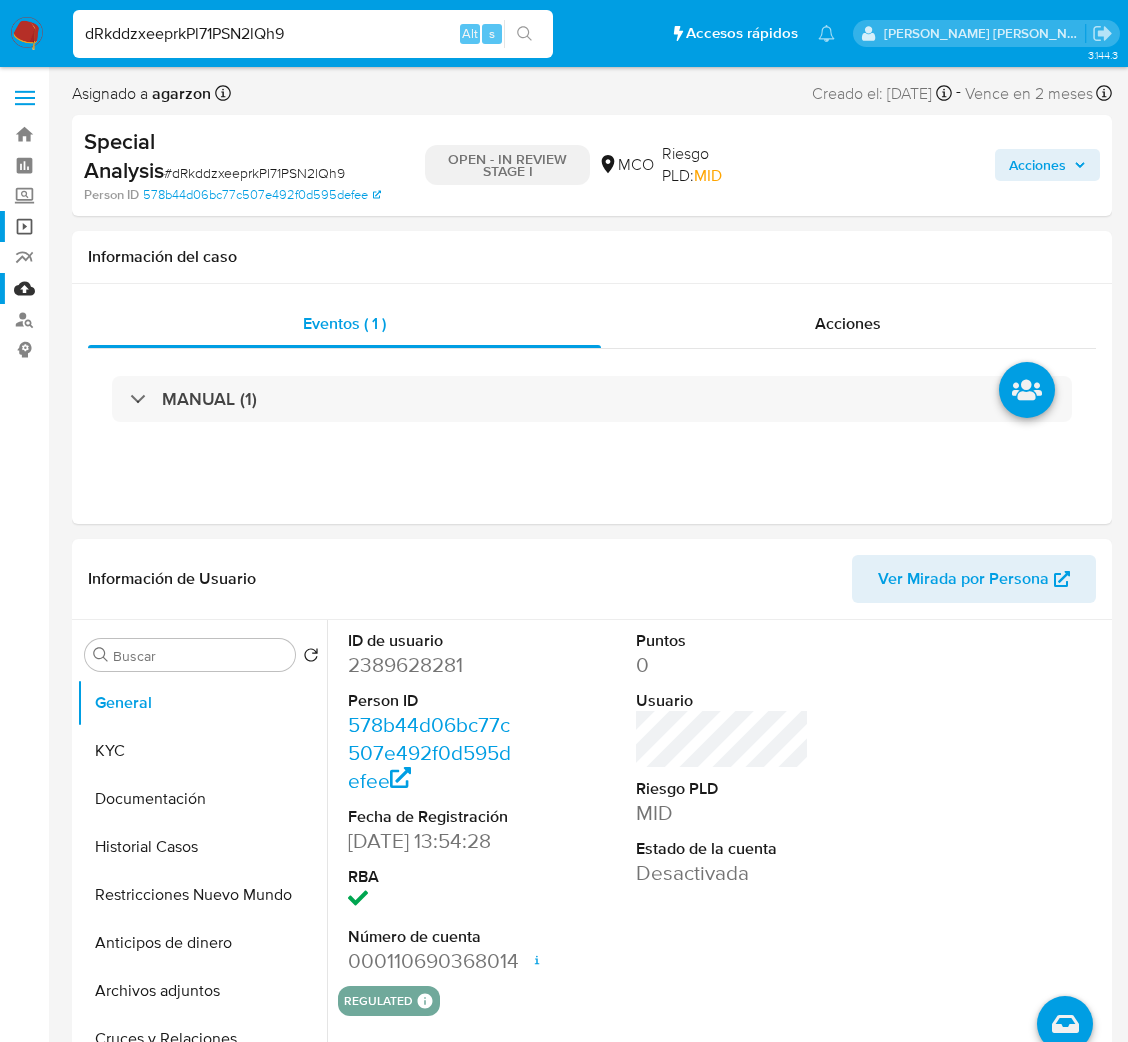 select on "10" 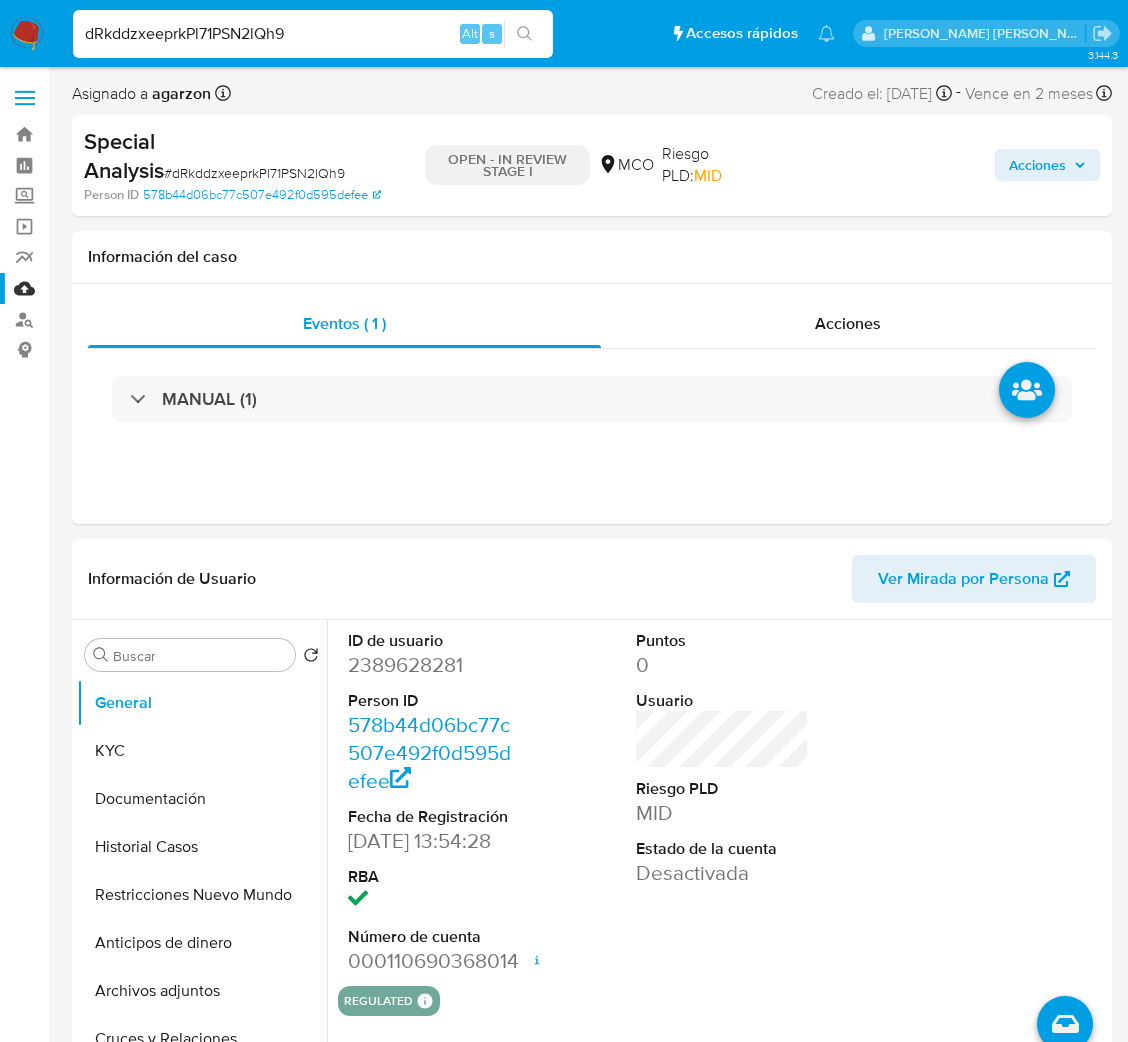 click on "dRkddzxeeprkPl71PSN2lQh9" at bounding box center [313, 34] 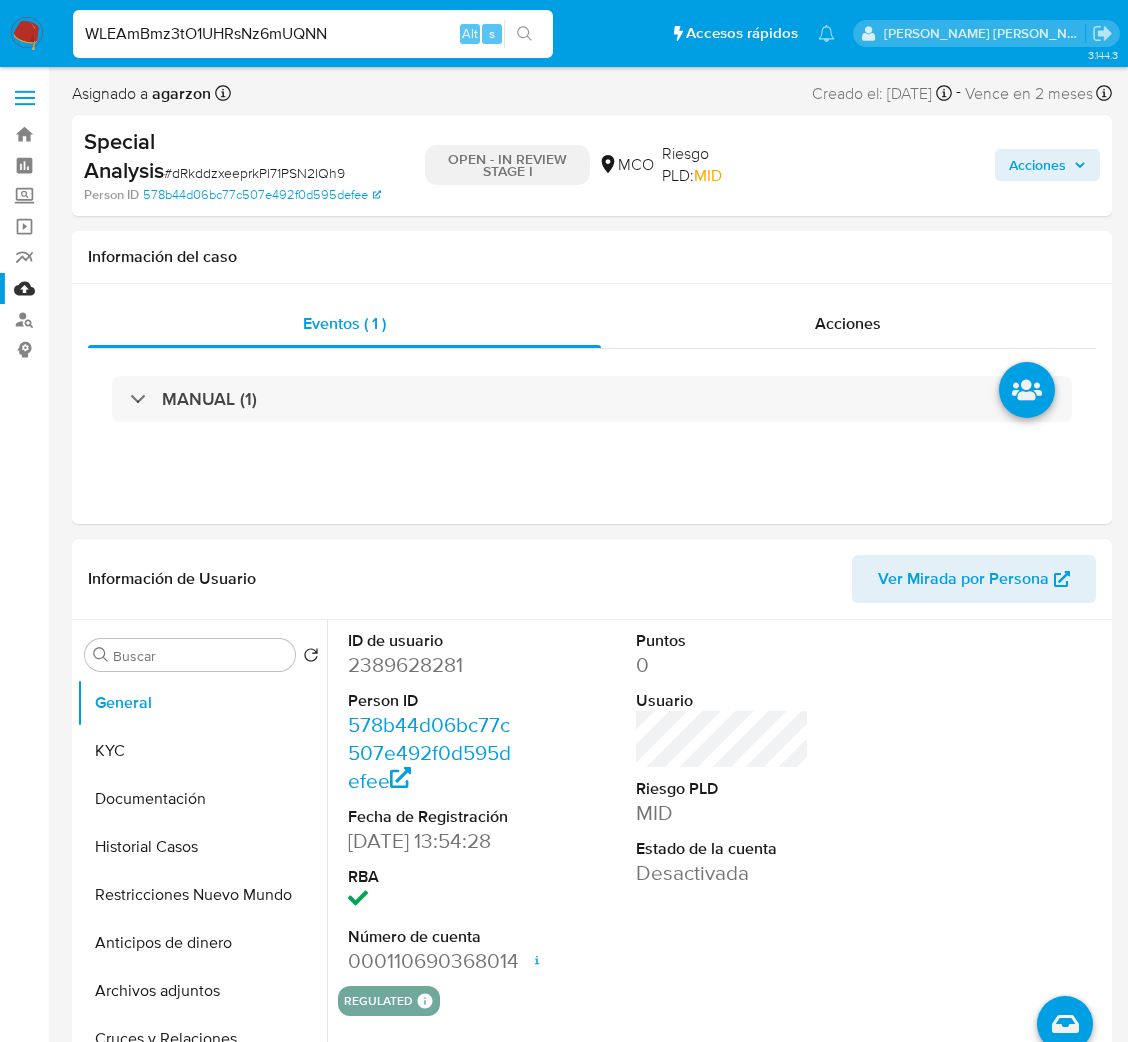 type on "WLEAmBmz3tO1UHRsNz6mUQNN" 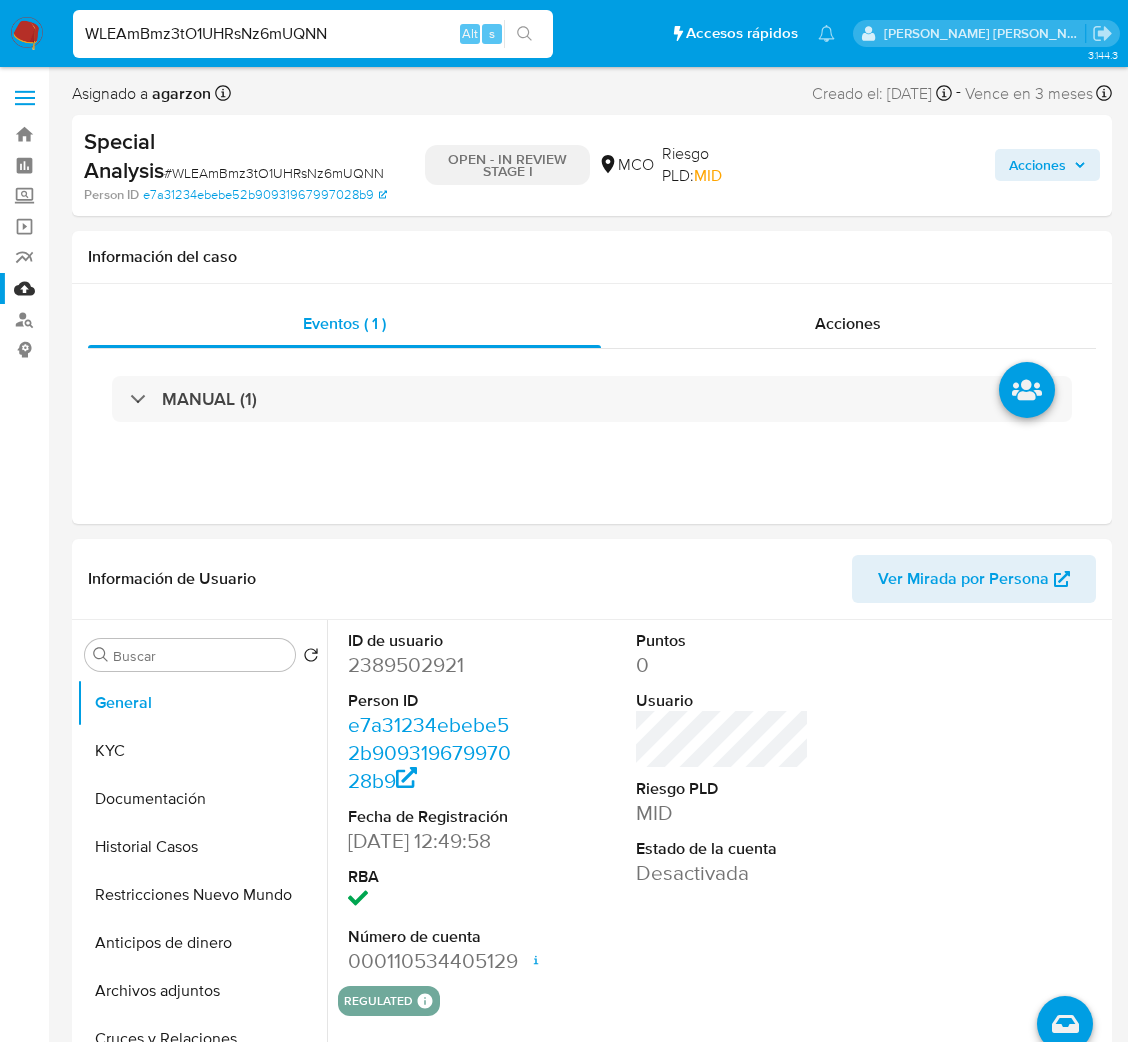 select on "10" 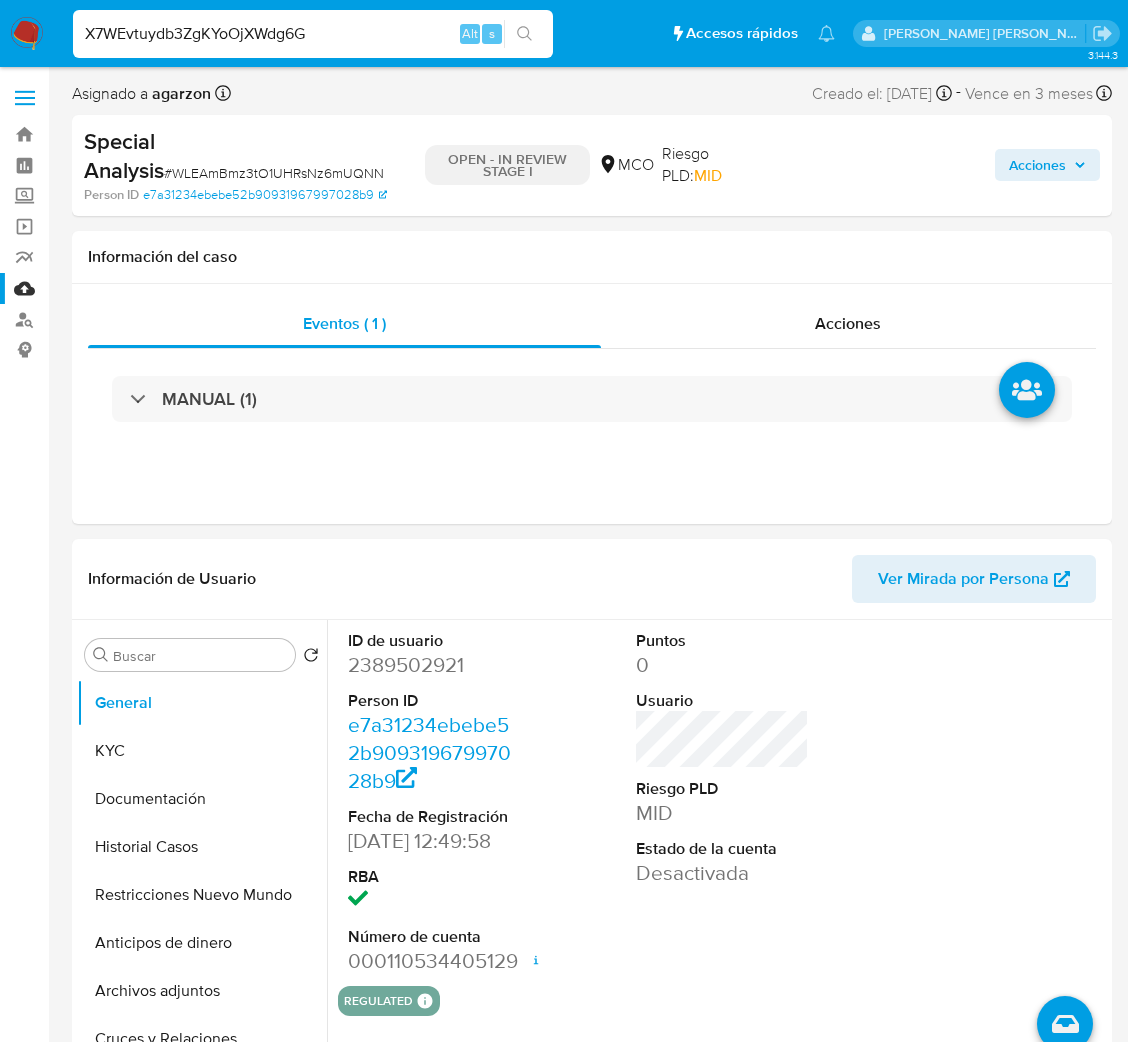 type on "X7WEvtuydb3ZgKYoOjXWdg6G" 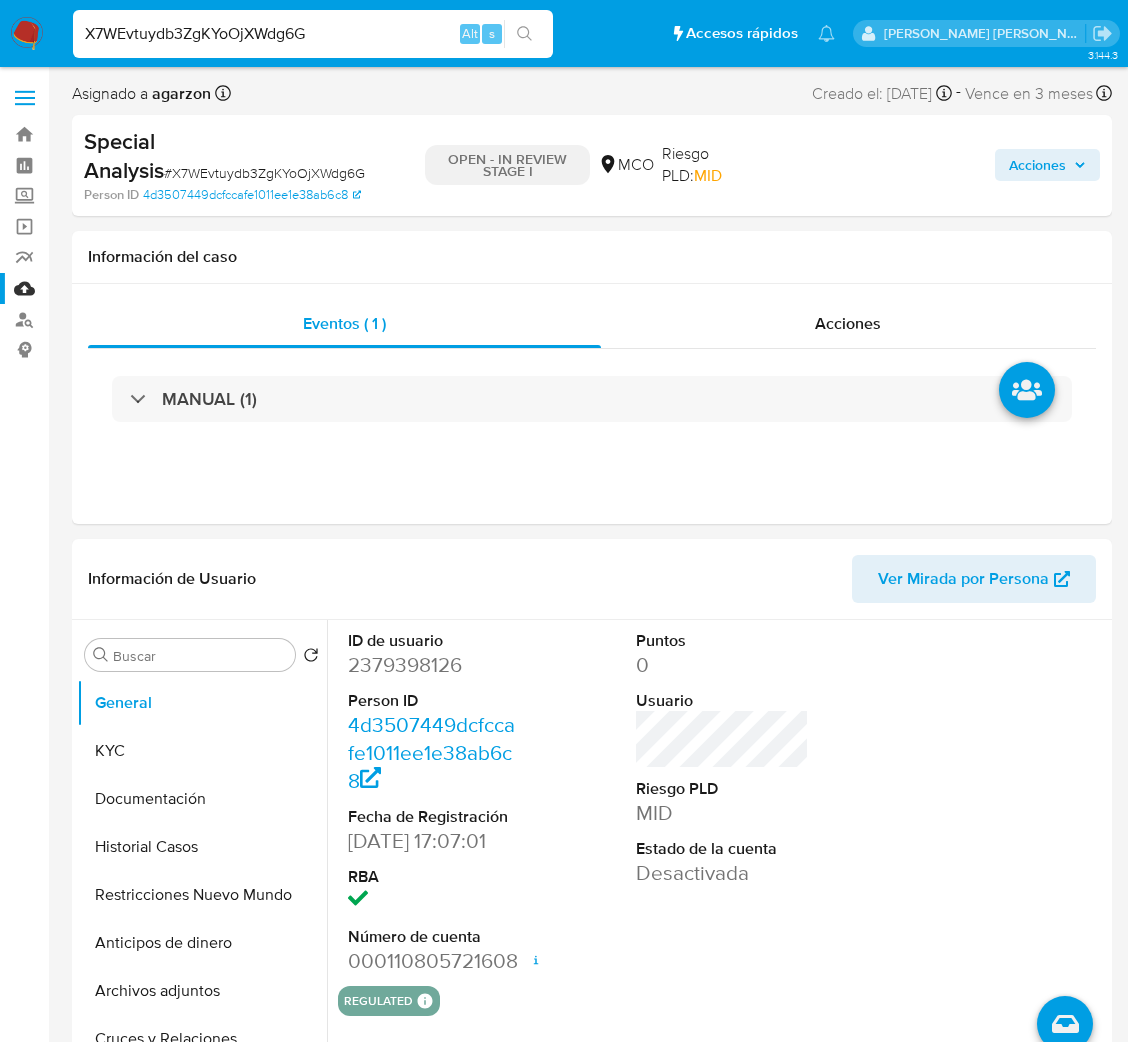 select on "10" 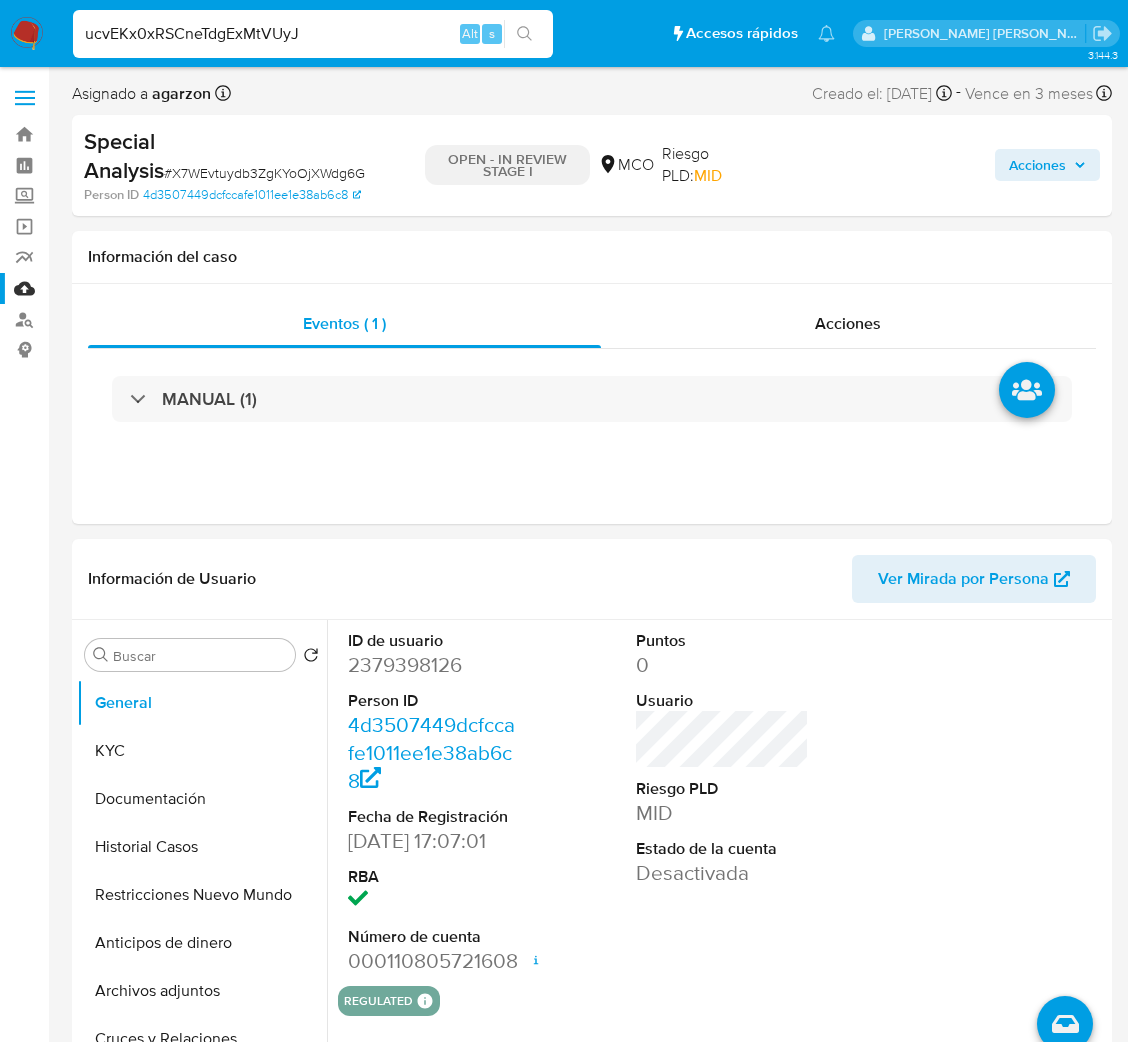 type on "ucvEKx0xRSCneTdgExMtVUyJ" 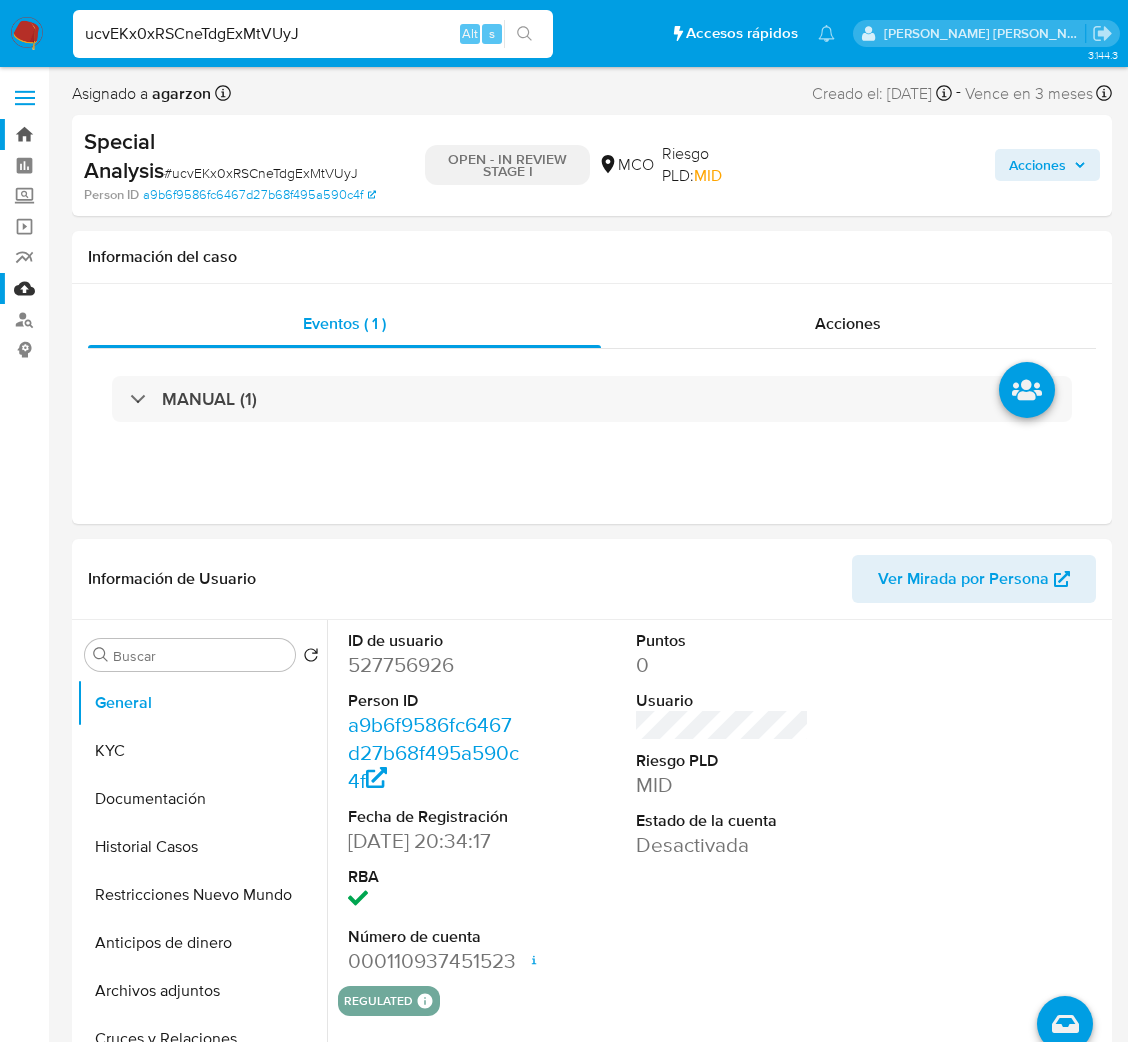 select on "10" 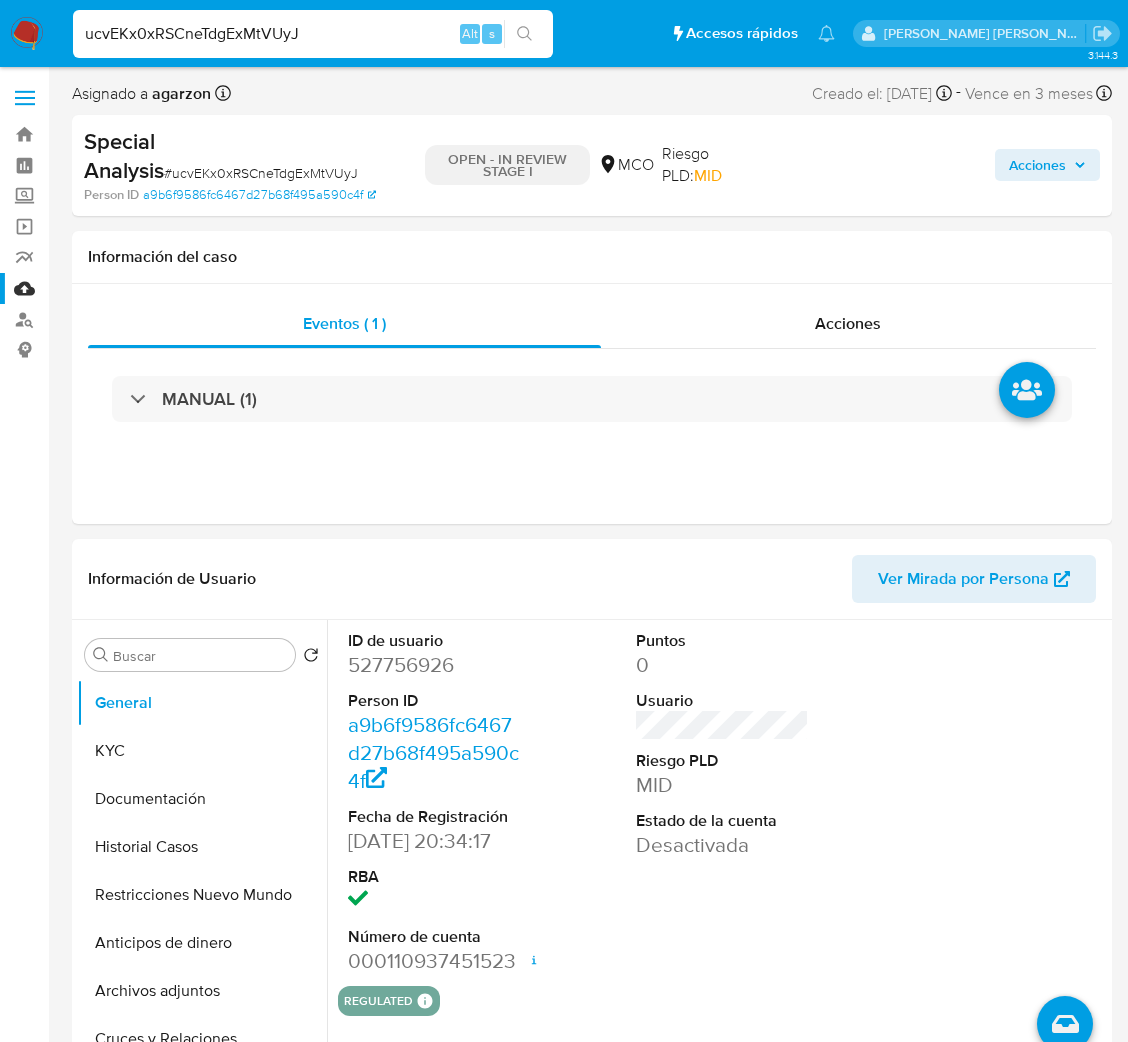 click on "ucvEKx0xRSCneTdgExMtVUyJ" at bounding box center (313, 34) 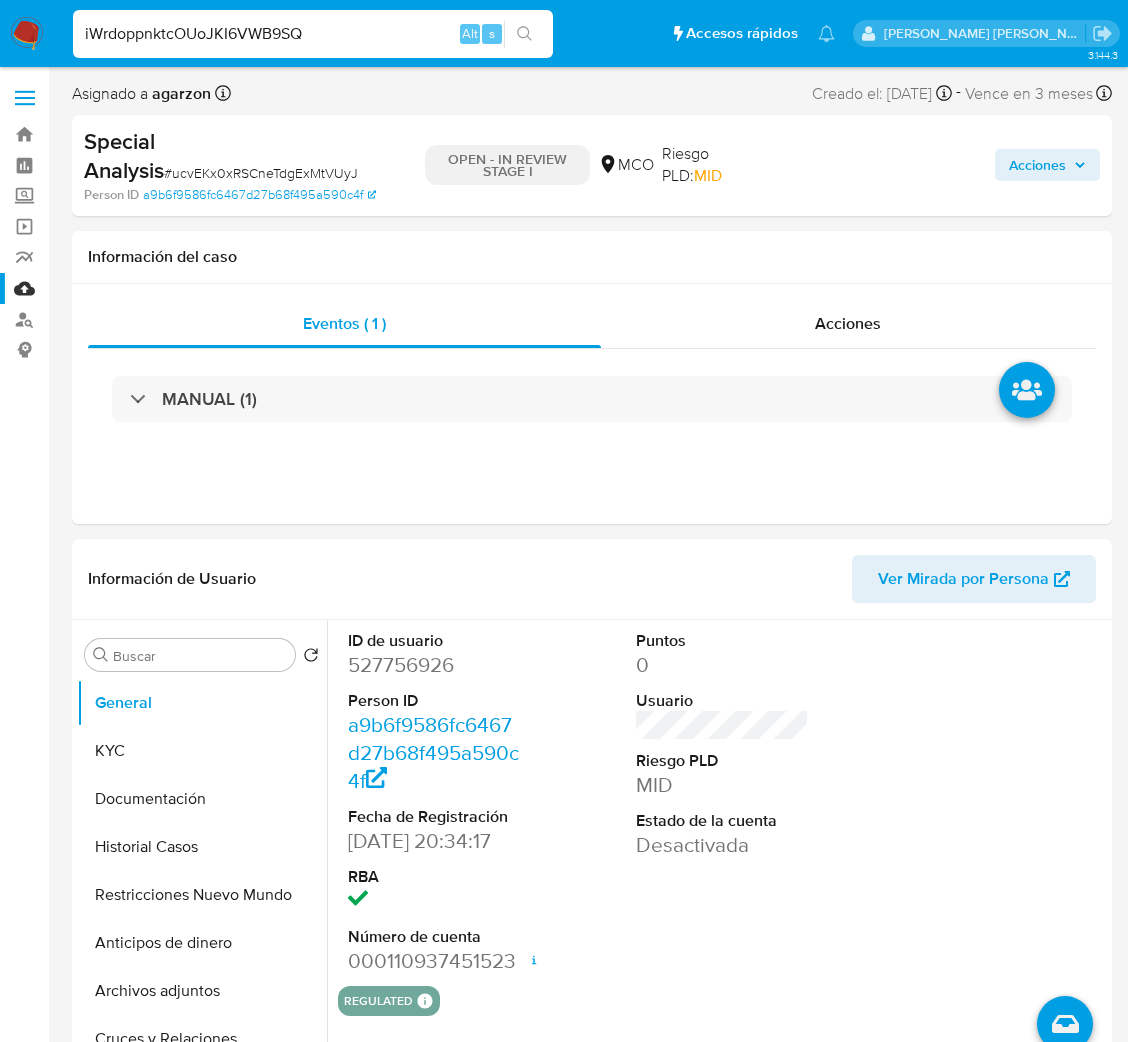 type on "iWrdoppnktcOUoJKI6VWB9SQ" 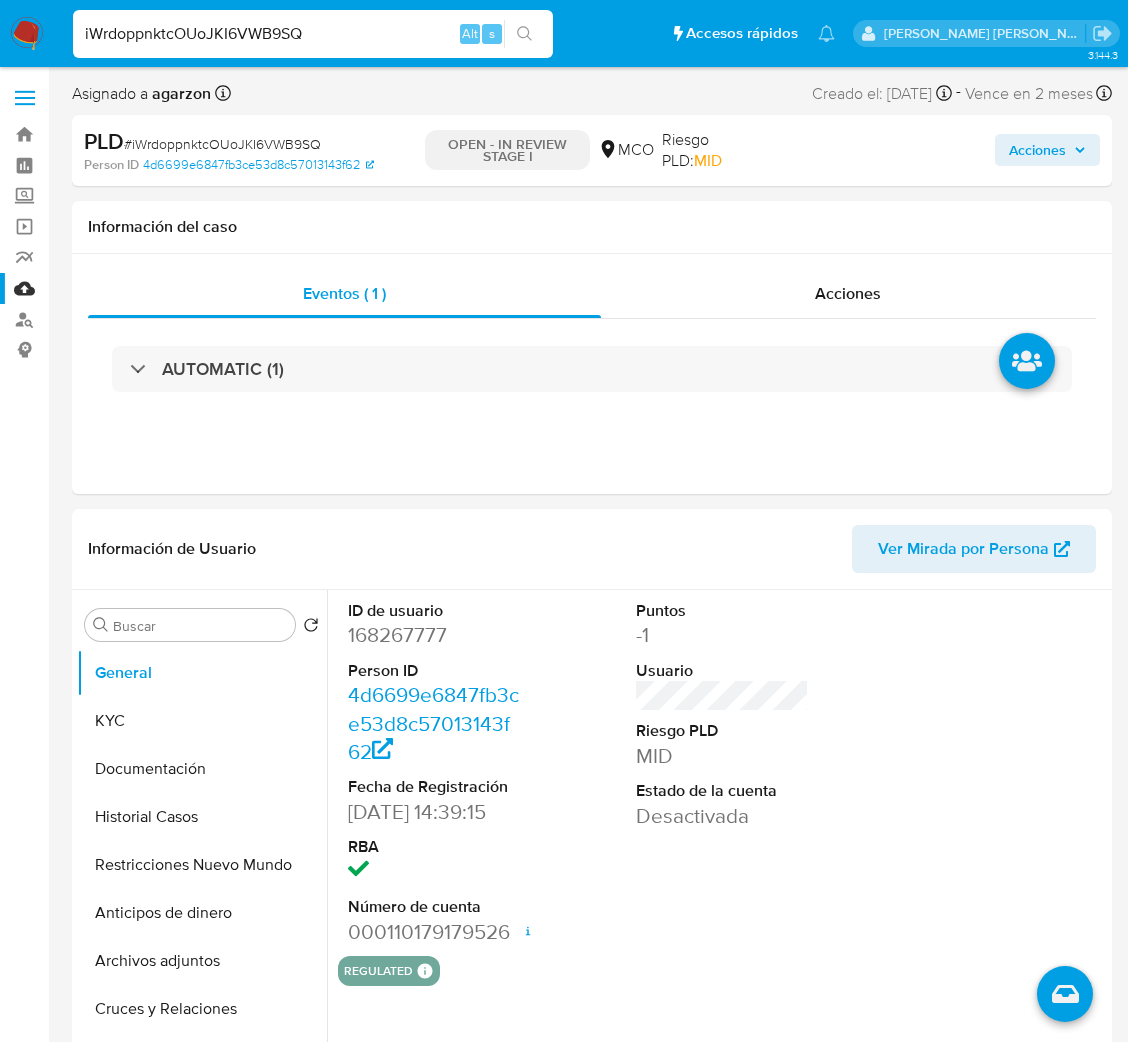select on "10" 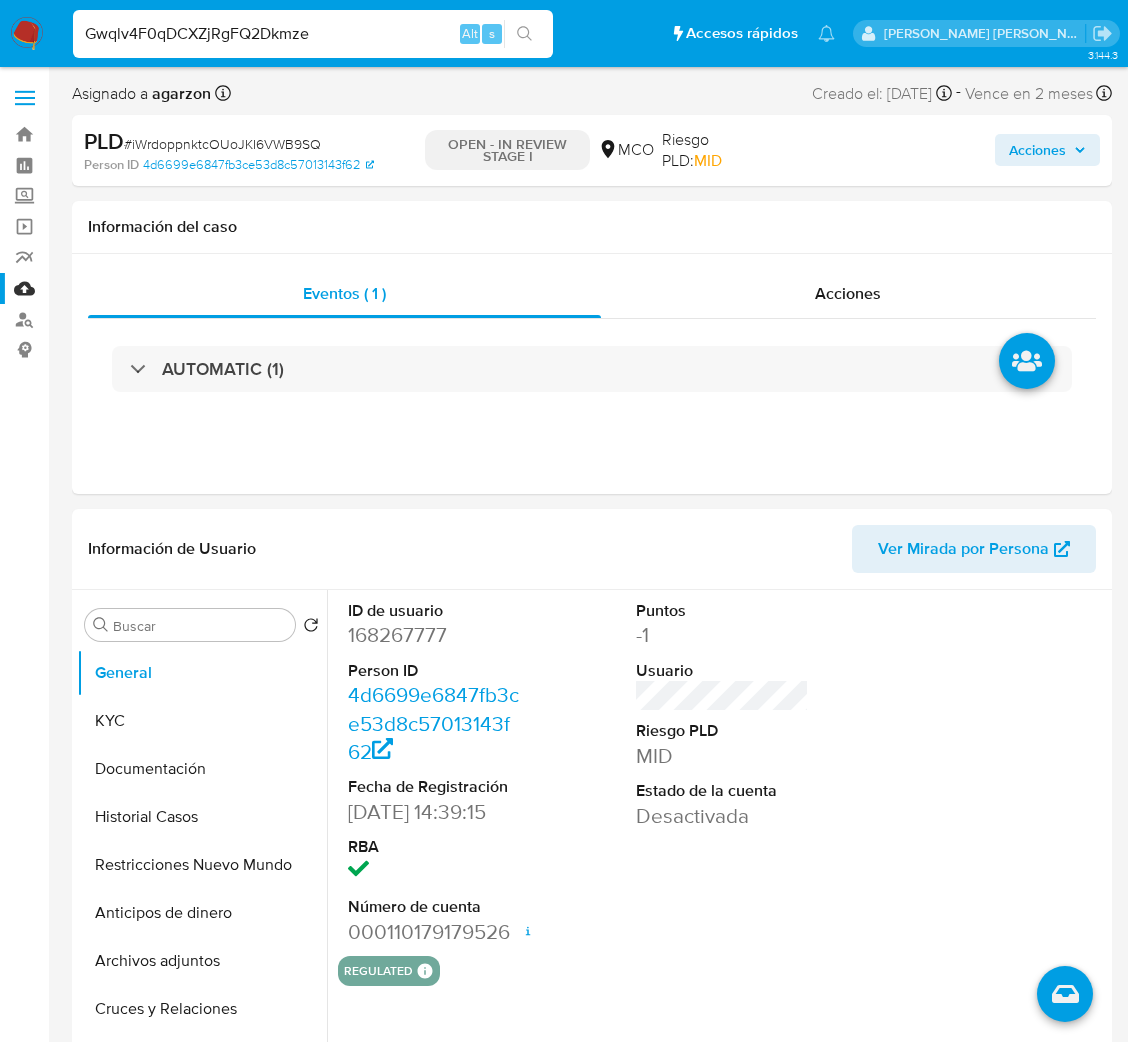 type on "Gwqlv4F0qDCXZjRgFQ2Dkmze" 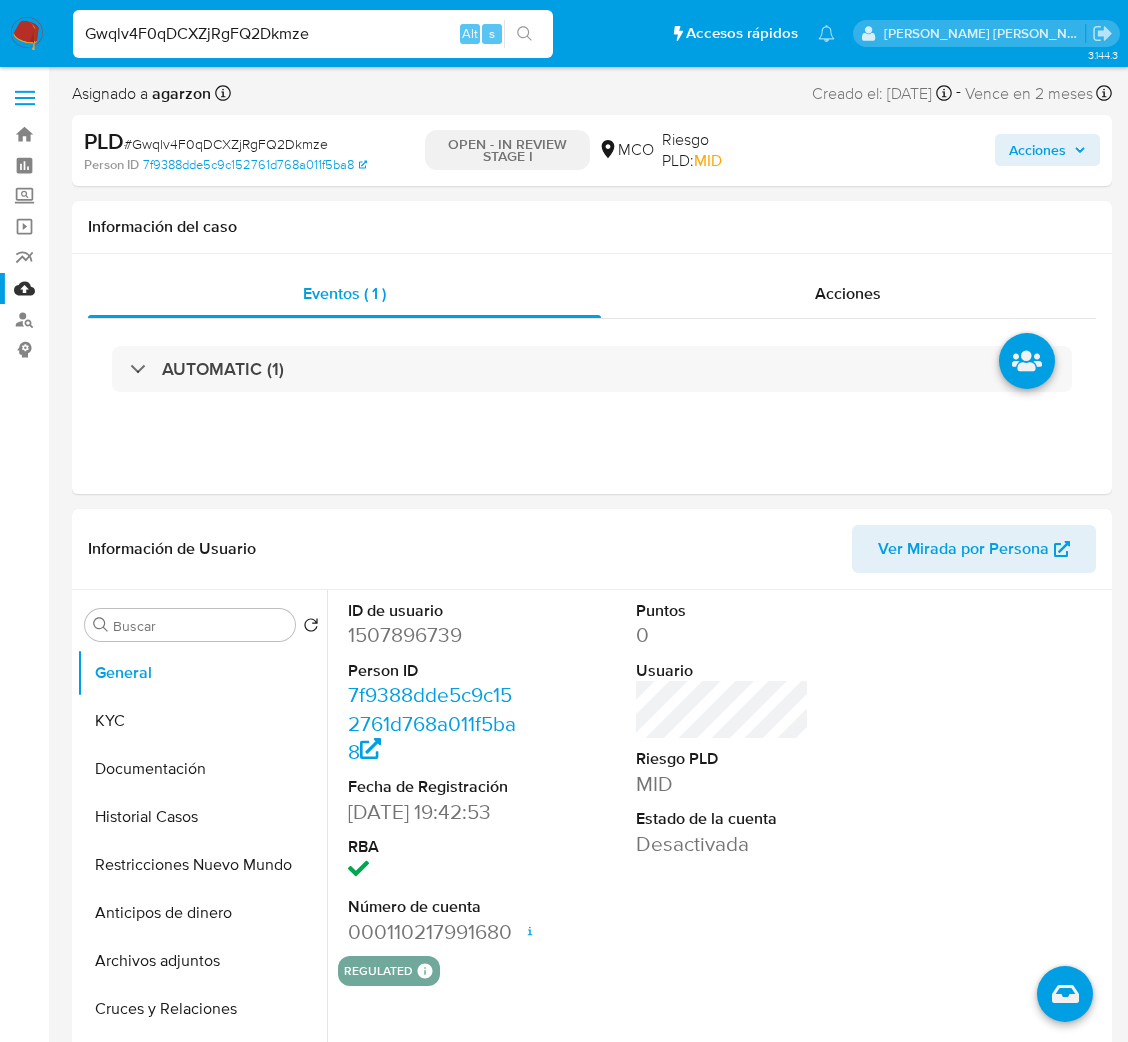 select on "10" 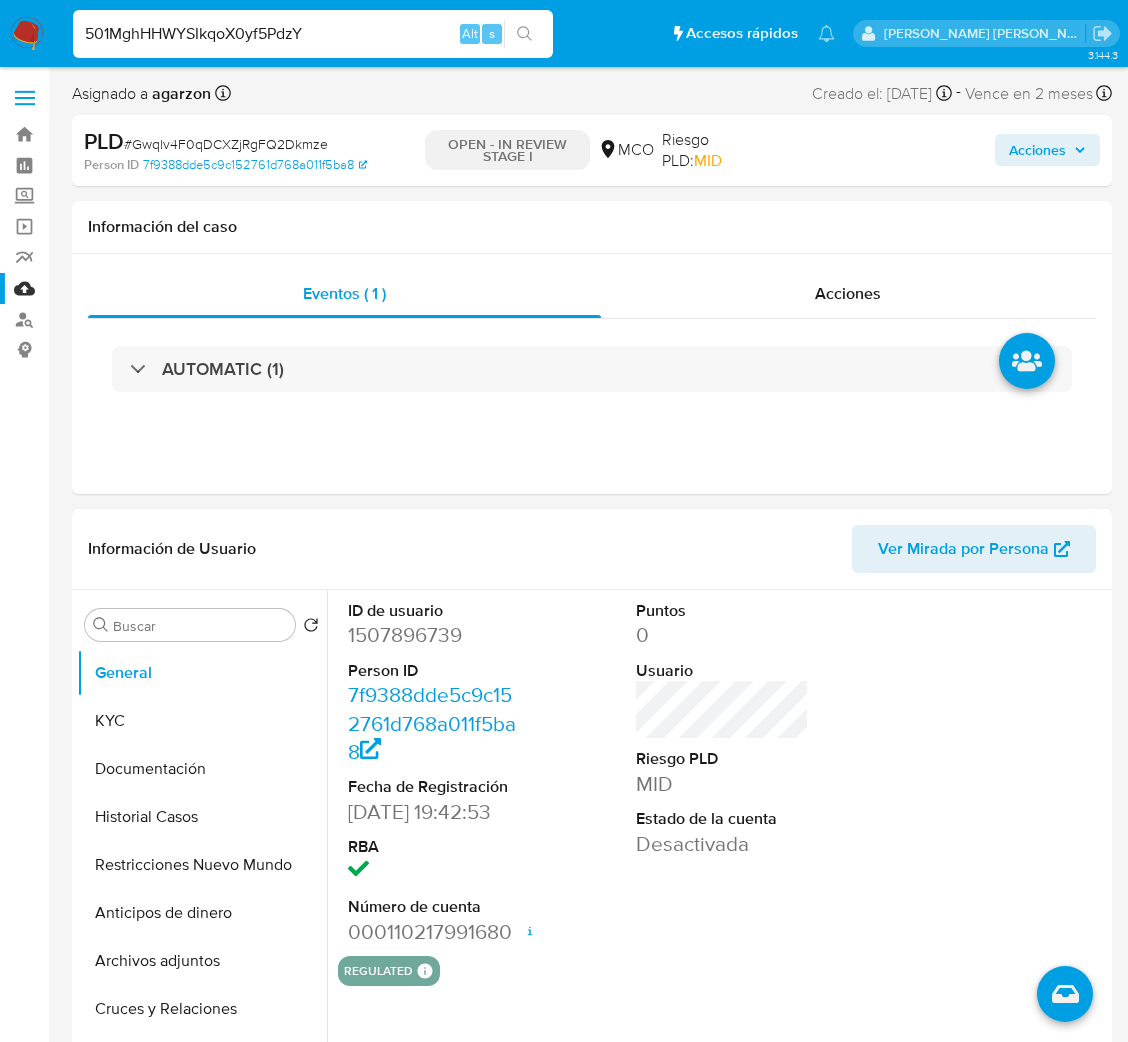 type on "501MghHHWYSIkqoX0yf5PdzY" 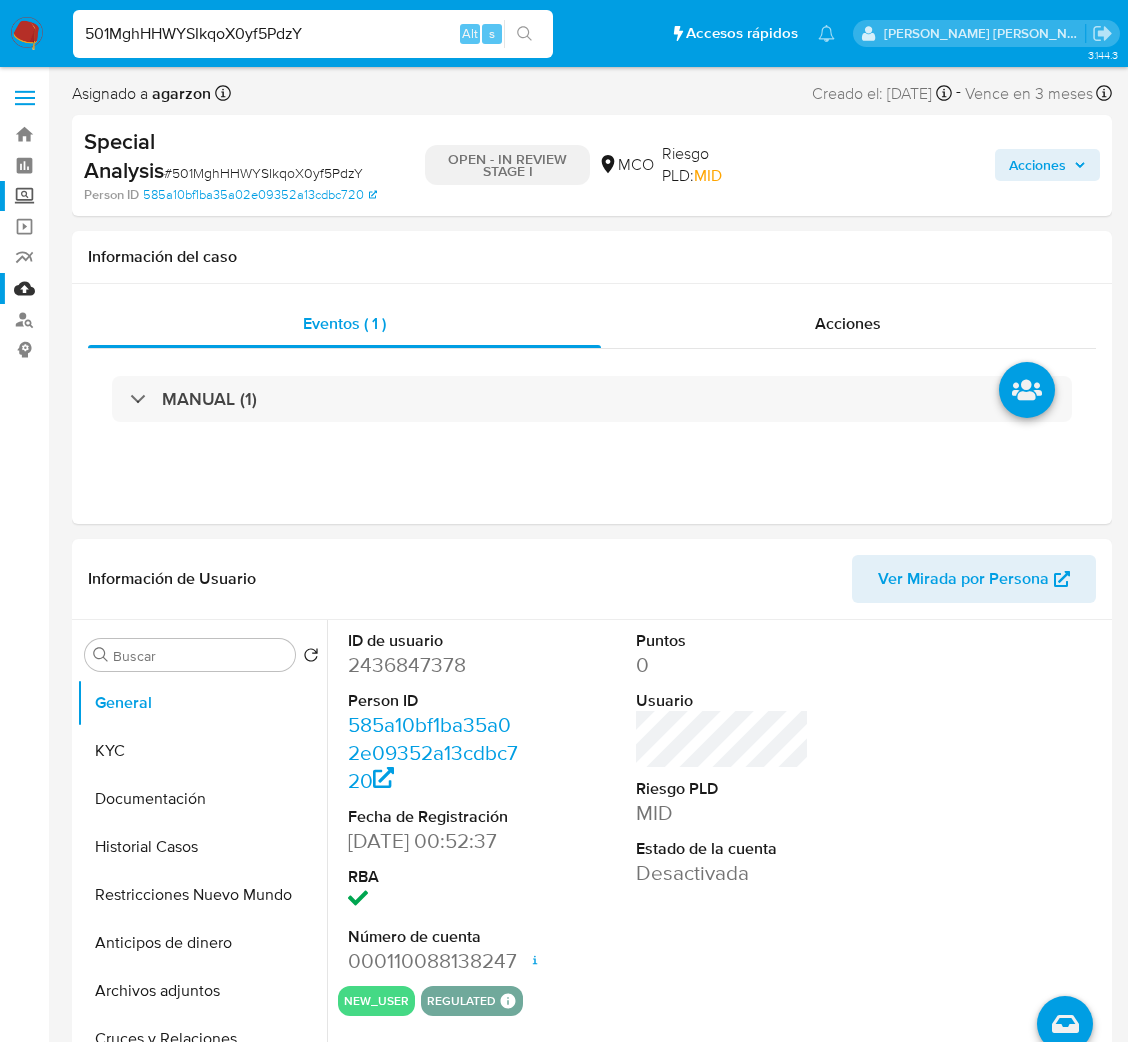 select on "10" 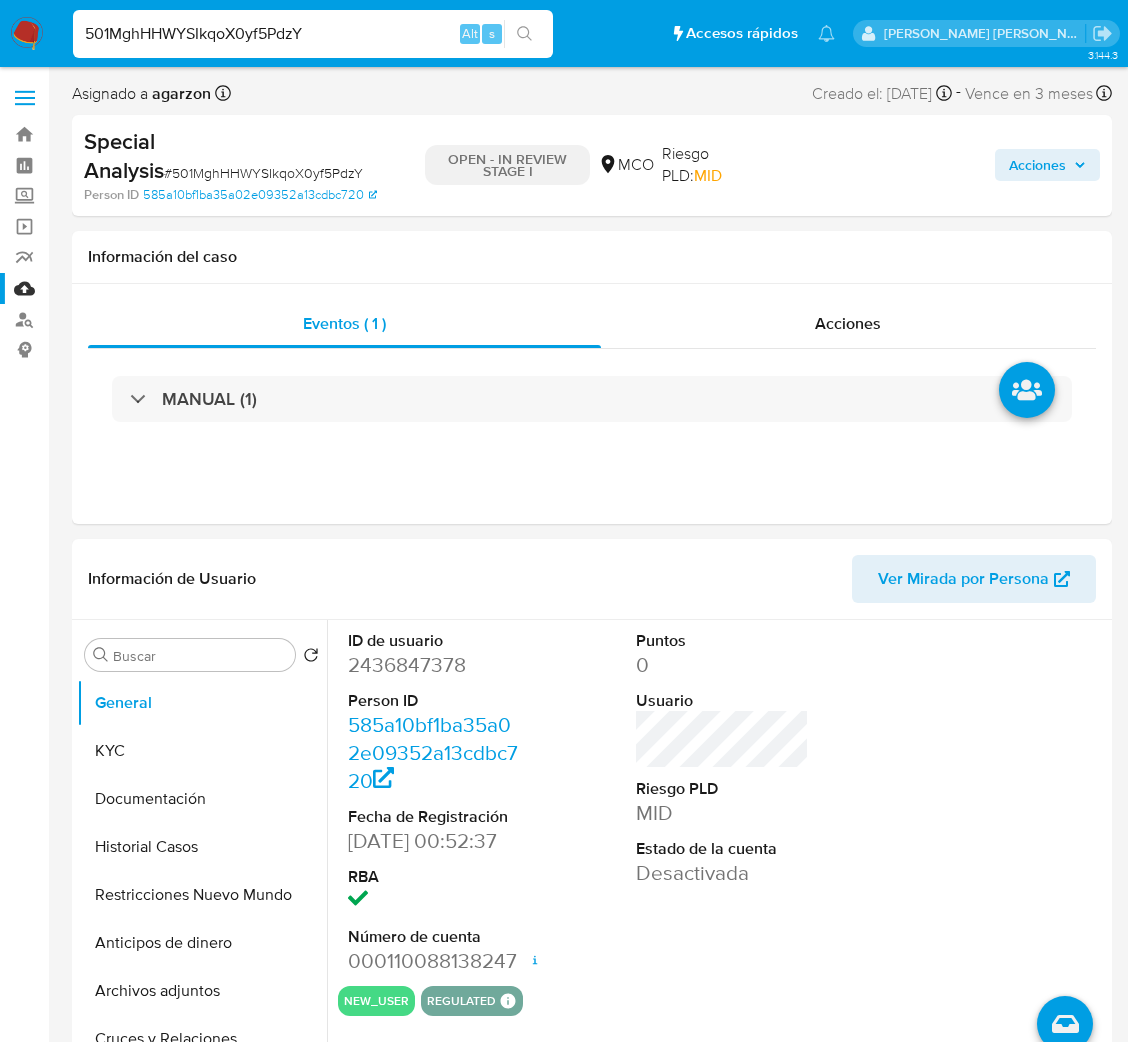click on "501MghHHWYSIkqoX0yf5PdzY" at bounding box center [313, 34] 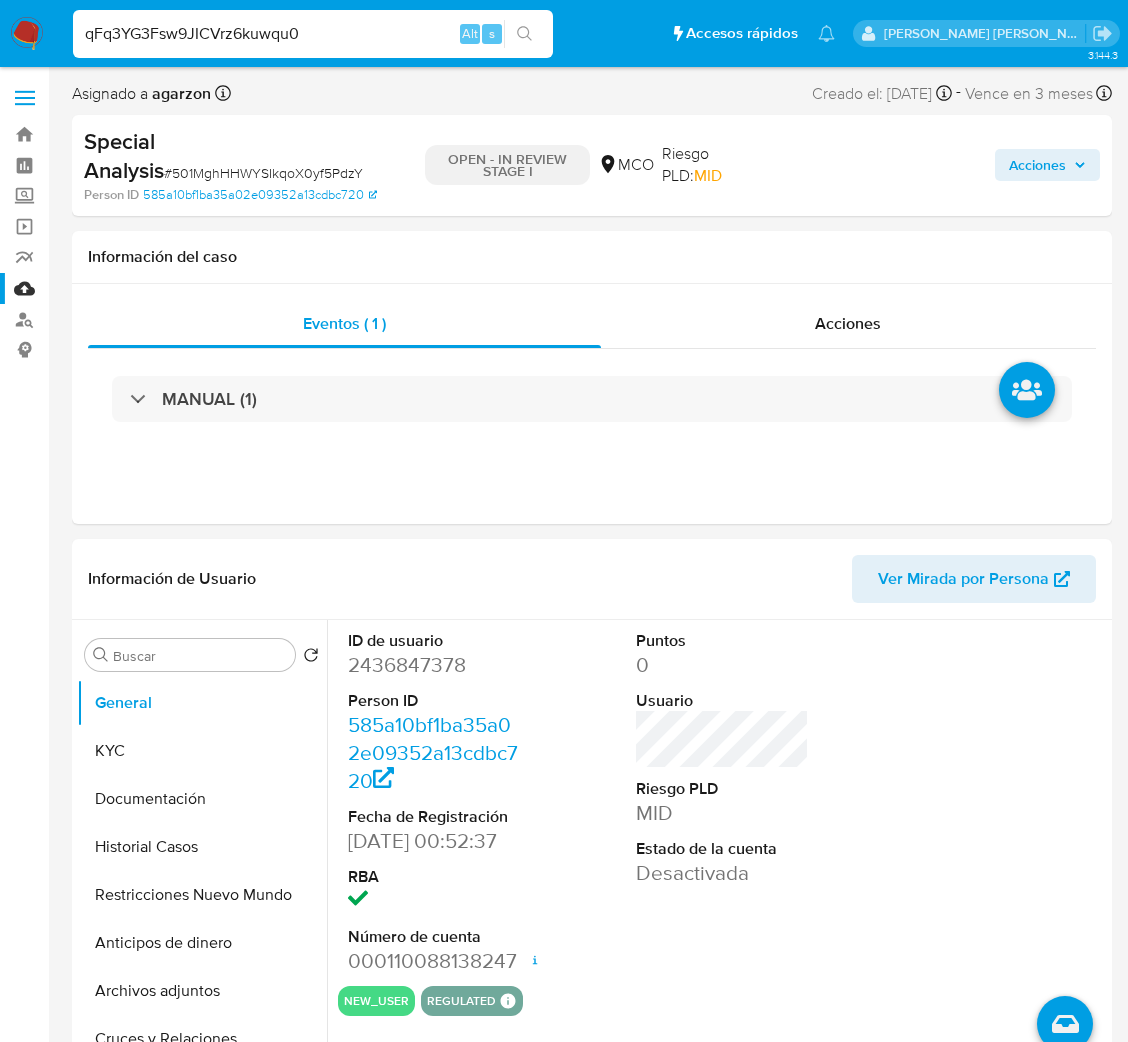 type on "qFq3YG3Fsw9JICVrz6kuwqu0" 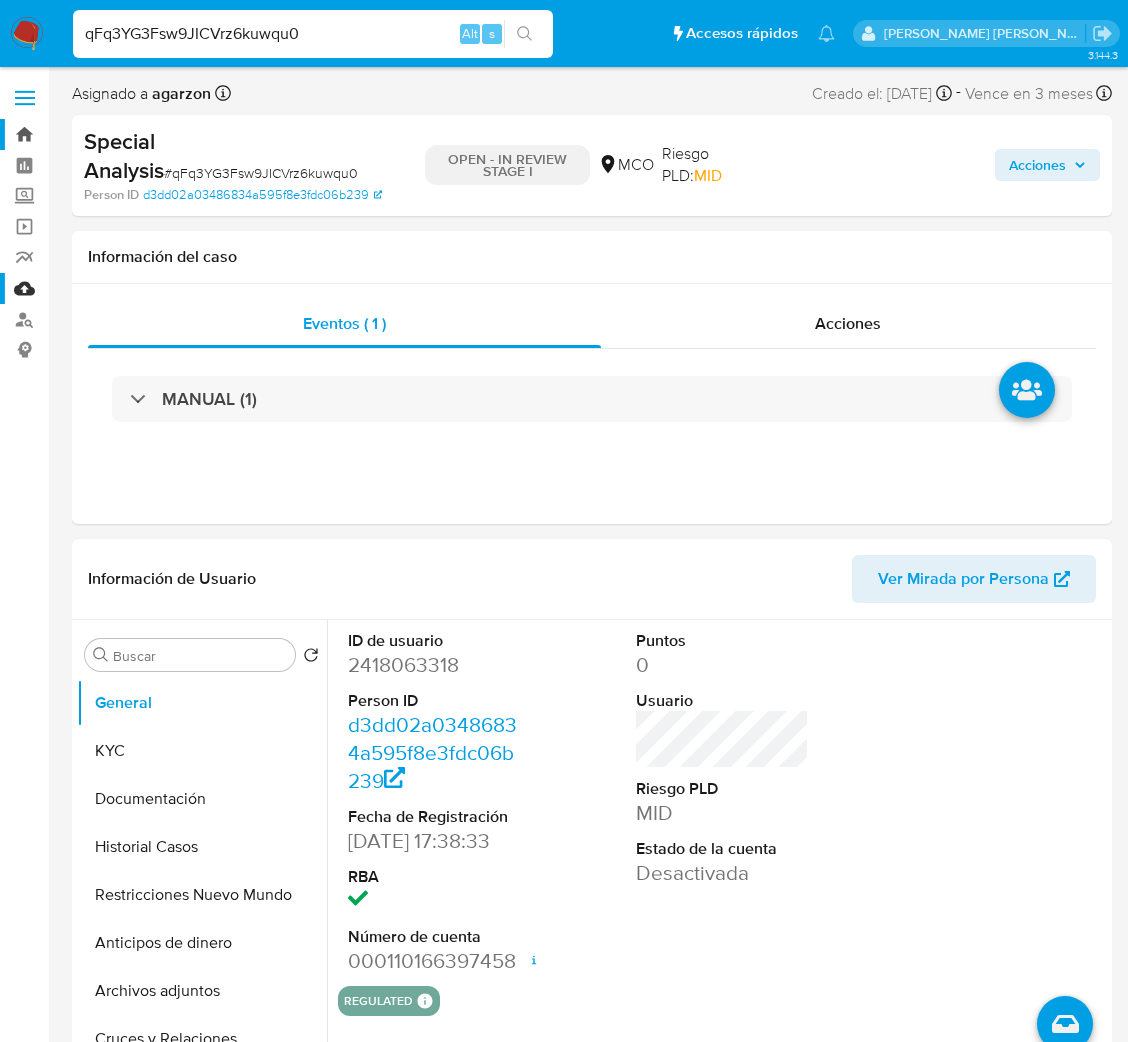 select on "10" 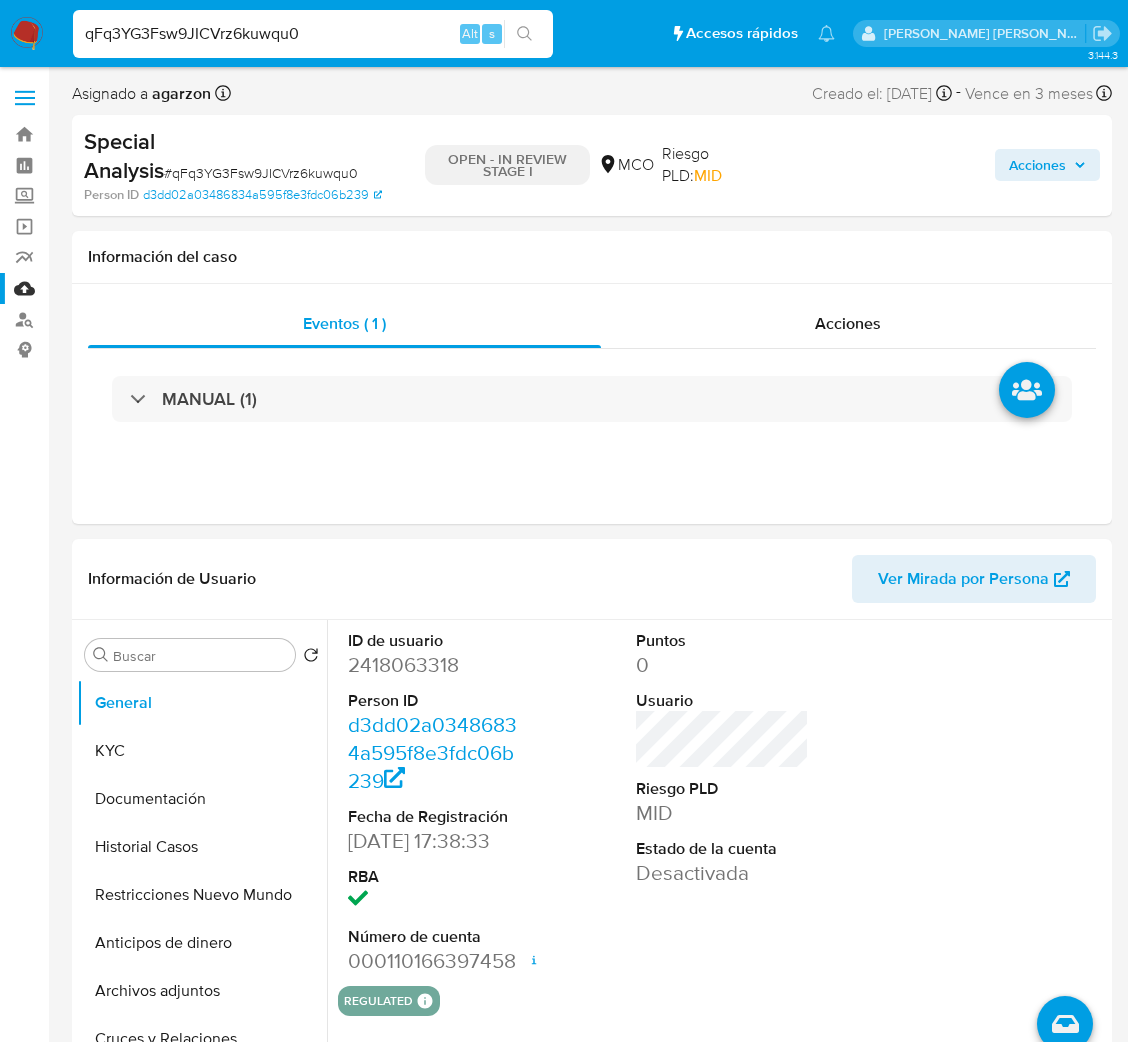 click on "qFq3YG3Fsw9JICVrz6kuwqu0" at bounding box center (313, 34) 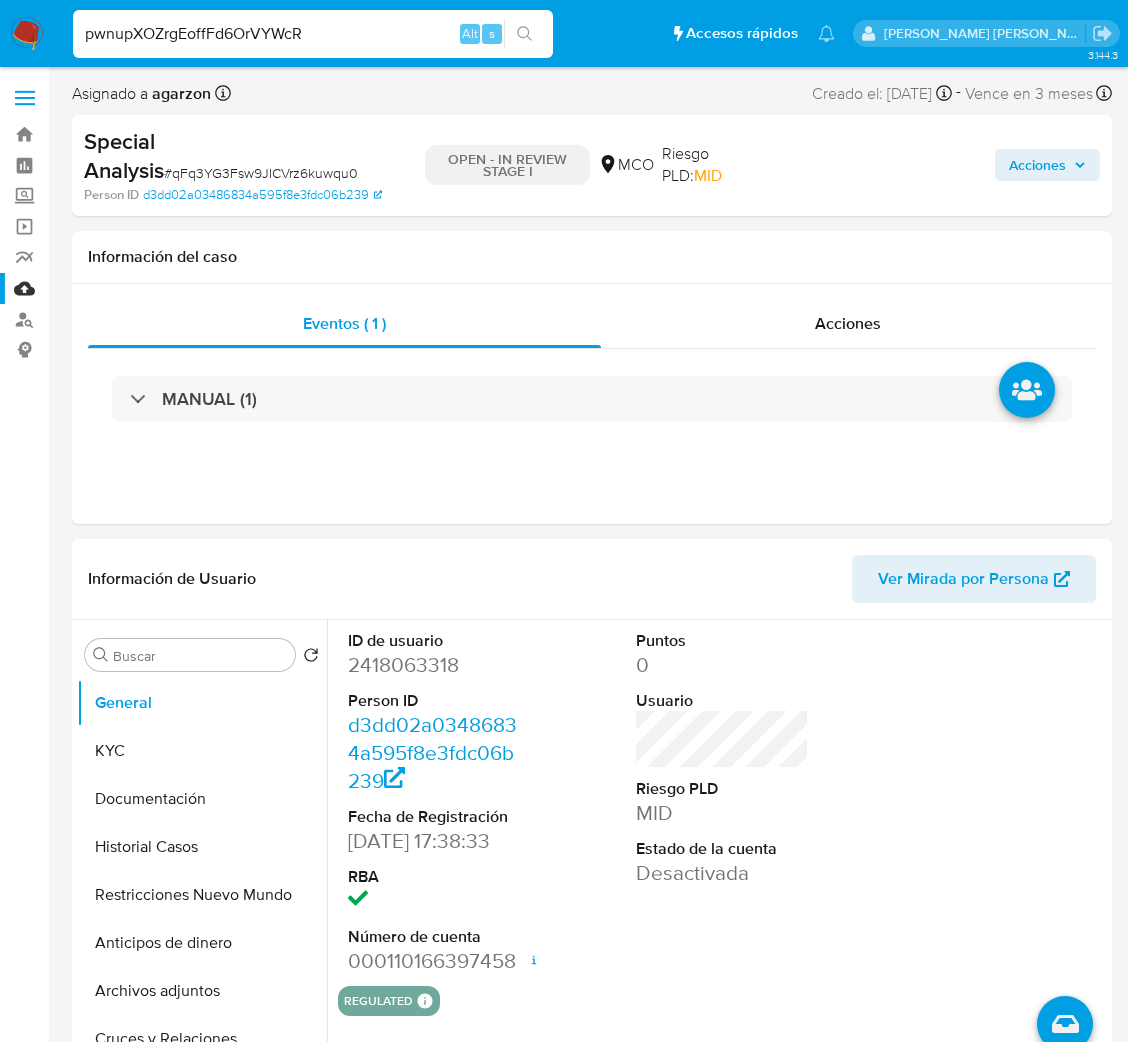 type on "pwnupXOZrgEoffFd6OrVYWcR" 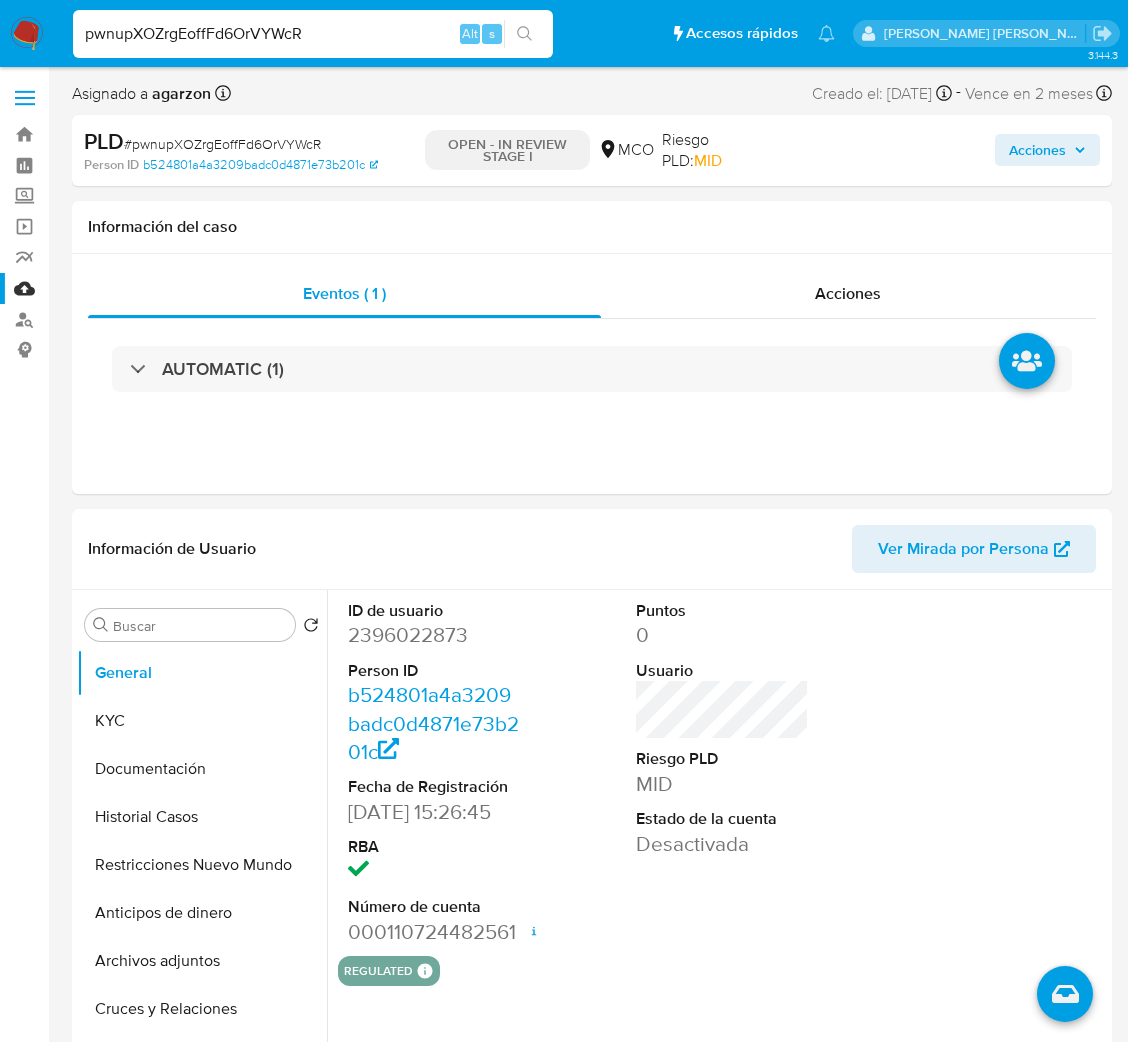 select on "10" 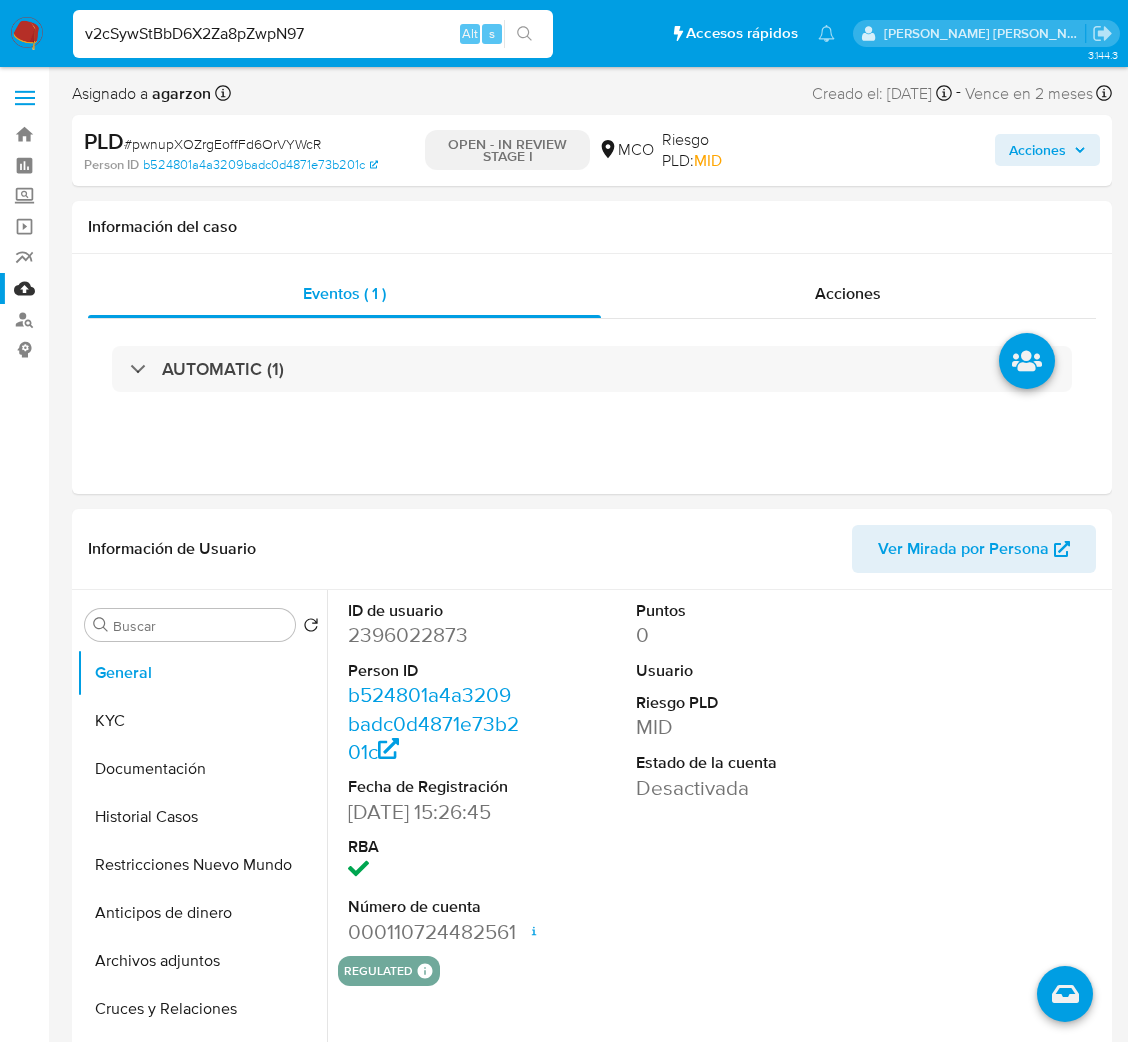select on "10" 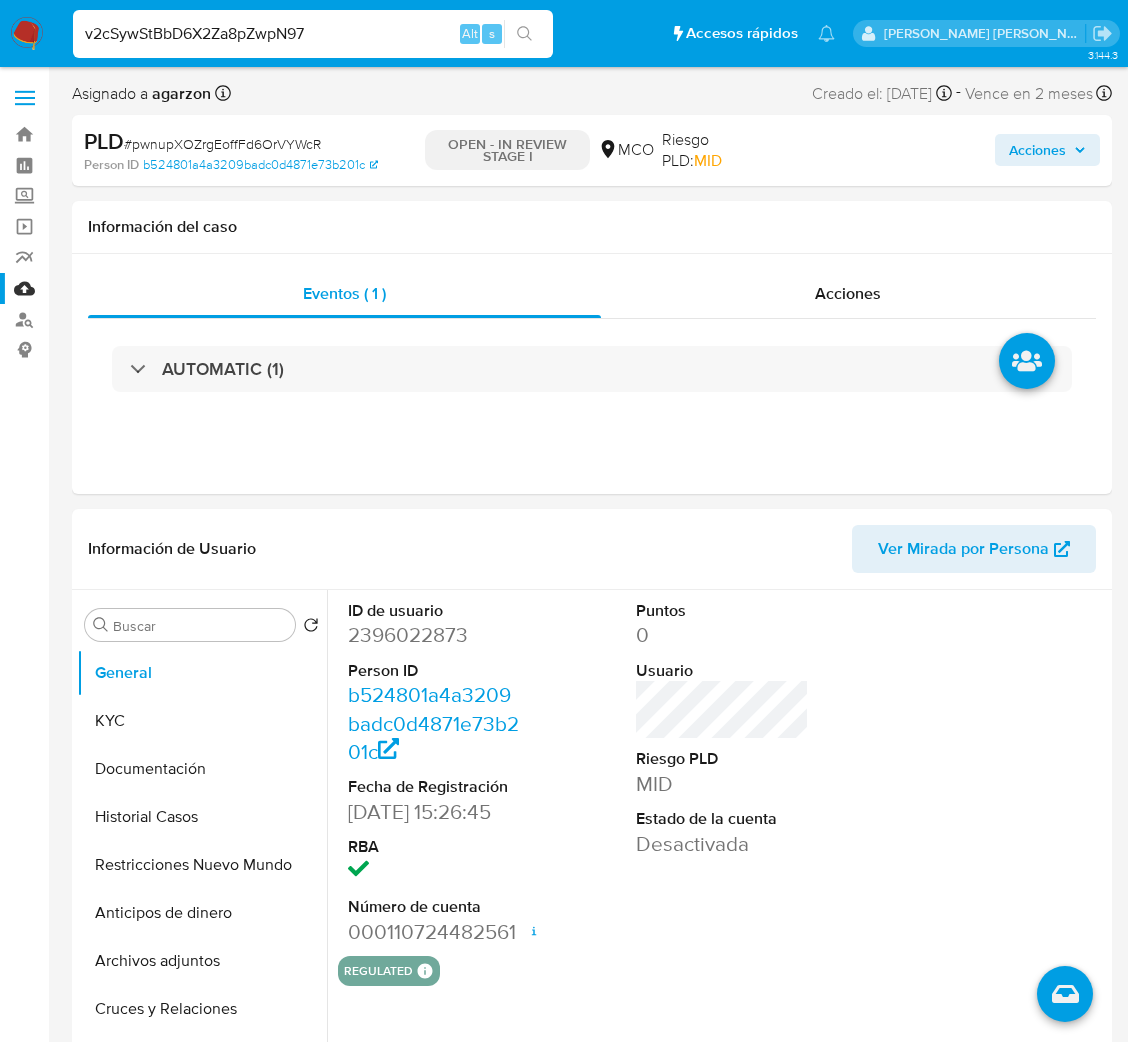 scroll, scrollTop: 0, scrollLeft: 0, axis: both 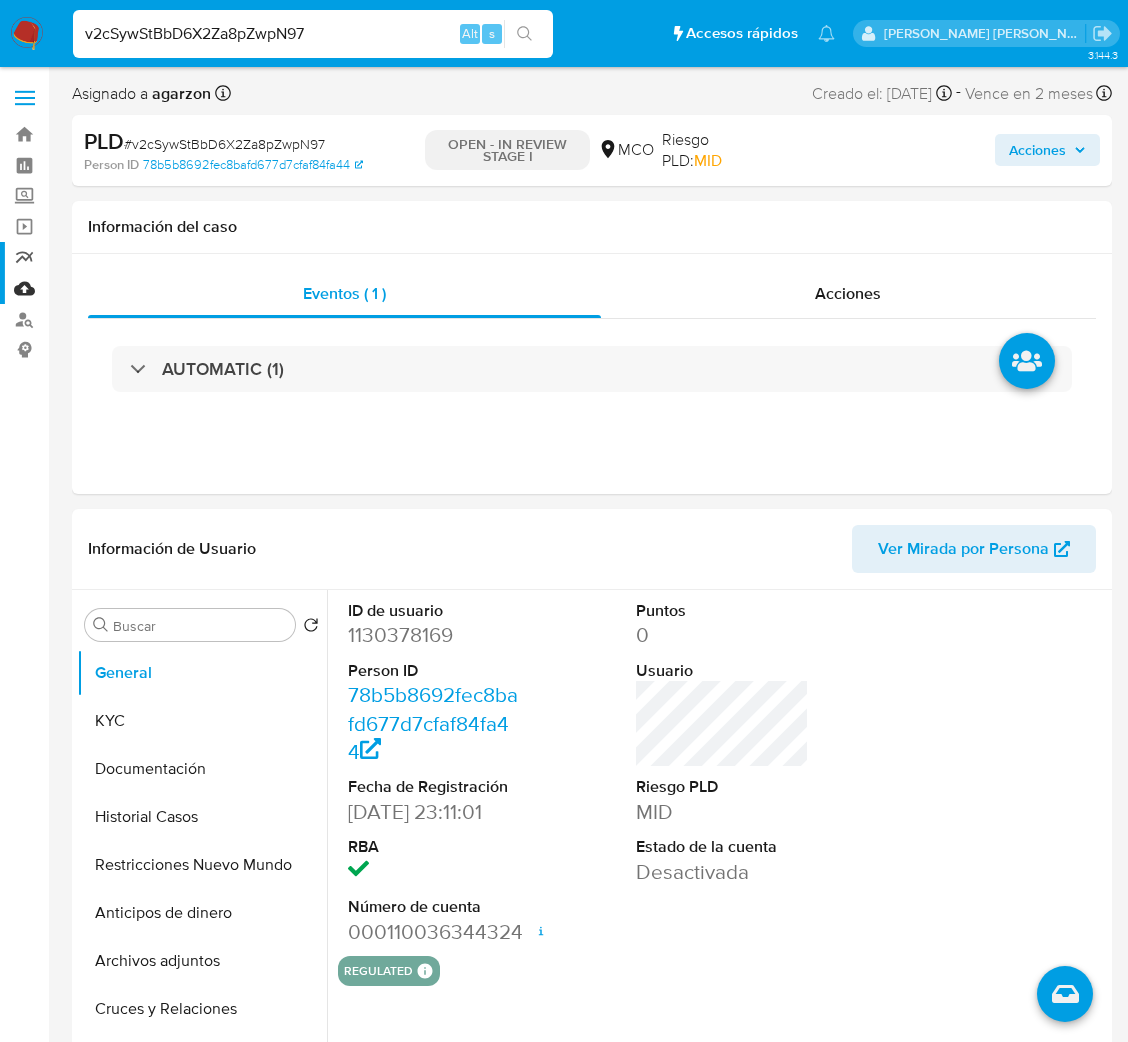 select on "10" 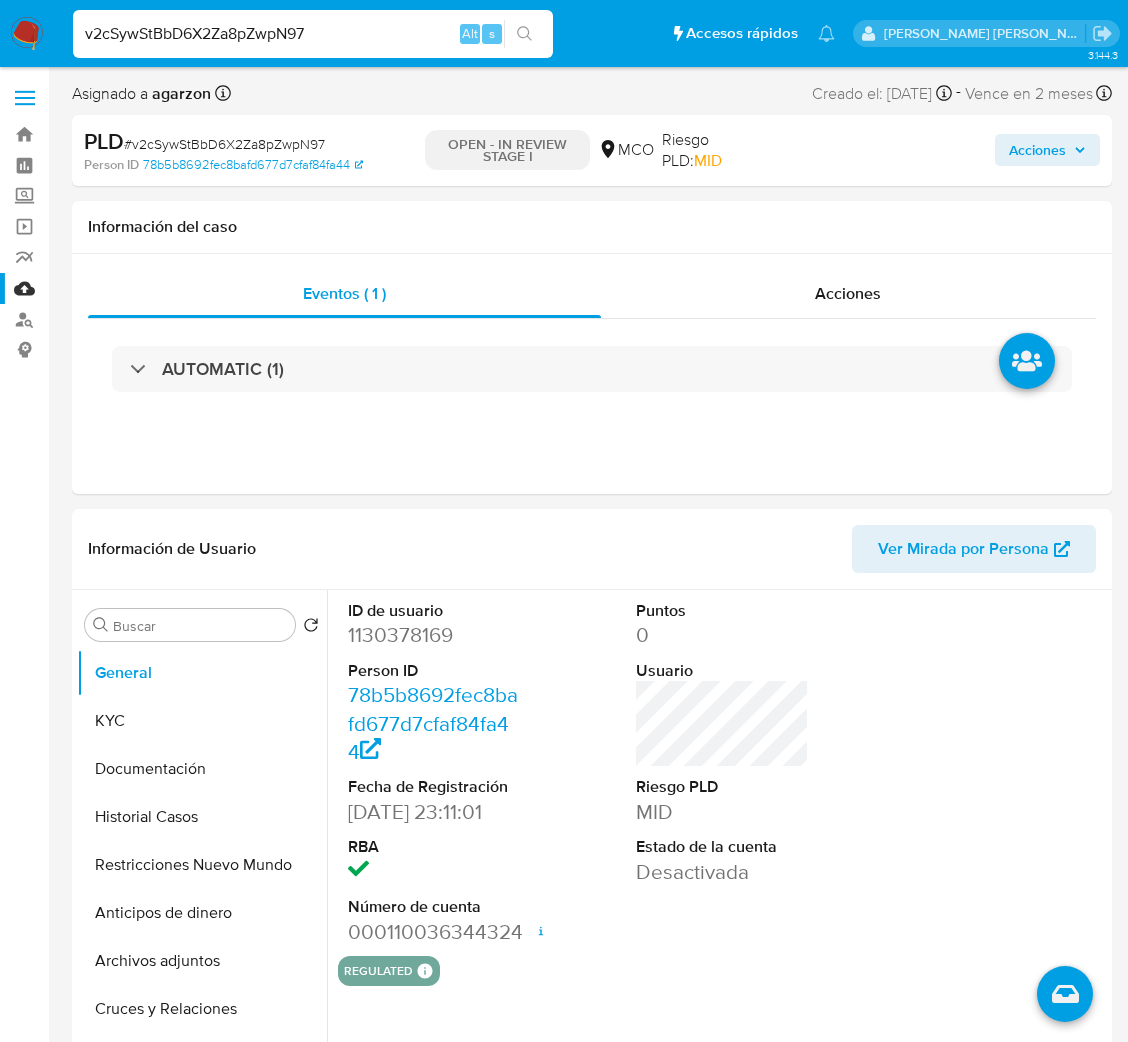 click on "v2cSywStBbD6X2Za8pZwpN97 Alt s" at bounding box center [313, 34] 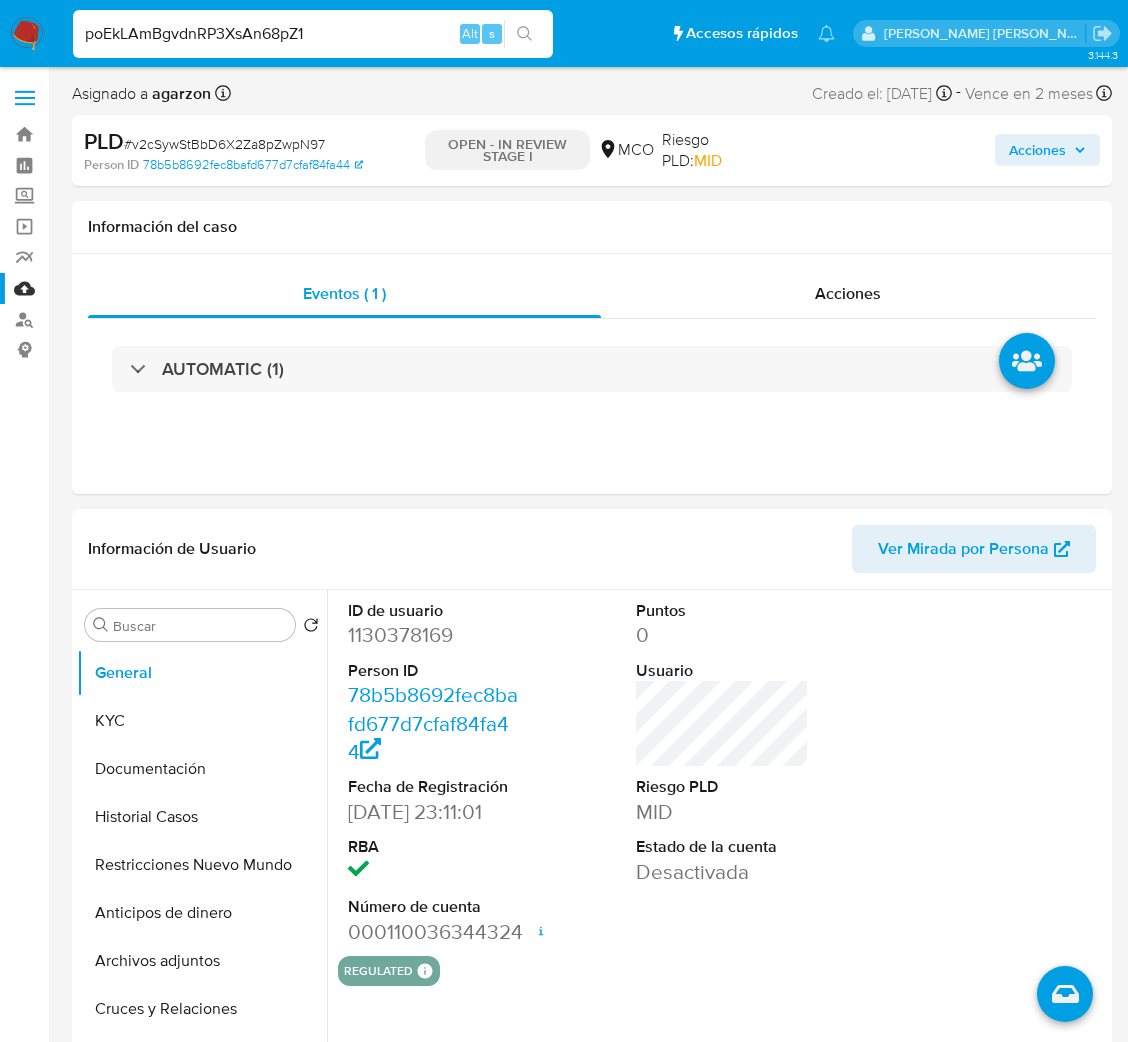 type on "poEkLAmBgvdnRP3XsAn68pZ1" 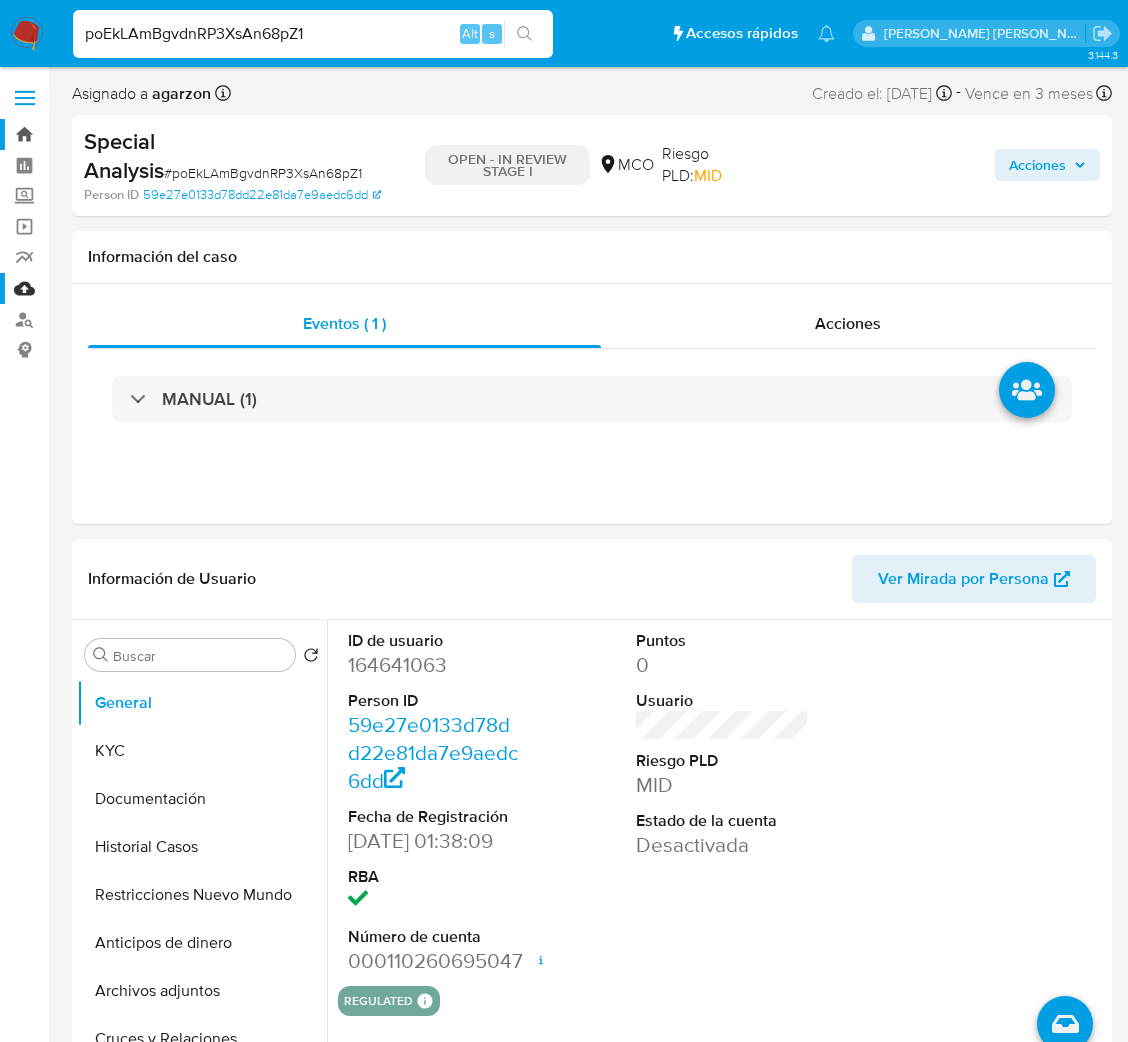 select on "10" 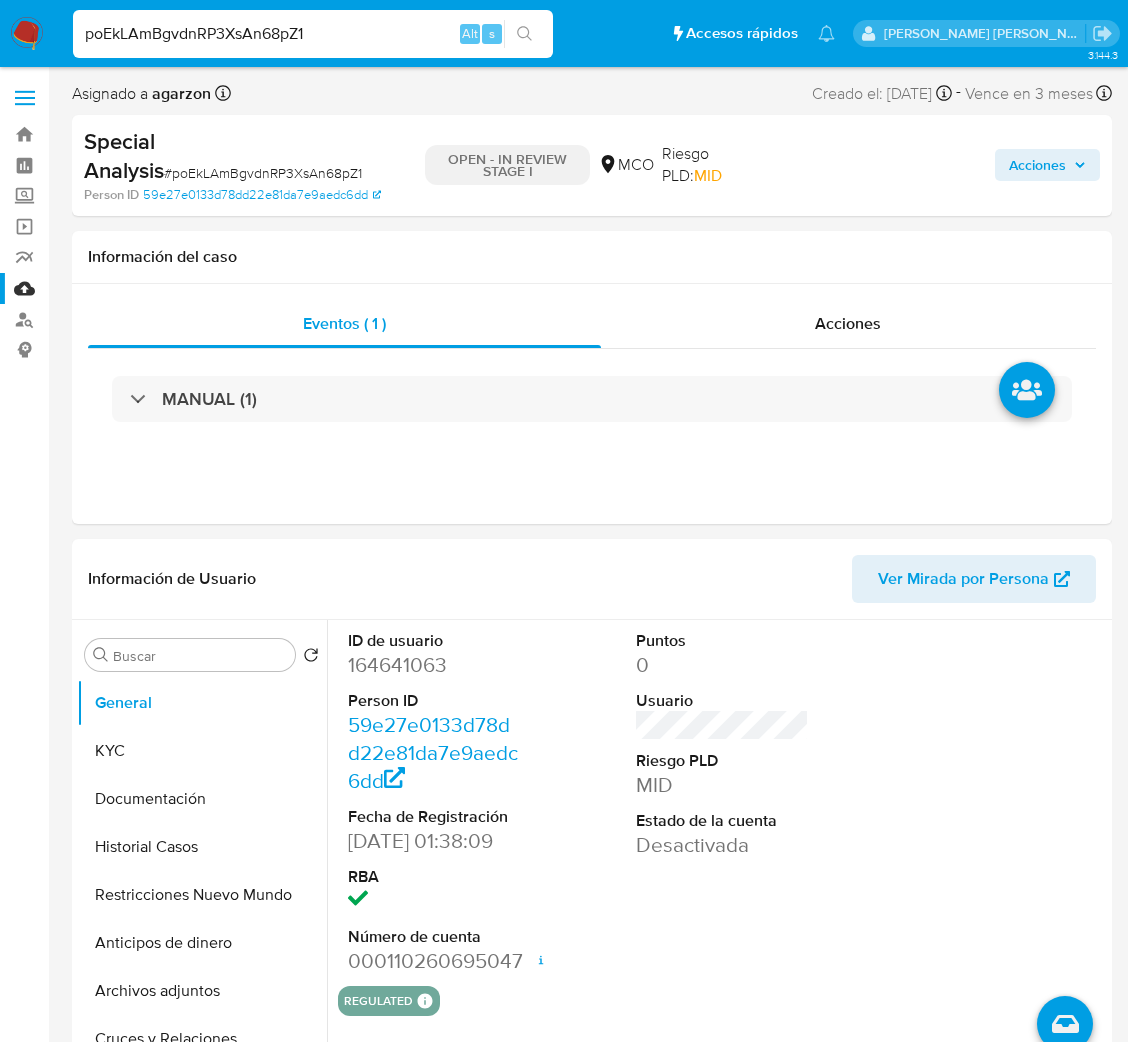 click on "poEkLAmBgvdnRP3XsAn68pZ1" at bounding box center (313, 34) 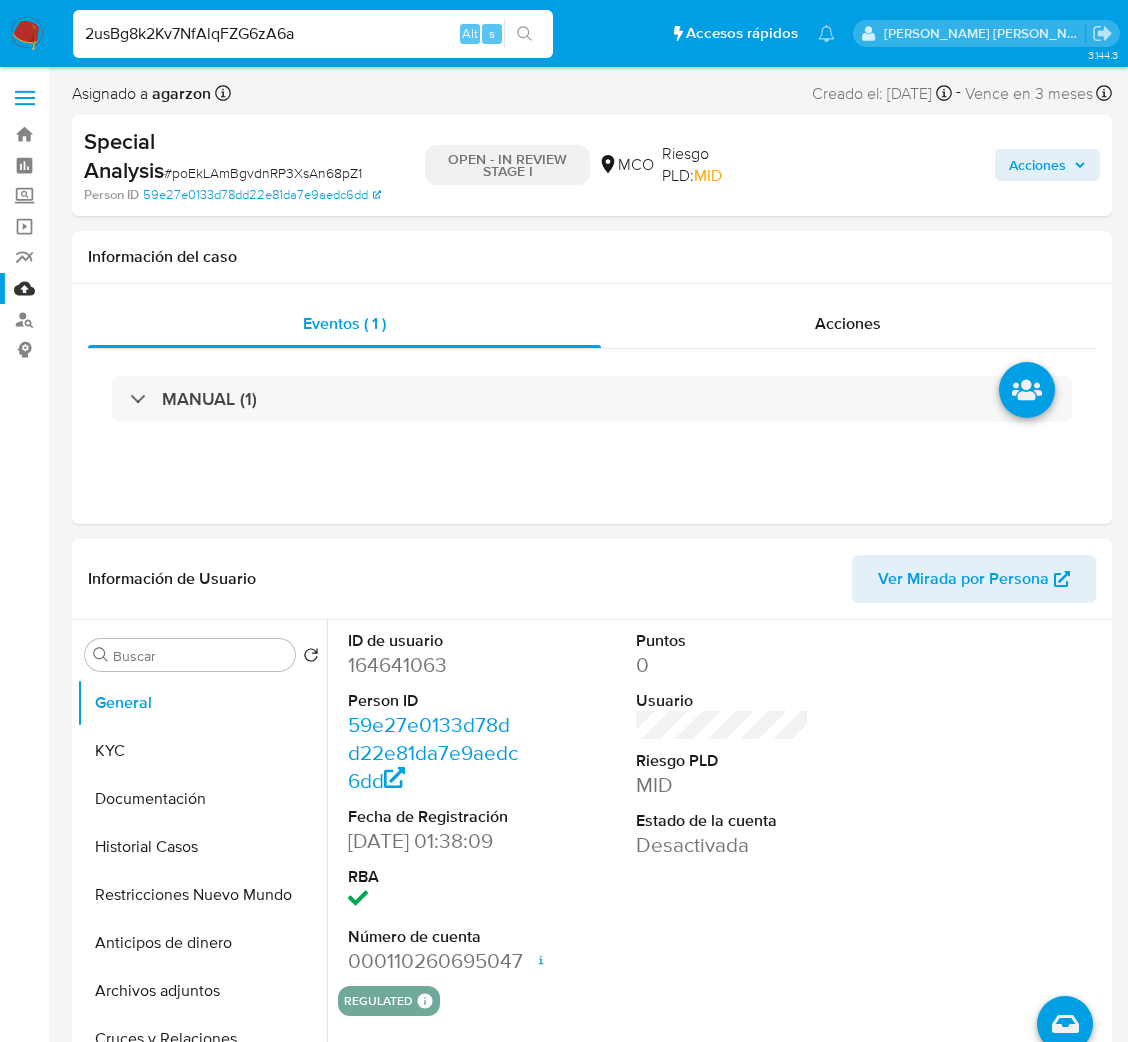 type on "2usBg8k2Kv7NfAlqFZG6zA6a" 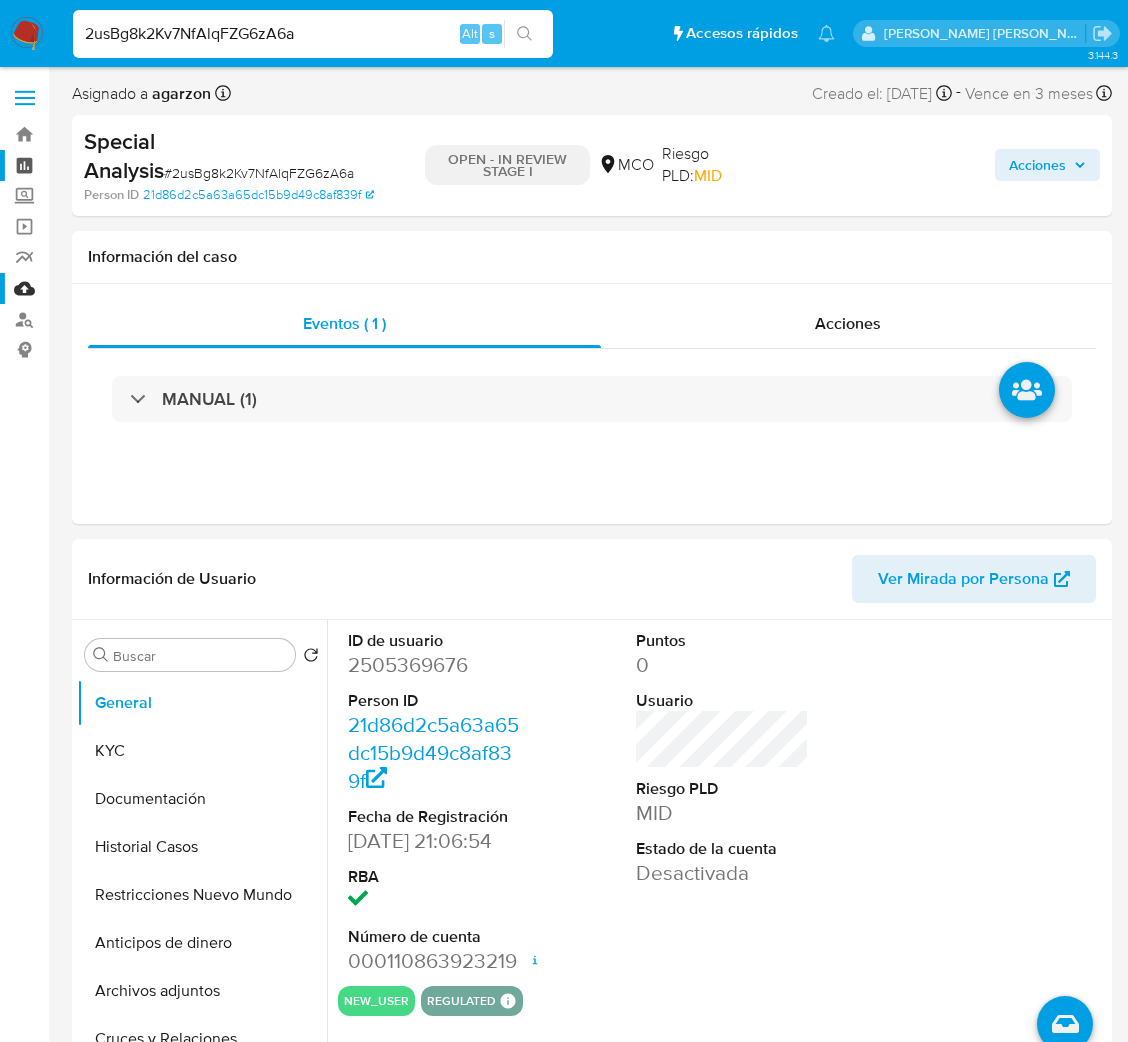 select on "10" 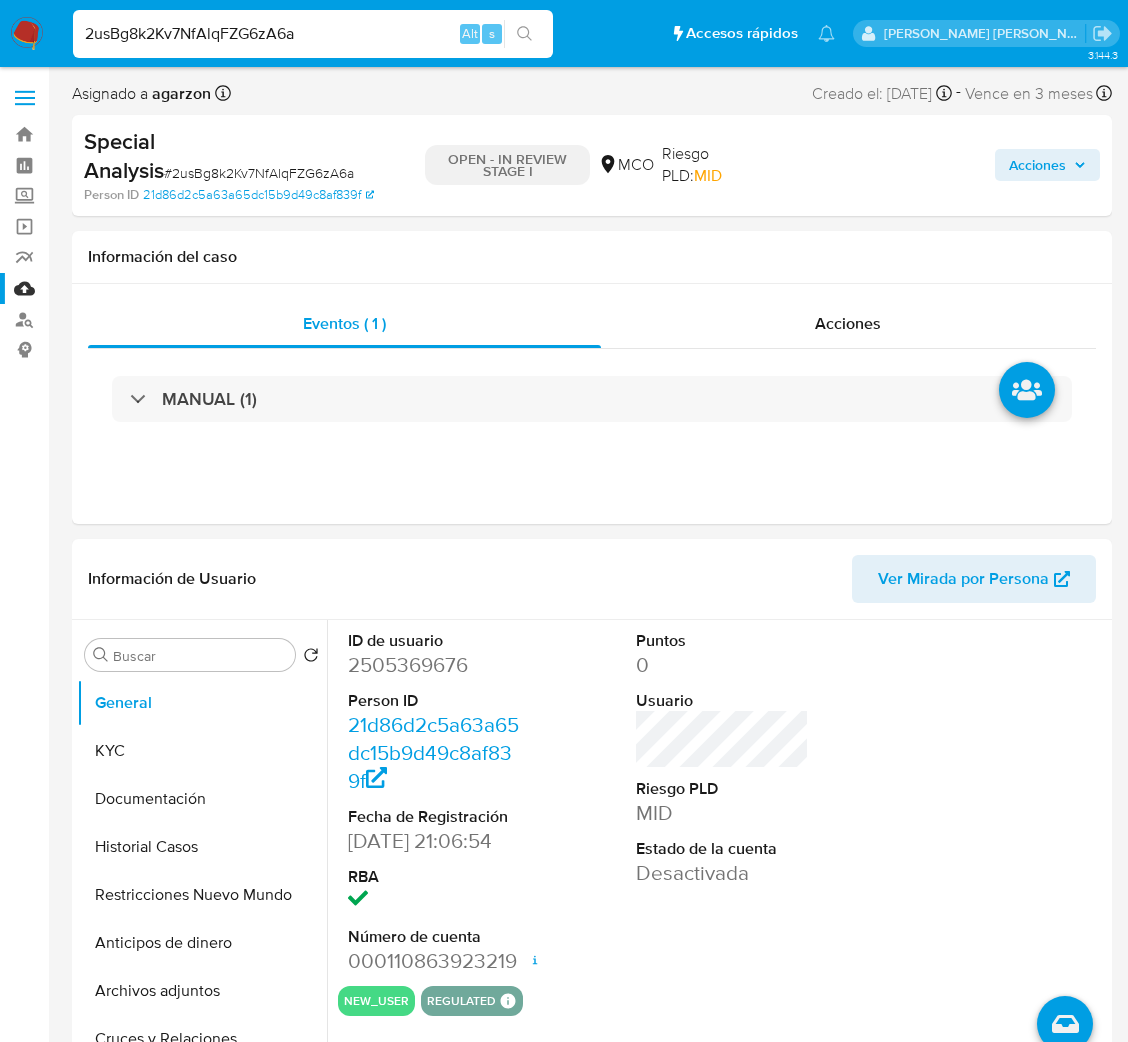click on "2usBg8k2Kv7NfAlqFZG6zA6a" at bounding box center [313, 34] 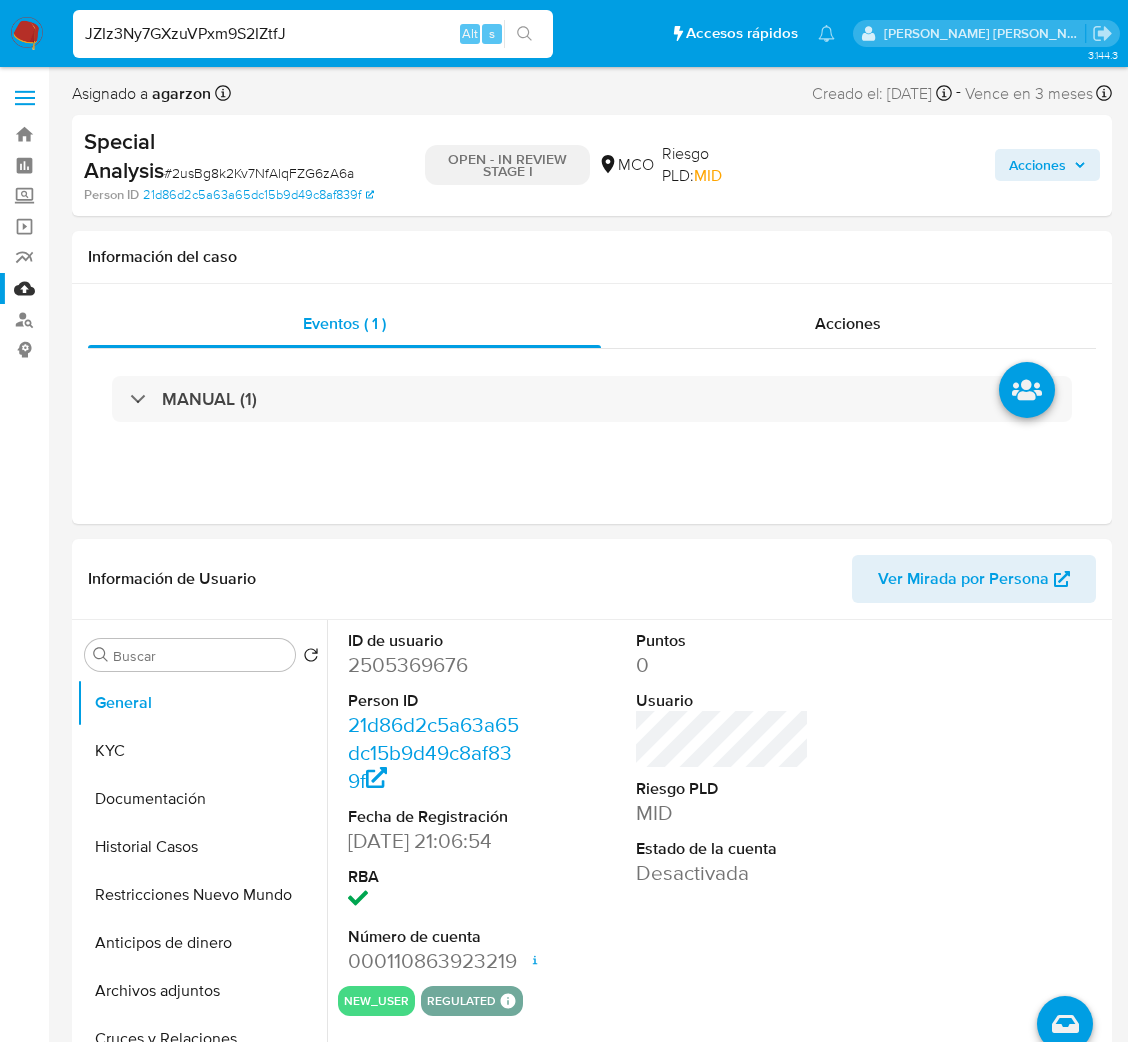 type on "JZIz3Ny7GXzuVPxm9S2IZtfJ" 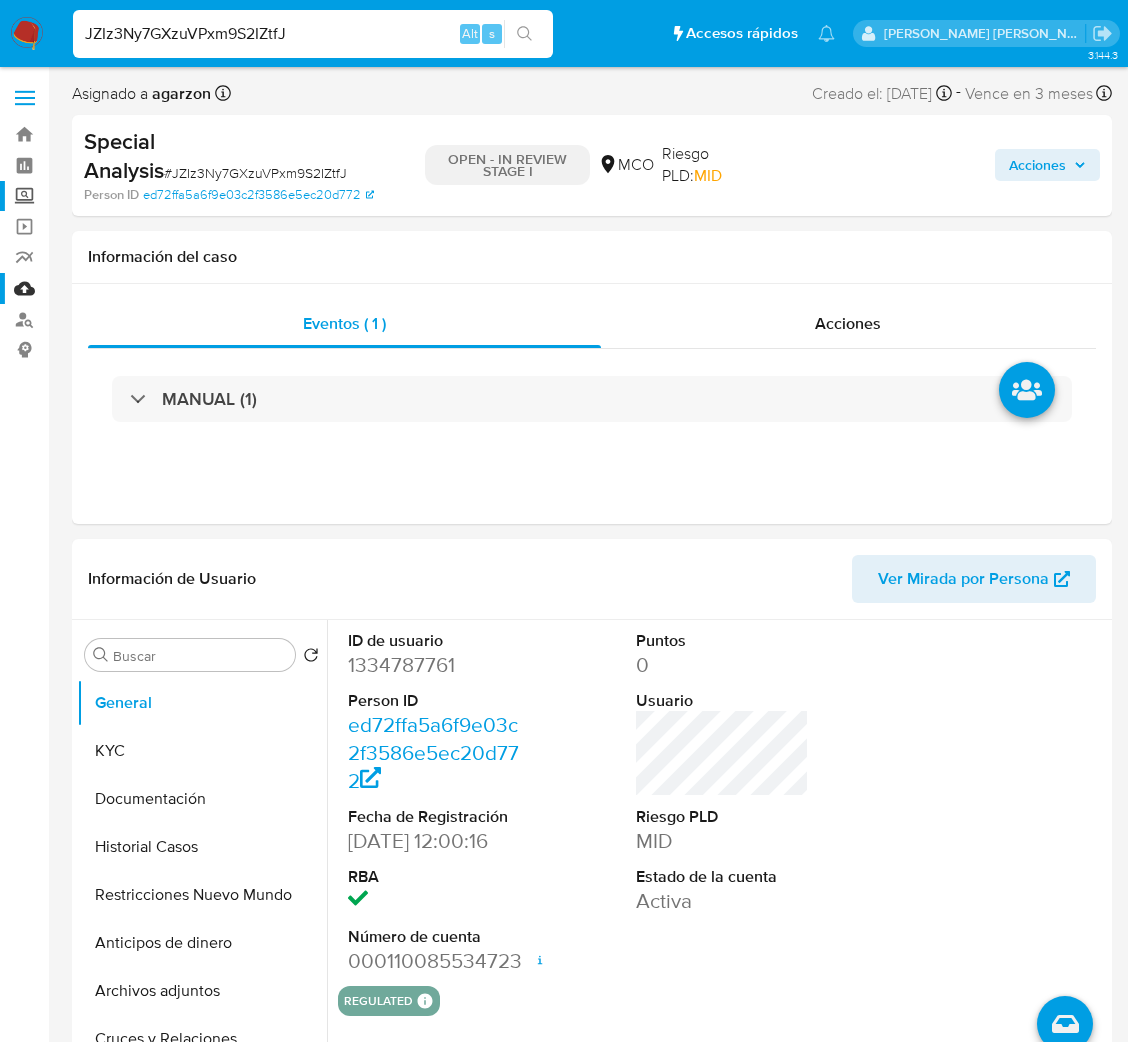 select on "10" 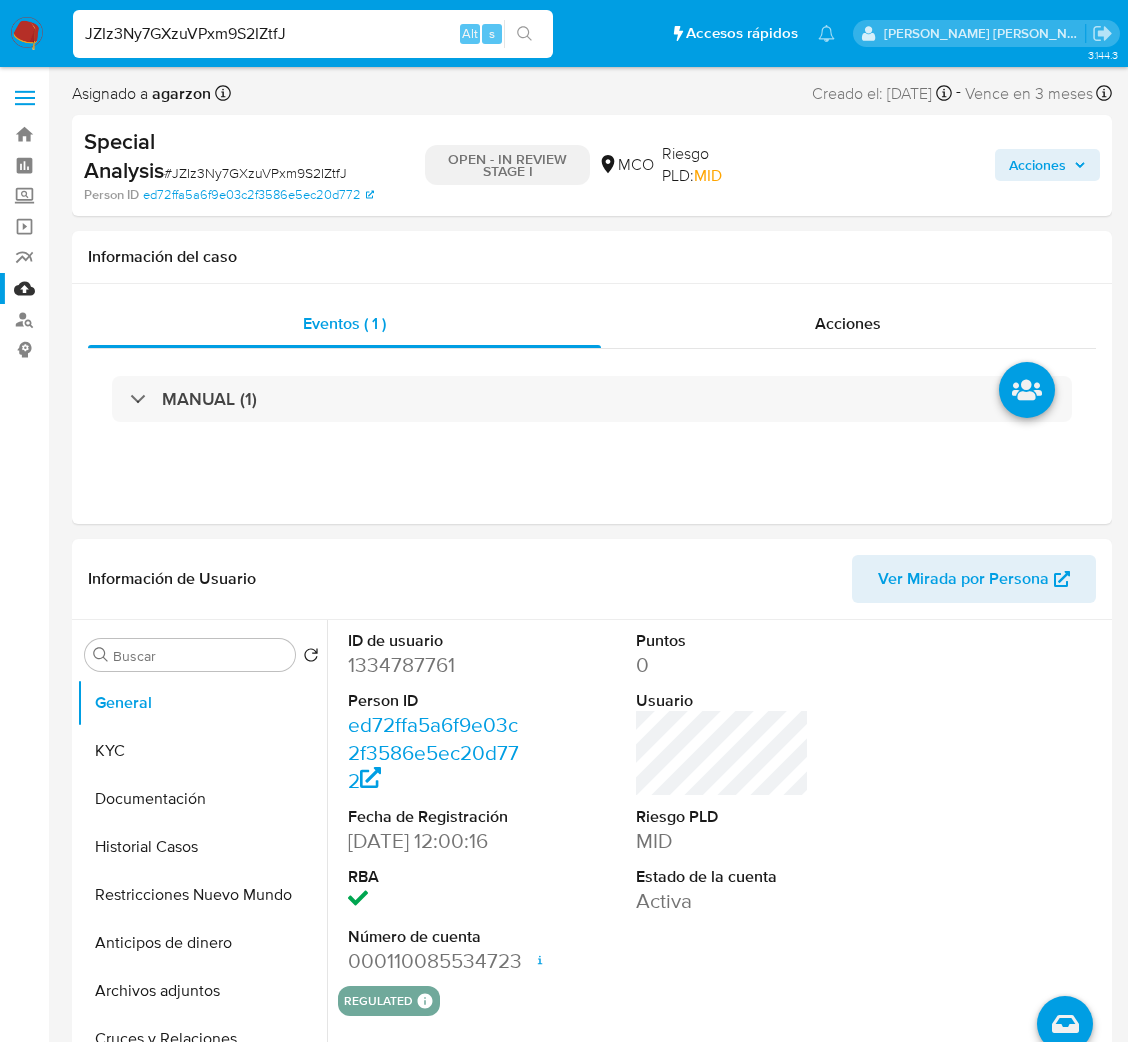click on "JZIz3Ny7GXzuVPxm9S2IZtfJ" at bounding box center (313, 34) 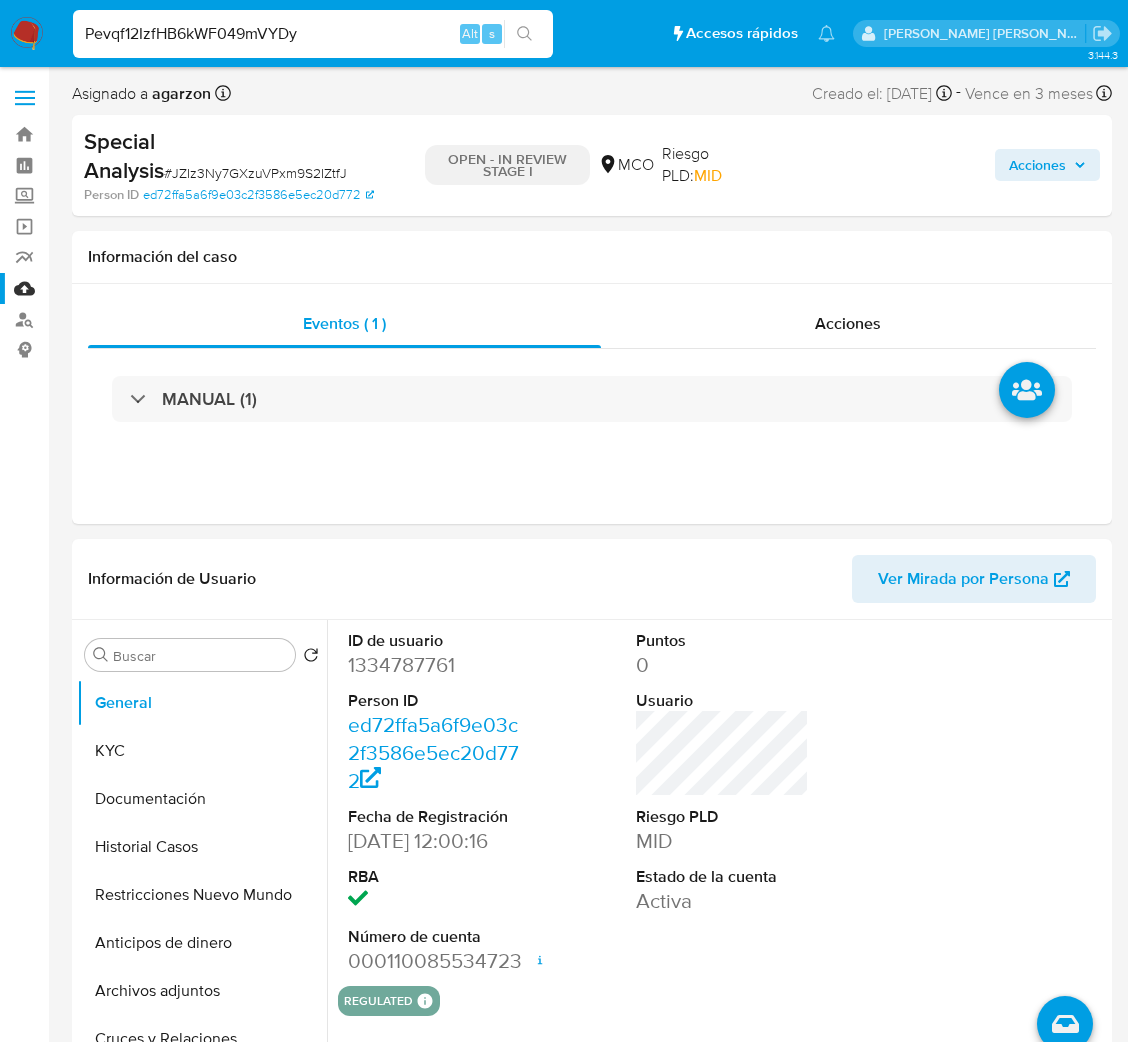 type on "Pevqf12IzfHB6kWF049mVYDy" 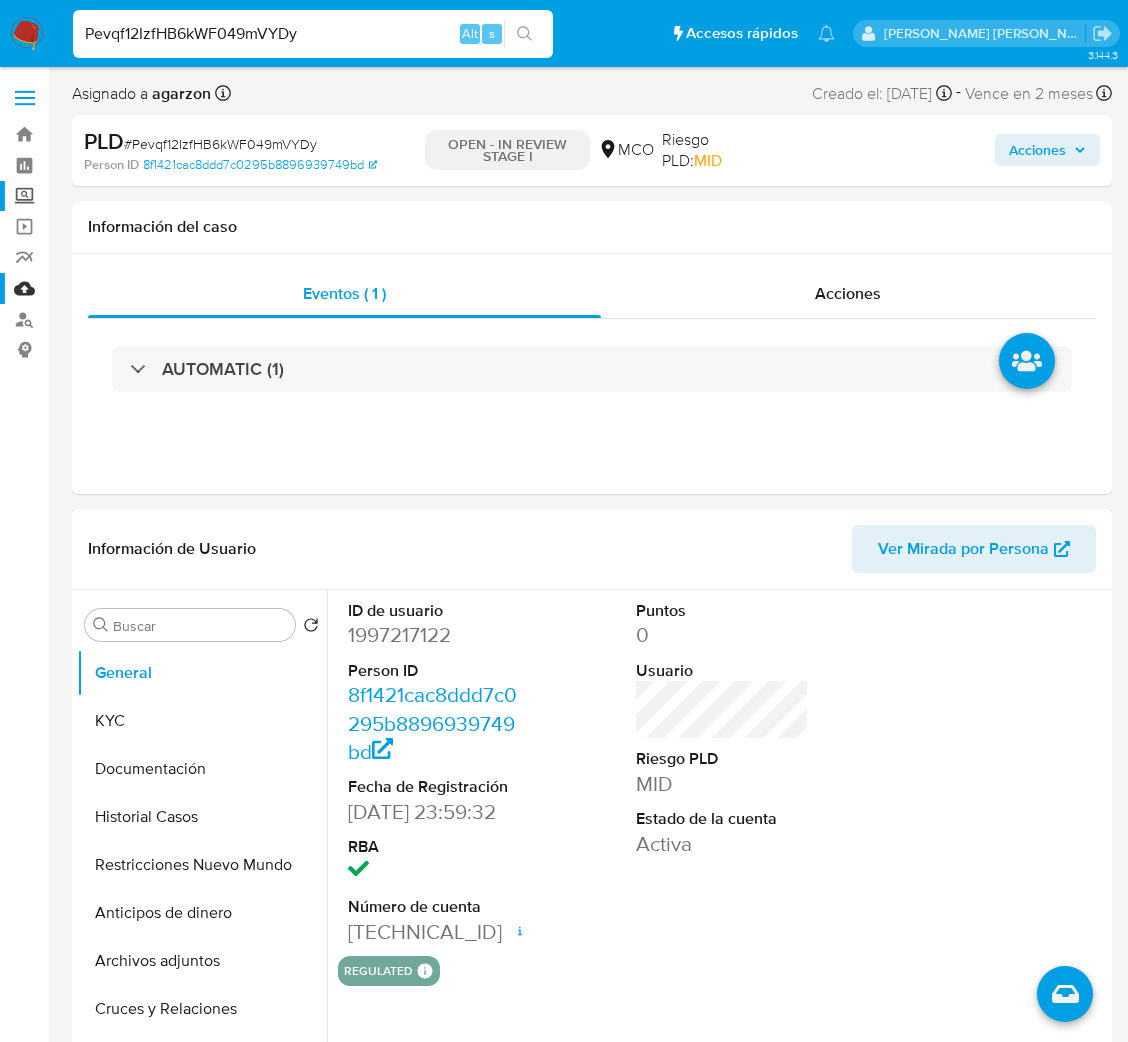 select on "10" 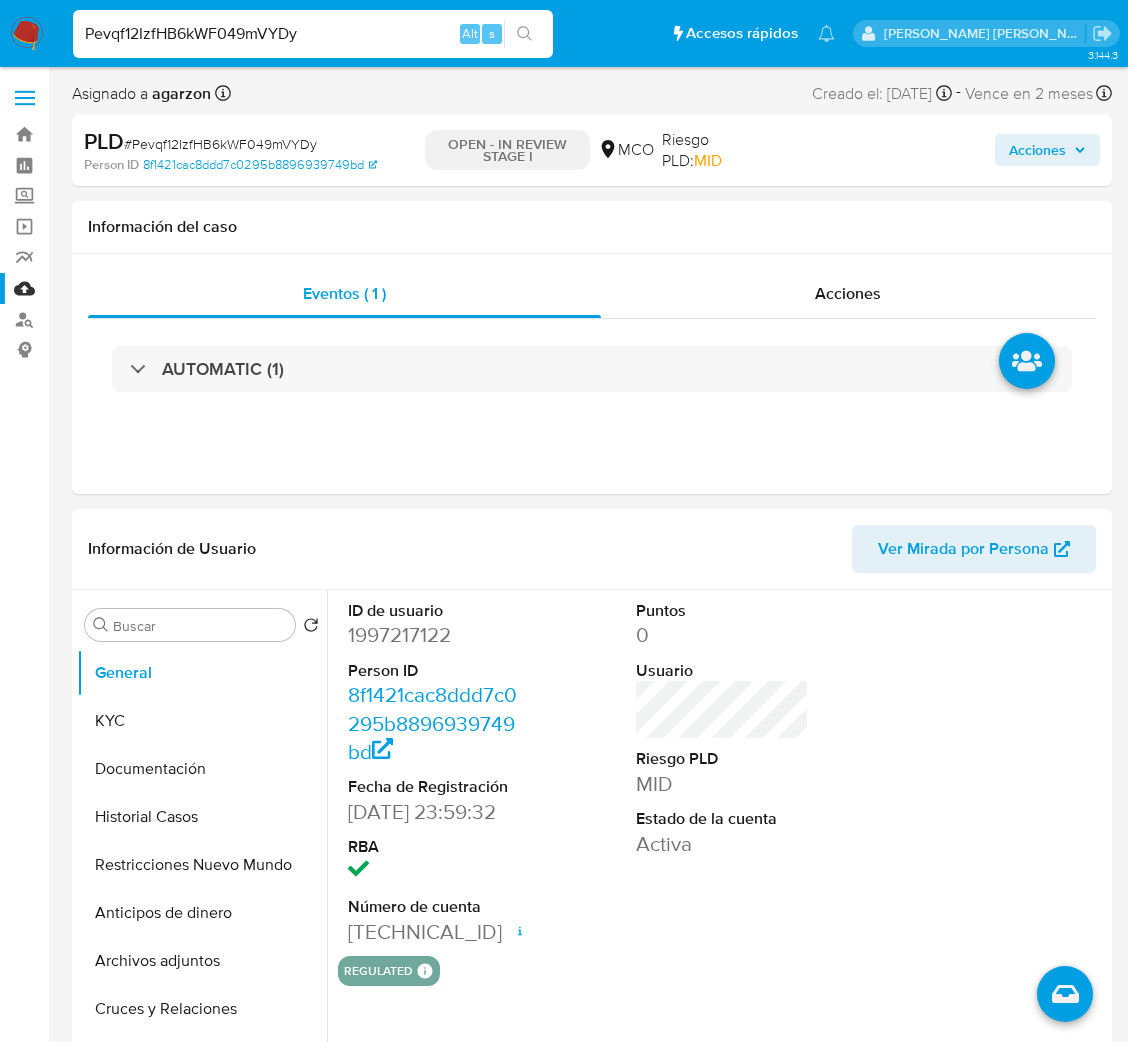 click on "Pevqf12IzfHB6kWF049mVYDy Alt s" at bounding box center (313, 34) 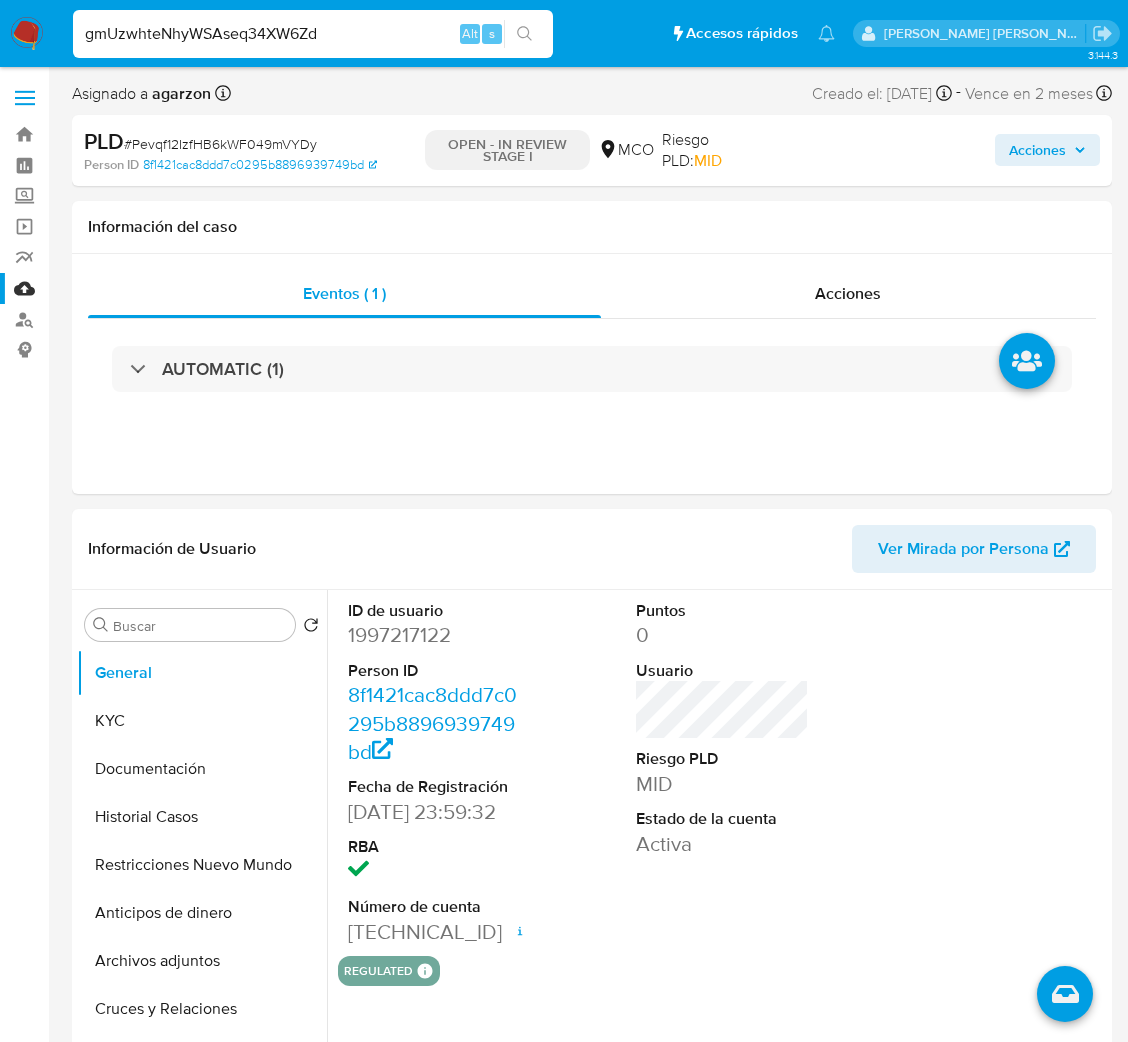 type on "gmUzwhteNhyWSAseq34XW6Zd" 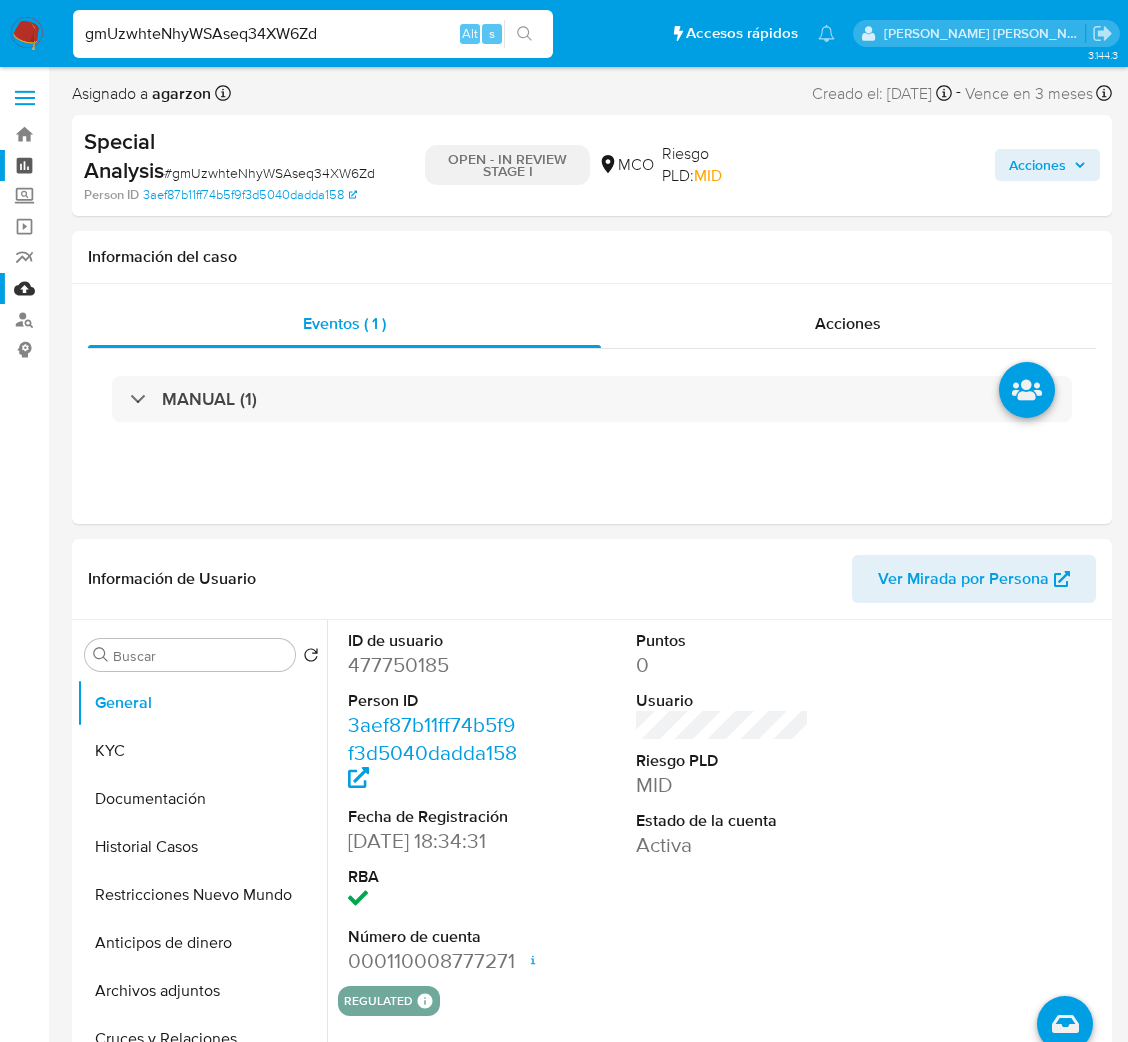 select on "10" 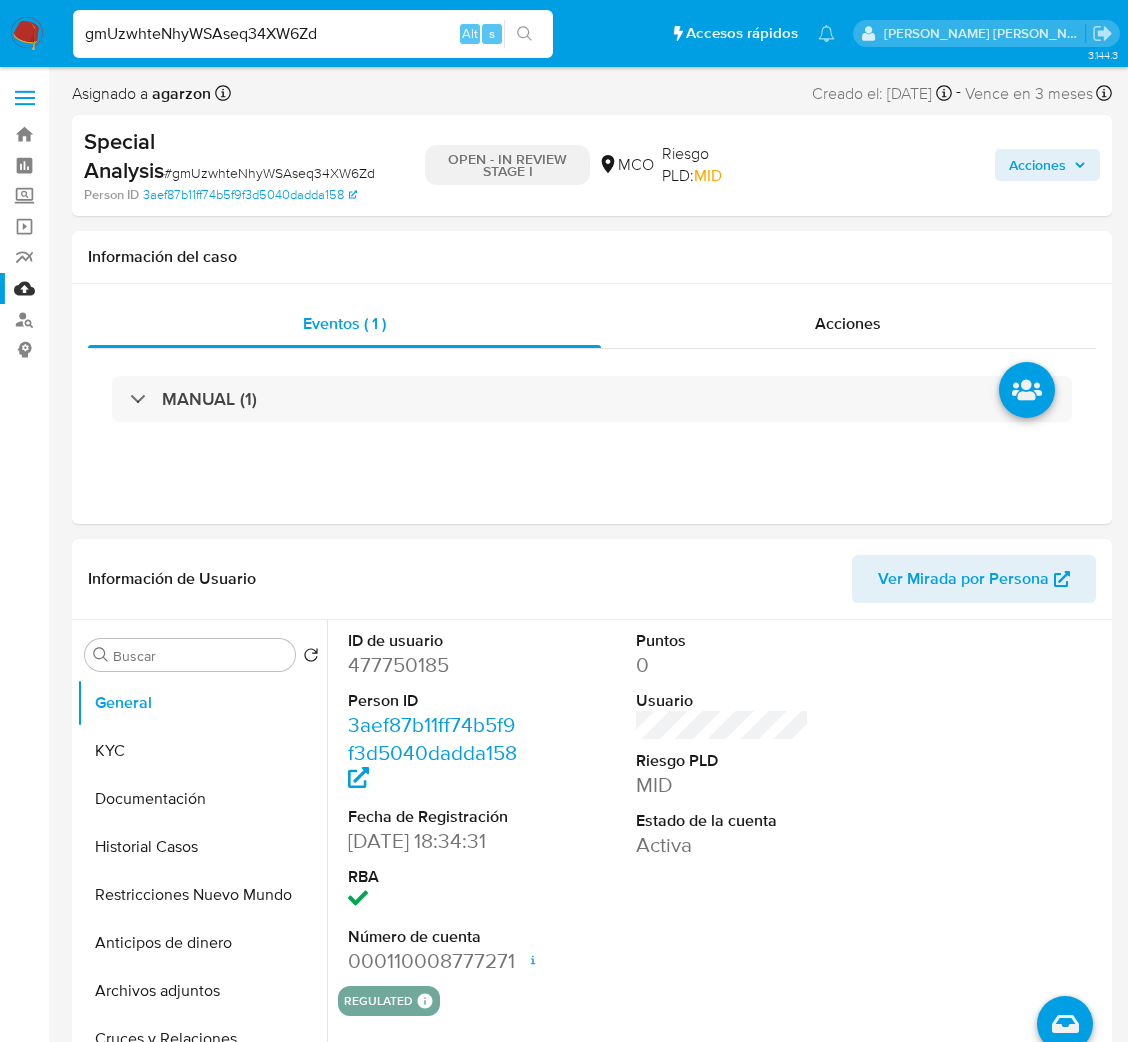 click on "gmUzwhteNhyWSAseq34XW6Zd Alt s" at bounding box center [313, 34] 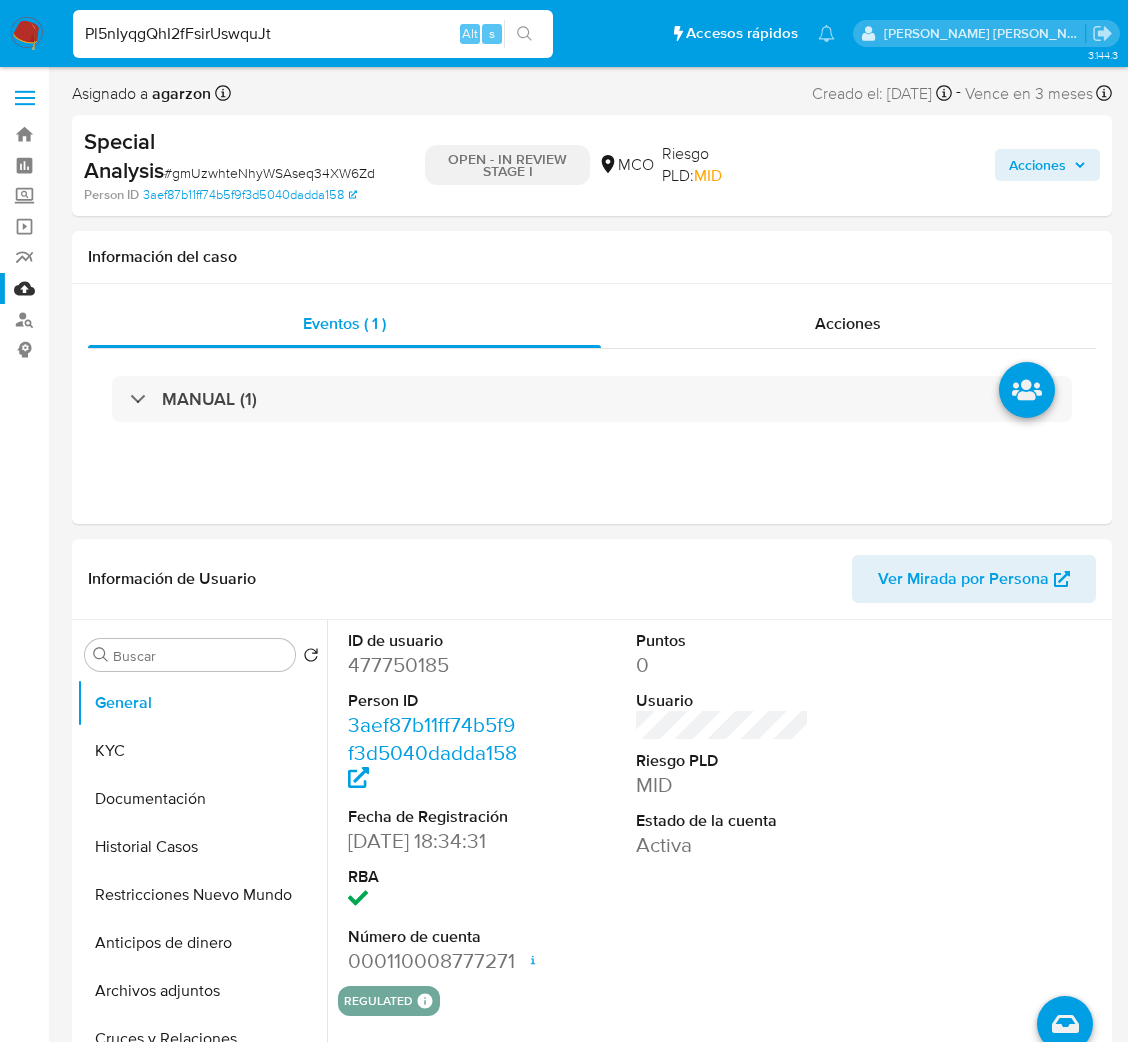 type on "Pl5nIyqgQhI2fFsirUswquJt" 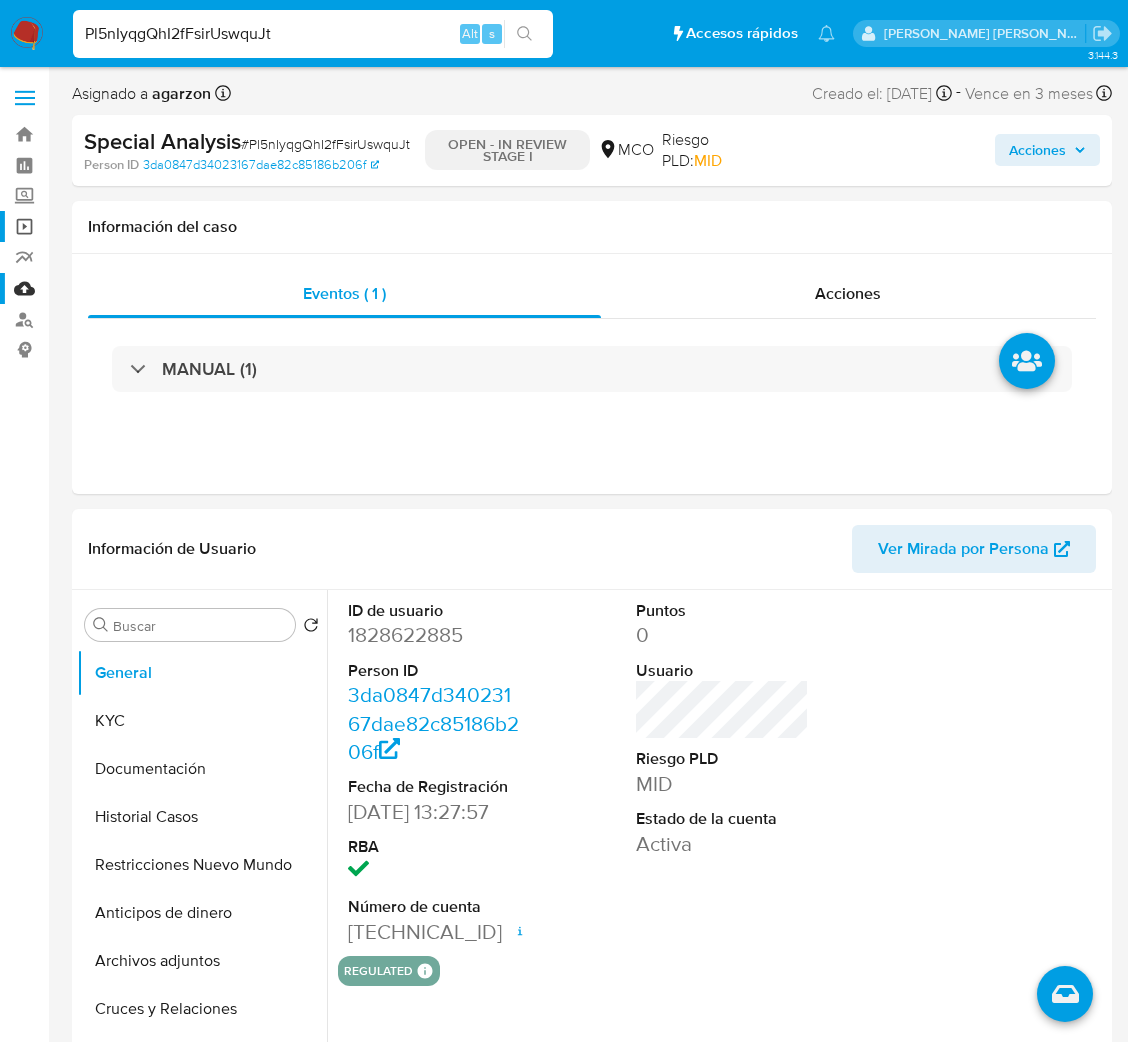 select on "10" 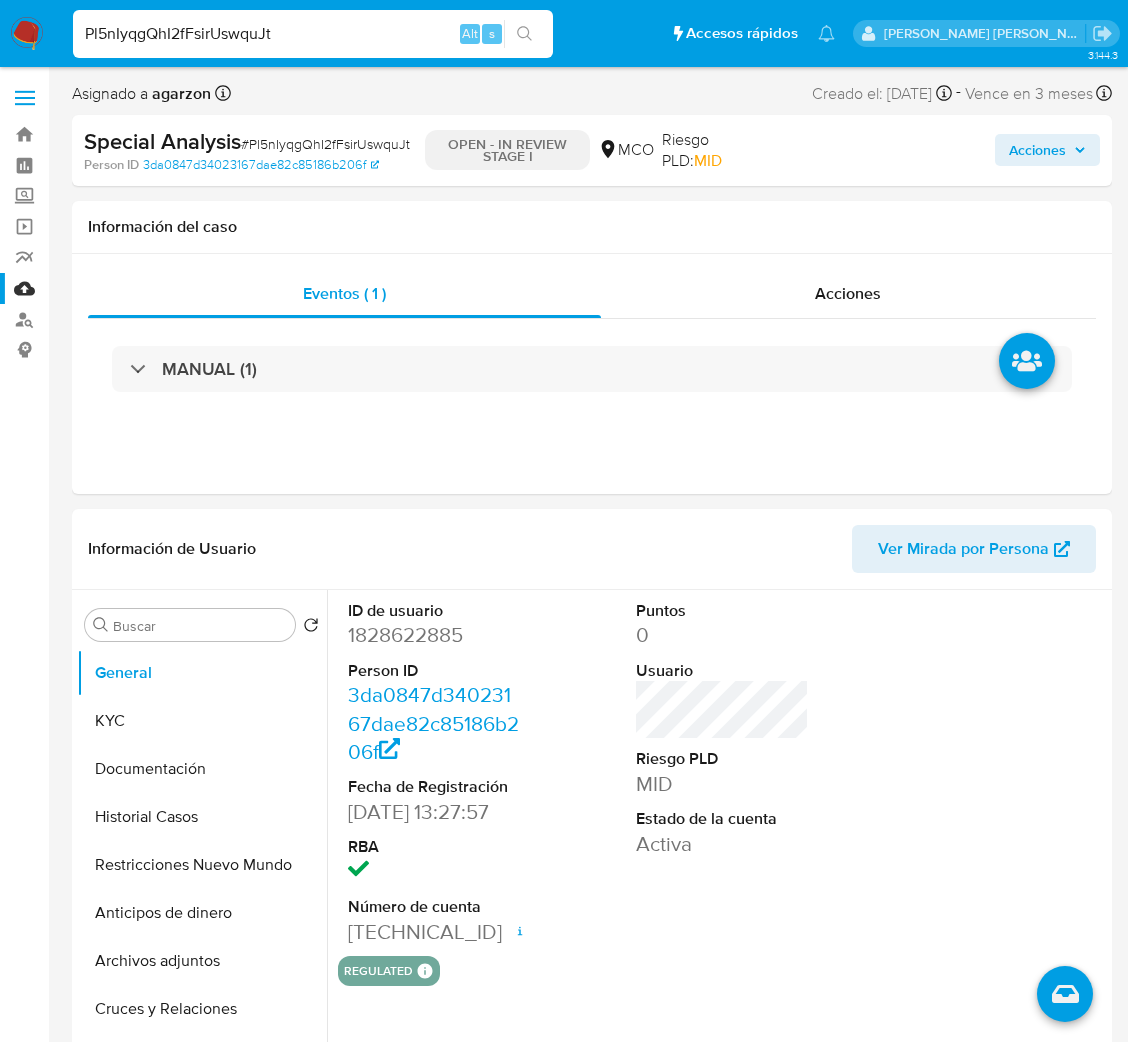 click on "Pl5nIyqgQhI2fFsirUswquJt" at bounding box center (313, 34) 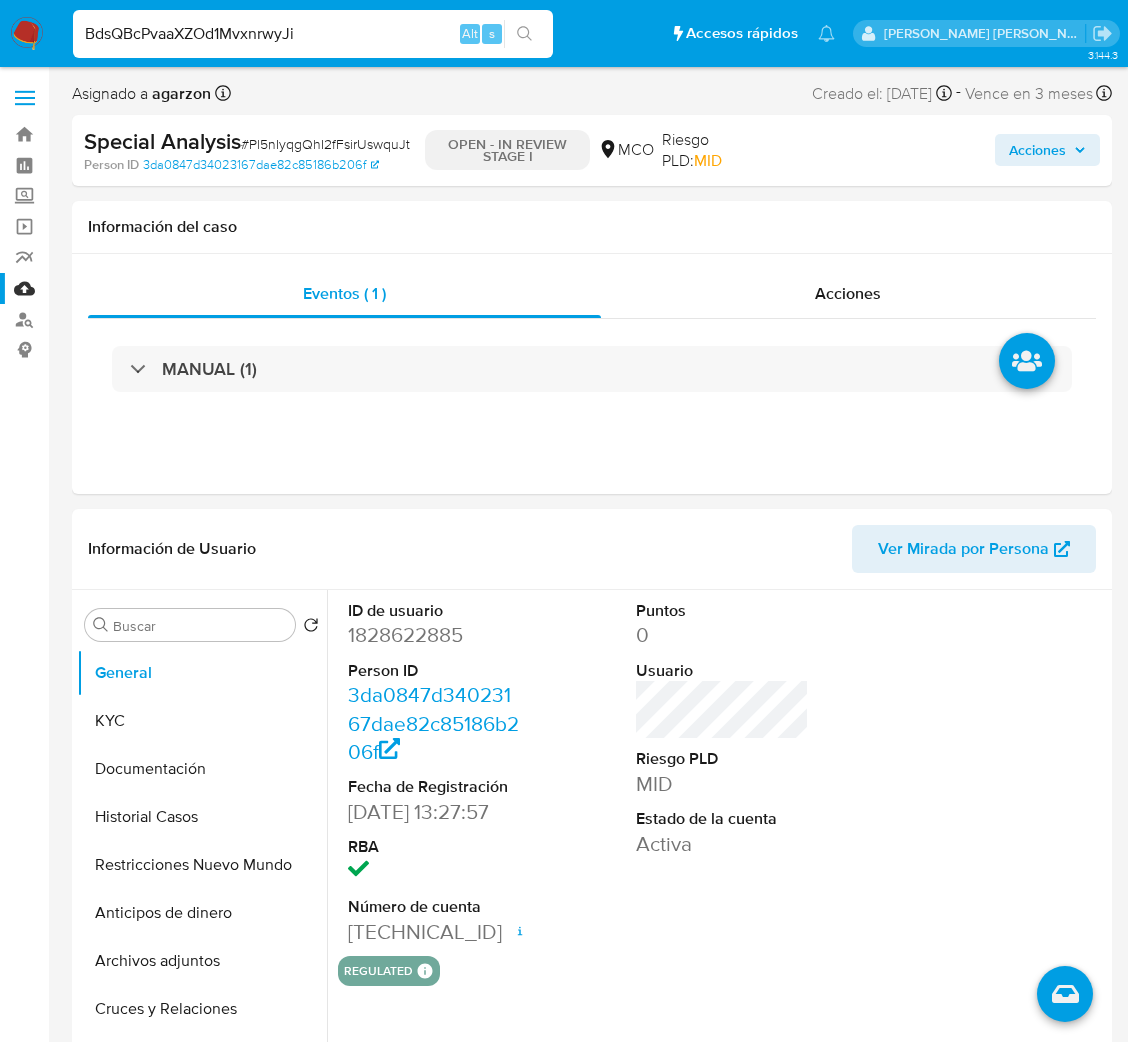 type on "BdsQBcPvaaXZOd1MvxnrwyJi" 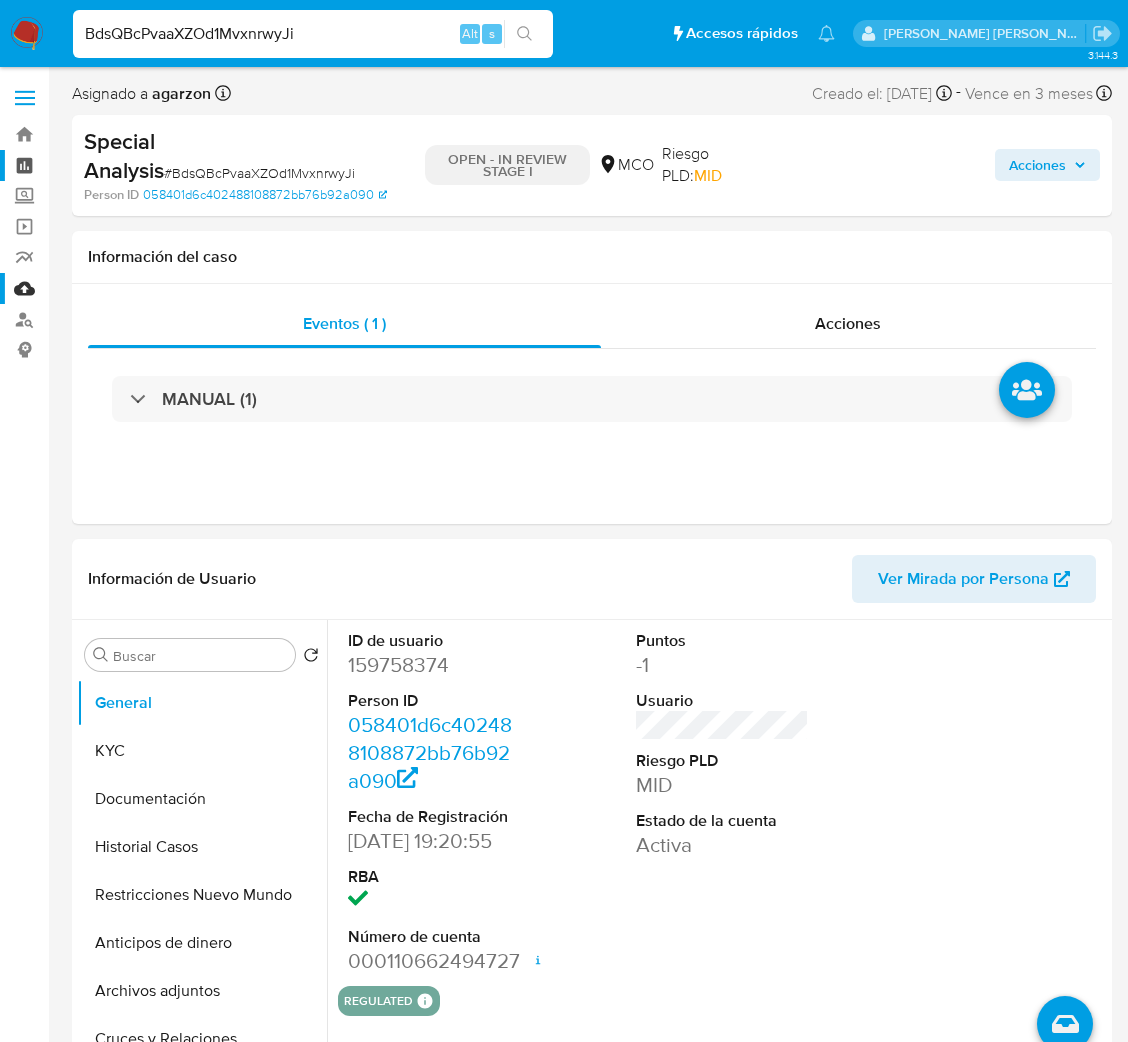 select on "10" 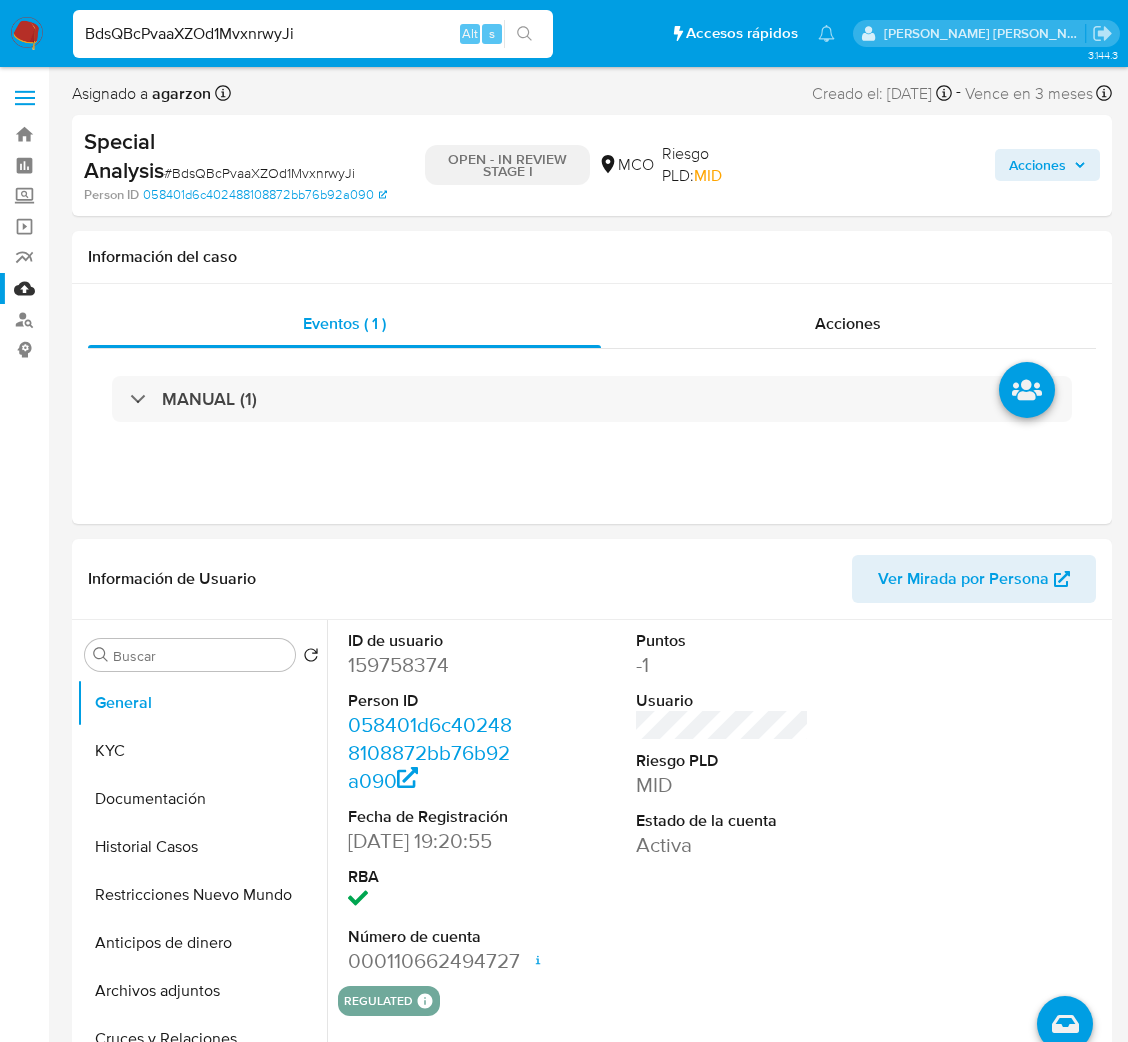 click on "BdsQBcPvaaXZOd1MvxnrwyJi" at bounding box center [313, 34] 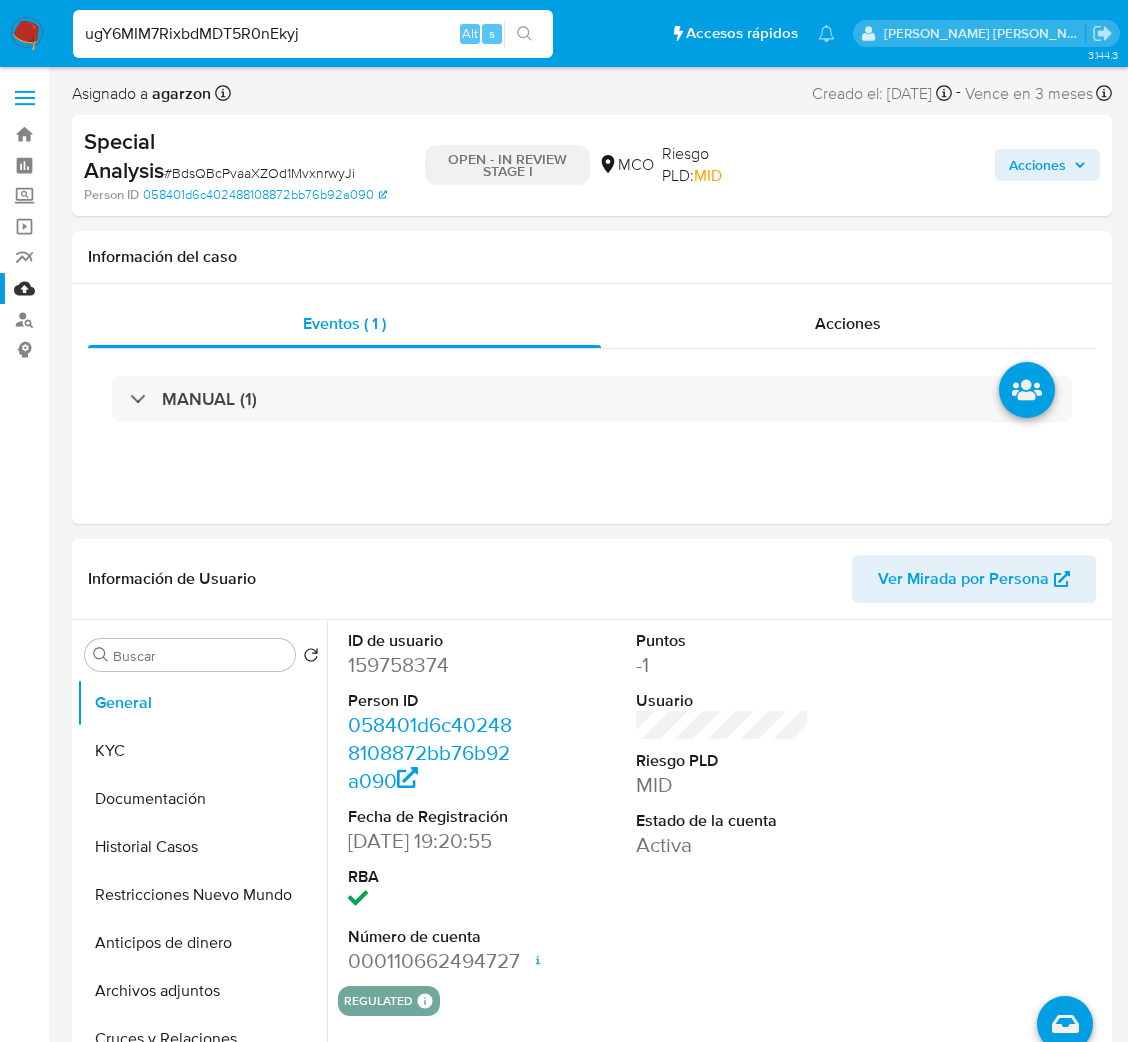 type on "ugY6MIM7RixbdMDT5R0nEkyj" 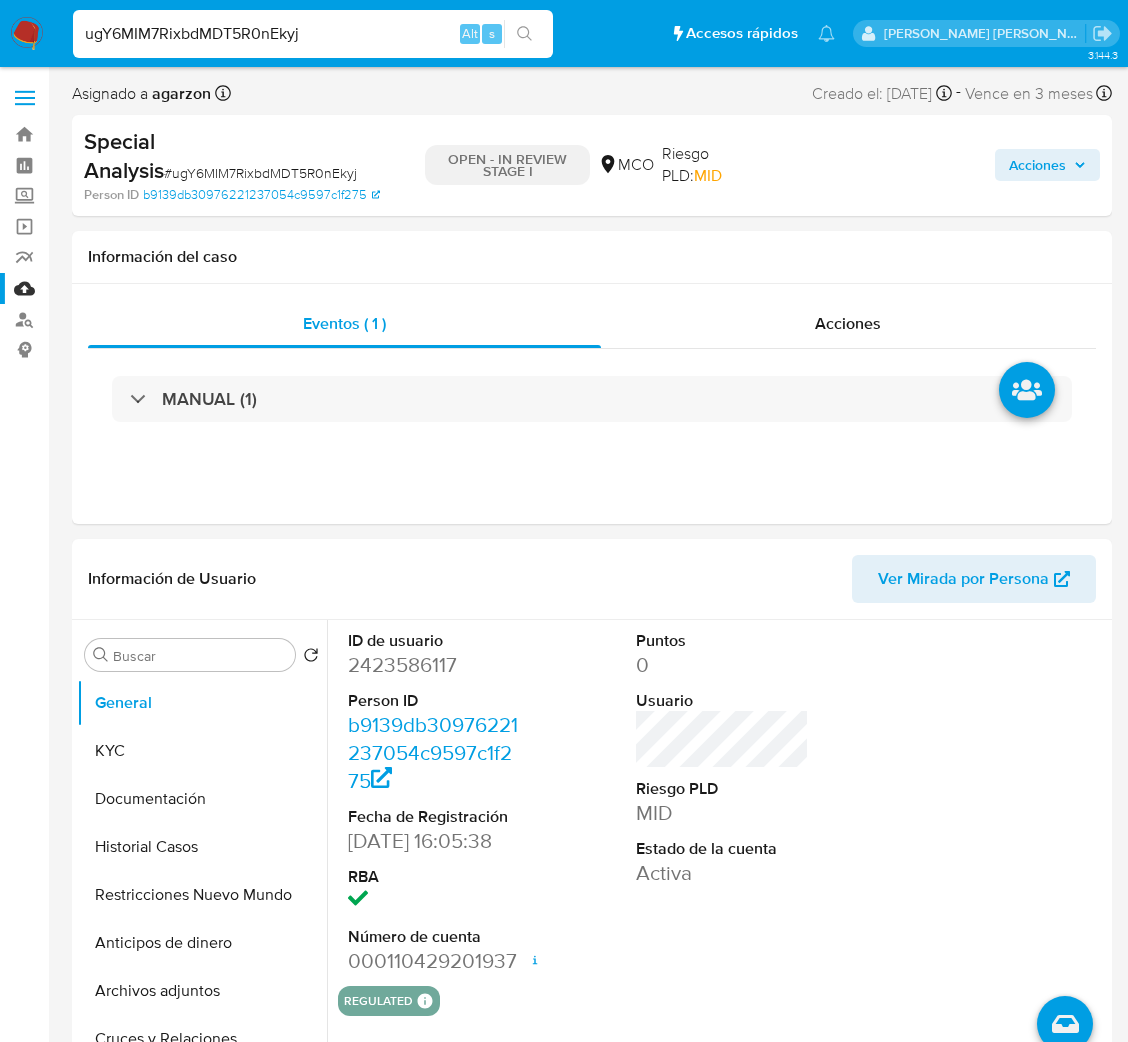 select on "10" 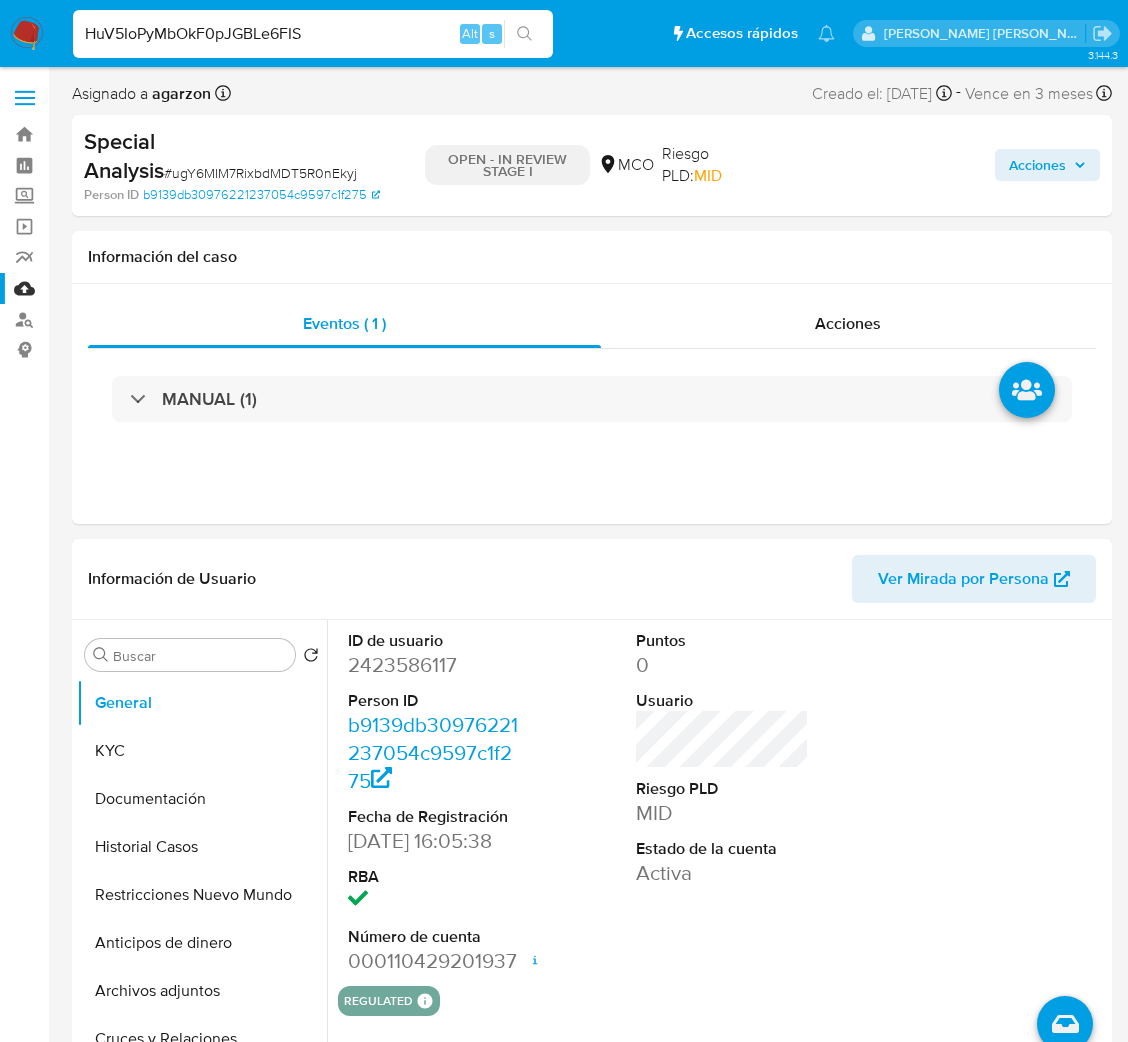 type on "HuV5IoPyMbOkF0pJGBLe6FIS" 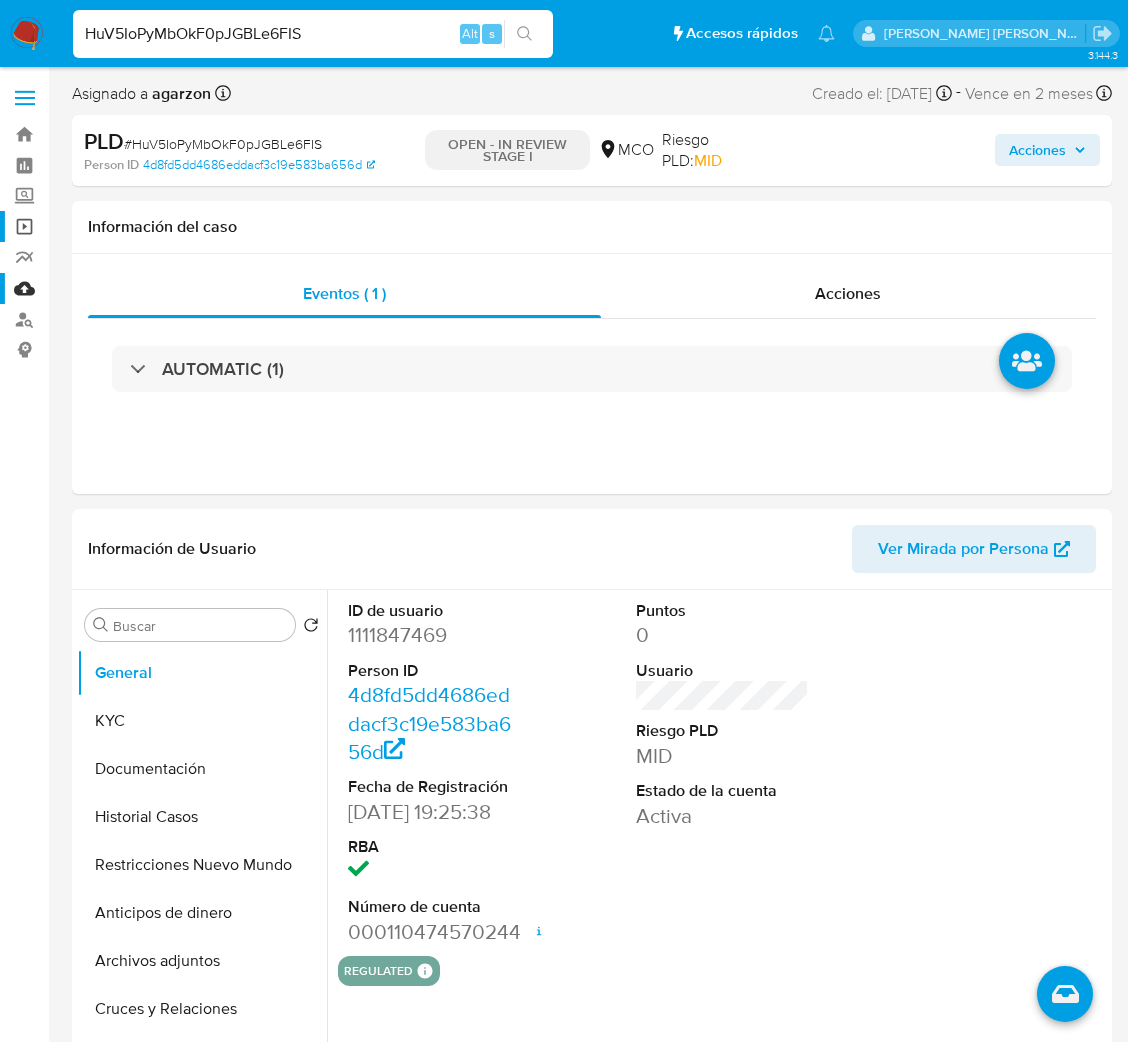 select on "10" 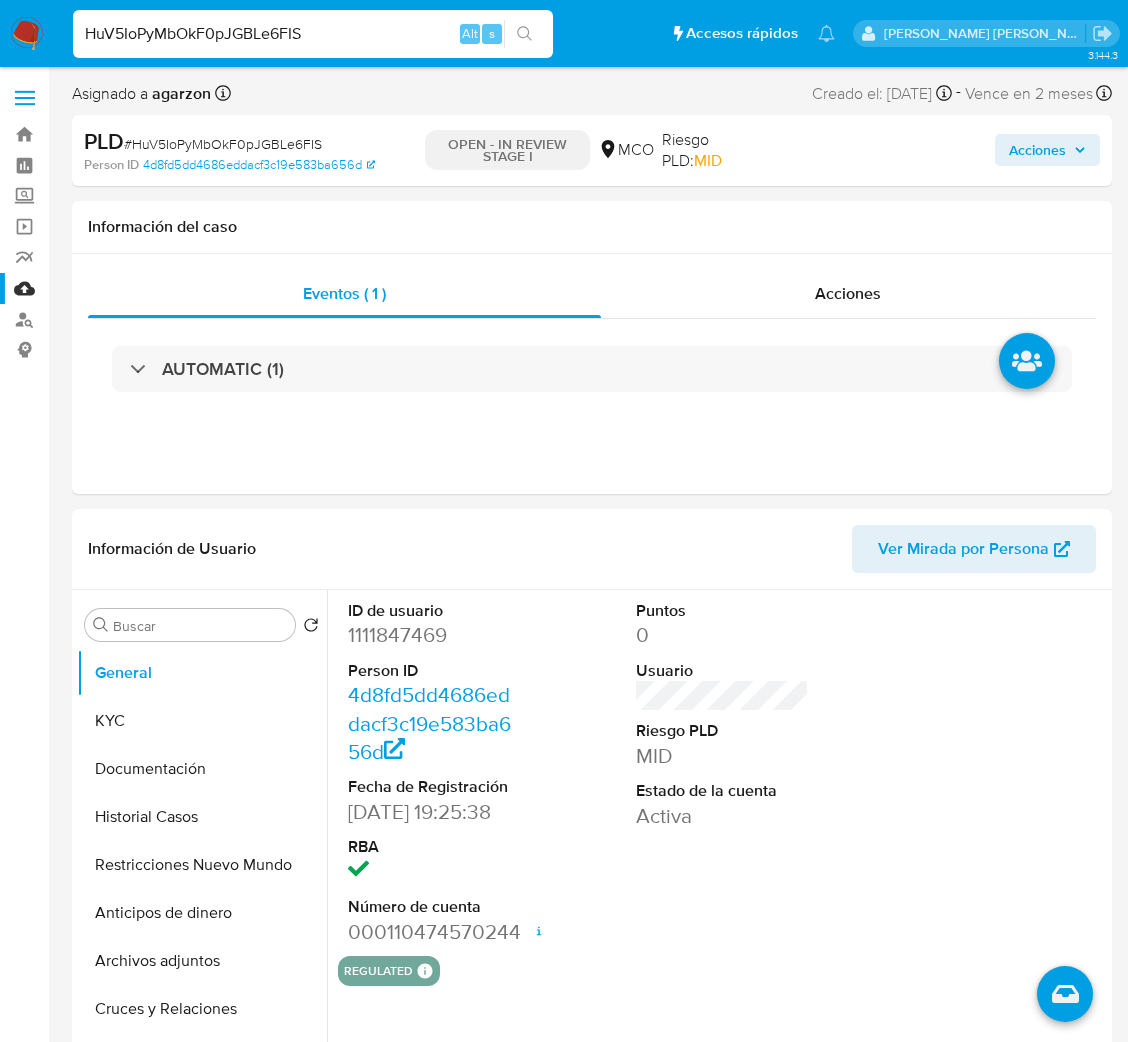 click on "HuV5IoPyMbOkF0pJGBLe6FIS" at bounding box center [313, 34] 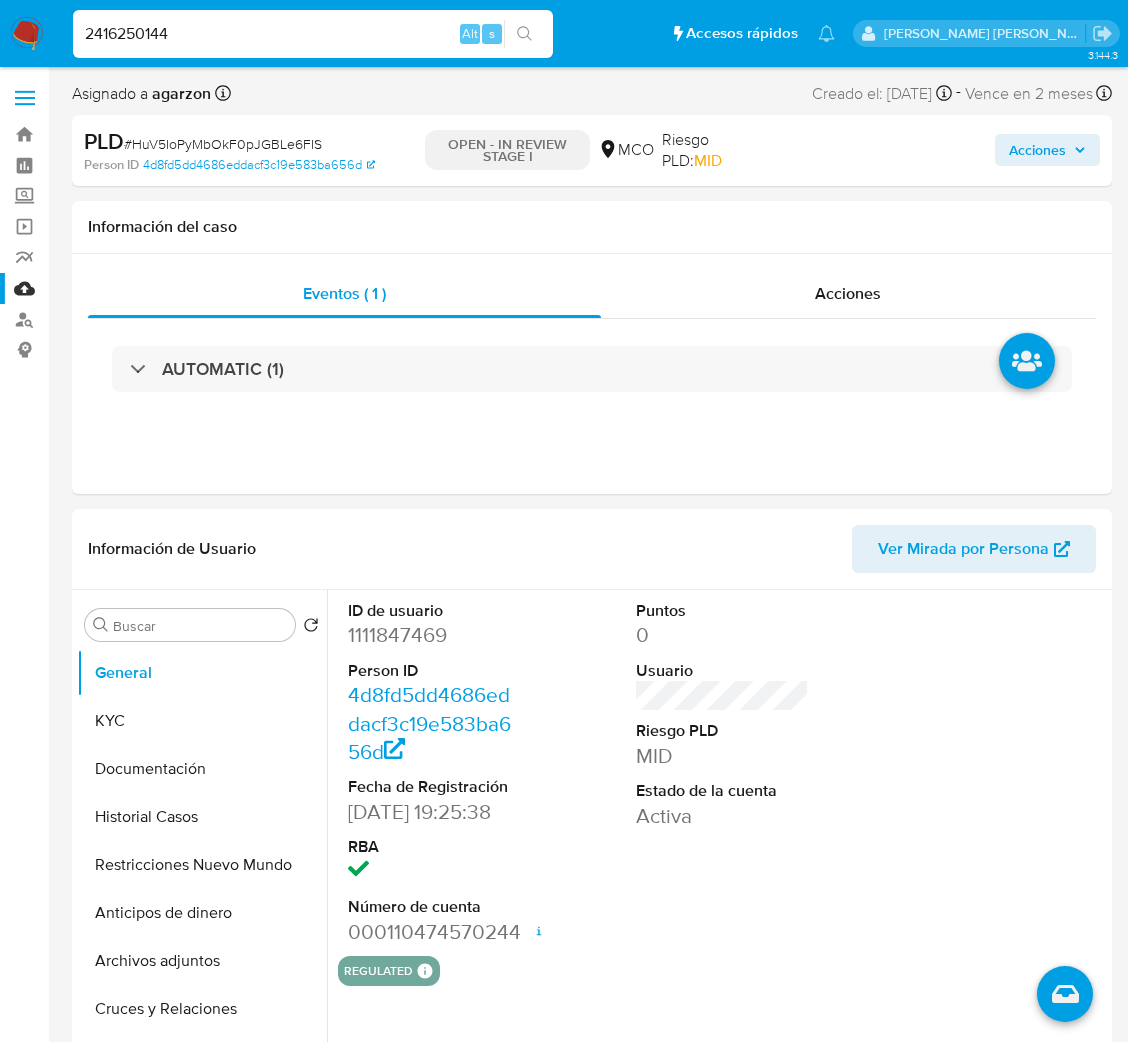 type on "2416250144" 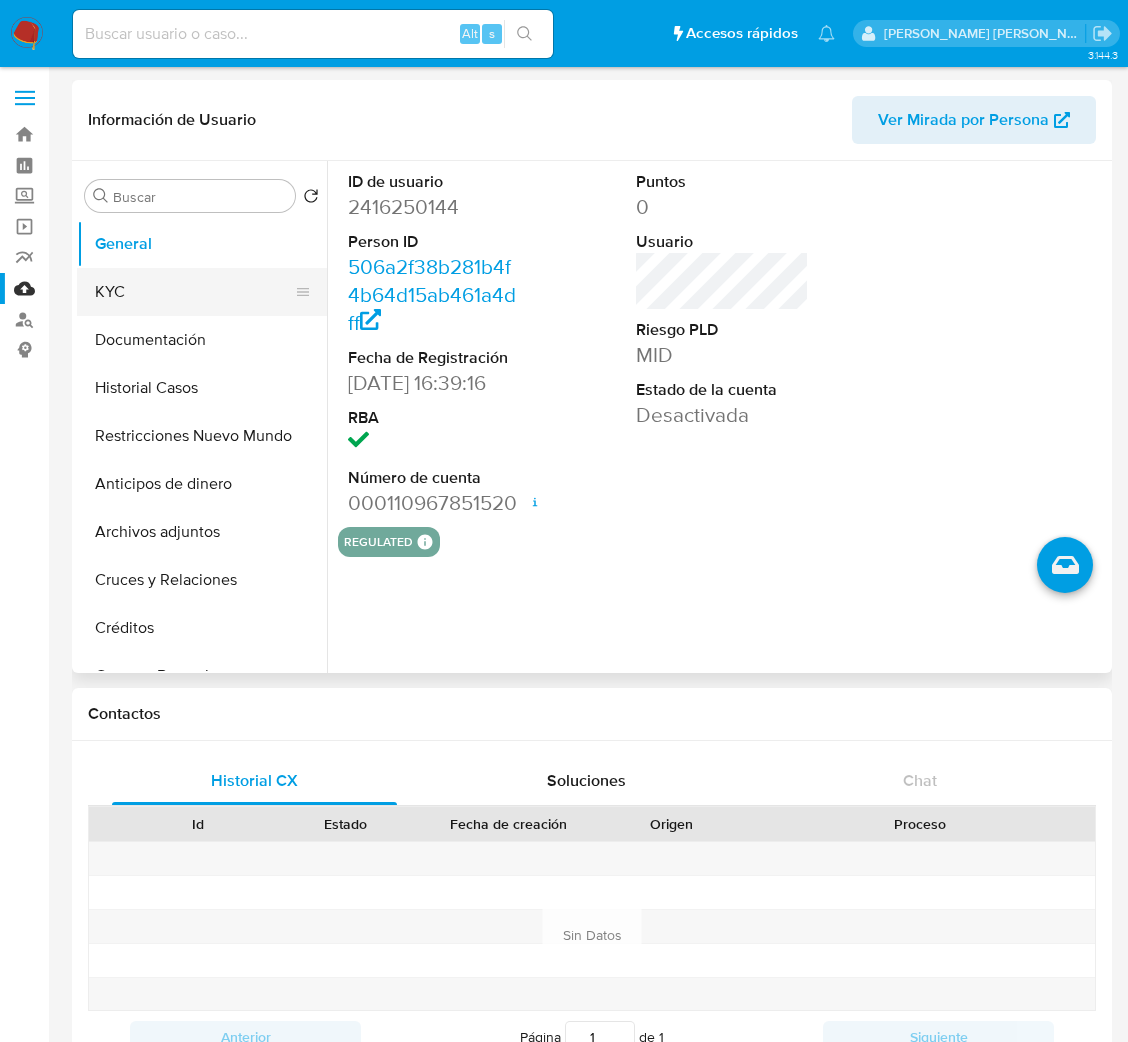 click on "KYC" at bounding box center [194, 292] 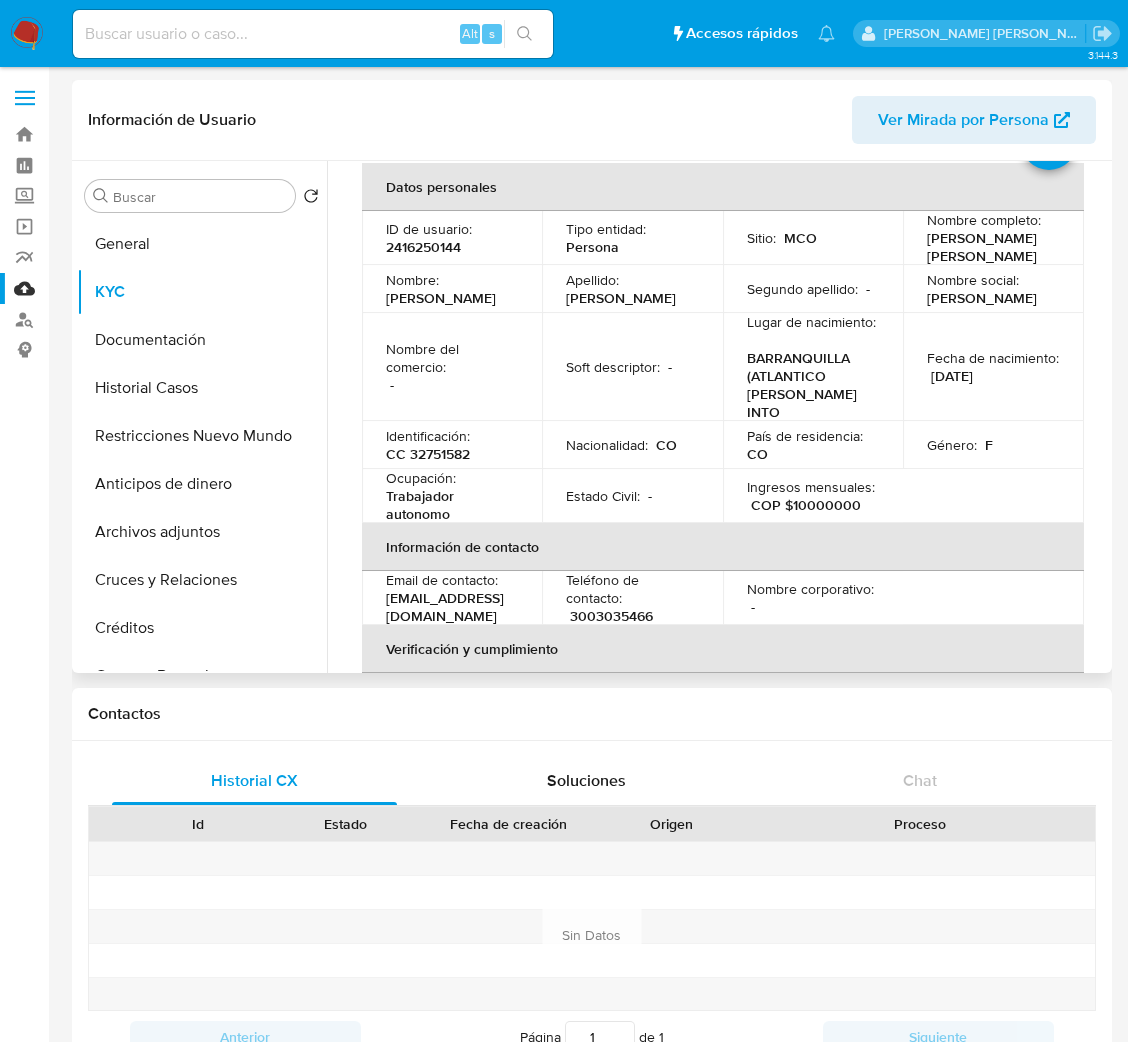 scroll, scrollTop: 99, scrollLeft: 0, axis: vertical 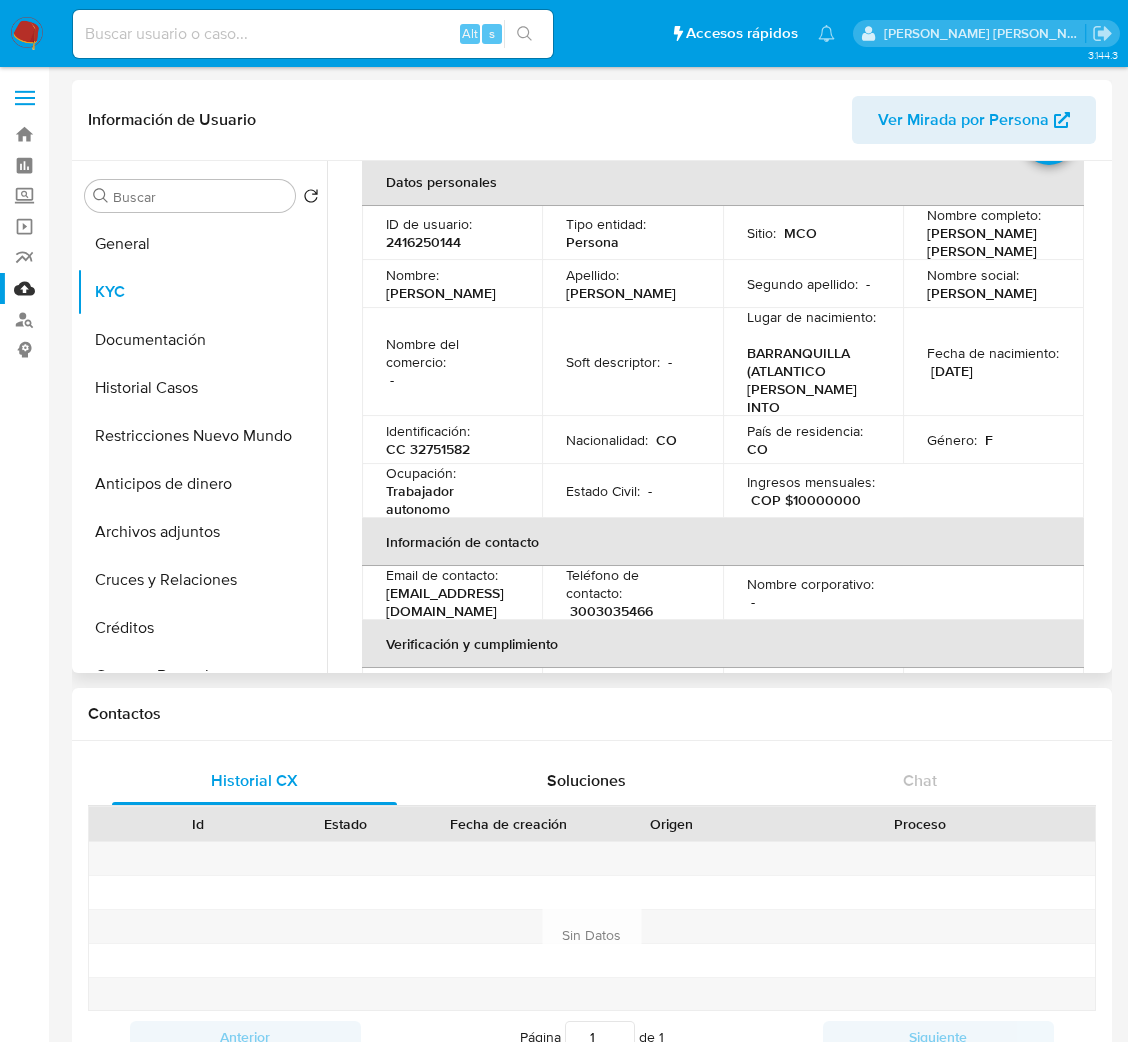 type 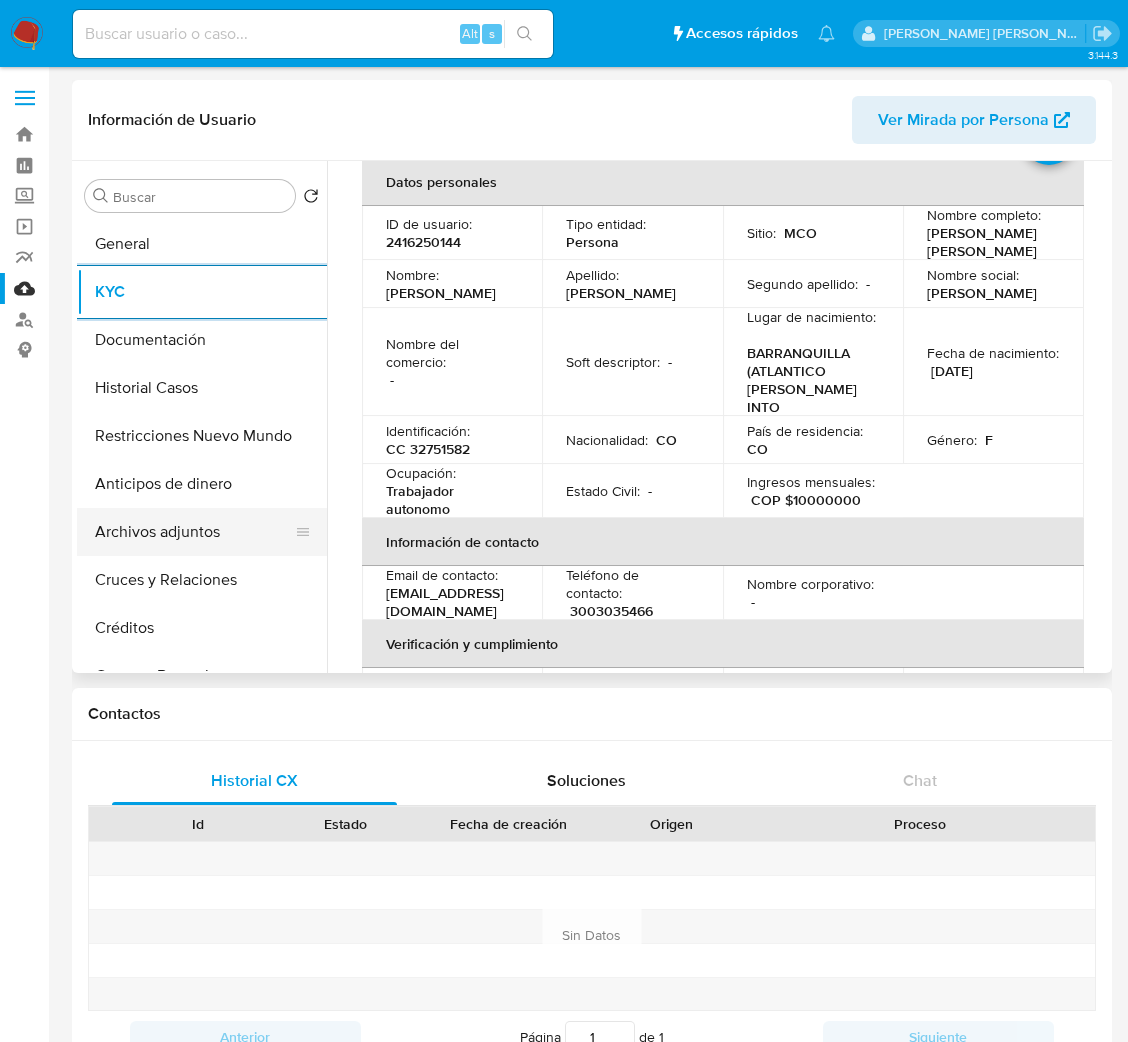 click on "Archivos adjuntos" at bounding box center [194, 532] 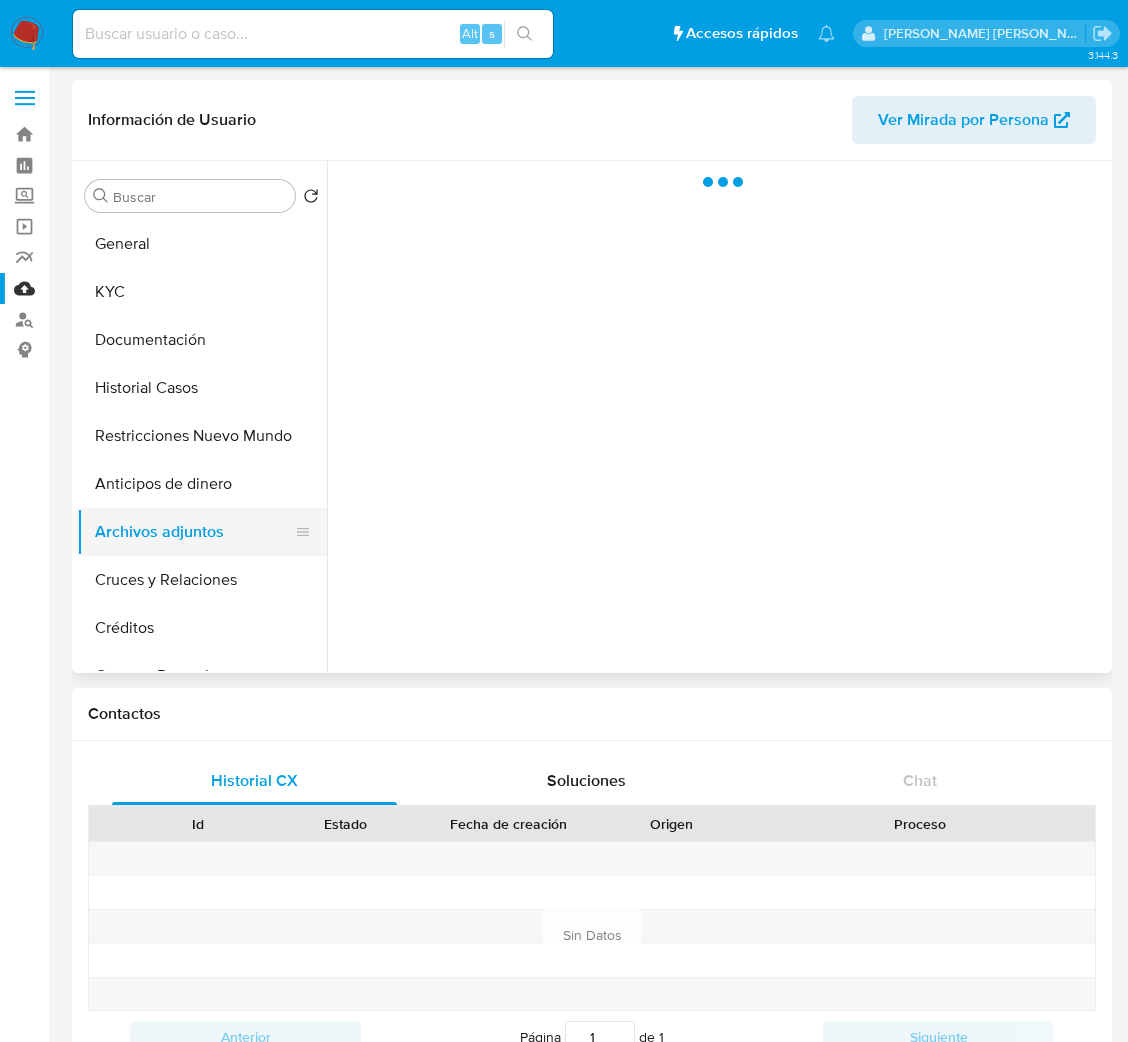 scroll, scrollTop: 0, scrollLeft: 0, axis: both 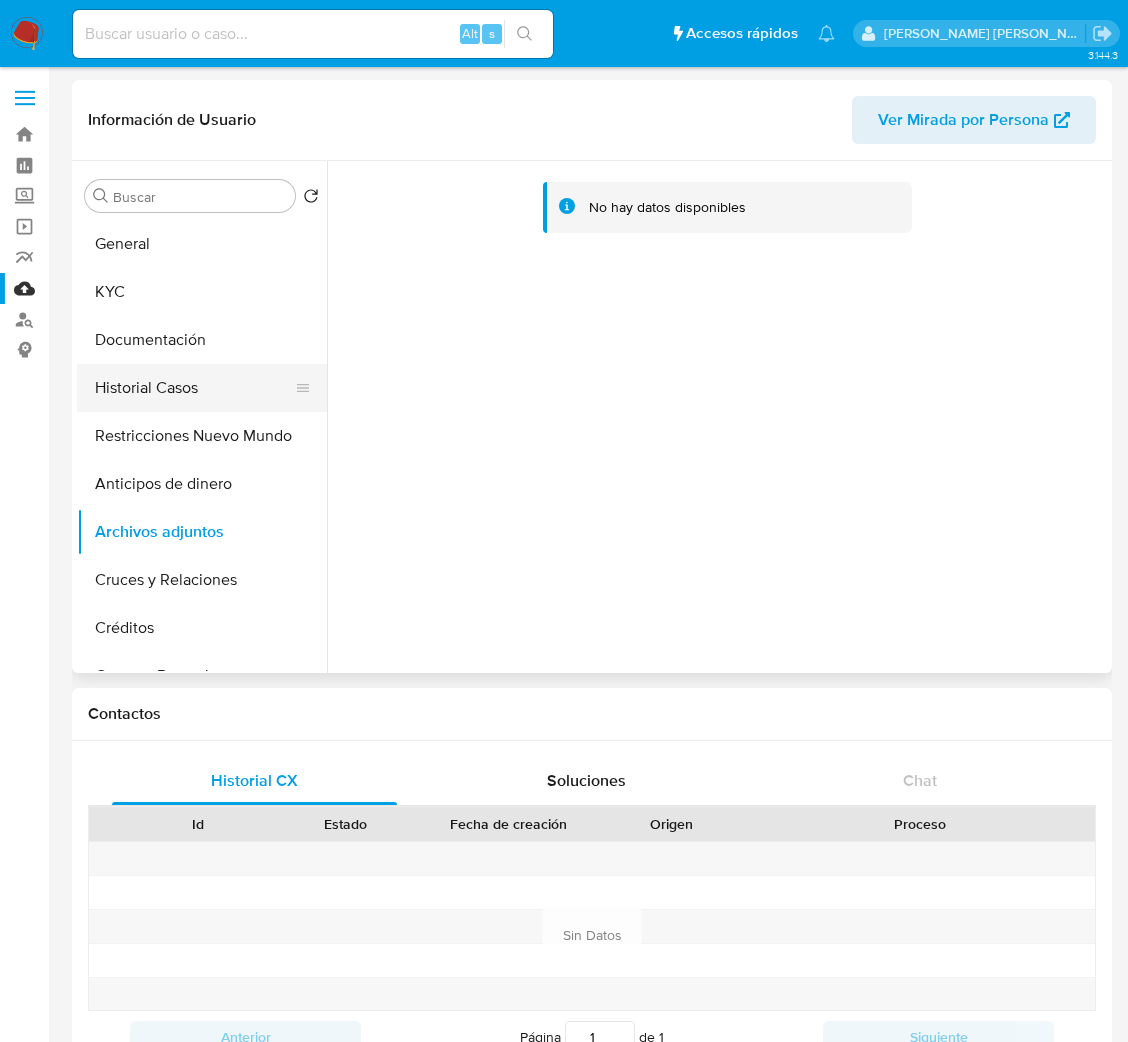 click on "Historial Casos" at bounding box center [194, 388] 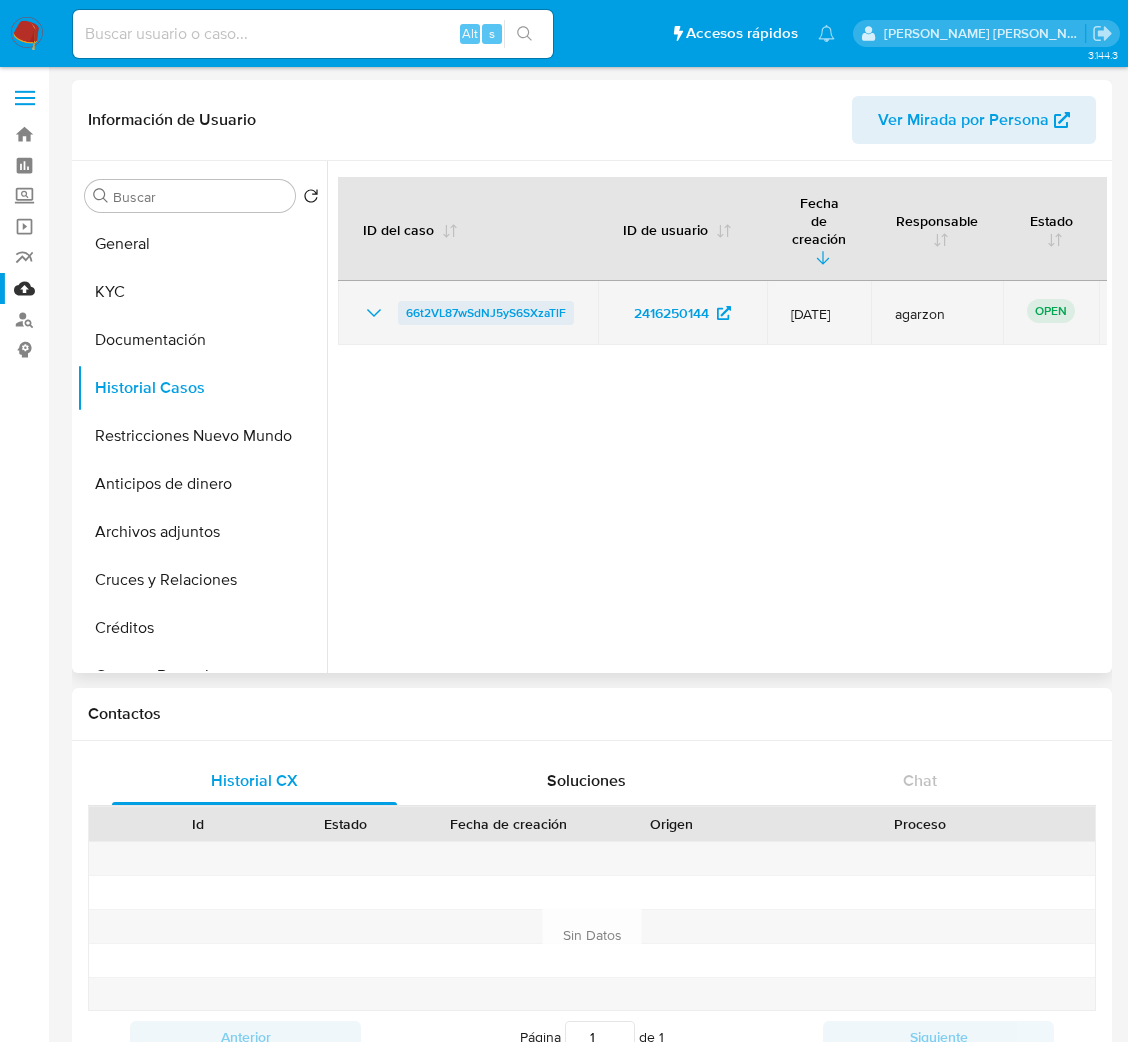 click on "66t2VL87wSdNJ5yS6SXzaTlF" at bounding box center (486, 313) 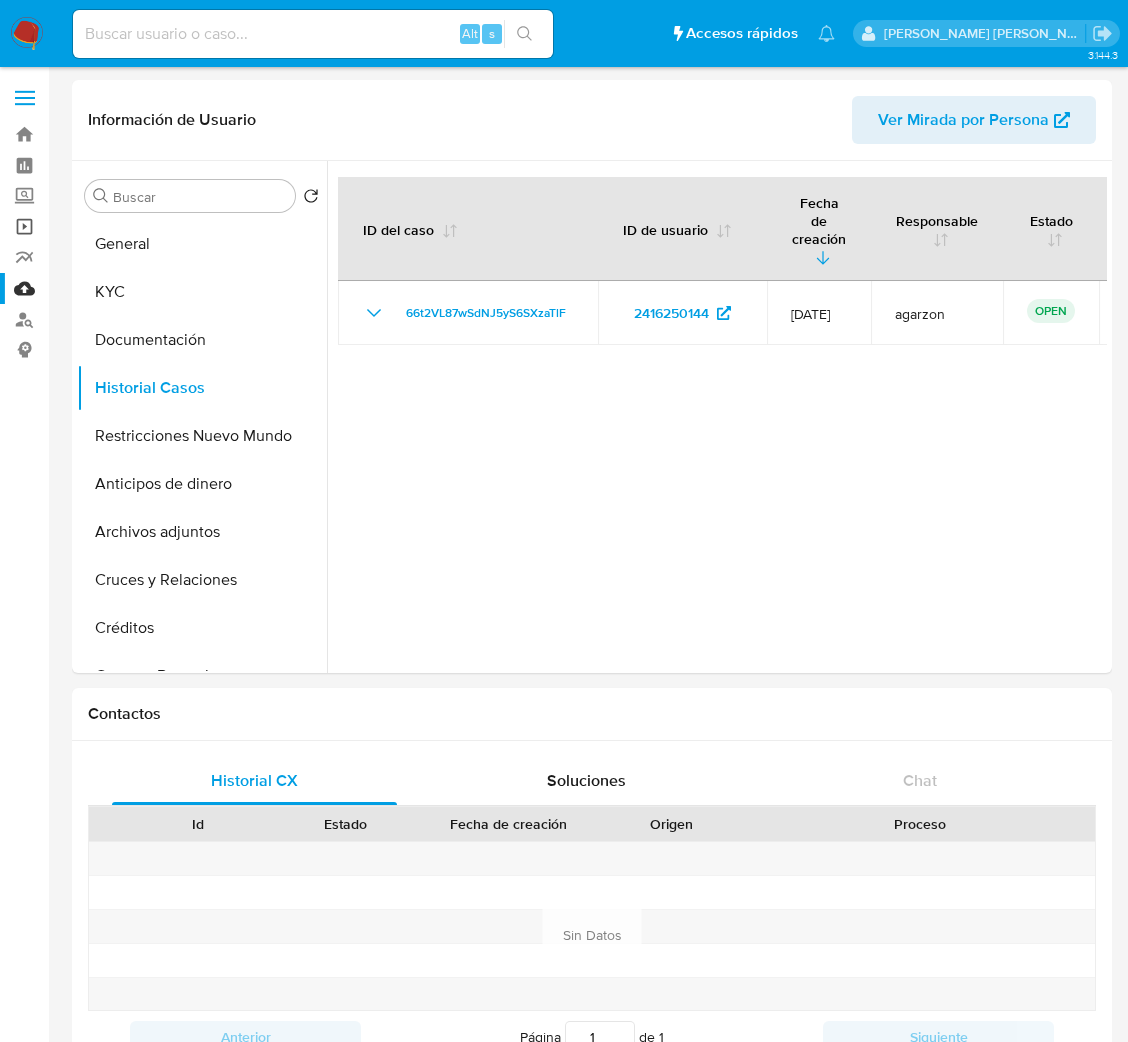 click on "Operaciones masivas" at bounding box center [119, 226] 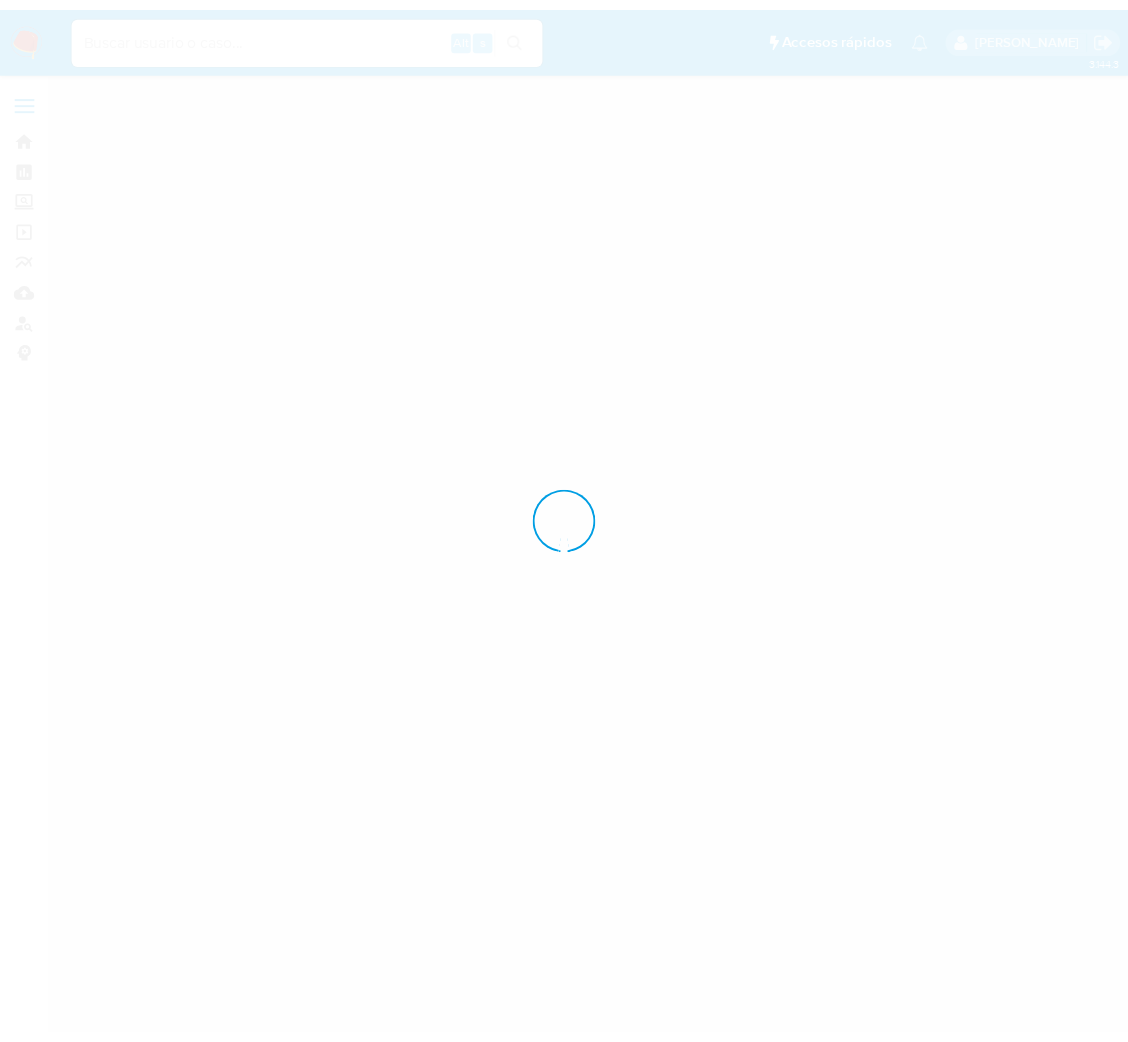 scroll, scrollTop: 0, scrollLeft: 0, axis: both 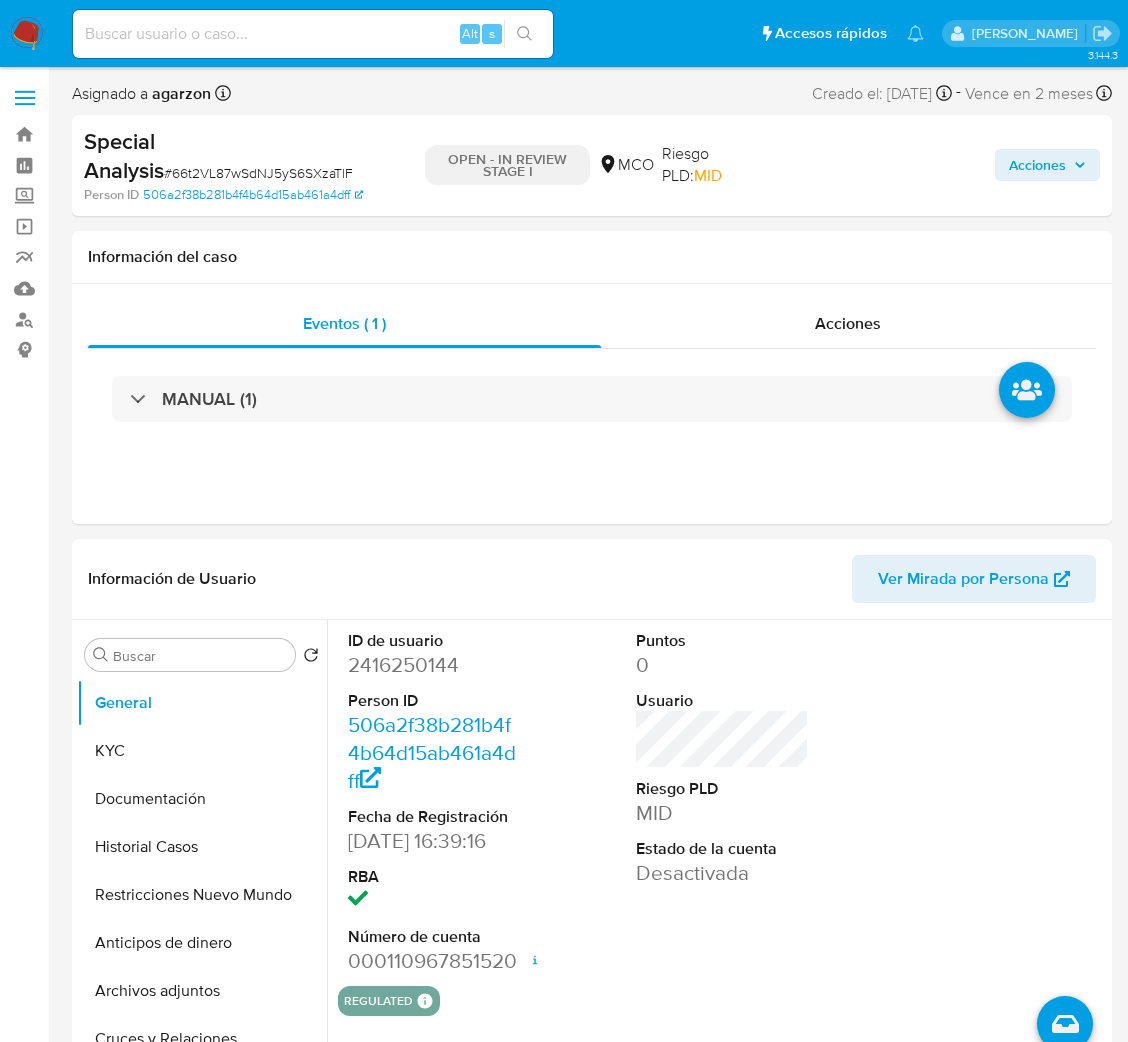 select on "10" 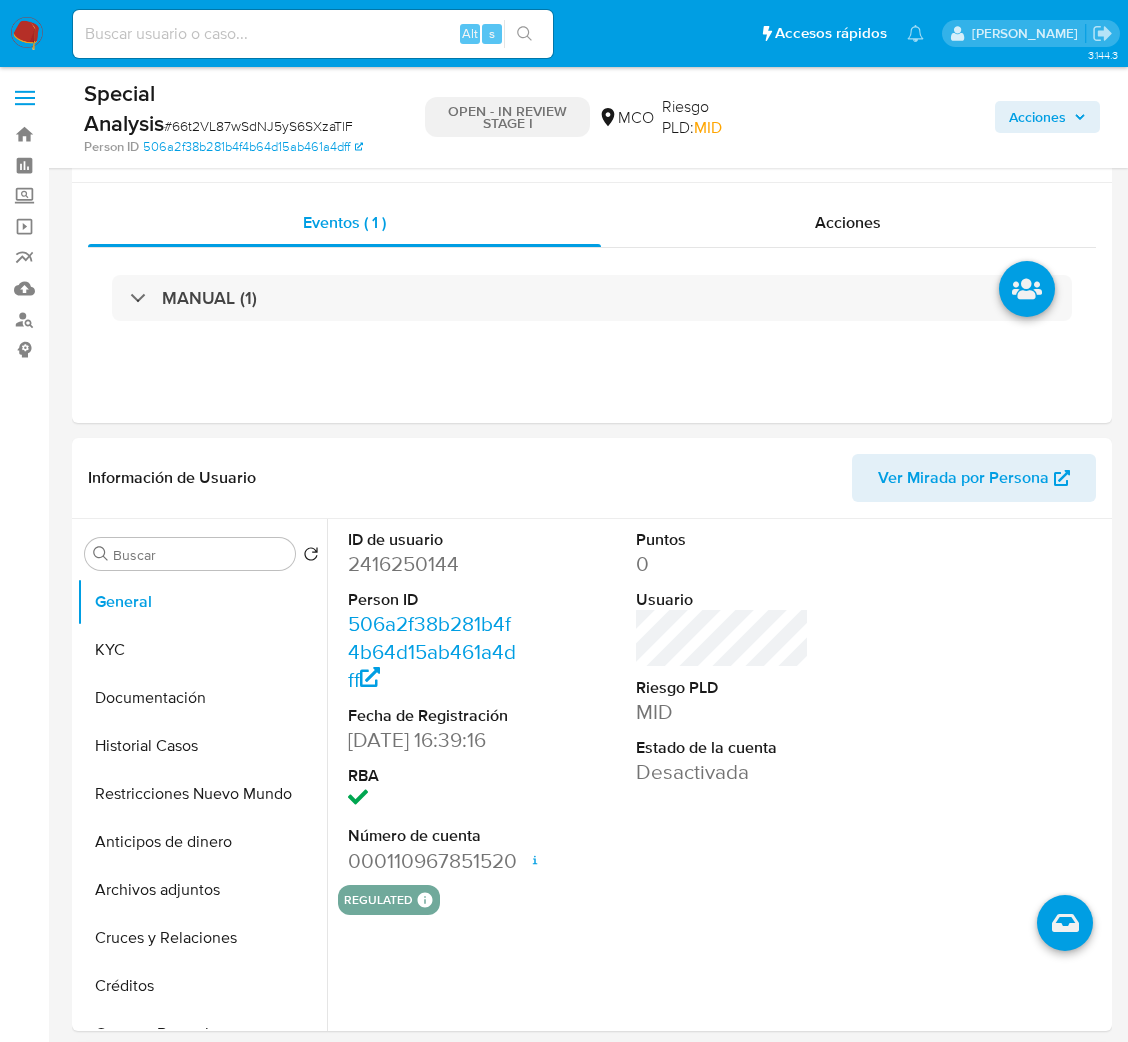 scroll, scrollTop: 449, scrollLeft: 0, axis: vertical 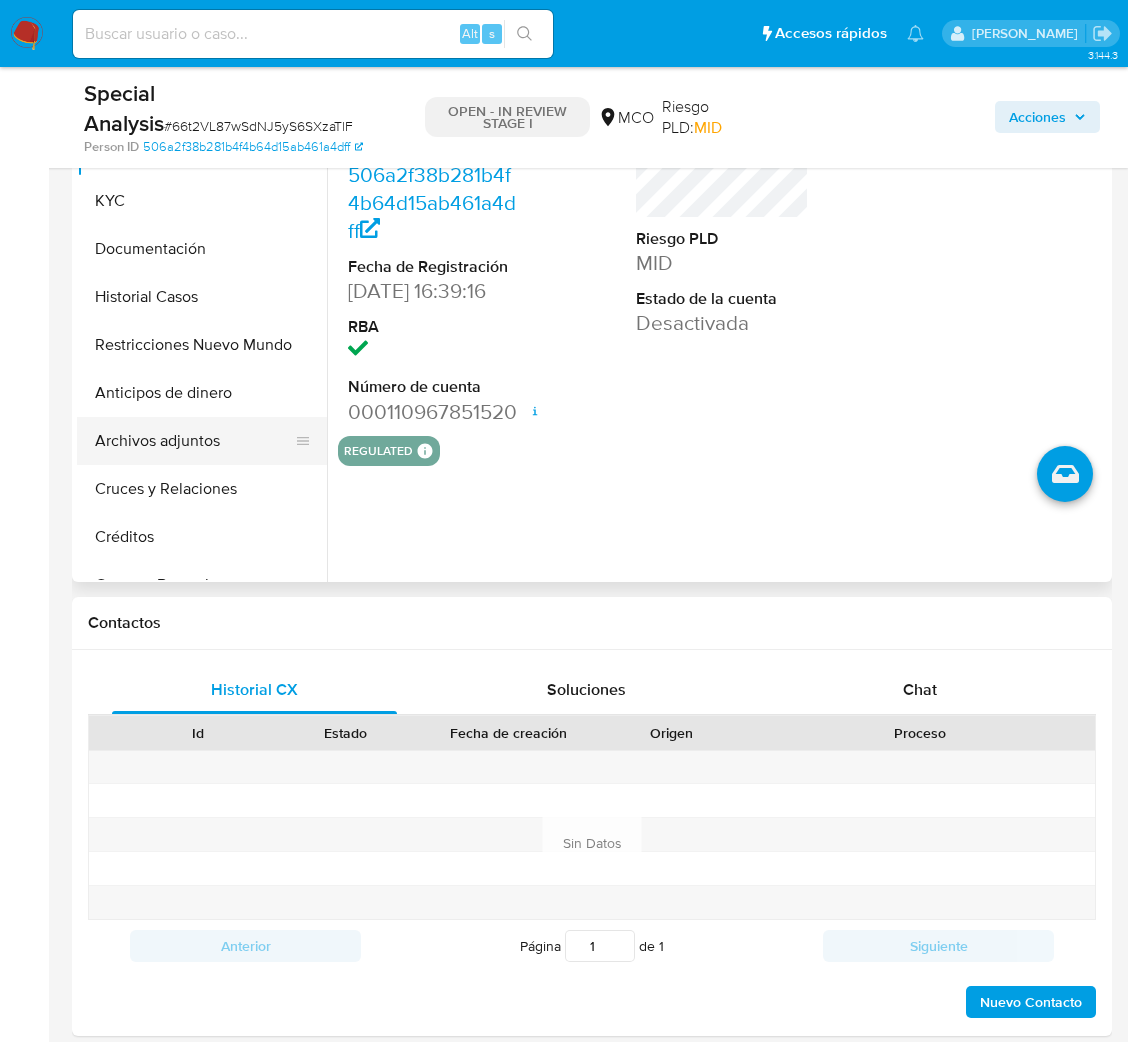 click on "Archivos adjuntos" at bounding box center (194, 441) 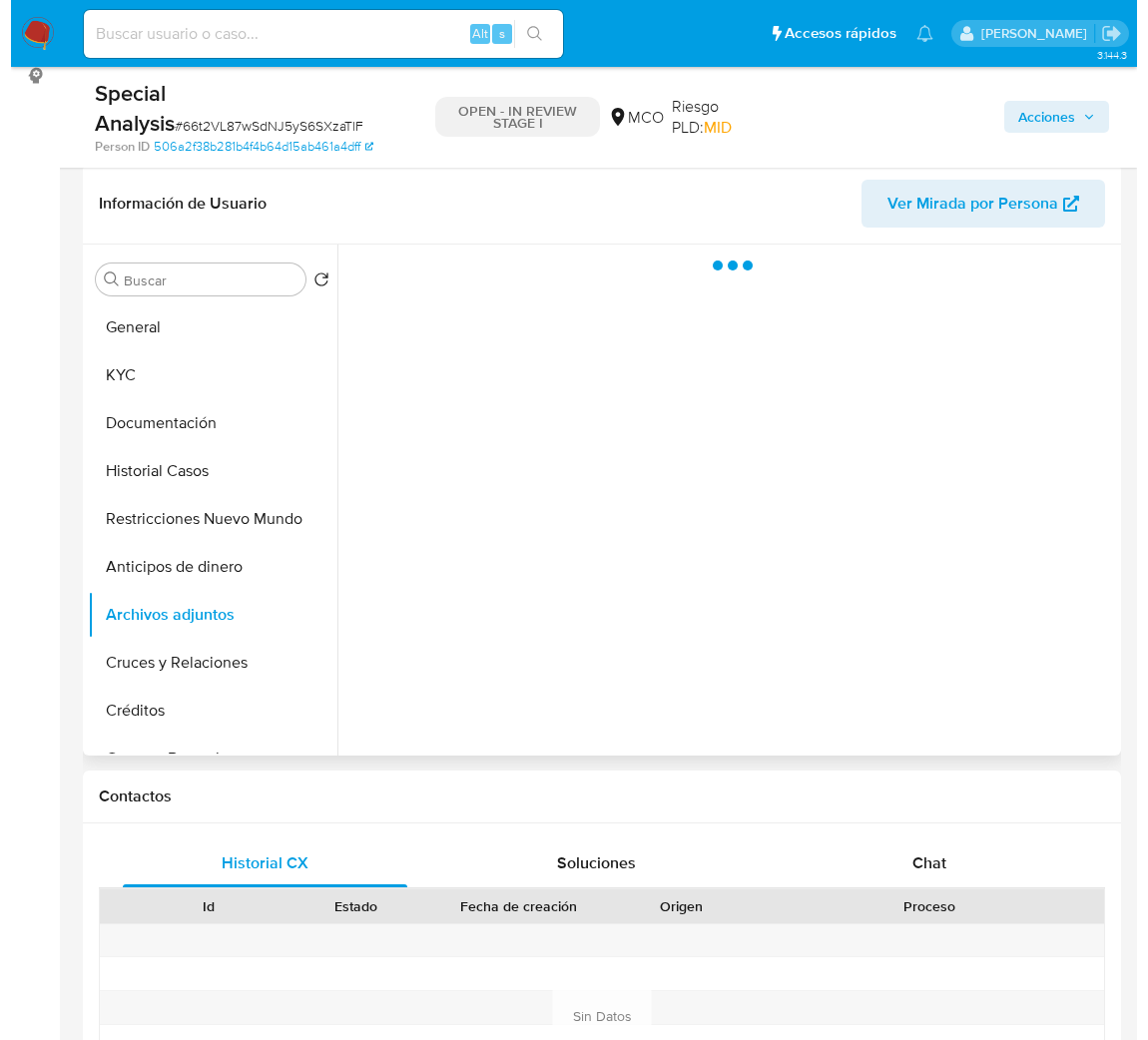 scroll, scrollTop: 150, scrollLeft: 0, axis: vertical 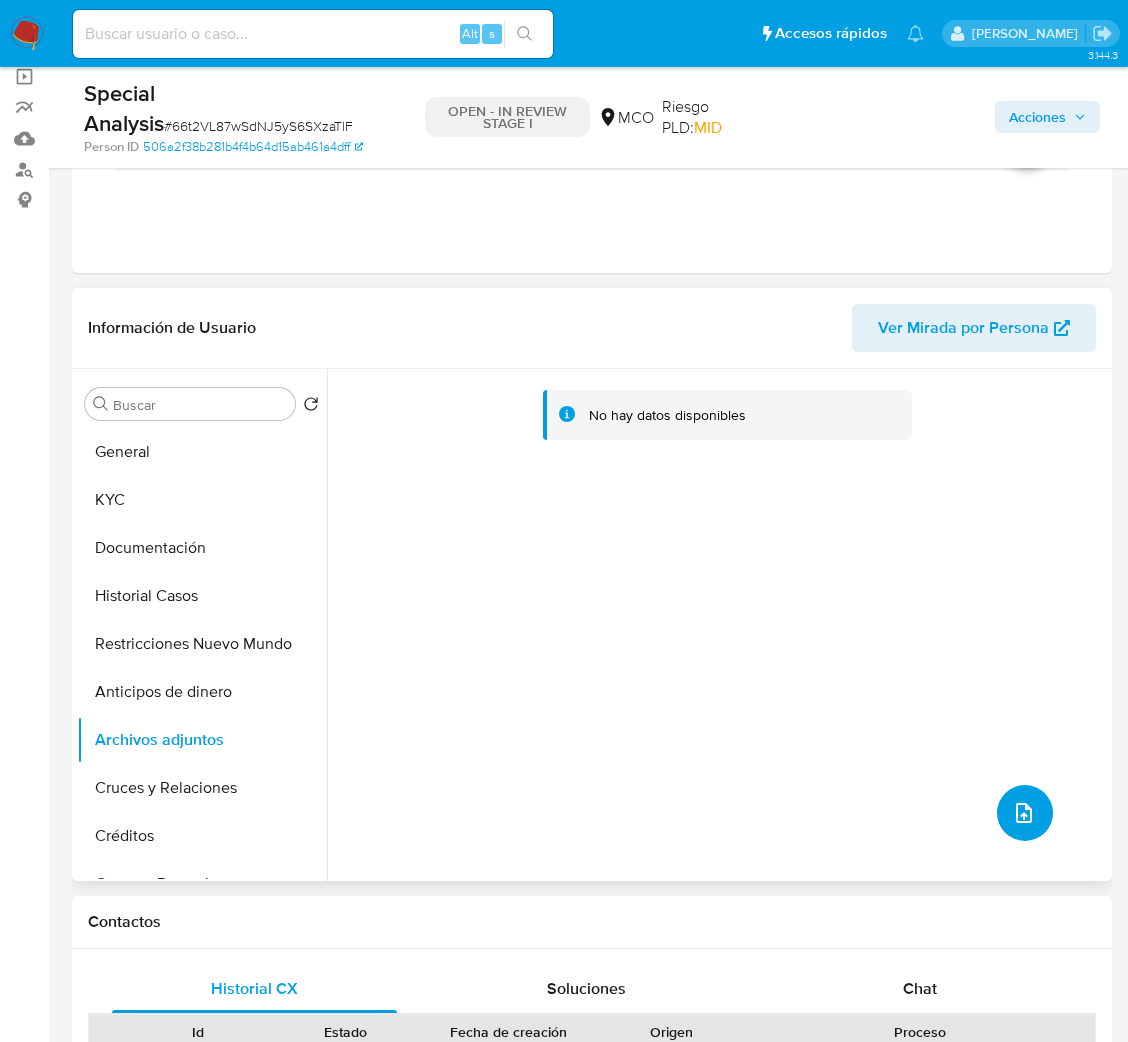 click 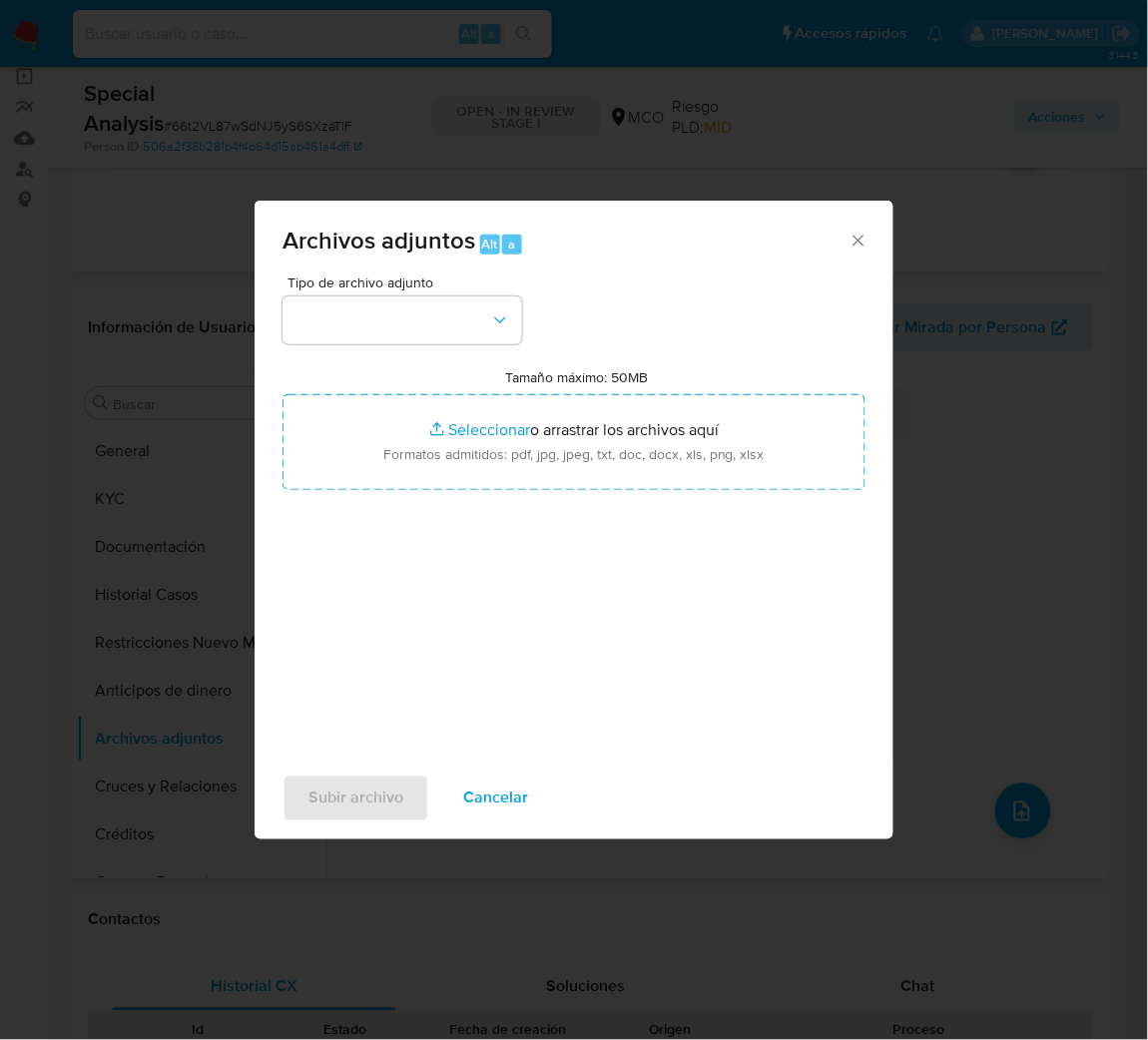 click on "Tipo de archivo adjunto" at bounding box center [402, 309] 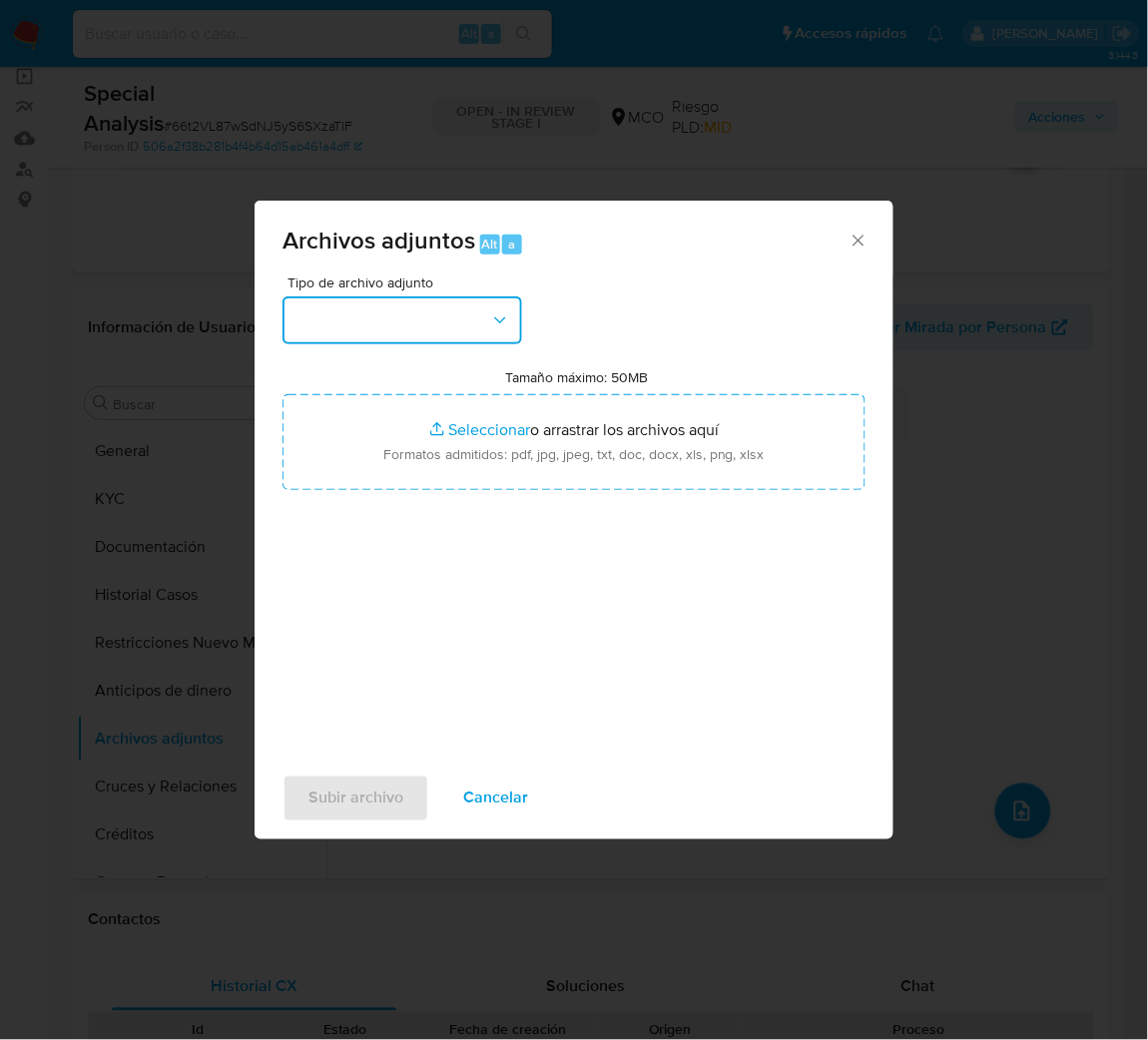 click at bounding box center [402, 320] 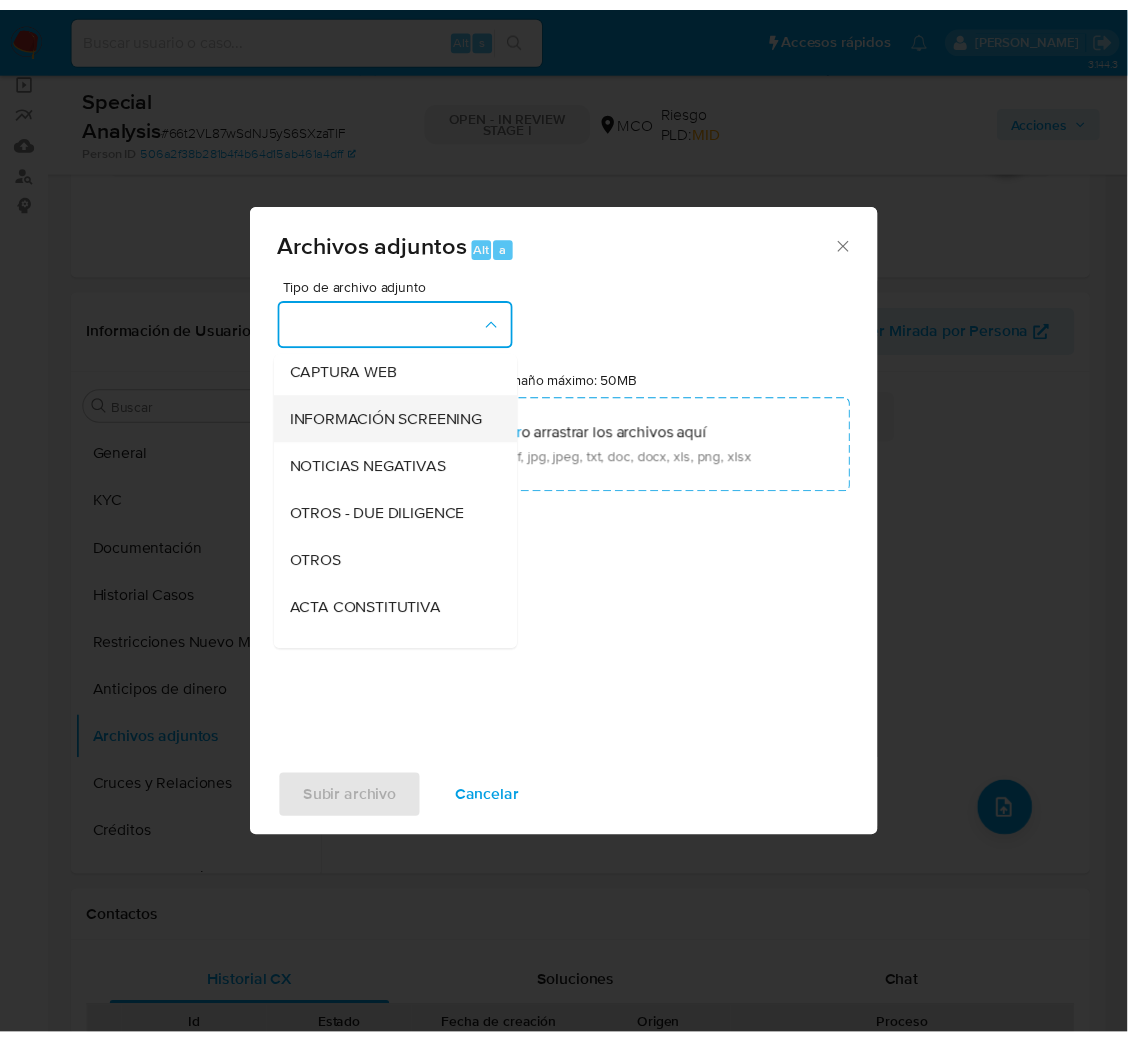 scroll, scrollTop: 300, scrollLeft: 0, axis: vertical 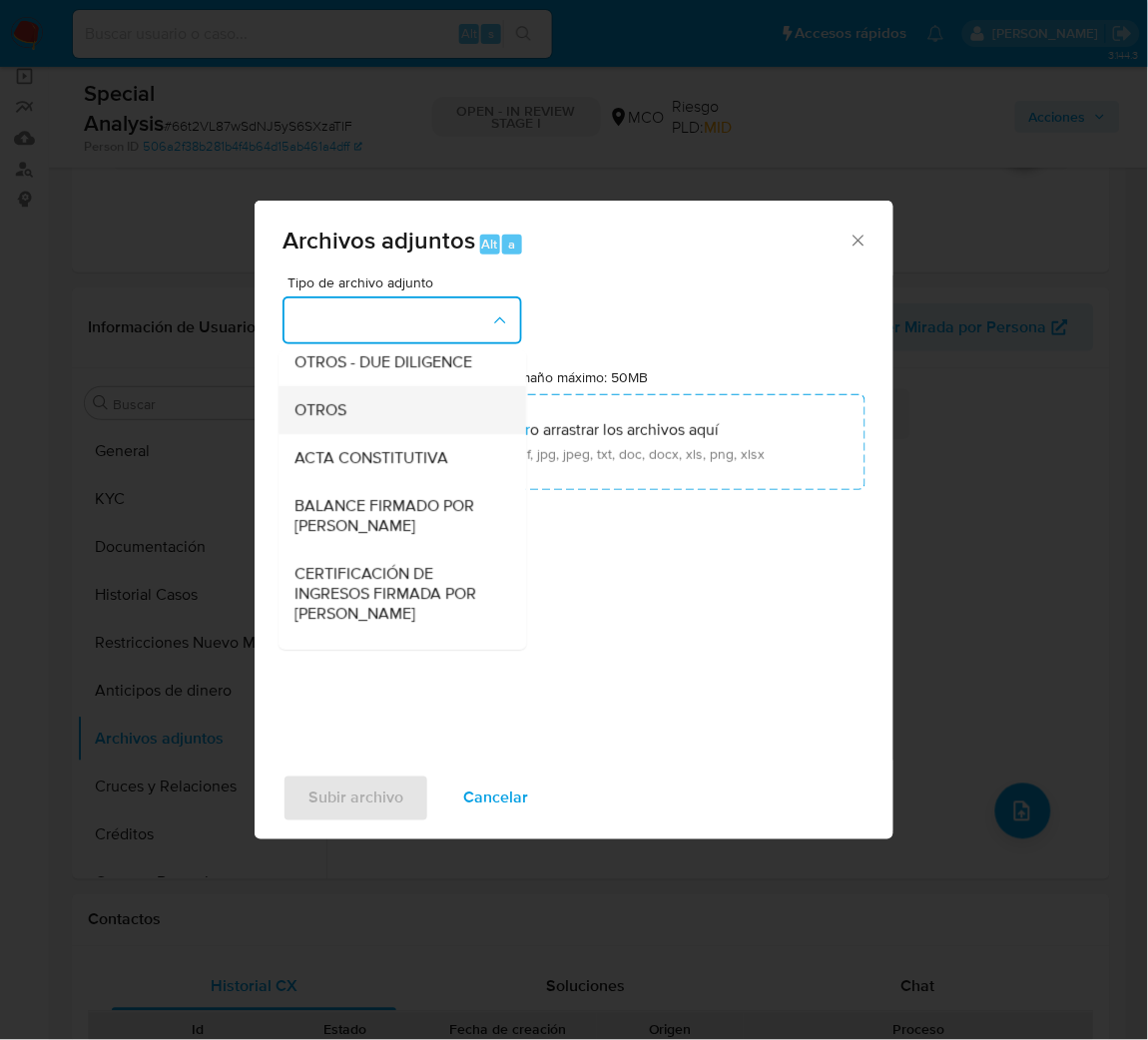 click on "OTROS" at bounding box center [396, 410] 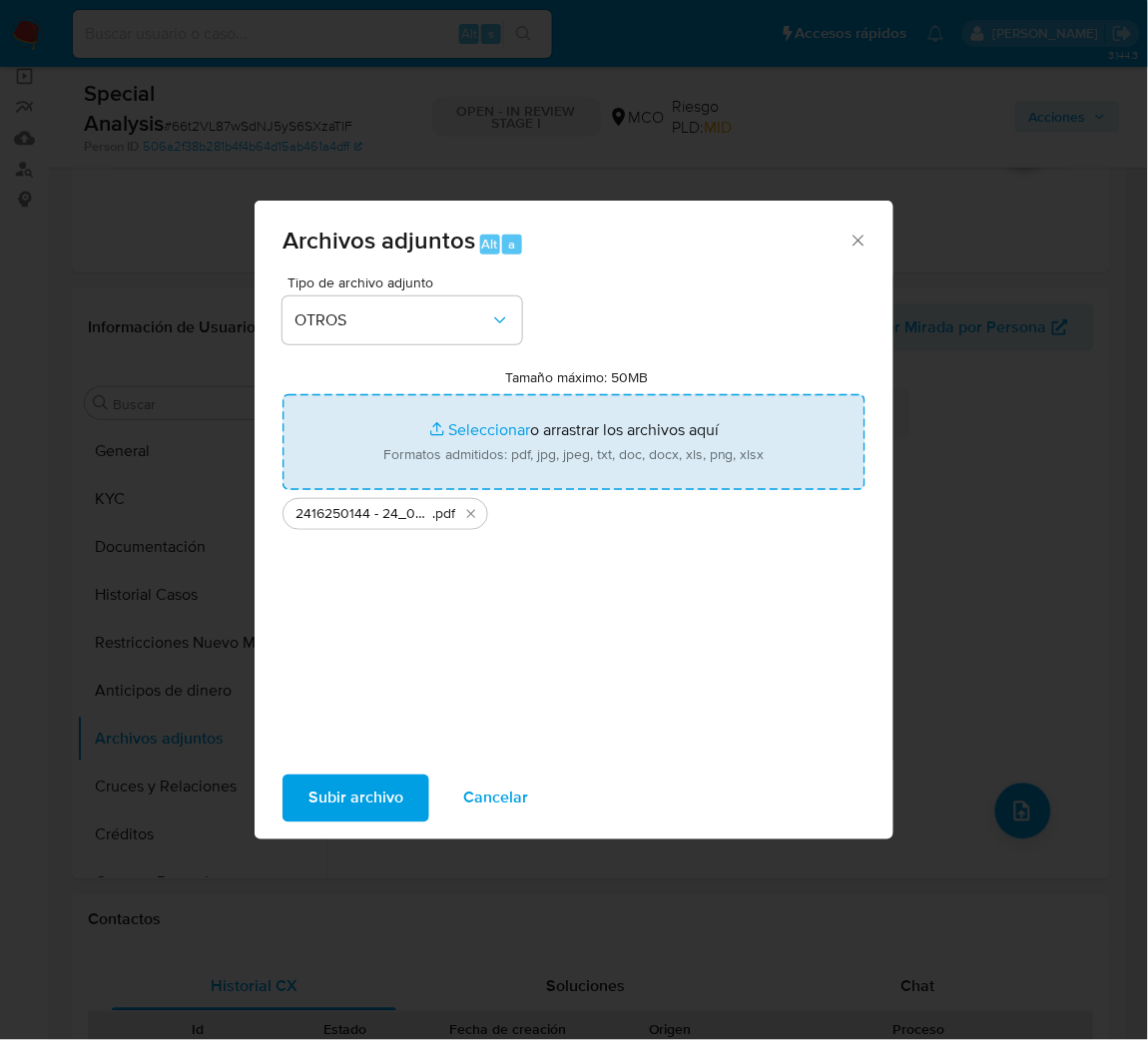 click on "Tamaño máximo: 50MB Seleccionar archivos" at bounding box center [574, 442] 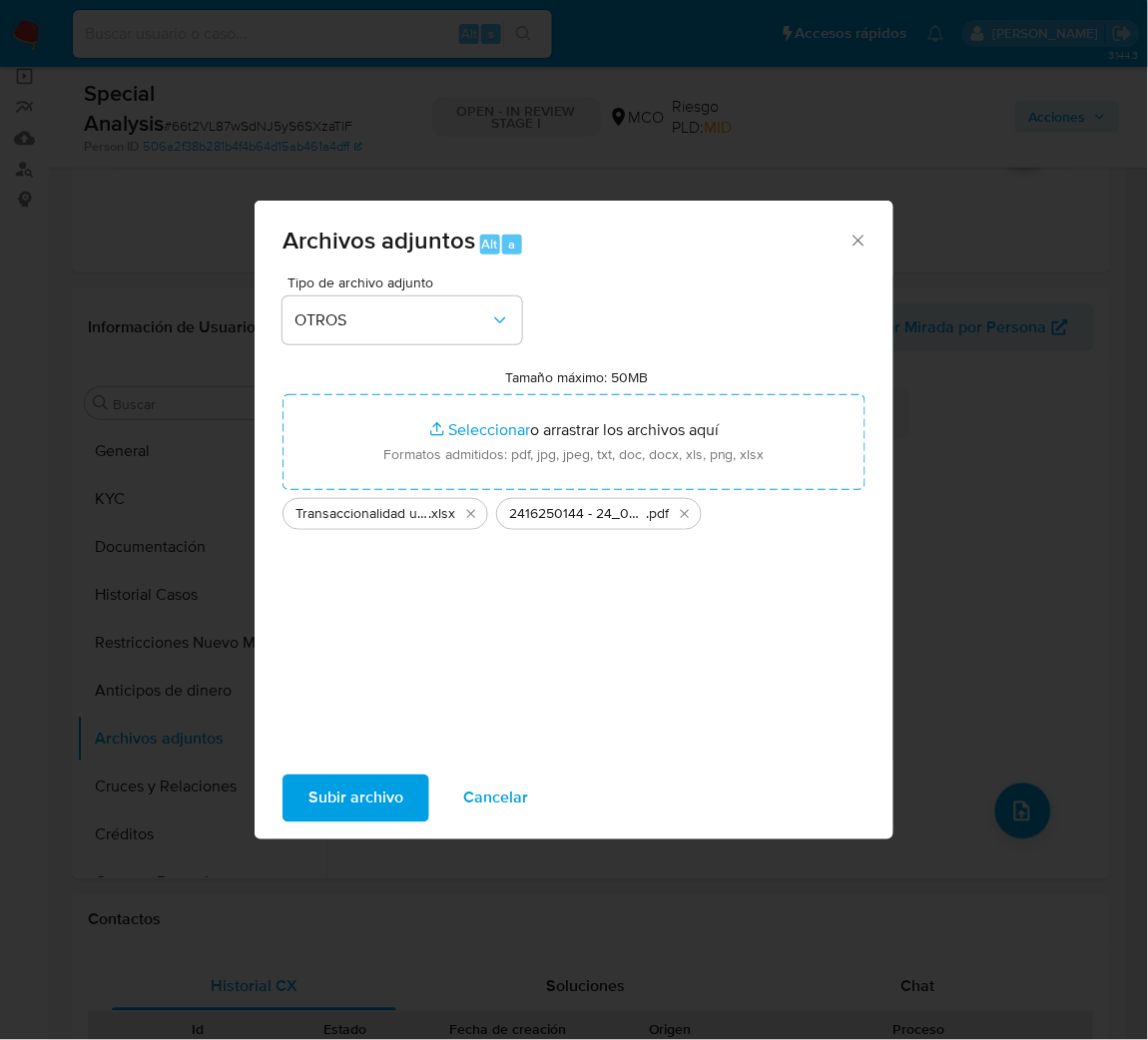 click on "Subir archivo" at bounding box center (355, 798) 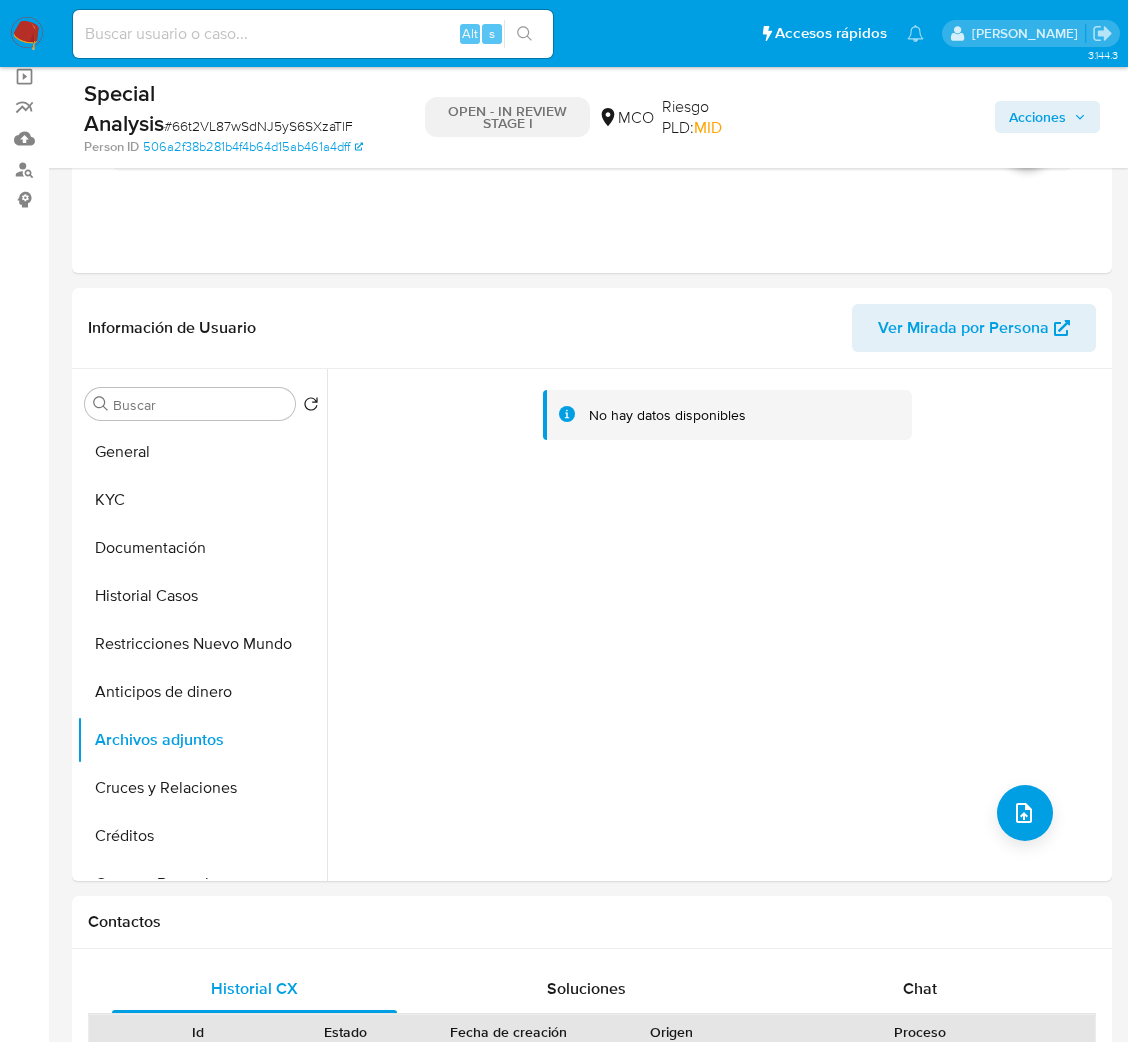 click at bounding box center (313, 34) 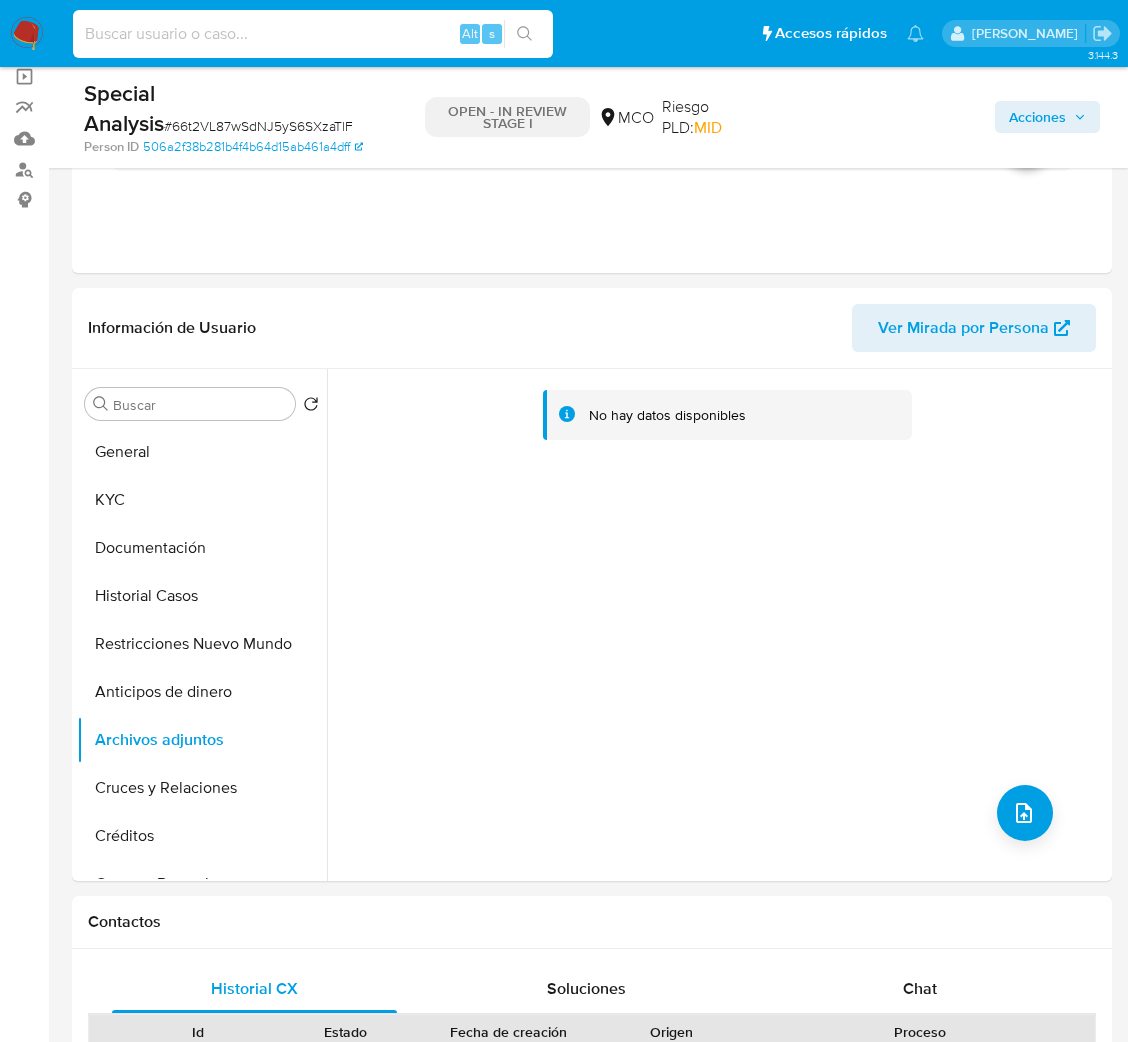 paste on "poEkLAmBgvdnRP3XsAn68pZ1" 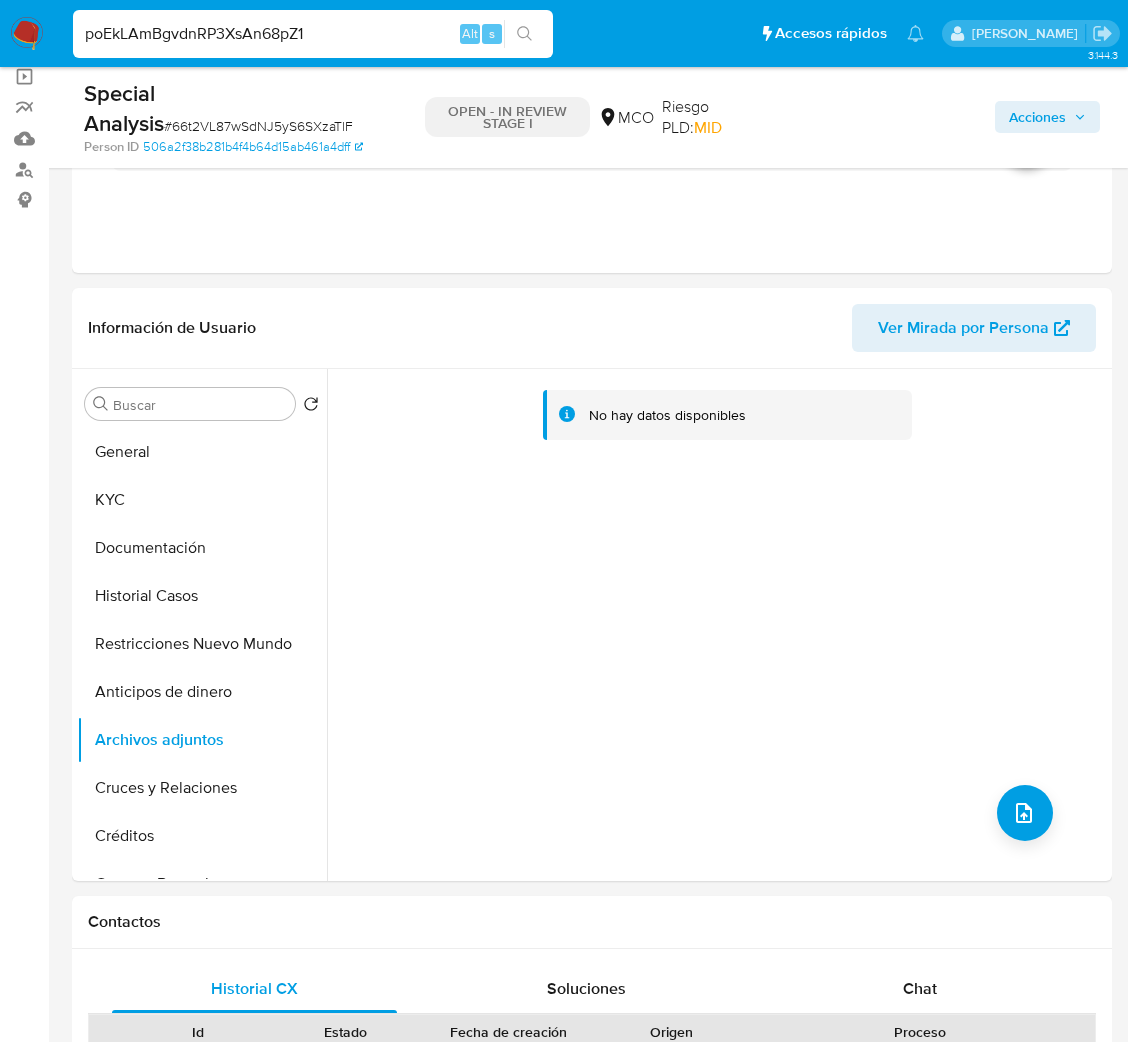 type on "poEkLAmBgvdnRP3XsAn68pZ1" 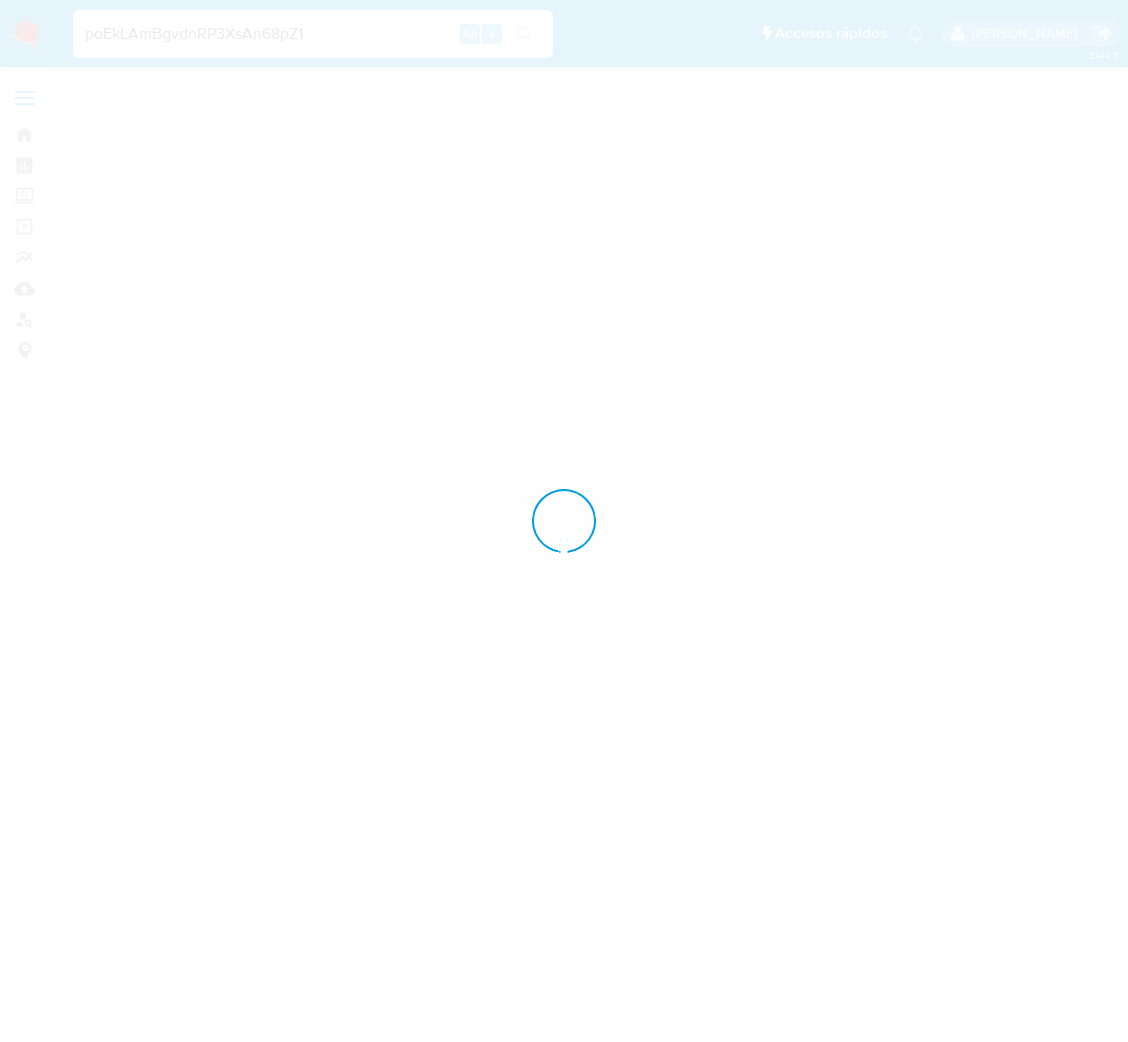 scroll, scrollTop: 0, scrollLeft: 0, axis: both 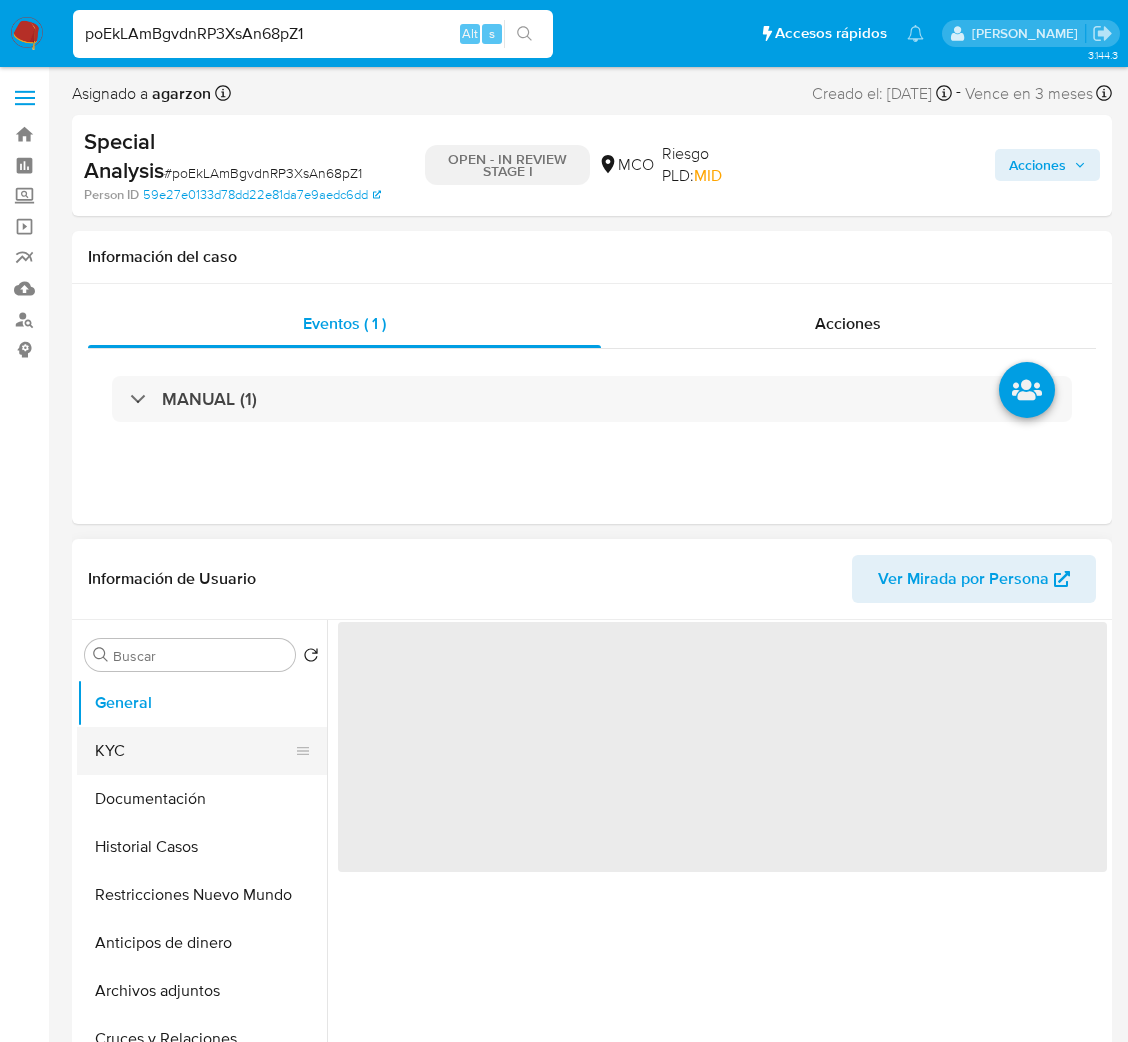 click on "KYC" at bounding box center [194, 751] 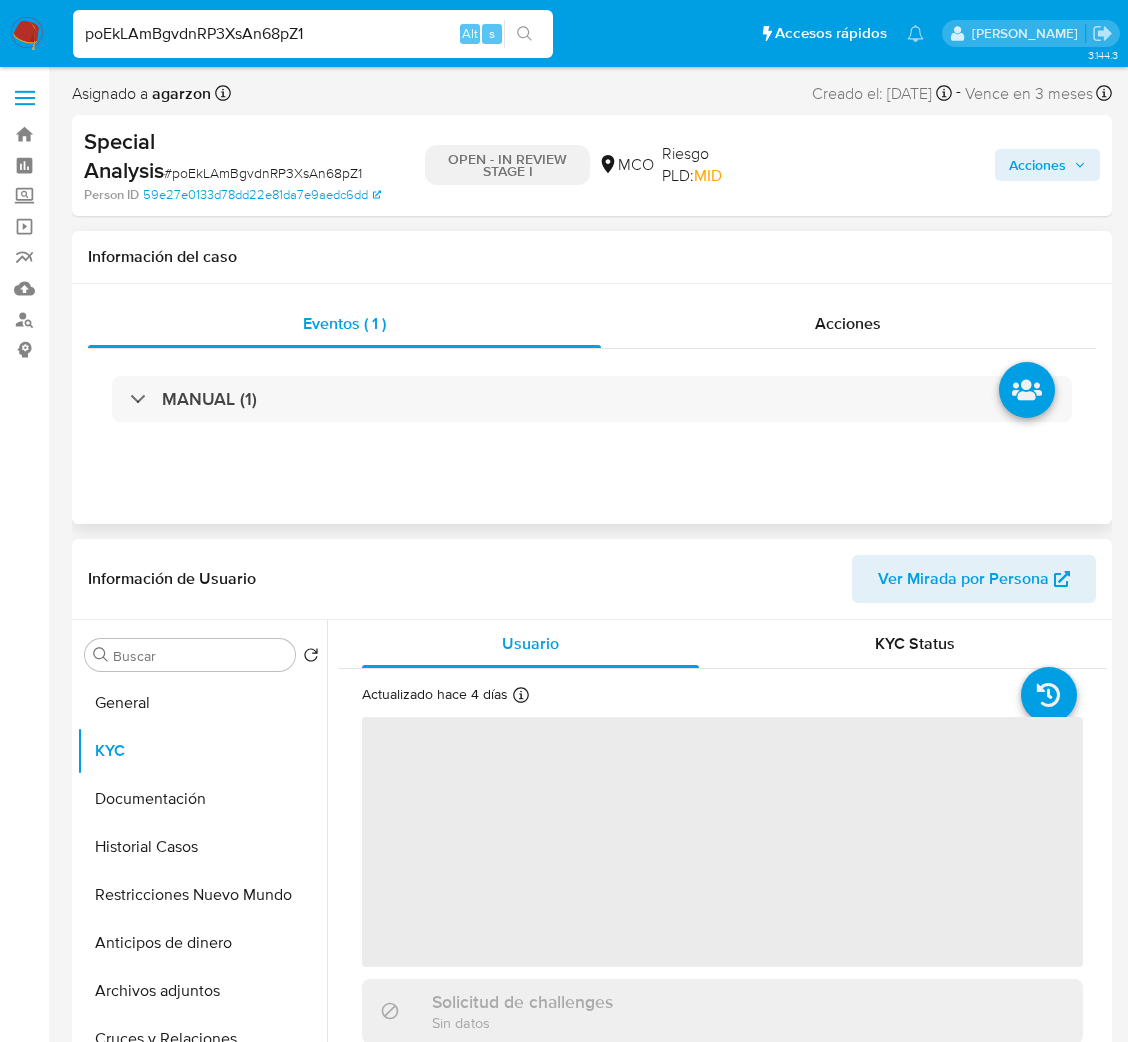 select on "10" 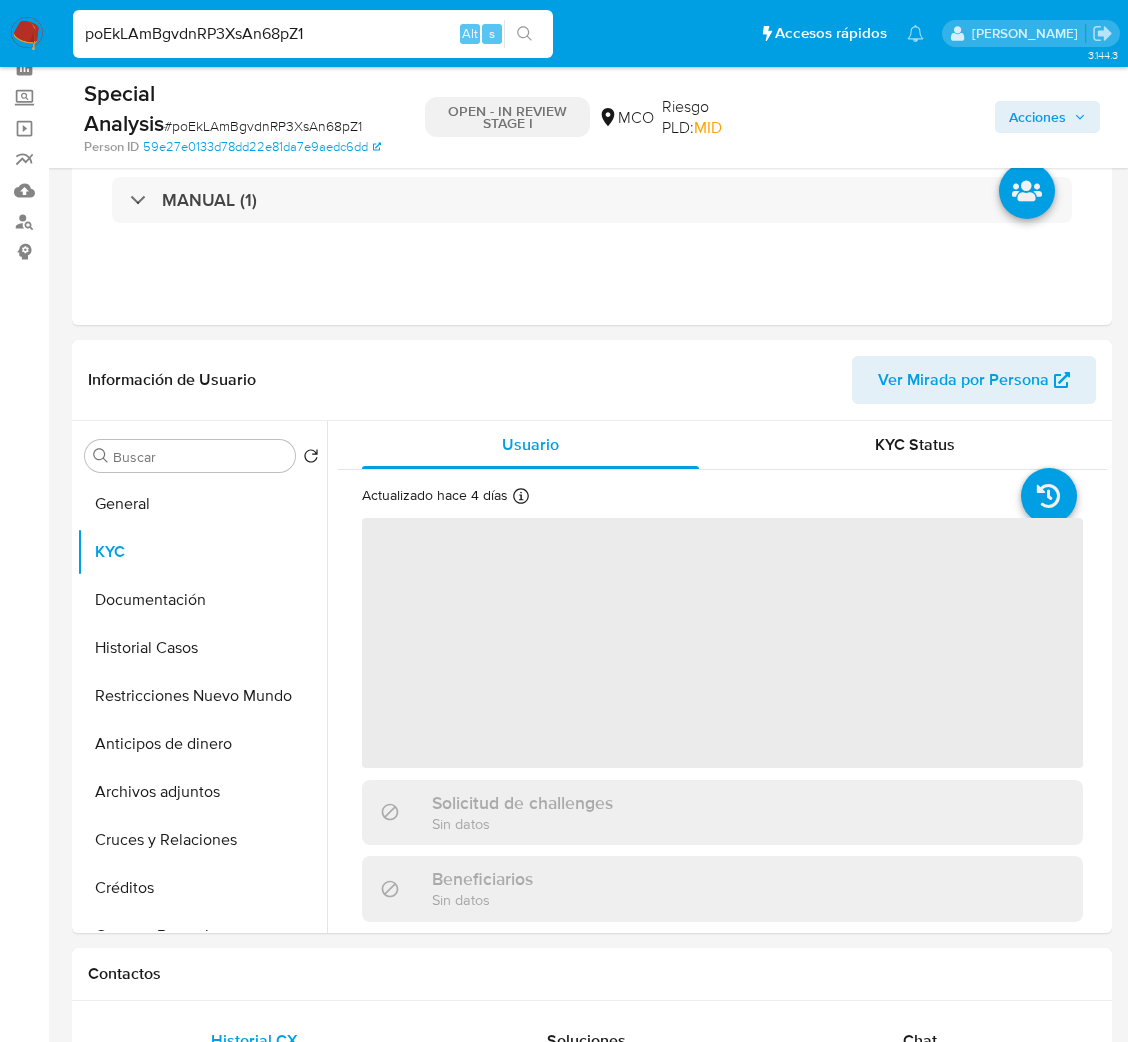 scroll, scrollTop: 150, scrollLeft: 0, axis: vertical 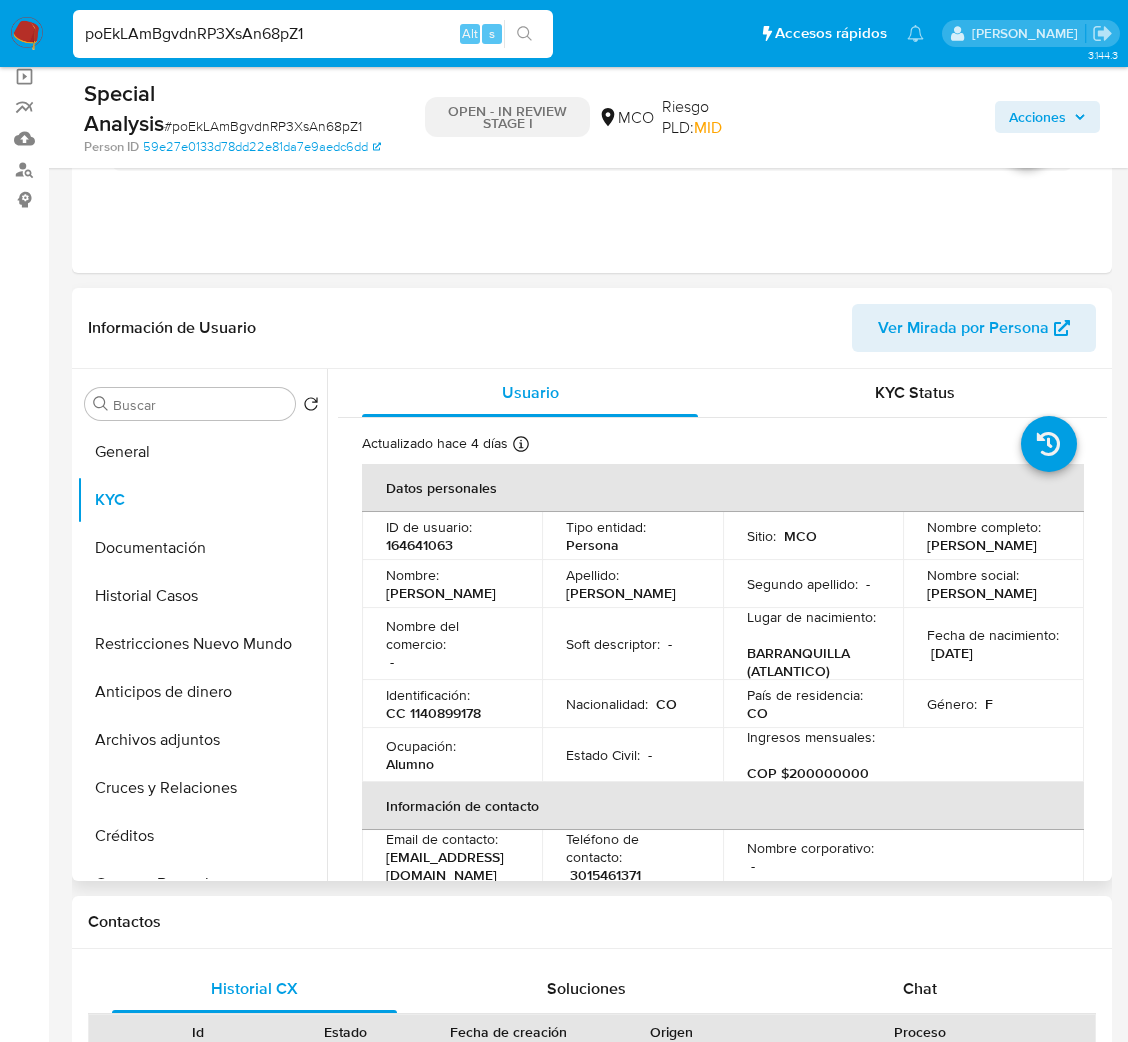 click on "Nombre completo :    Andrea Carolina Cardenas Duarte" at bounding box center [993, 536] 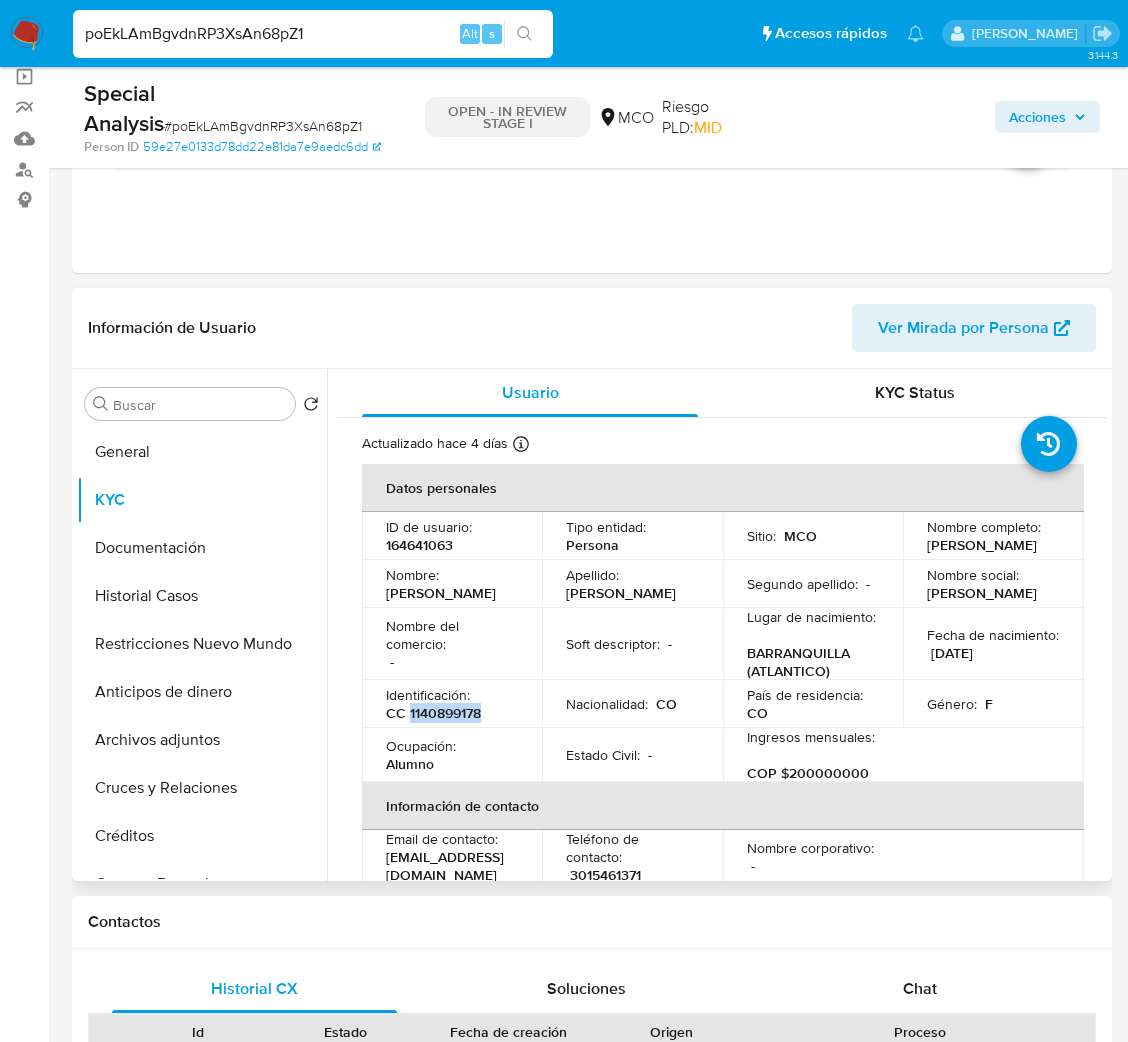 click on "CC 1140899178" at bounding box center (433, 713) 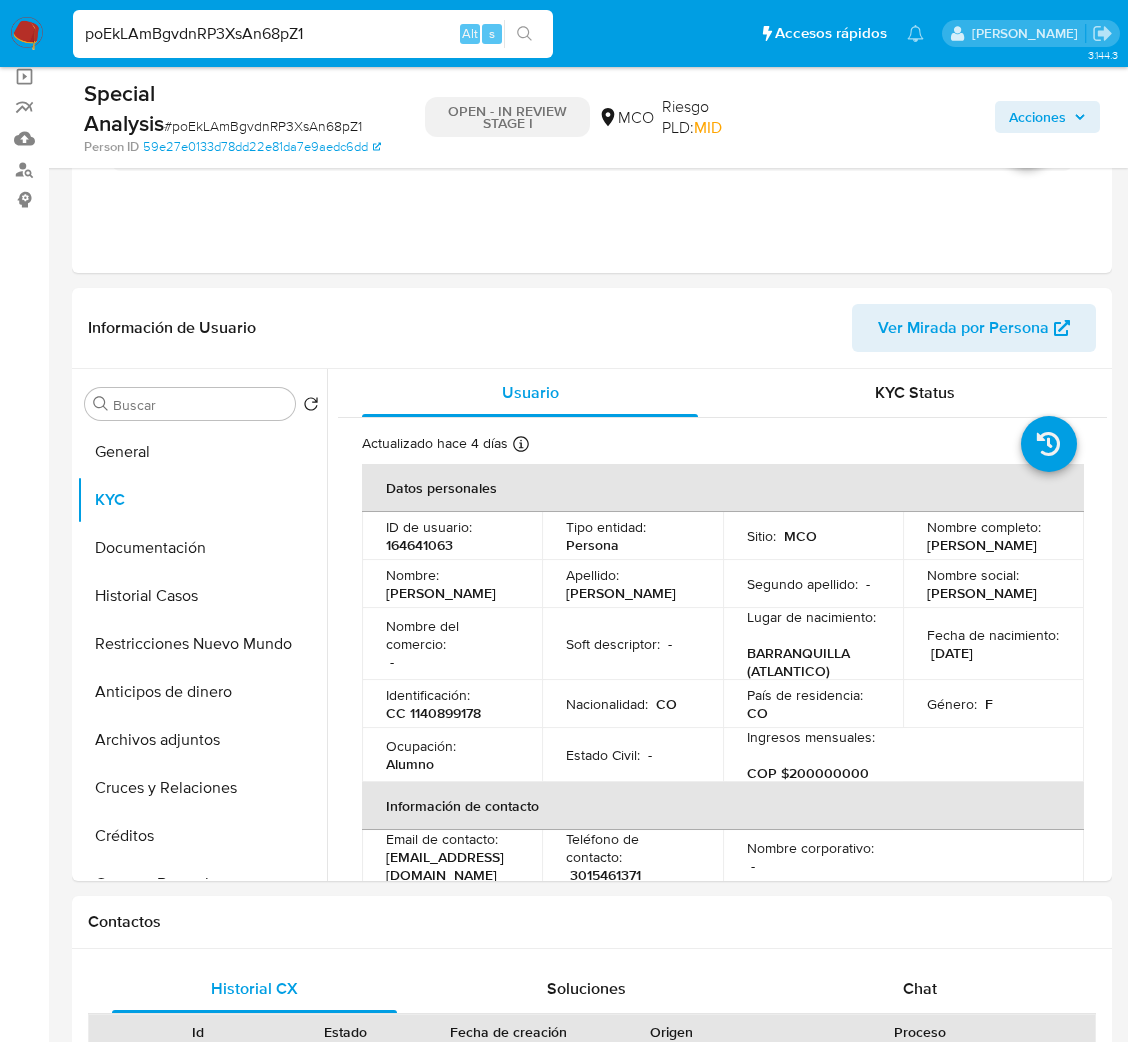 click on "poEkLAmBgvdnRP3XsAn68pZ1" at bounding box center [313, 34] 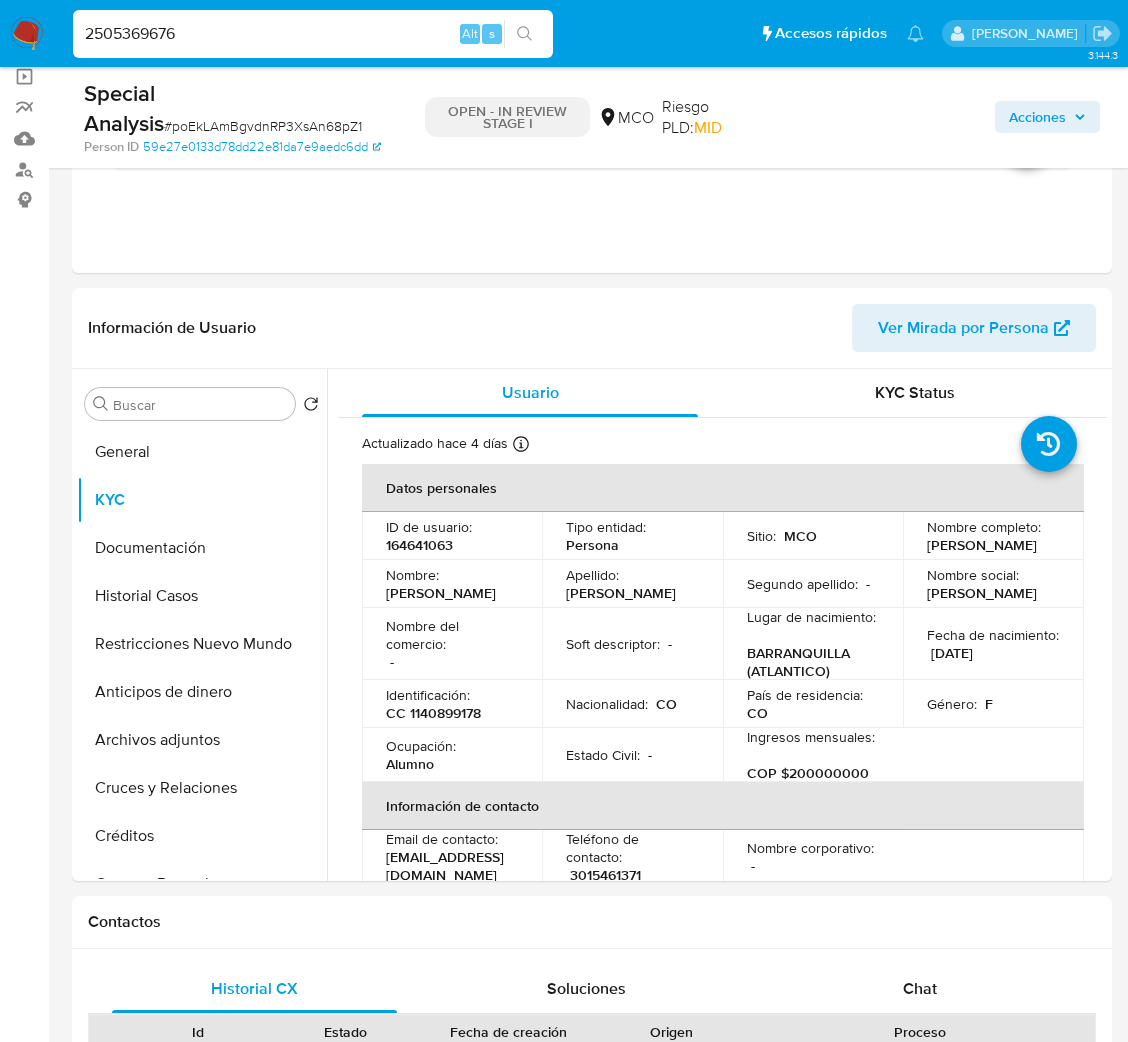 type on "2505369676" 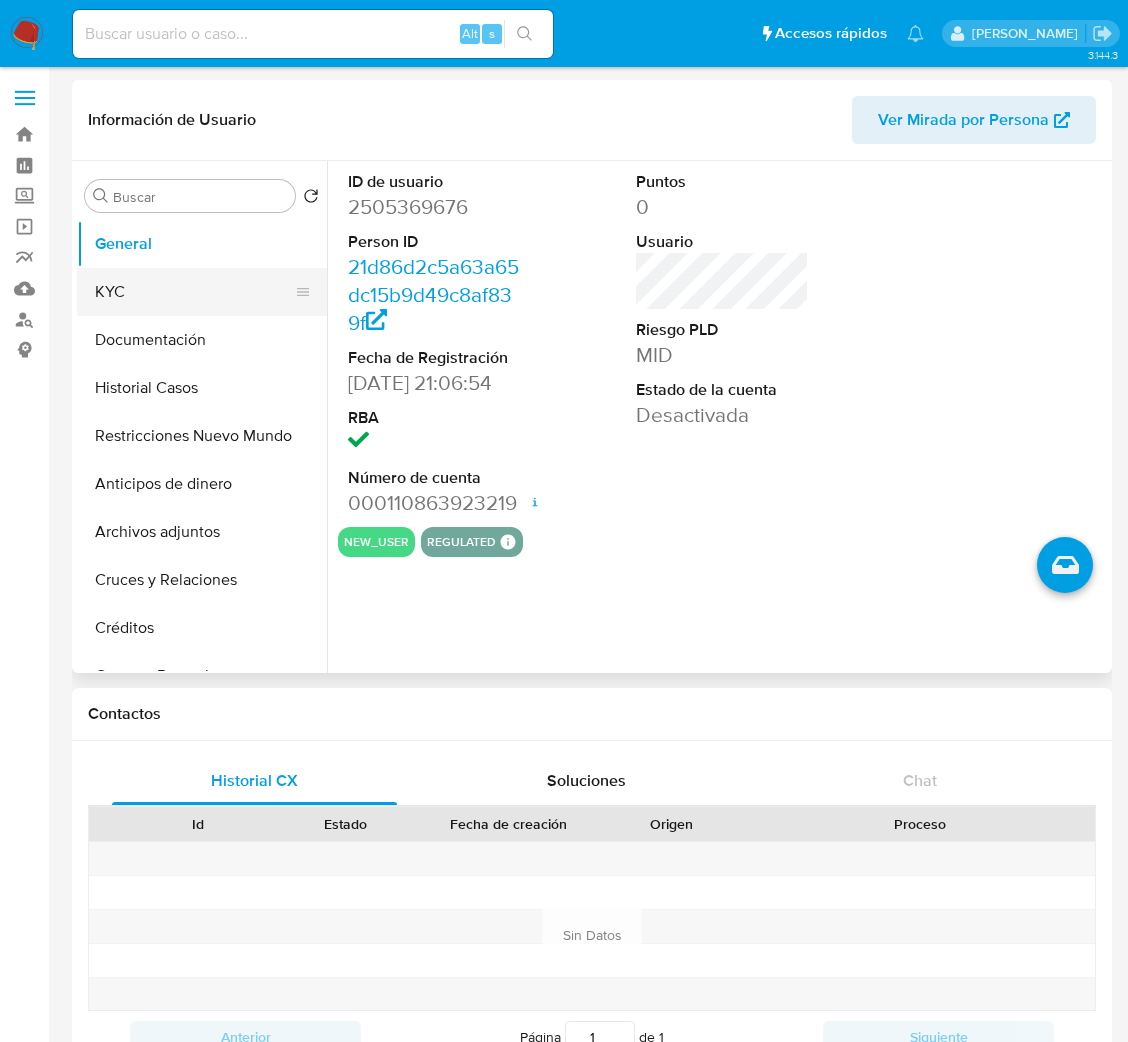 click on "KYC" at bounding box center [194, 292] 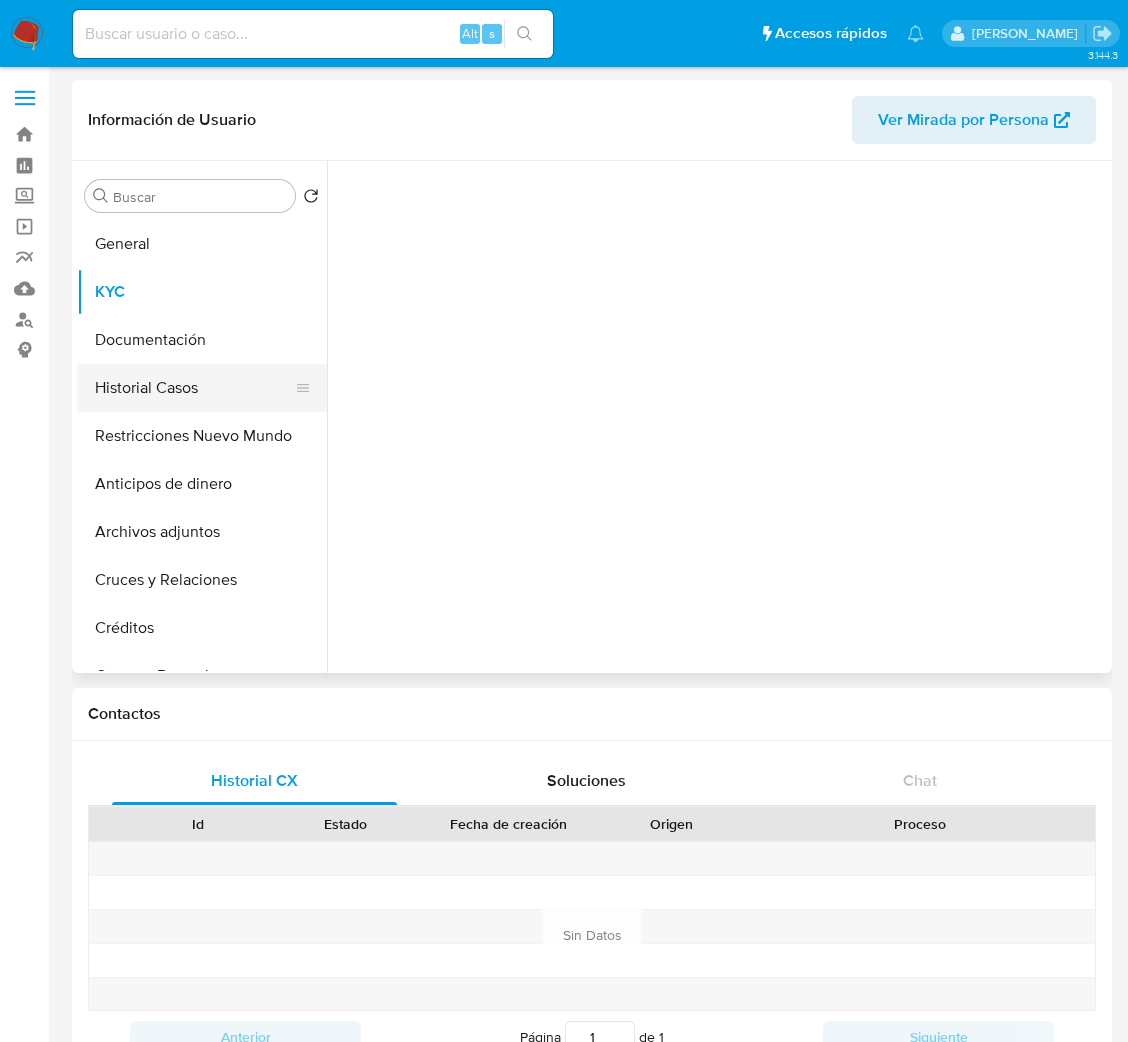 select on "10" 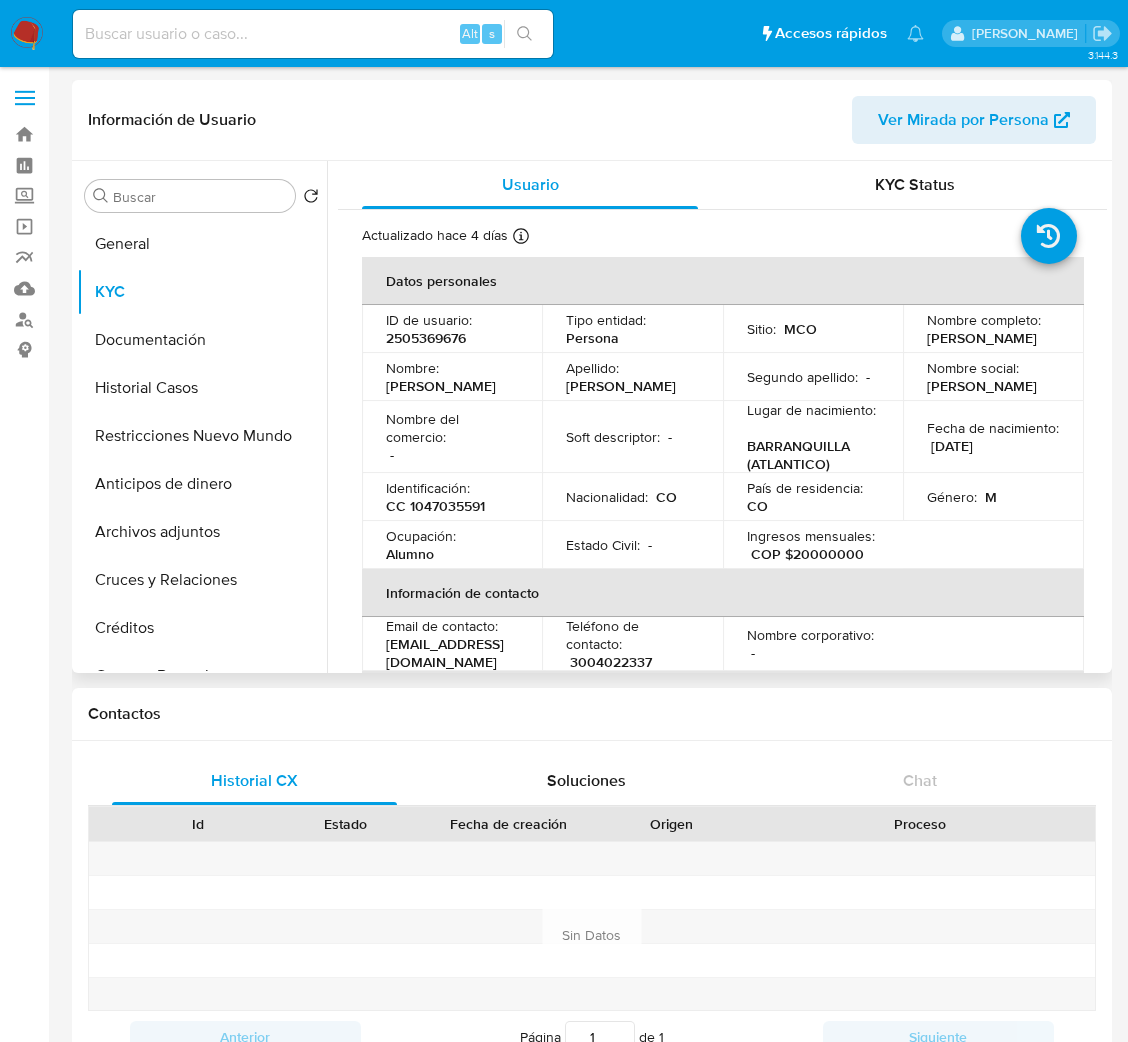 click on "CC 1047035591" at bounding box center (435, 506) 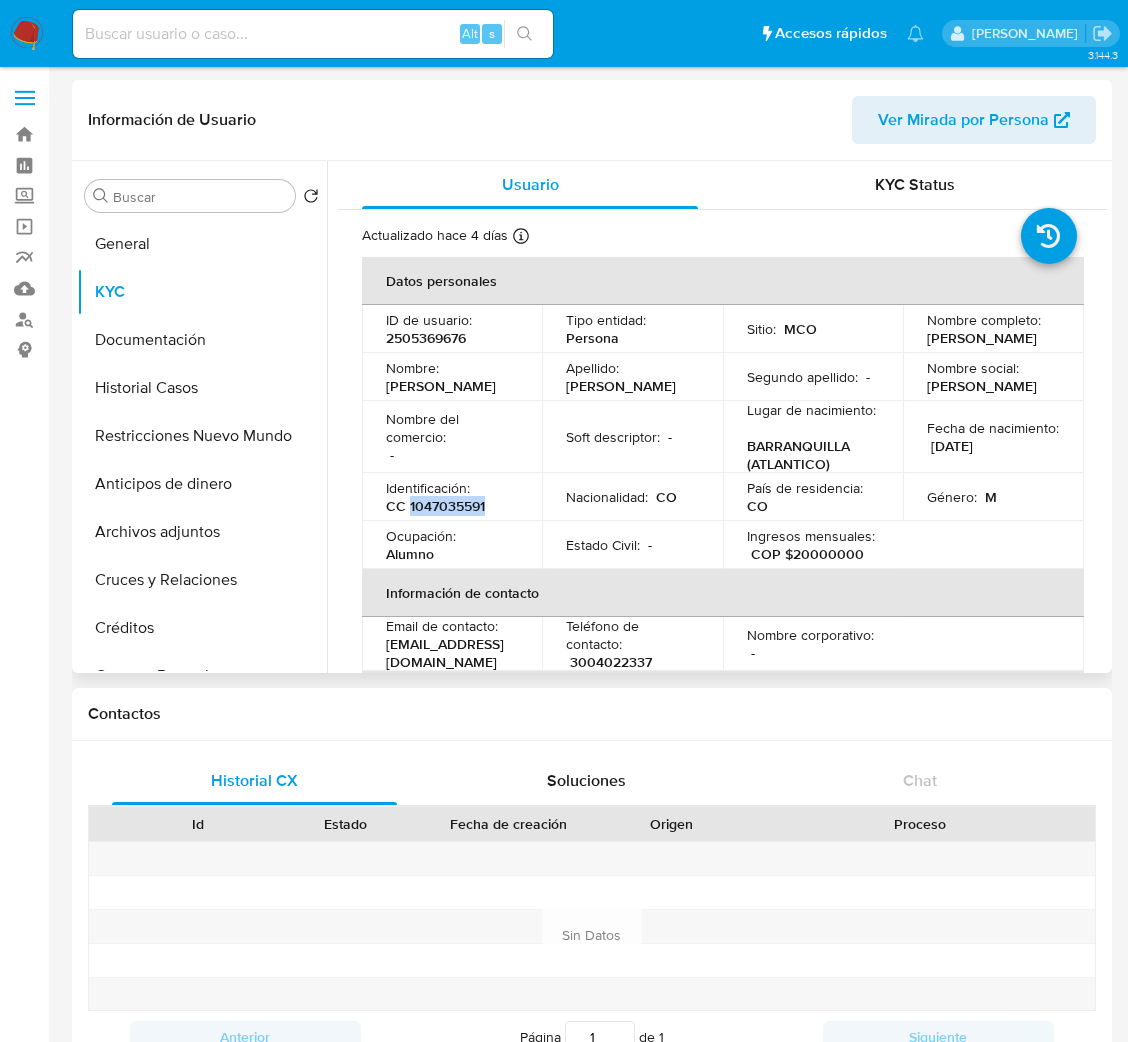 copy on "1047035591" 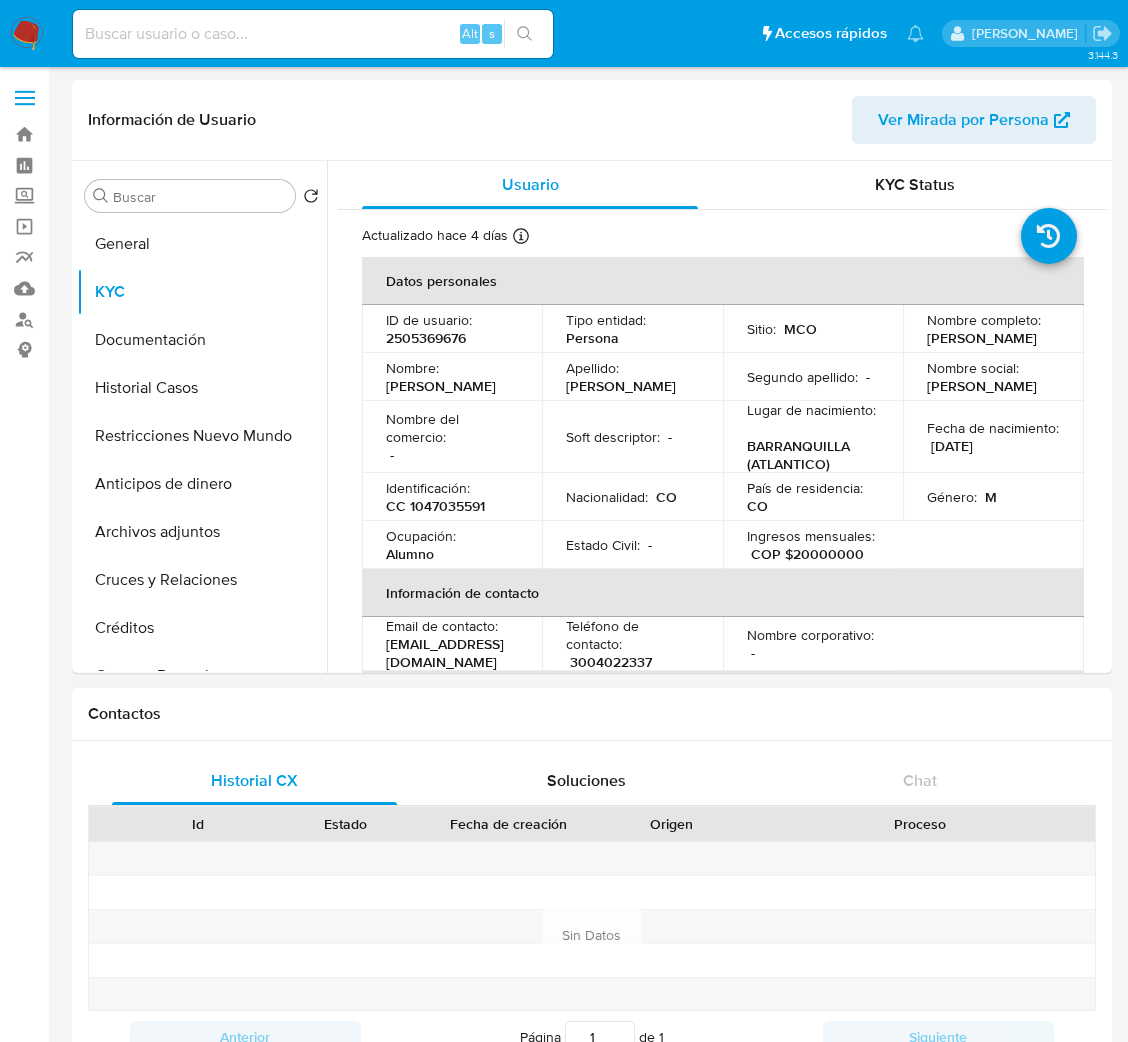click on "Alt s" at bounding box center [313, 34] 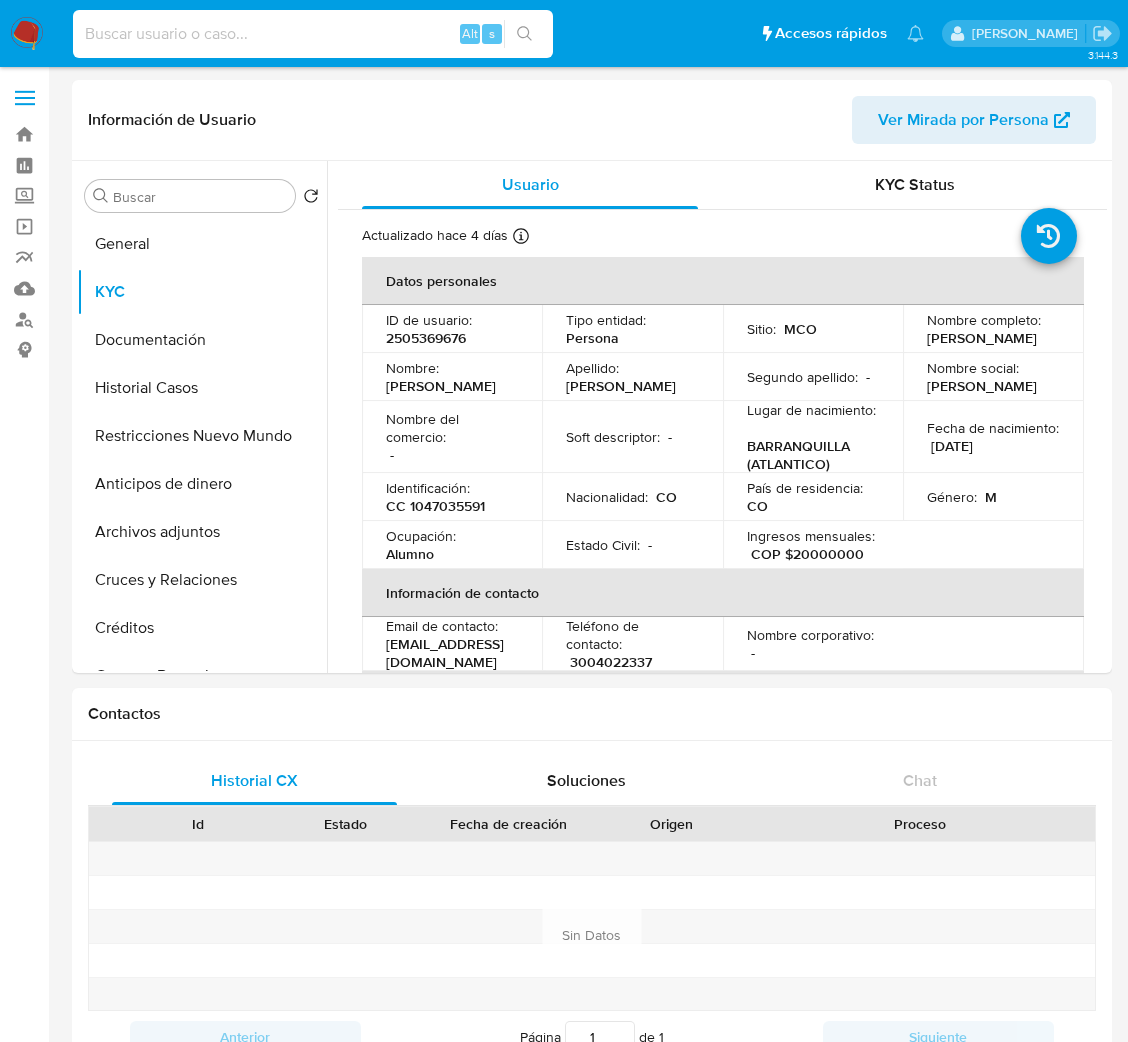 click at bounding box center (313, 34) 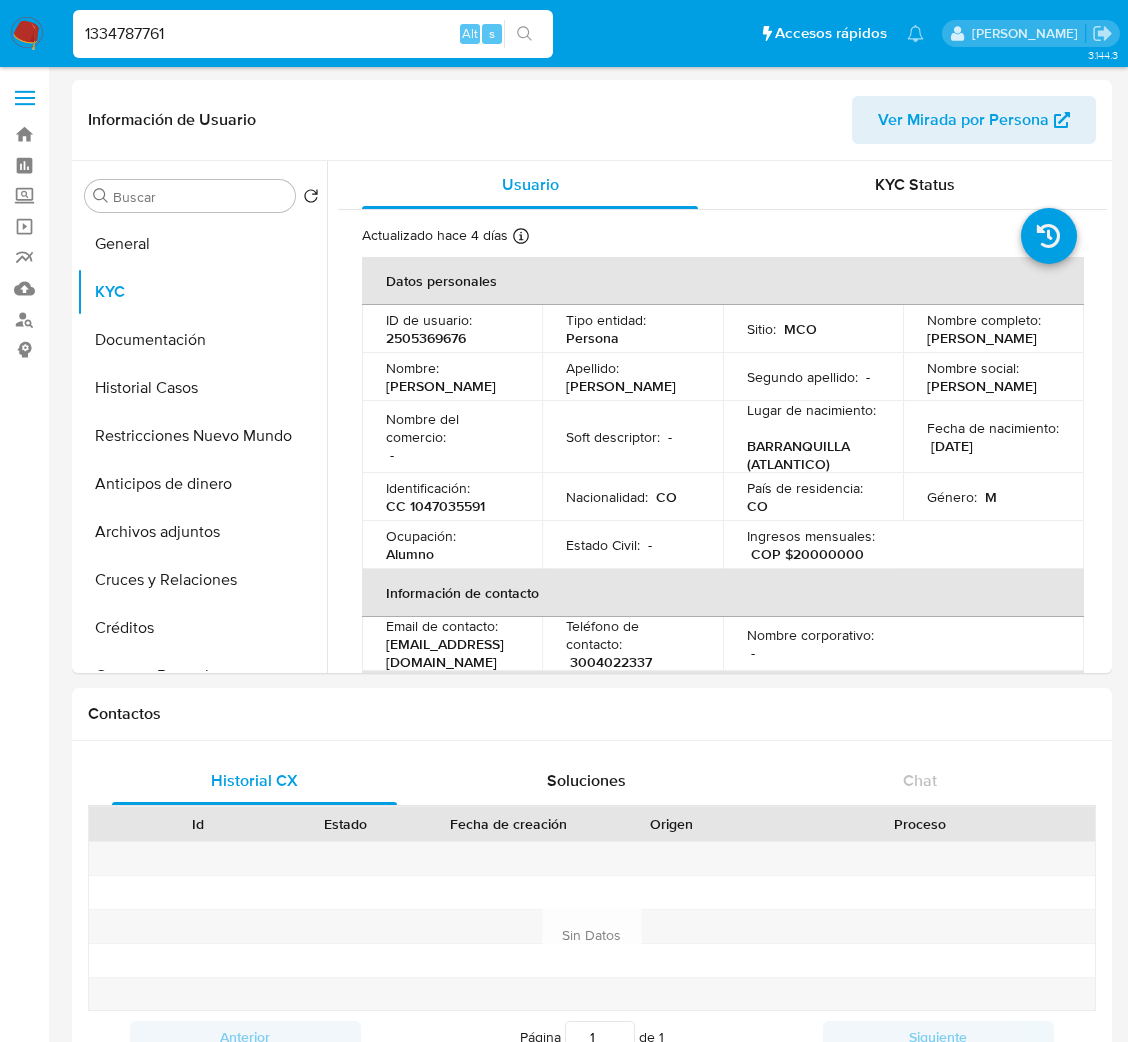 type on "1334787761" 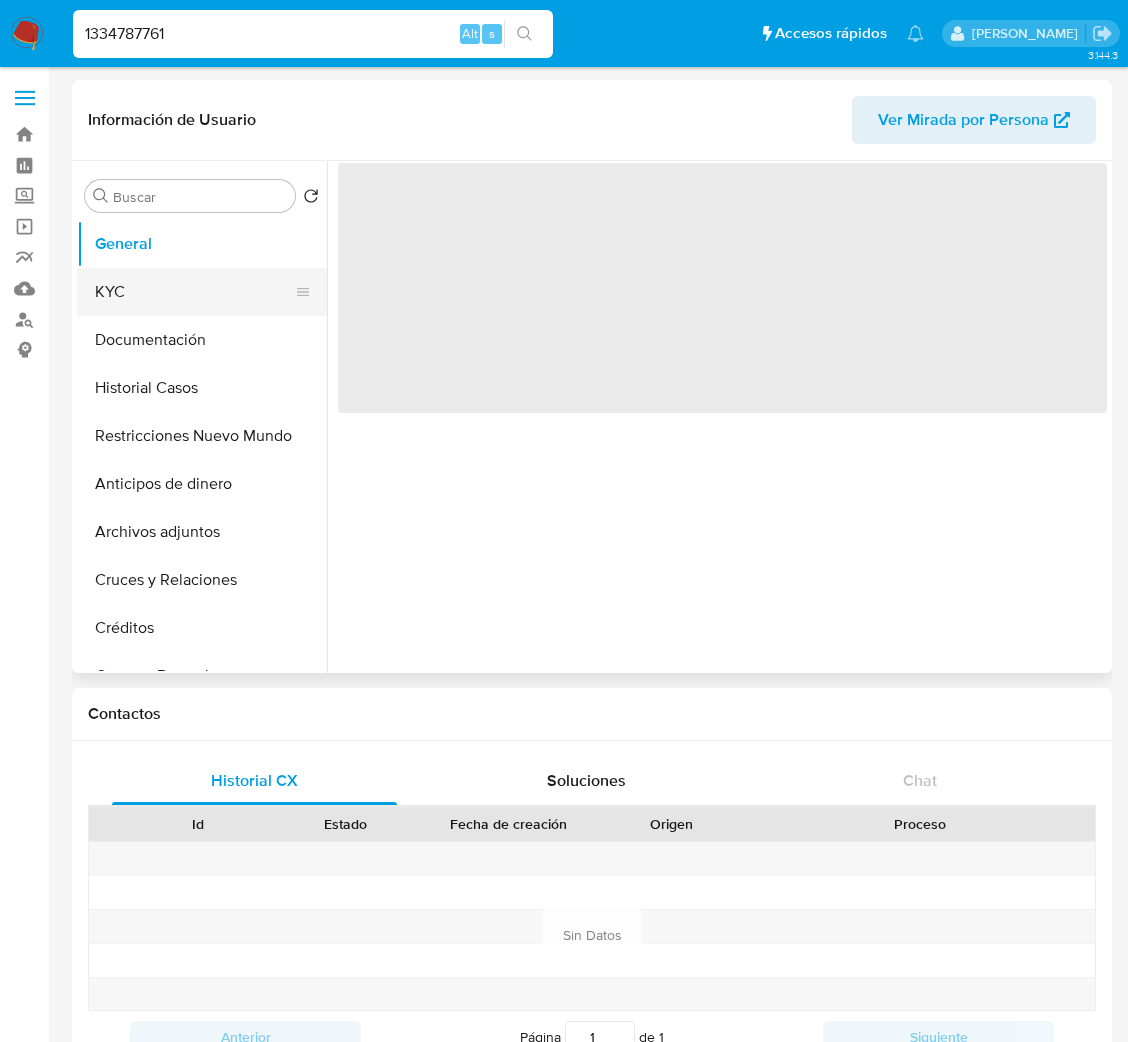 click on "KYC" at bounding box center (194, 292) 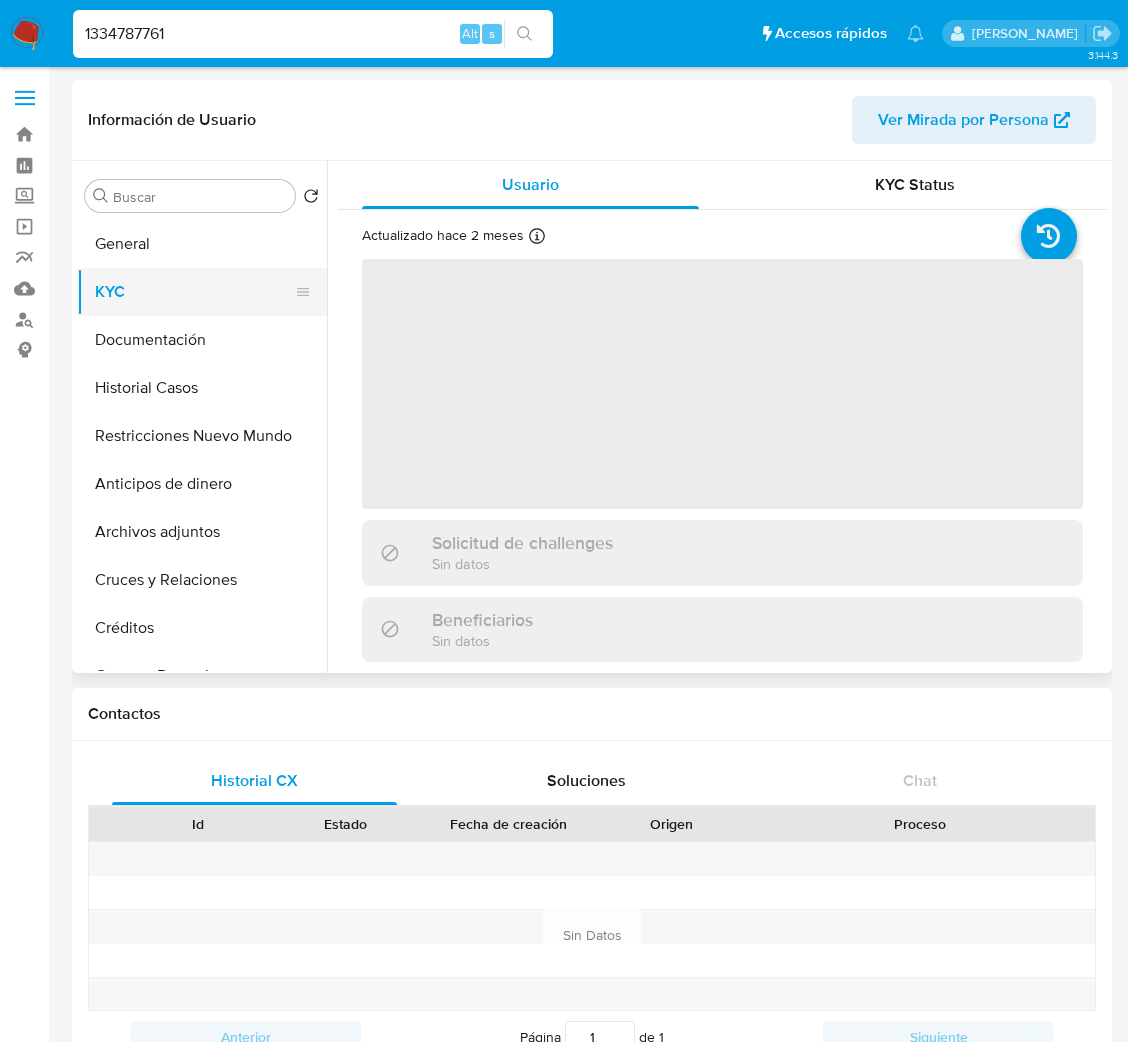 select on "10" 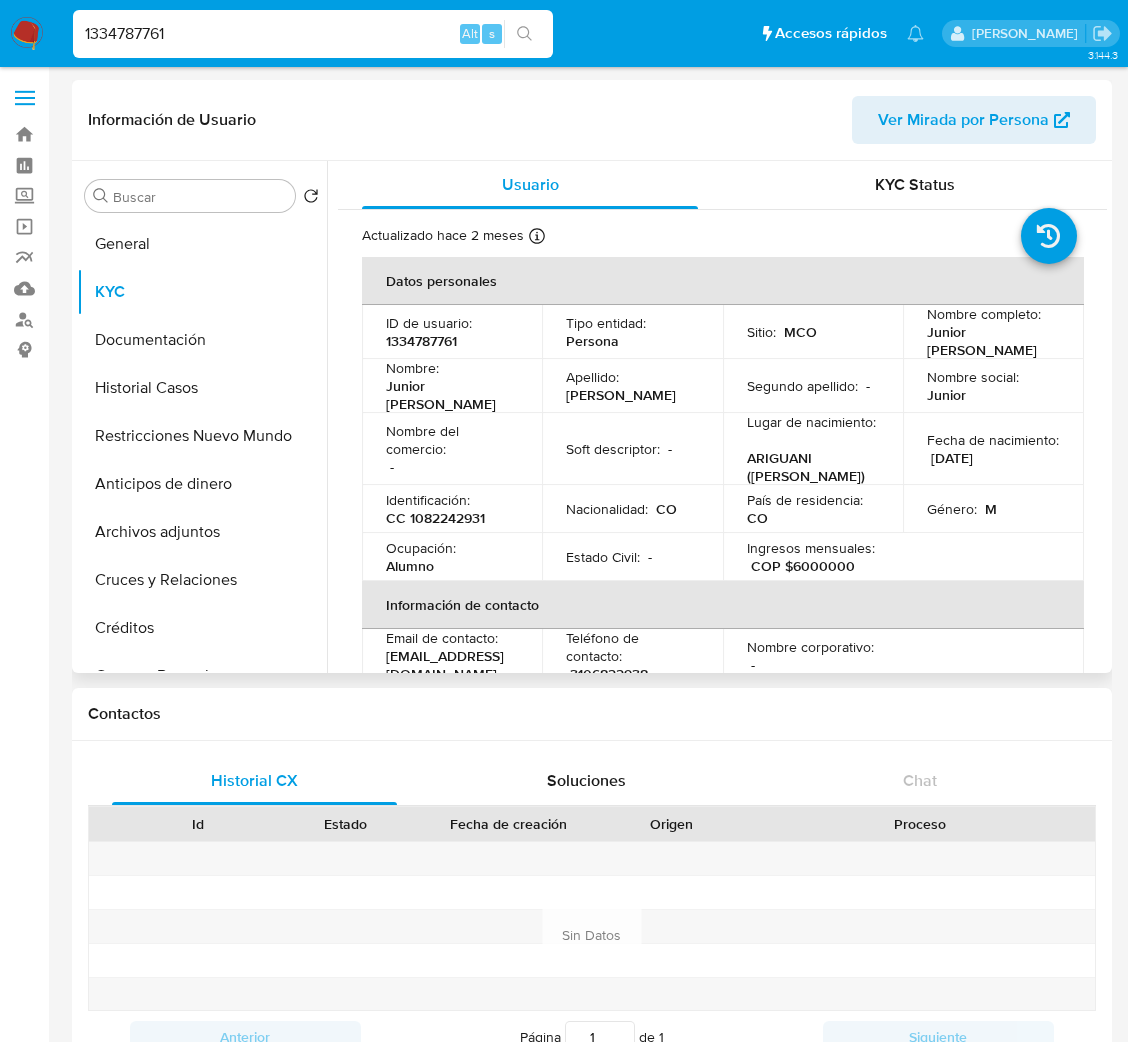click on "CC 1082242931" at bounding box center (435, 518) 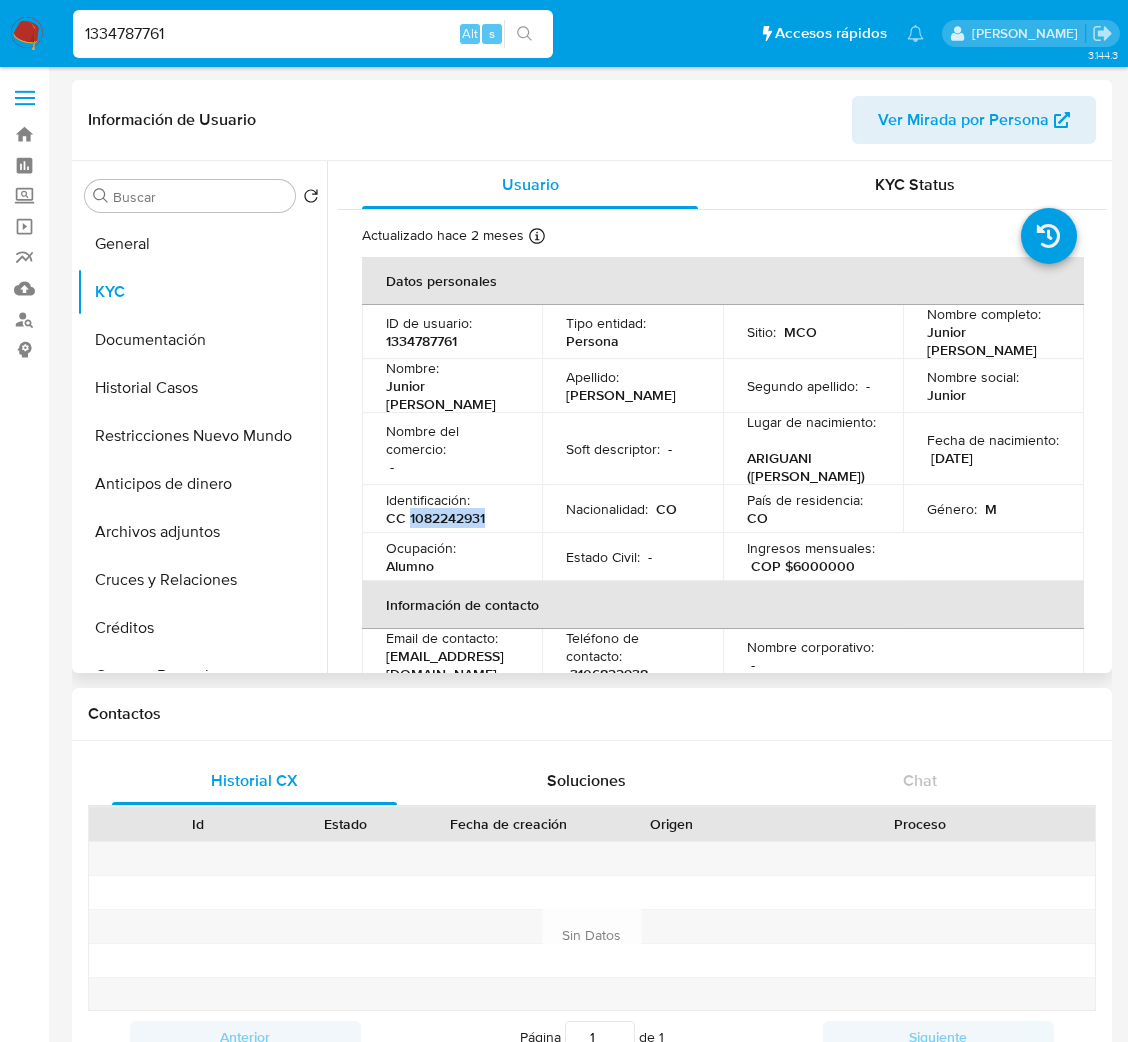 click on "CC 1082242931" at bounding box center [435, 518] 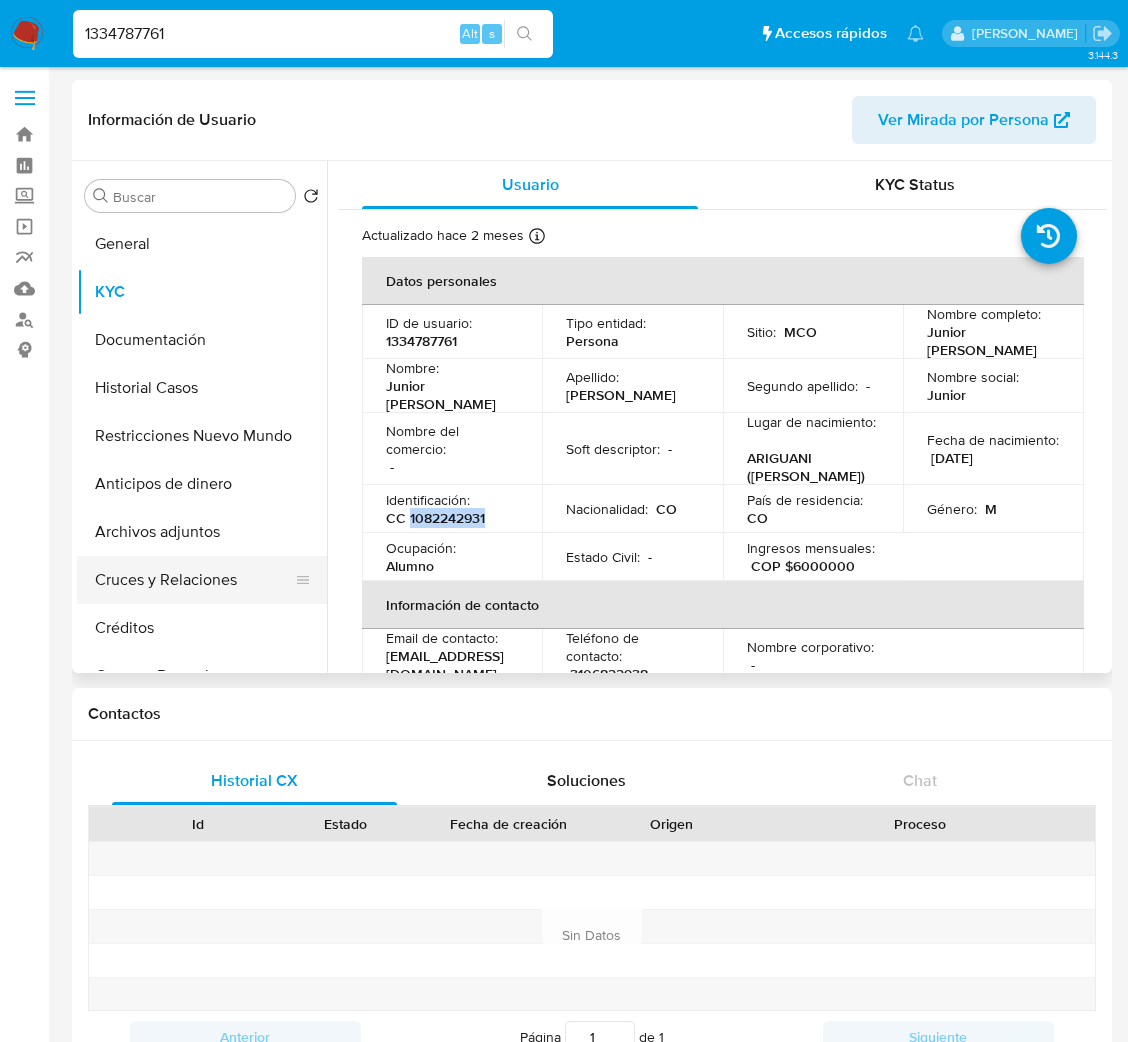 copy on "1082242931" 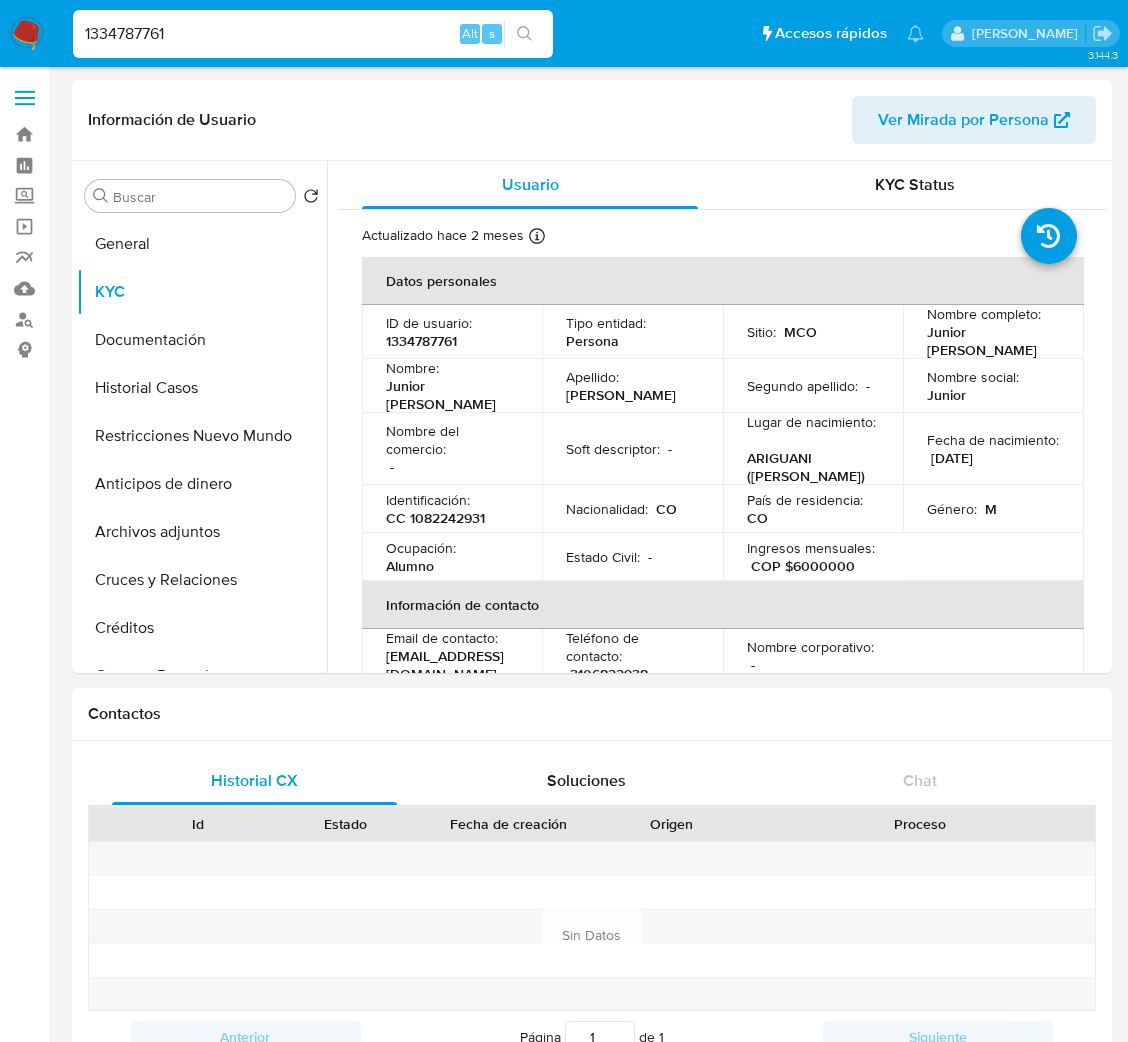 click on "1334787761" at bounding box center [313, 34] 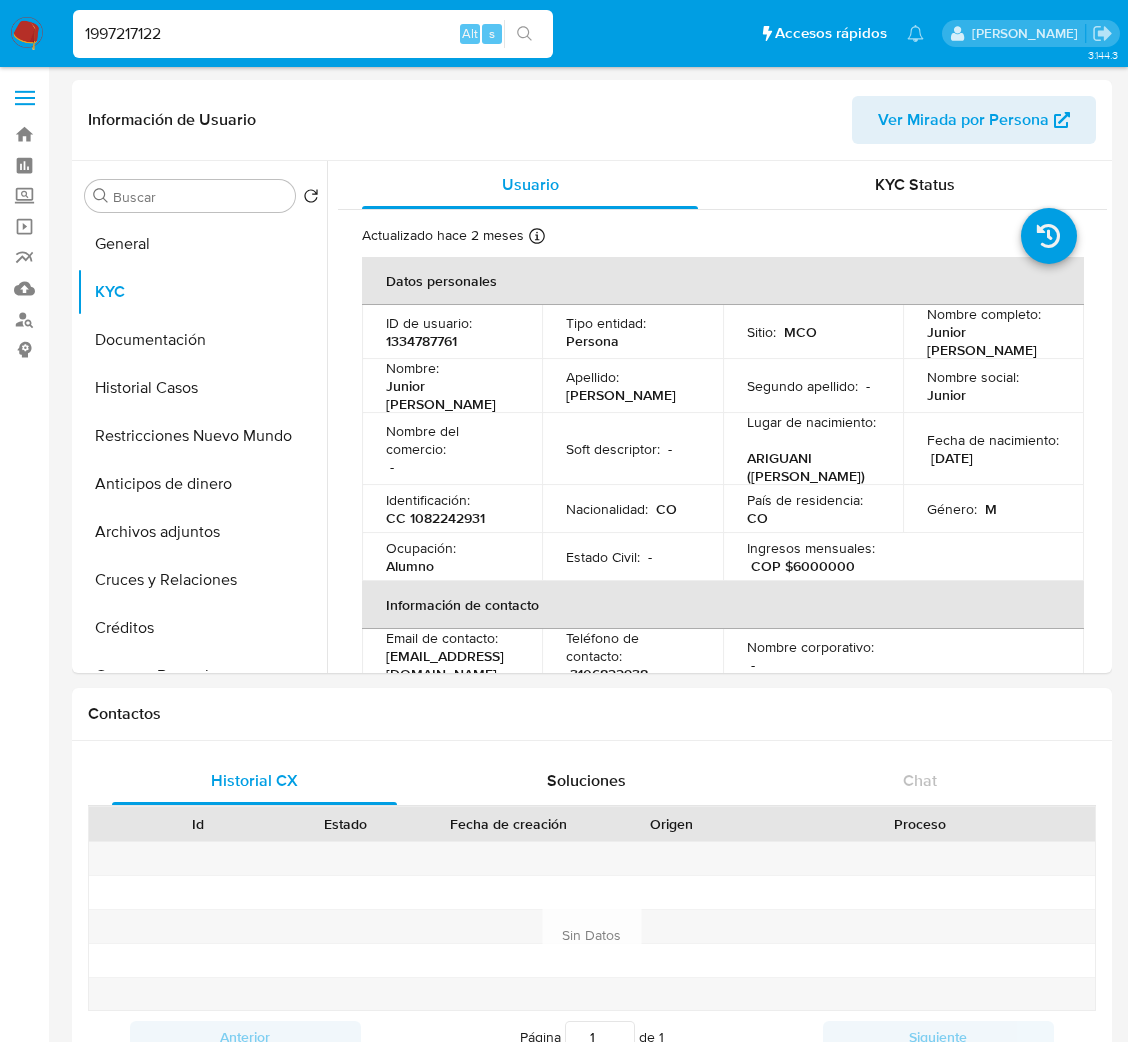 type on "1997217122" 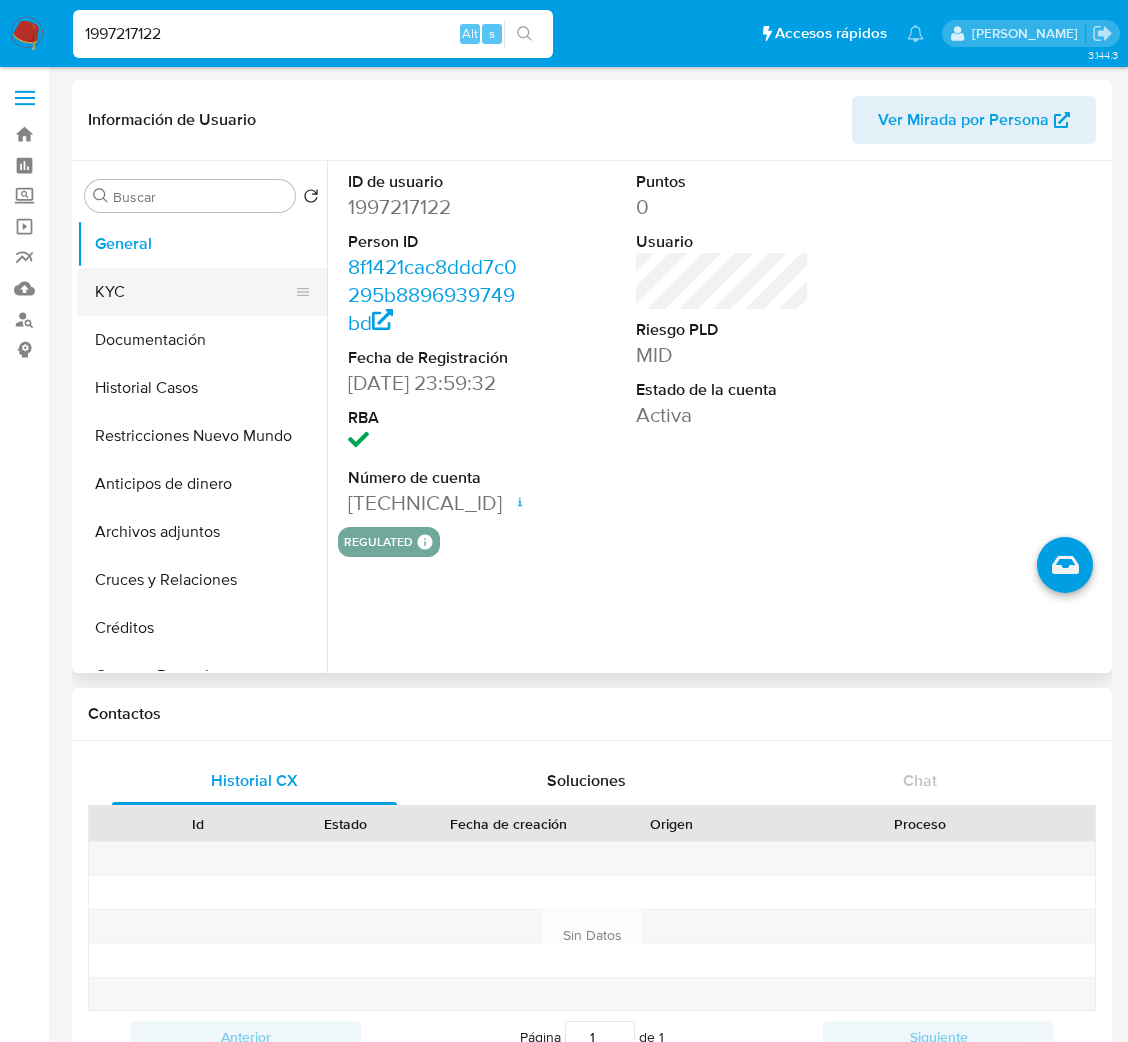 select on "10" 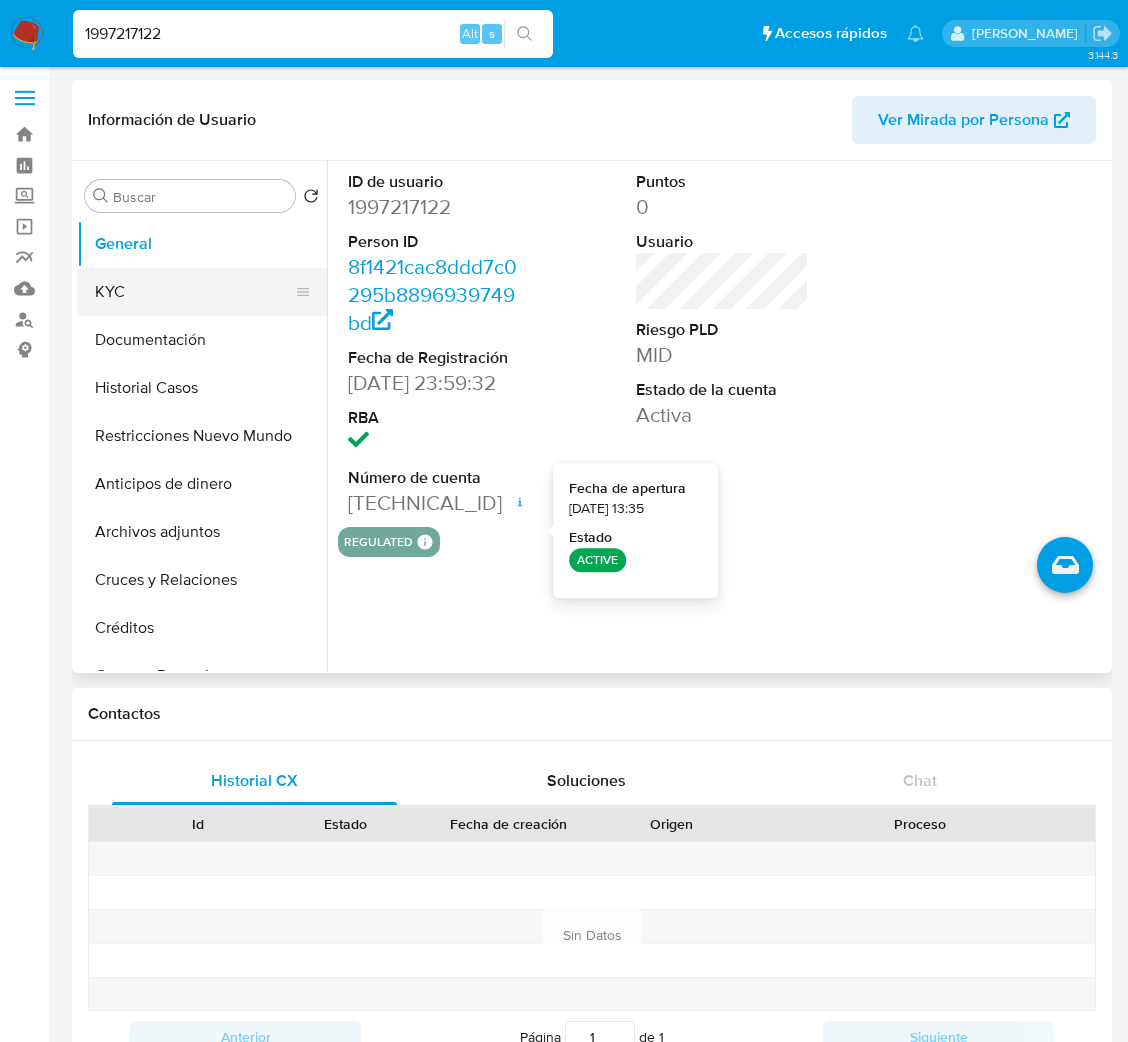 click on "KYC" at bounding box center (194, 292) 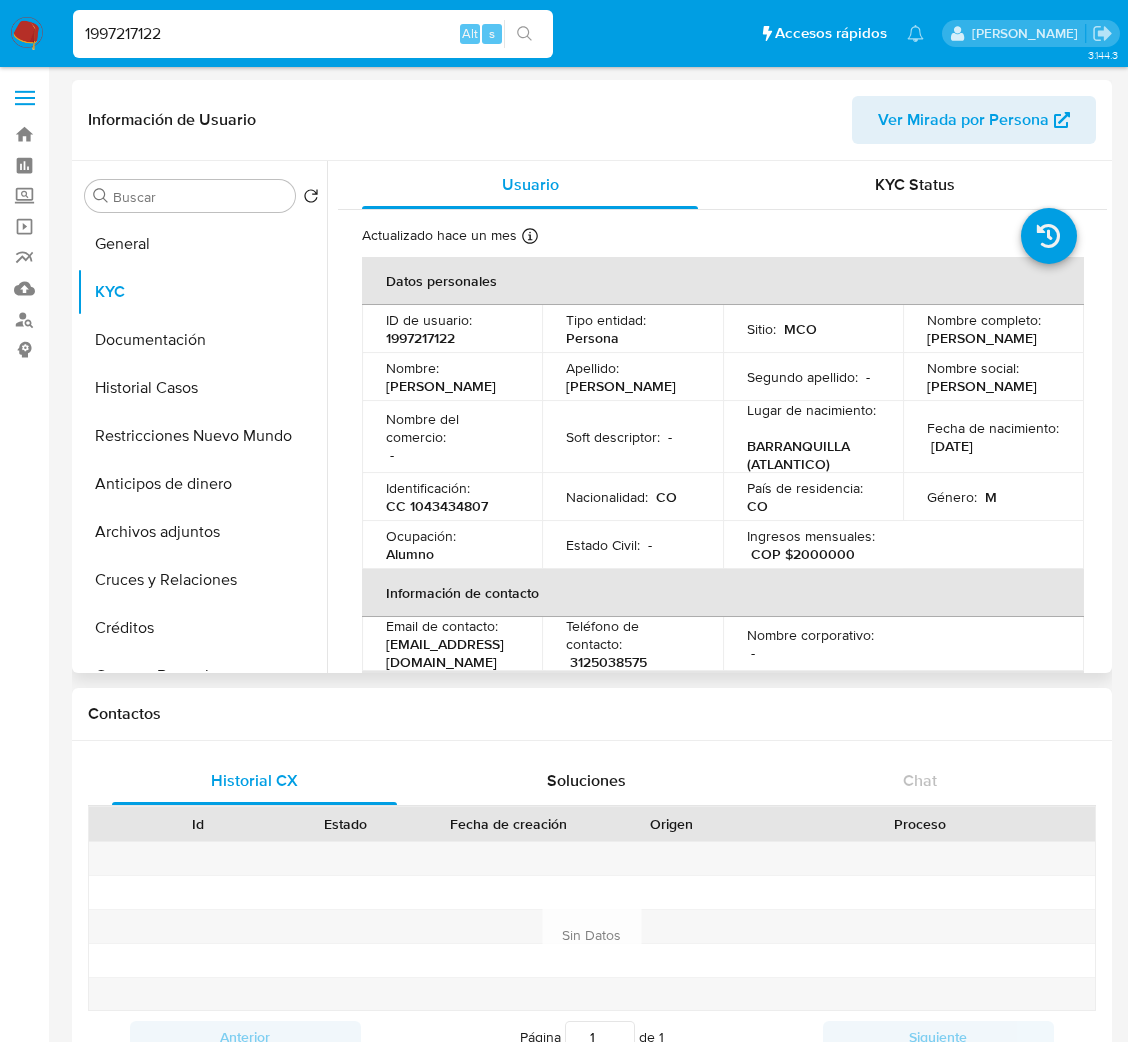 click on "CC 1043434807" at bounding box center [437, 506] 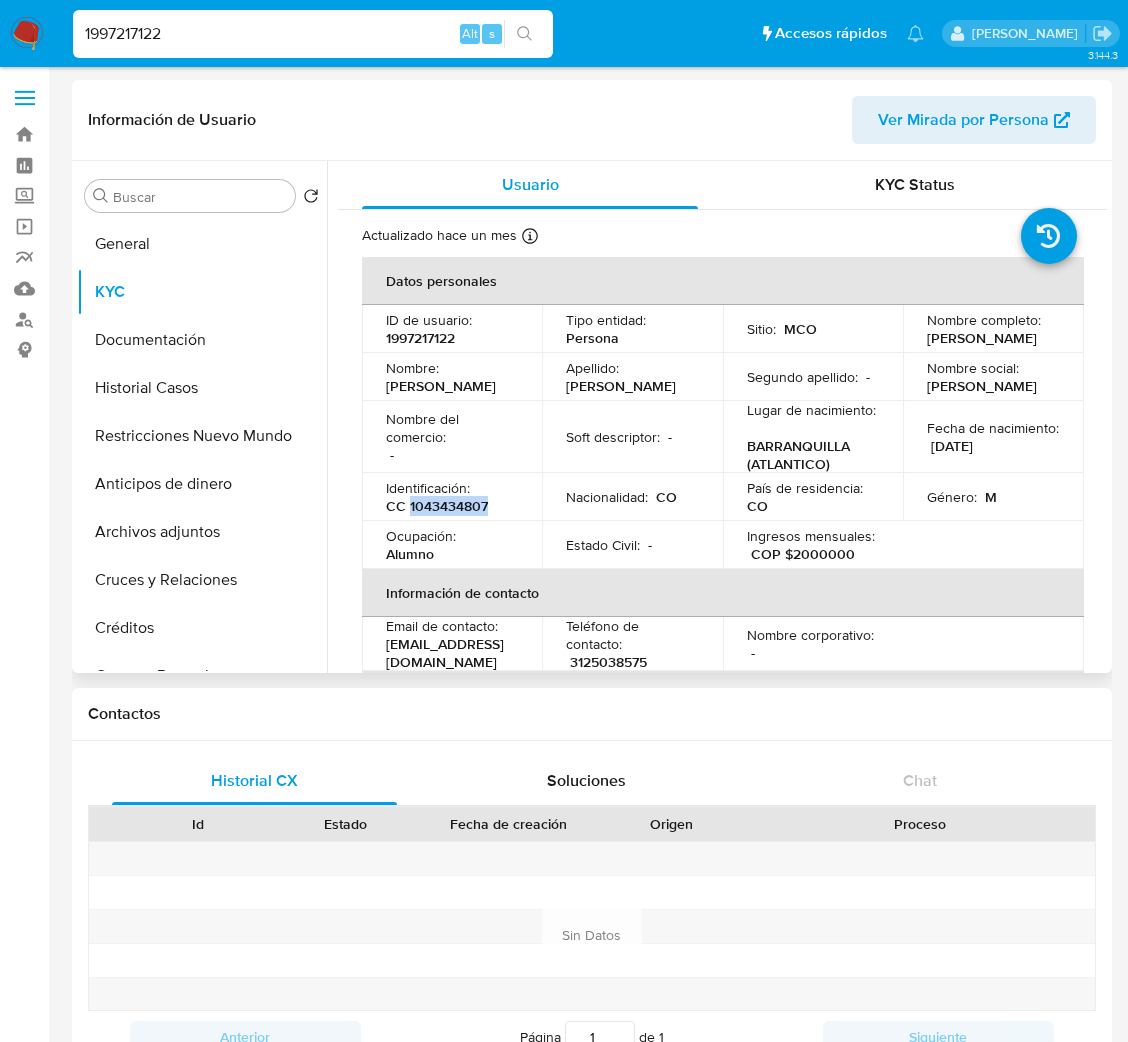 click on "CC 1043434807" at bounding box center [437, 506] 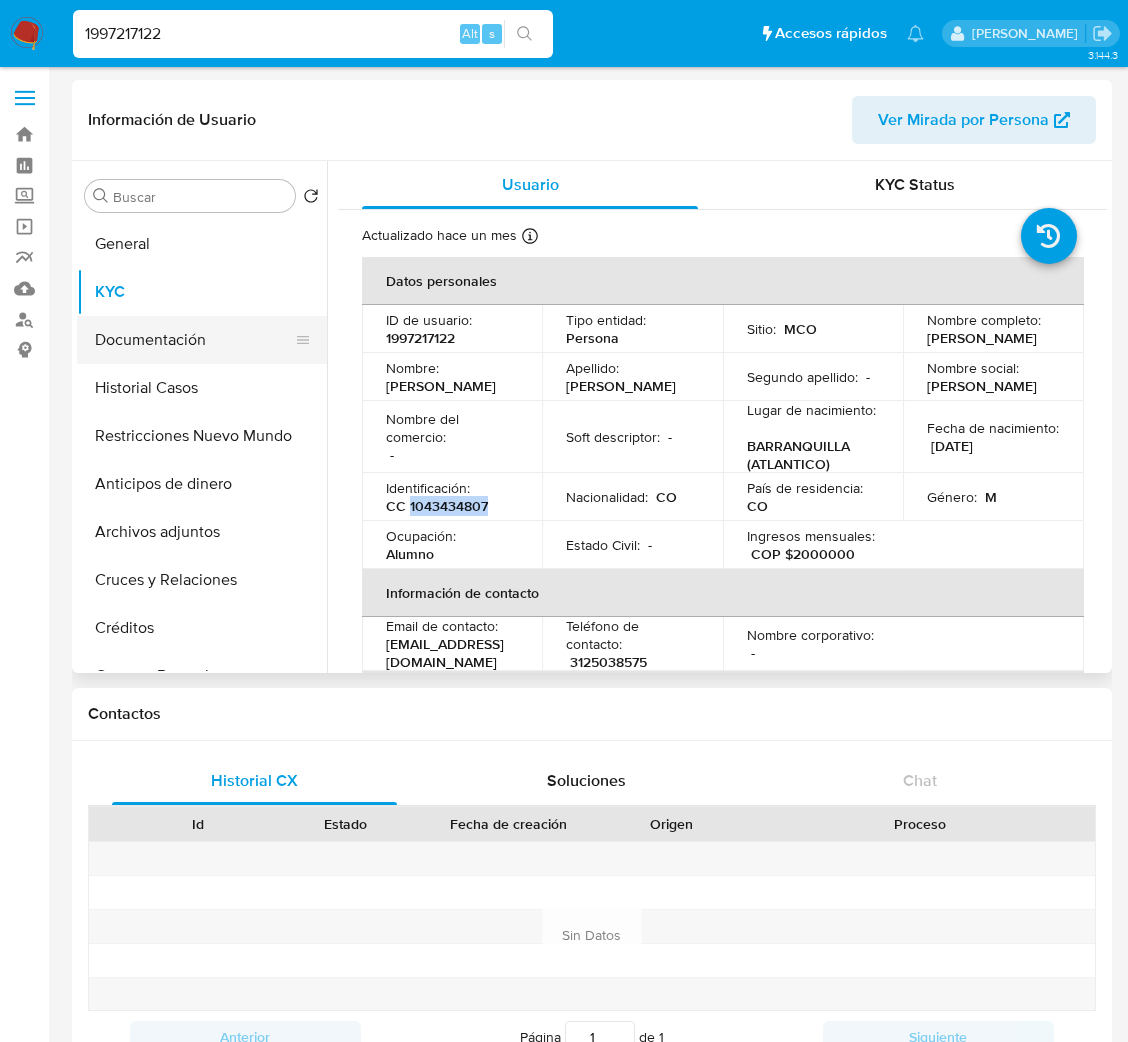 click on "Documentación" at bounding box center (194, 340) 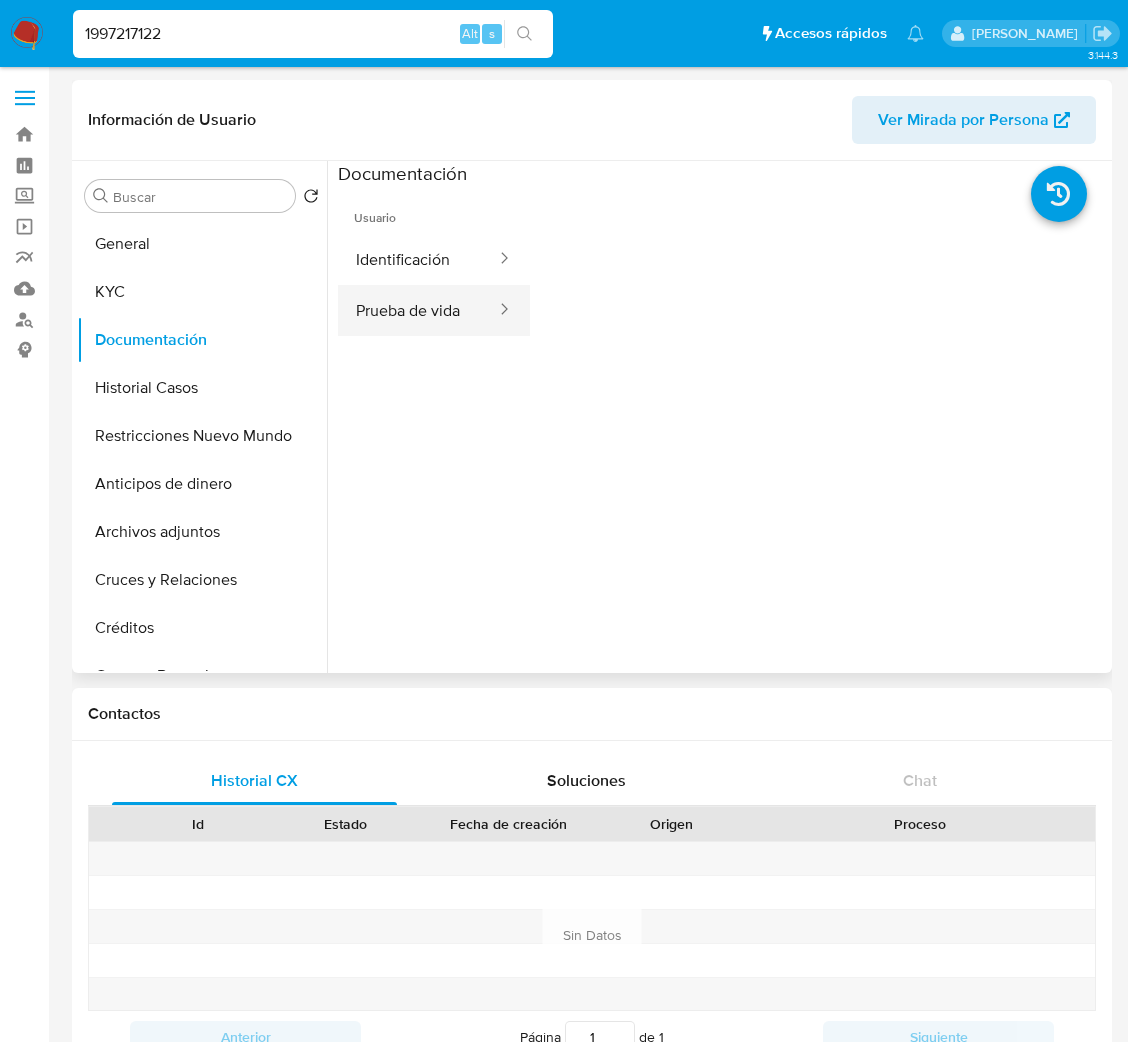 click on "Prueba de vida" at bounding box center [418, 310] 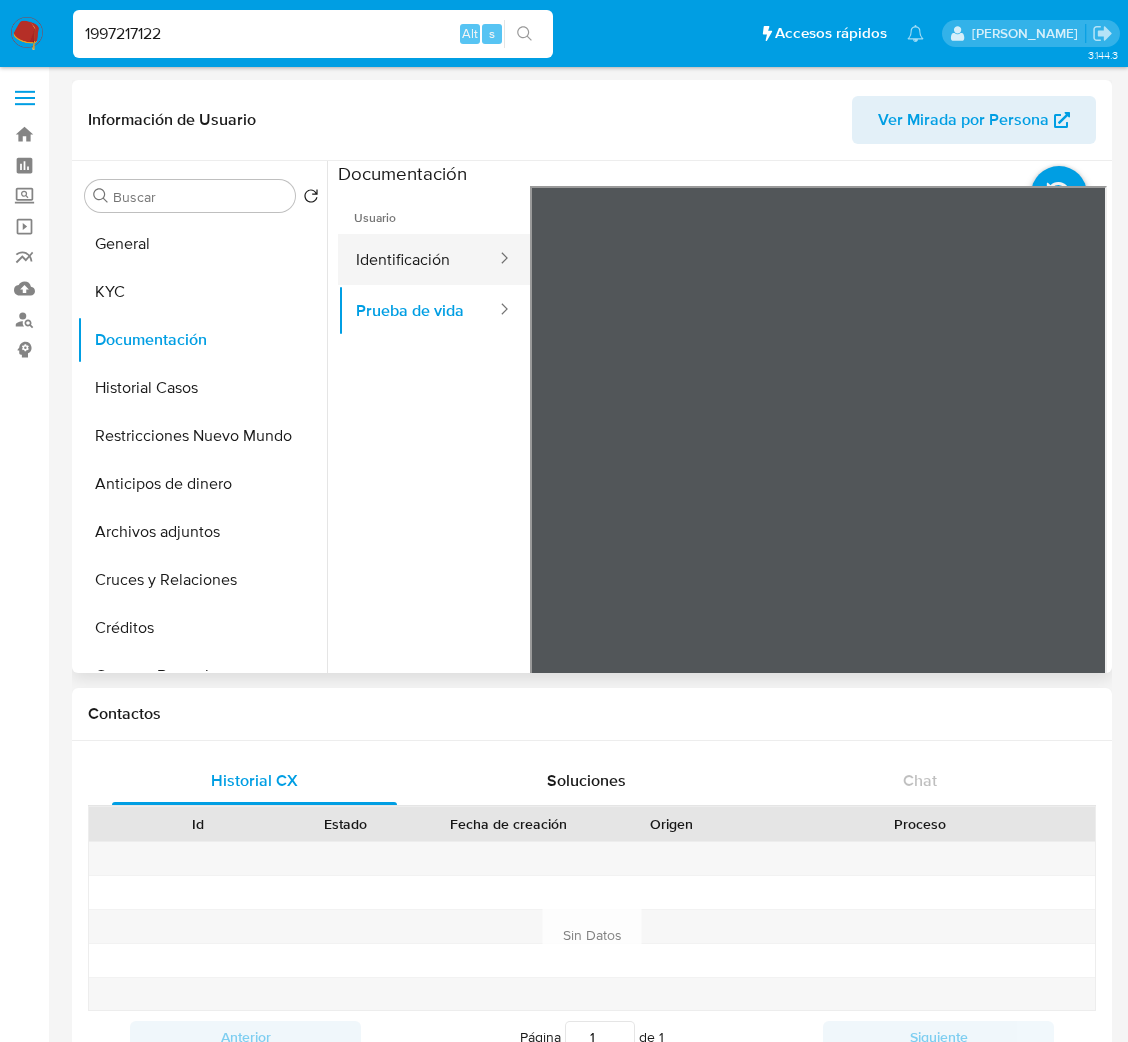 click on "Identificación" at bounding box center (418, 259) 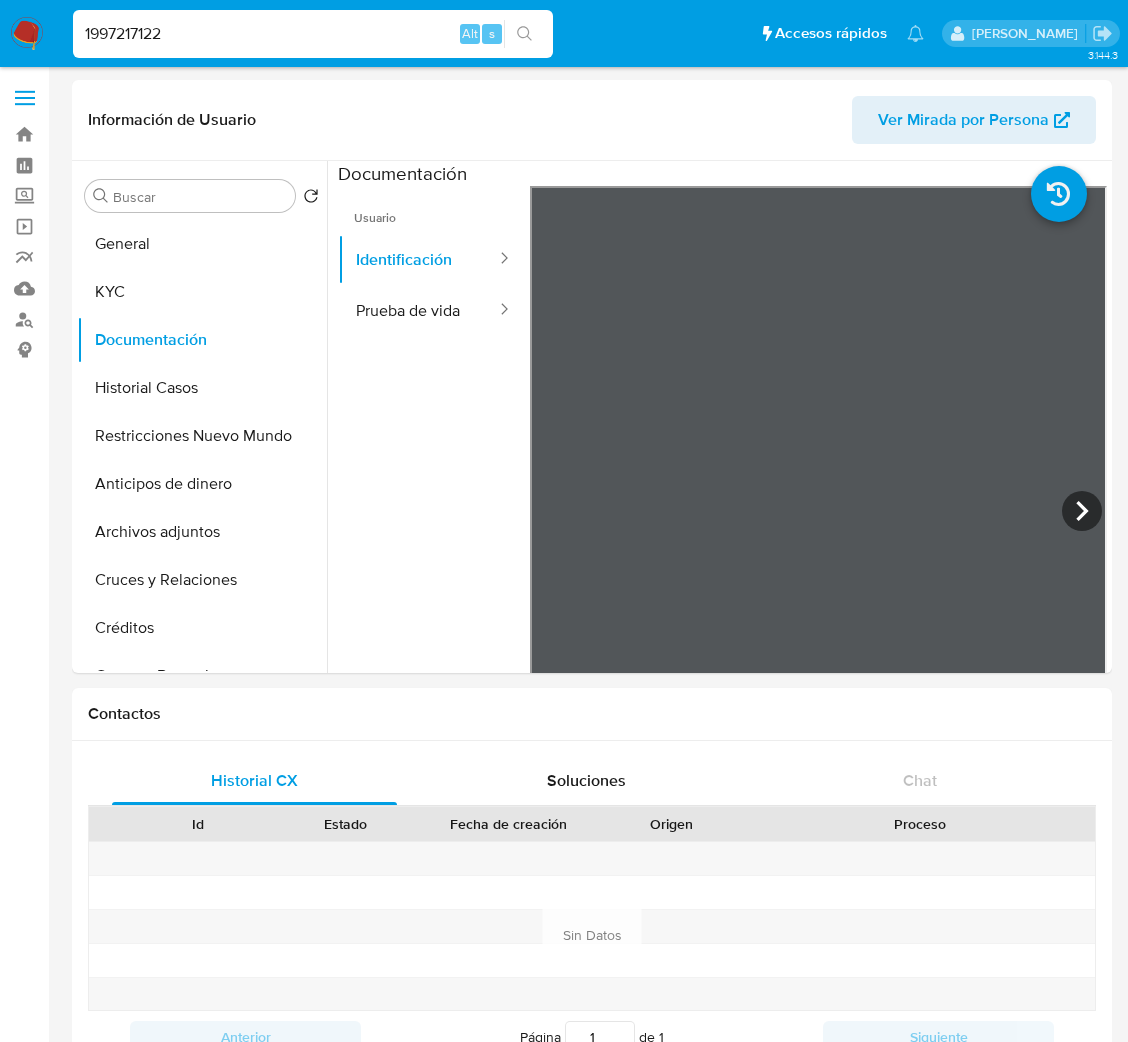 click on "1997217122 Alt s" at bounding box center [313, 34] 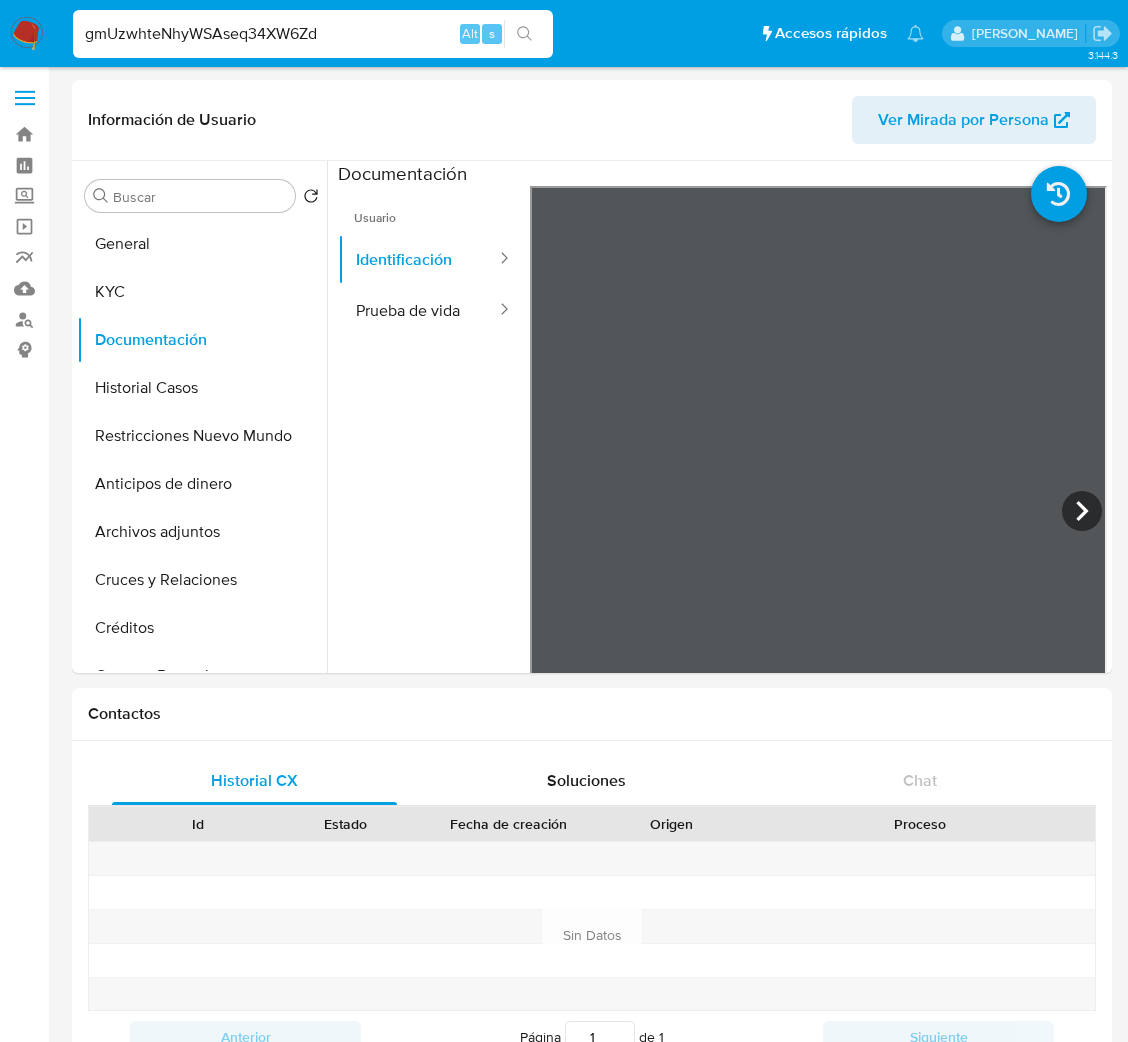 type on "gmUzwhteNhyWSAseq34XW6Zd" 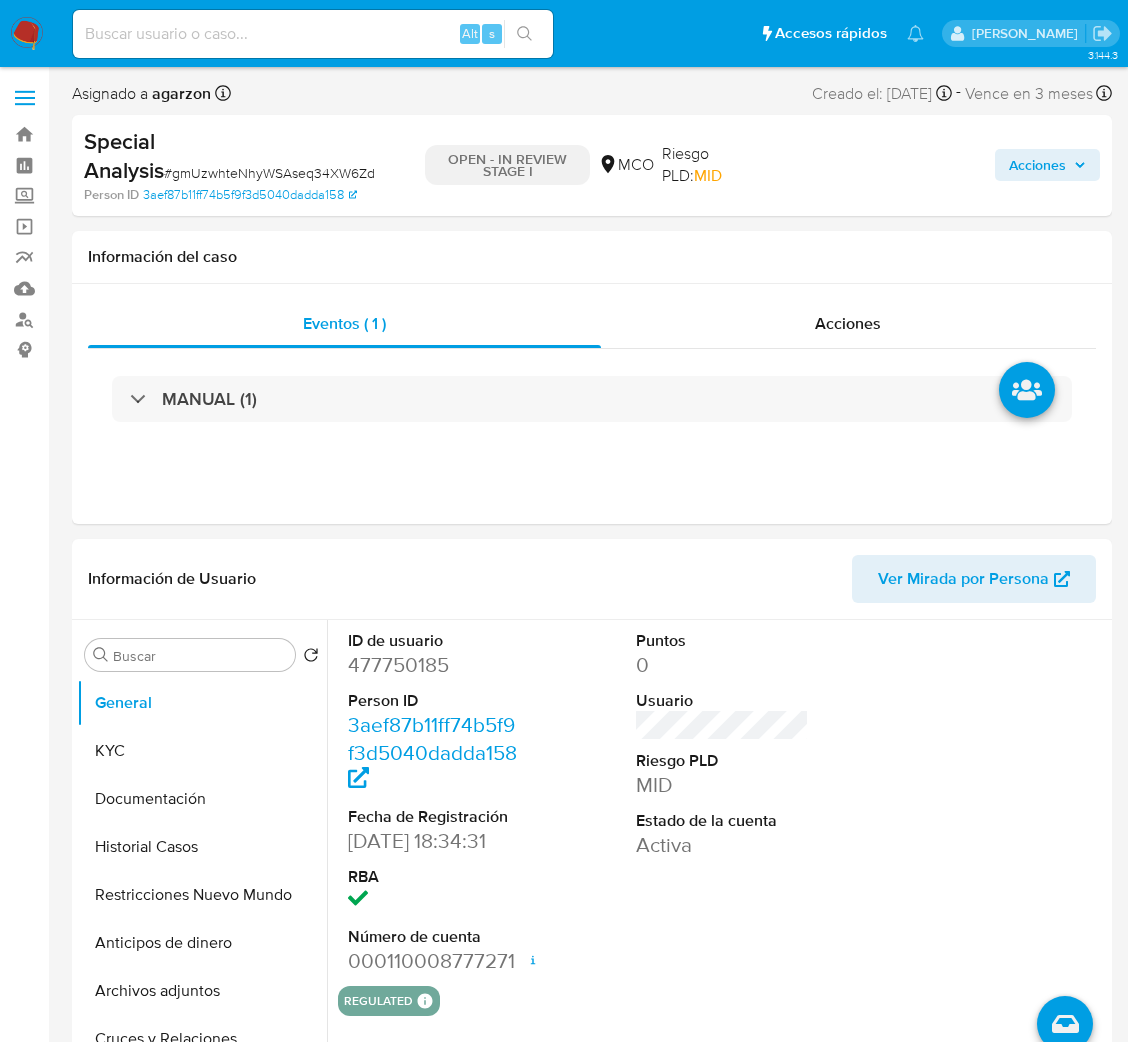select on "10" 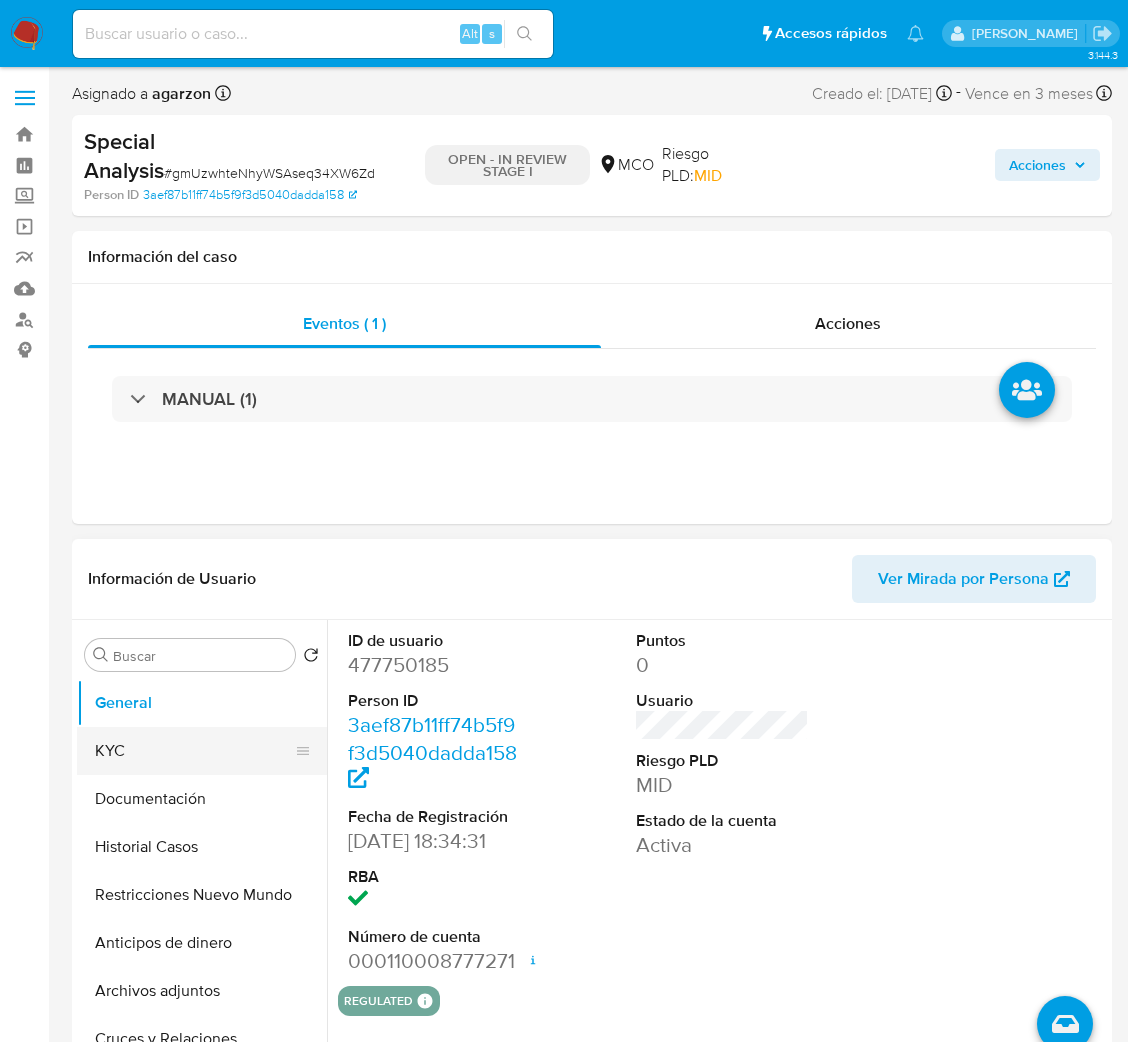 click on "KYC" at bounding box center (194, 751) 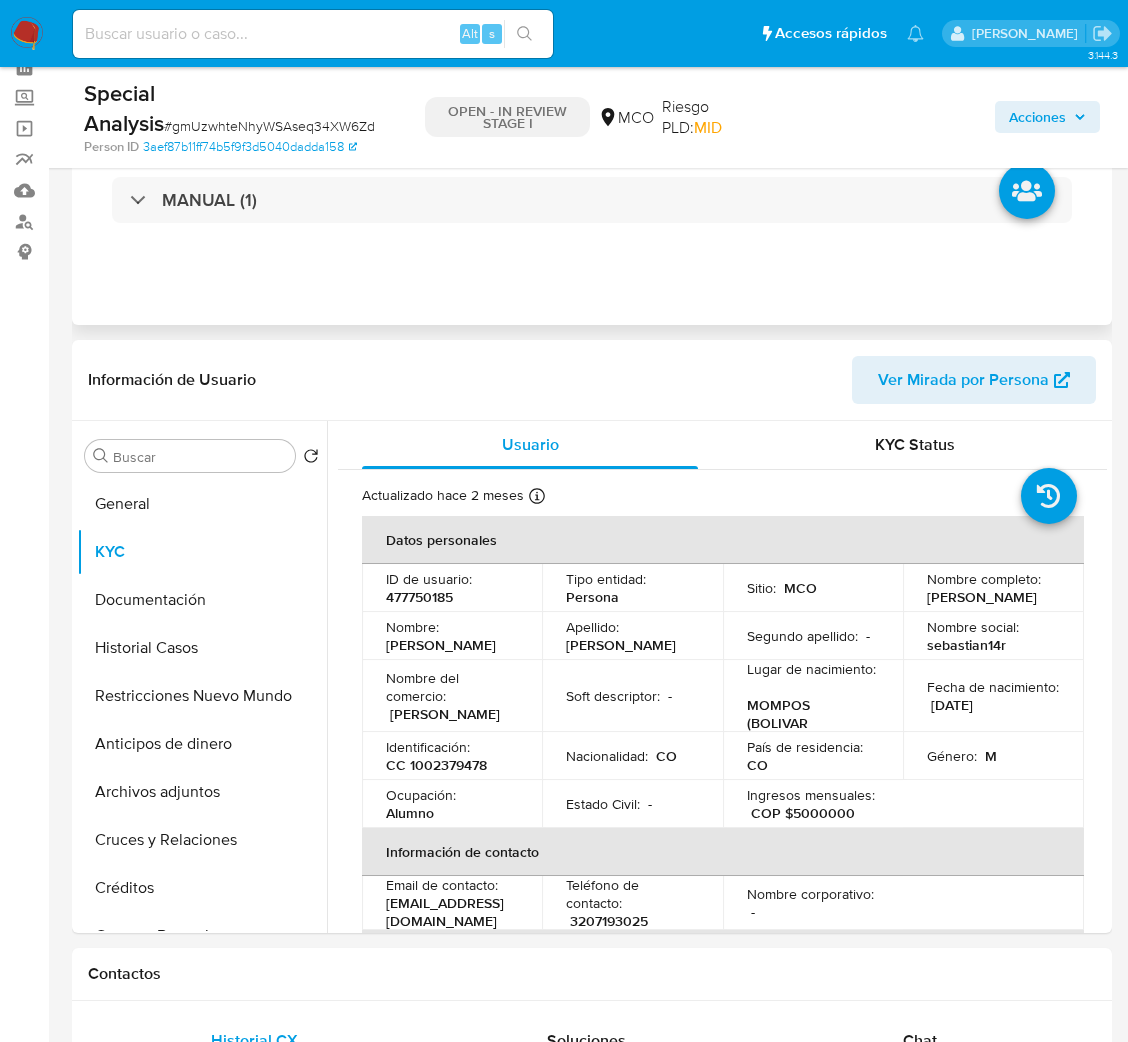 scroll, scrollTop: 150, scrollLeft: 0, axis: vertical 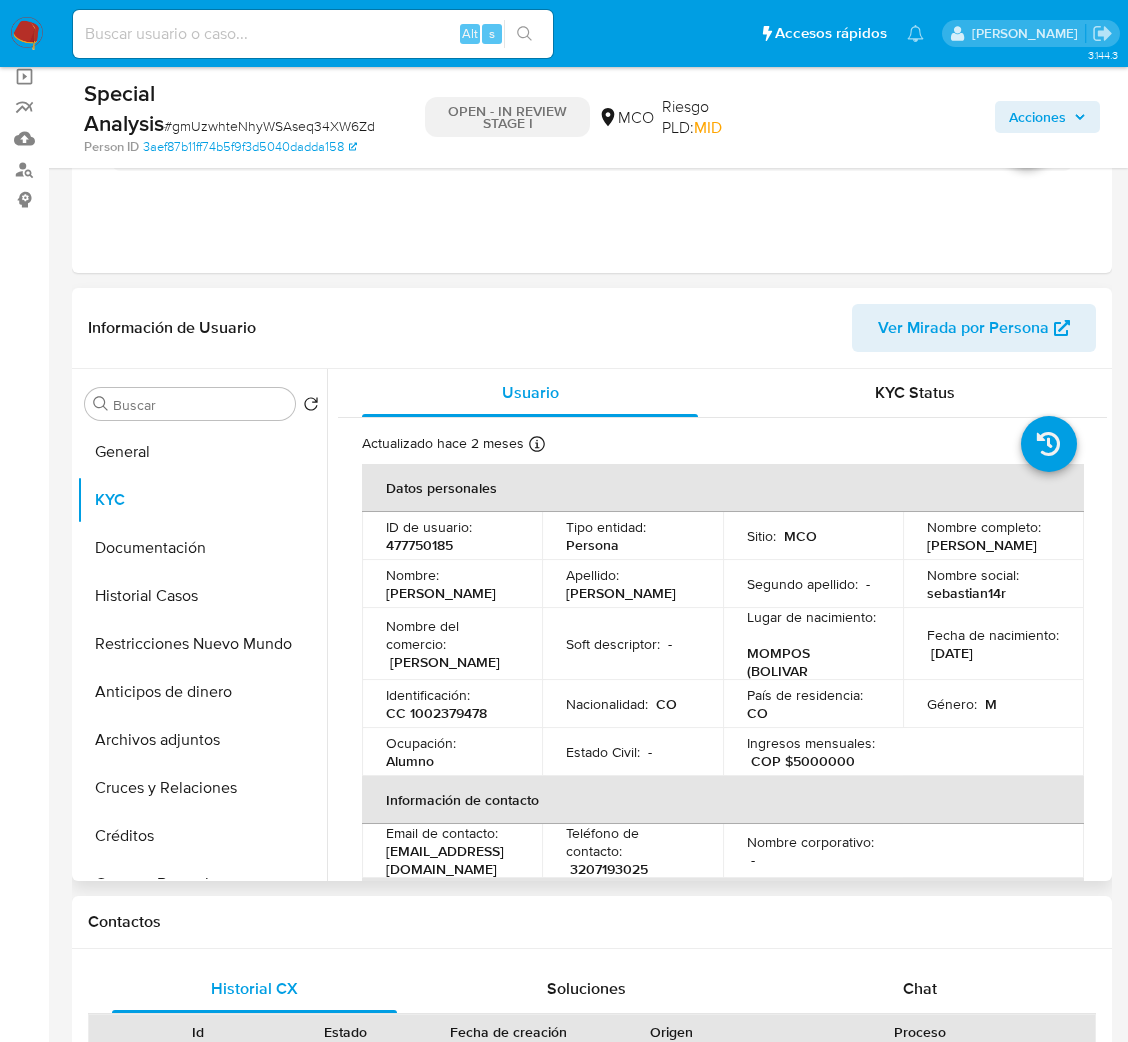 click on "CC 1002379478" at bounding box center [436, 713] 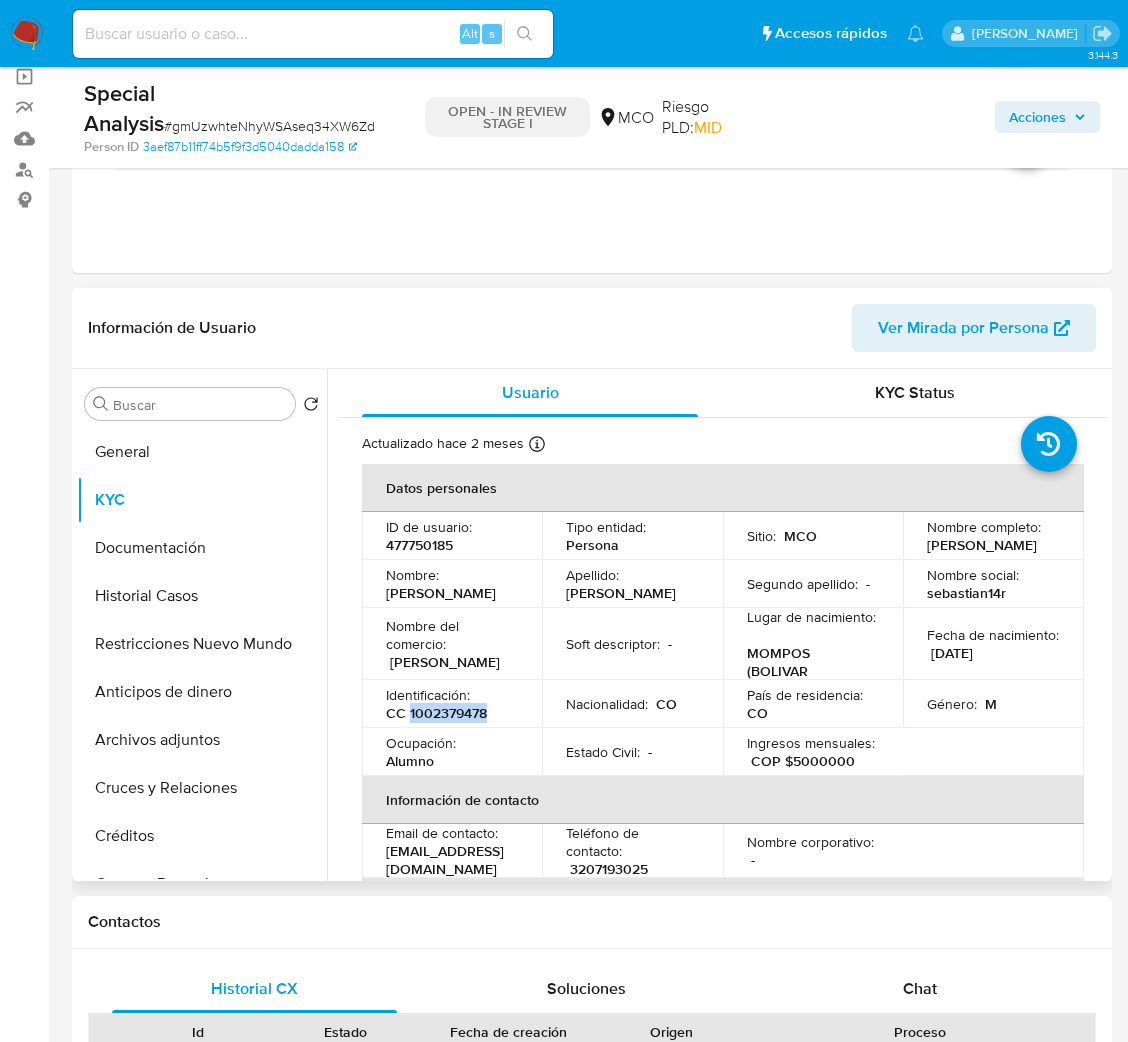 click on "CC 1002379478" at bounding box center (436, 713) 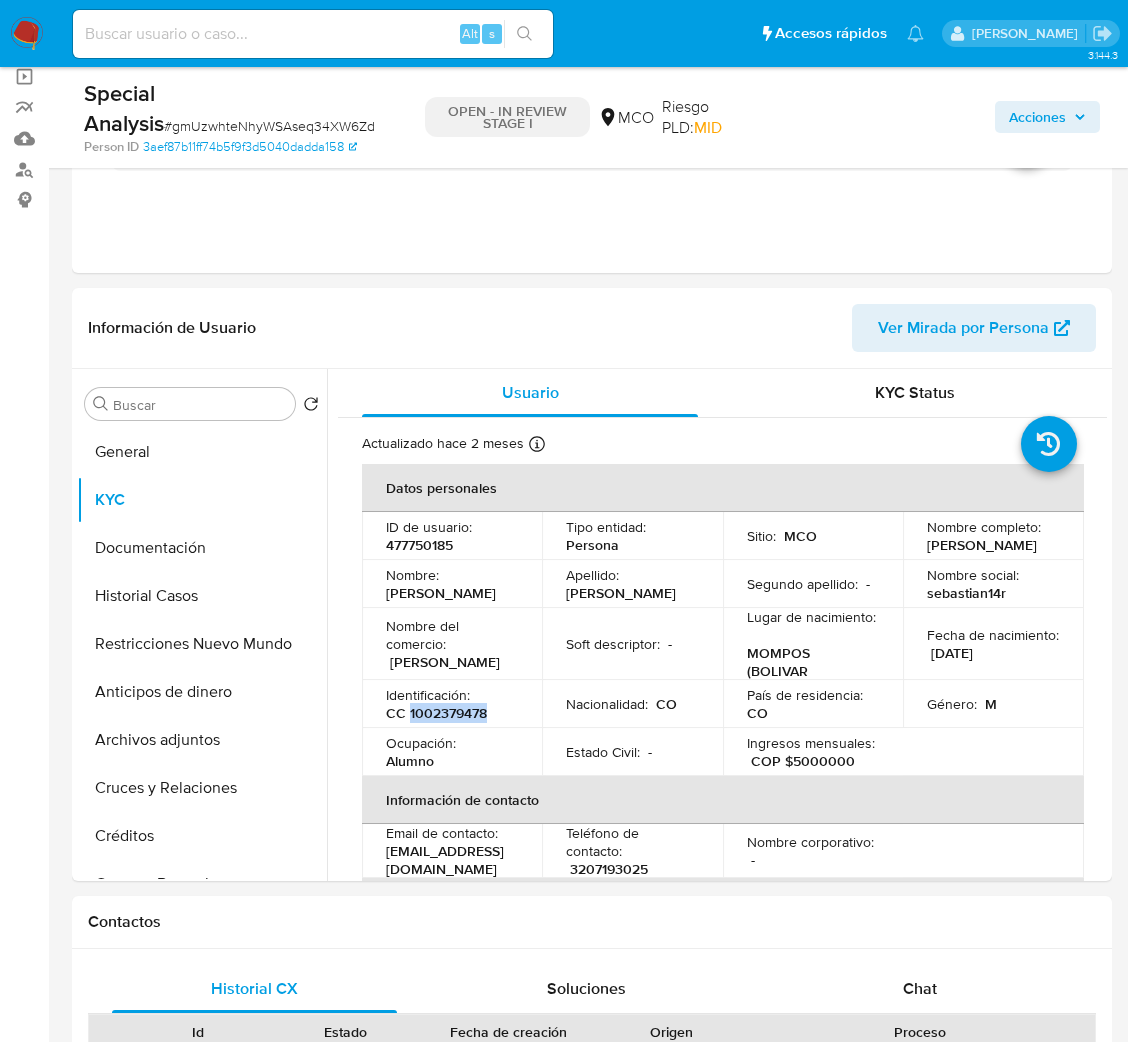 copy on "1002379478" 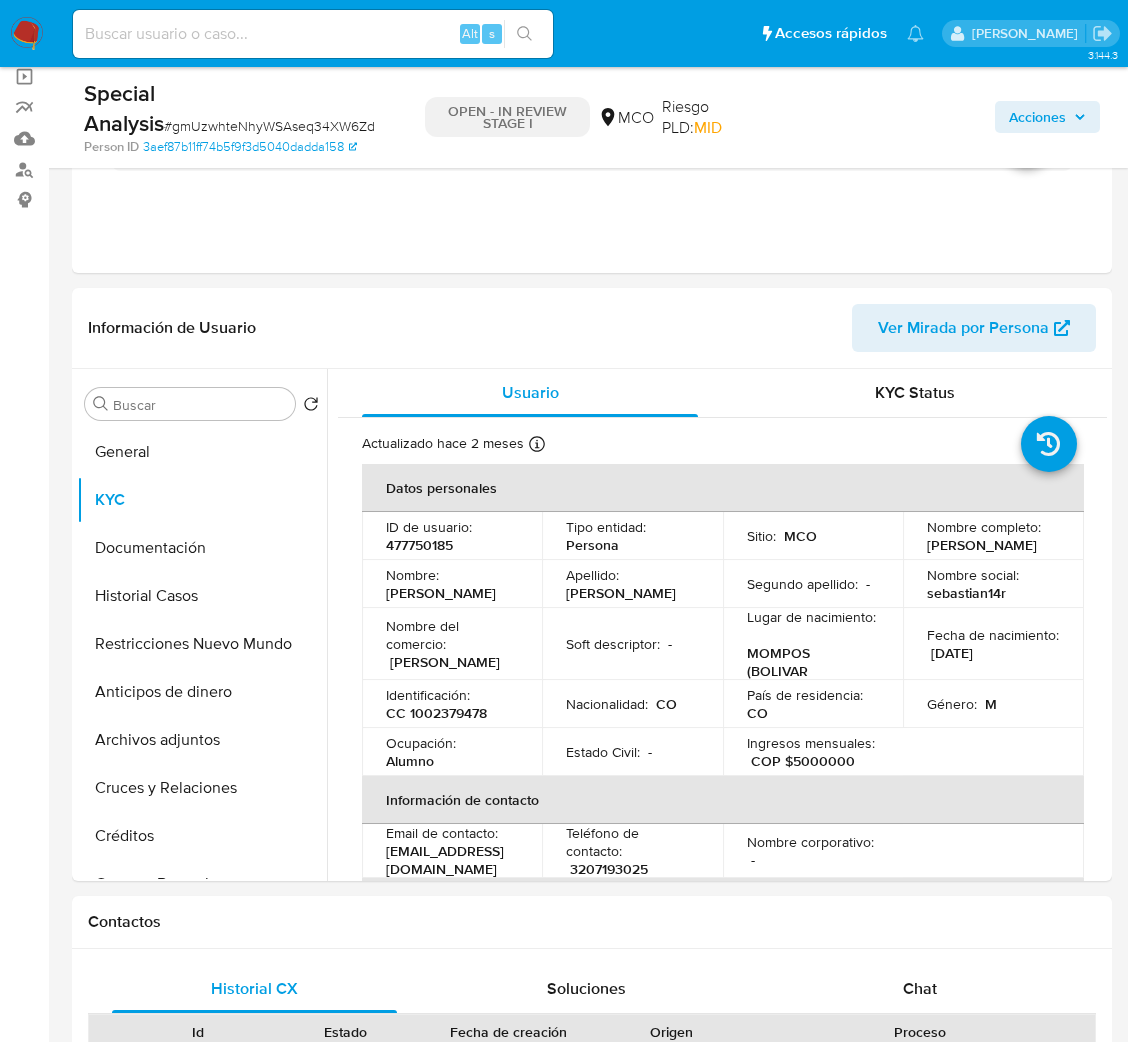 click at bounding box center (313, 34) 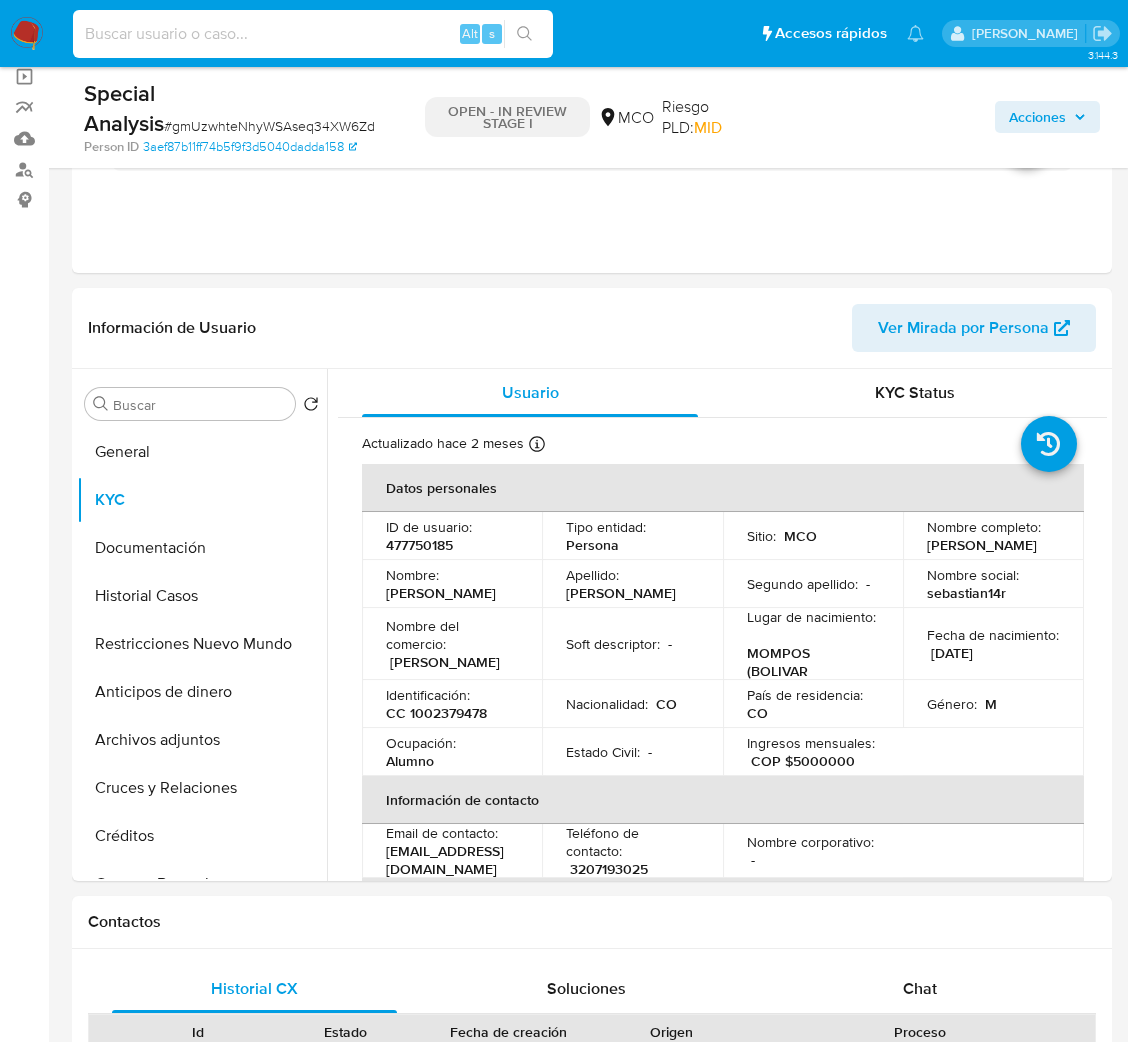 paste on "Pl5nIyqgQhI2fFsirUswquJt" 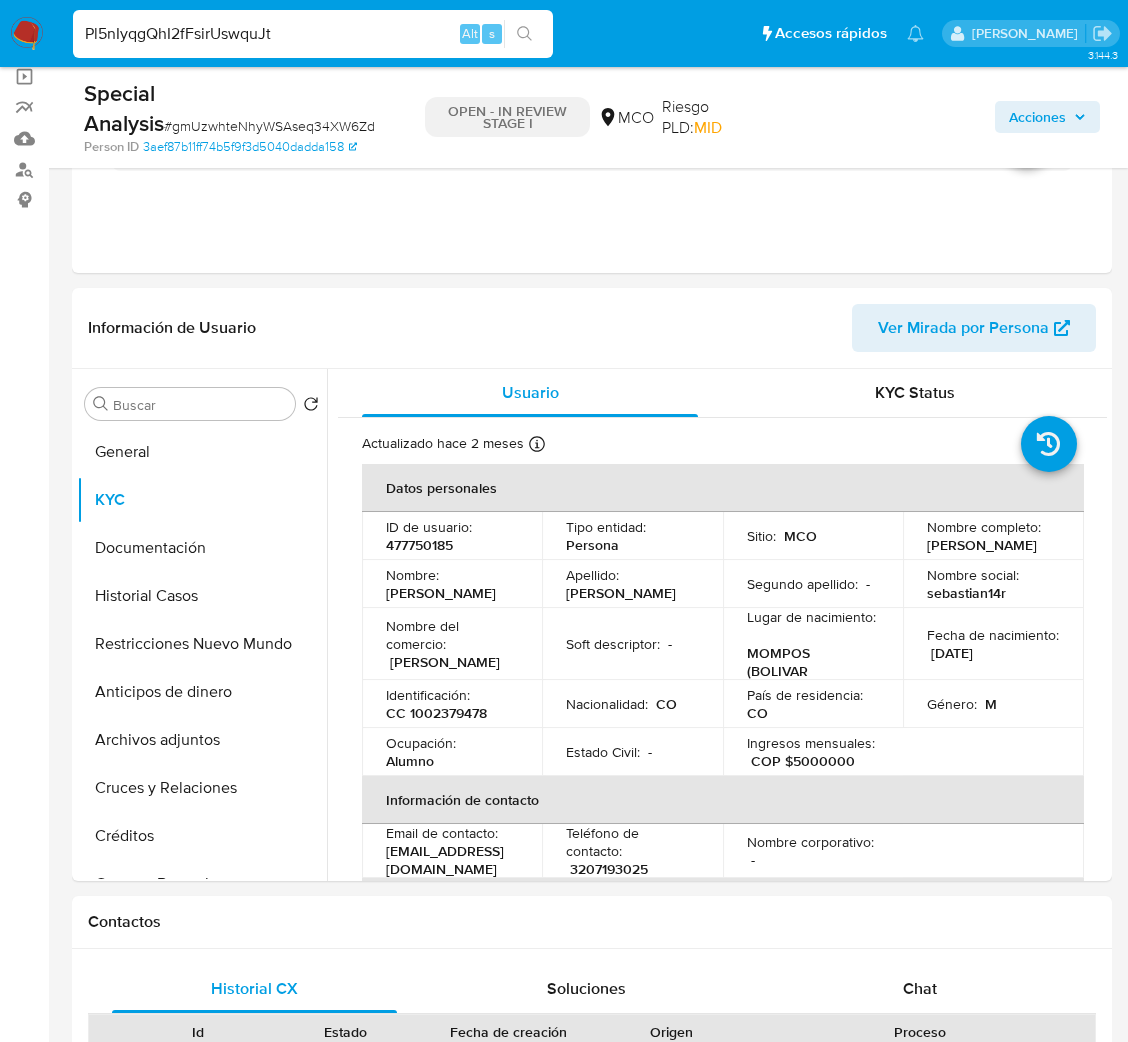 type on "Pl5nIyqgQhI2fFsirUswquJt" 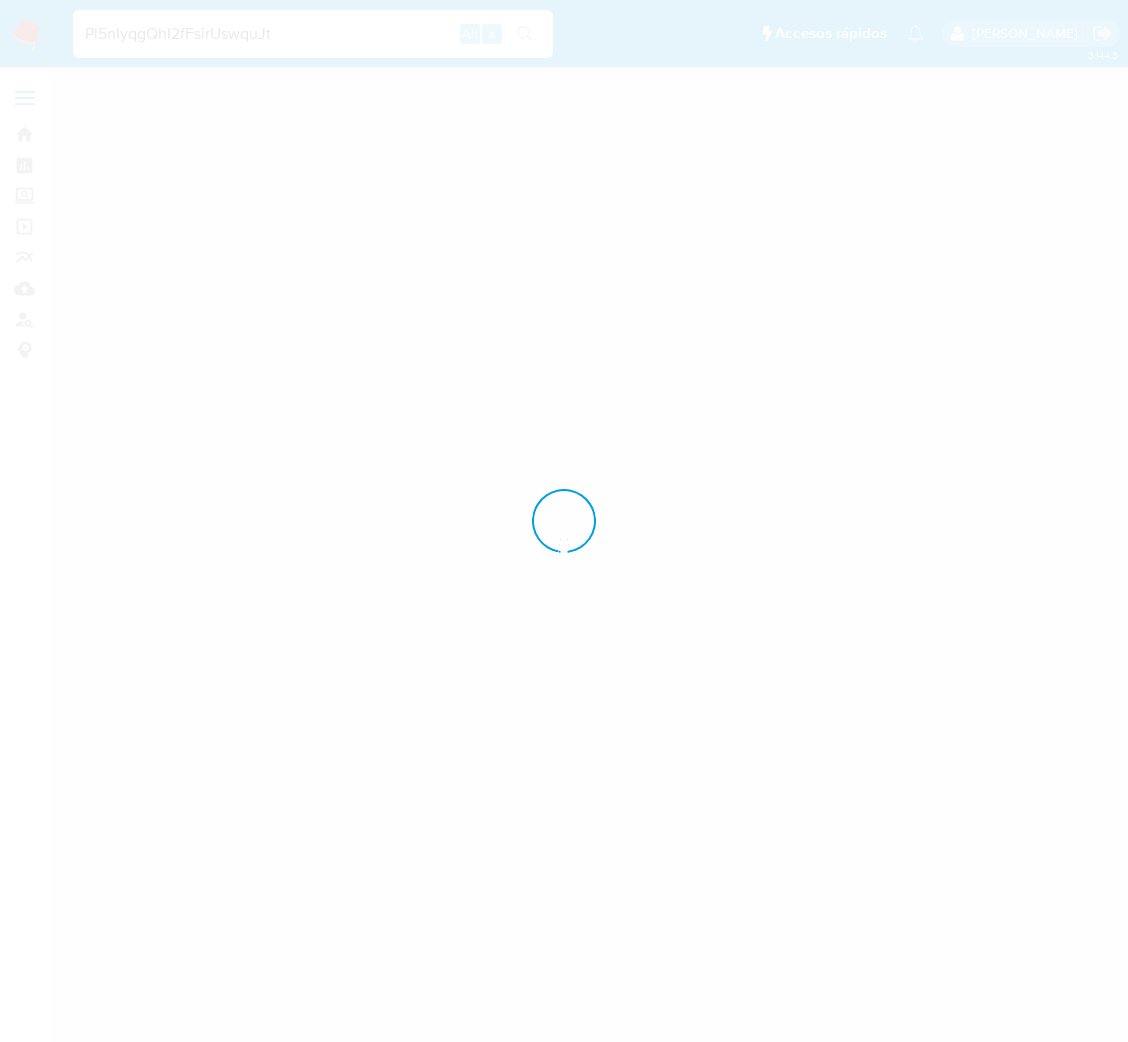 scroll, scrollTop: 0, scrollLeft: 0, axis: both 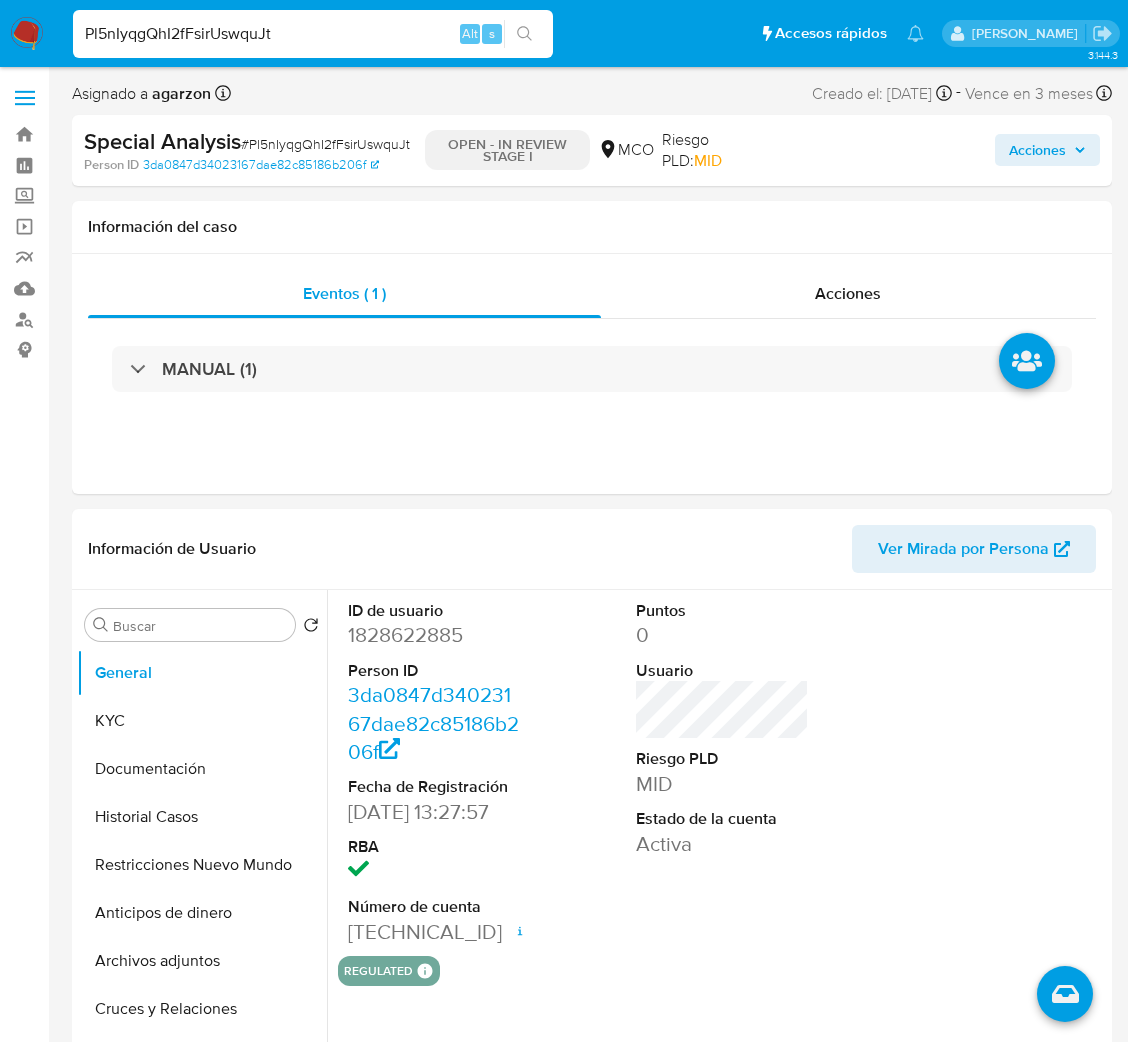 select on "10" 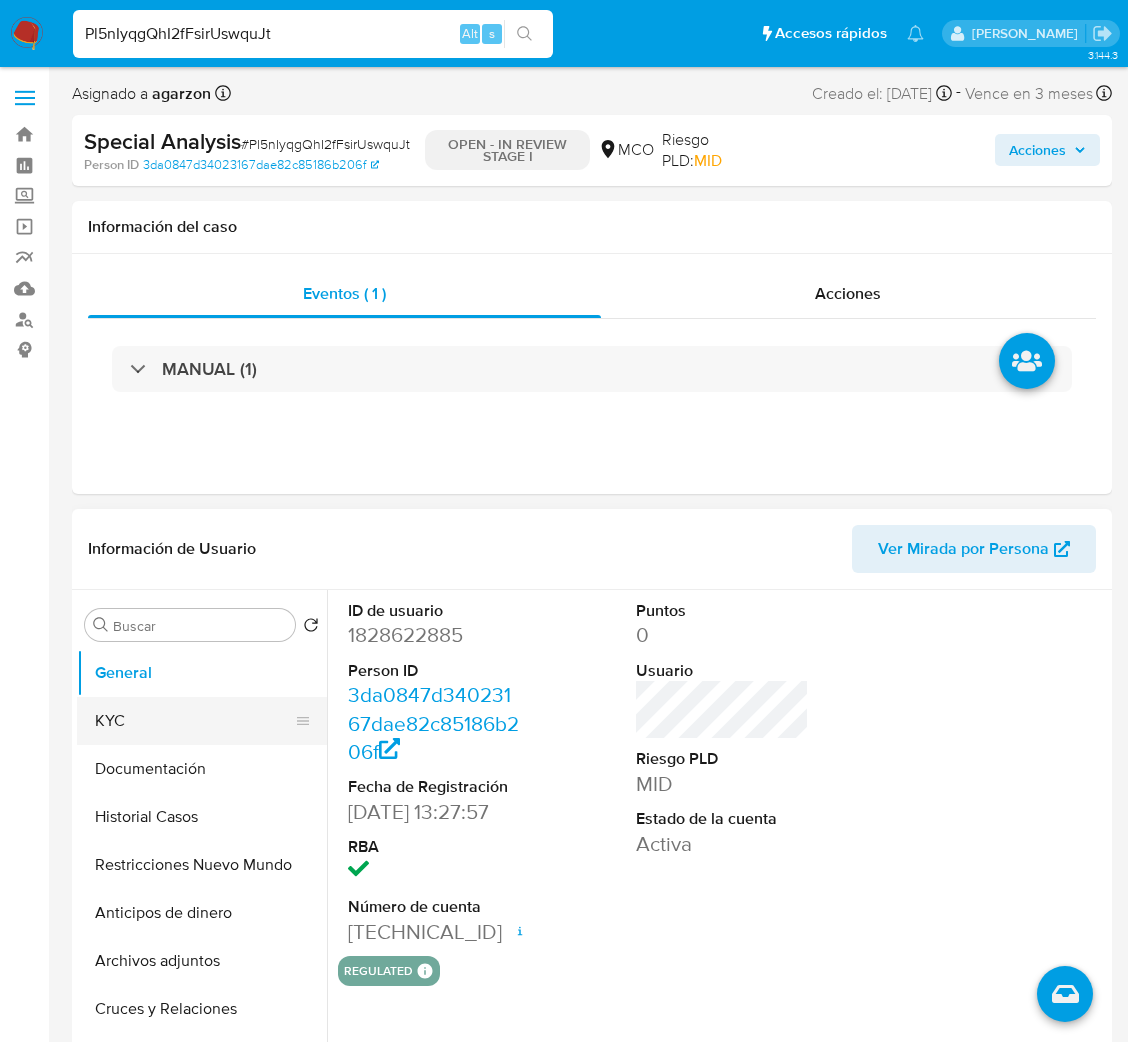 click on "KYC" at bounding box center (194, 721) 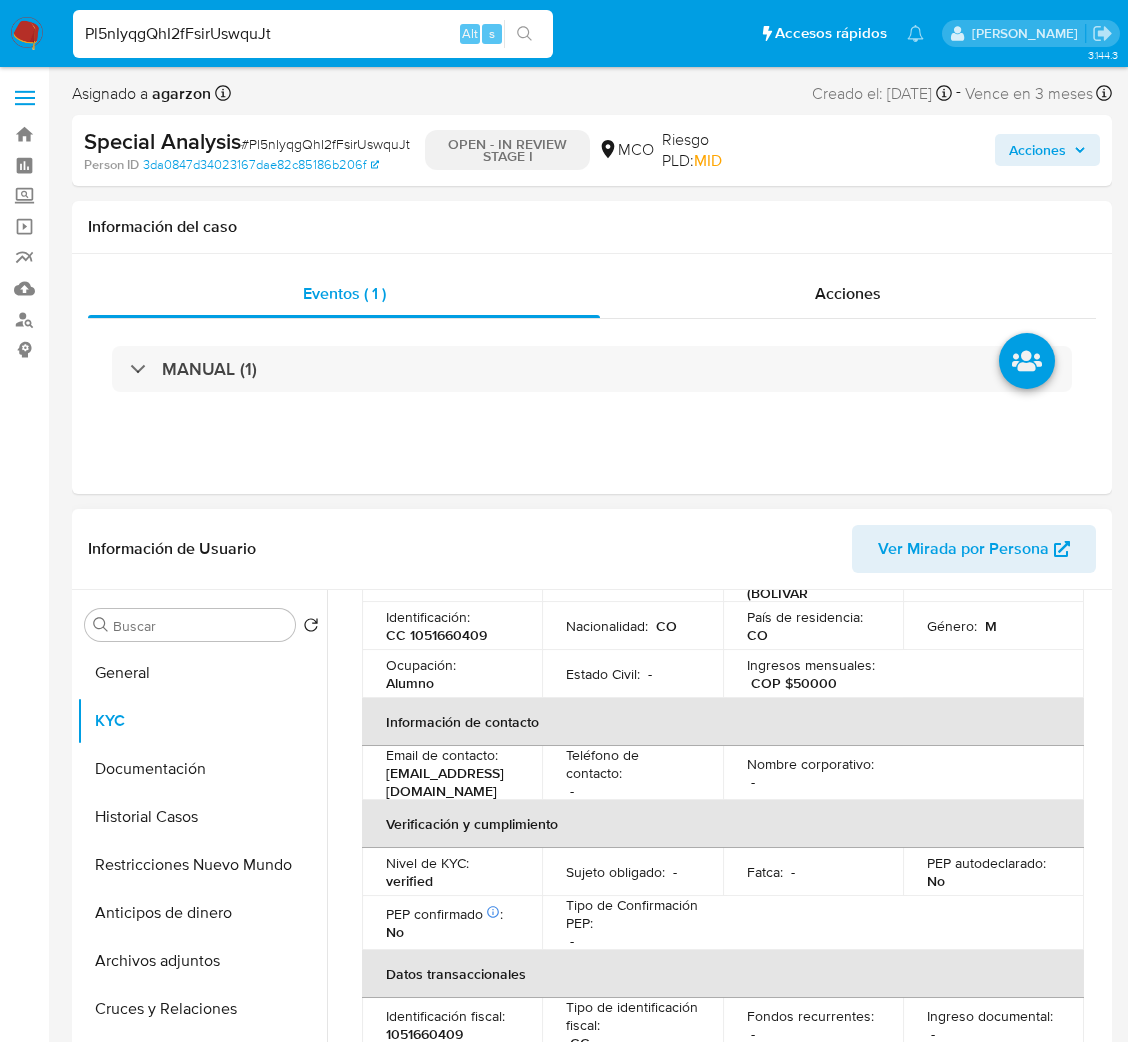scroll, scrollTop: 0, scrollLeft: 0, axis: both 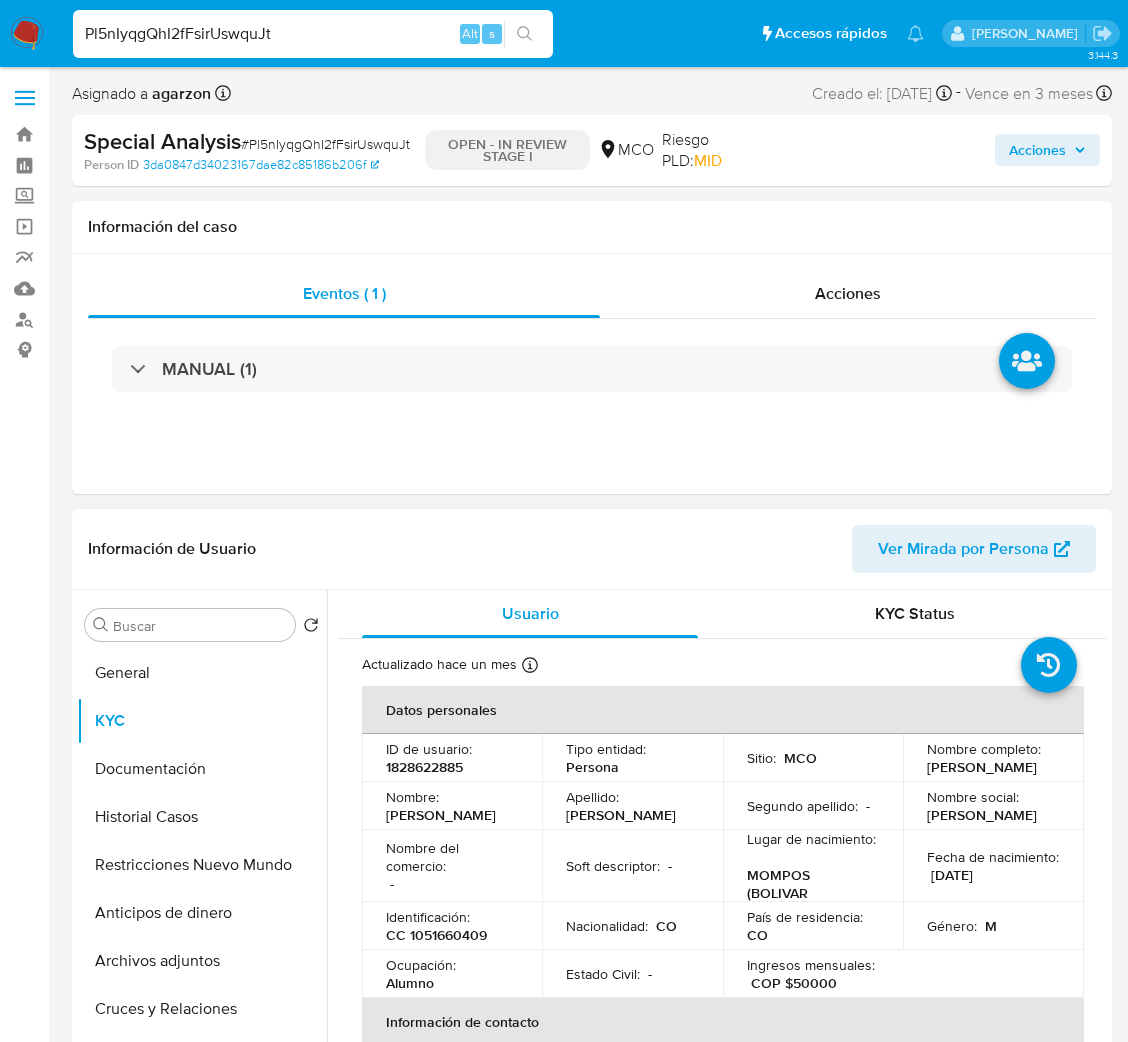 click on "CC 1051660409" at bounding box center [436, 935] 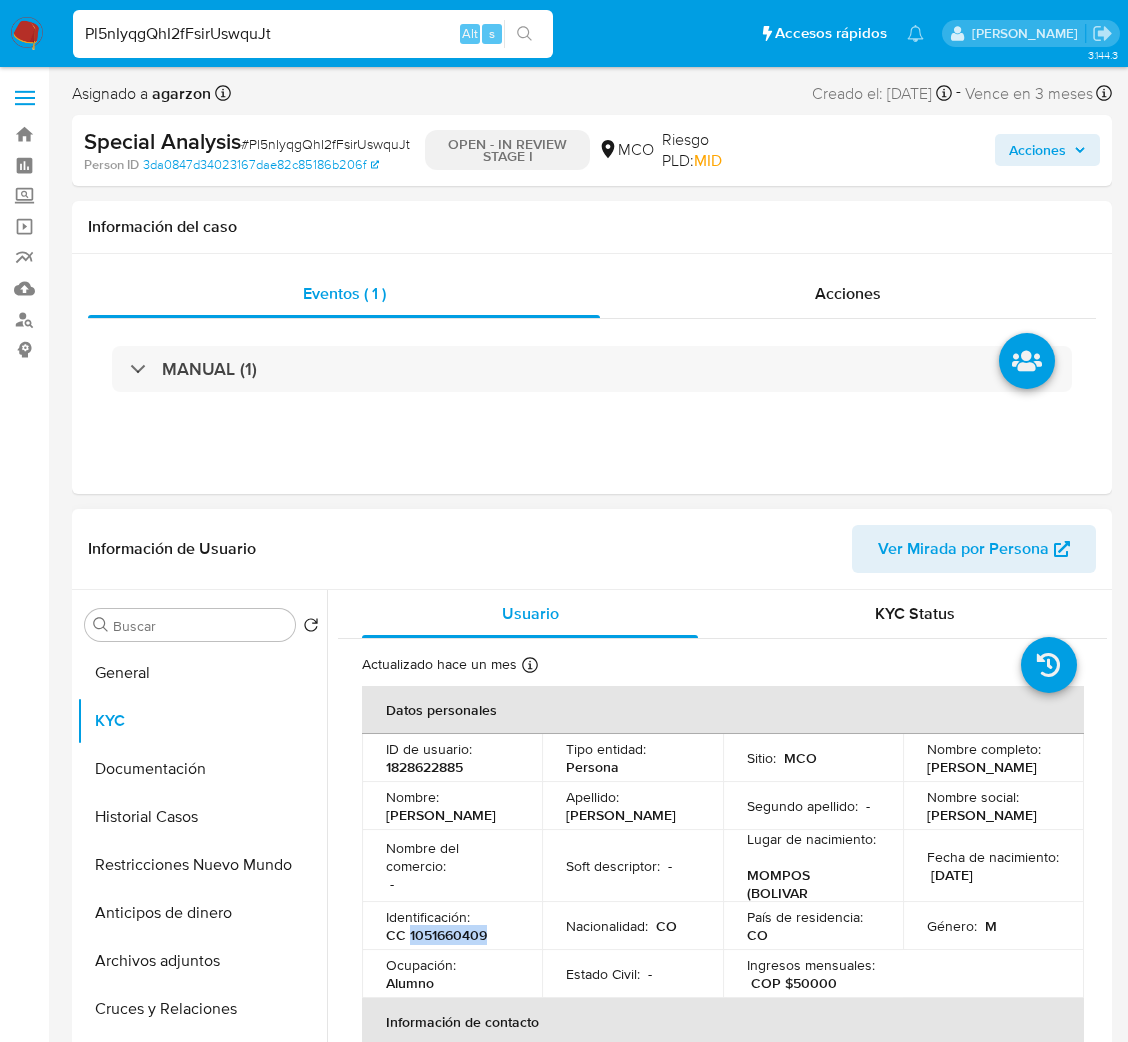 click on "CC 1051660409" at bounding box center (436, 935) 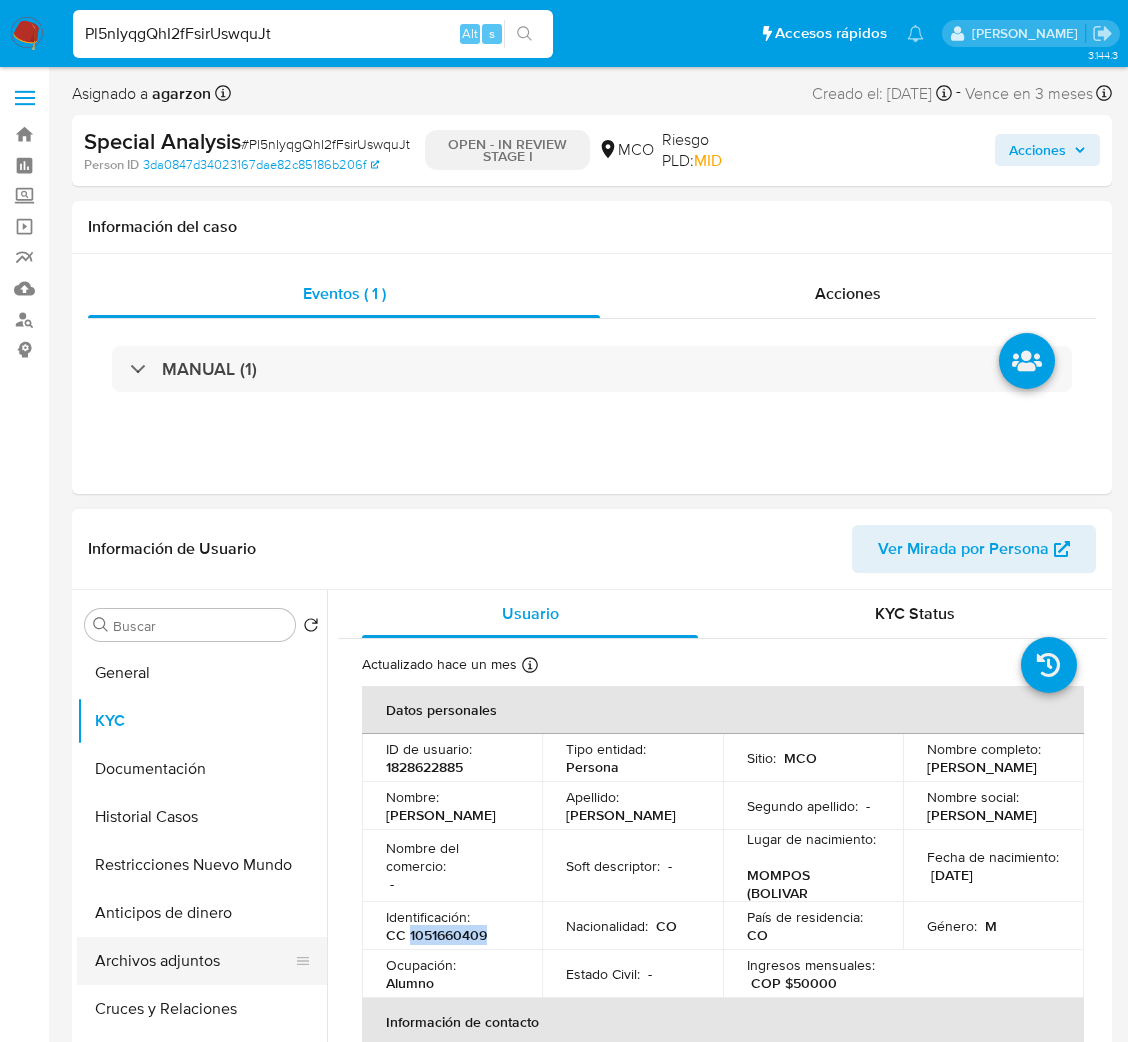copy on "1051660409" 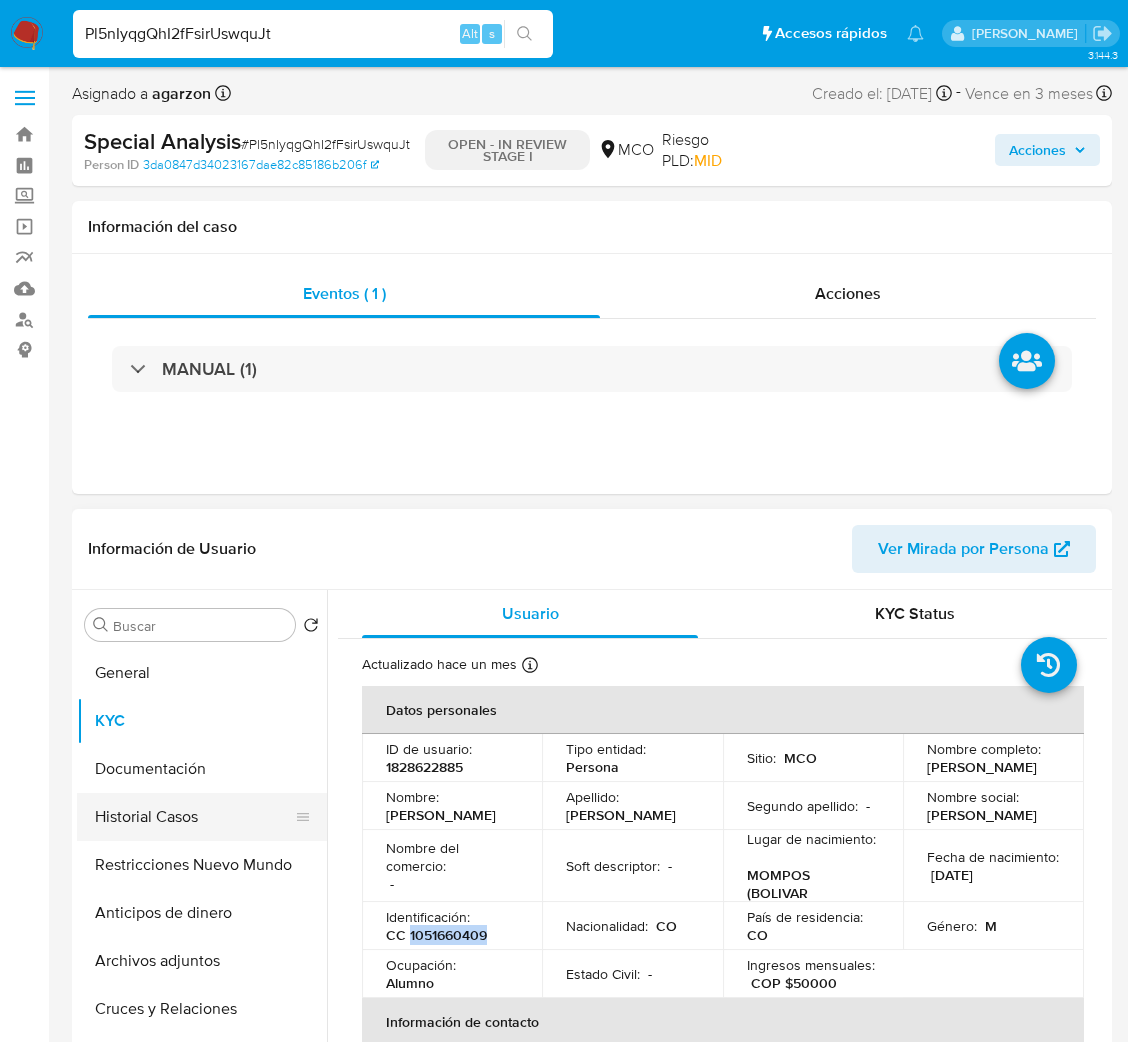 click on "Historial Casos" at bounding box center [194, 817] 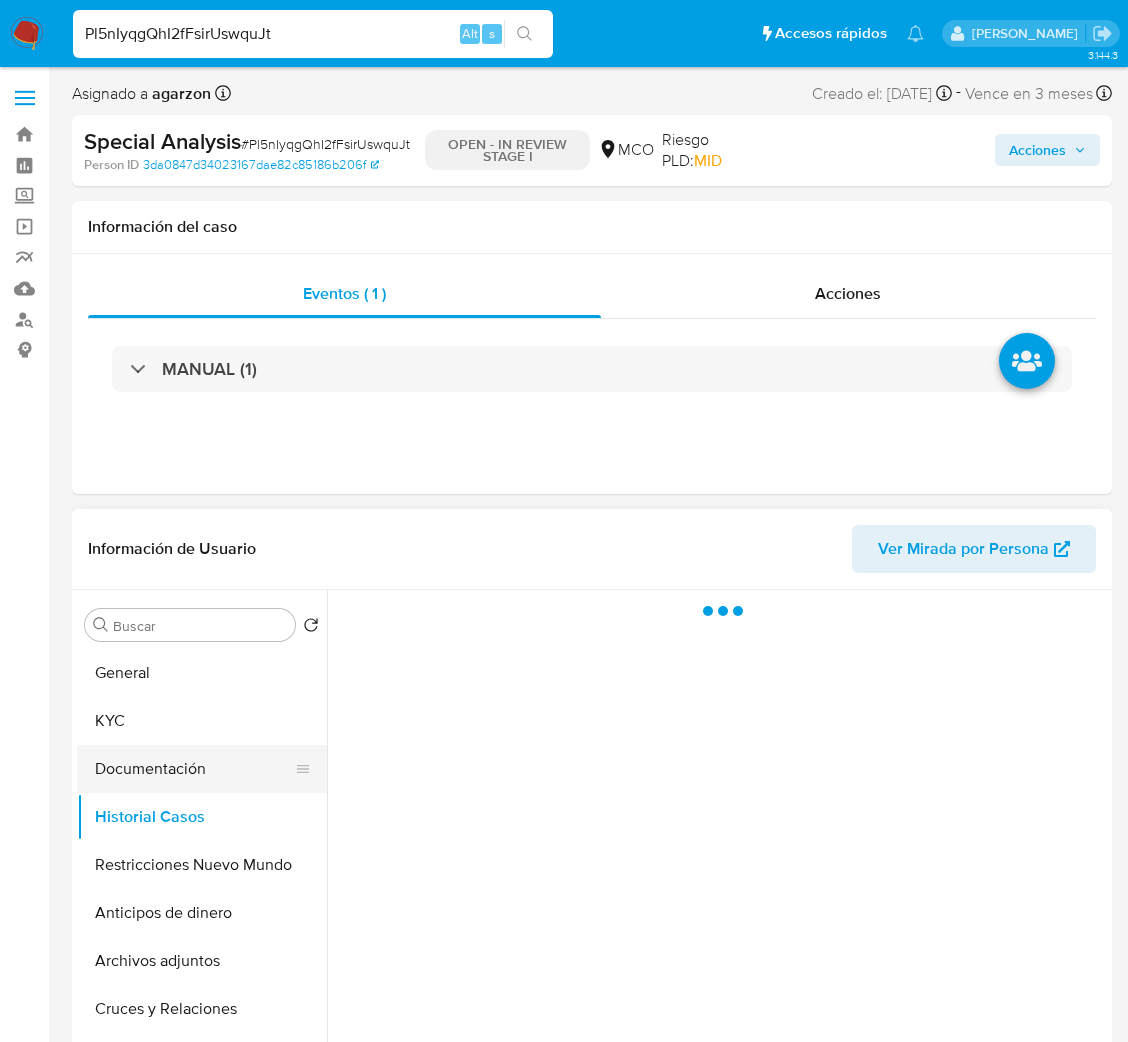 click on "Documentación" at bounding box center (194, 769) 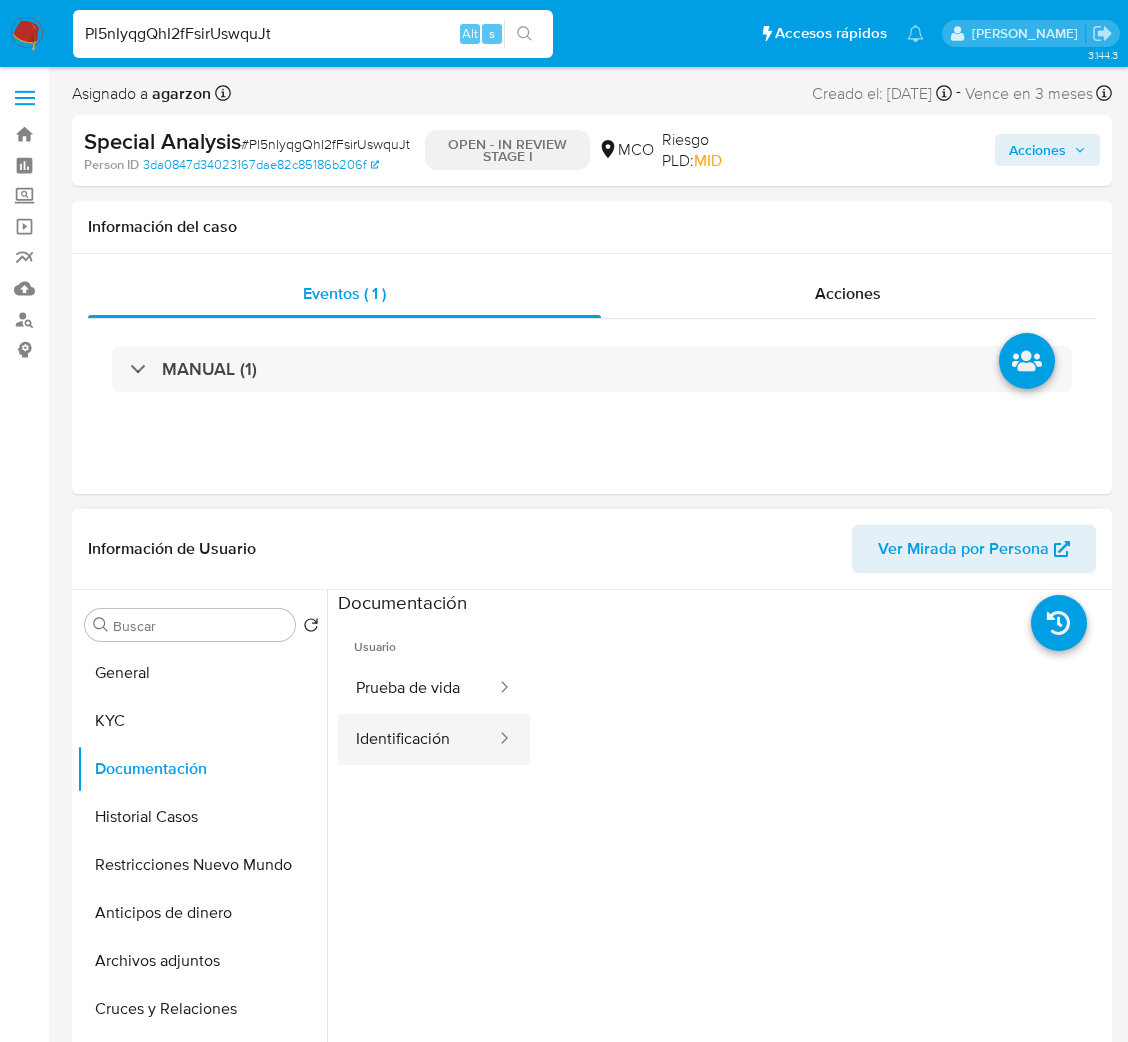 click on "Identificación" at bounding box center [418, 739] 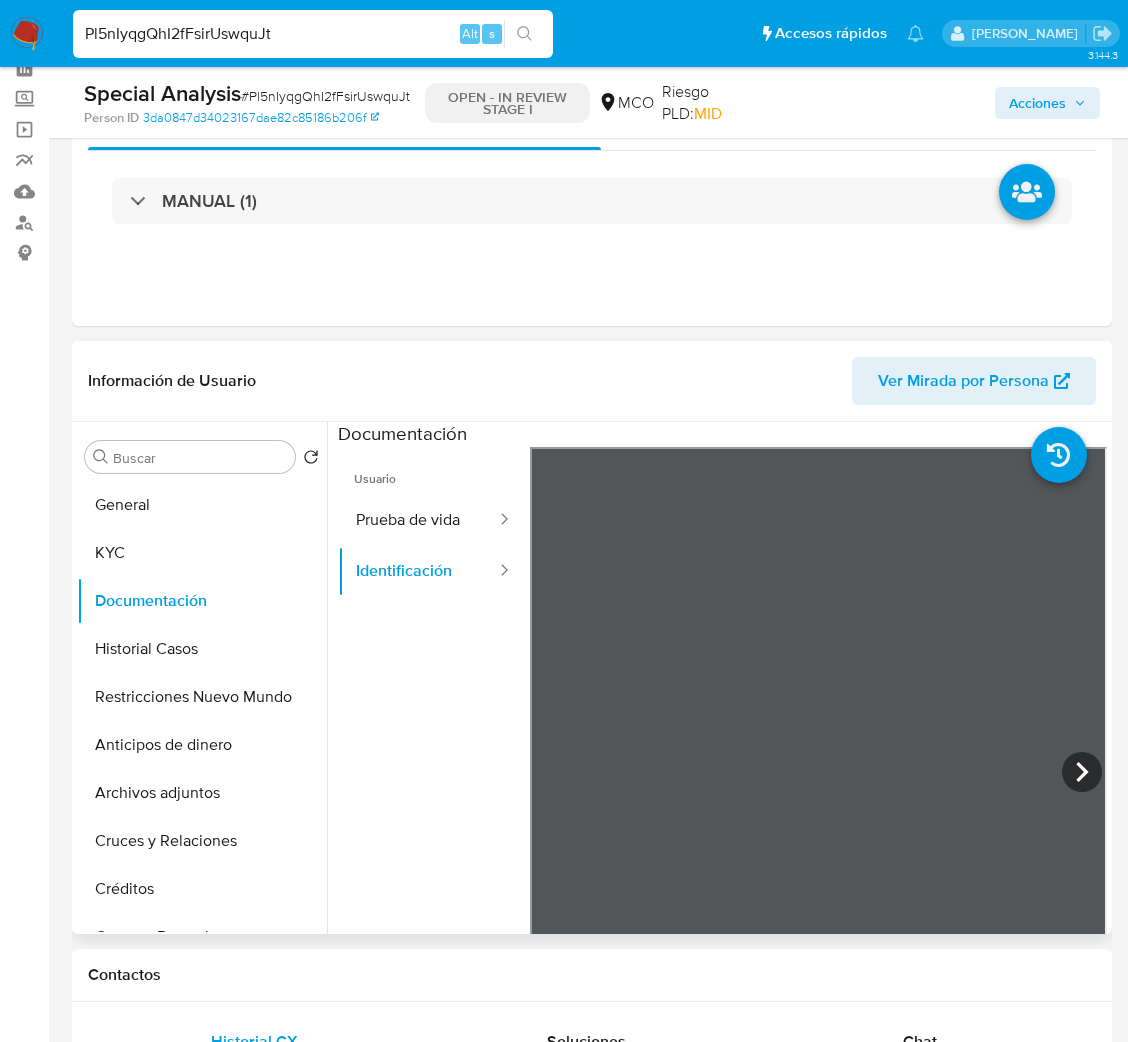 scroll, scrollTop: 150, scrollLeft: 0, axis: vertical 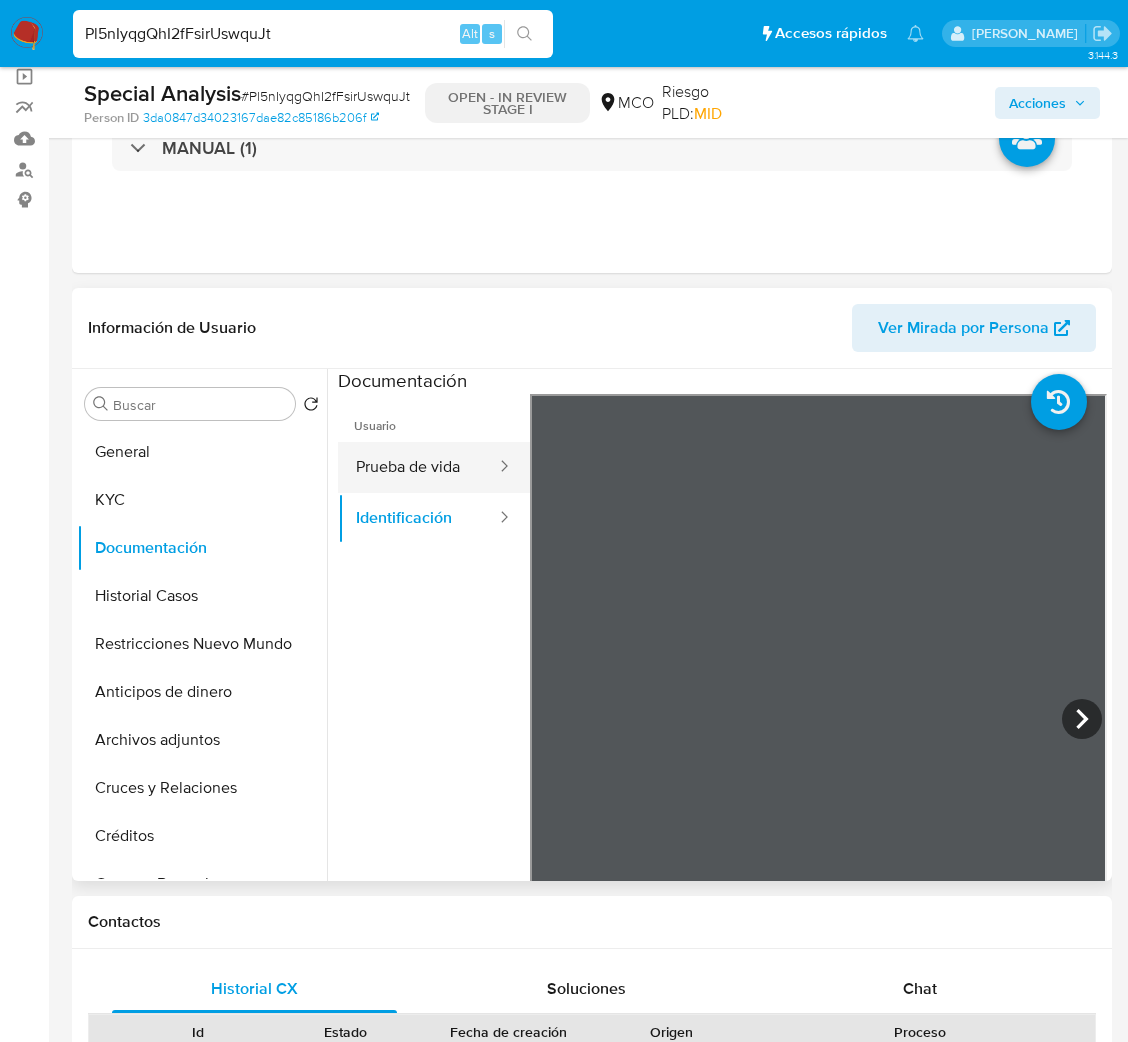 click on "Prueba de vida" at bounding box center [418, 467] 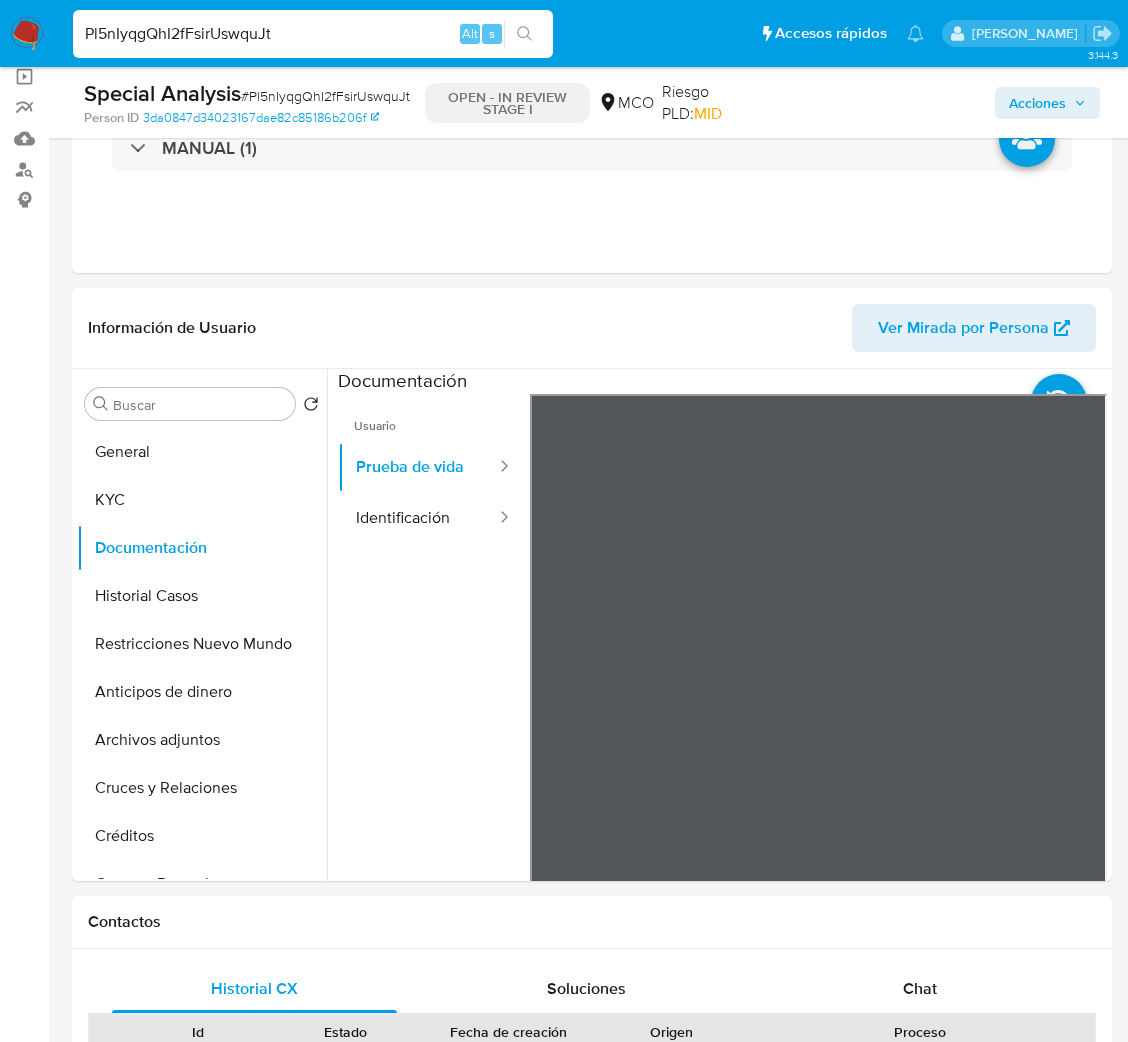 click on "Pl5nIyqgQhI2fFsirUswquJt" at bounding box center [313, 34] 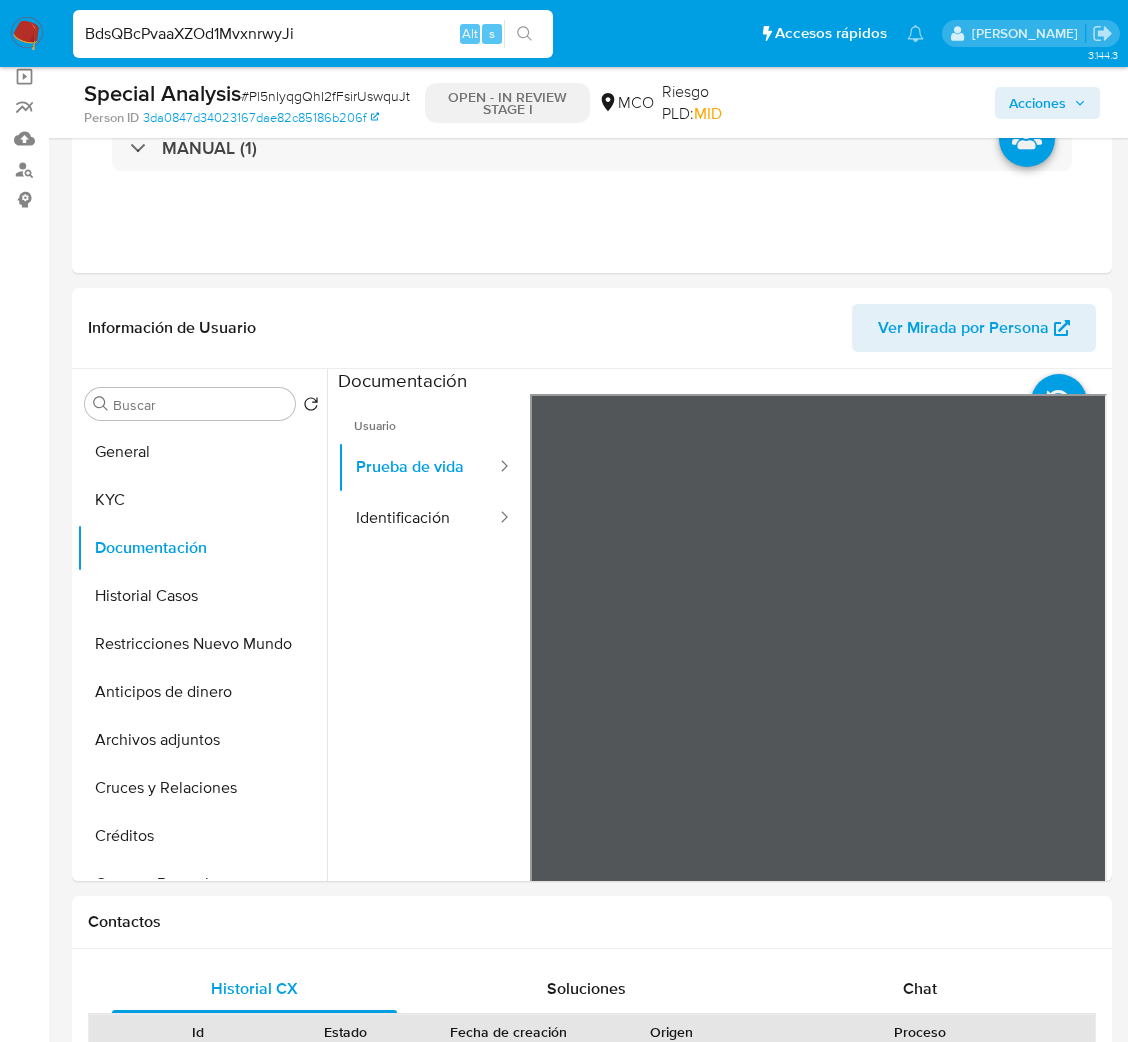 type on "BdsQBcPvaaXZOd1MvxnrwyJi" 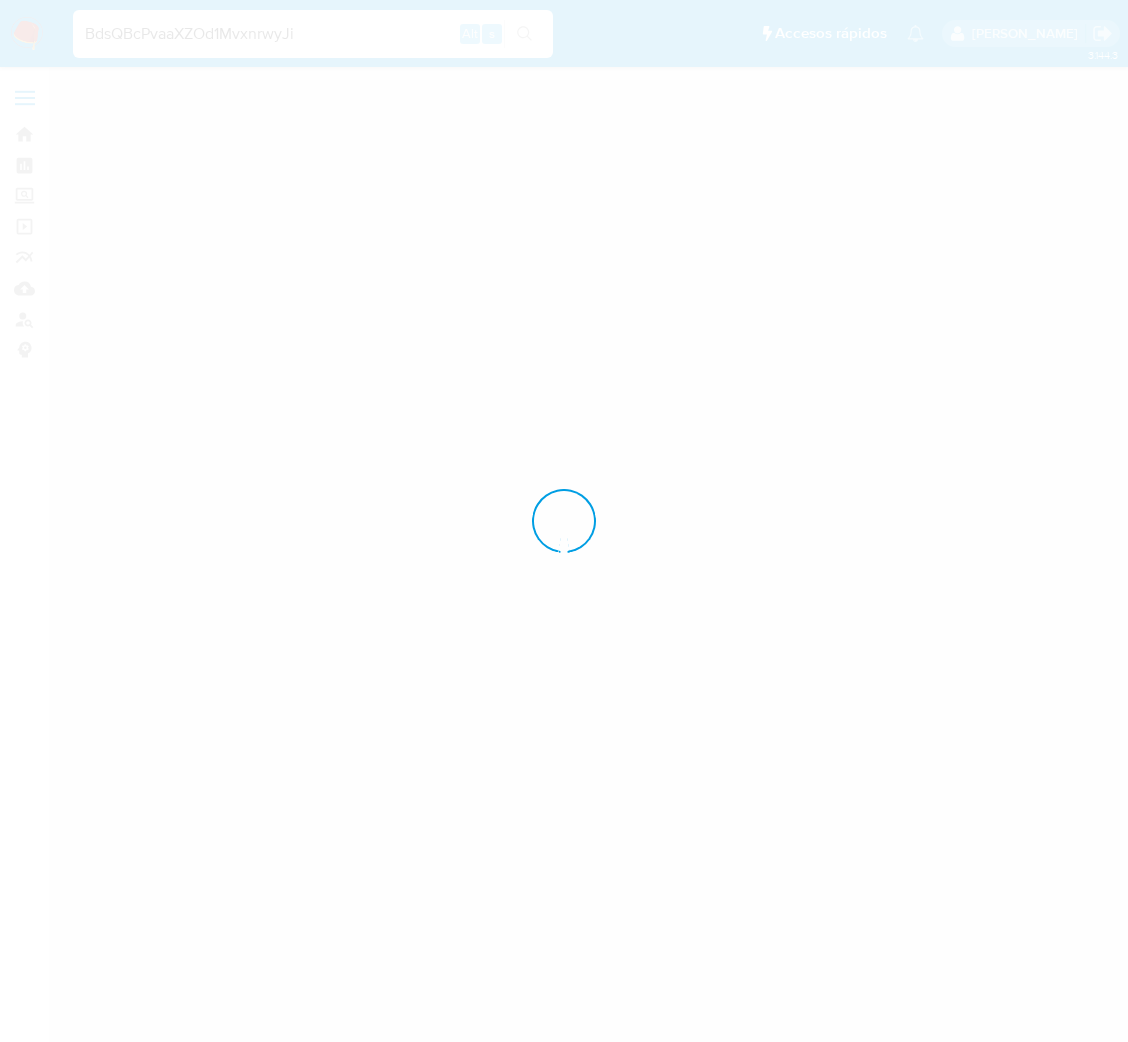 scroll, scrollTop: 0, scrollLeft: 0, axis: both 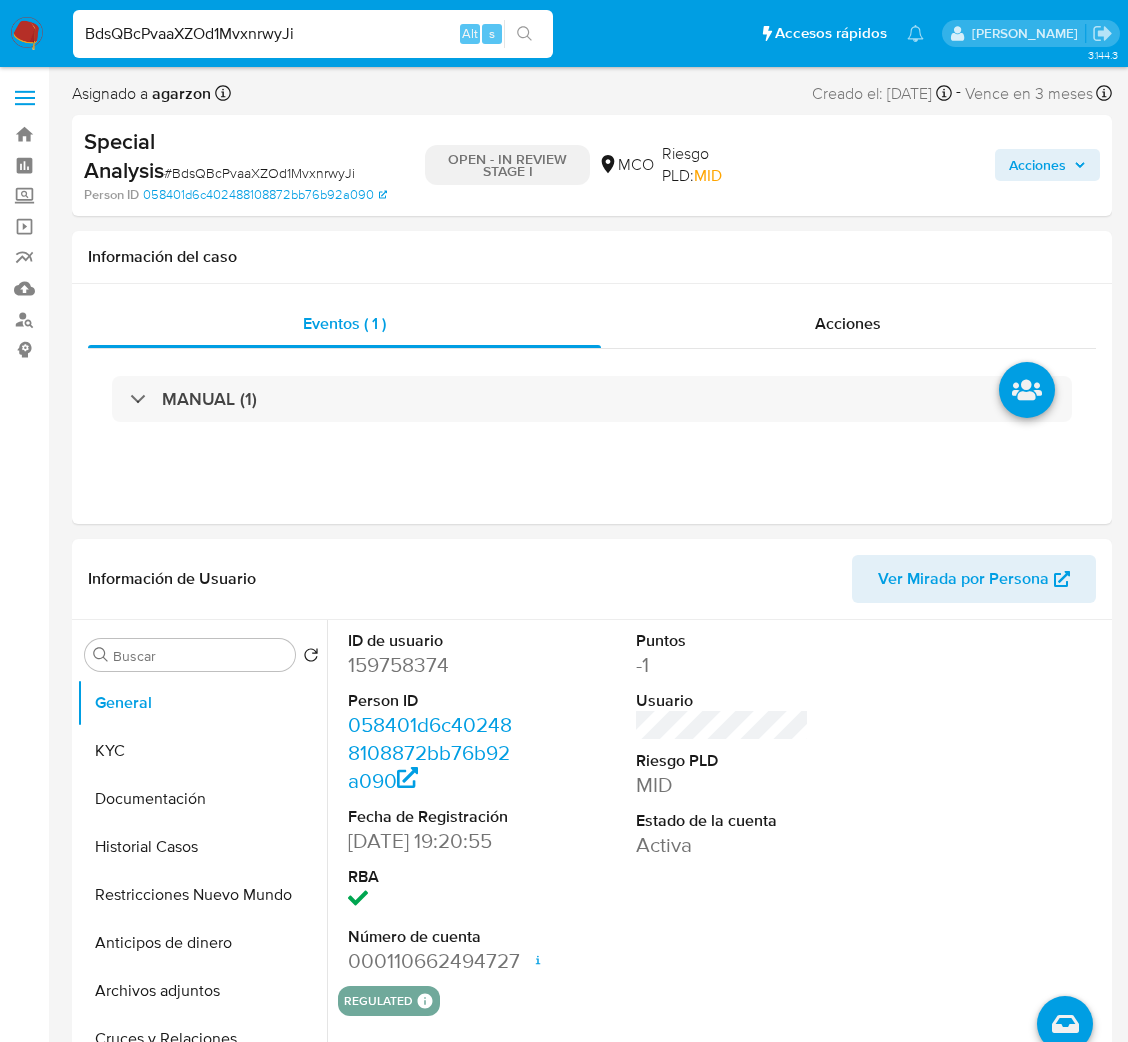 select on "10" 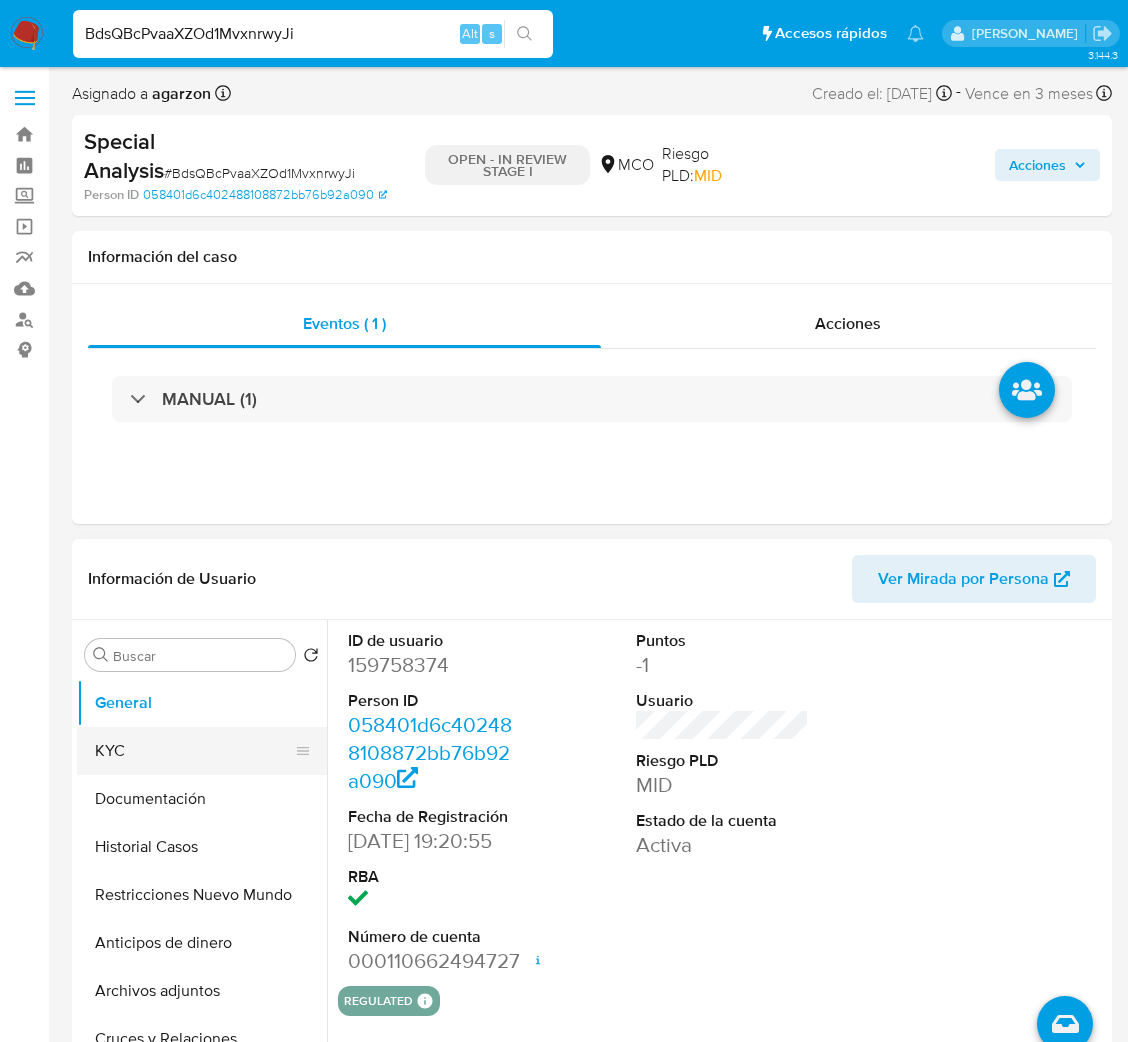 click on "KYC" at bounding box center (194, 751) 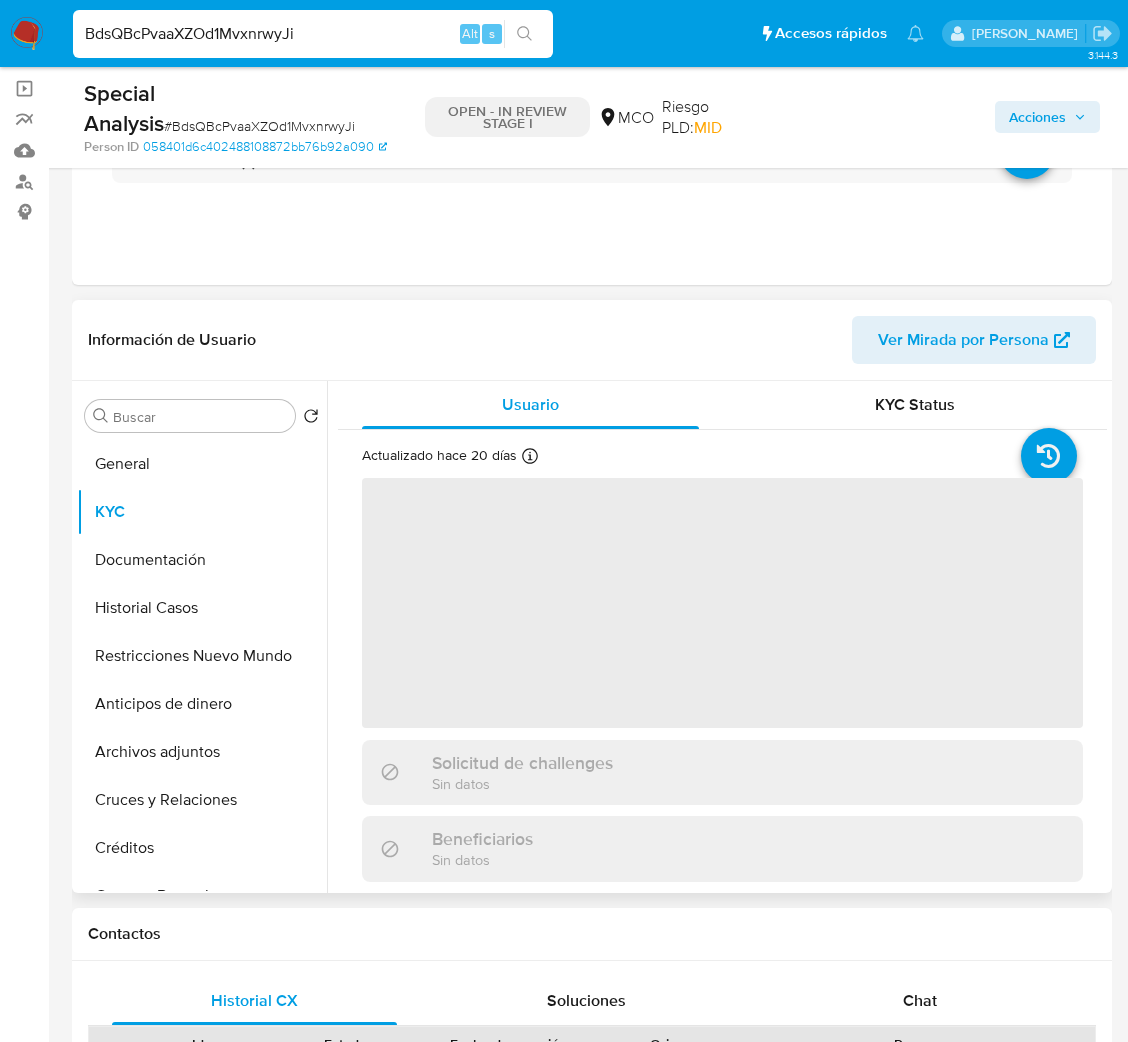 scroll, scrollTop: 300, scrollLeft: 0, axis: vertical 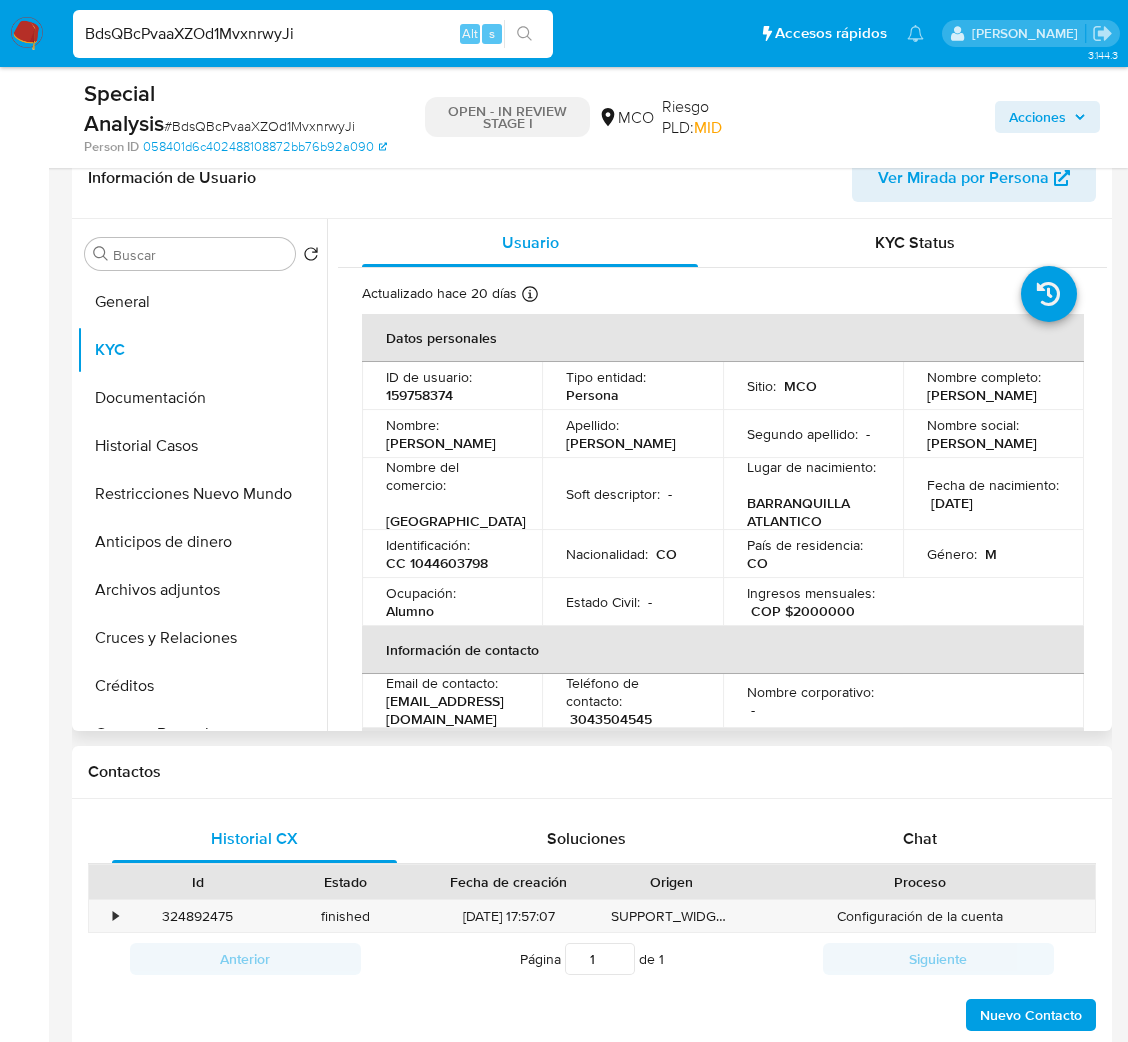click on "CC 1044603798" at bounding box center [437, 563] 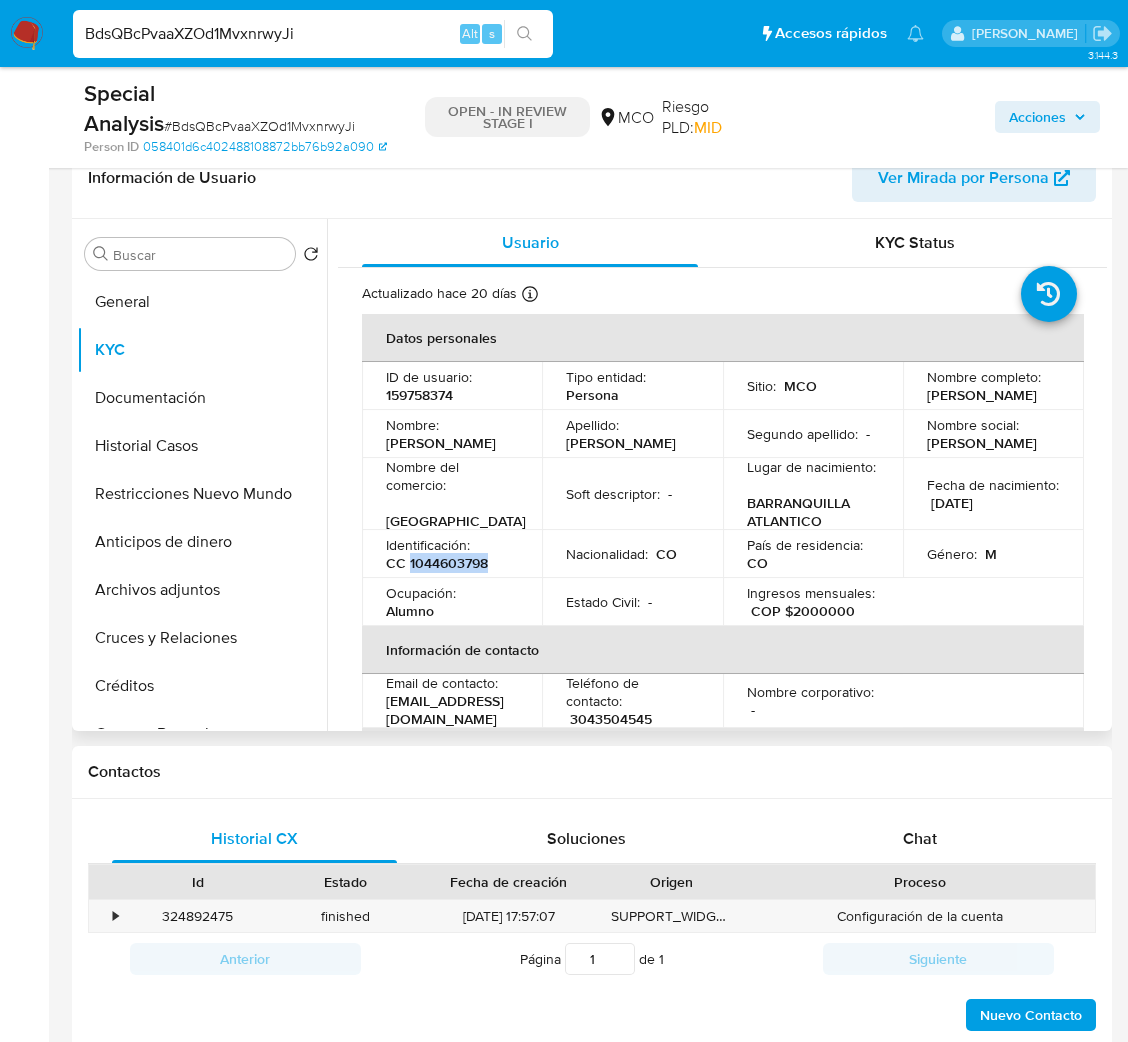 click on "CC 1044603798" at bounding box center (437, 563) 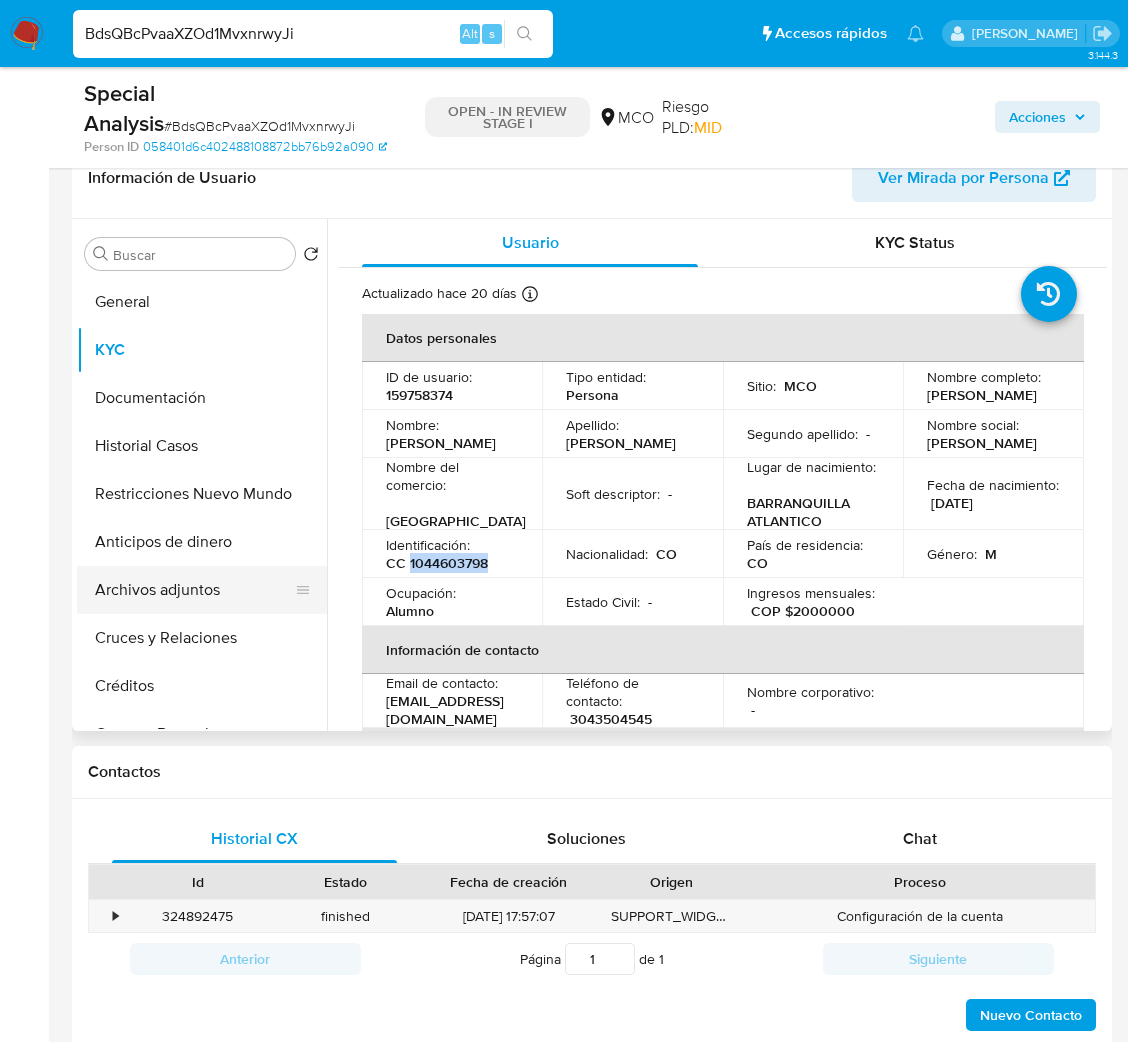 copy on "1044603798" 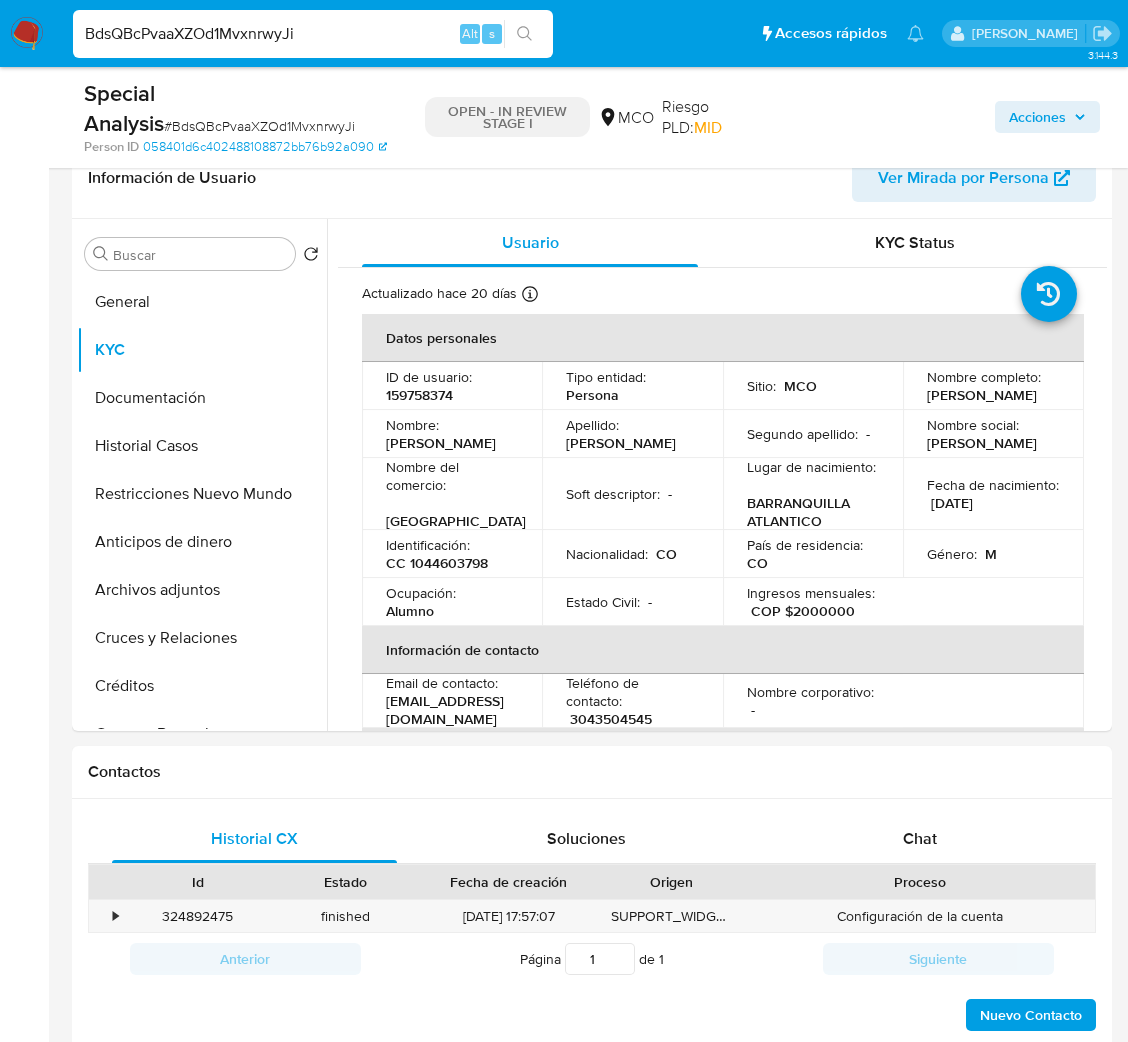 click on "BdsQBcPvaaXZOd1MvxnrwyJi" at bounding box center (313, 34) 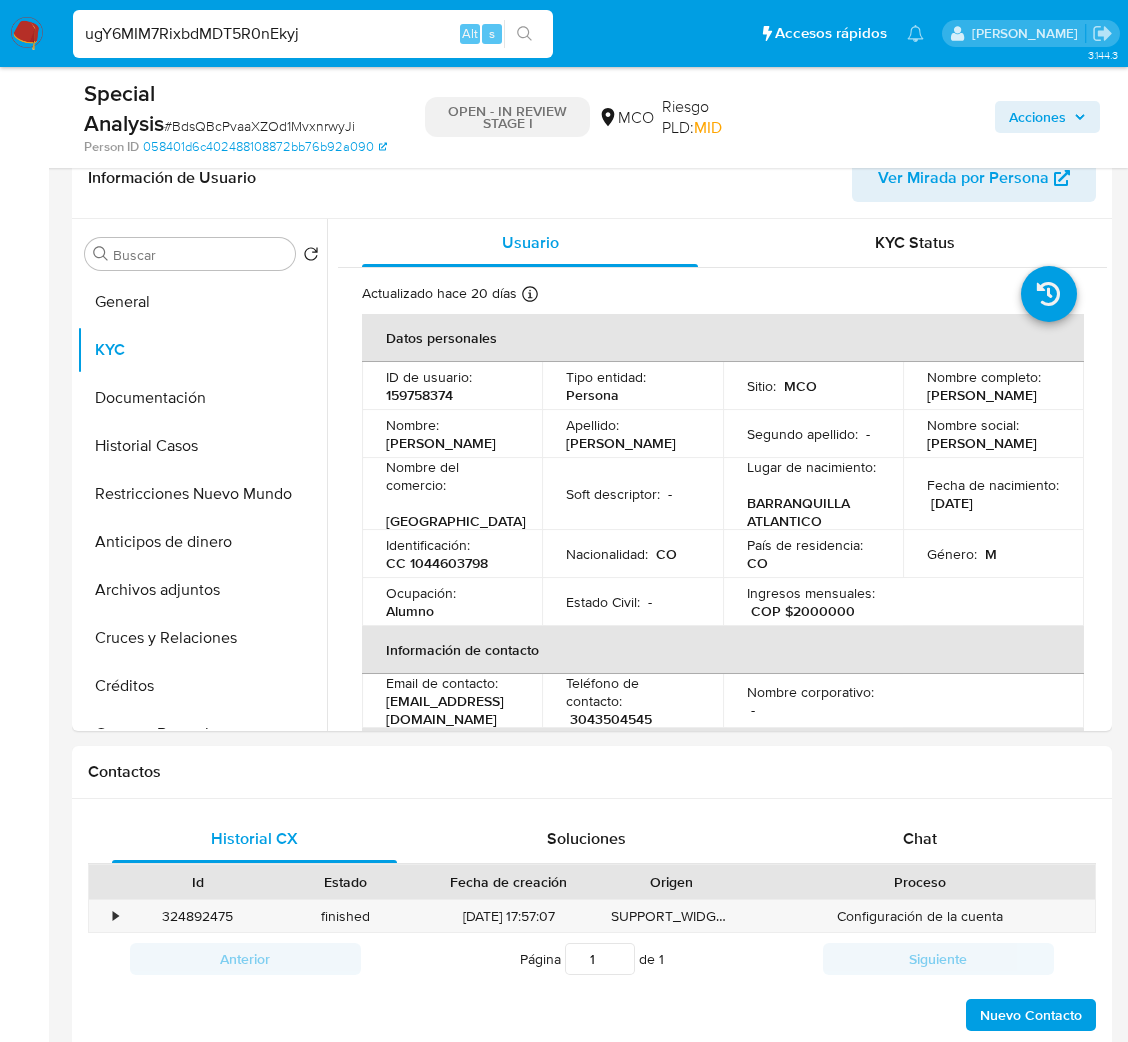 type on "ugY6MIM7RixbdMDT5R0nEkyj" 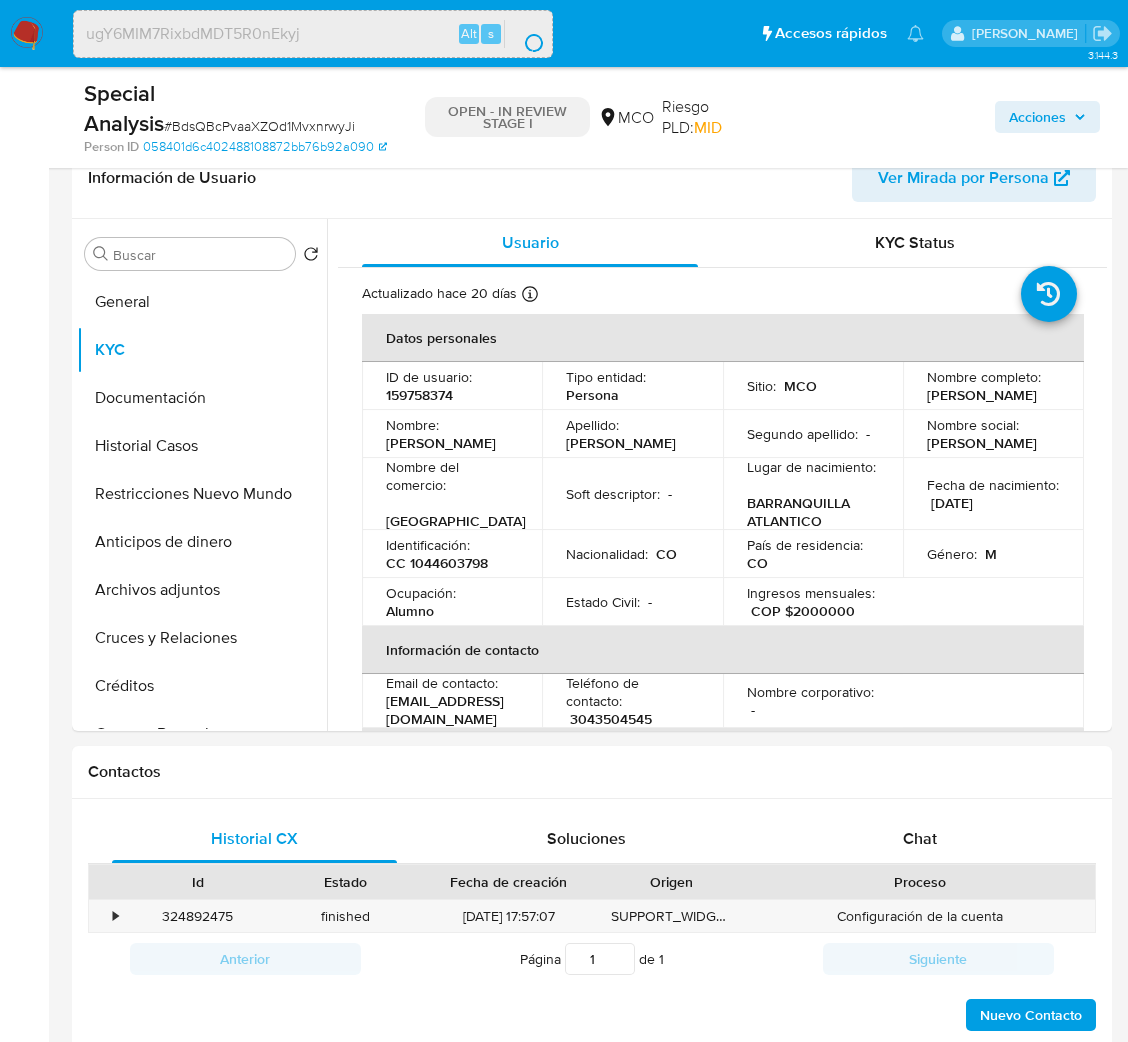 scroll, scrollTop: 0, scrollLeft: 0, axis: both 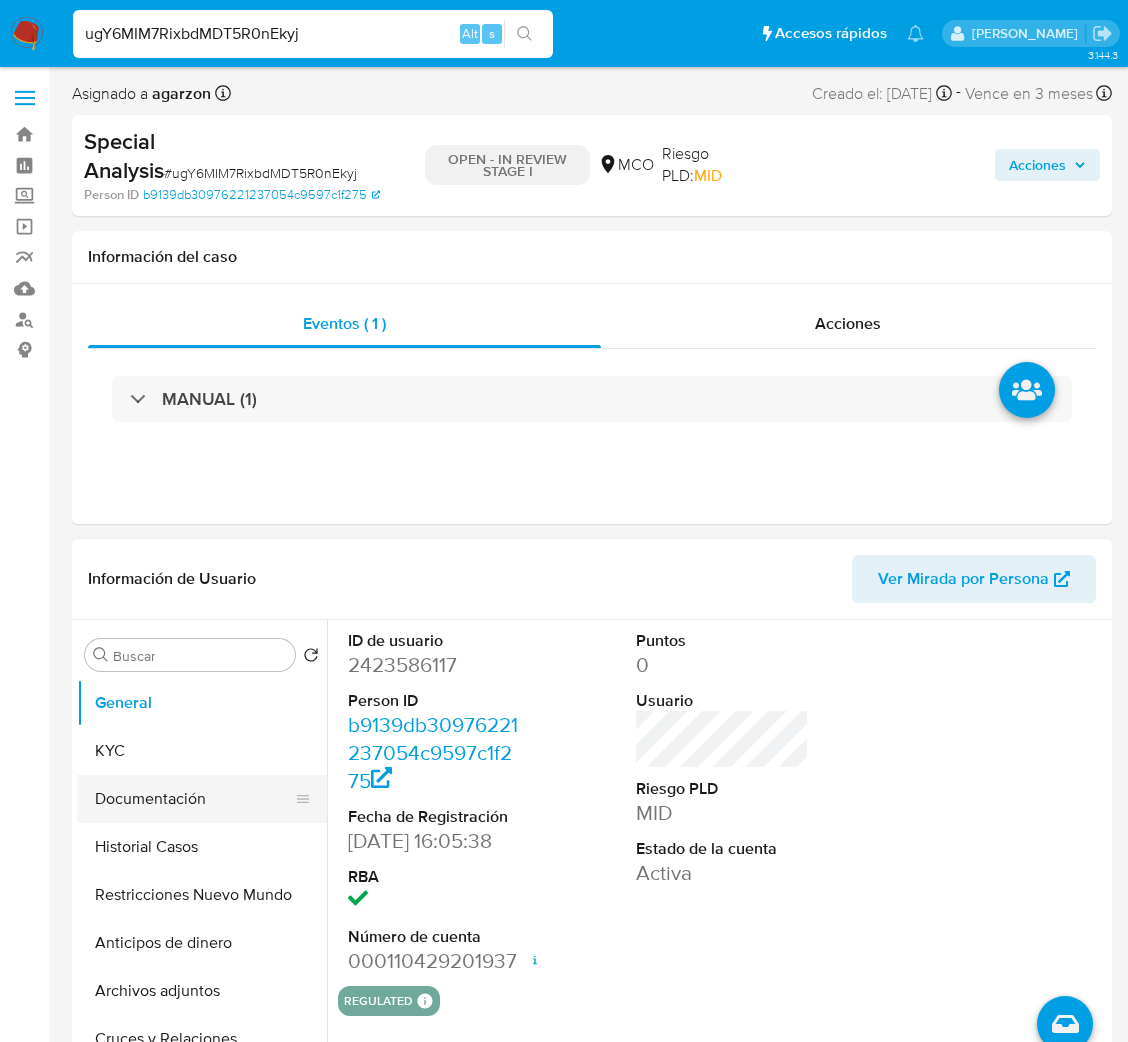 select on "10" 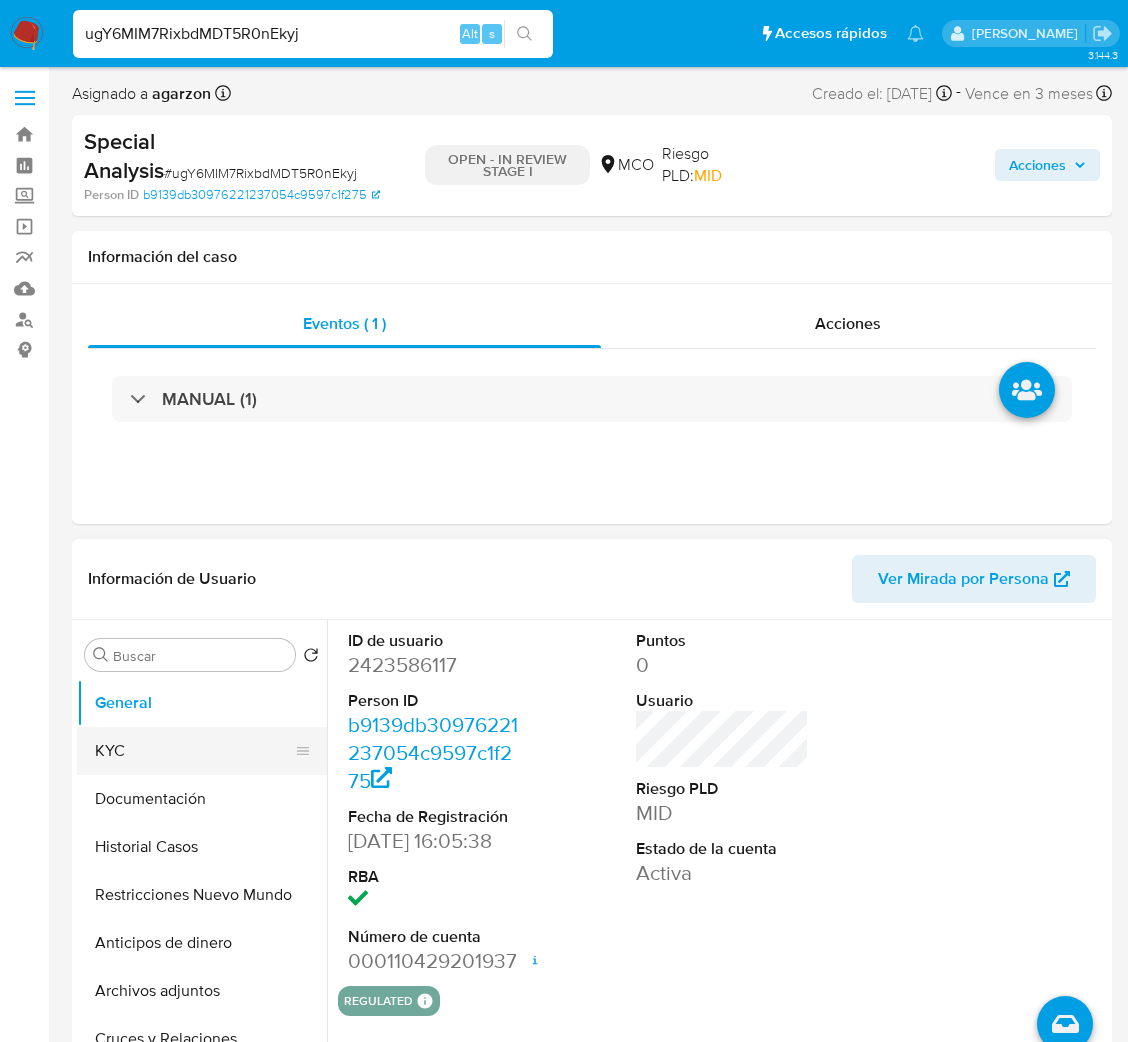 click on "KYC" at bounding box center (194, 751) 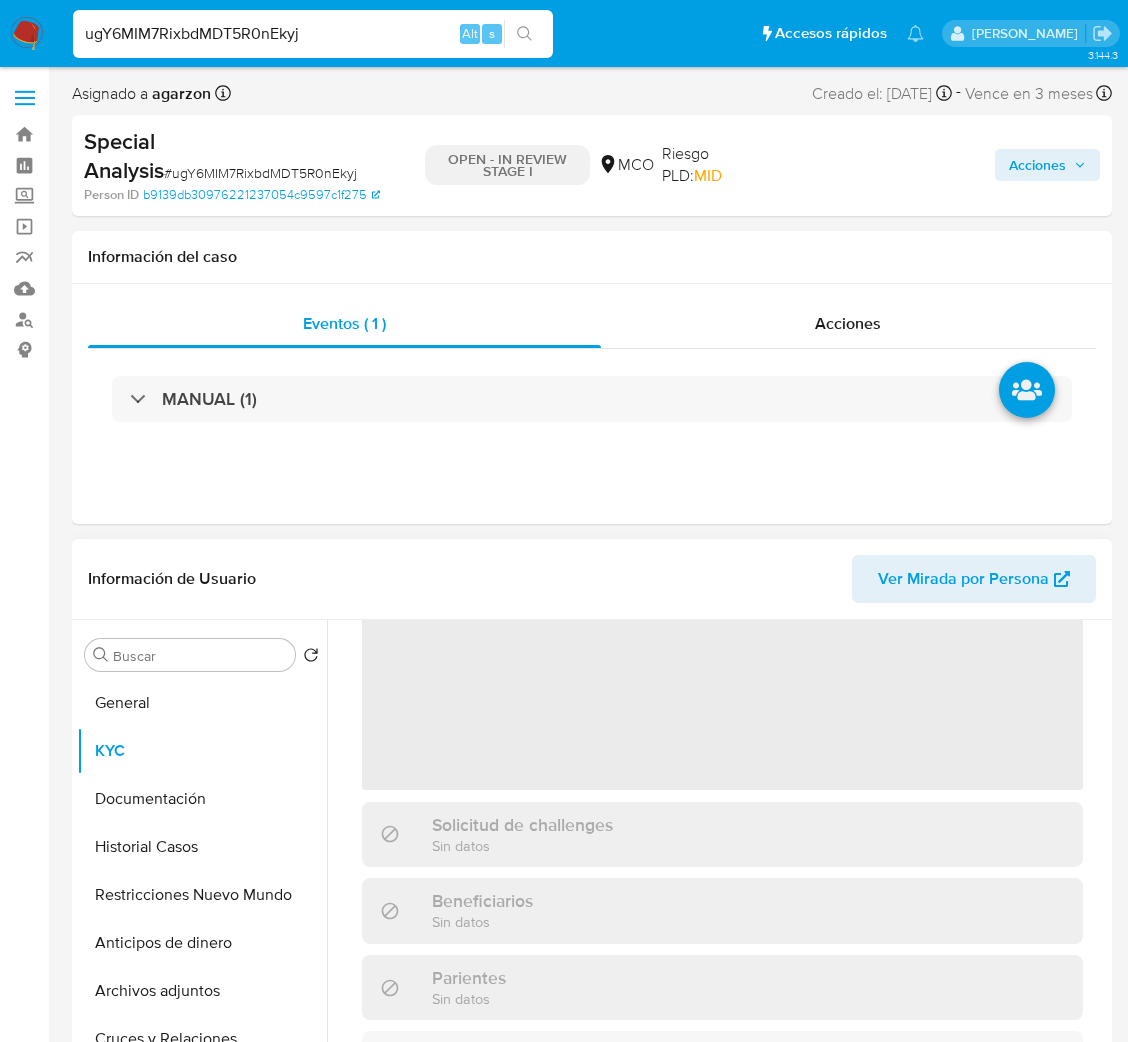 scroll, scrollTop: 0, scrollLeft: 0, axis: both 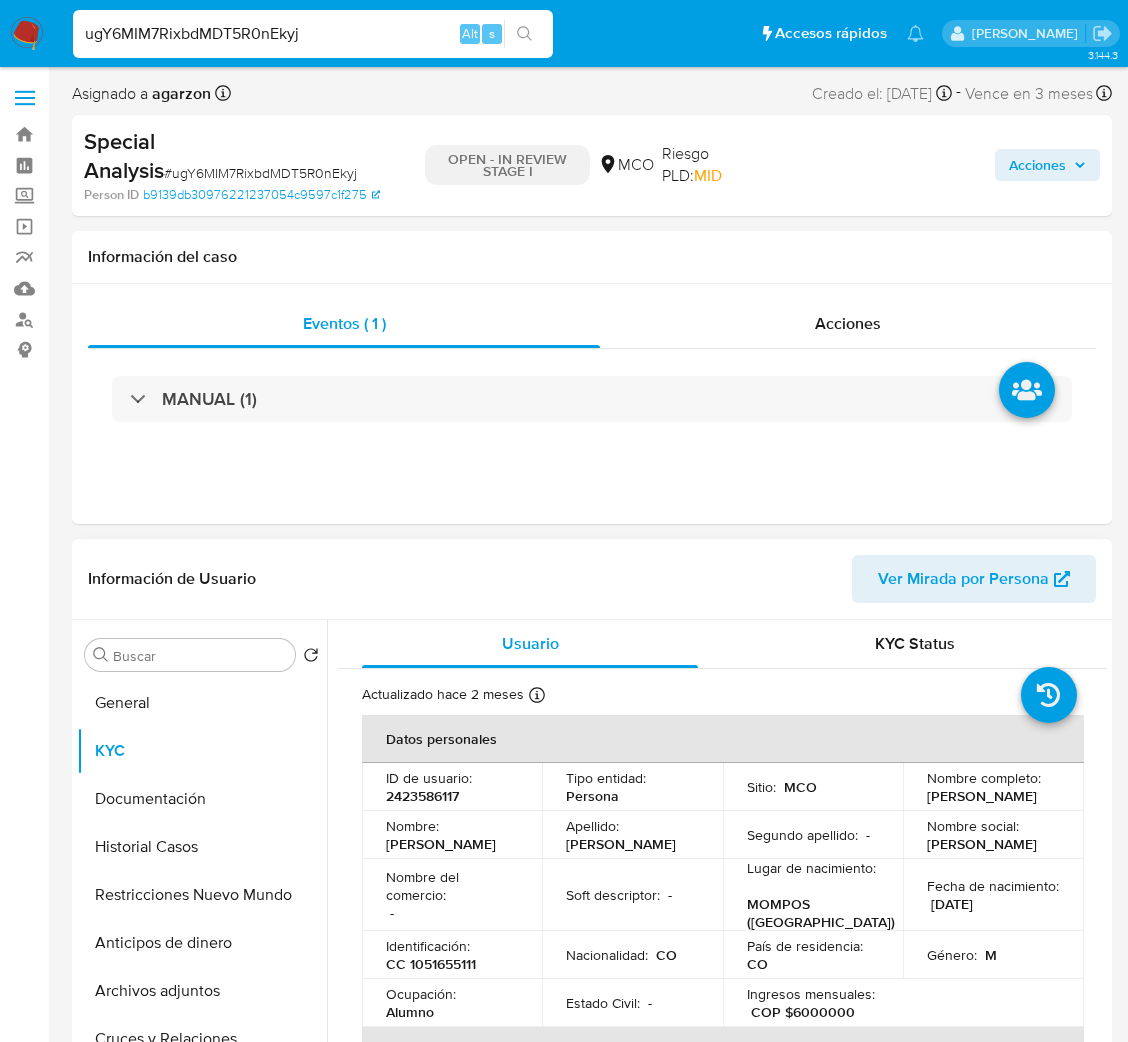 click on "CC 1051655111" at bounding box center (431, 964) 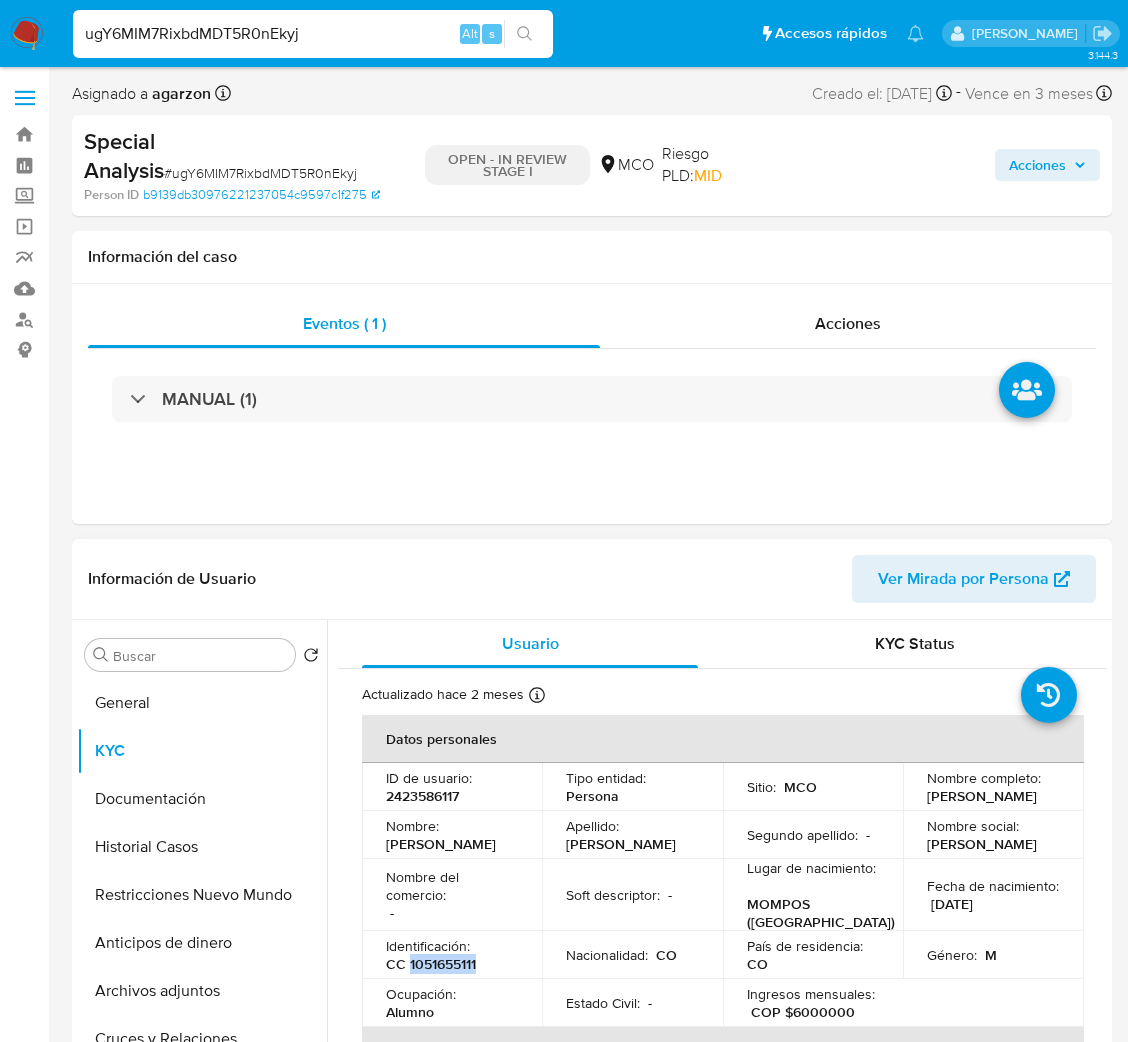 click on "CC 1051655111" at bounding box center [431, 964] 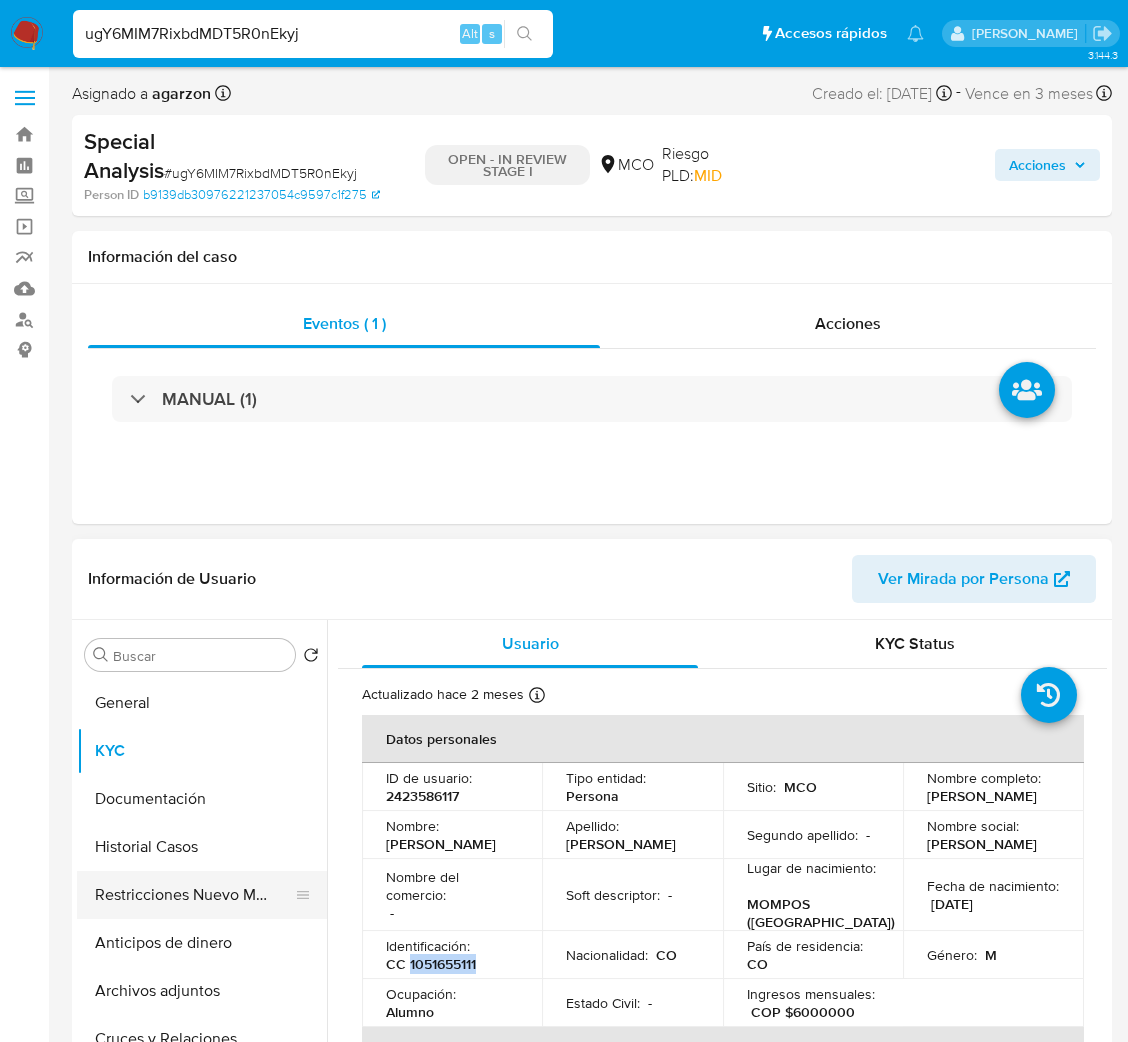 copy on "1051655111" 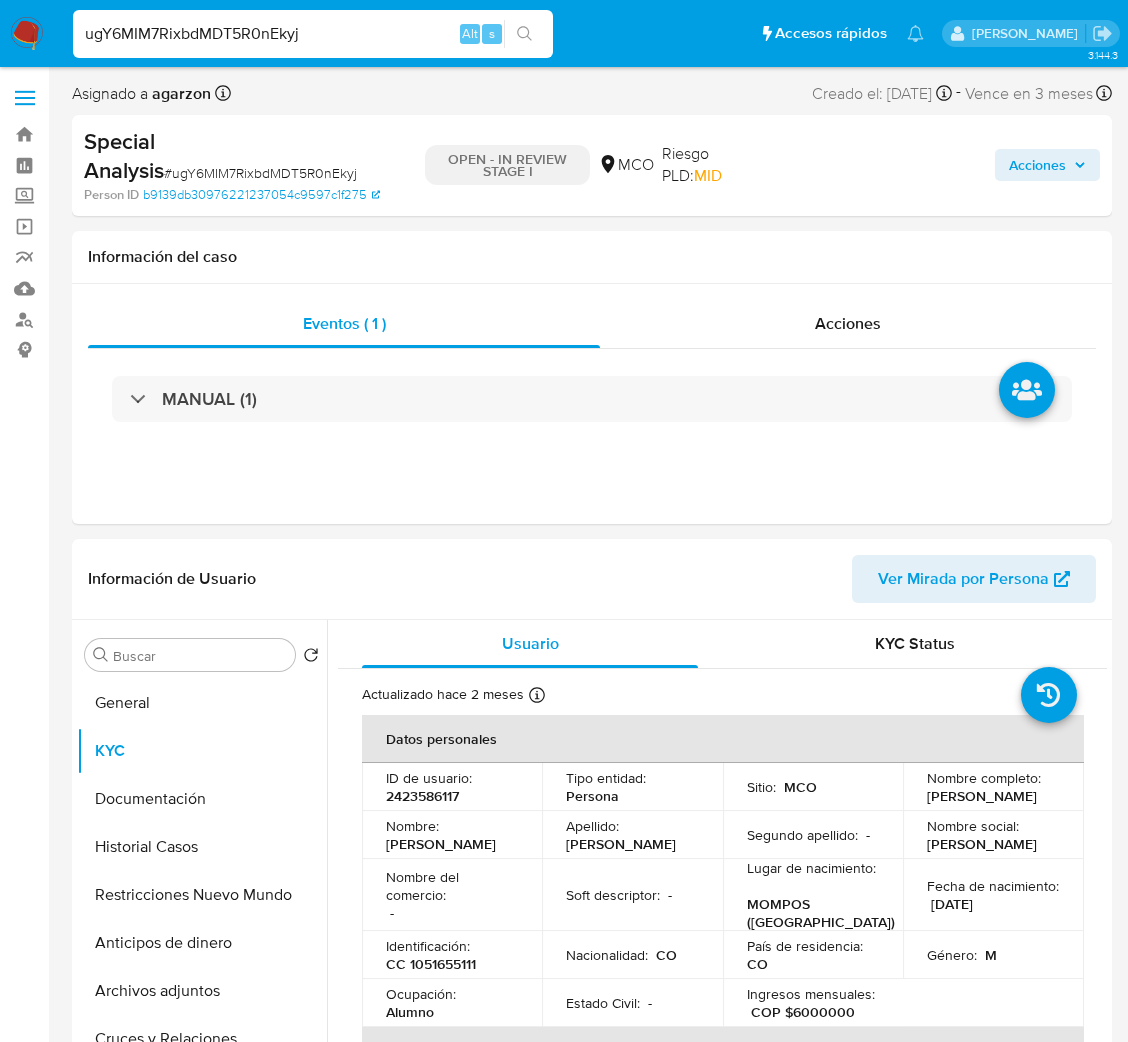 click on "ugY6MIM7RixbdMDT5R0nEkyj" at bounding box center [313, 34] 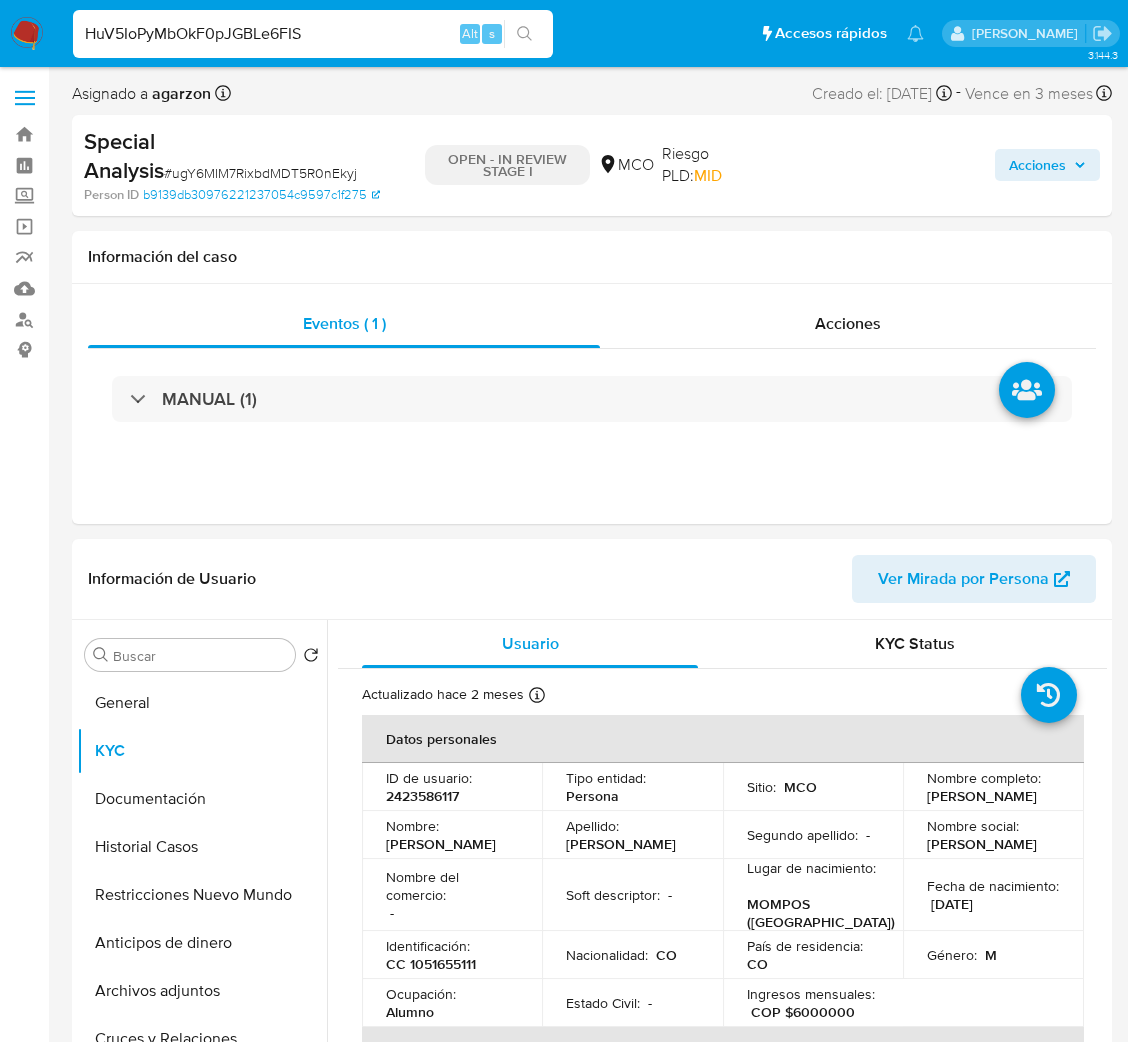 type on "HuV5IoPyMbOkF0pJGBLe6FIS" 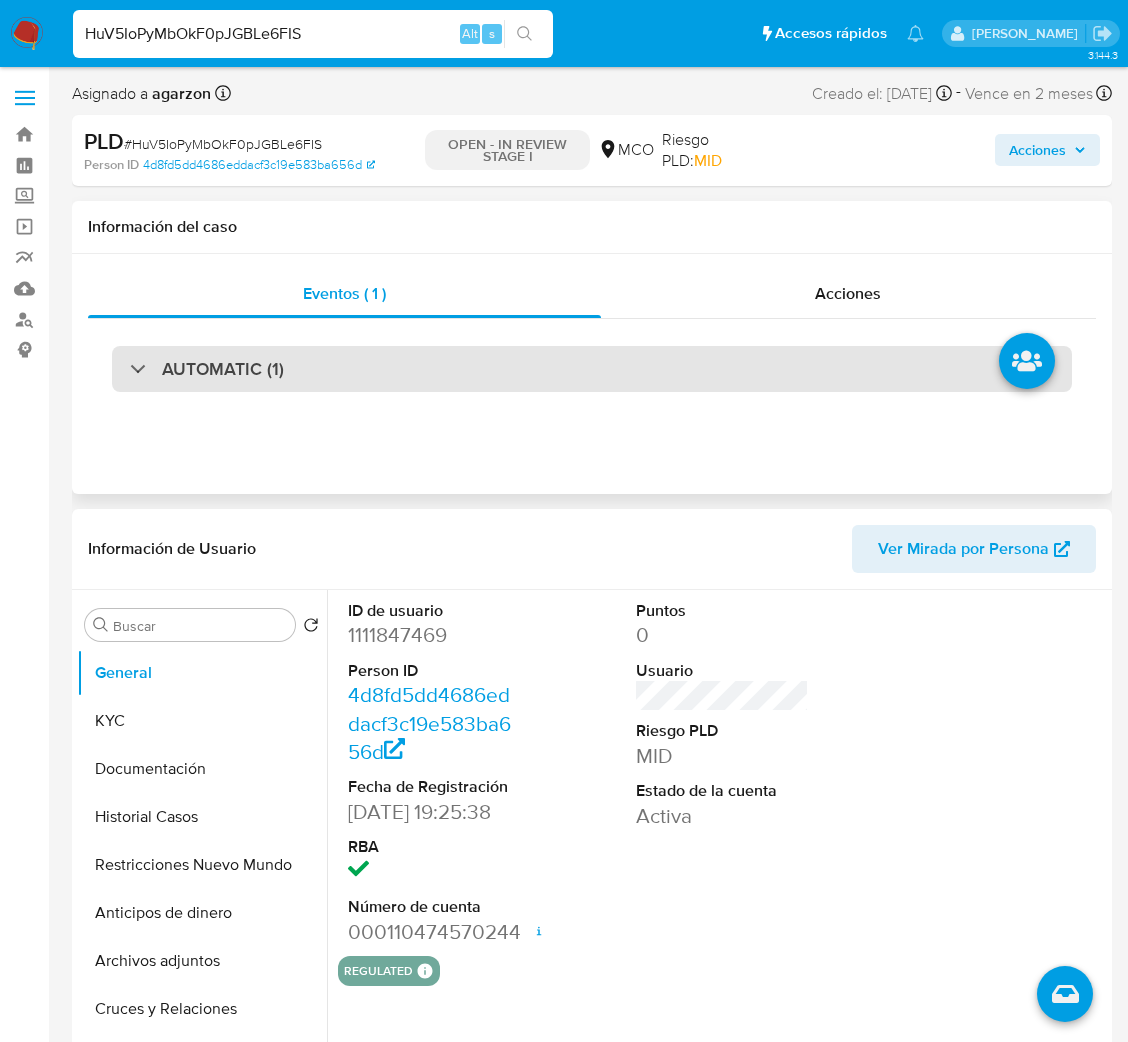 select on "10" 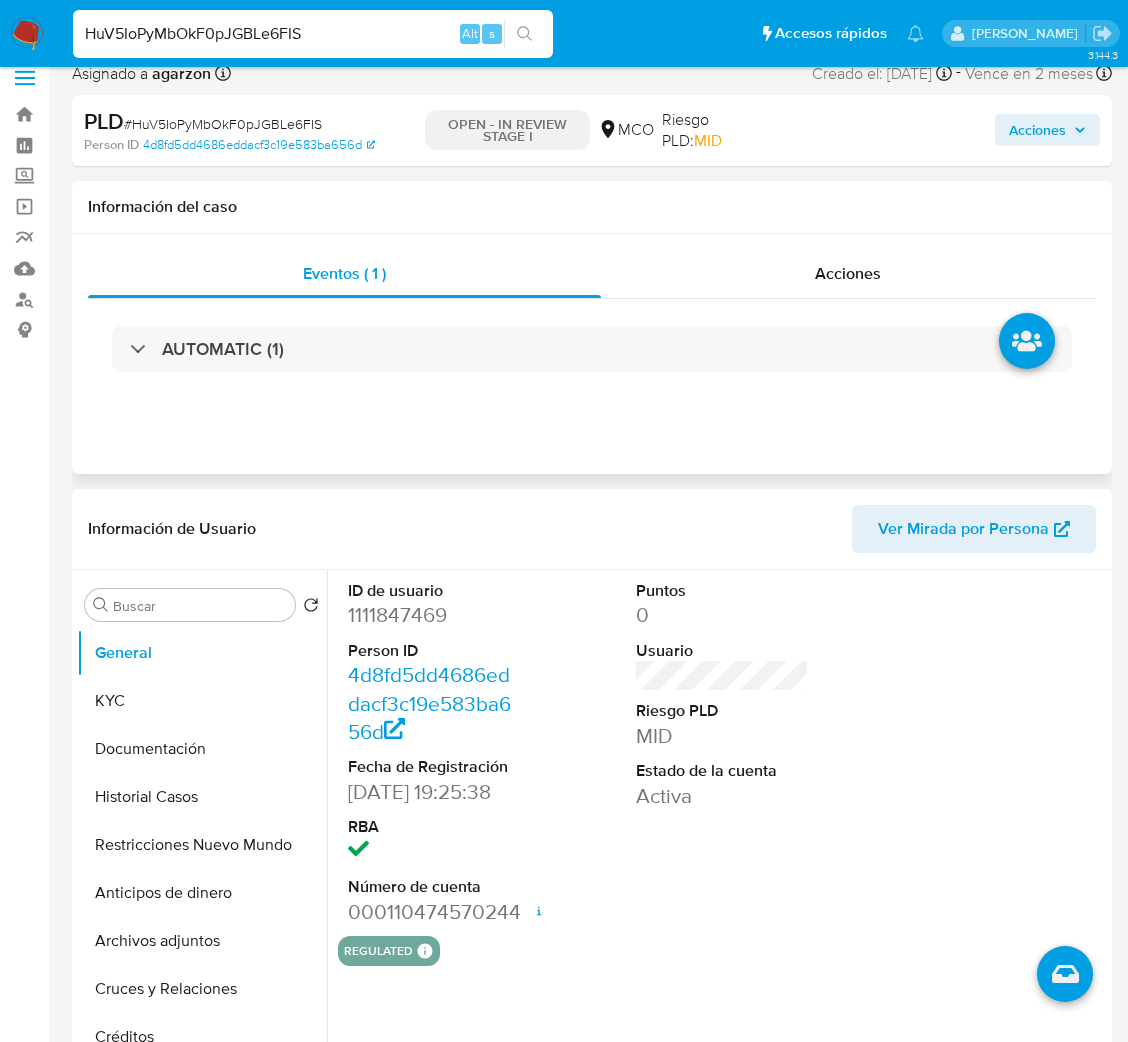 scroll, scrollTop: 150, scrollLeft: 0, axis: vertical 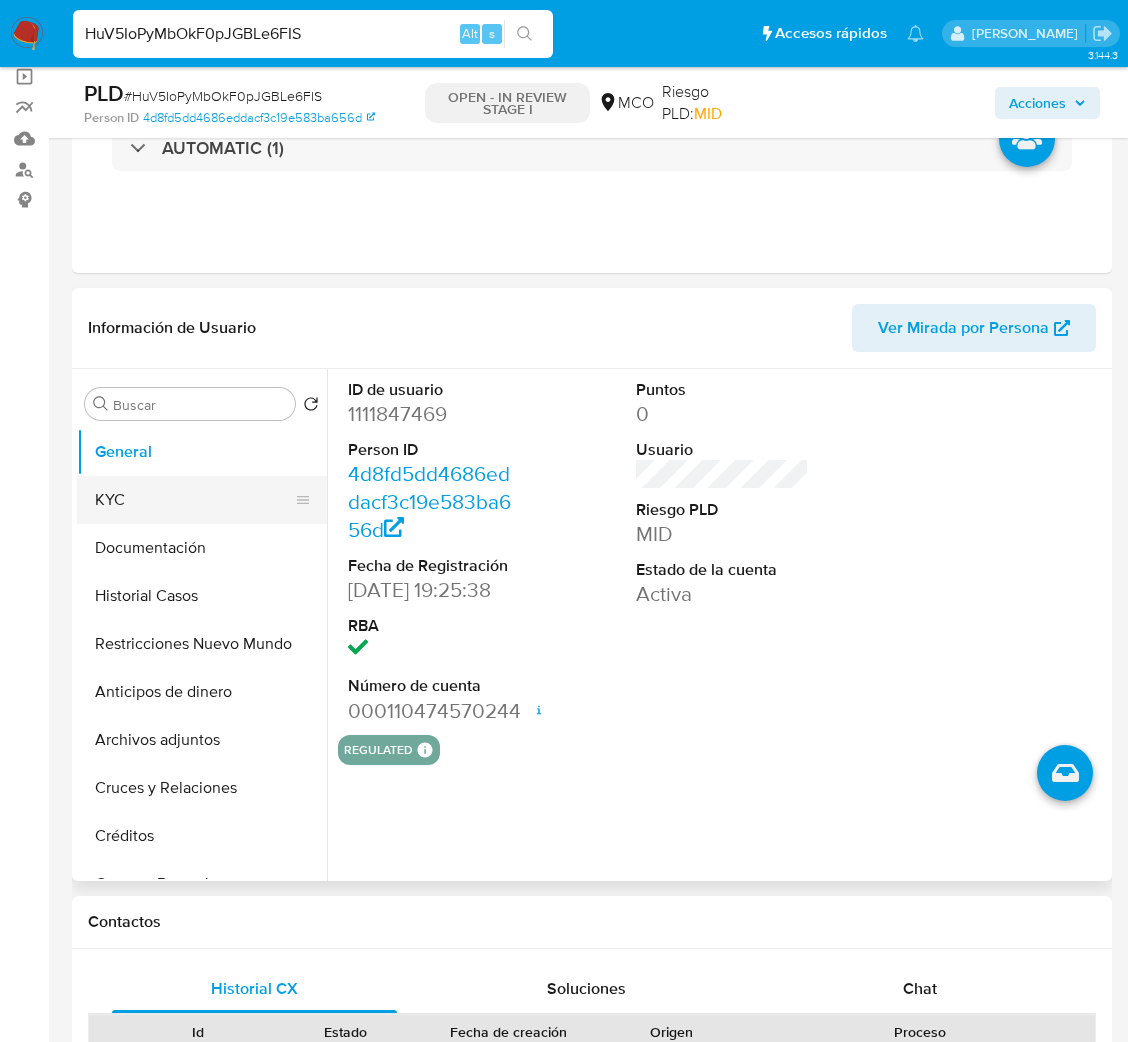 click on "KYC" at bounding box center (194, 500) 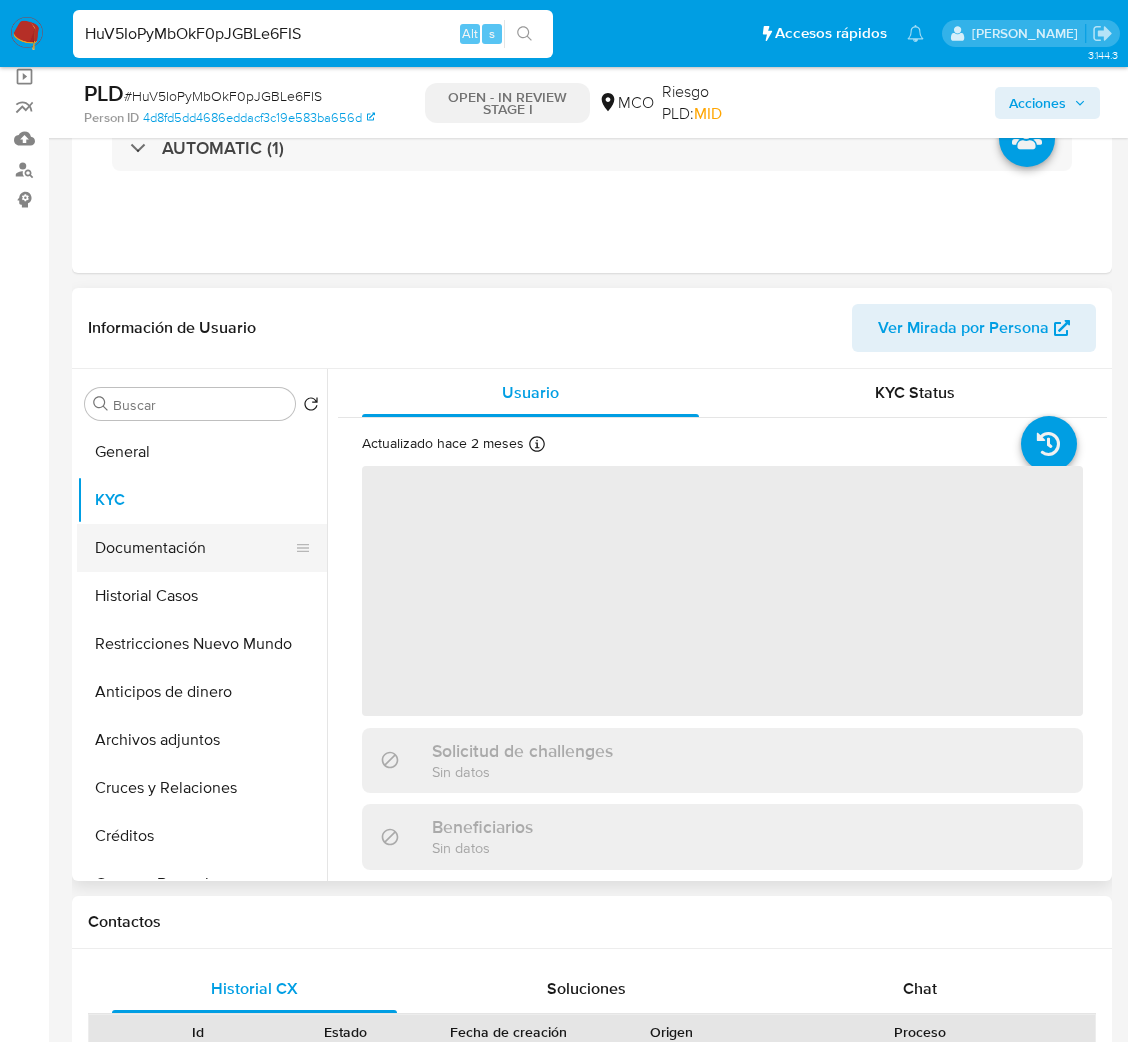 click on "Documentación" at bounding box center (194, 548) 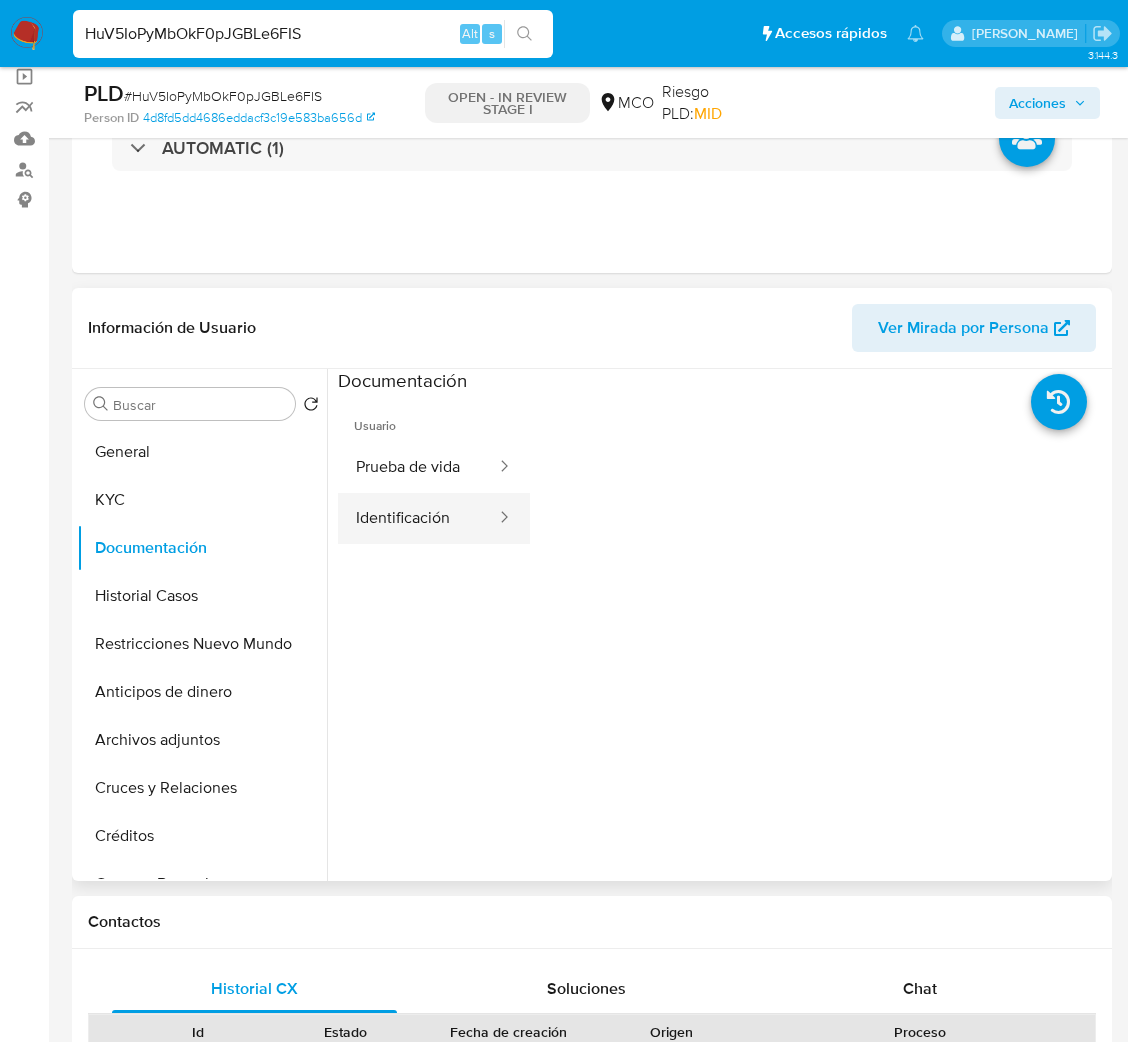 click on "Identificación" at bounding box center [418, 518] 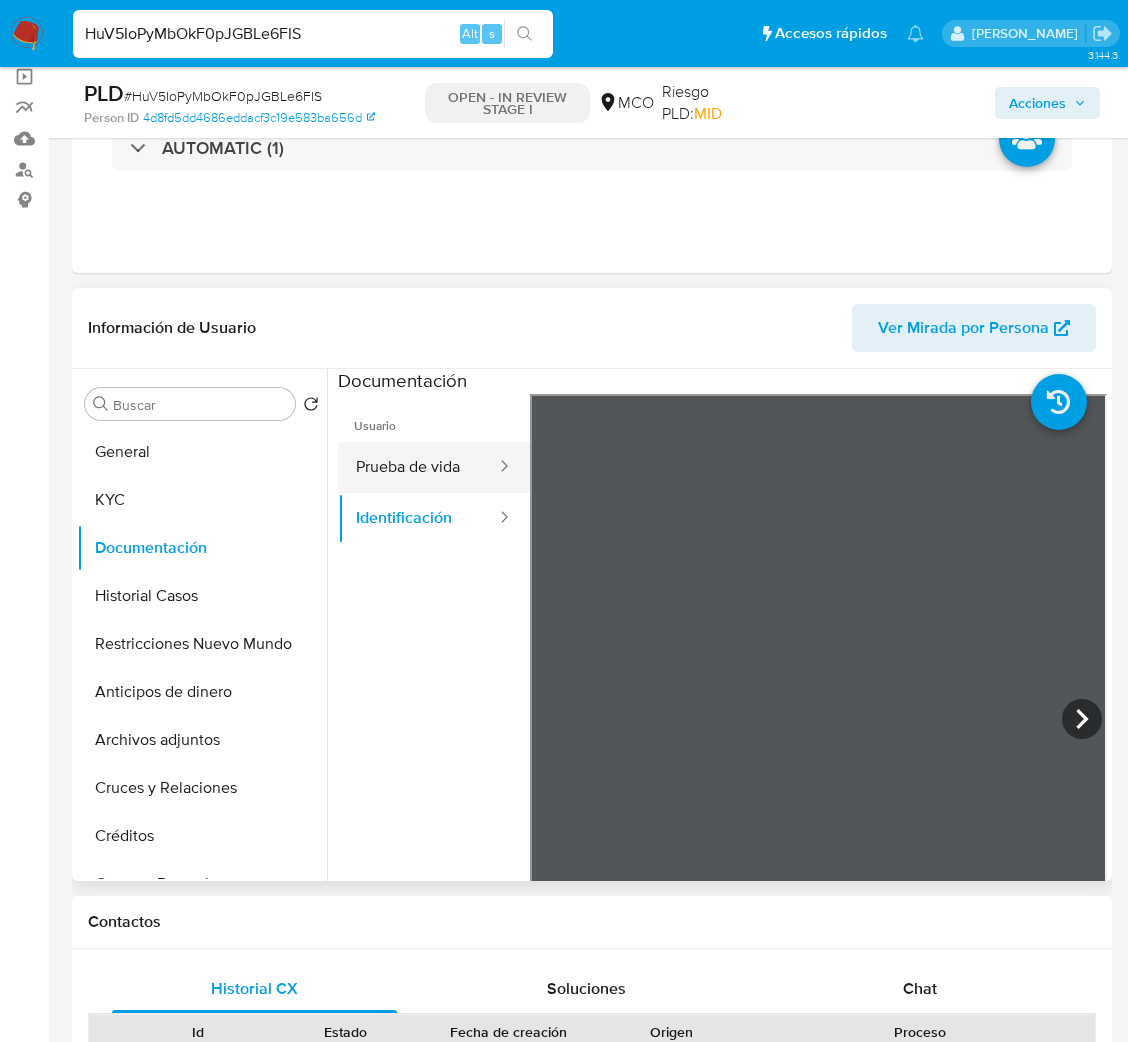 click on "Prueba de vida" at bounding box center [418, 467] 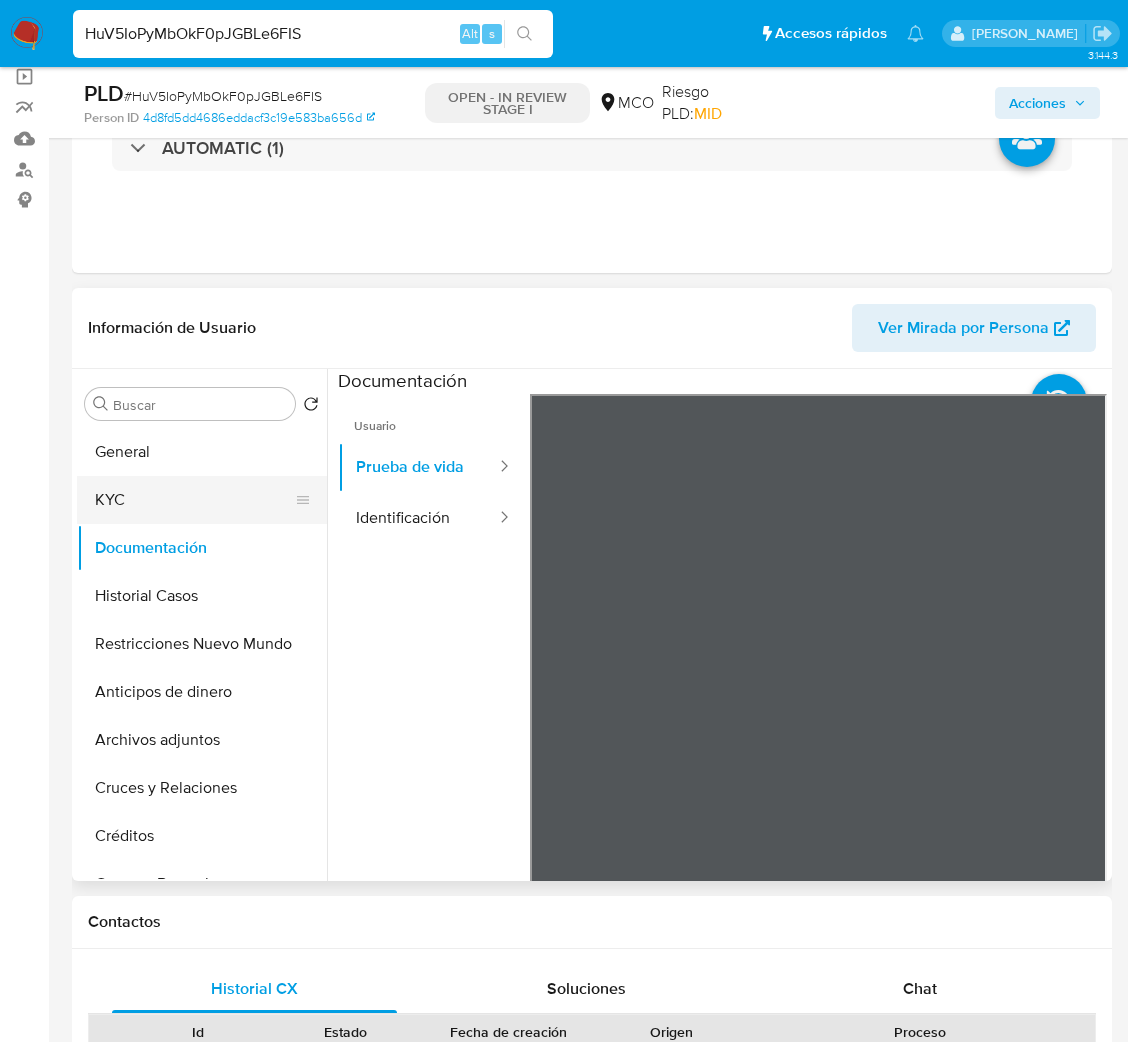click on "KYC" at bounding box center [194, 500] 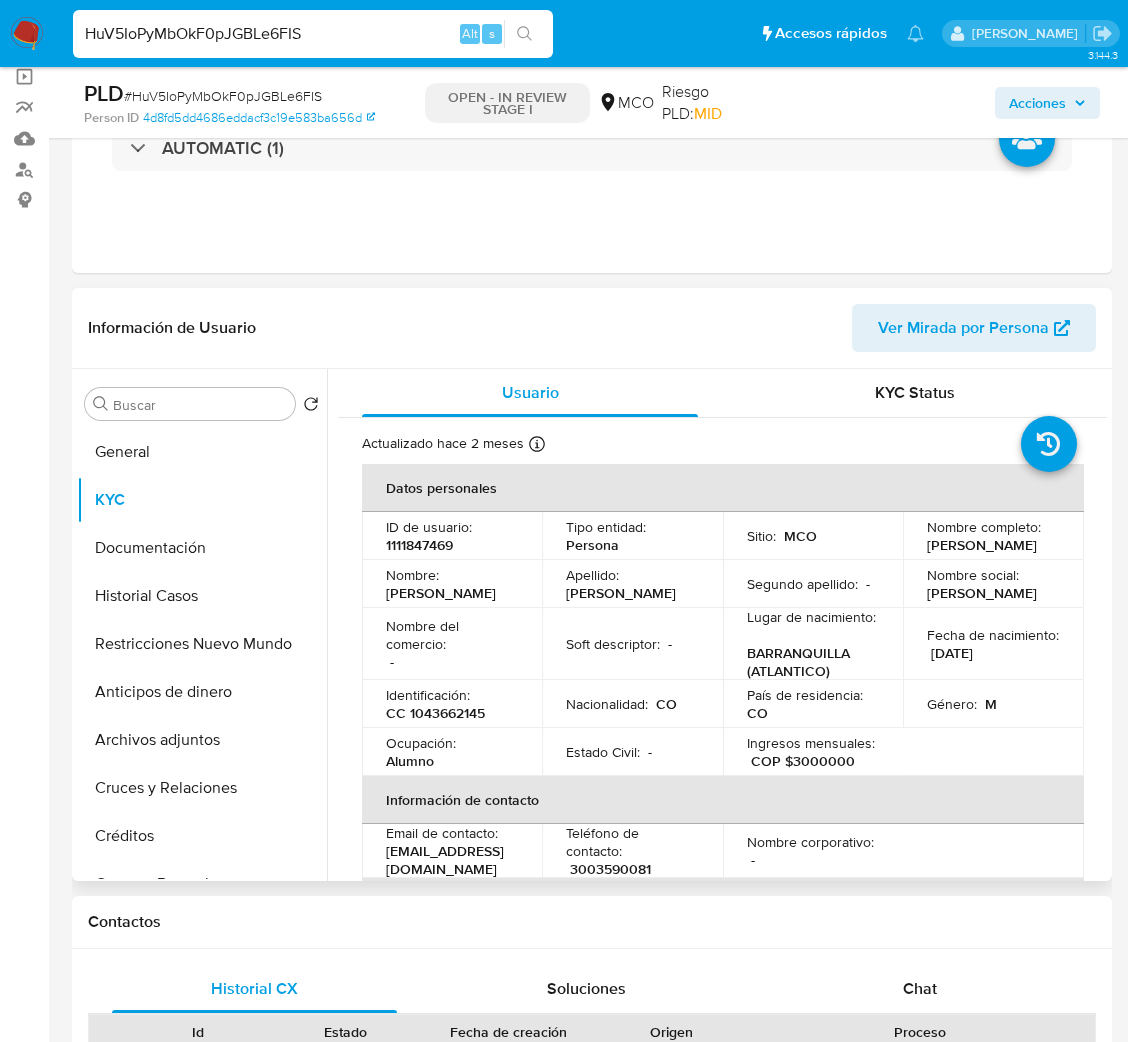 click on "1111847469" at bounding box center (419, 545) 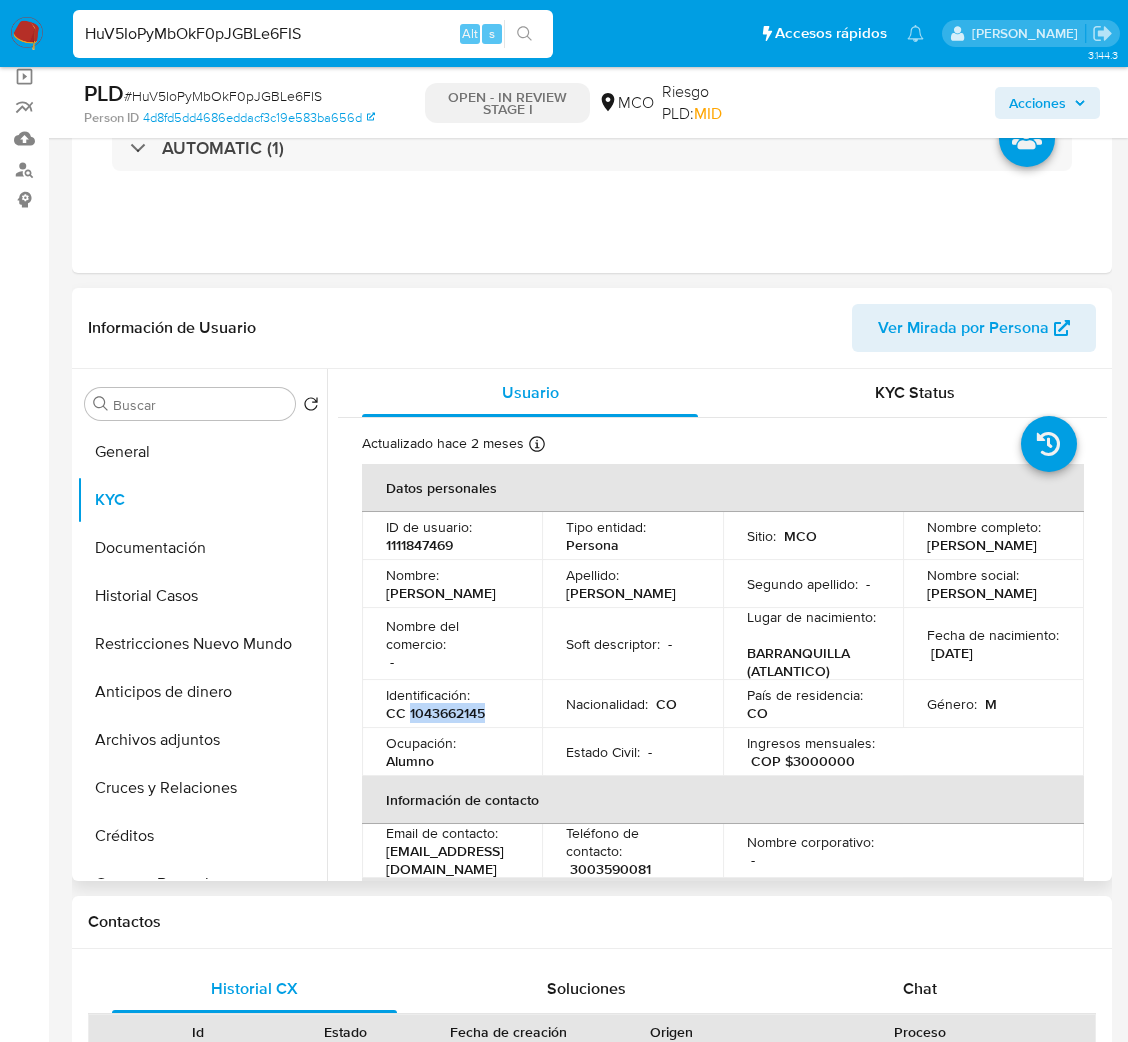 click on "CC 1043662145" at bounding box center [435, 713] 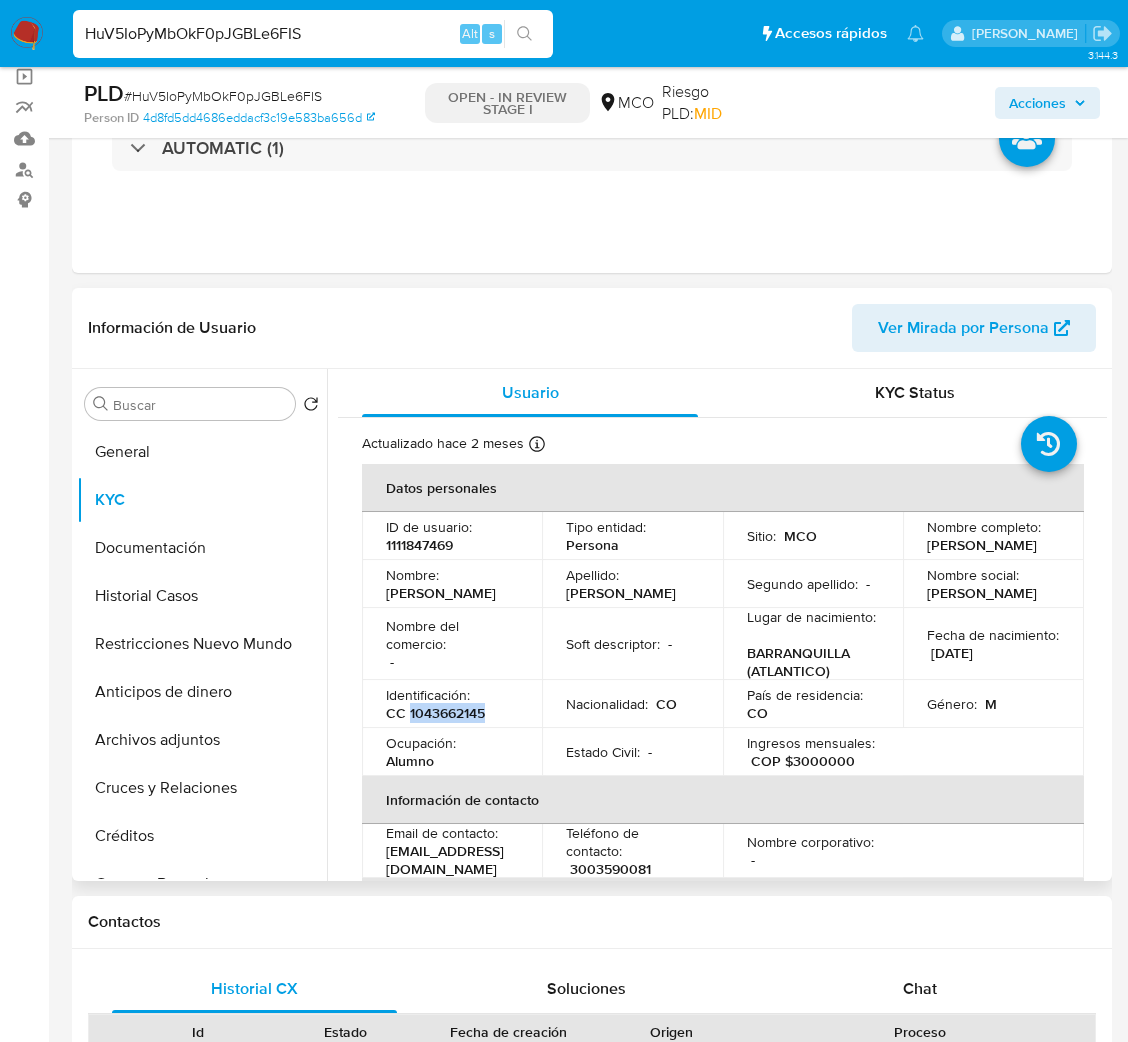 copy on "1043662145" 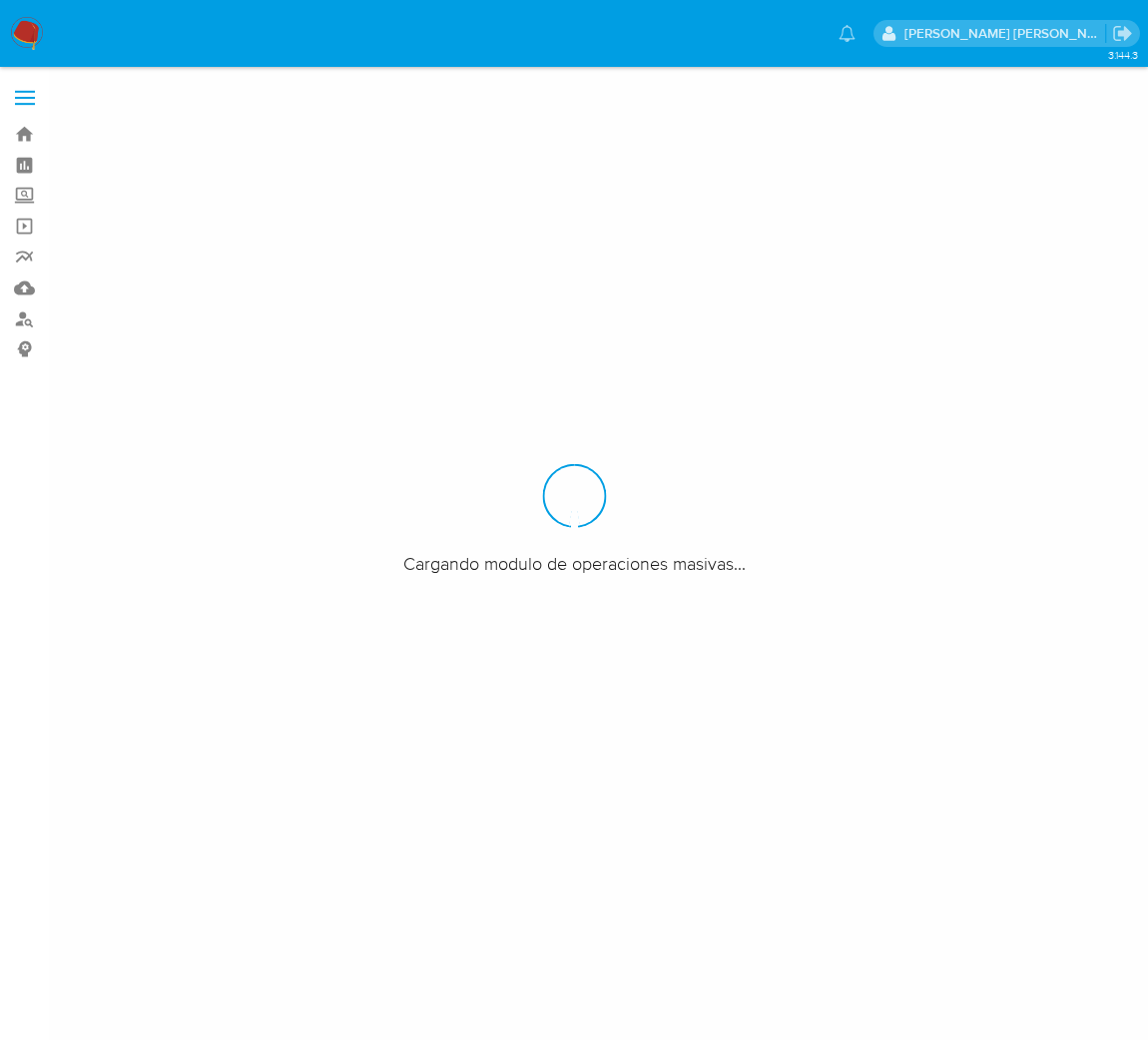 scroll, scrollTop: 0, scrollLeft: 0, axis: both 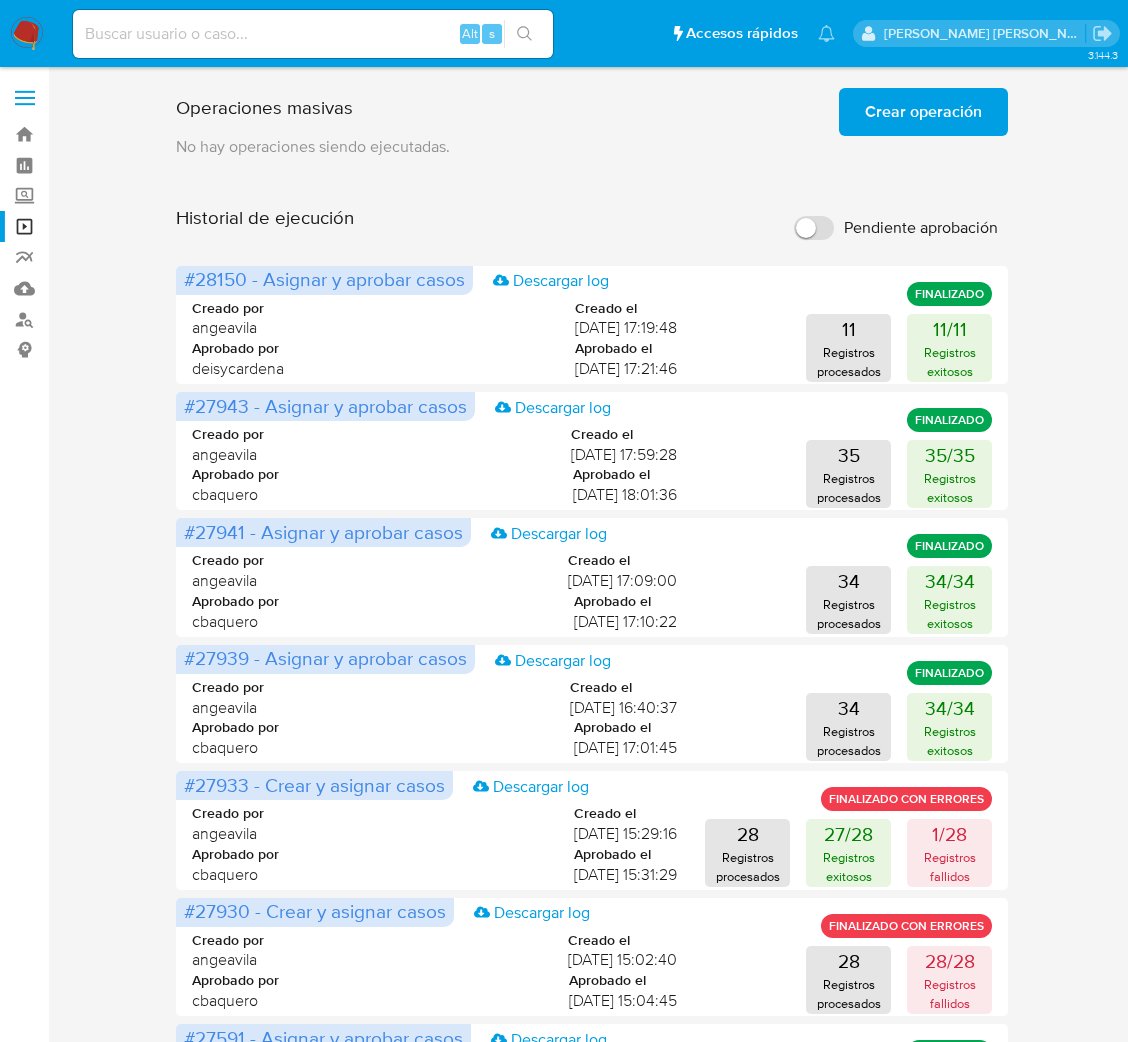 click on "Crear operación" at bounding box center [923, 112] 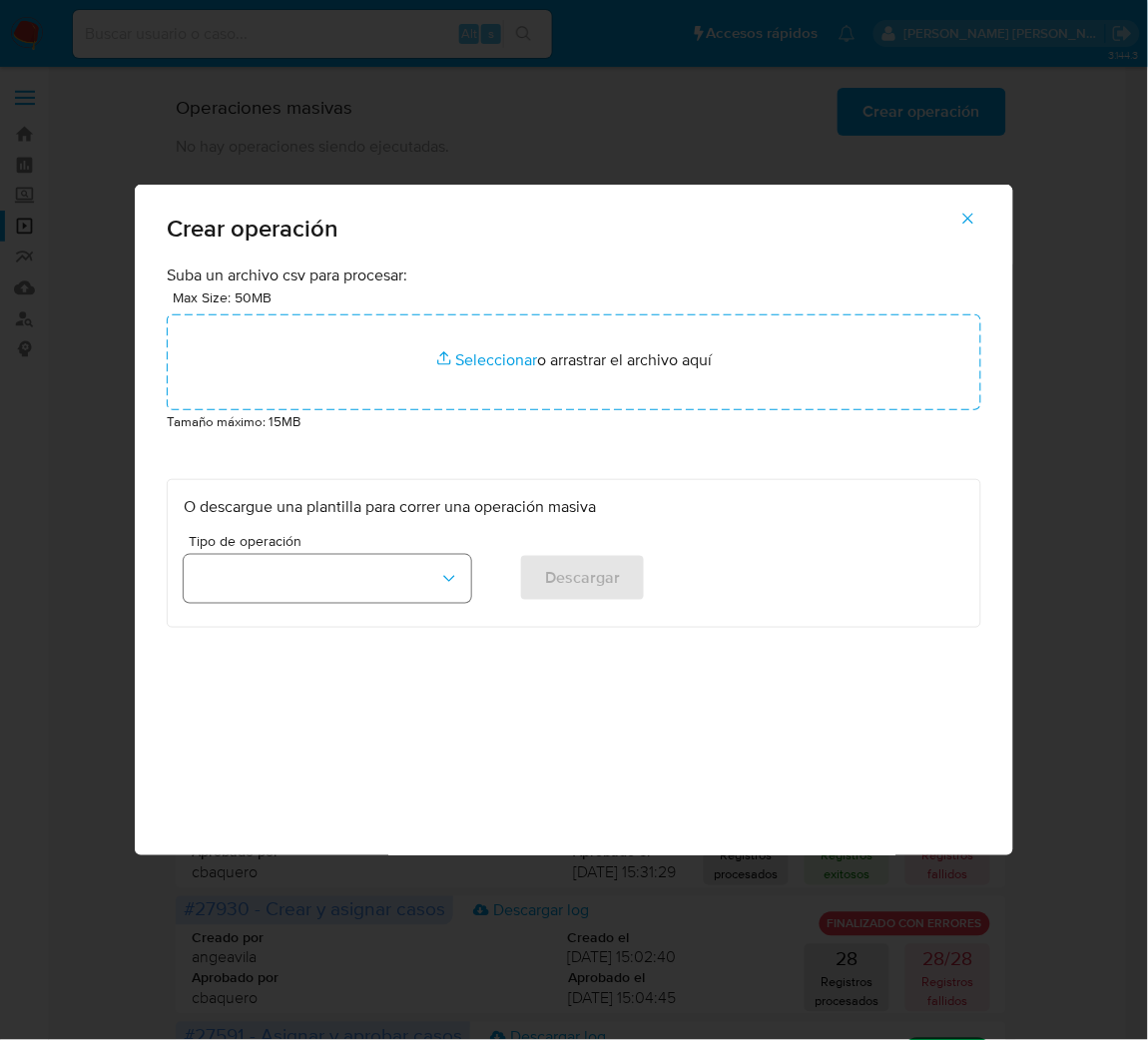click 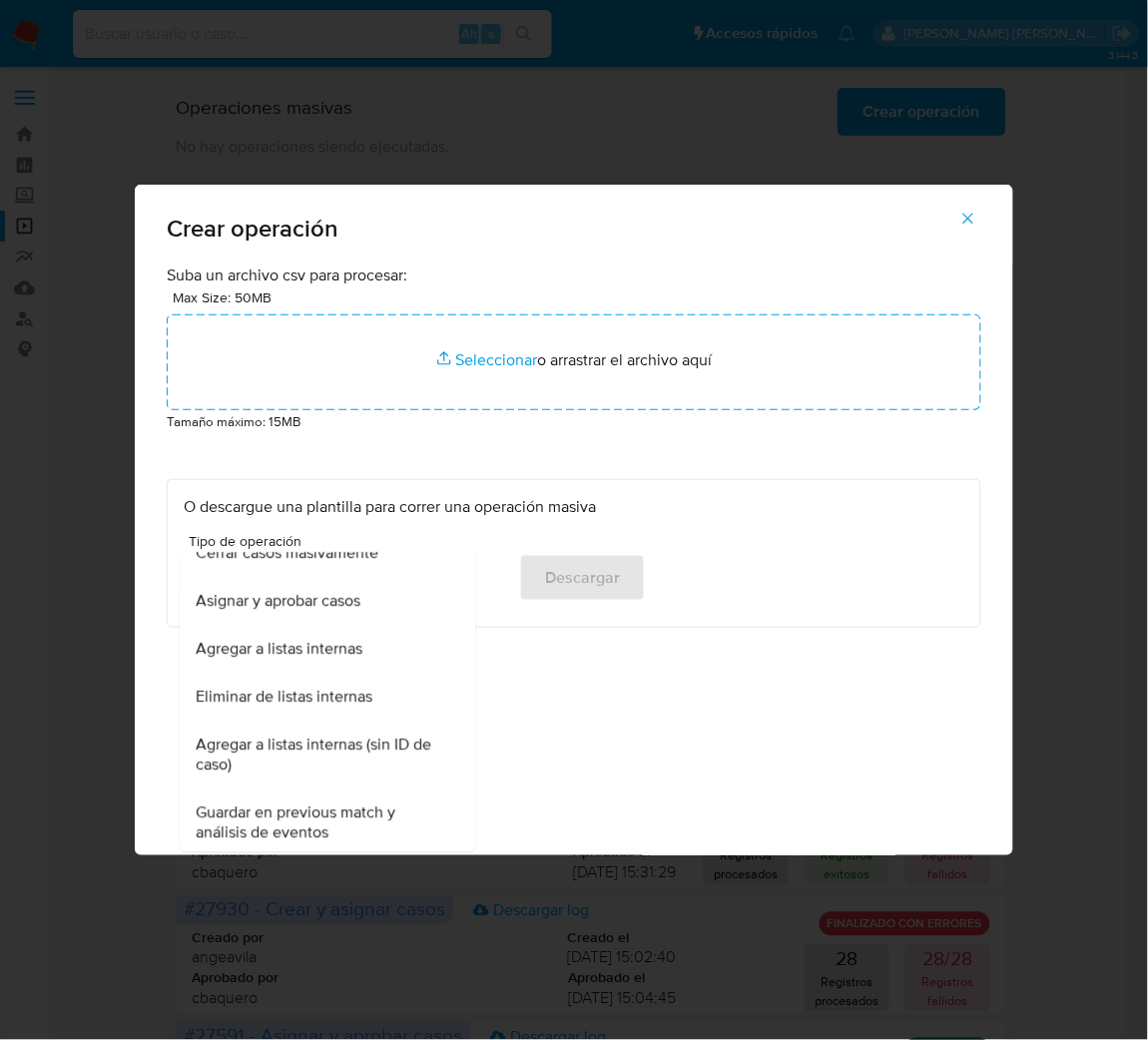 scroll, scrollTop: 0, scrollLeft: 0, axis: both 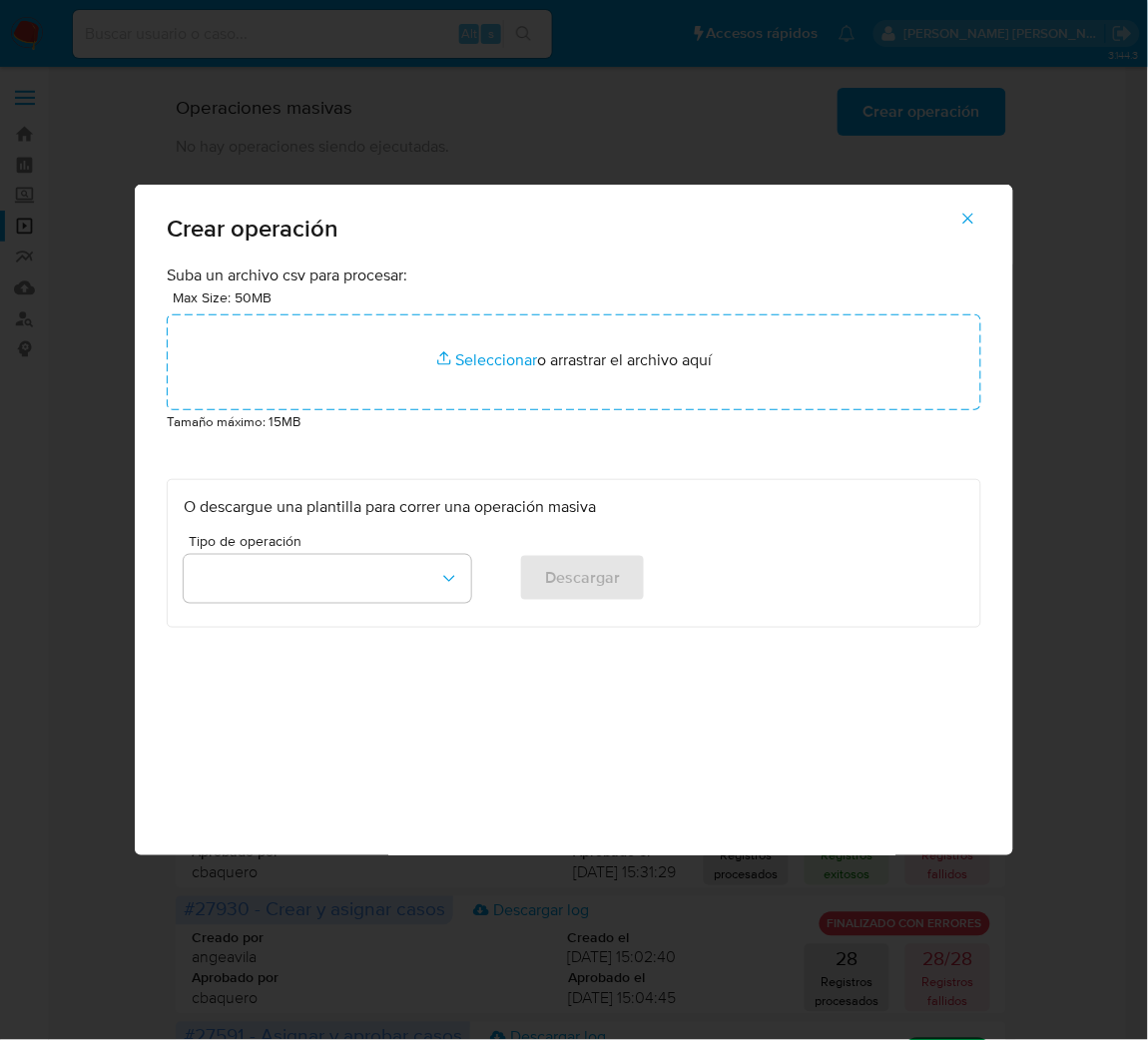 click on "O descargue una plantilla para correr una operación masiva" at bounding box center (574, 507) 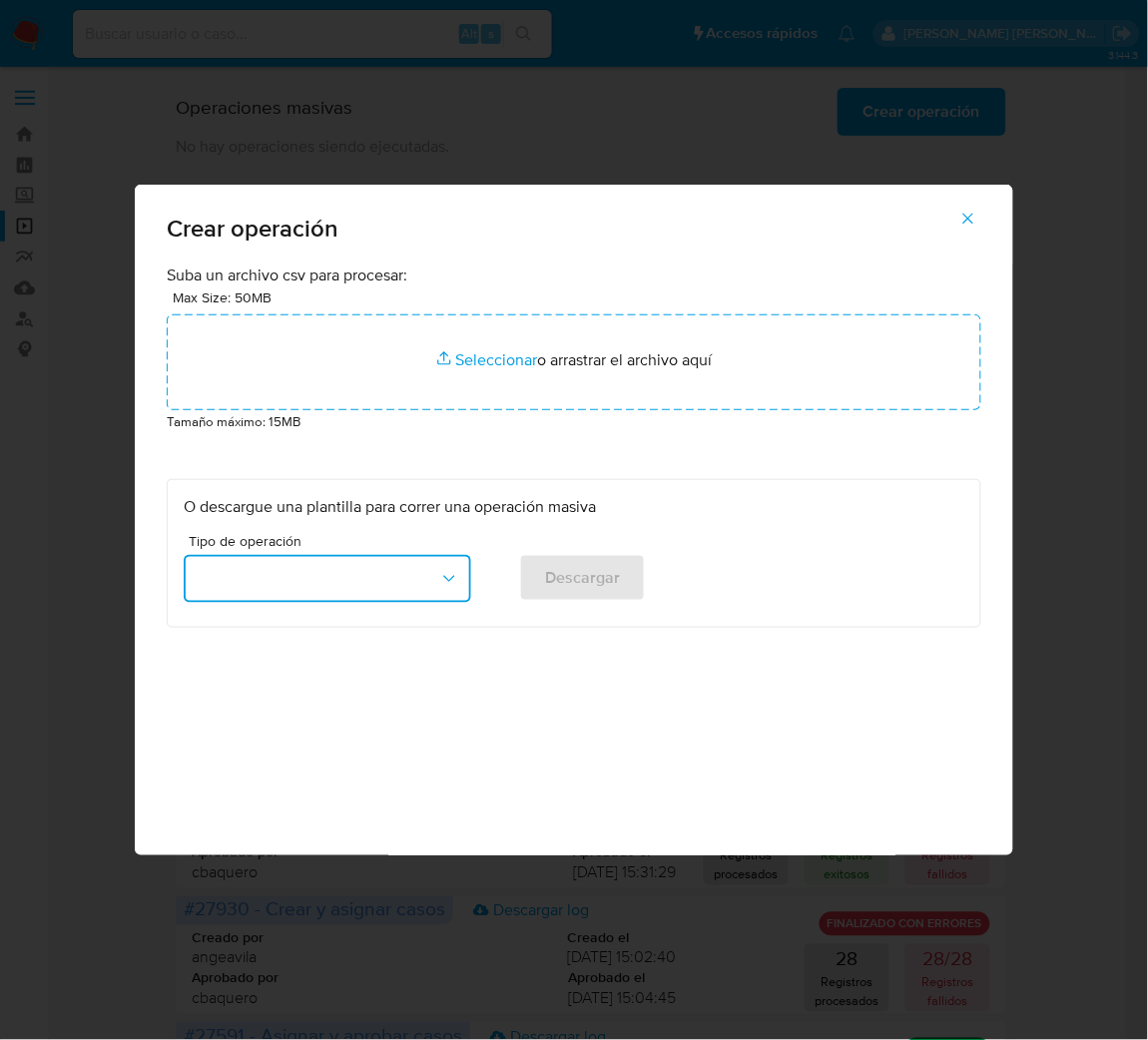 click at bounding box center [327, 579] 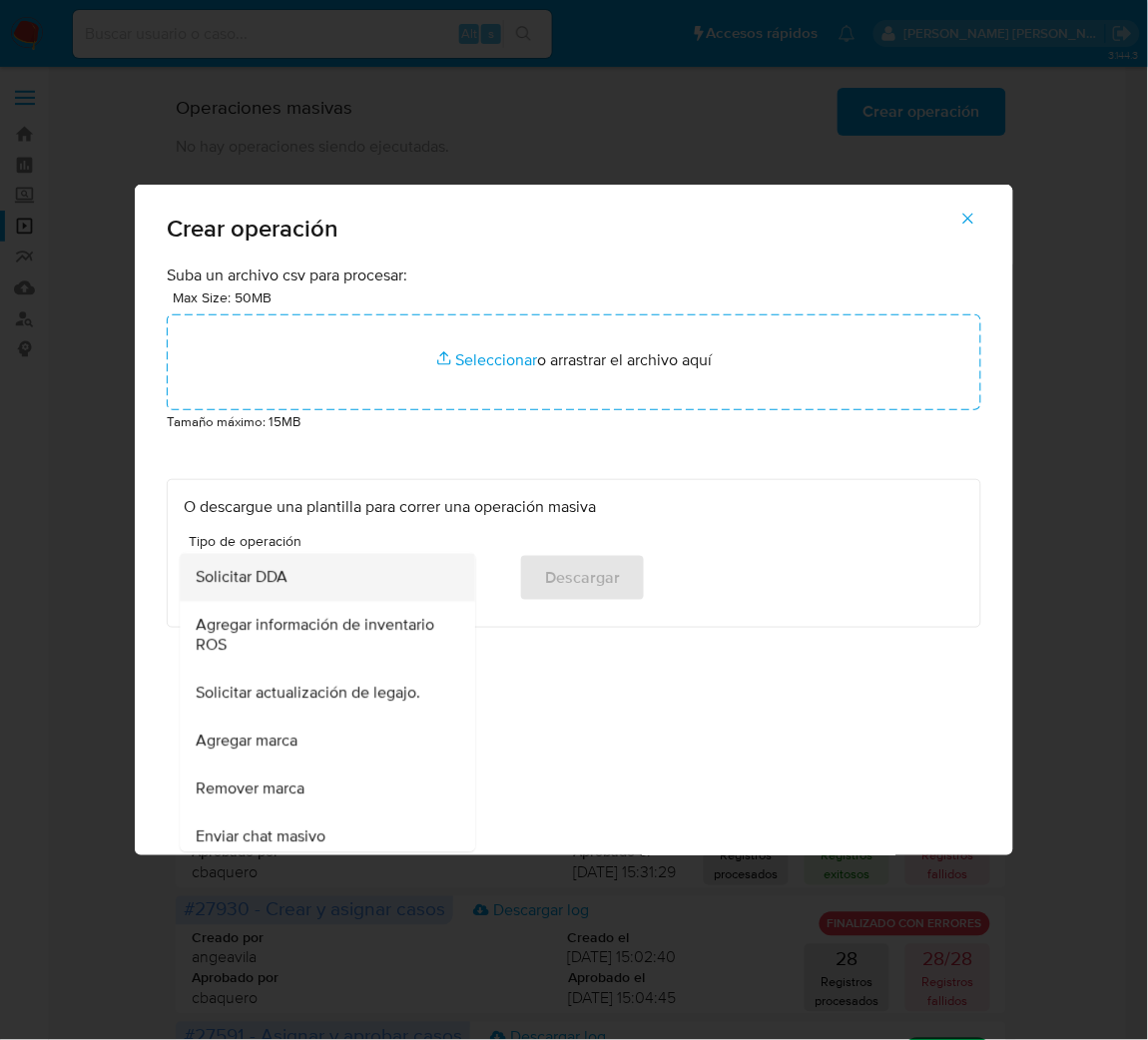 scroll, scrollTop: 897, scrollLeft: 0, axis: vertical 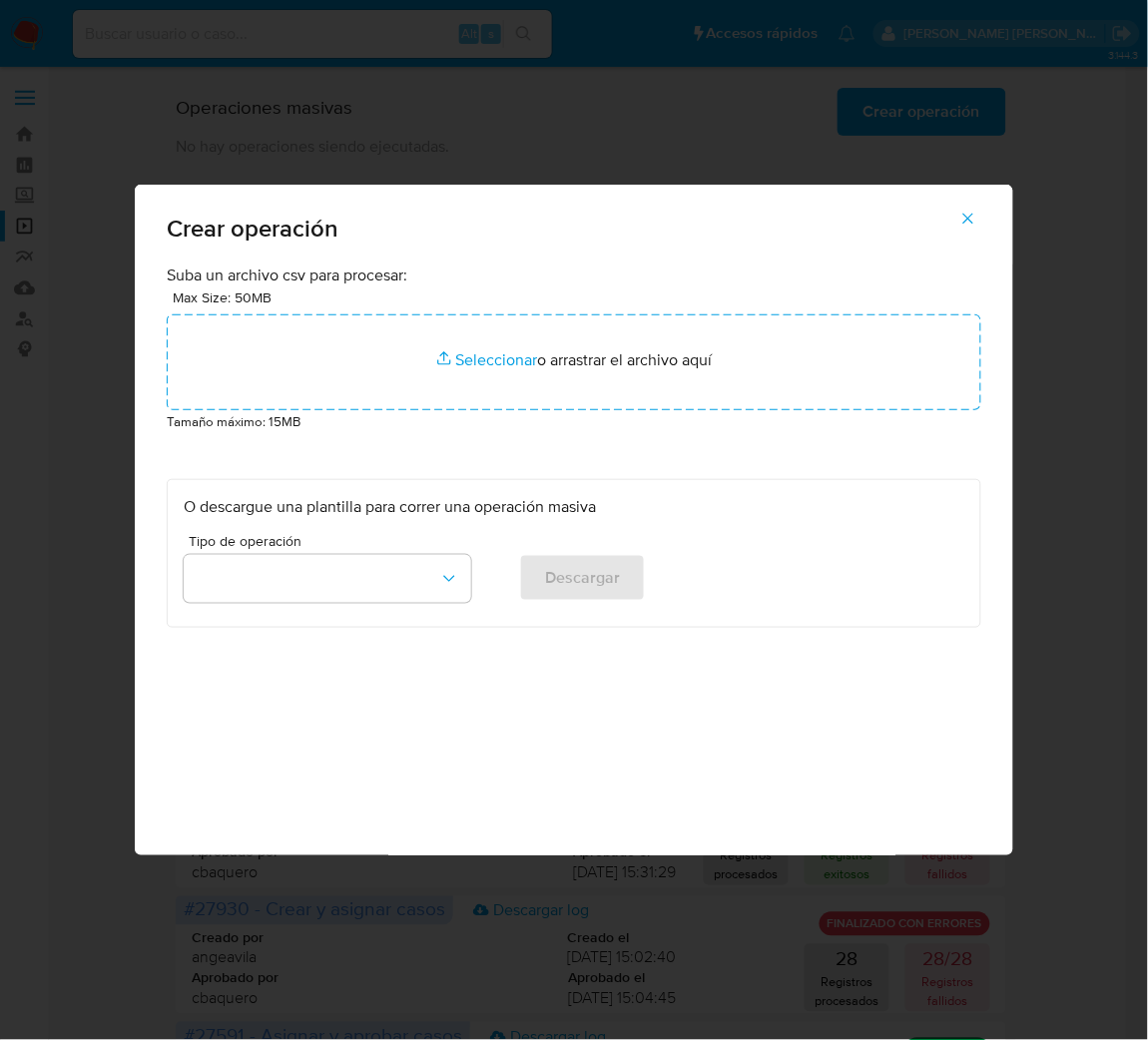 click on "Suba un archivo csv para procesar: Max Size: 50MB Seleccionar archivos Seleccionar  o arrastrar el archivo aquí Tamaño máximo: 15MB O descargue una plantilla para correr una operación masiva Tipo de operación Descargar" at bounding box center (574, 560) 